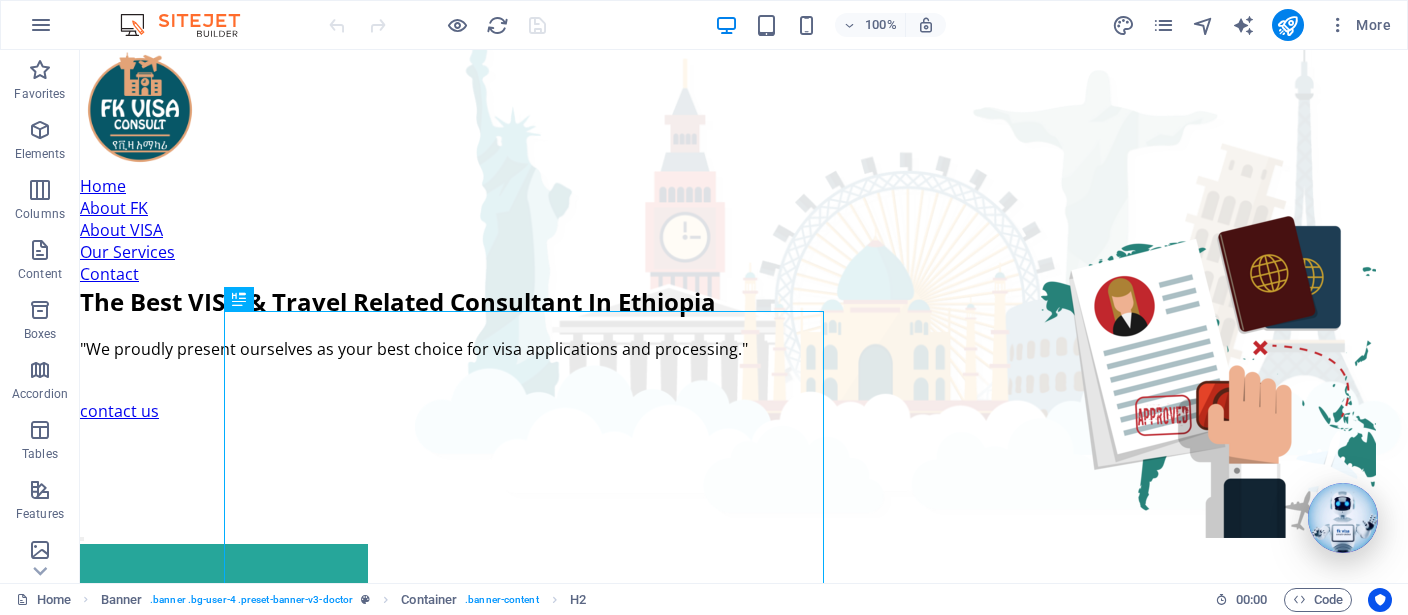 scroll, scrollTop: 0, scrollLeft: 0, axis: both 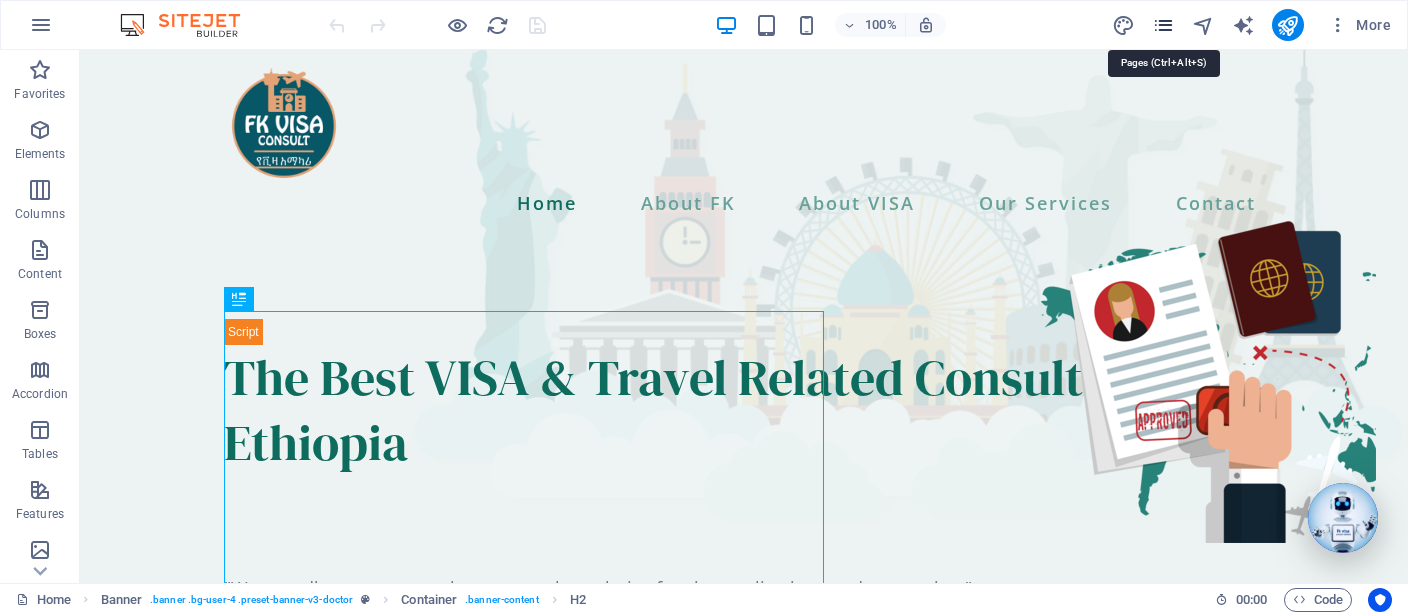 click at bounding box center [1163, 25] 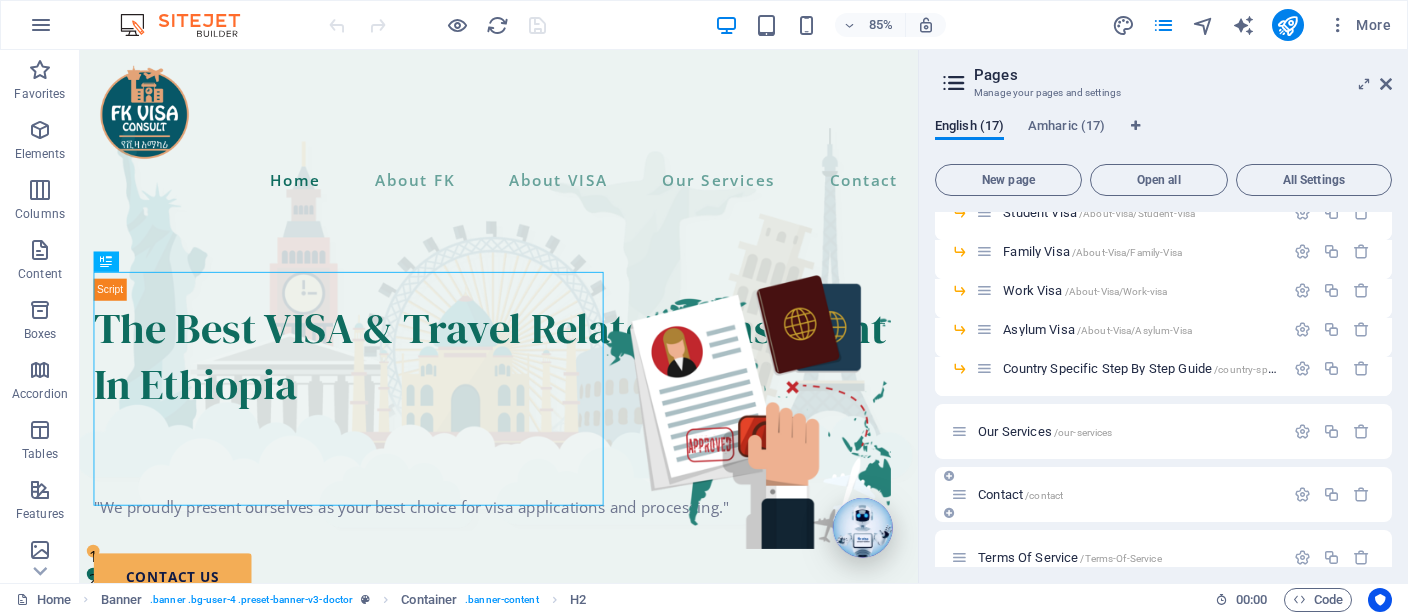 scroll, scrollTop: 338, scrollLeft: 0, axis: vertical 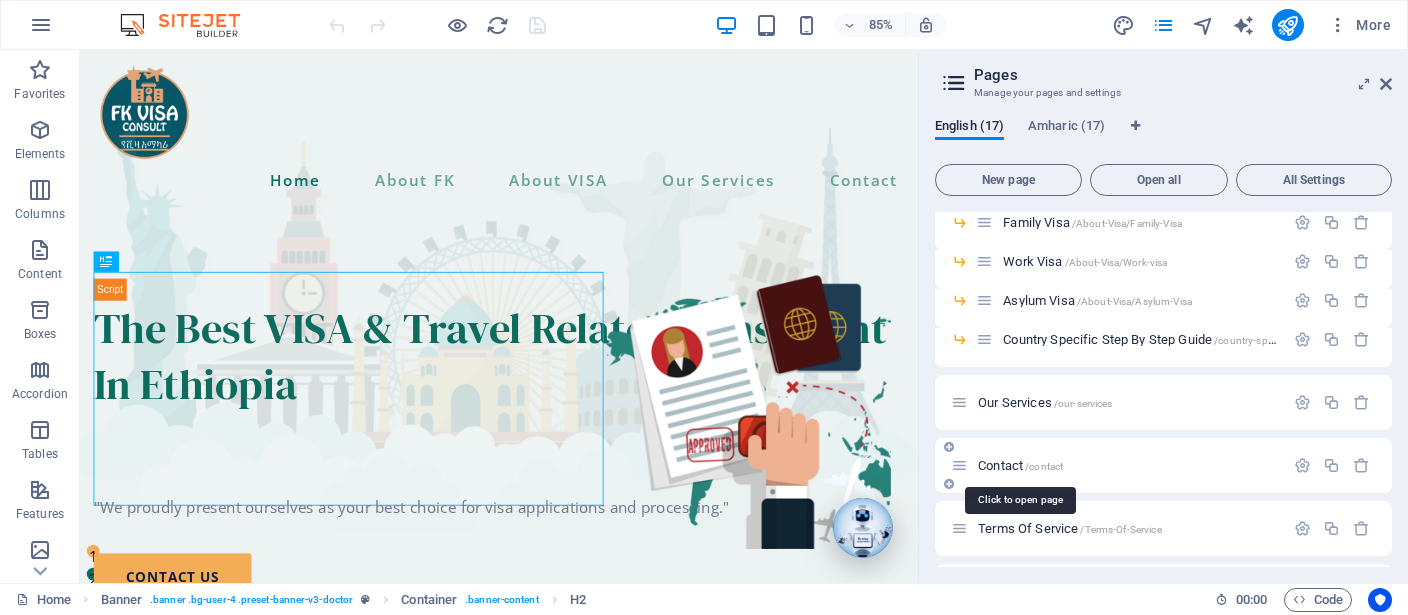 click on "Contact /contact" at bounding box center (1020, 465) 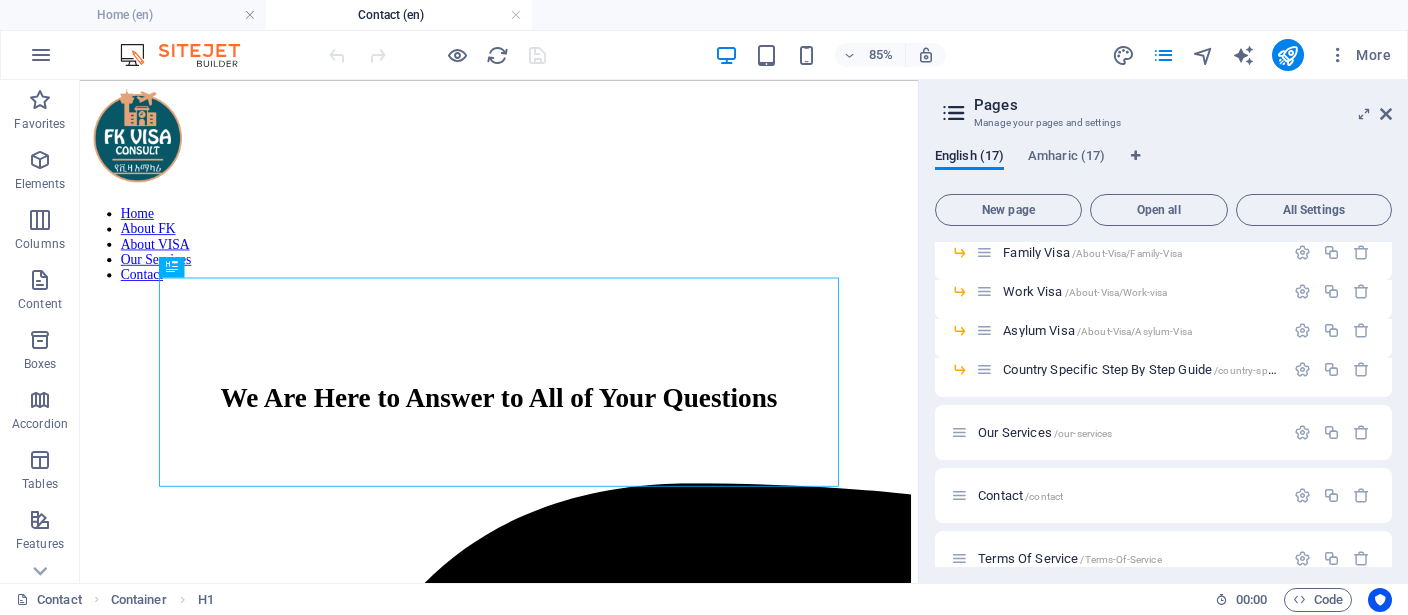 scroll, scrollTop: 0, scrollLeft: 0, axis: both 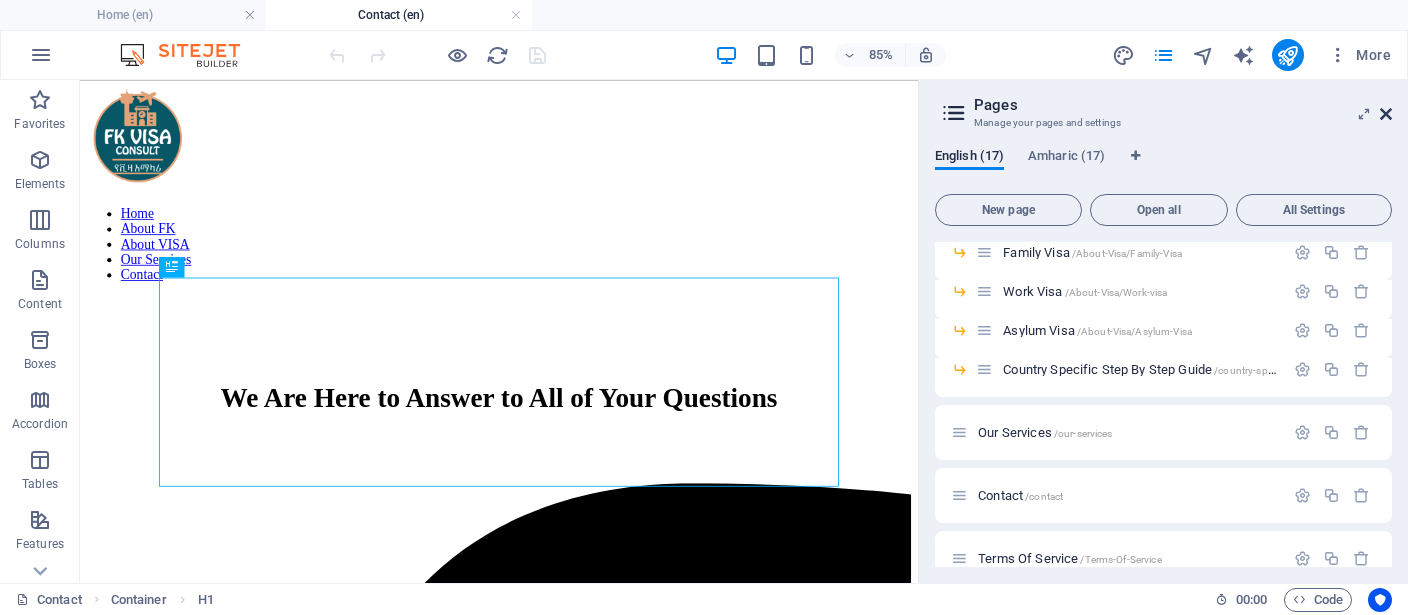click at bounding box center [1386, 114] 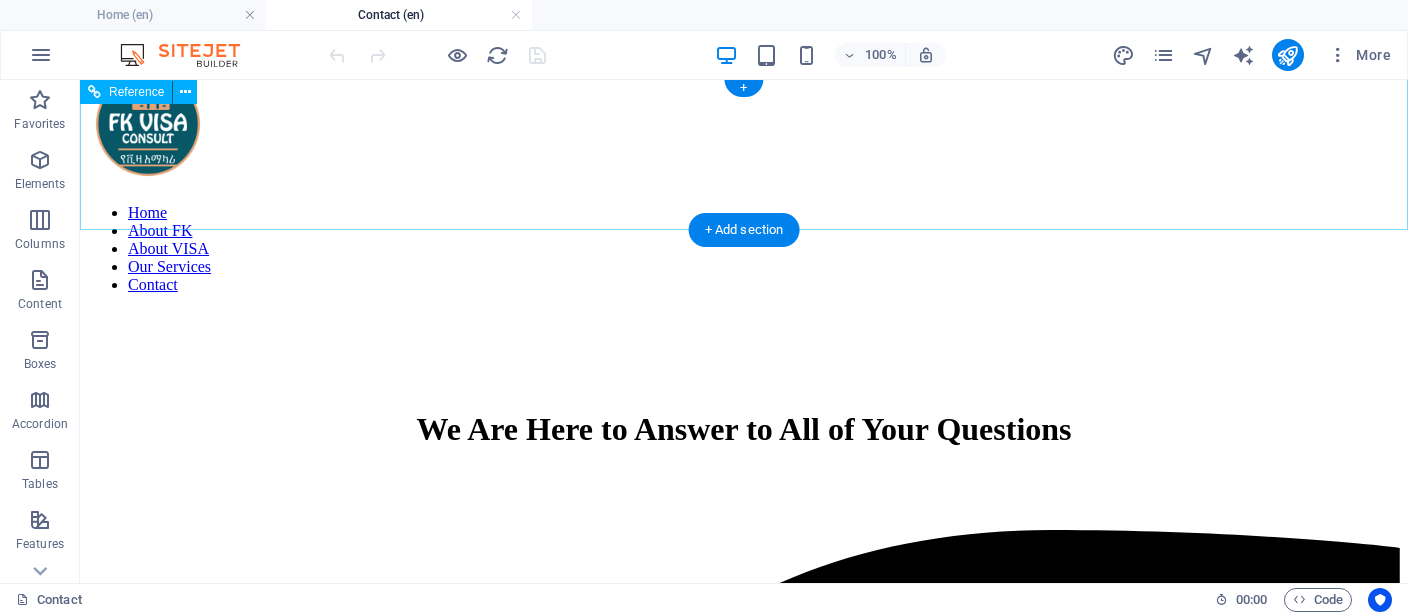 scroll, scrollTop: 0, scrollLeft: 0, axis: both 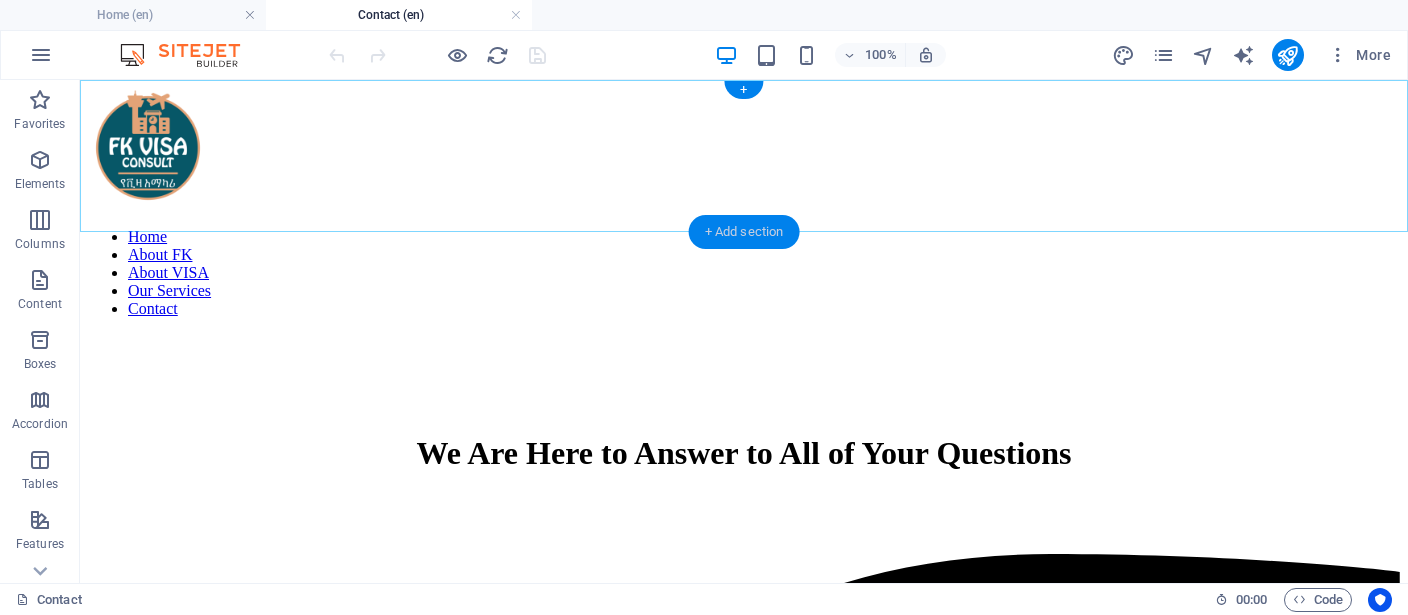 click on "+ Add section" at bounding box center [744, 232] 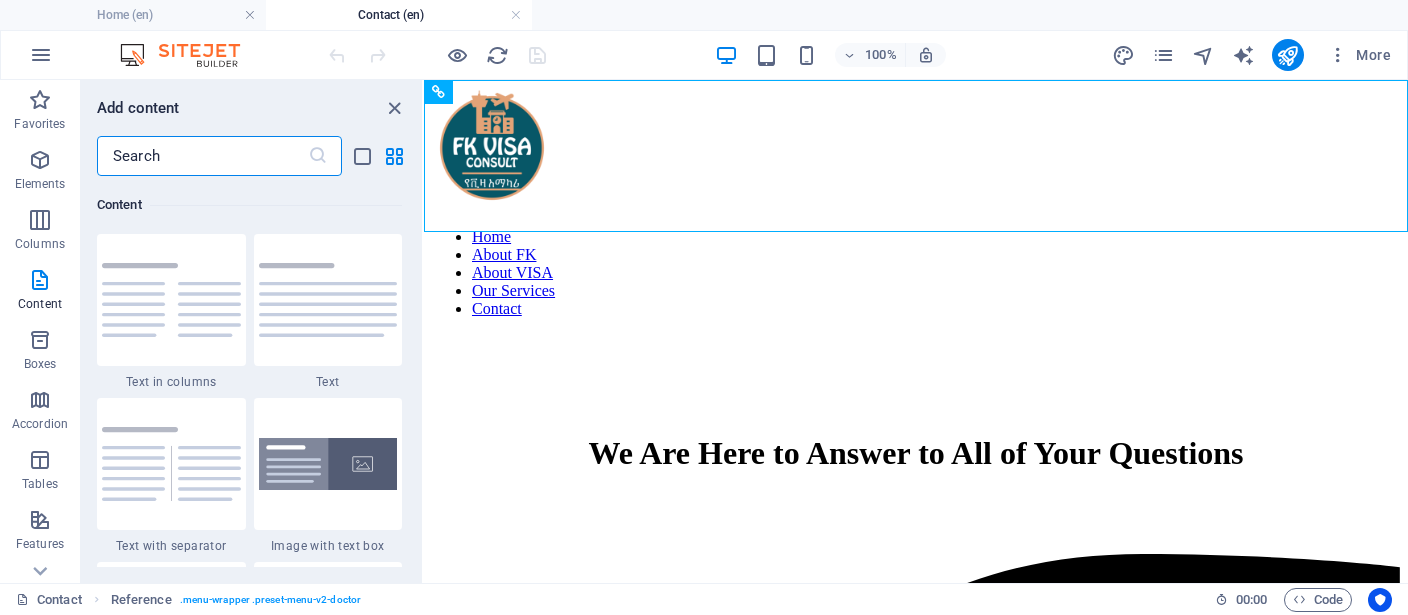 scroll, scrollTop: 3406, scrollLeft: 0, axis: vertical 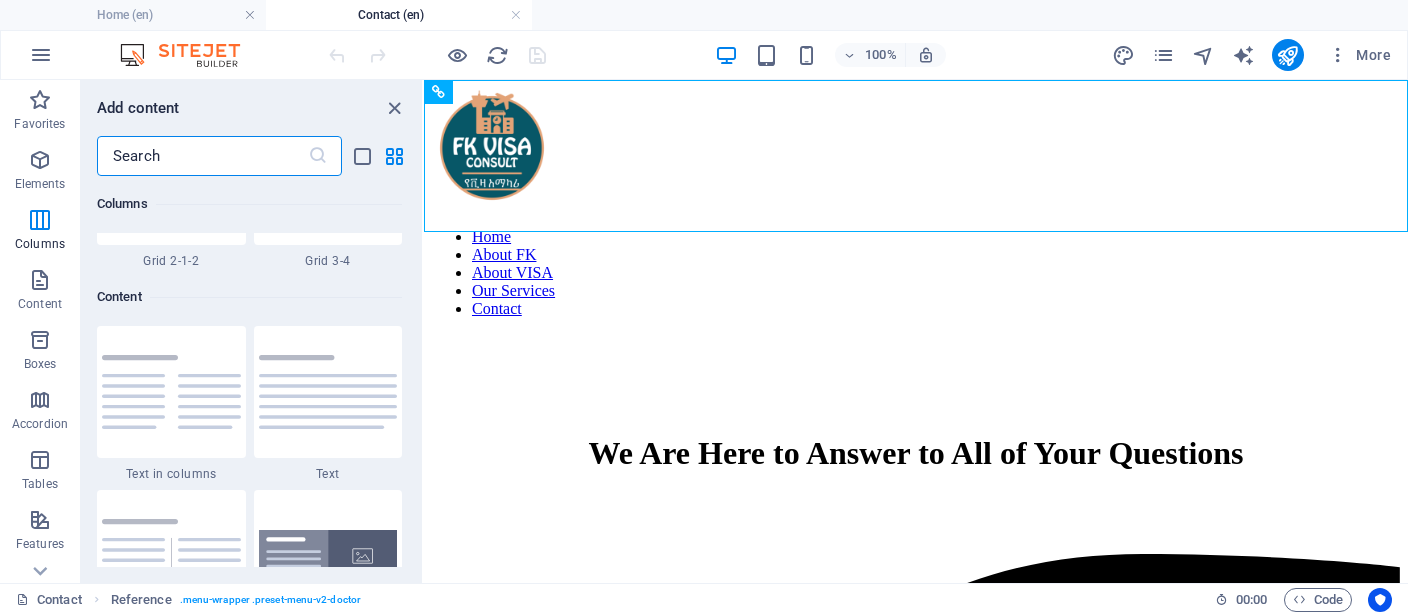 click at bounding box center (202, 156) 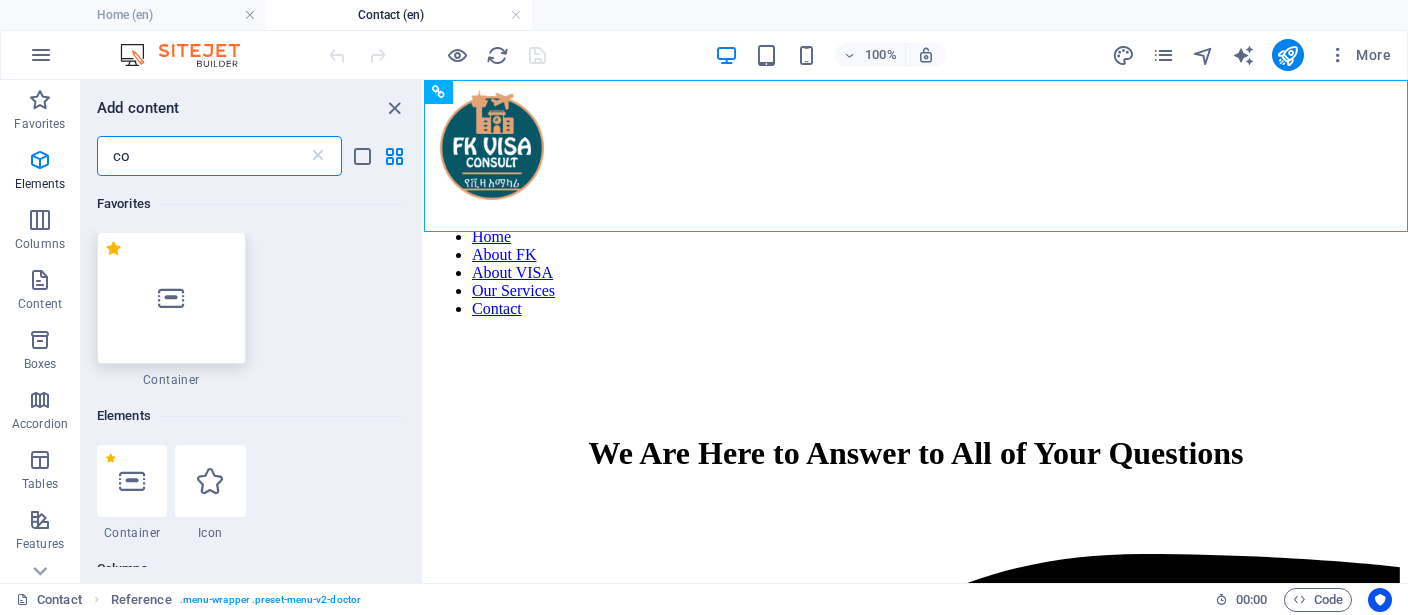 scroll, scrollTop: 0, scrollLeft: 0, axis: both 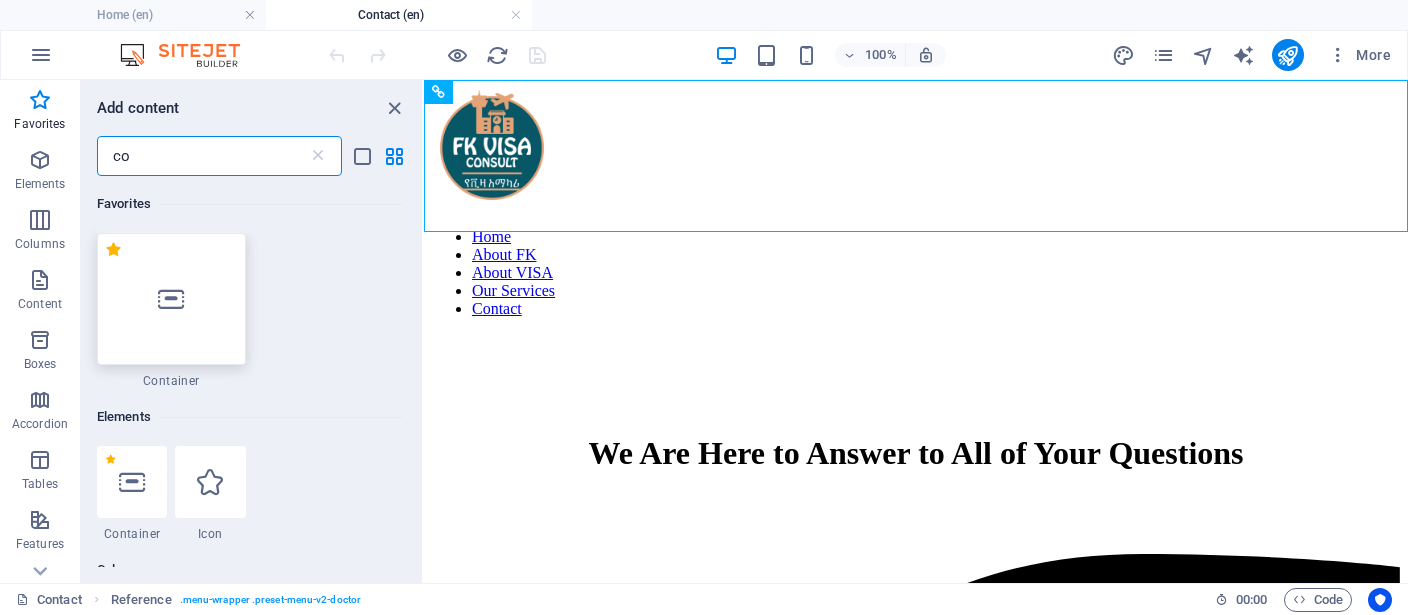 type on "co" 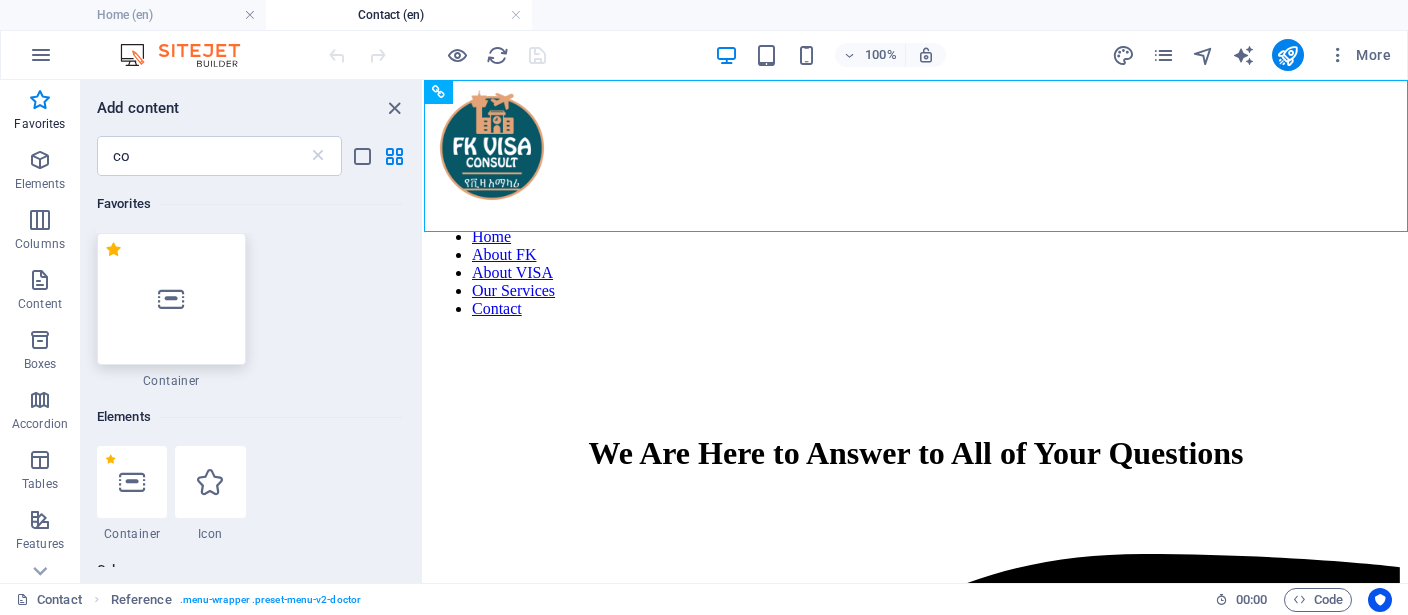 click at bounding box center [171, 299] 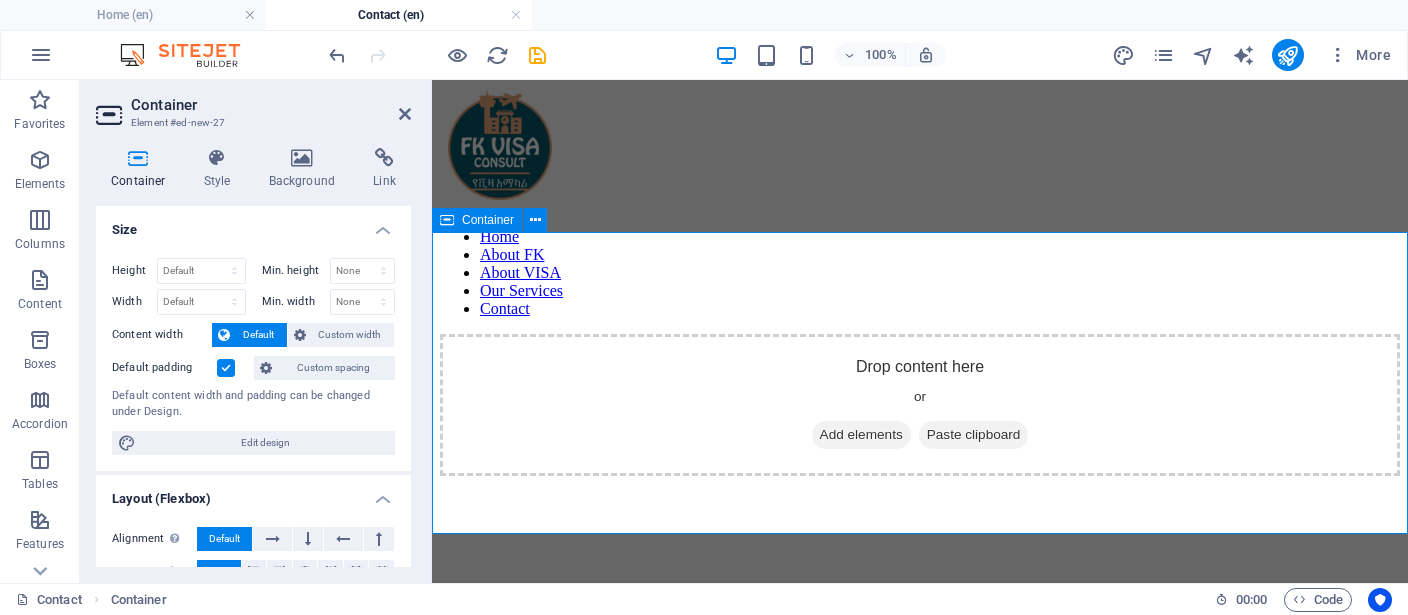 click on "Add elements" at bounding box center (861, 435) 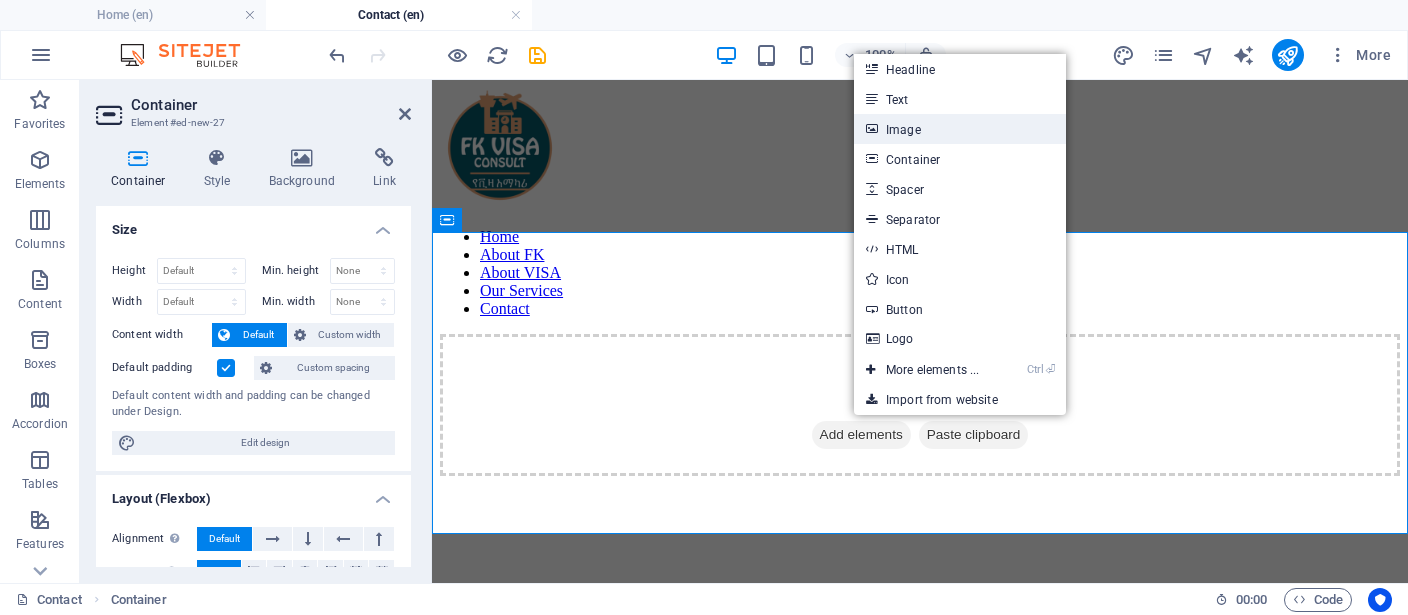 click on "Image" at bounding box center [960, 129] 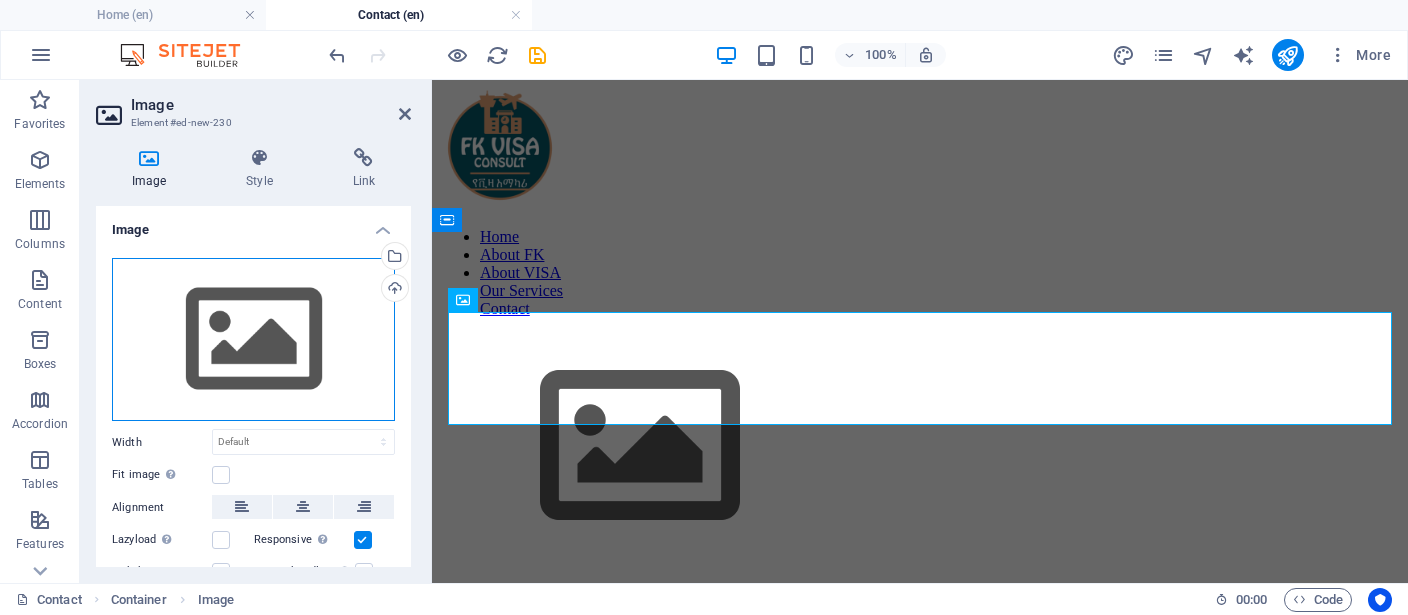 click on "Drag files here, click to choose files or select files from Files or our free stock photos & videos" at bounding box center (253, 340) 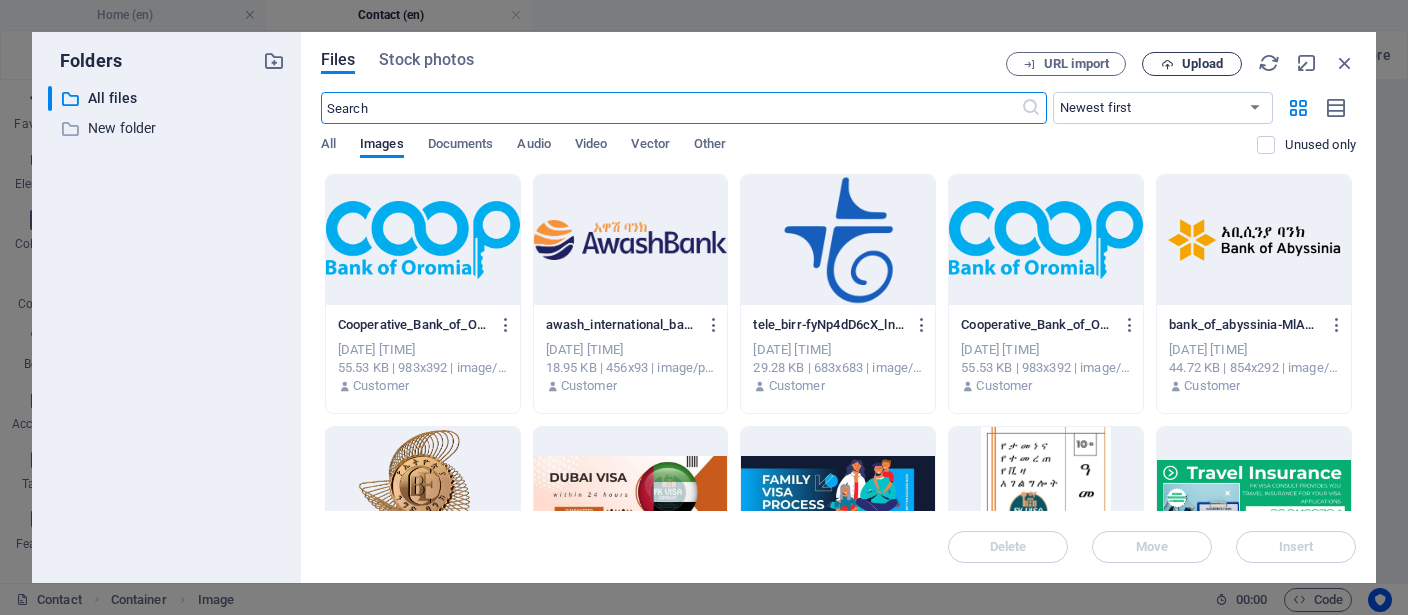 click on "Upload" at bounding box center (1202, 64) 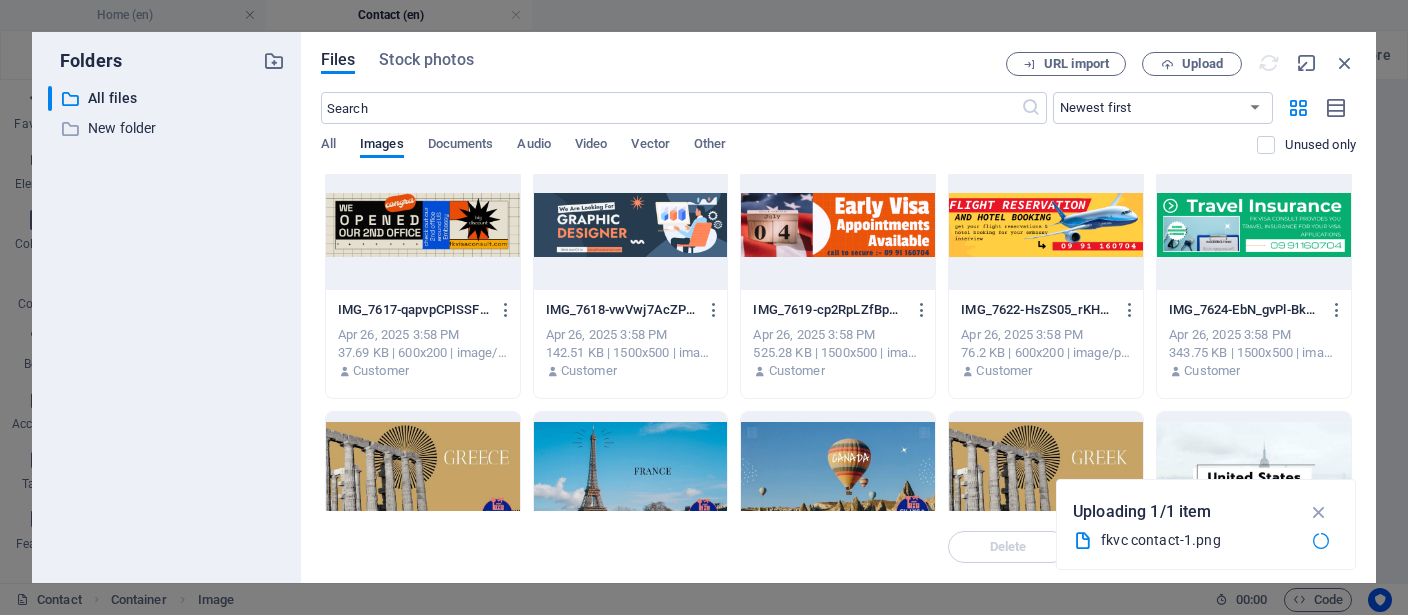 scroll, scrollTop: 1108, scrollLeft: 0, axis: vertical 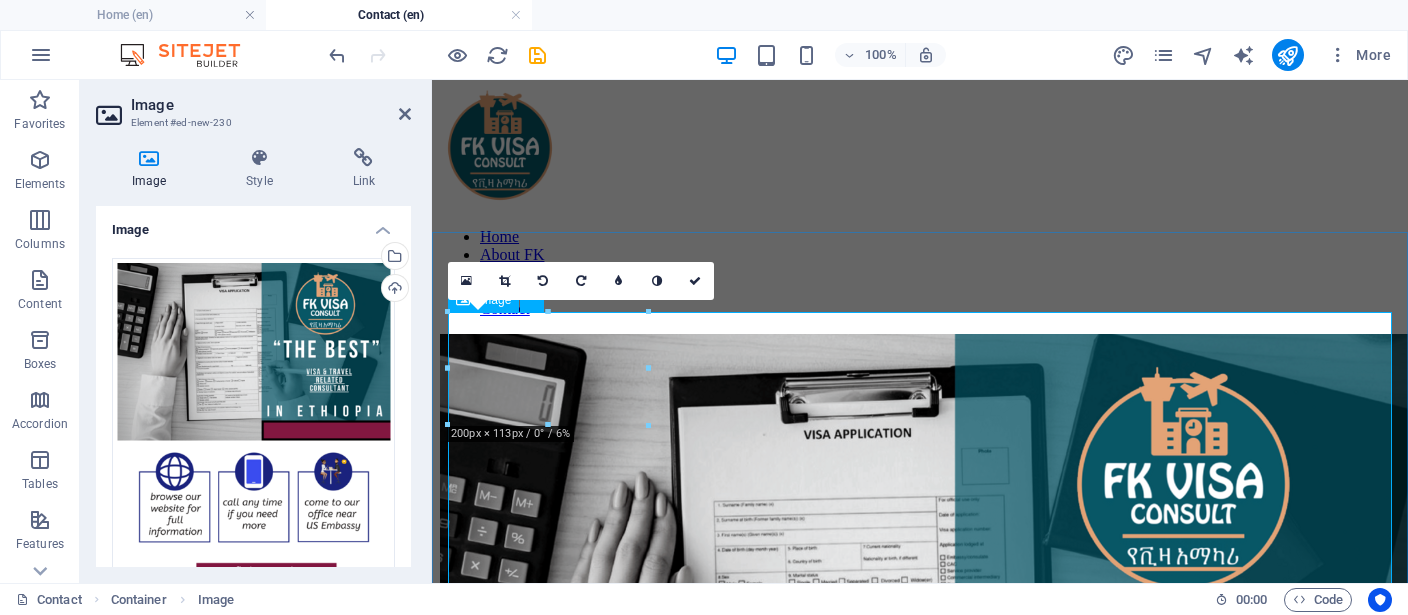 drag, startPoint x: 656, startPoint y: 431, endPoint x: 770, endPoint y: 478, distance: 123.308556 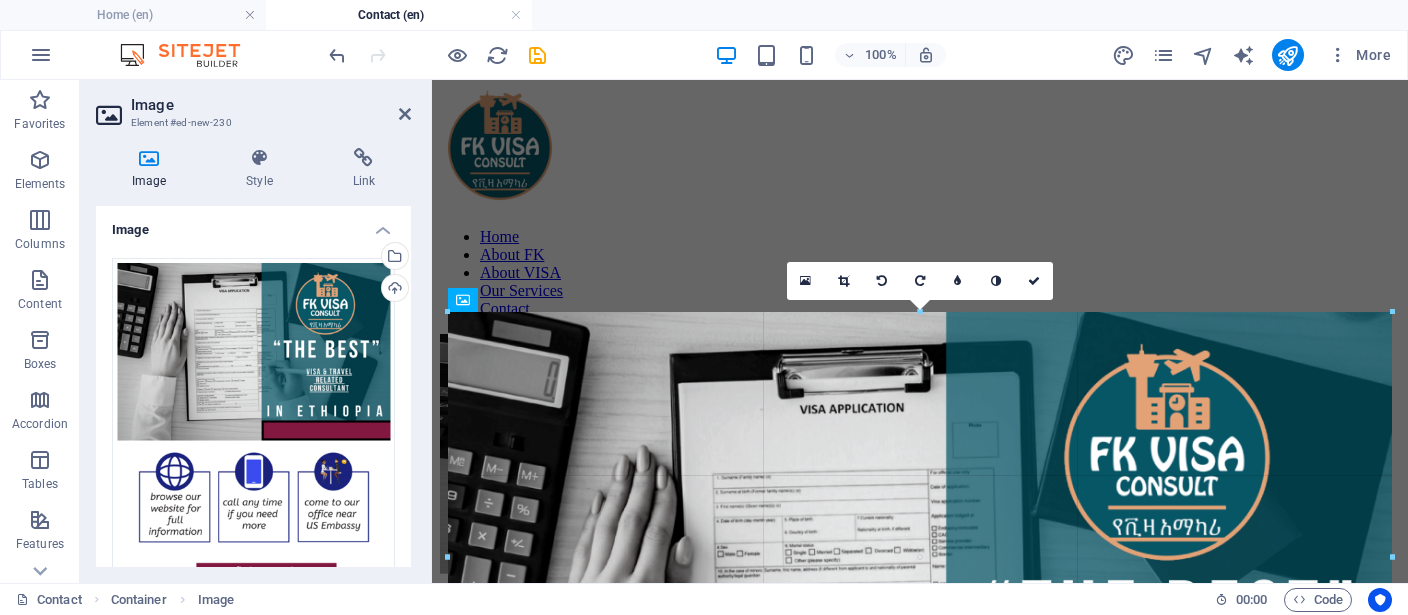 click at bounding box center [920, 557] 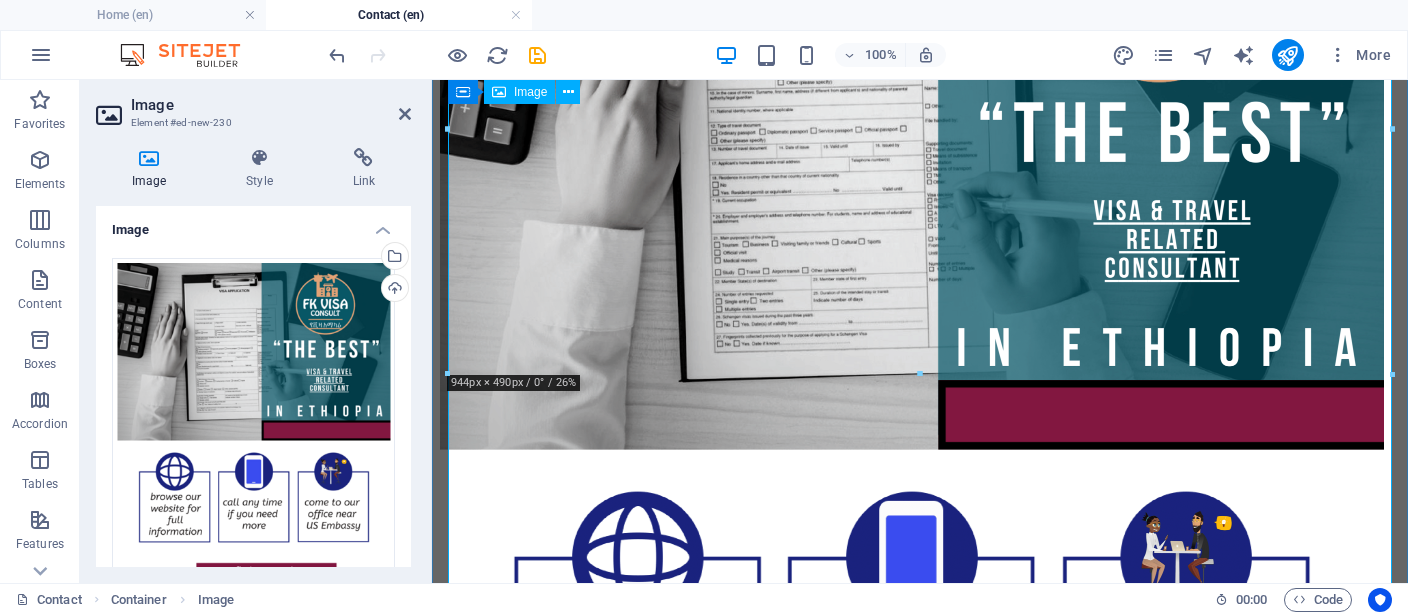 scroll, scrollTop: 528, scrollLeft: 0, axis: vertical 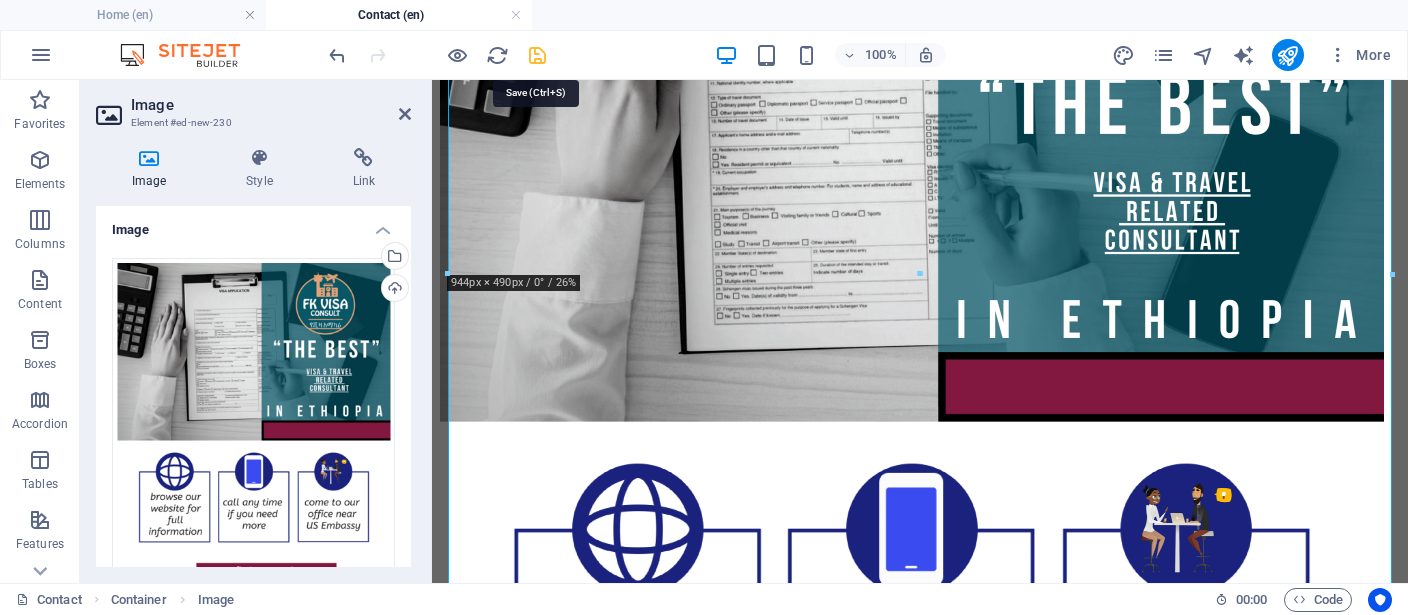 click at bounding box center (537, 55) 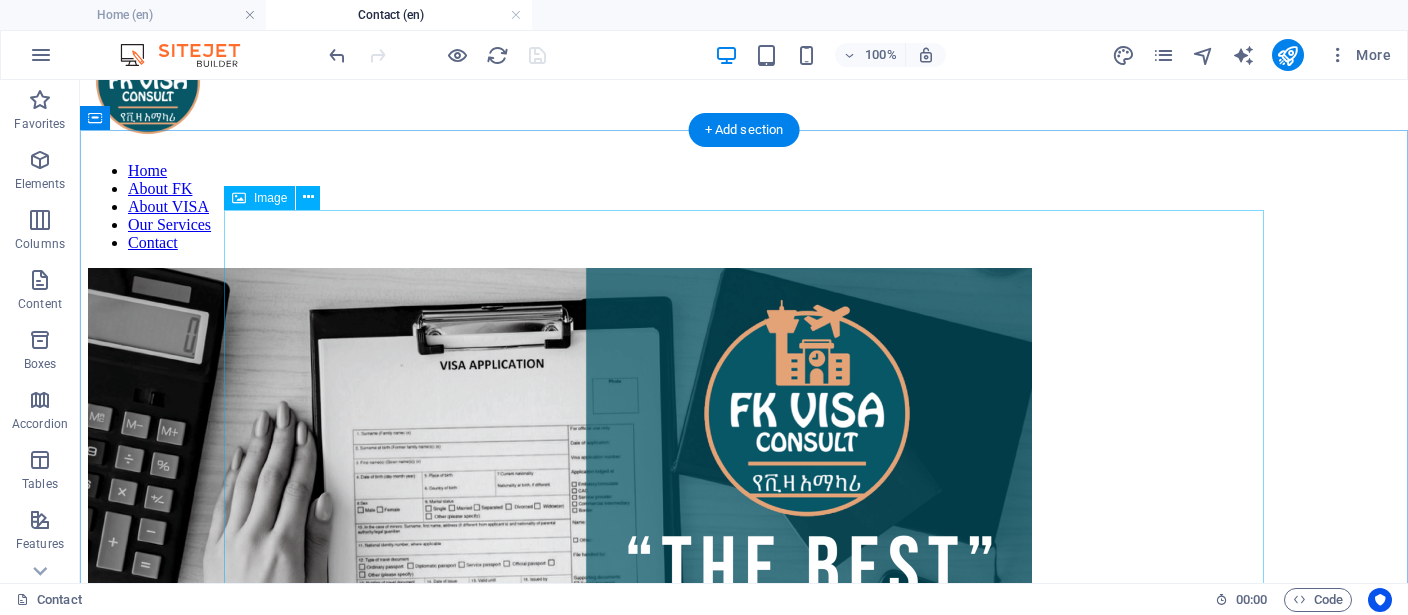 scroll, scrollTop: 105, scrollLeft: 0, axis: vertical 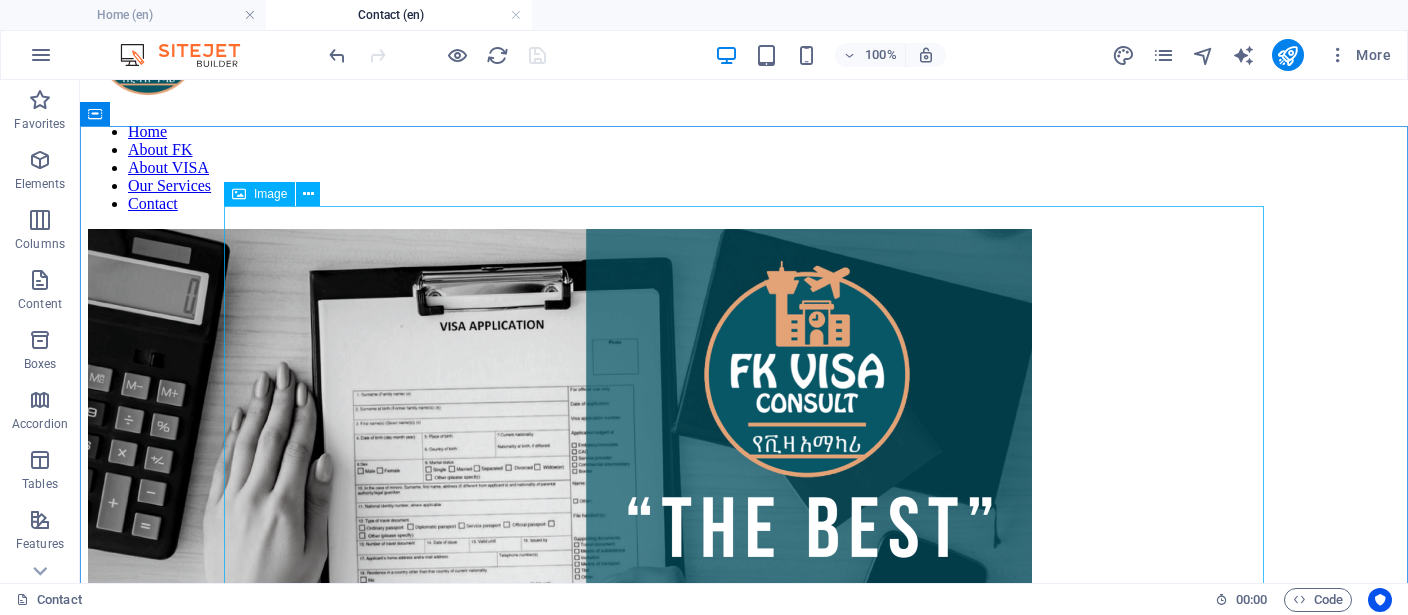 click on "Image" at bounding box center (259, 194) 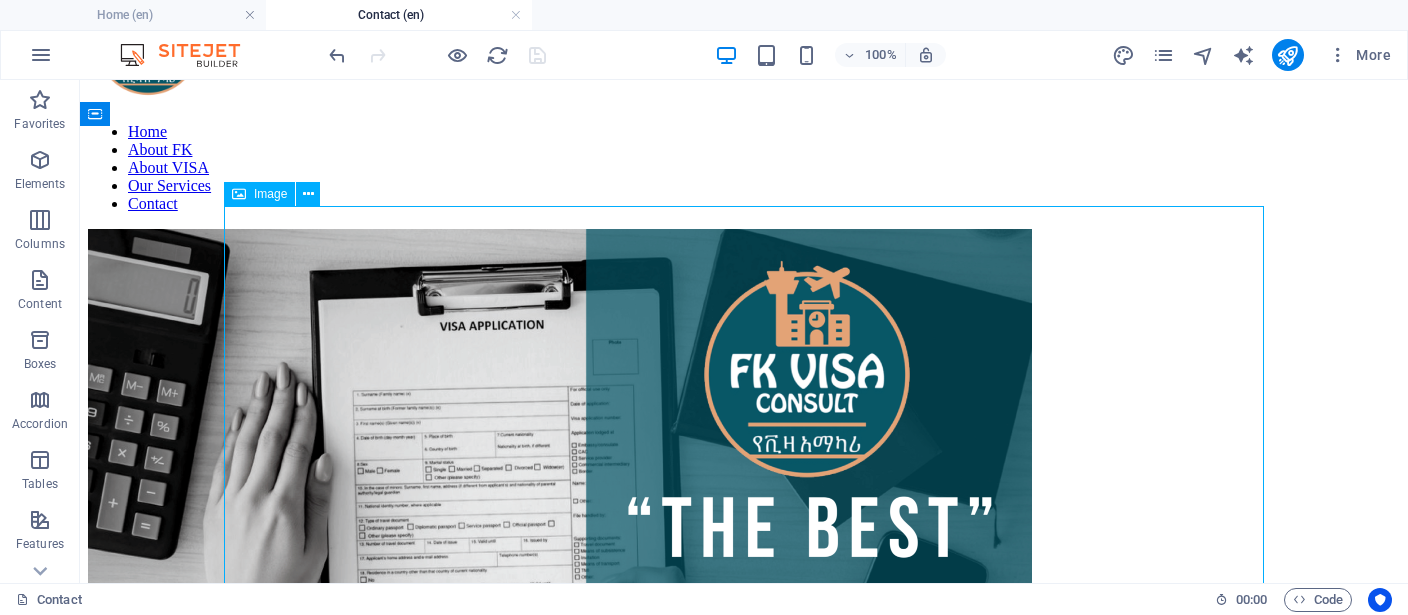 click on "Image" at bounding box center [259, 194] 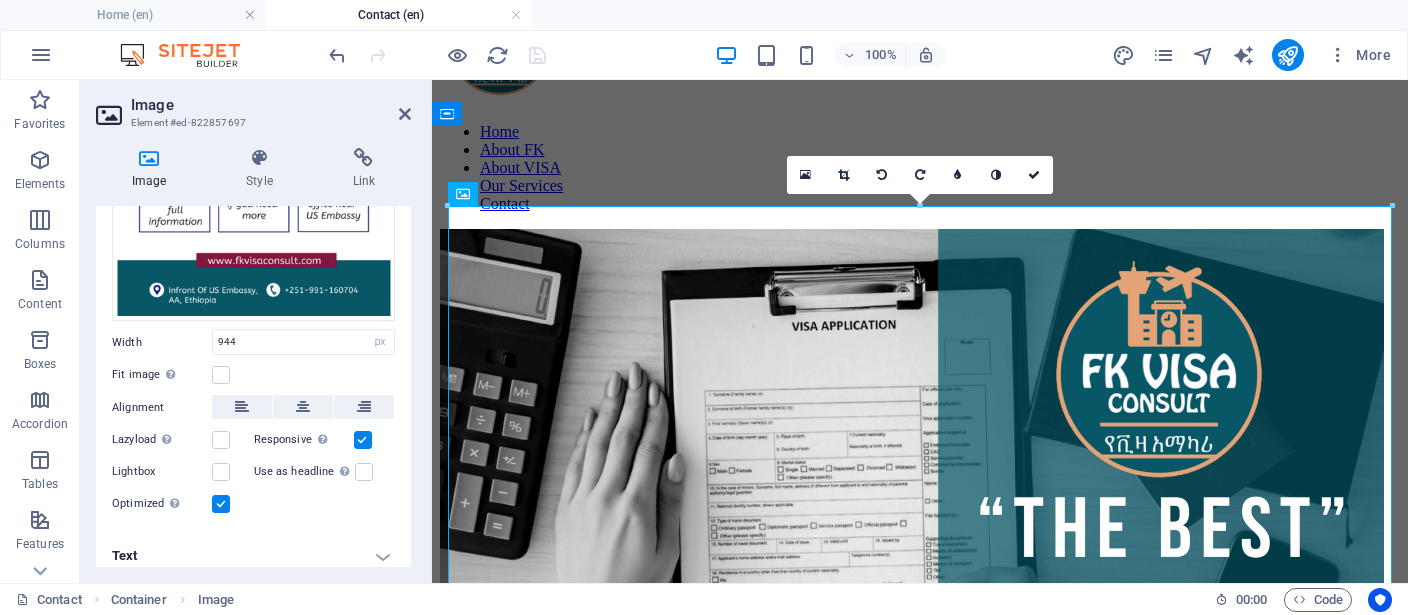 scroll, scrollTop: 322, scrollLeft: 0, axis: vertical 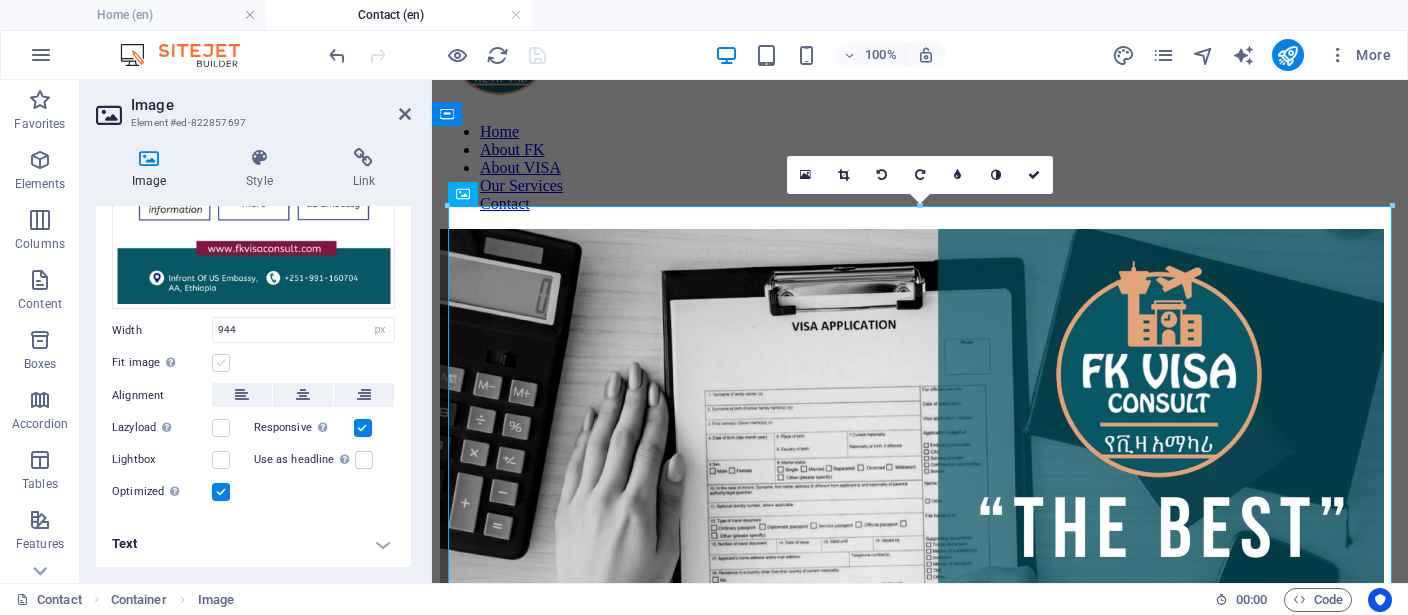 click at bounding box center (221, 363) 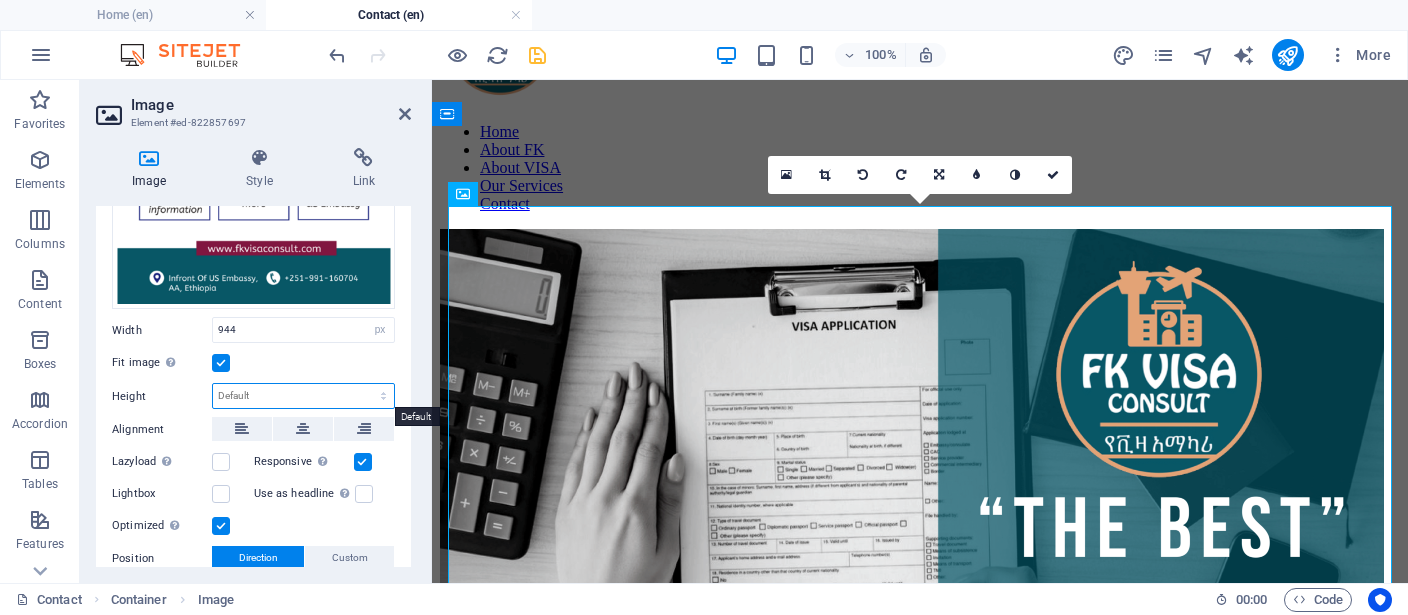 click on "Default auto px" at bounding box center [303, 396] 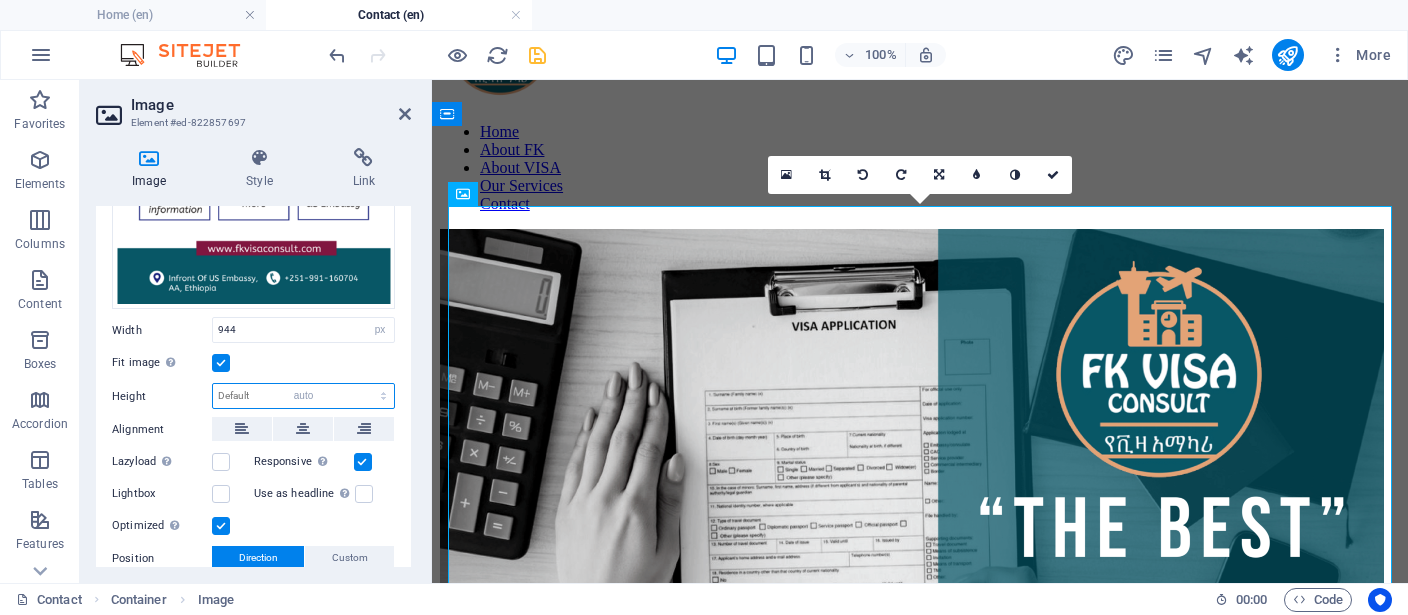 click on "auto" at bounding box center [0, 0] 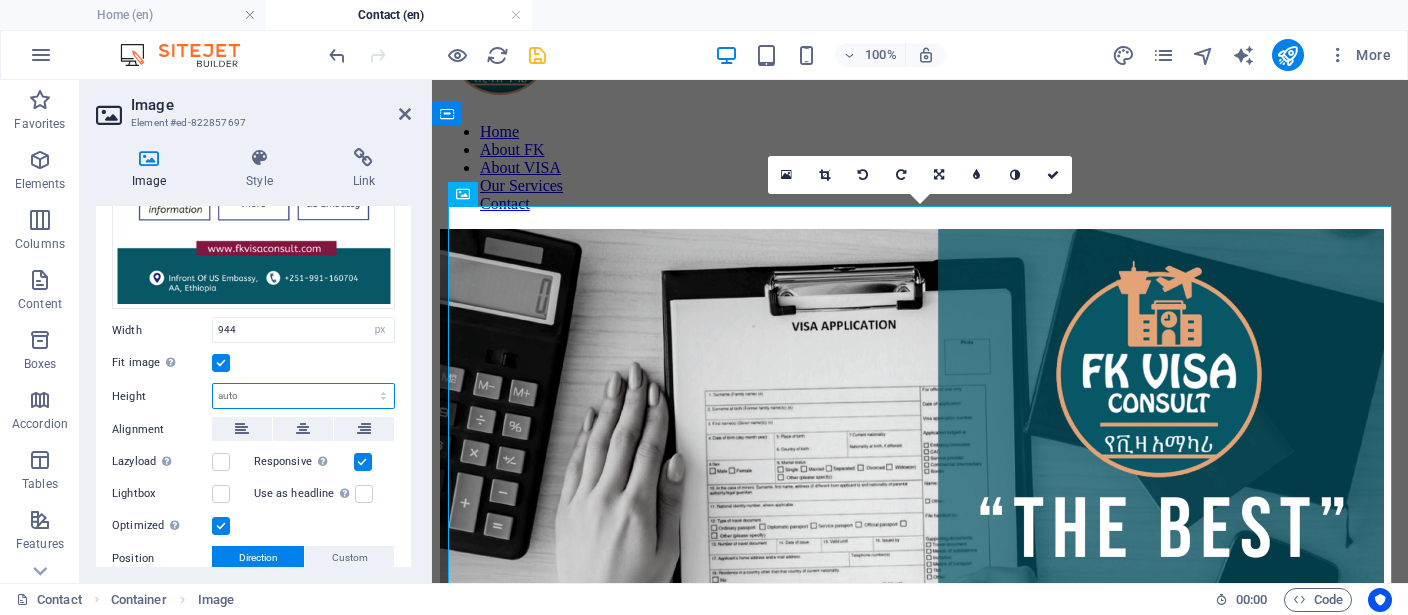 click on "Default auto px" at bounding box center (303, 396) 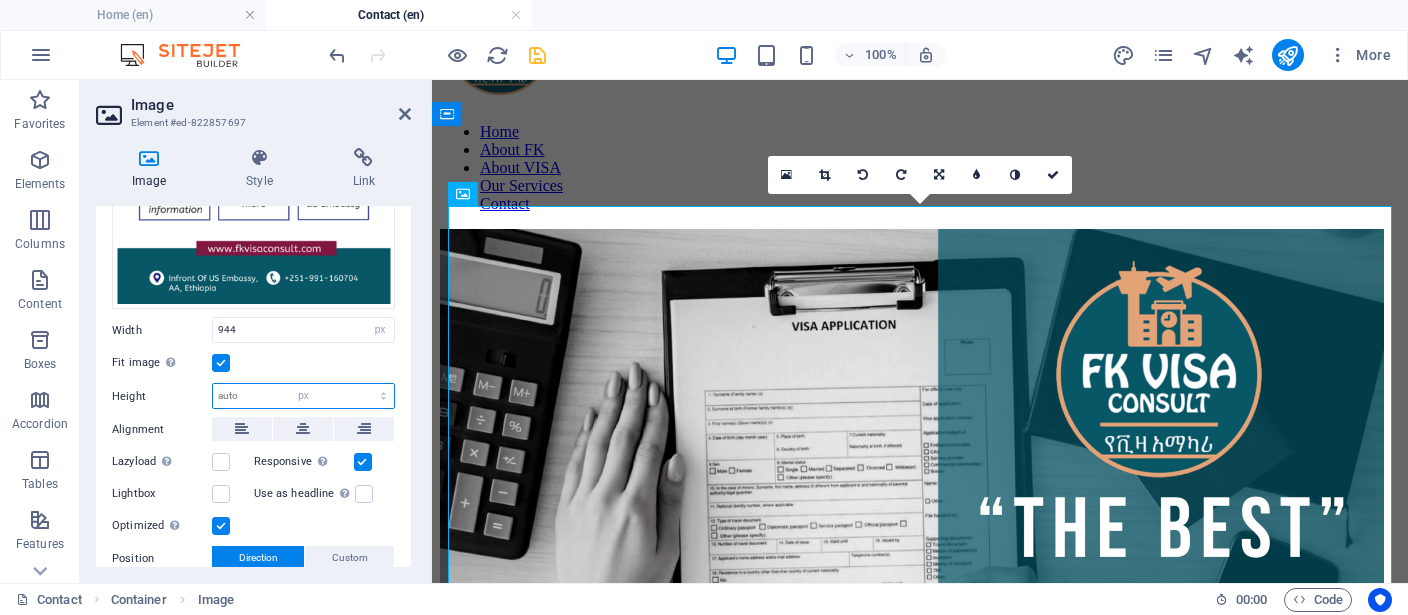 click on "px" at bounding box center (0, 0) 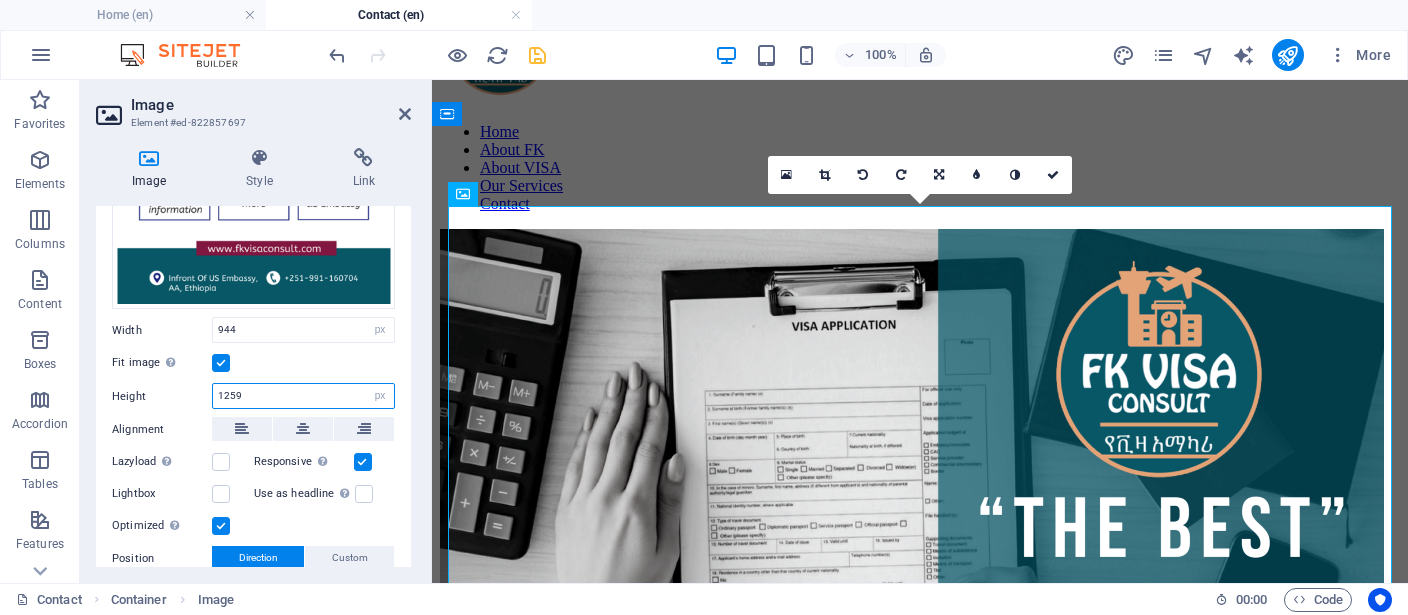 click on "1259" at bounding box center [303, 396] 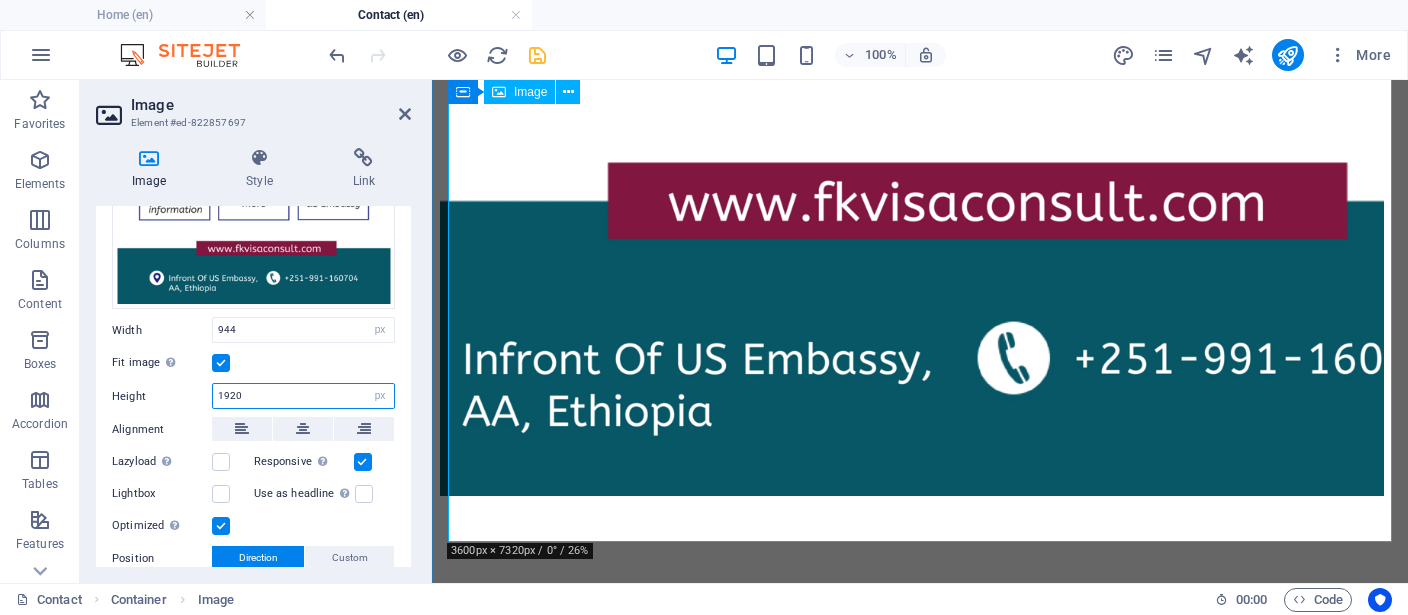 scroll, scrollTop: 1795, scrollLeft: 0, axis: vertical 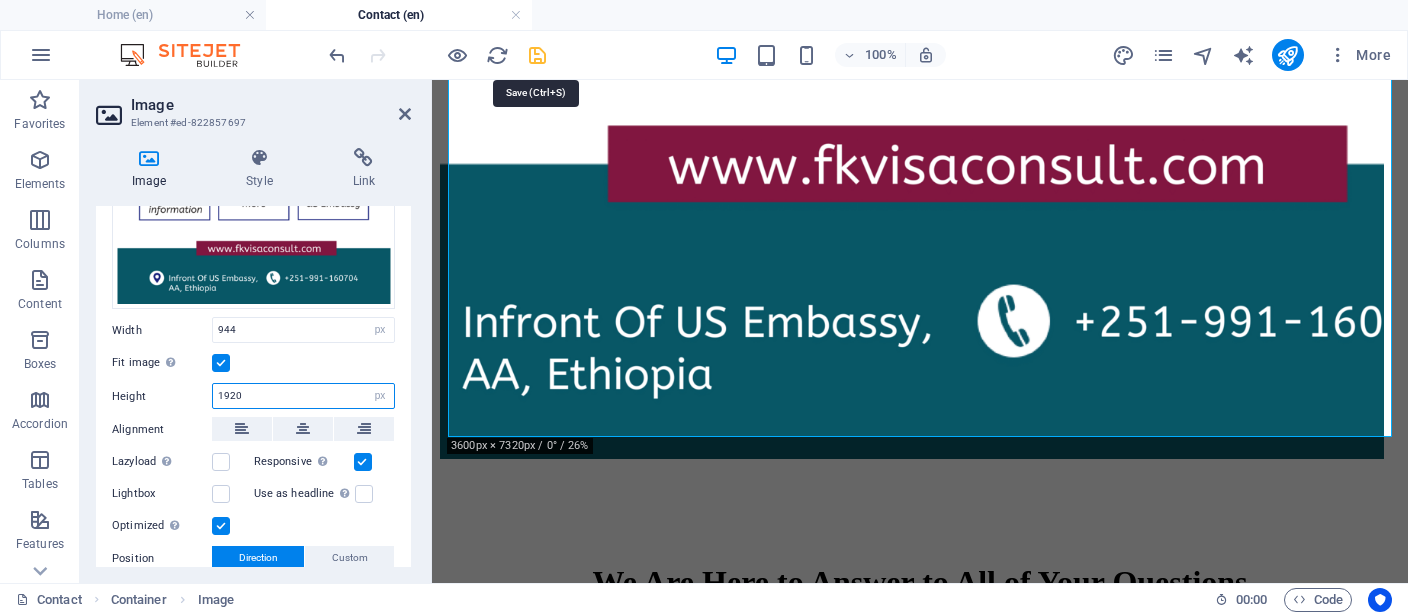 type on "1920" 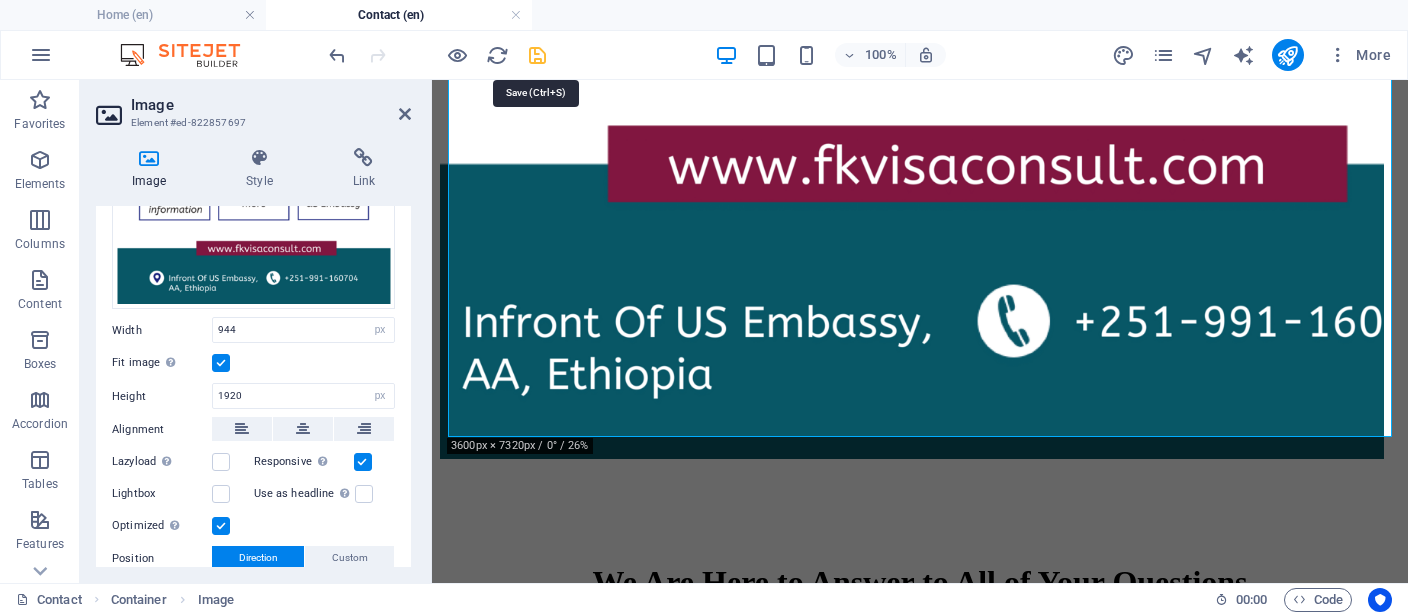 click at bounding box center [537, 55] 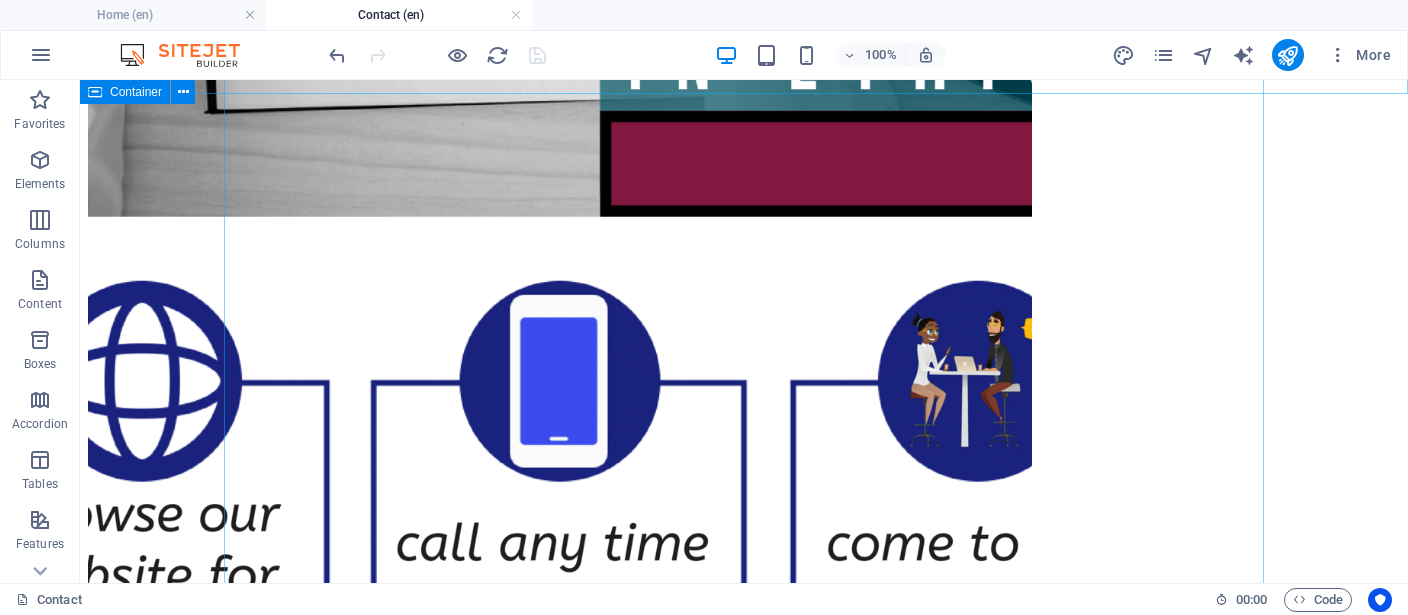 scroll, scrollTop: 1372, scrollLeft: 0, axis: vertical 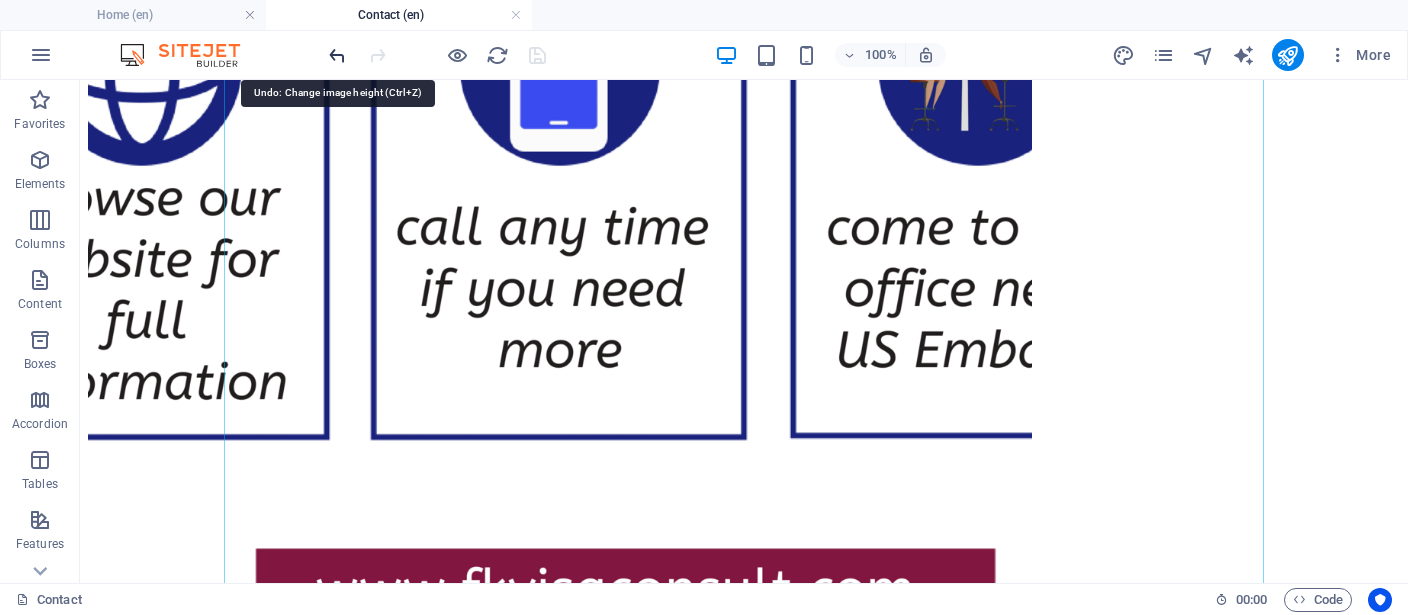 click at bounding box center (337, 55) 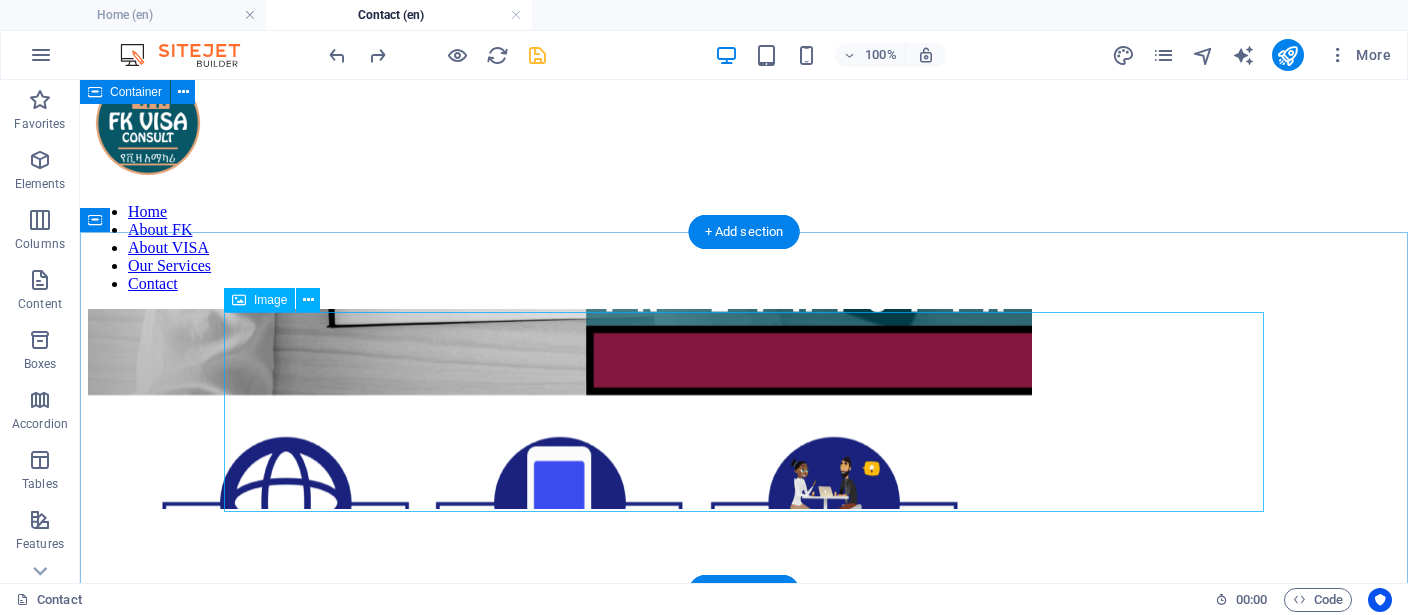 scroll, scrollTop: 0, scrollLeft: 0, axis: both 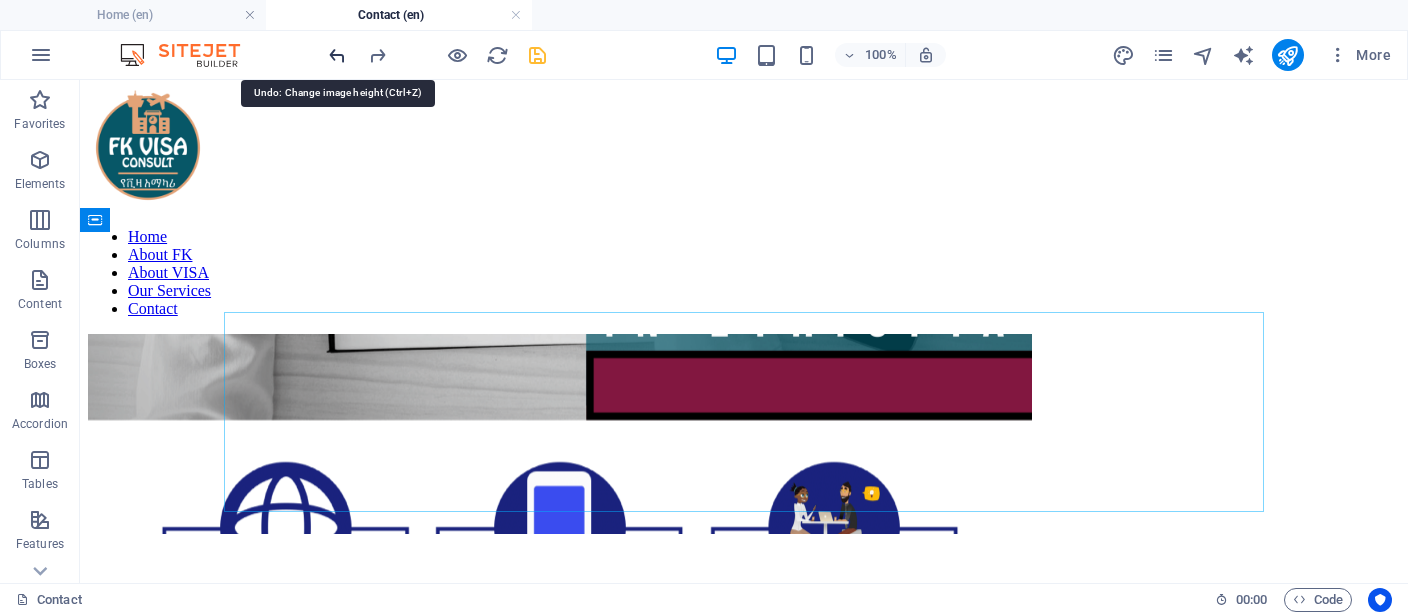 click at bounding box center (337, 55) 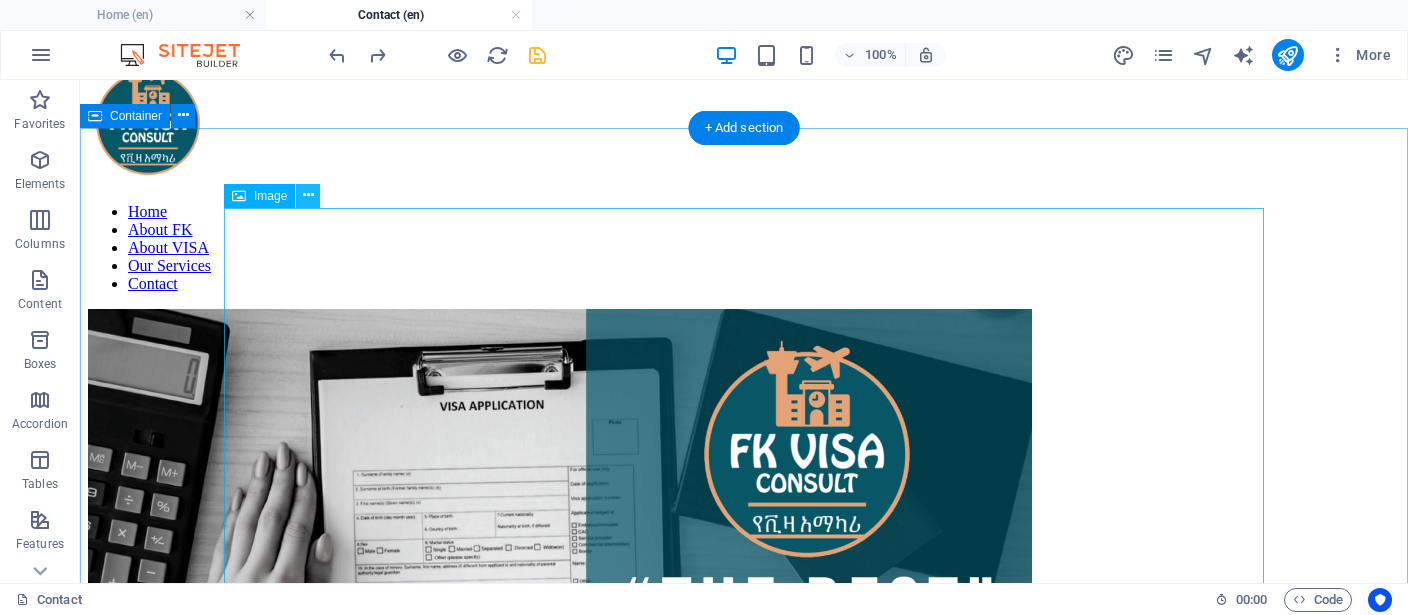 scroll, scrollTop: 0, scrollLeft: 0, axis: both 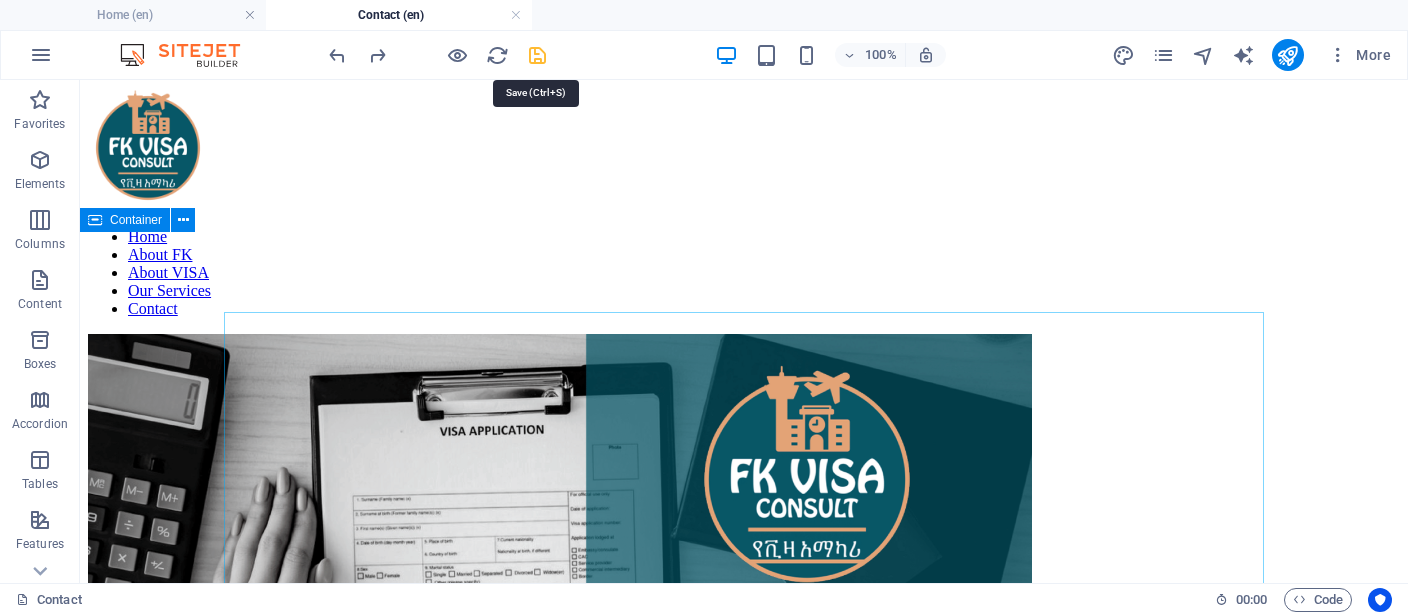 click at bounding box center [537, 55] 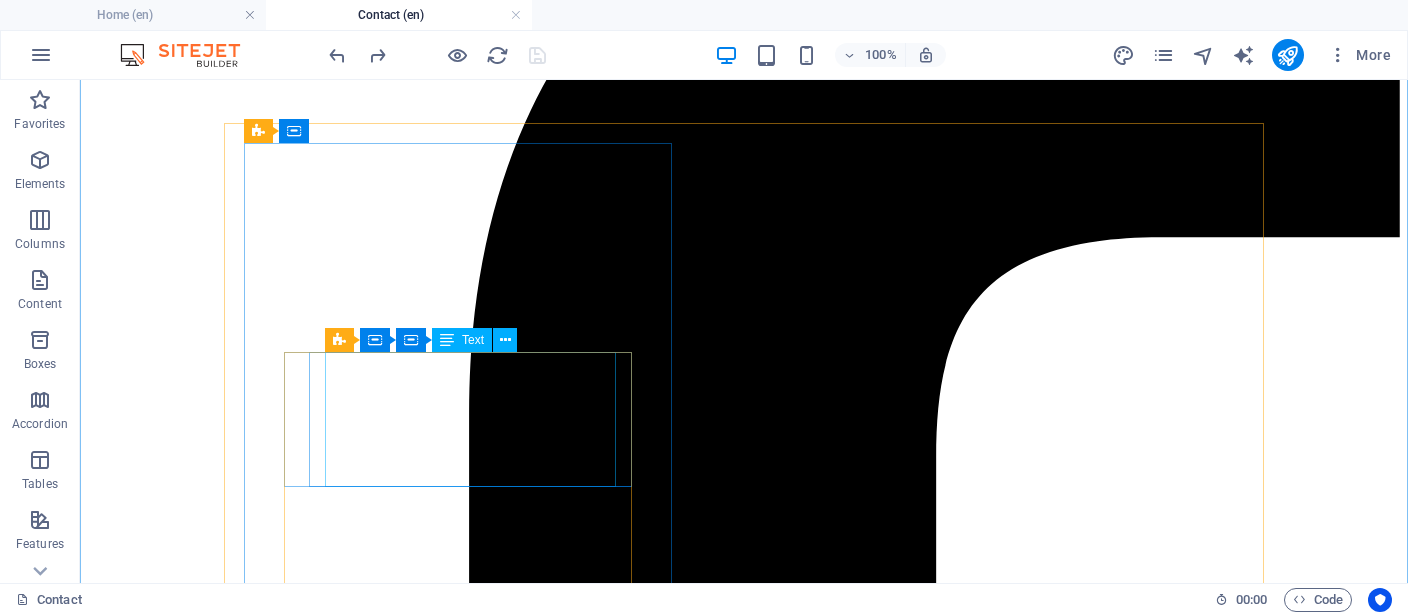 scroll, scrollTop: 2006, scrollLeft: 0, axis: vertical 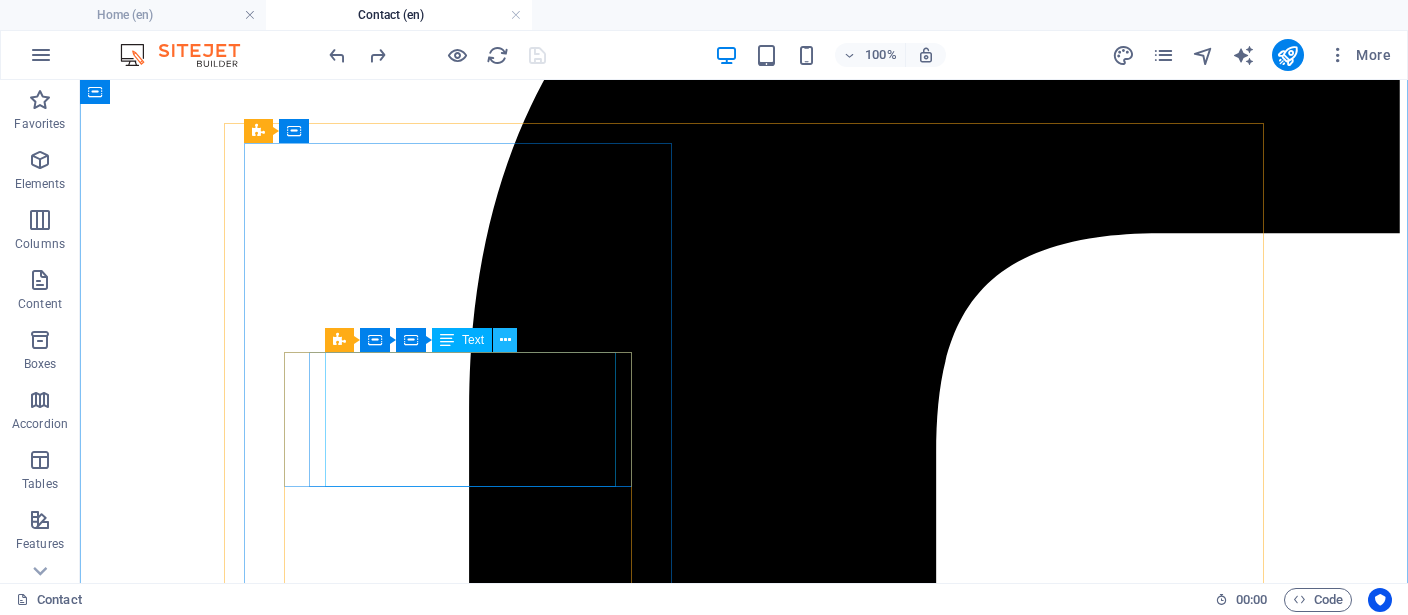 click at bounding box center [505, 340] 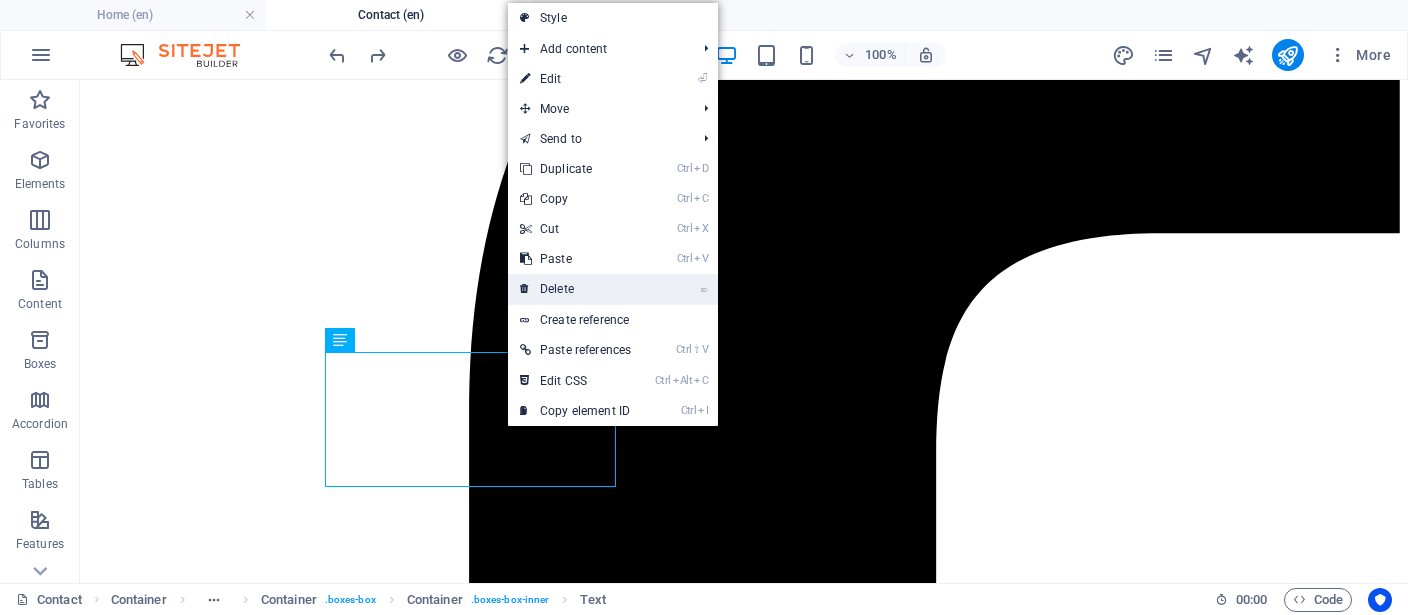 drag, startPoint x: 562, startPoint y: 290, endPoint x: 480, endPoint y: 214, distance: 111.8034 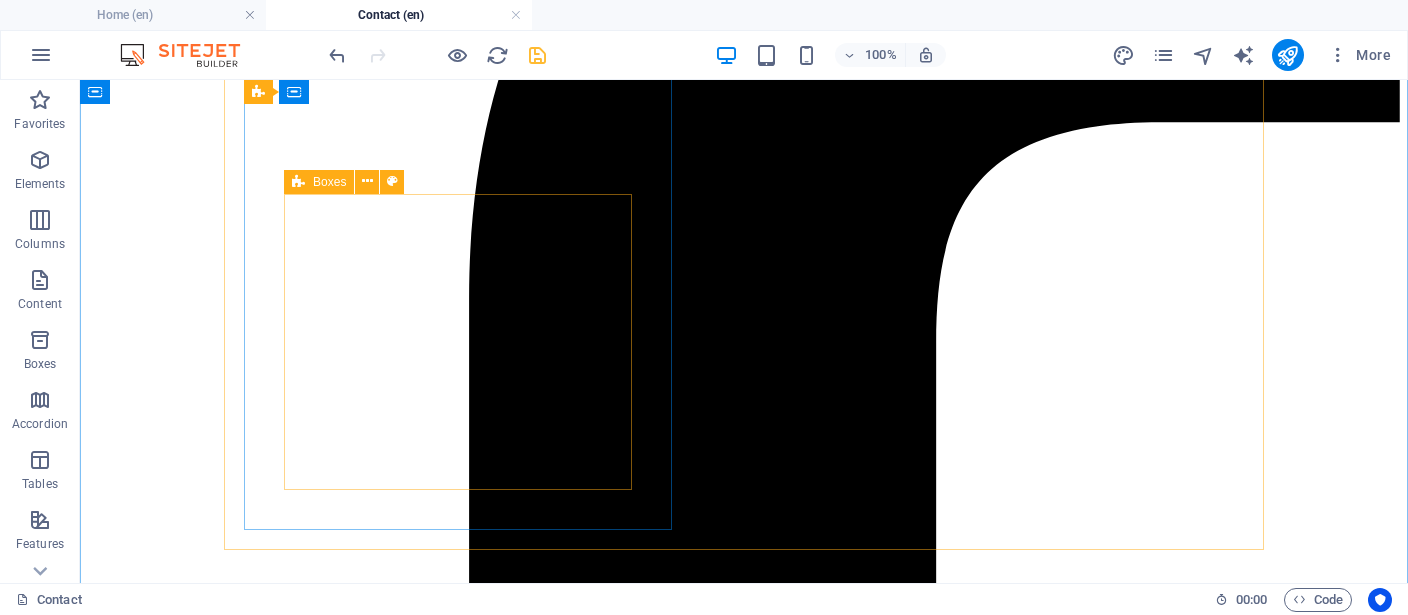 scroll, scrollTop: 2217, scrollLeft: 0, axis: vertical 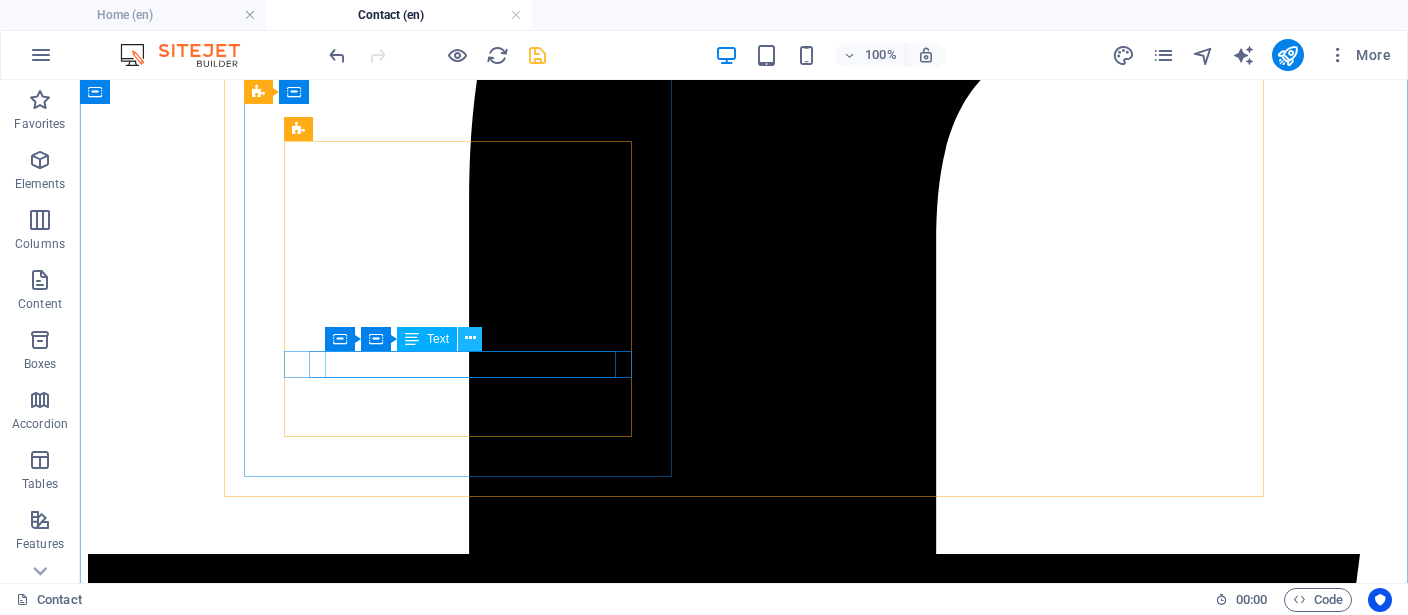 click at bounding box center (470, 338) 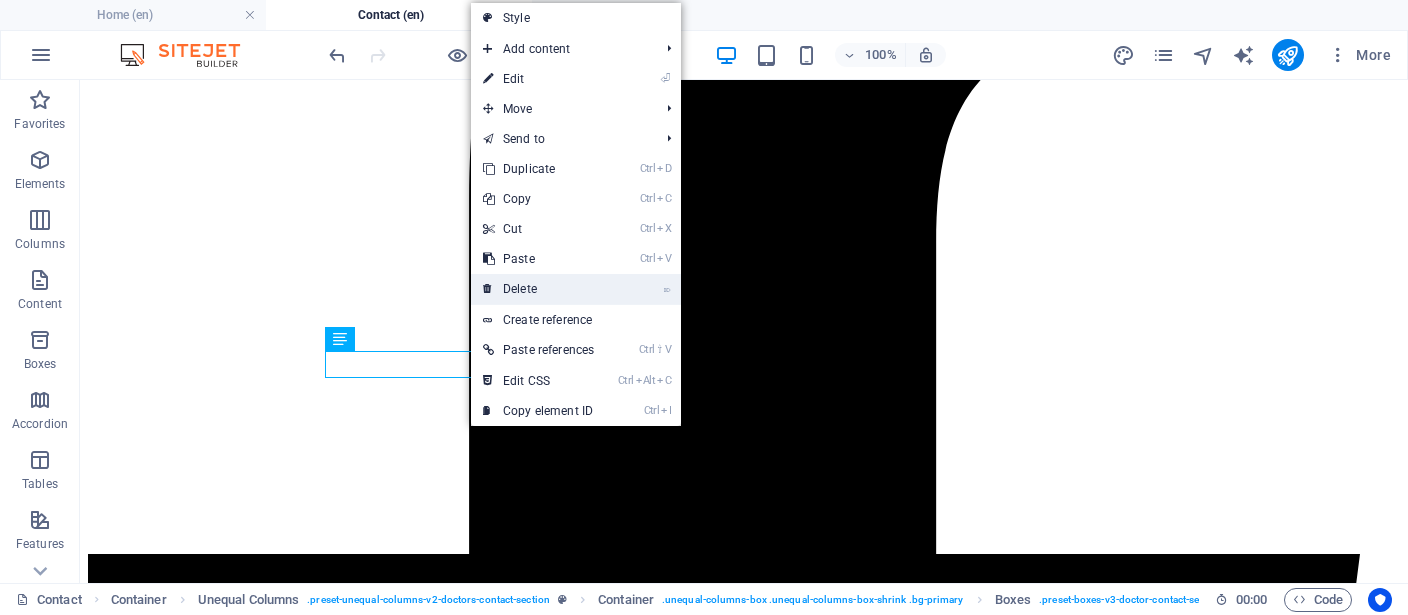 click on "⌦  Delete" at bounding box center (538, 289) 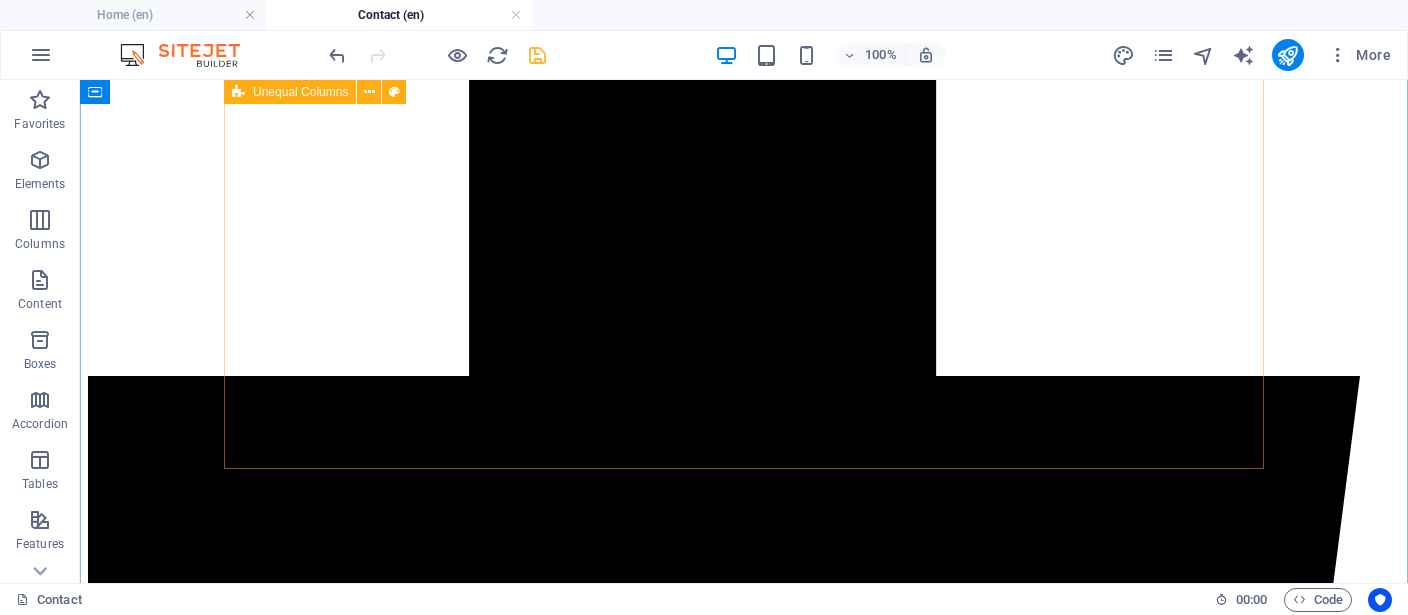scroll, scrollTop: 2428, scrollLeft: 0, axis: vertical 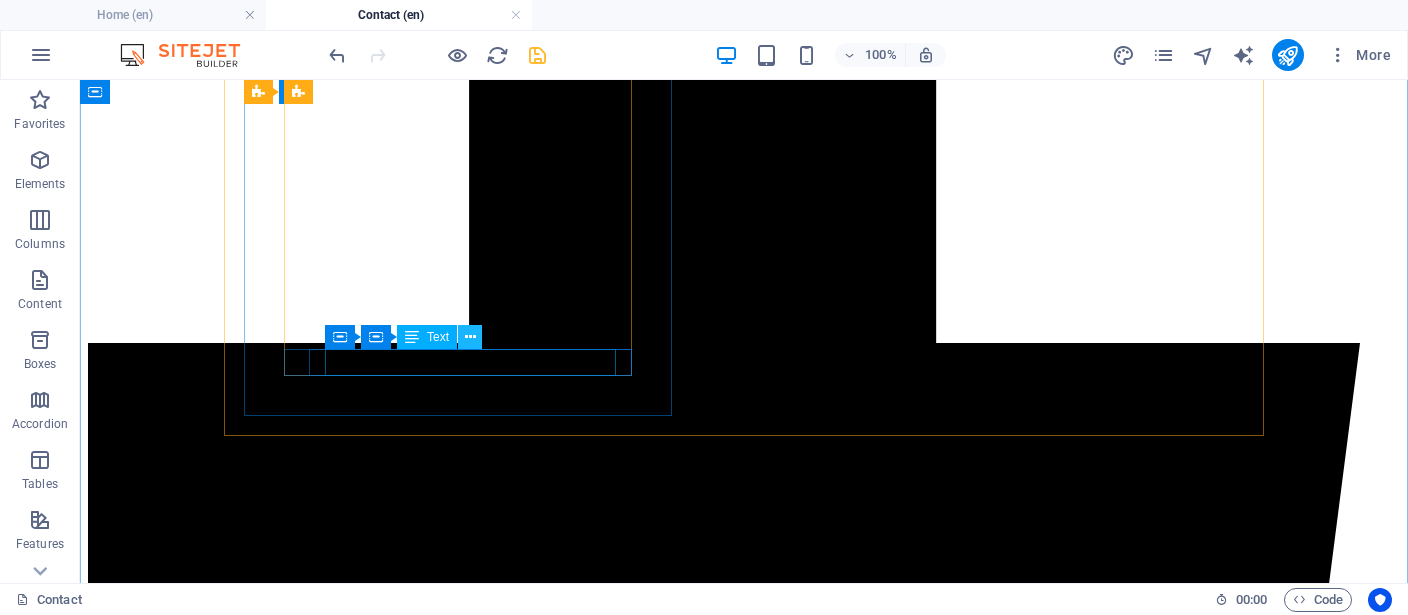 click at bounding box center (470, 337) 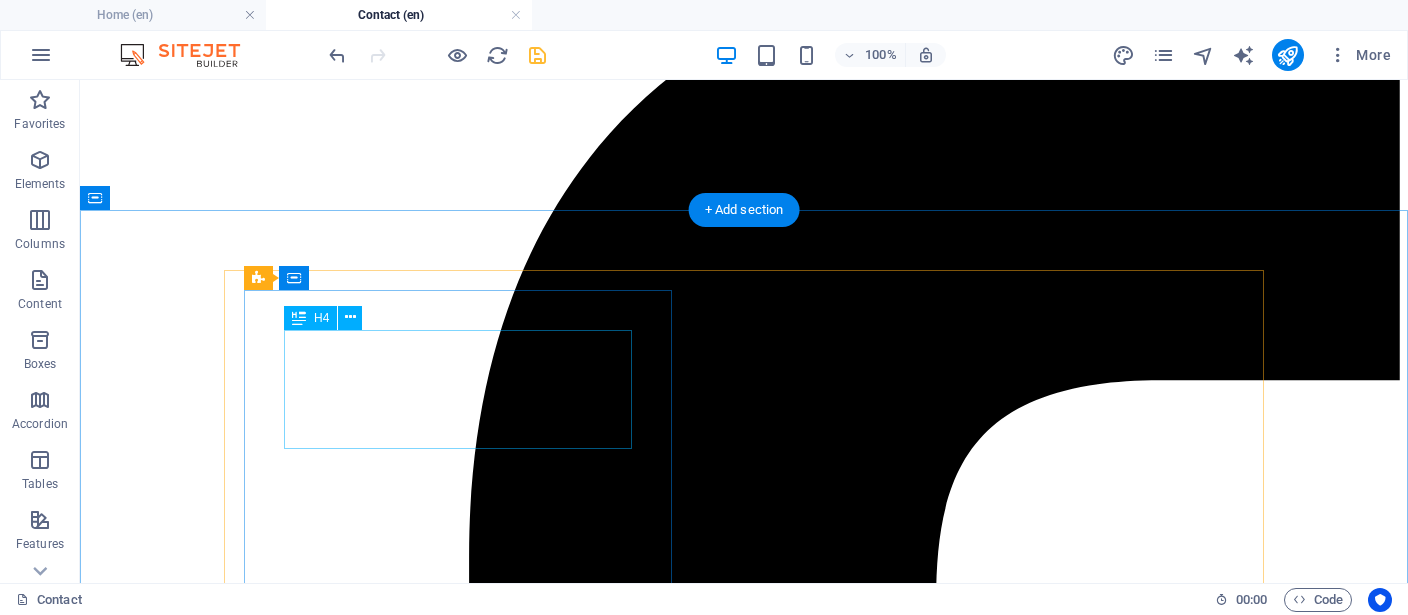 scroll, scrollTop: 1795, scrollLeft: 0, axis: vertical 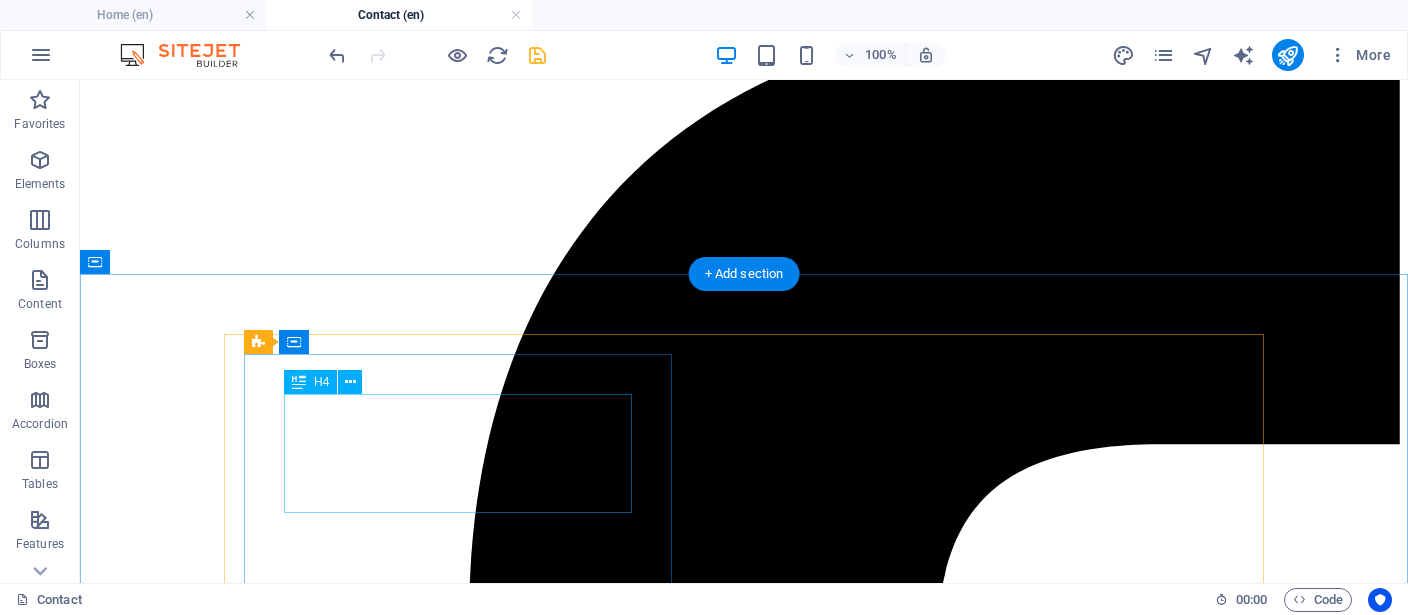 click on "Contact information" at bounding box center (744, 5540) 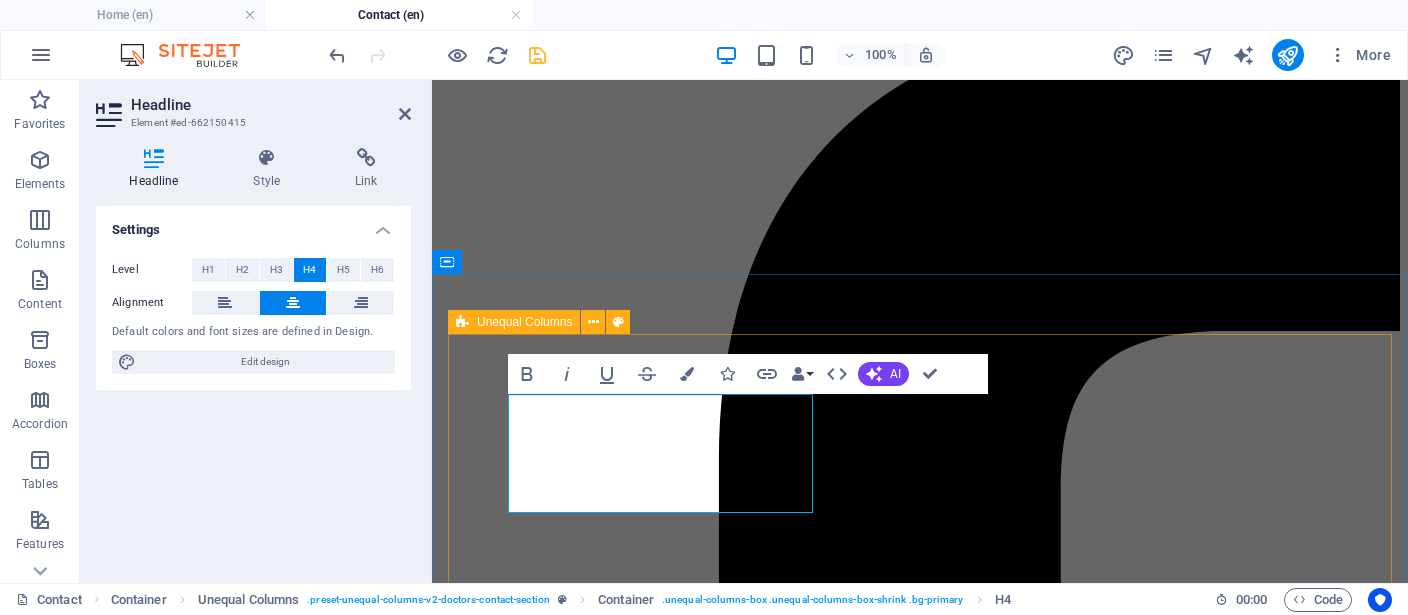 type 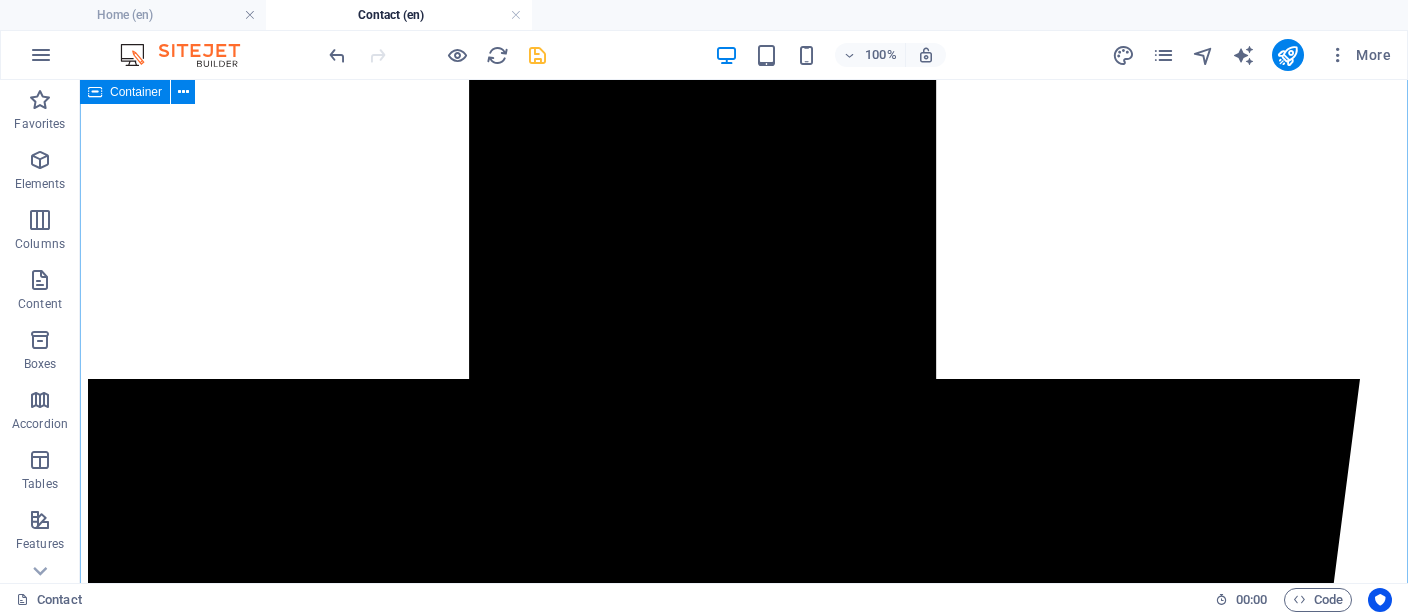 scroll, scrollTop: 2428, scrollLeft: 0, axis: vertical 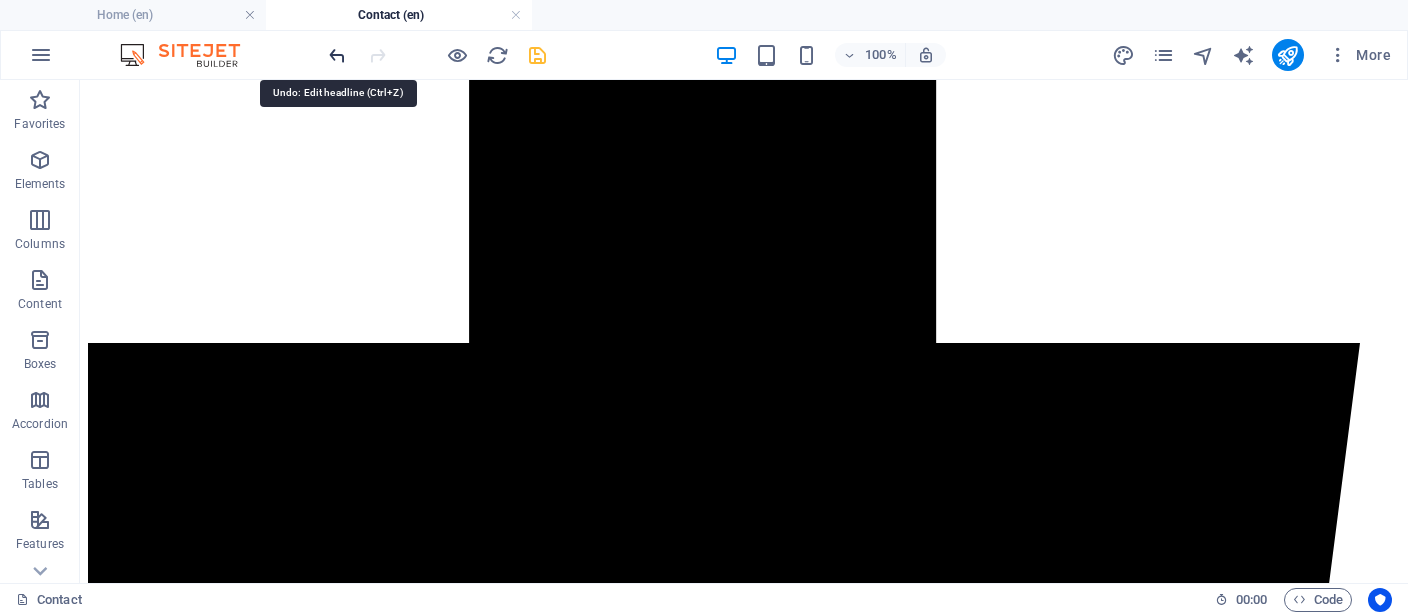 click at bounding box center (337, 55) 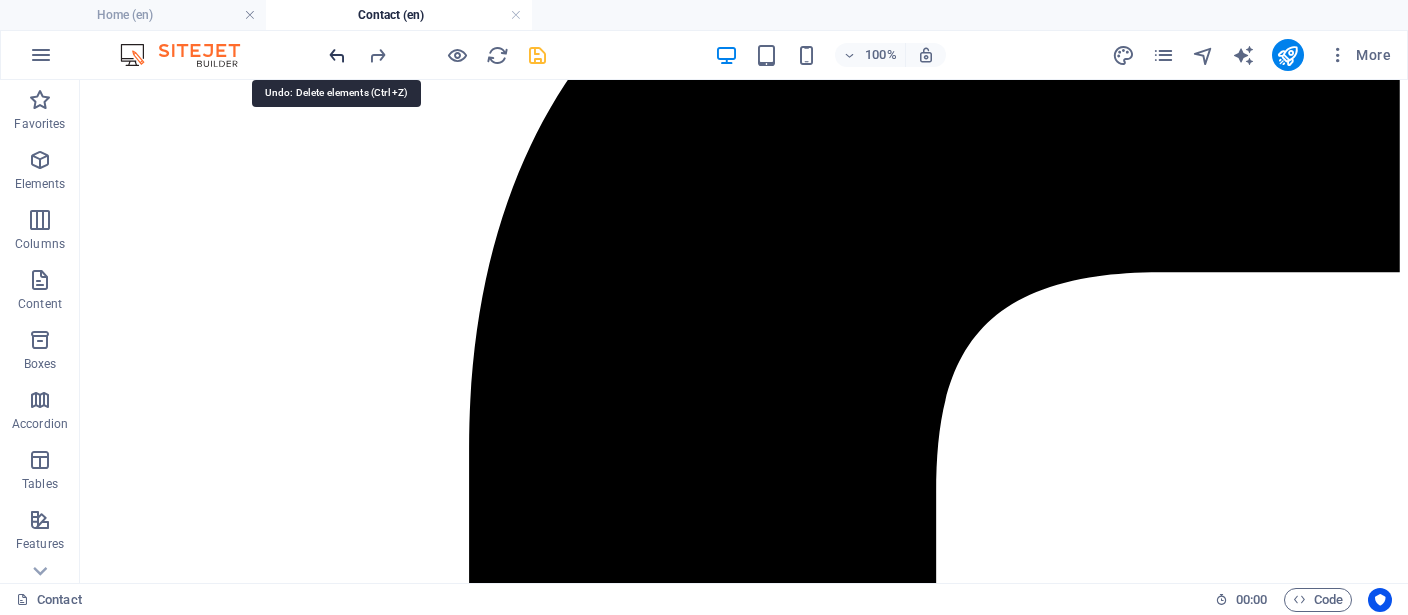 scroll, scrollTop: 1917, scrollLeft: 0, axis: vertical 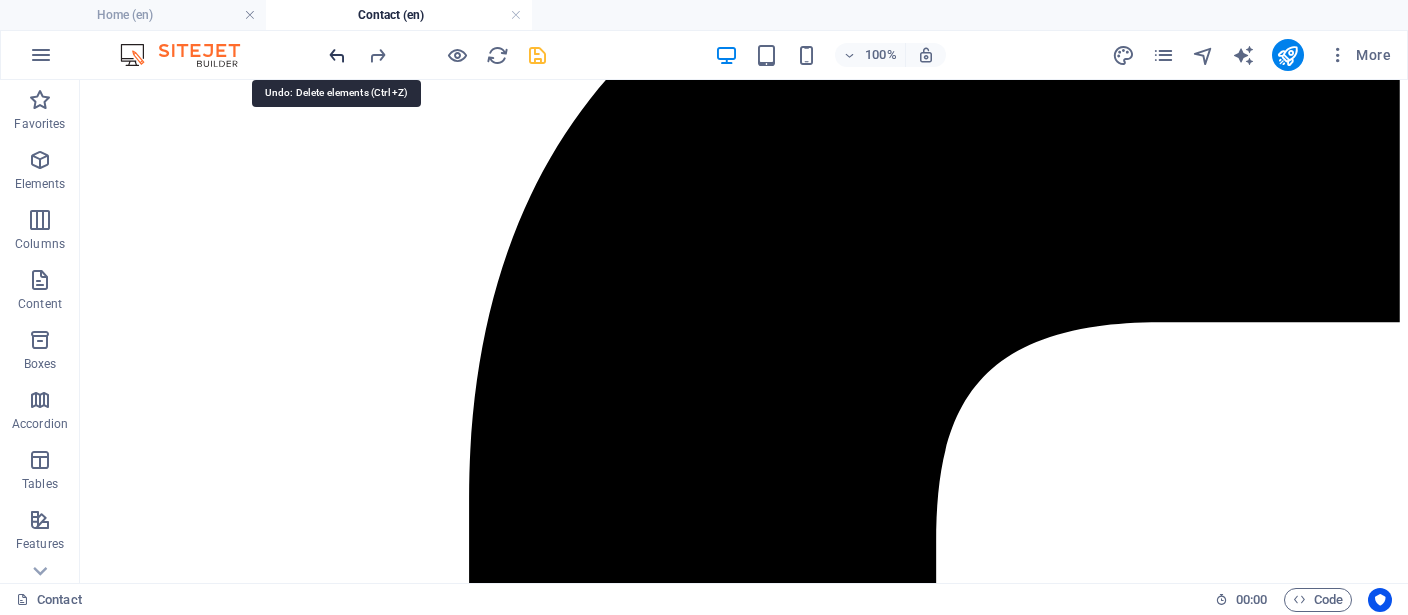 click at bounding box center (337, 55) 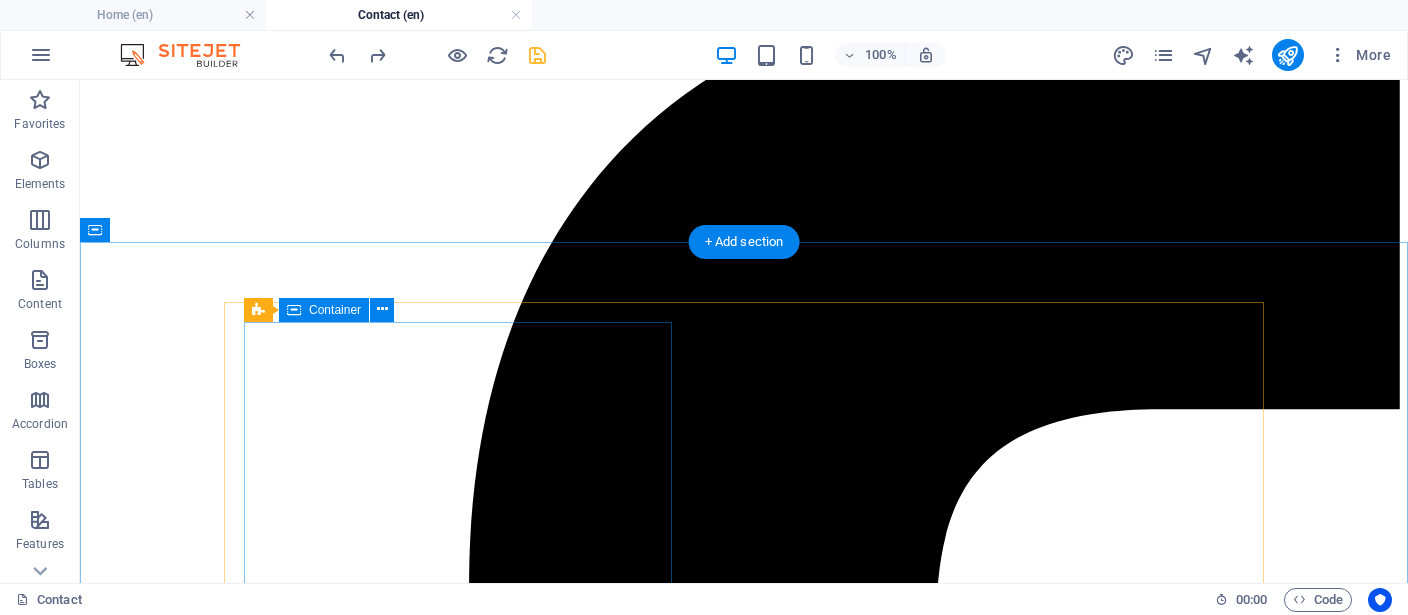 scroll, scrollTop: 1827, scrollLeft: 0, axis: vertical 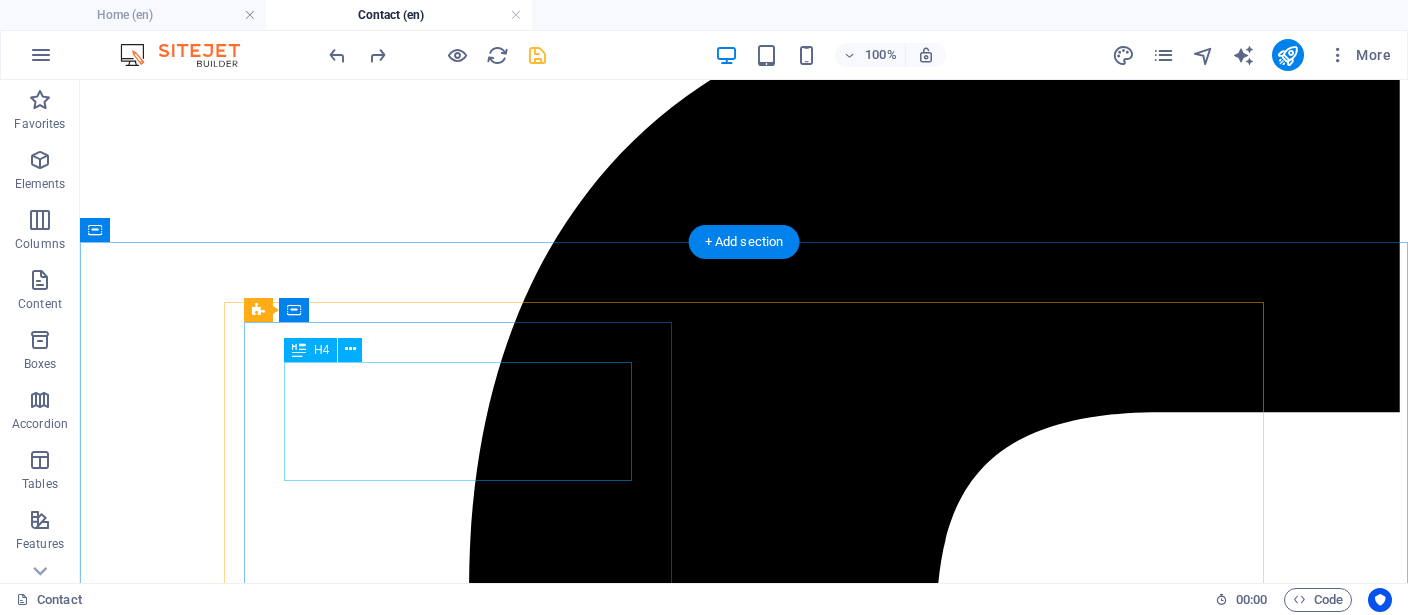 click on "Contact information" at bounding box center (744, 5508) 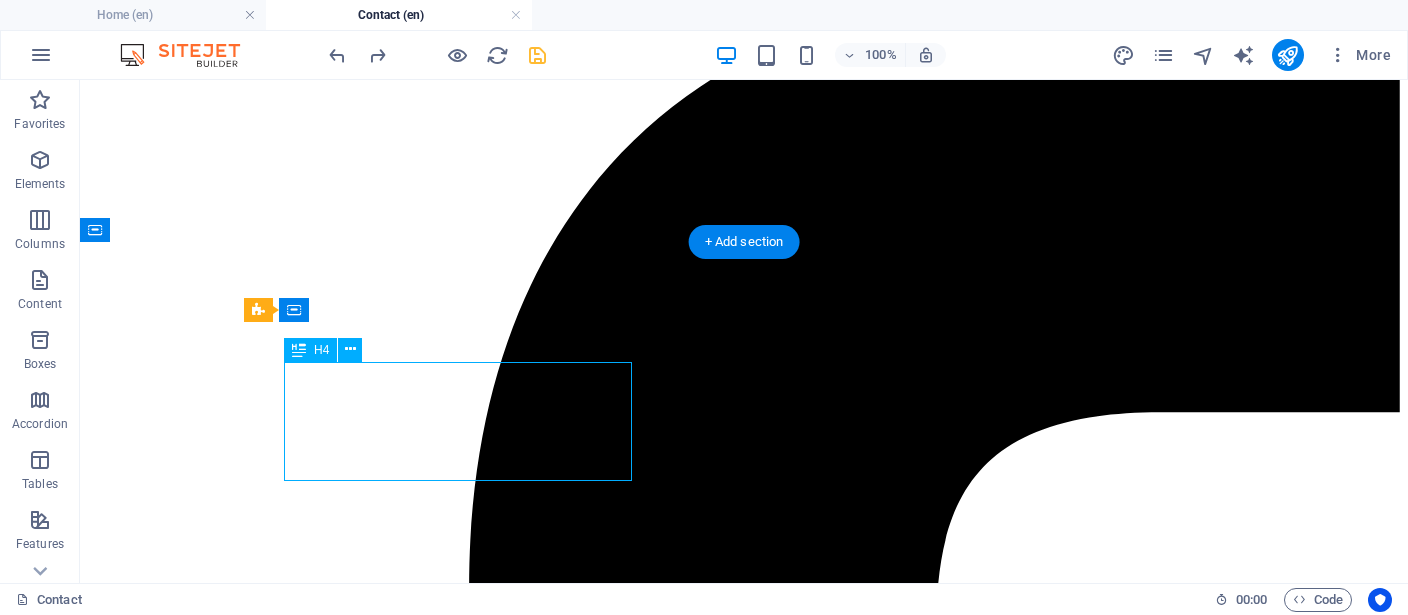 click on "Contact information" at bounding box center [744, 5508] 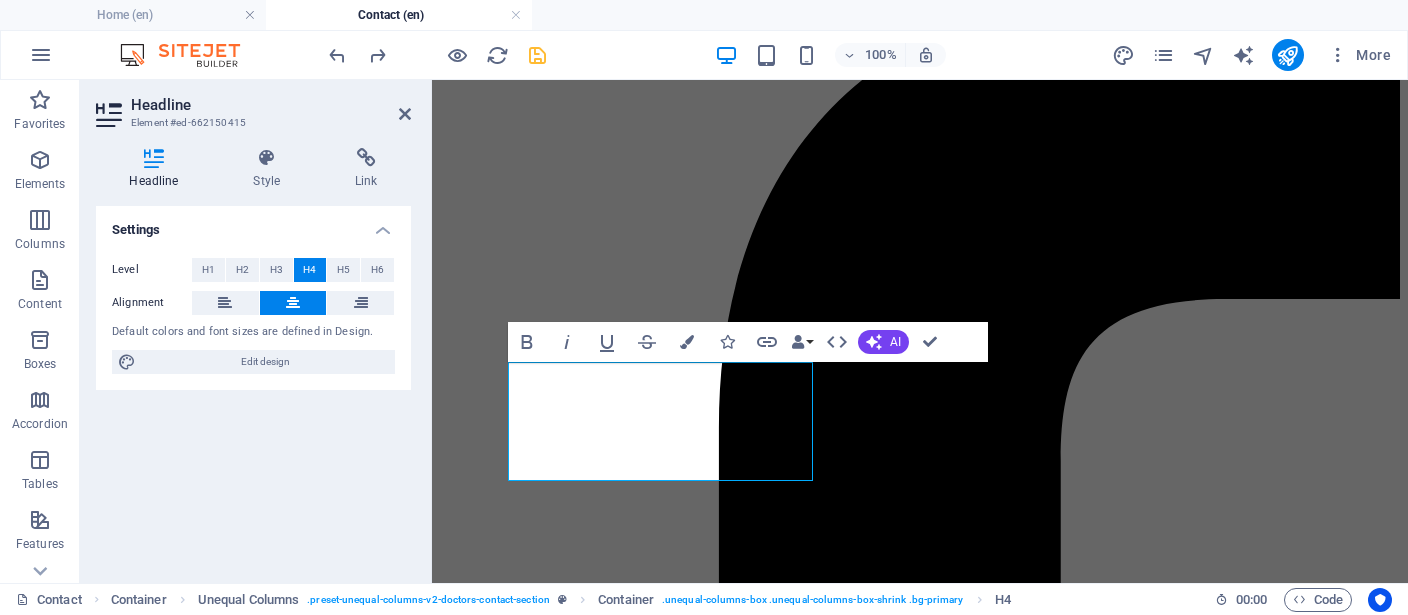 type 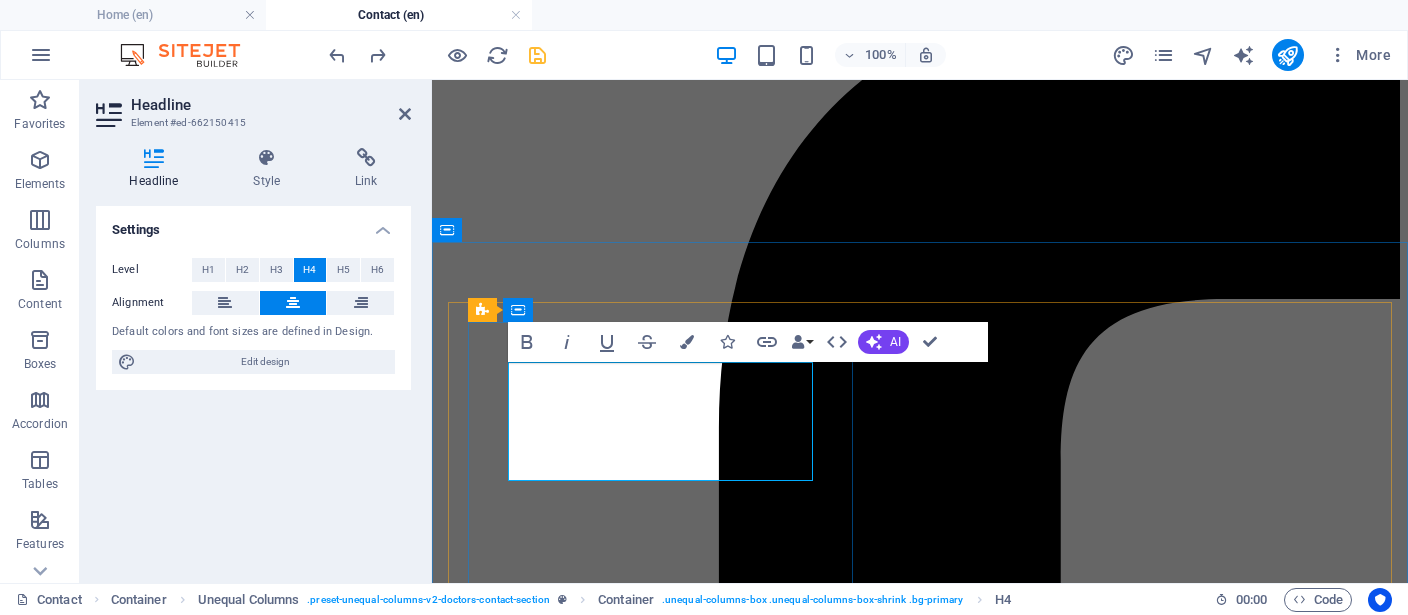 click on "Send Your Thouthts" at bounding box center (920, 4071) 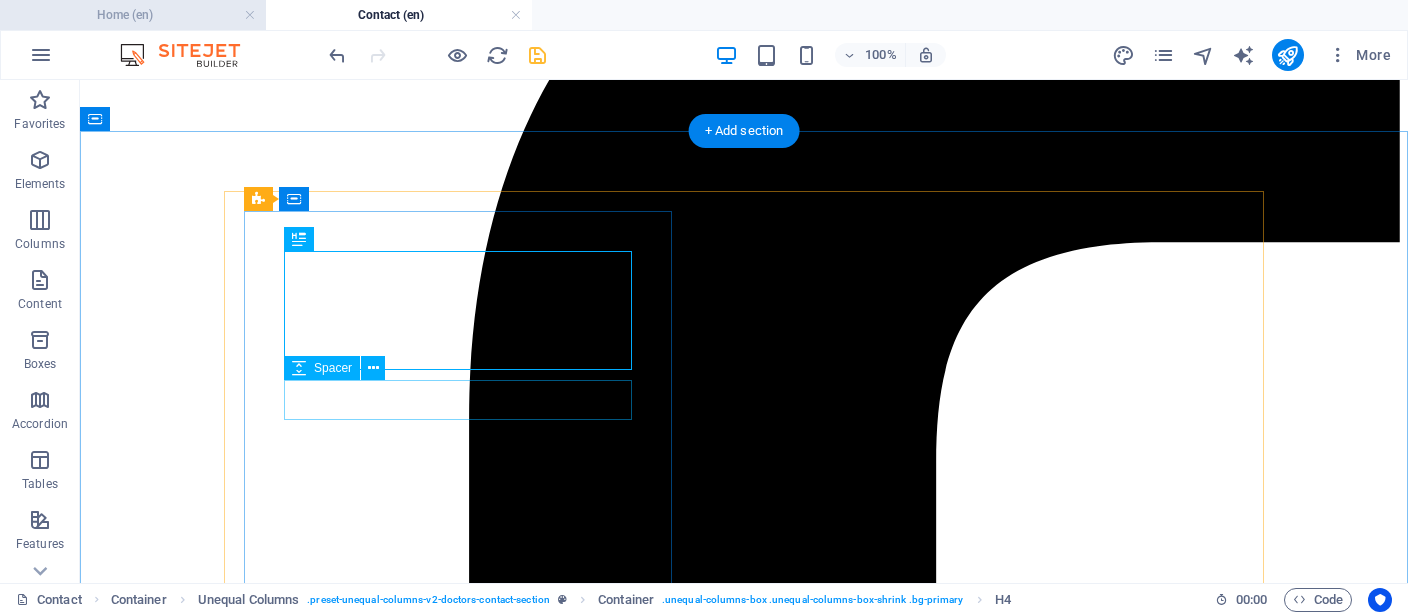 scroll, scrollTop: 2038, scrollLeft: 0, axis: vertical 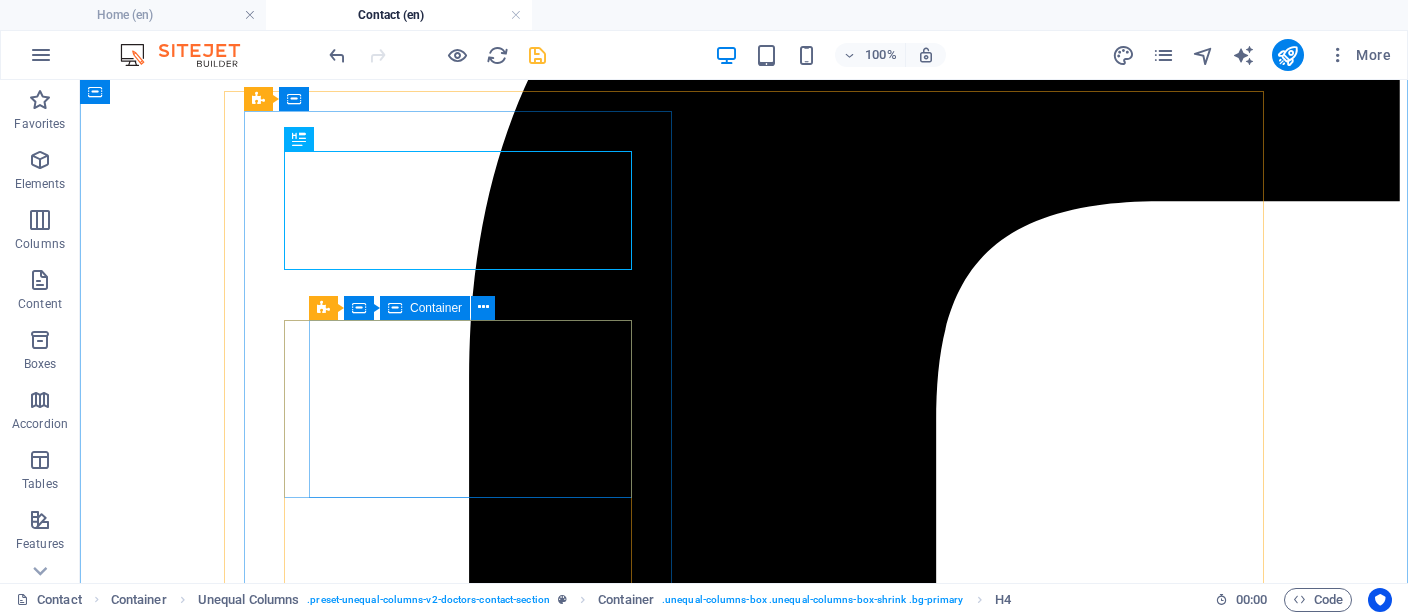 click on "Add elements" at bounding box center (685, 7023) 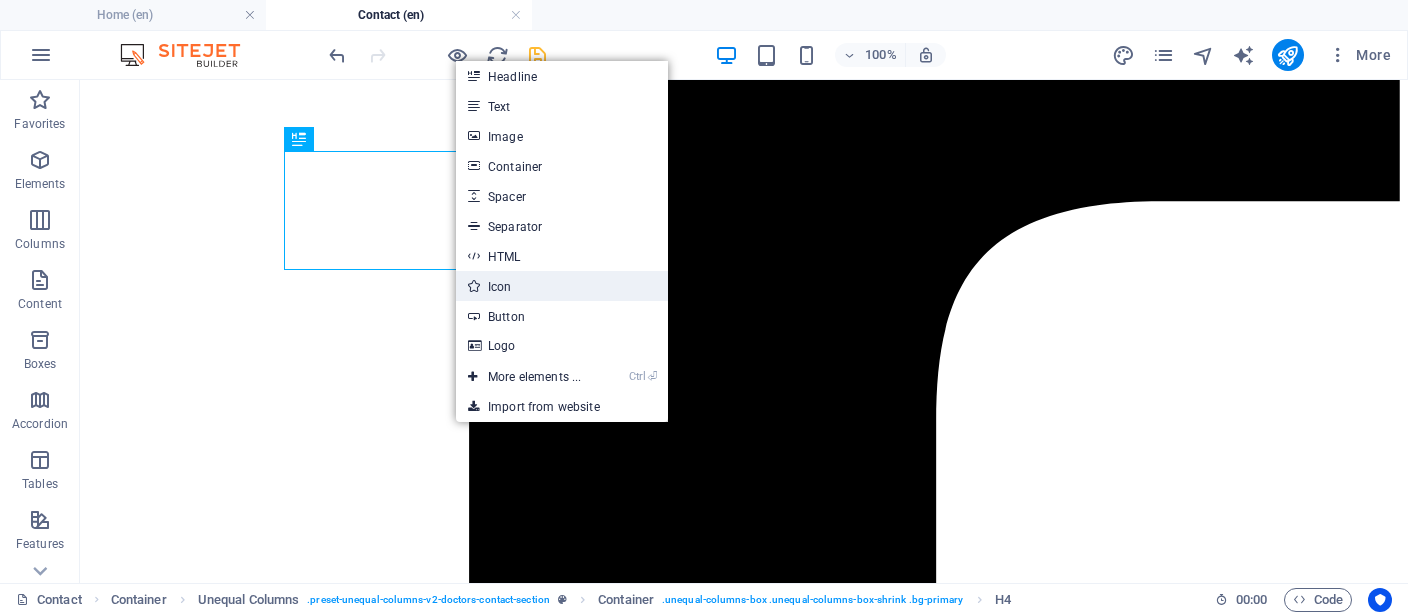 click on "Icon" at bounding box center [562, 286] 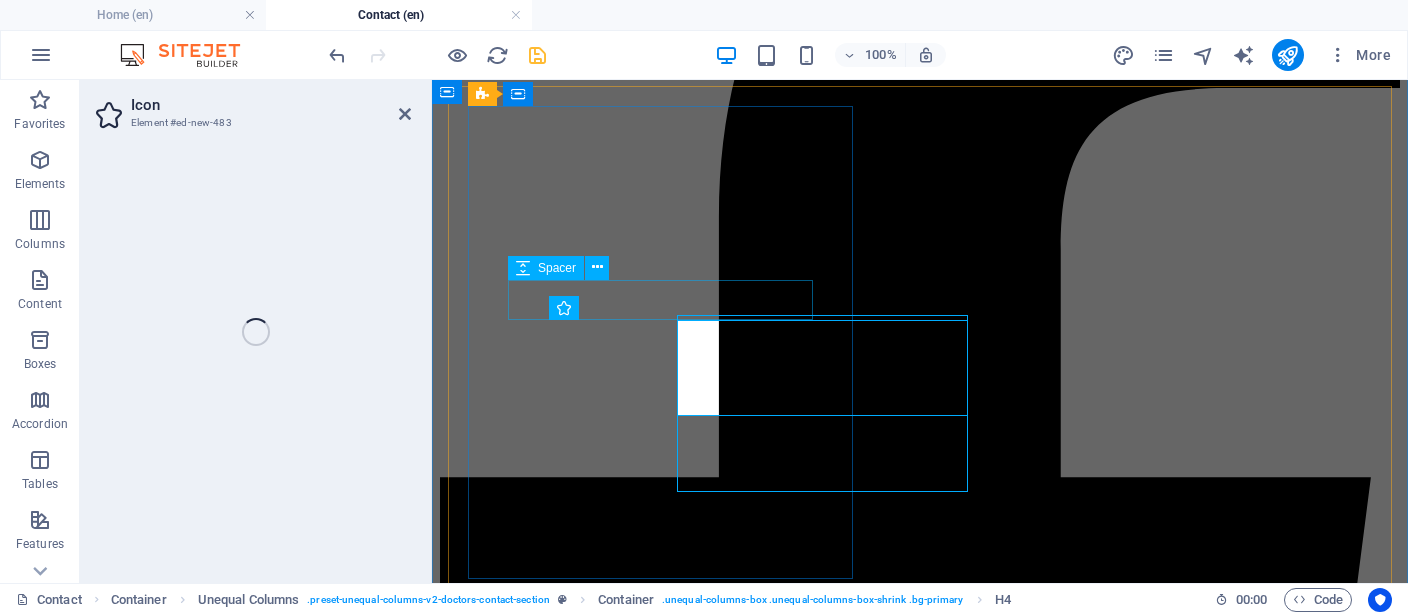 scroll, scrollTop: 2043, scrollLeft: 0, axis: vertical 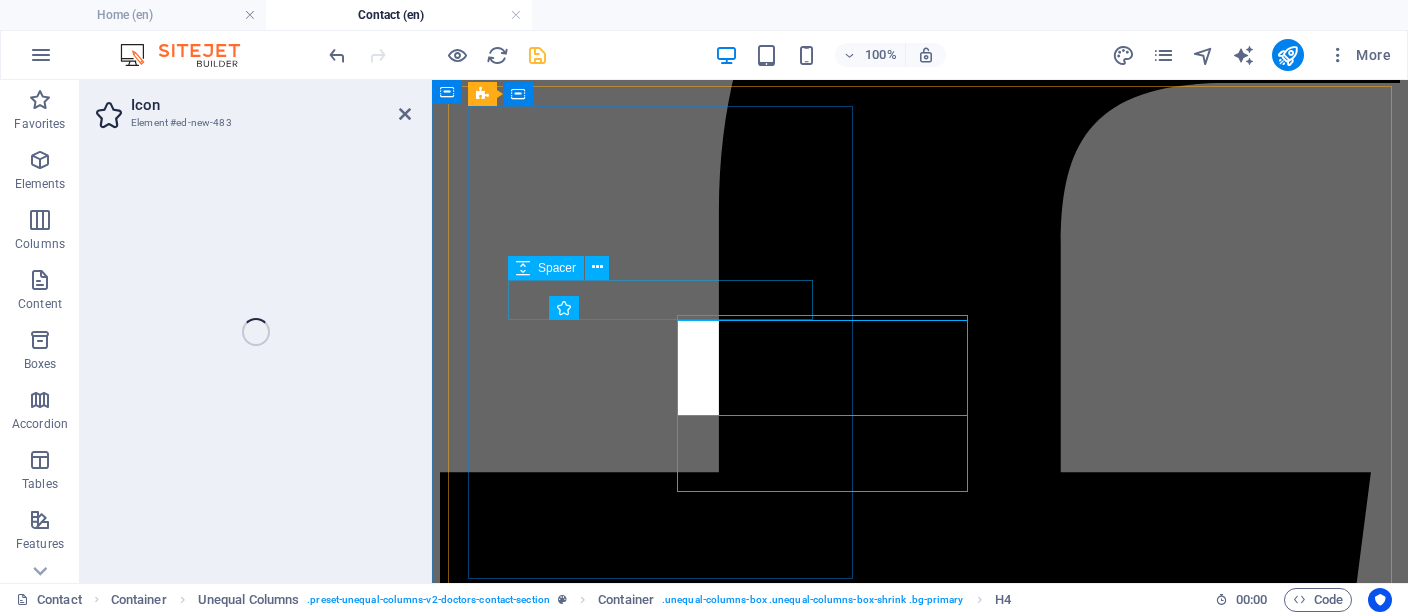 select on "xMidYMid" 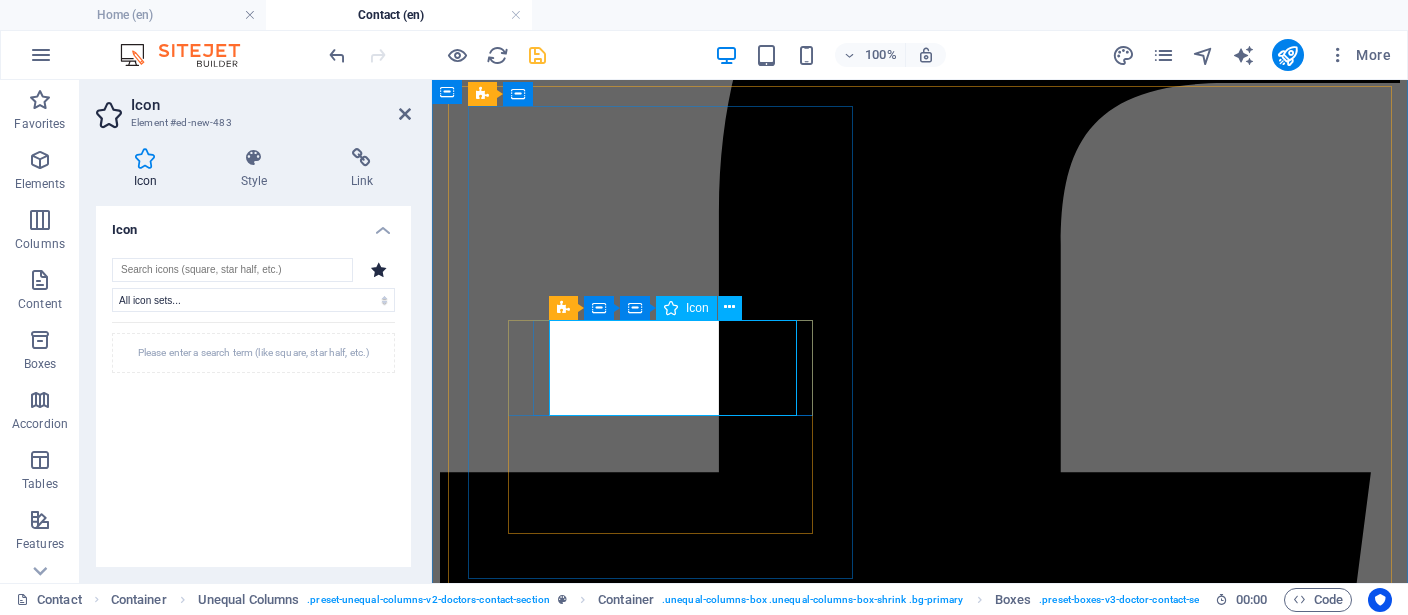click at bounding box center [920, 5062] 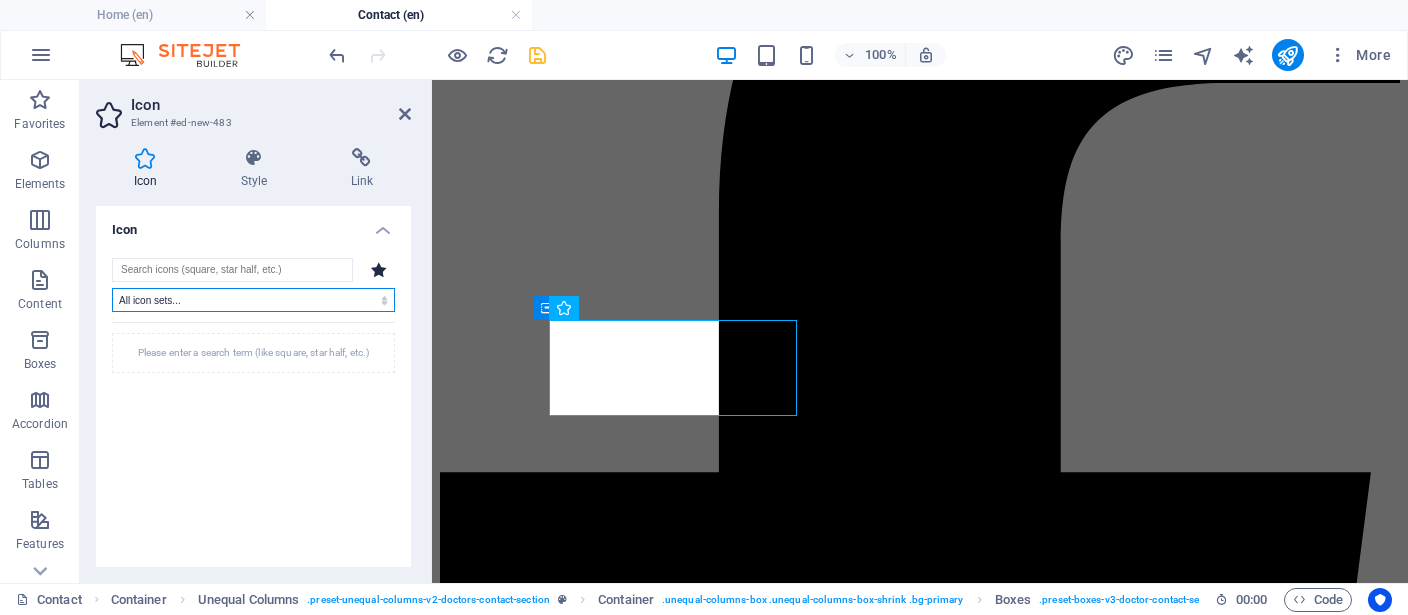 click on "All icon sets... IcoFont Ionicons FontAwesome Brands FontAwesome Duotone FontAwesome Solid FontAwesome Regular FontAwesome Light FontAwesome Thin FontAwesome Sharp Solid FontAwesome Sharp Regular FontAwesome Sharp Light FontAwesome Sharp Thin" at bounding box center (253, 300) 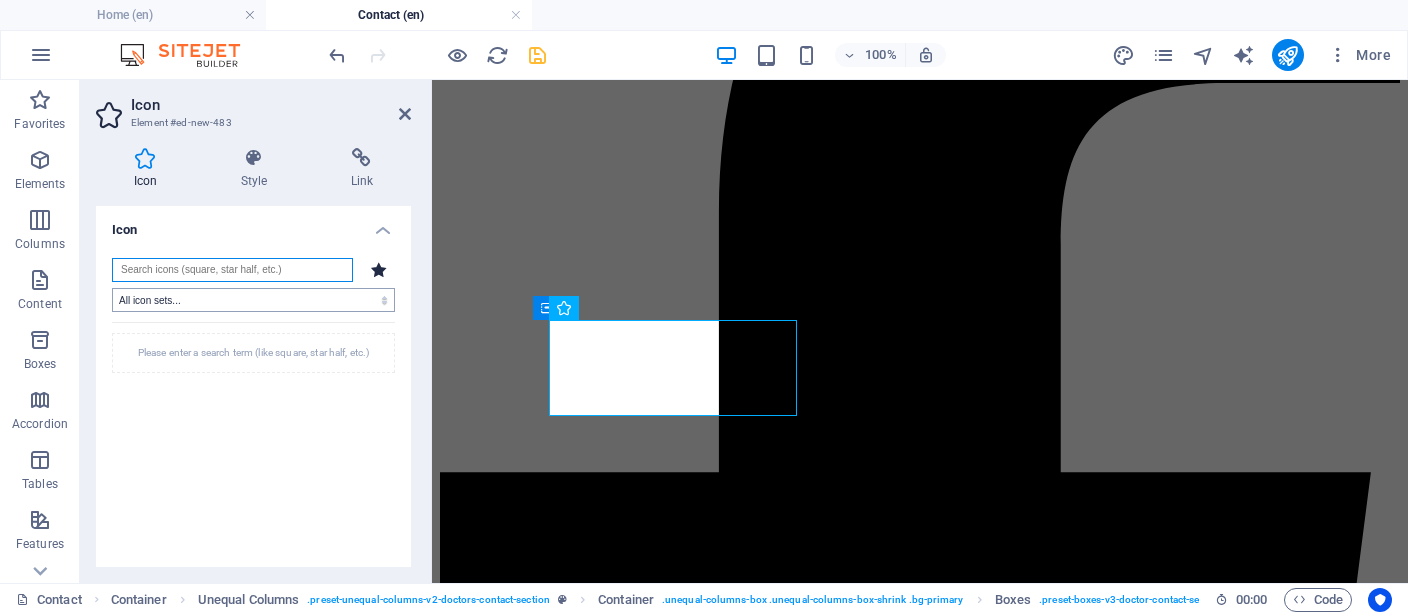 click at bounding box center (232, 270) 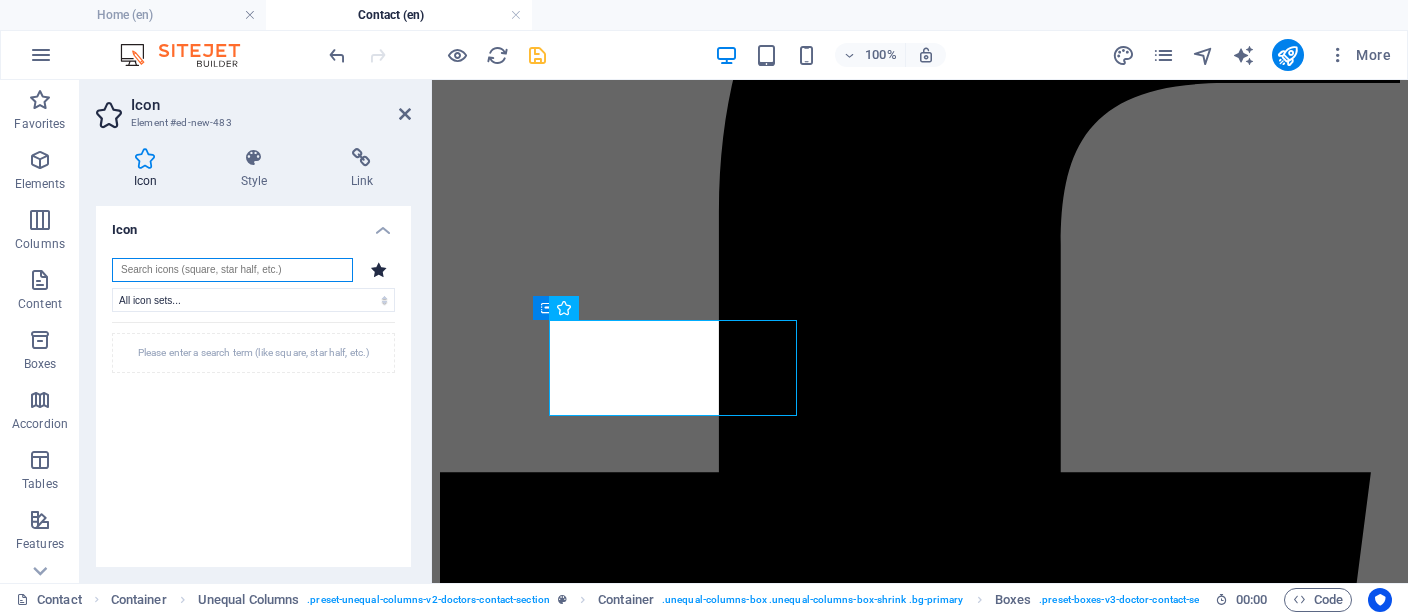 click at bounding box center [232, 270] 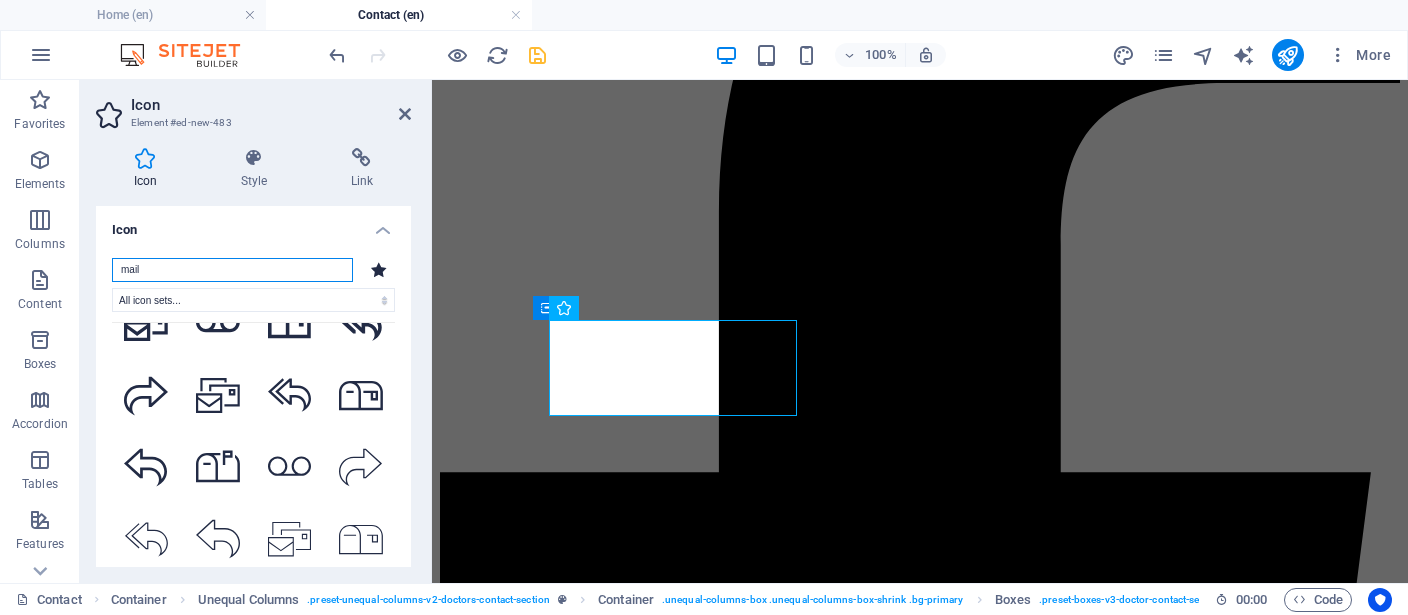 scroll, scrollTop: 1080, scrollLeft: 0, axis: vertical 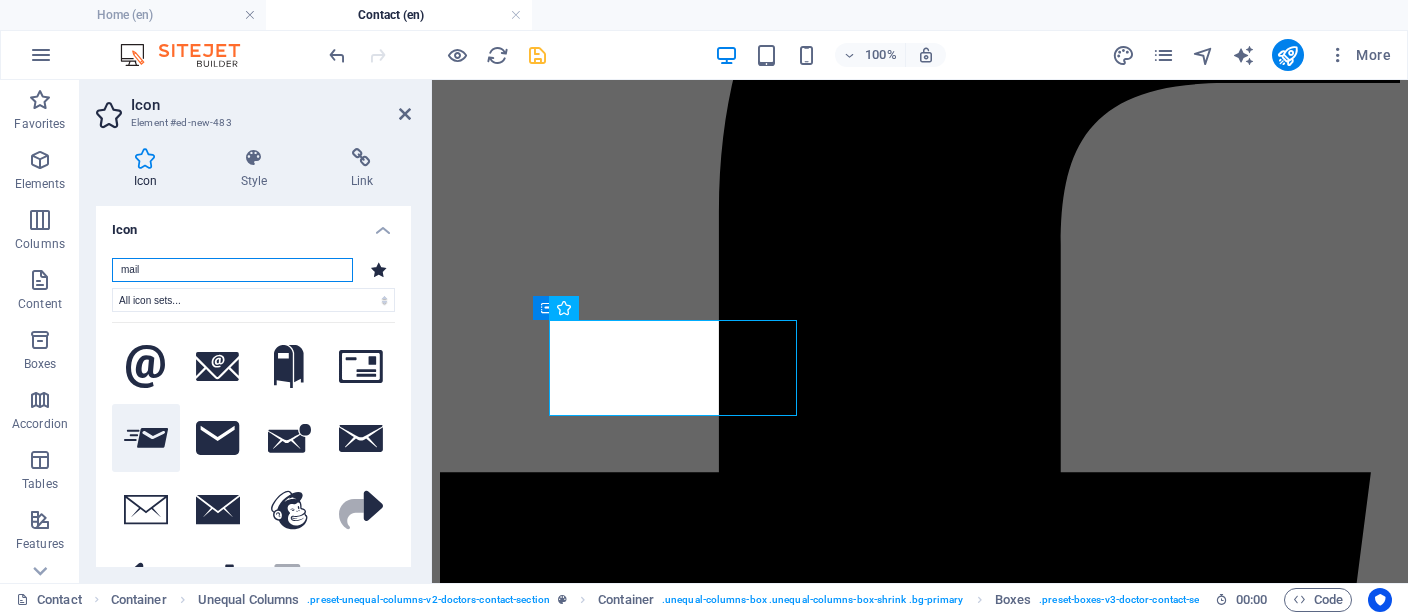 type on "mail" 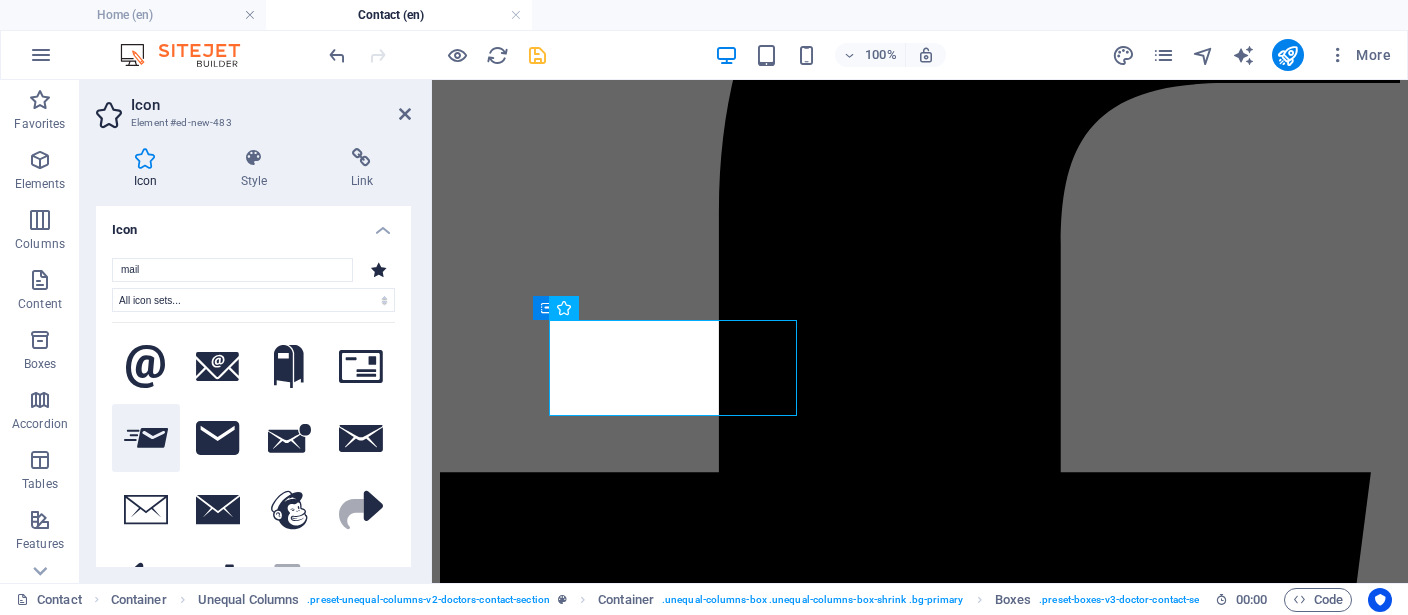 click 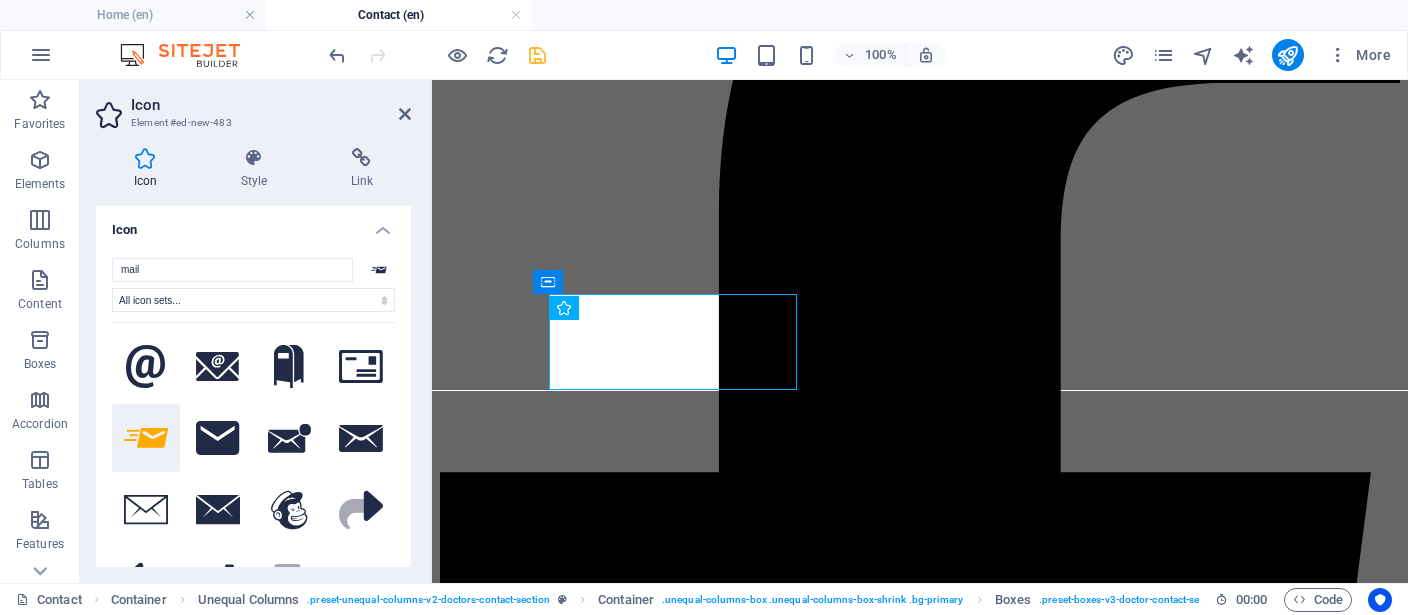 scroll, scrollTop: 2069, scrollLeft: 0, axis: vertical 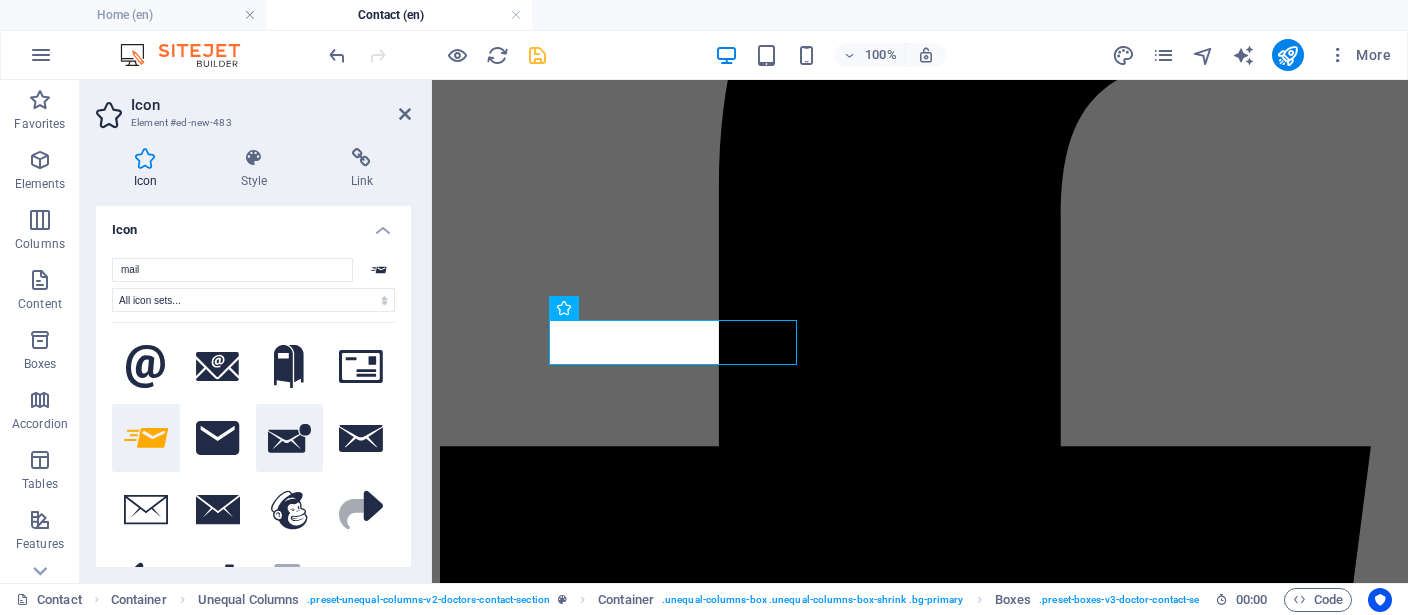 click 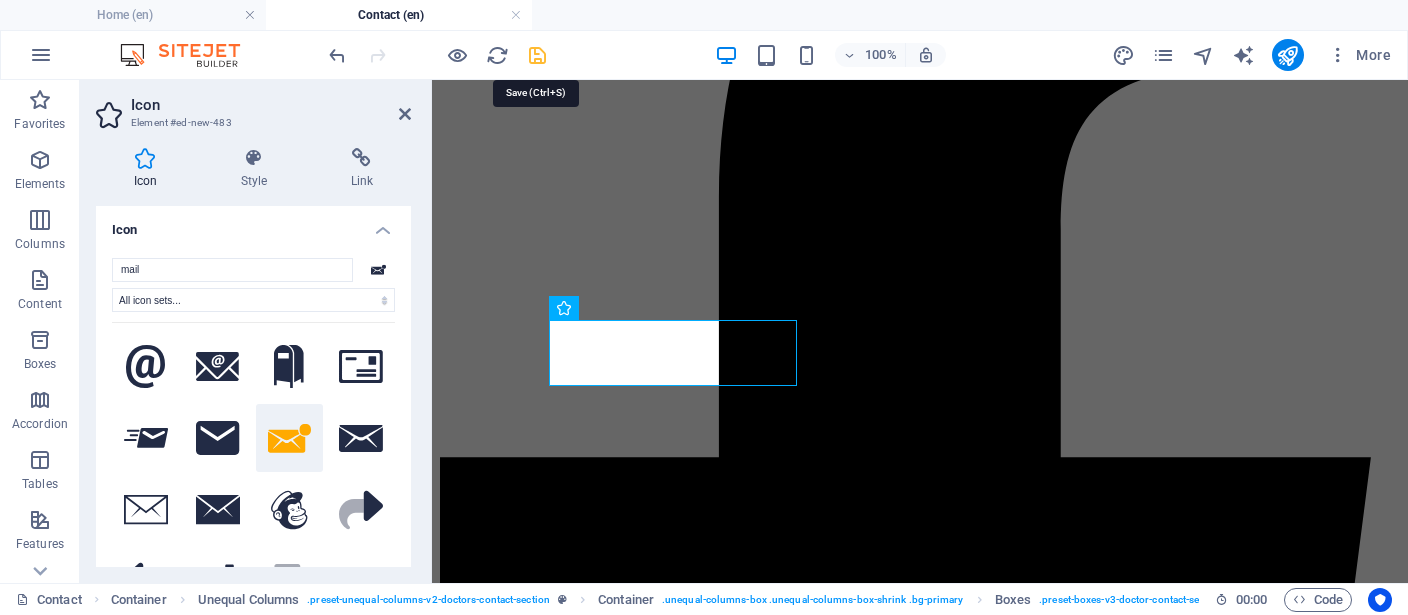 click at bounding box center [537, 55] 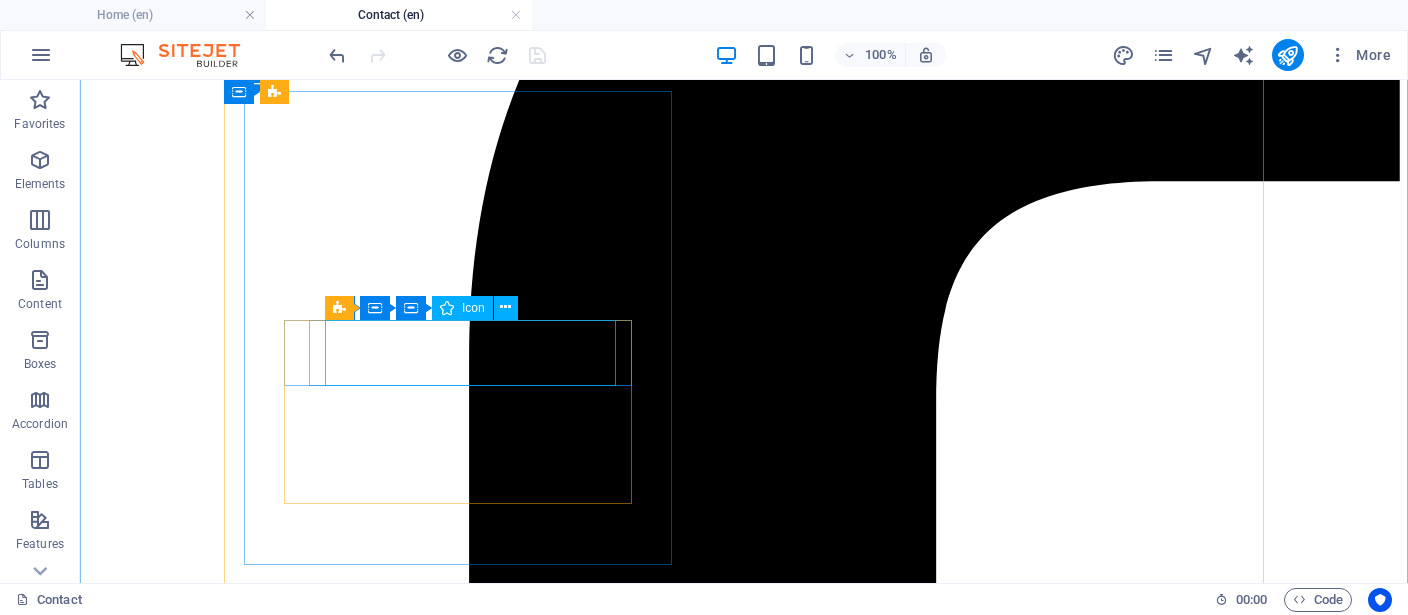click at bounding box center (744, 6937) 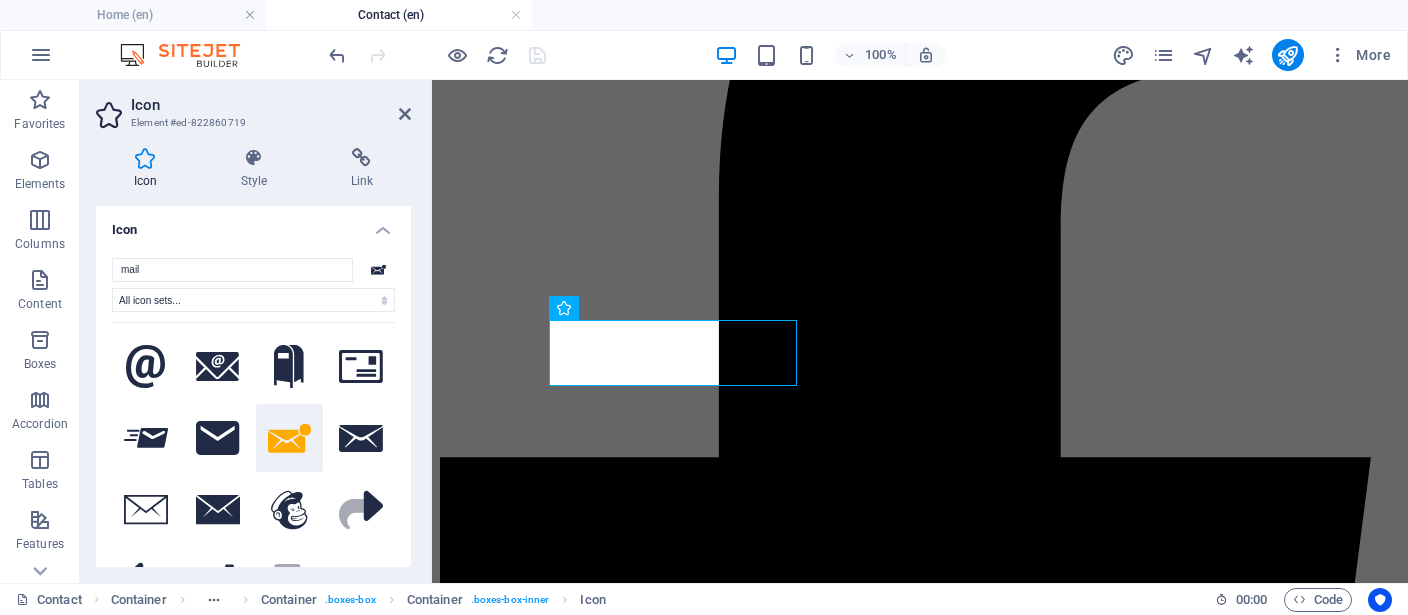 click on "Icon Style Link Icon mail All icon sets... IcoFont Ionicons FontAwesome Brands FontAwesome Duotone FontAwesome Solid FontAwesome Regular FontAwesome Light FontAwesome Thin FontAwesome Sharp Solid FontAwesome Sharp Regular FontAwesome Sharp Light FontAwesome Sharp Thin .fa-secondary{opacity:.4} .fa-secondary{opacity:.4} .fa-secondary{opacity:.4} .fa-secondary{opacity:.4} .fa-secondary{opacity:.4} .fa-secondary{opacity:.4} .fa-secondary{opacity:.4} Your search returned more icons than we are able to display. Please narrow your search. Appearance Color Background Mode Scale Left Center Right Width 100 Default auto px rem % em vh vw Height Default auto px rem em vh vw Padding Default px rem % em vh vw Stroke width Default px rem % em vh vw Stroke color Overflow Alignment Alignment Shadow Default None Outside Color X offset 0 px rem vh vw Y offset 0 px rem vh vw Blur 0 px rem % vh vw Text Alternative text Boxes Element Layout How this element expands within the layout (Flexbox). Size Default auto px % 1/1 1/2 1/3" at bounding box center (253, 357) 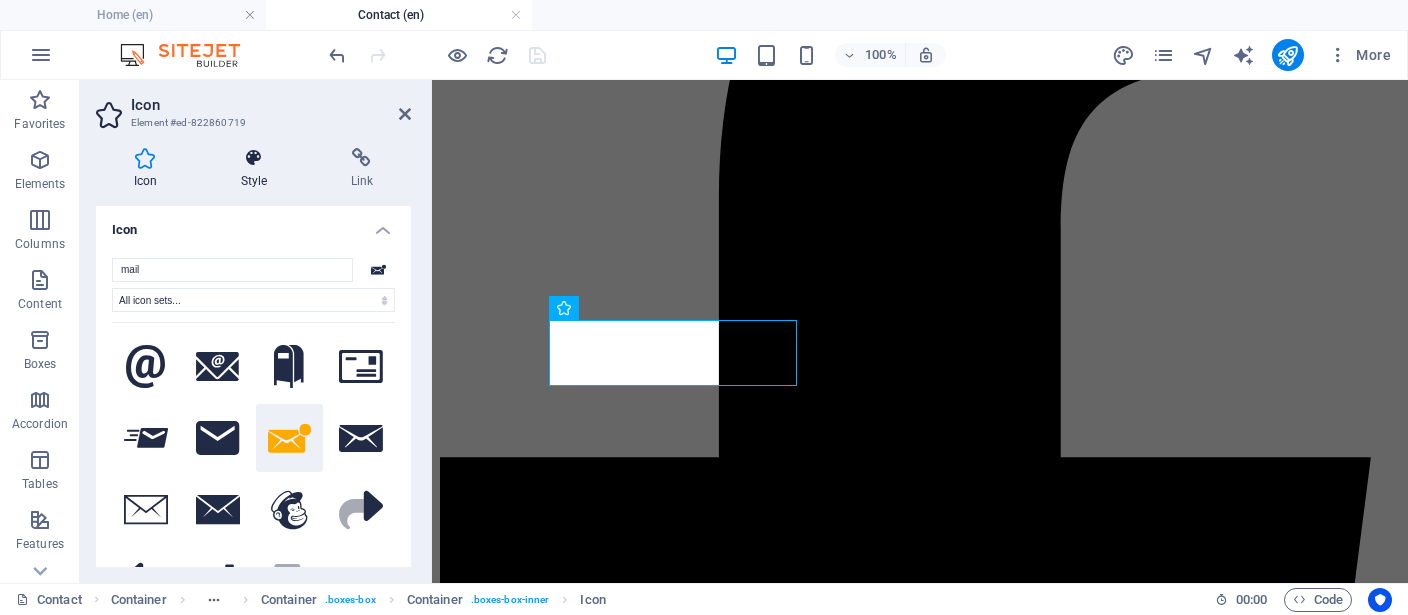 click at bounding box center (254, 158) 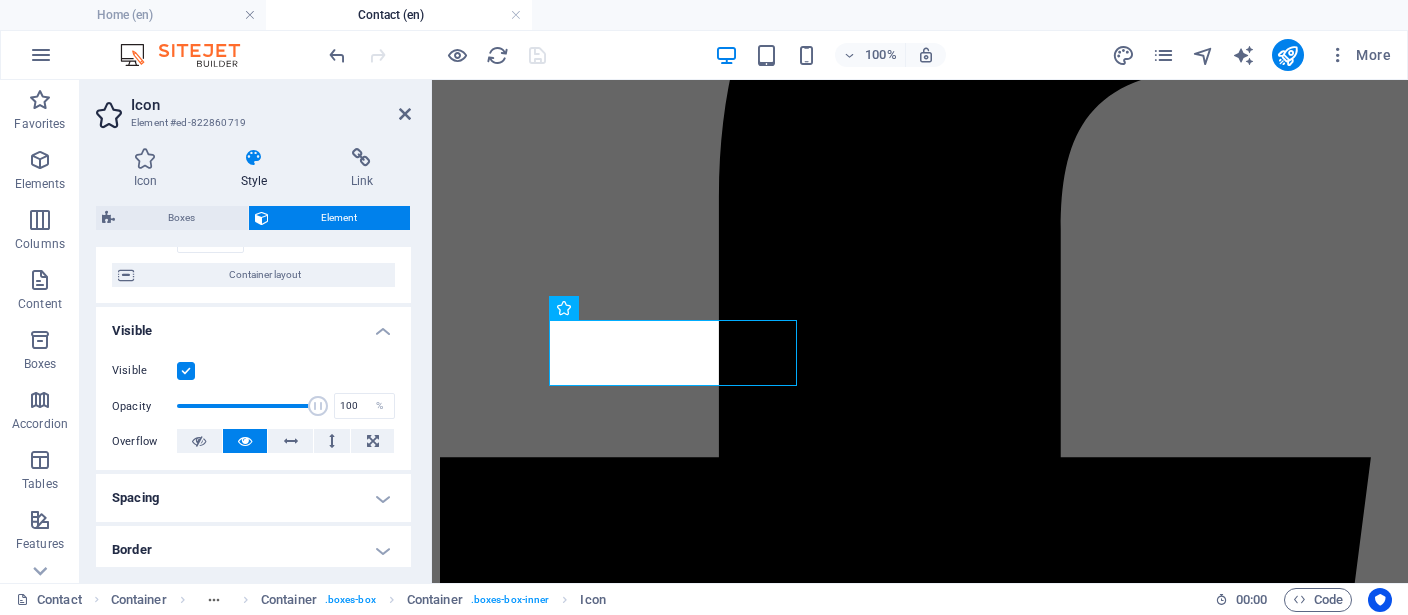 scroll, scrollTop: 0, scrollLeft: 0, axis: both 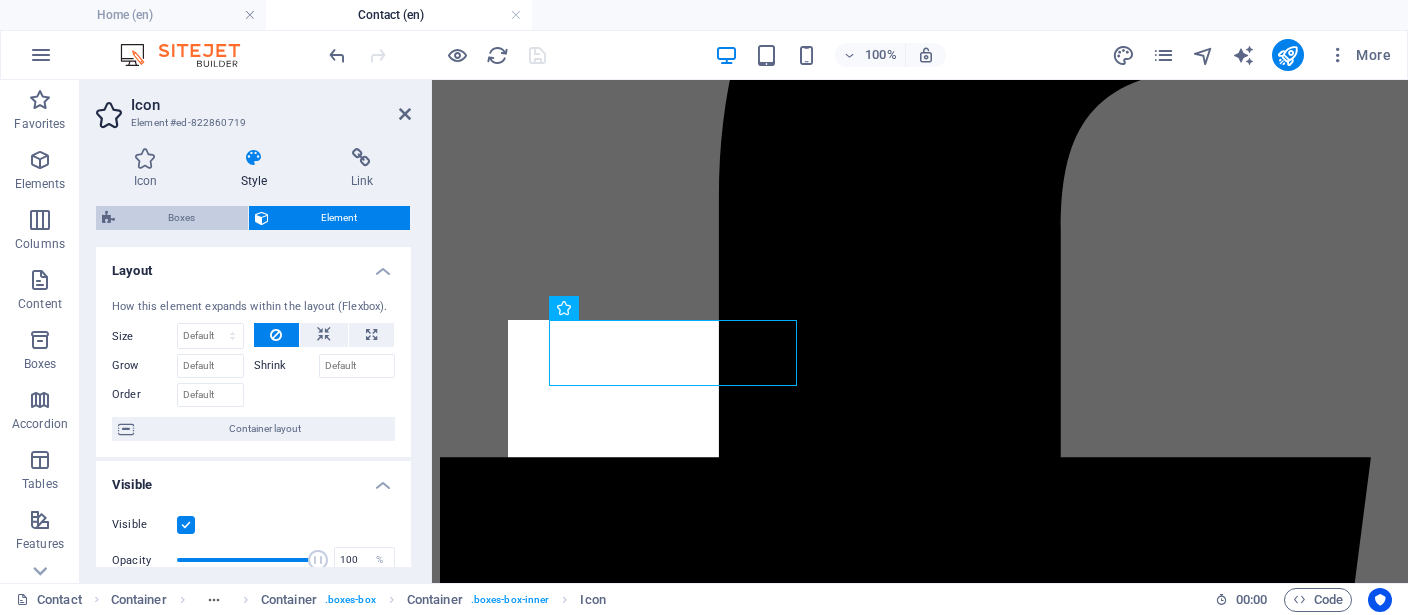 click on "Boxes" at bounding box center (181, 218) 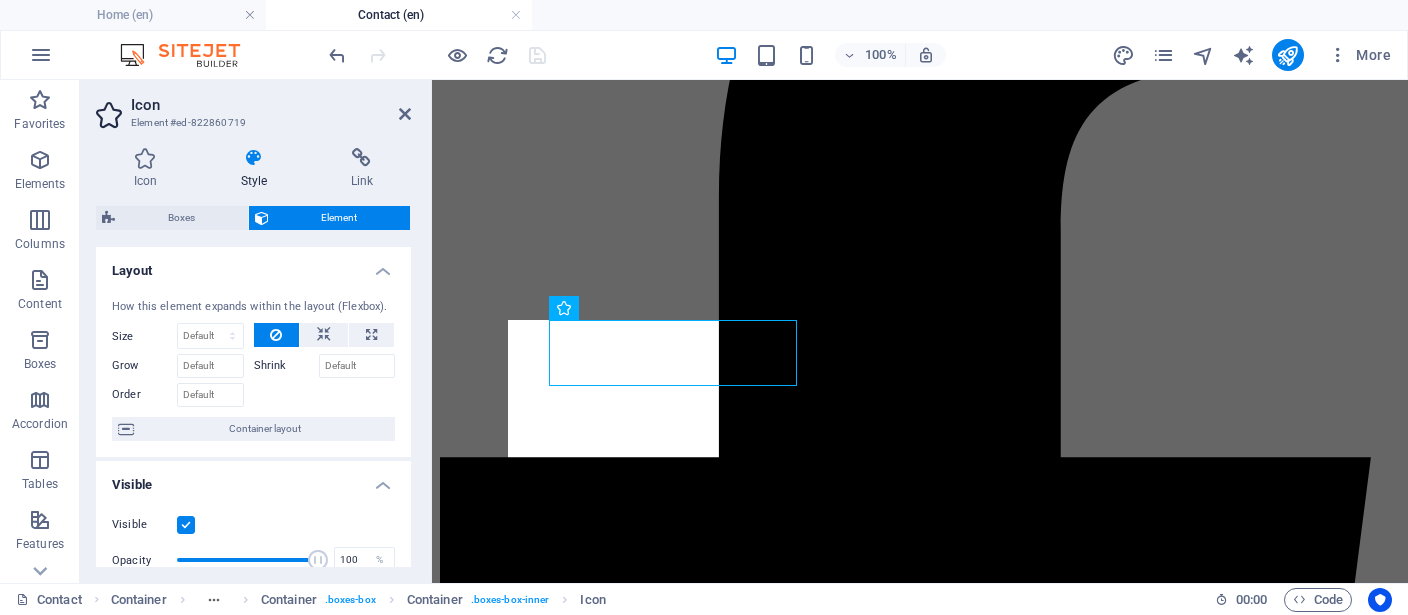 select on "rem" 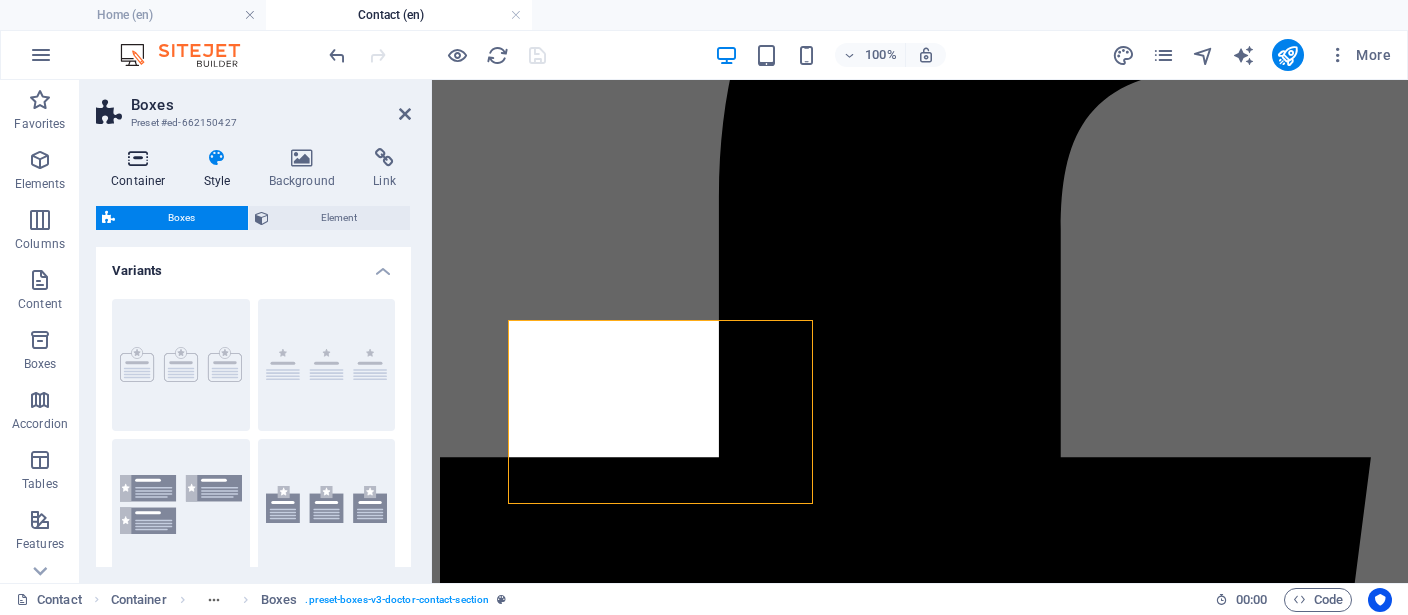 click on "Container" at bounding box center [142, 169] 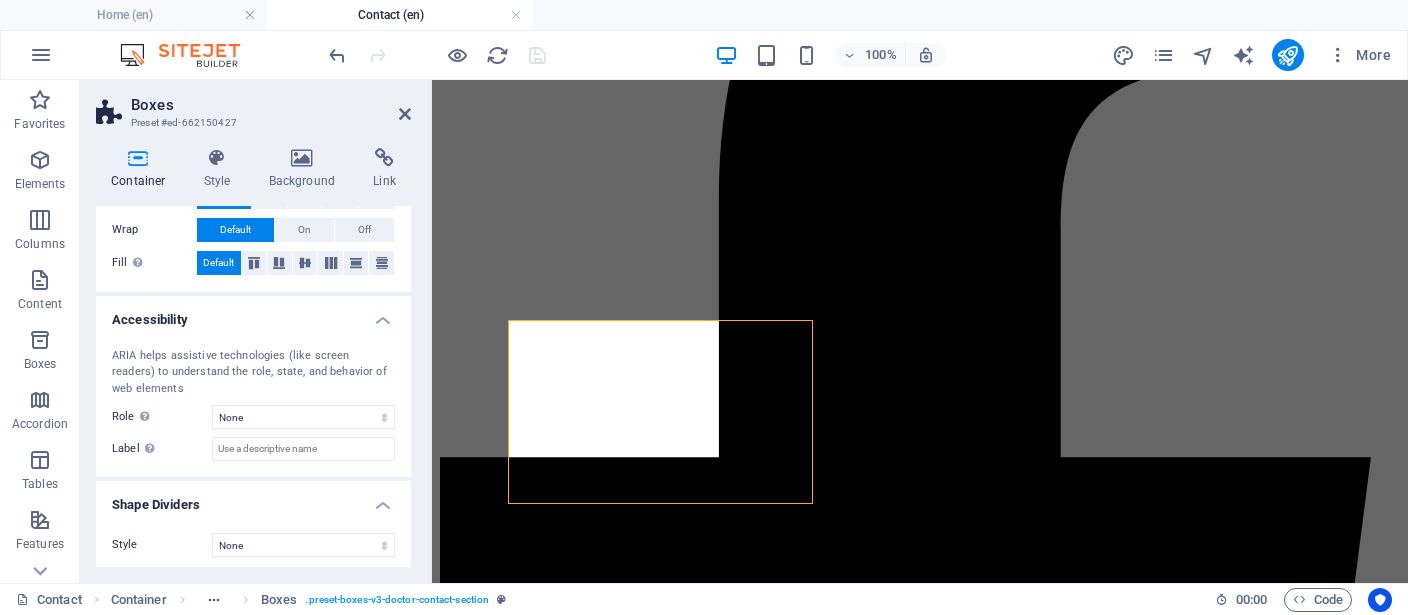 scroll, scrollTop: 412, scrollLeft: 0, axis: vertical 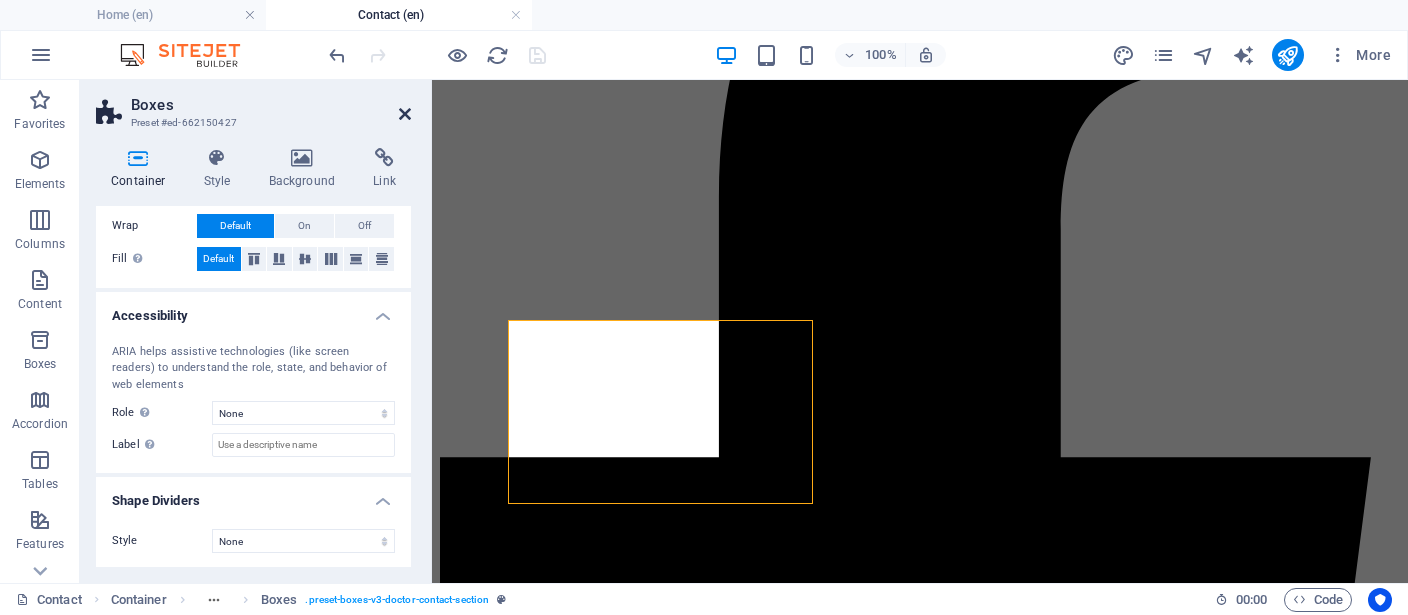 click at bounding box center (405, 114) 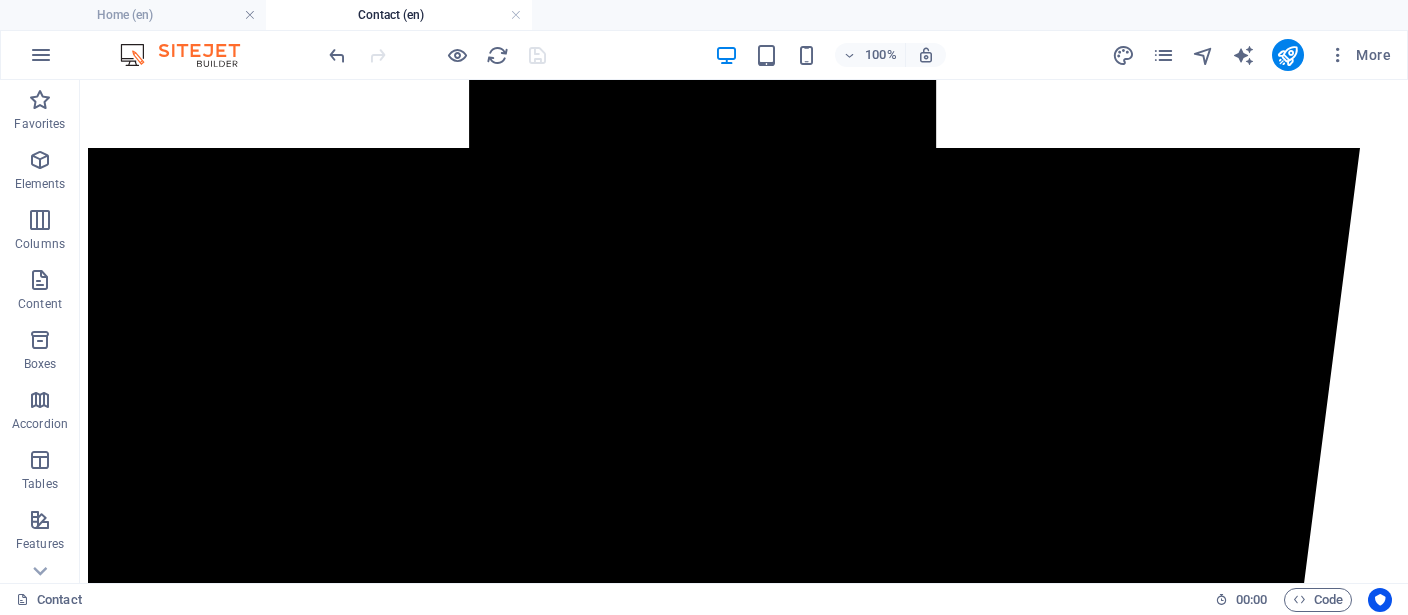 scroll, scrollTop: 2586, scrollLeft: 0, axis: vertical 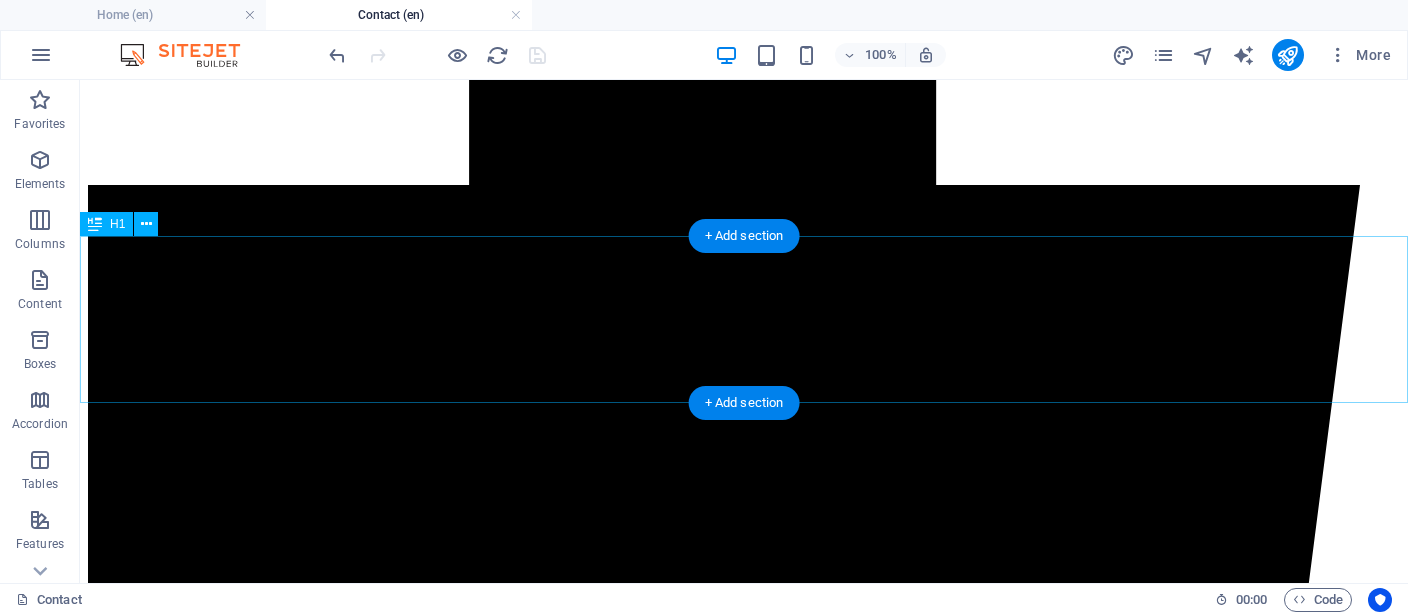 click on "Or You Can Book Appointment For Free Consultation At Our Office" at bounding box center [744, 9250] 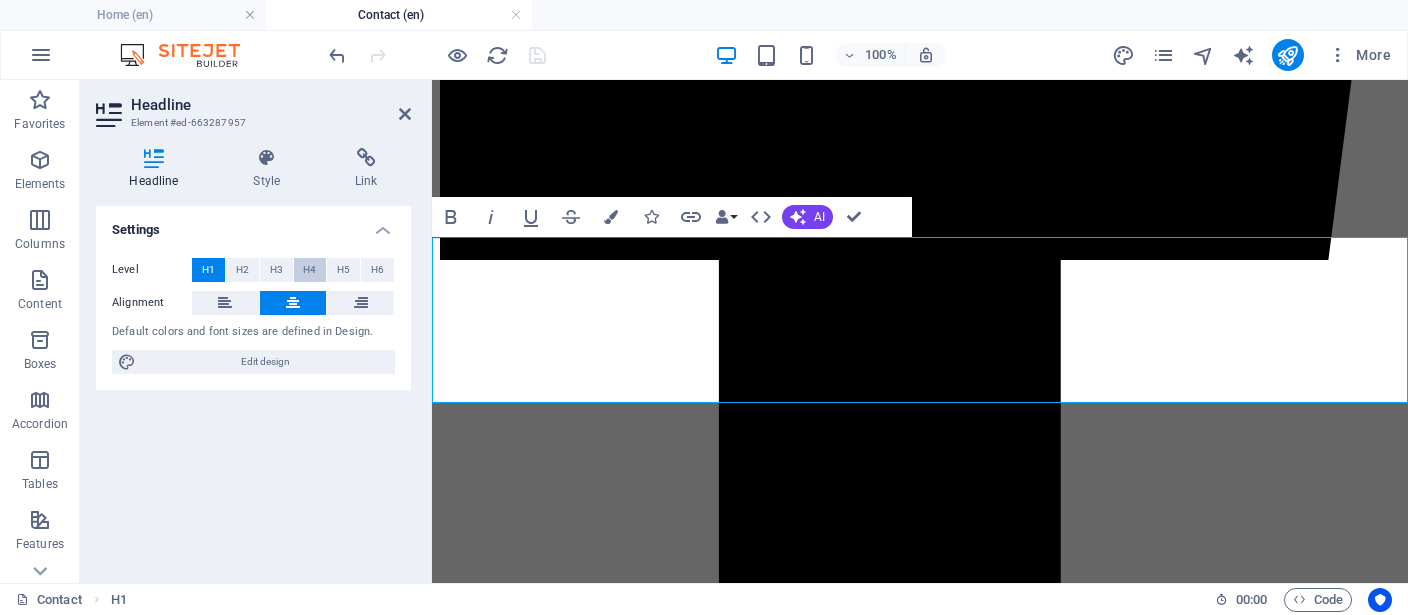 click on "H4" at bounding box center (310, 270) 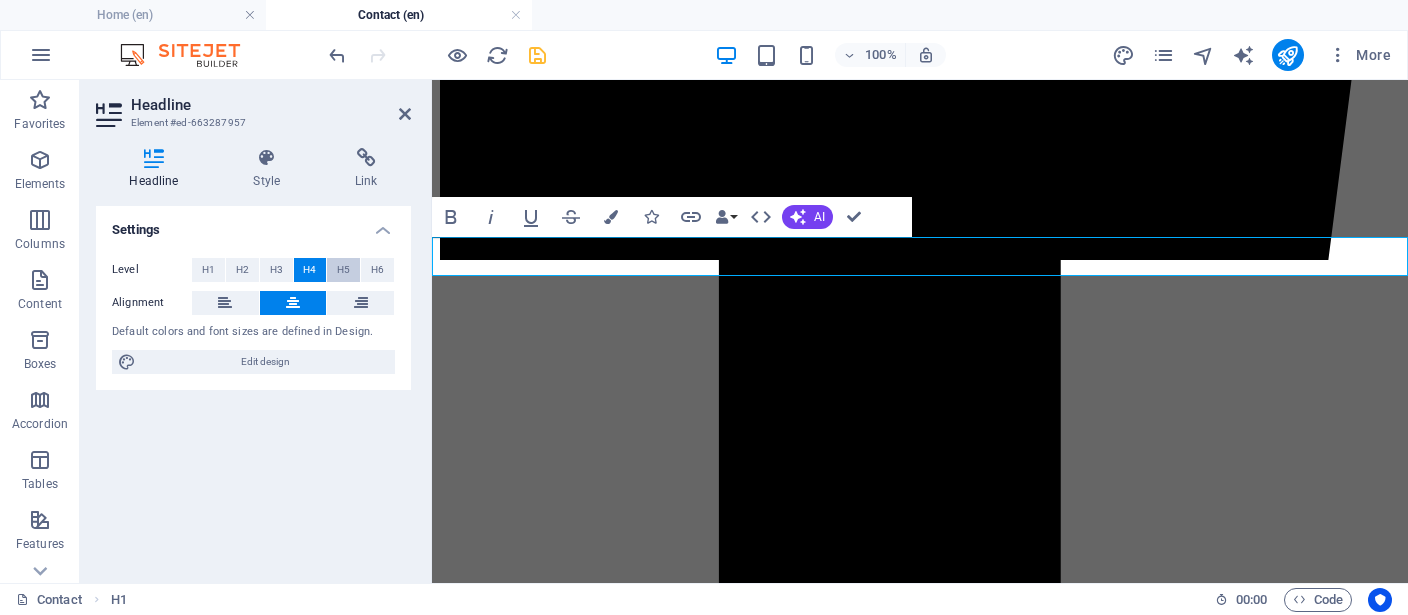 click on "H5" at bounding box center [343, 270] 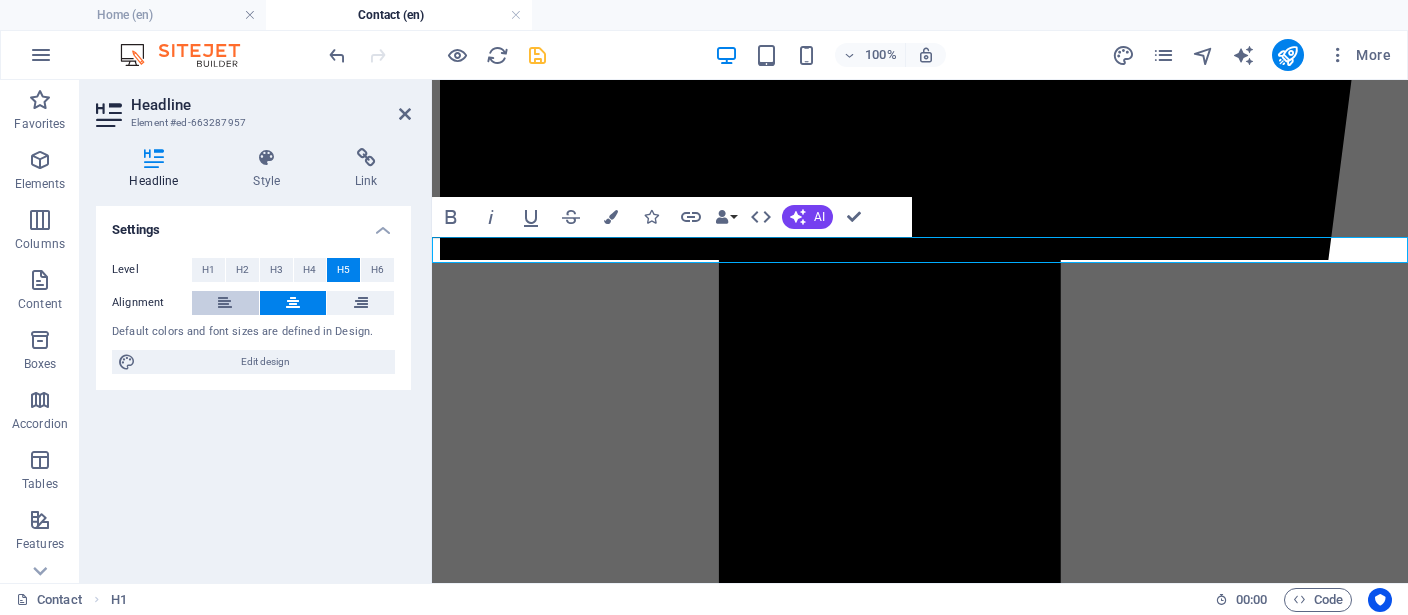 click at bounding box center (225, 303) 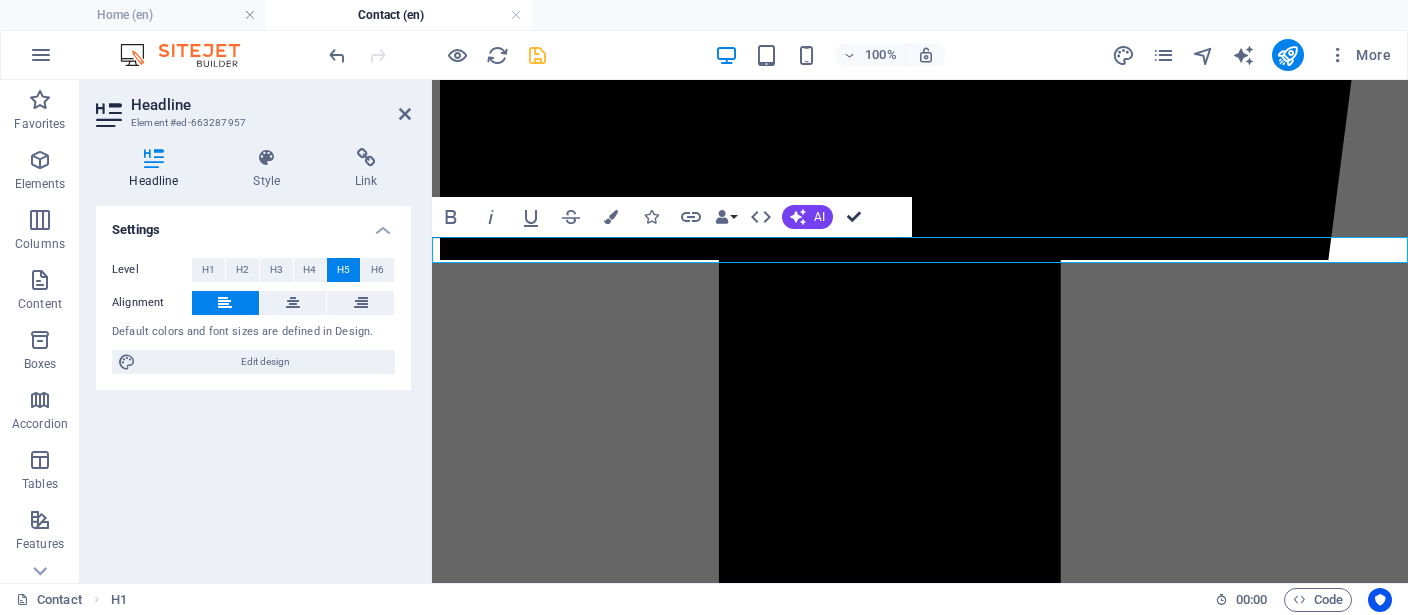 drag, startPoint x: 859, startPoint y: 216, endPoint x: 790, endPoint y: 247, distance: 75.643906 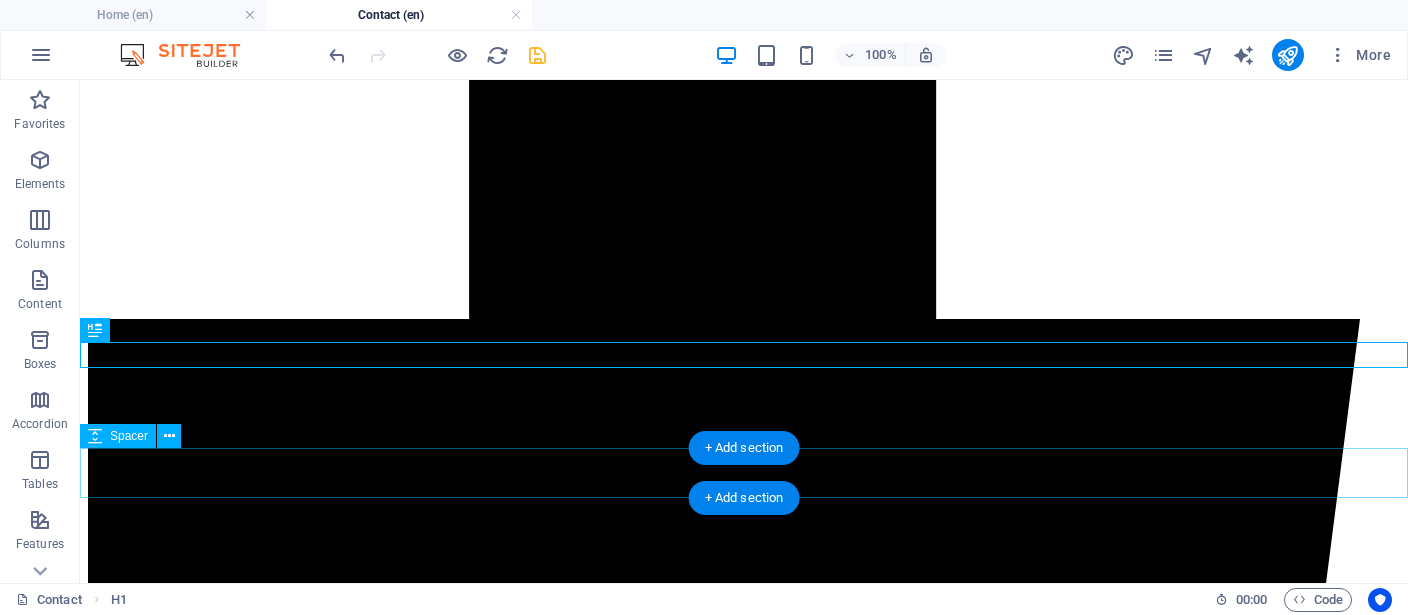 scroll, scrollTop: 2481, scrollLeft: 0, axis: vertical 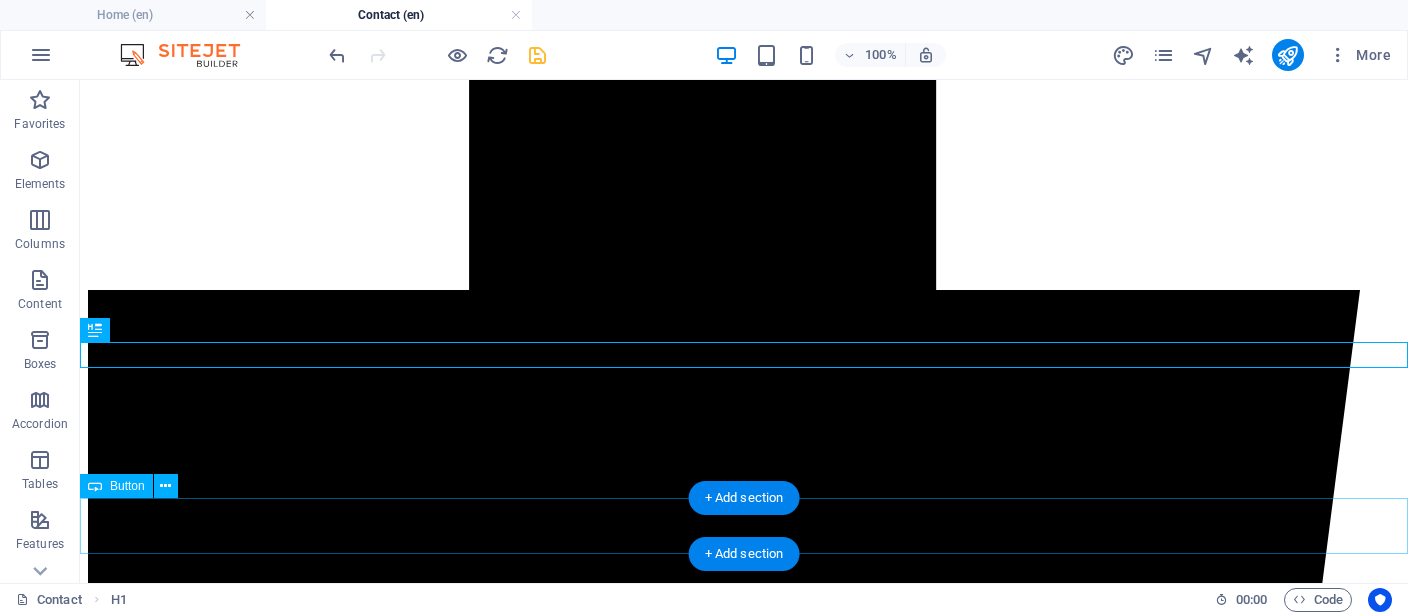 click on "Book Appointment" at bounding box center [744, 9435] 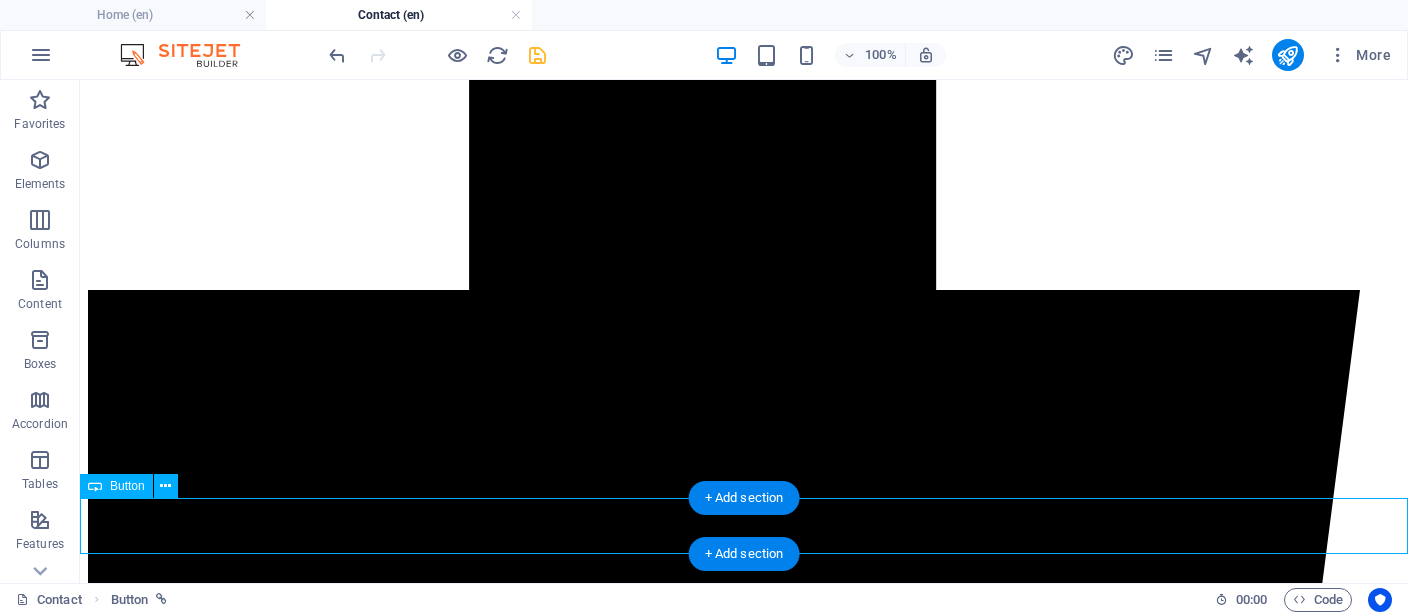 click on "Book Appointment" at bounding box center (744, 9435) 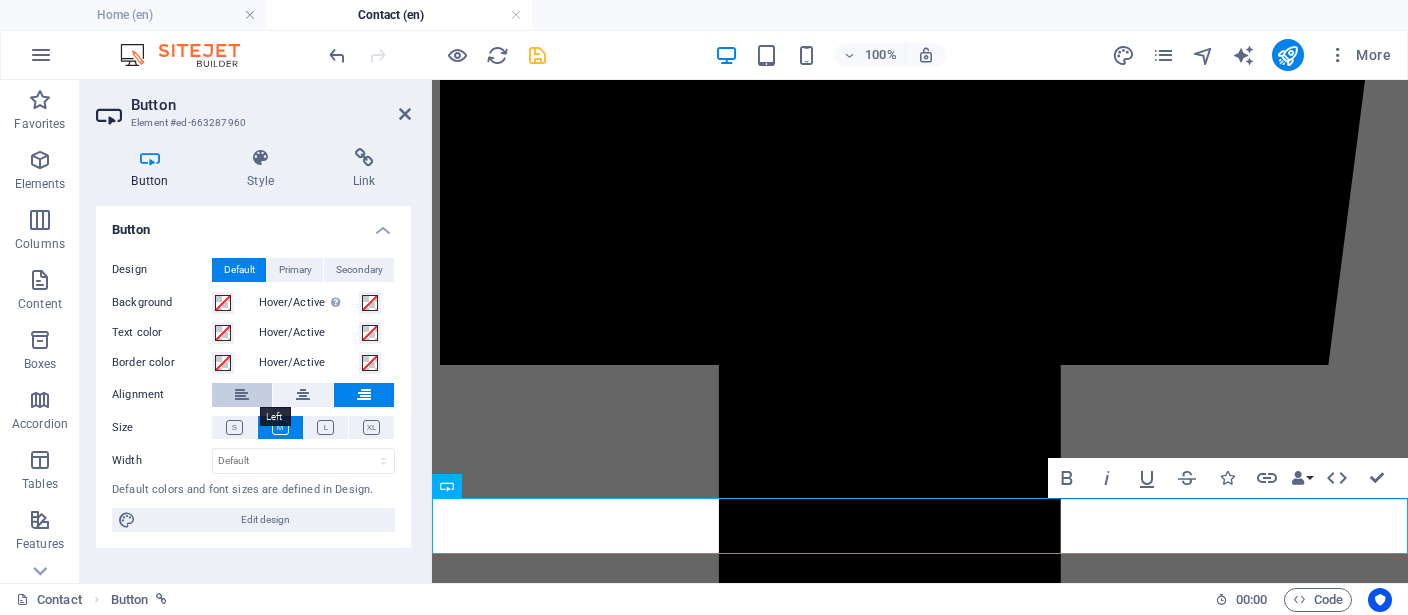 click at bounding box center (242, 395) 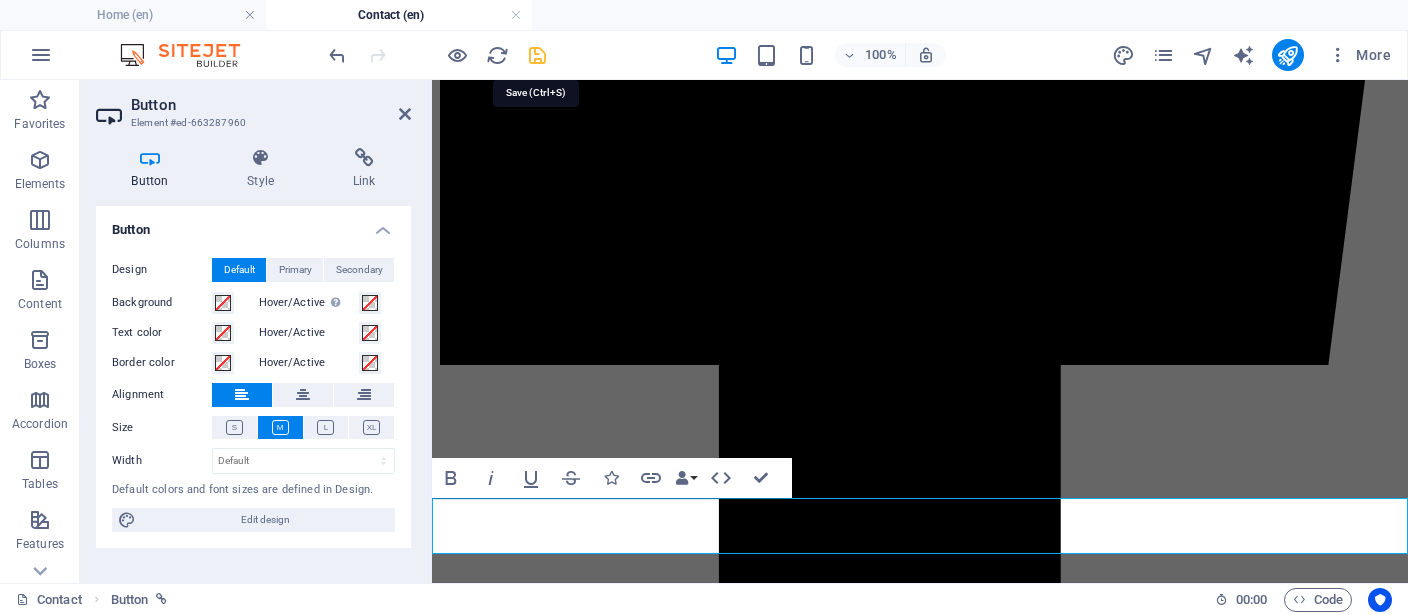click at bounding box center [537, 55] 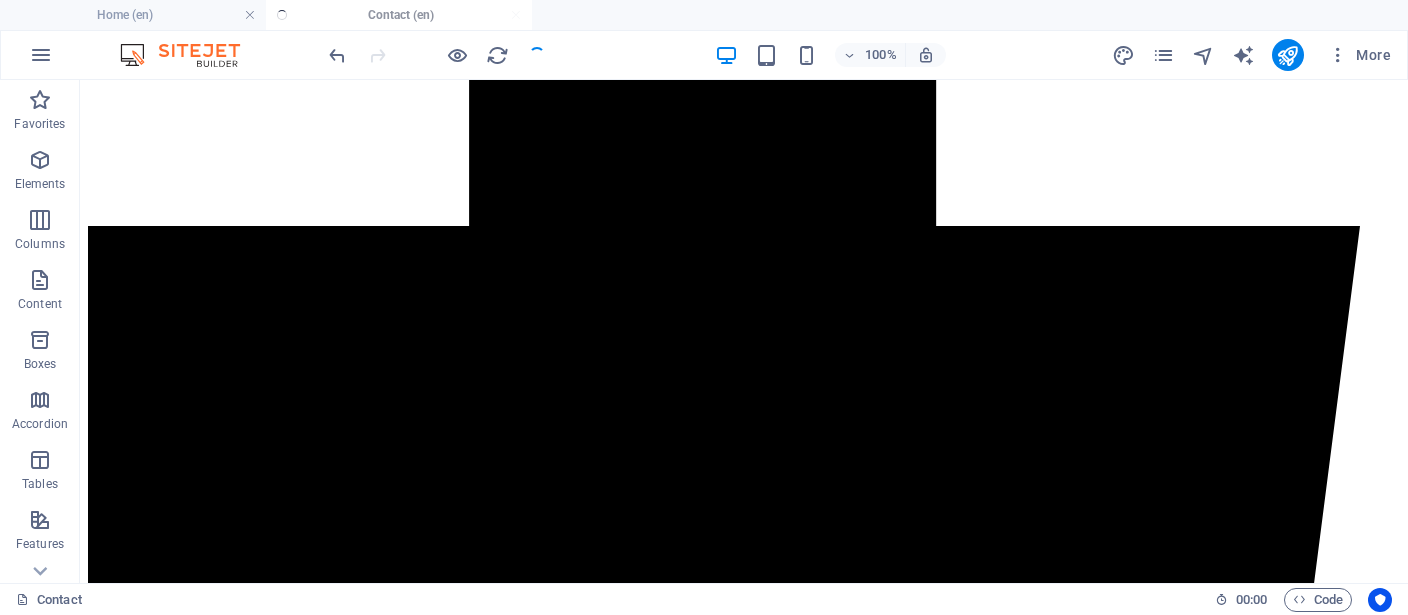 scroll, scrollTop: 2586, scrollLeft: 0, axis: vertical 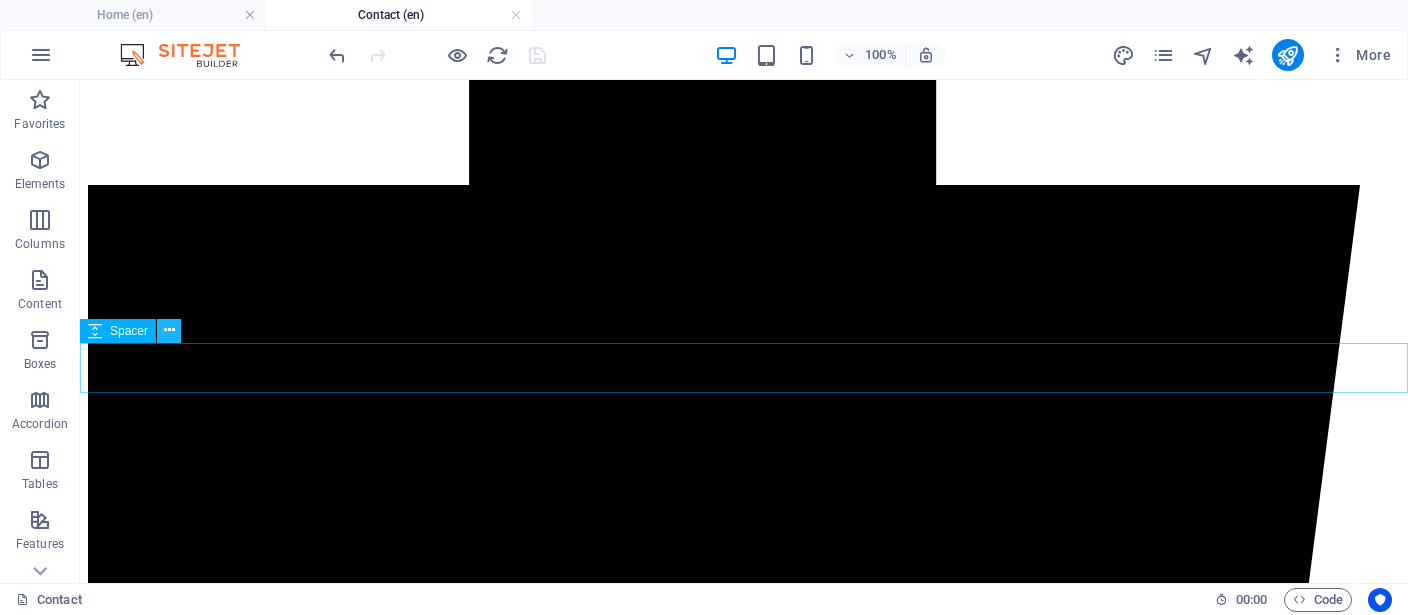 click at bounding box center [169, 330] 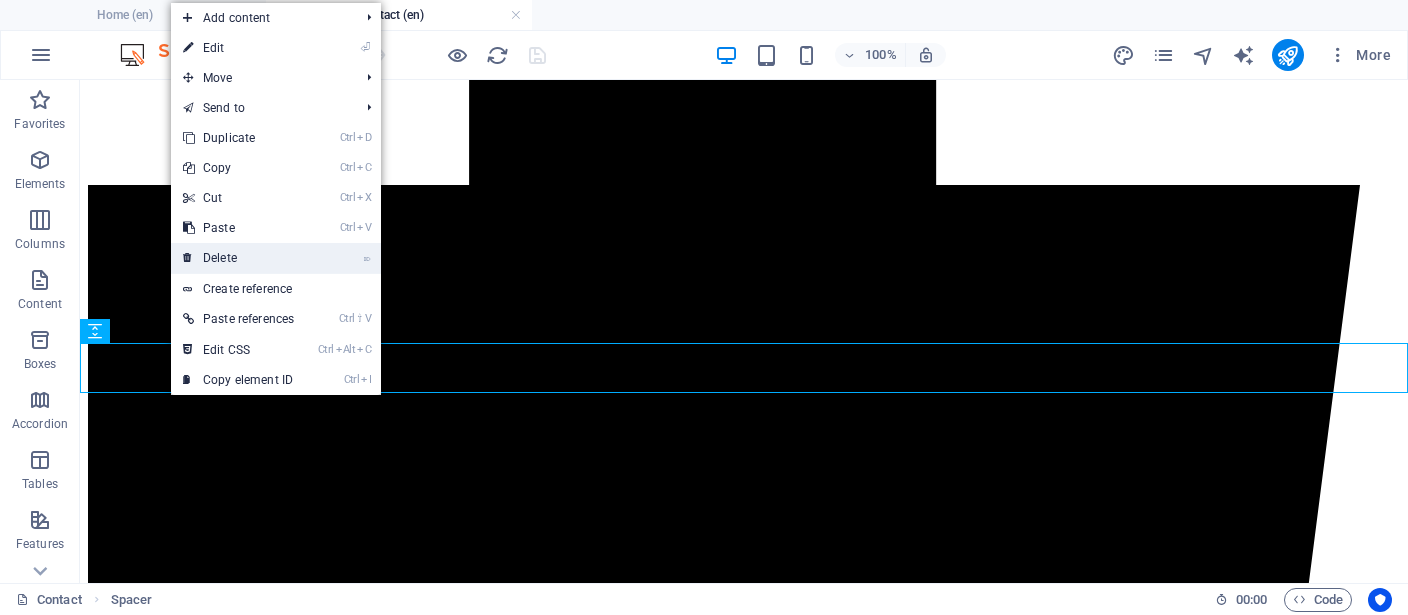 drag, startPoint x: 215, startPoint y: 253, endPoint x: 173, endPoint y: 222, distance: 52.201534 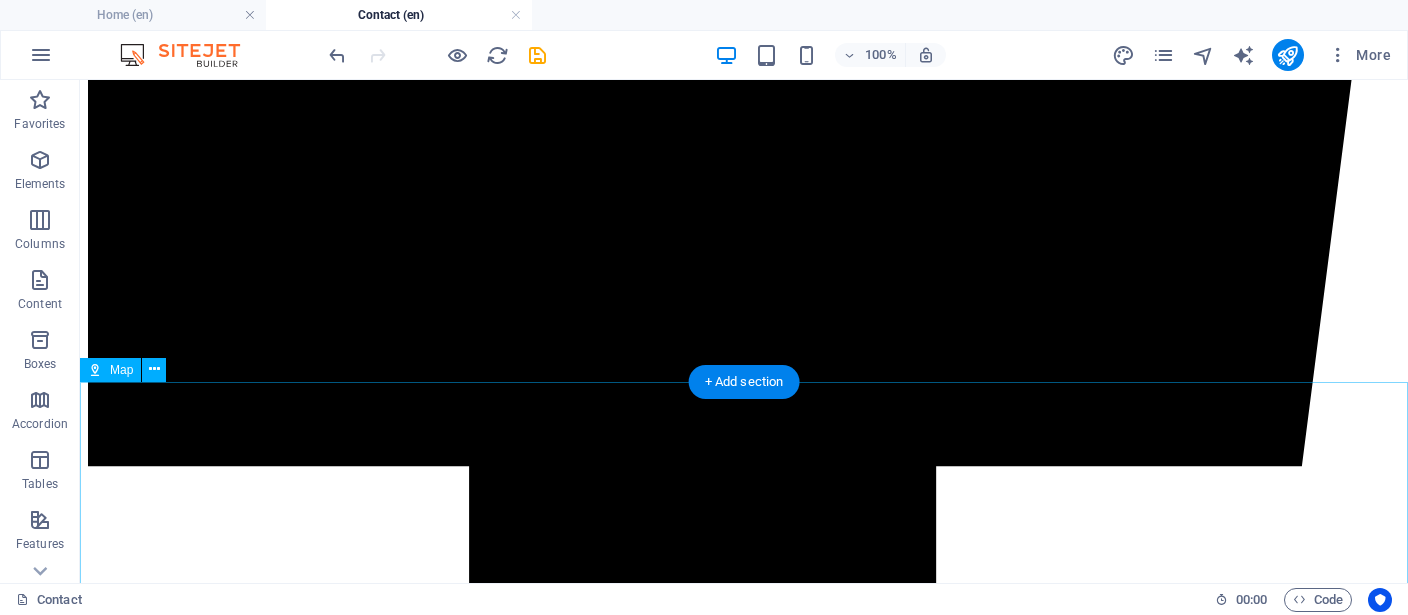 scroll, scrollTop: 2798, scrollLeft: 0, axis: vertical 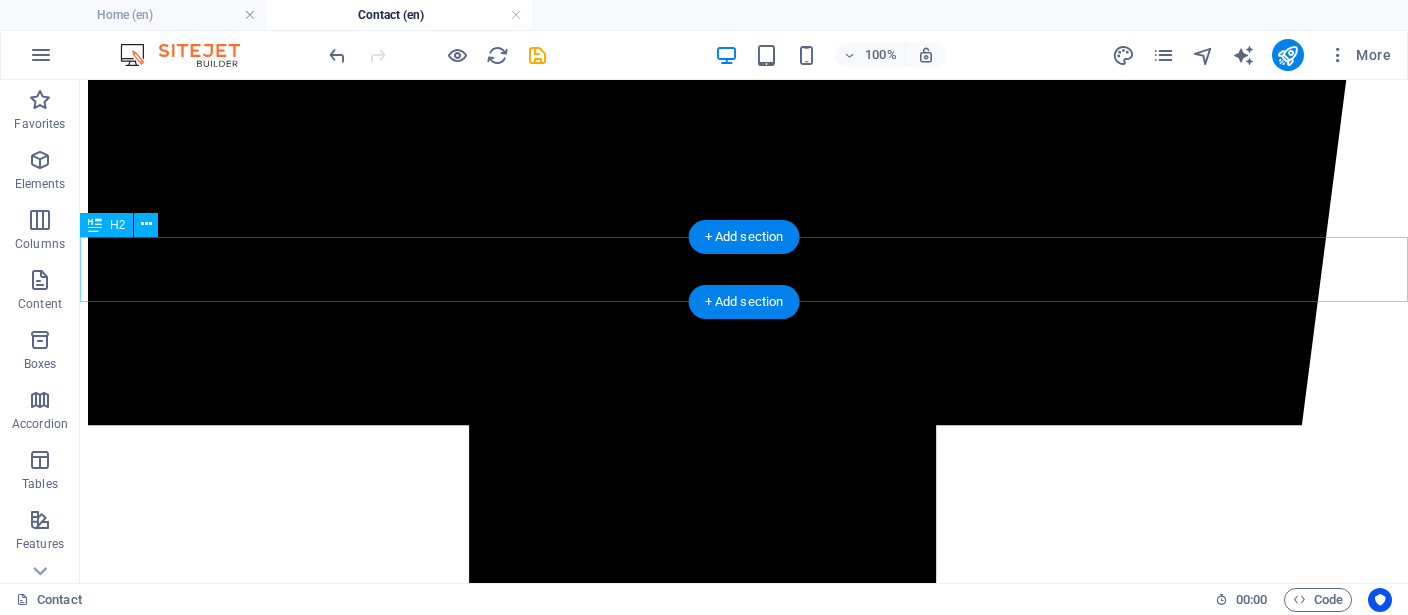 click on "Main Office Address Location" at bounding box center [744, 9160] 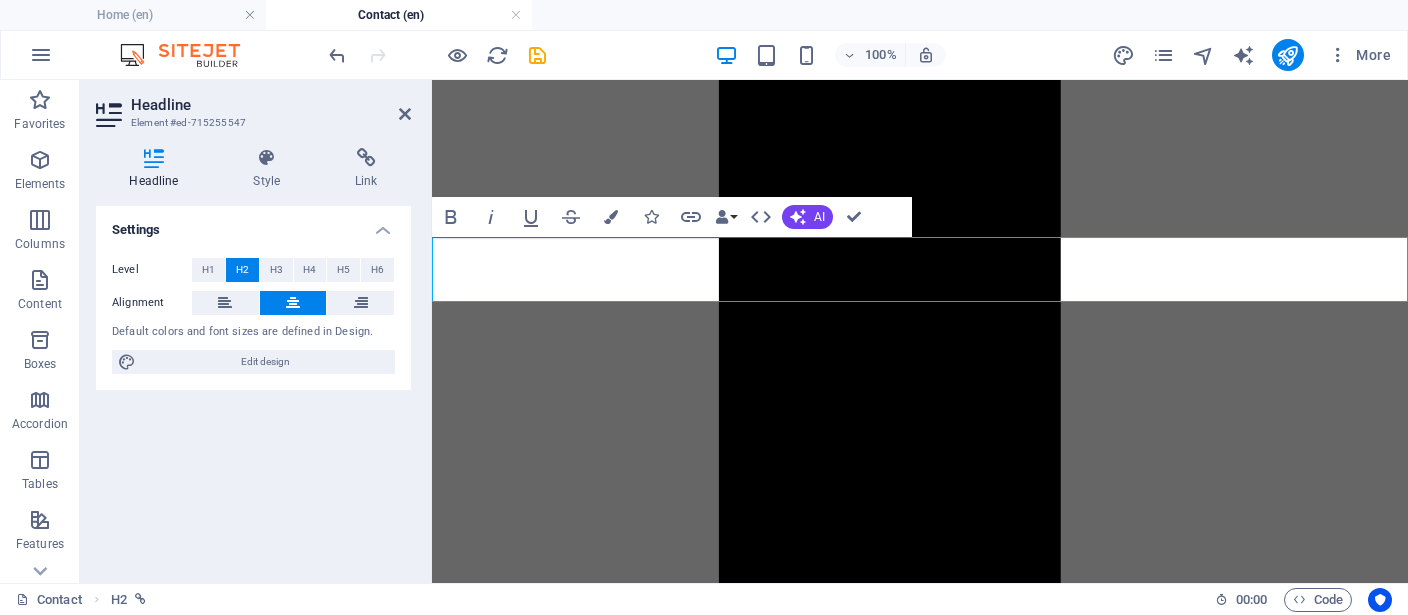 click on "Main Office Address Location" at bounding box center (920, 6639) 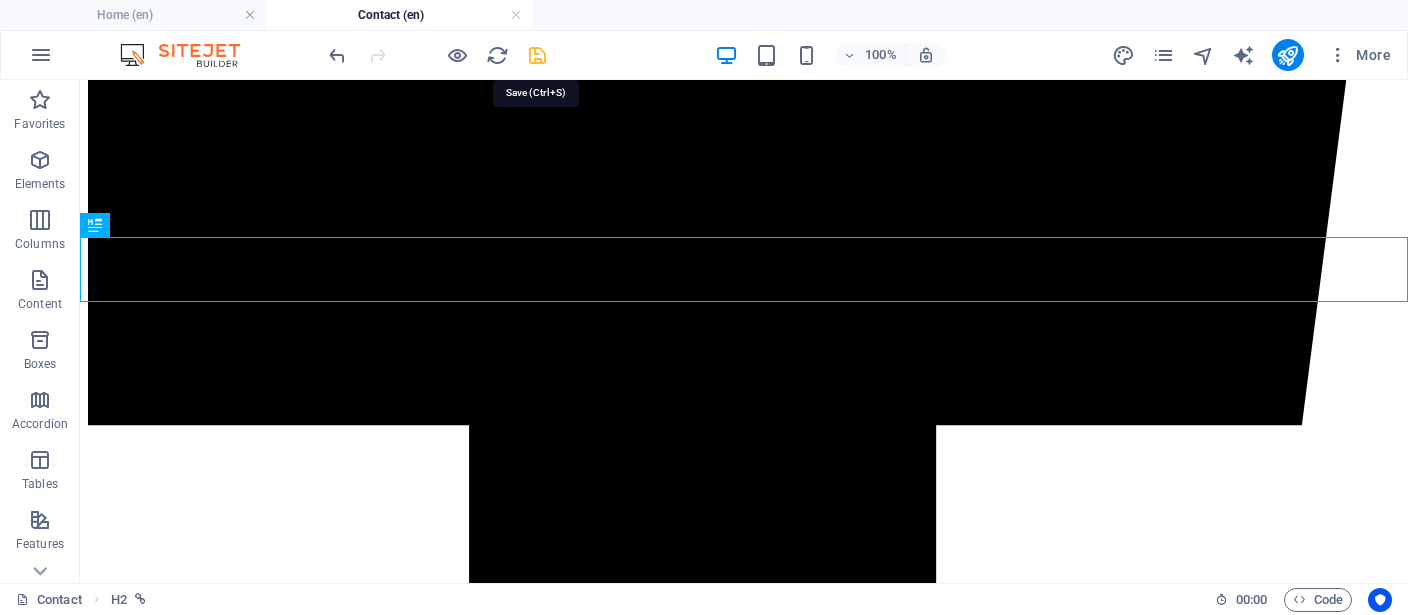 click at bounding box center (537, 55) 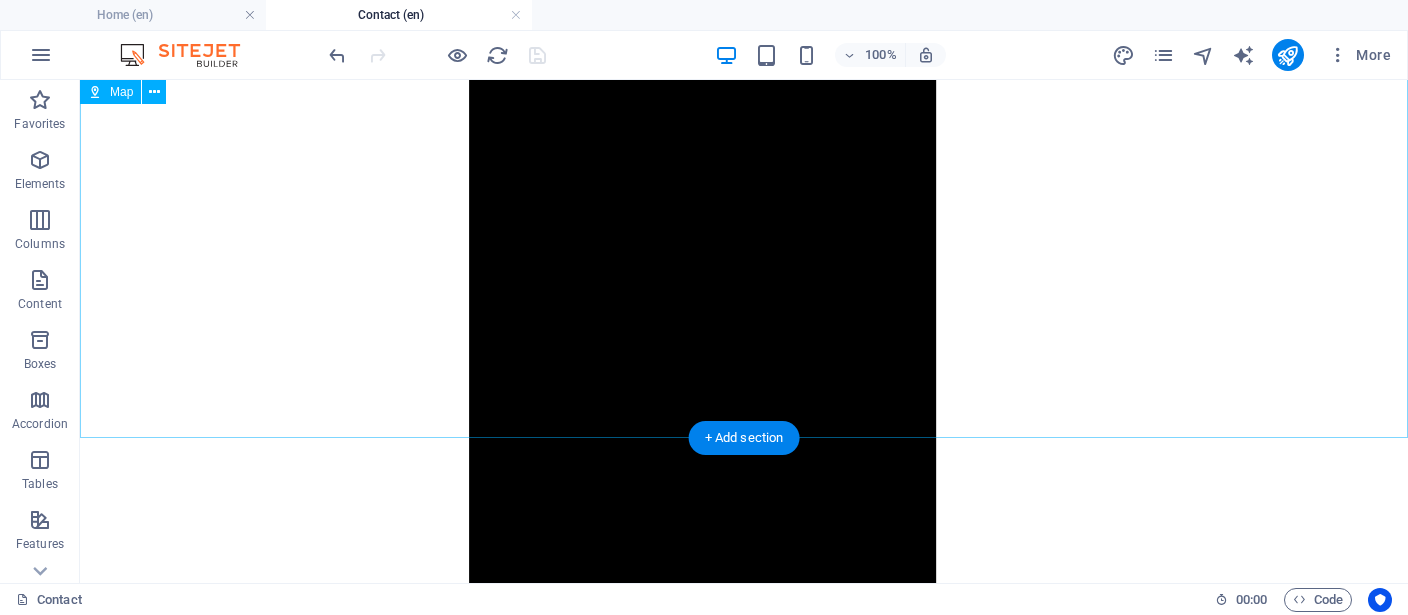 scroll, scrollTop: 3326, scrollLeft: 0, axis: vertical 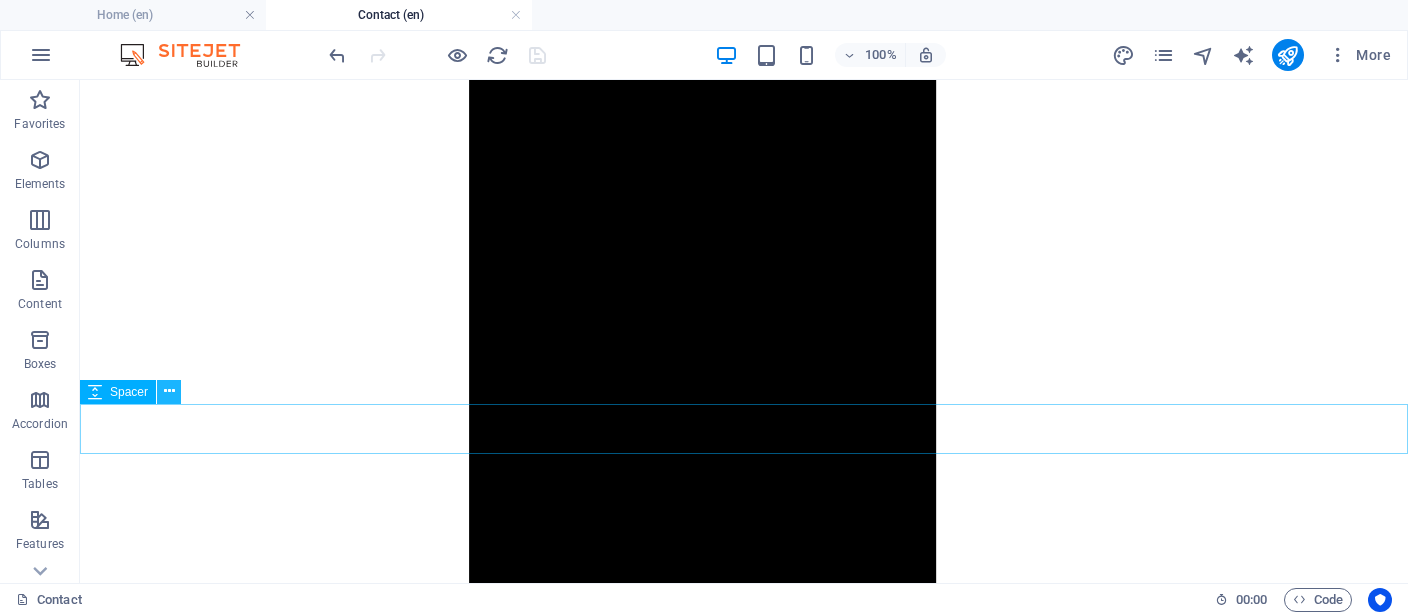 click at bounding box center [169, 391] 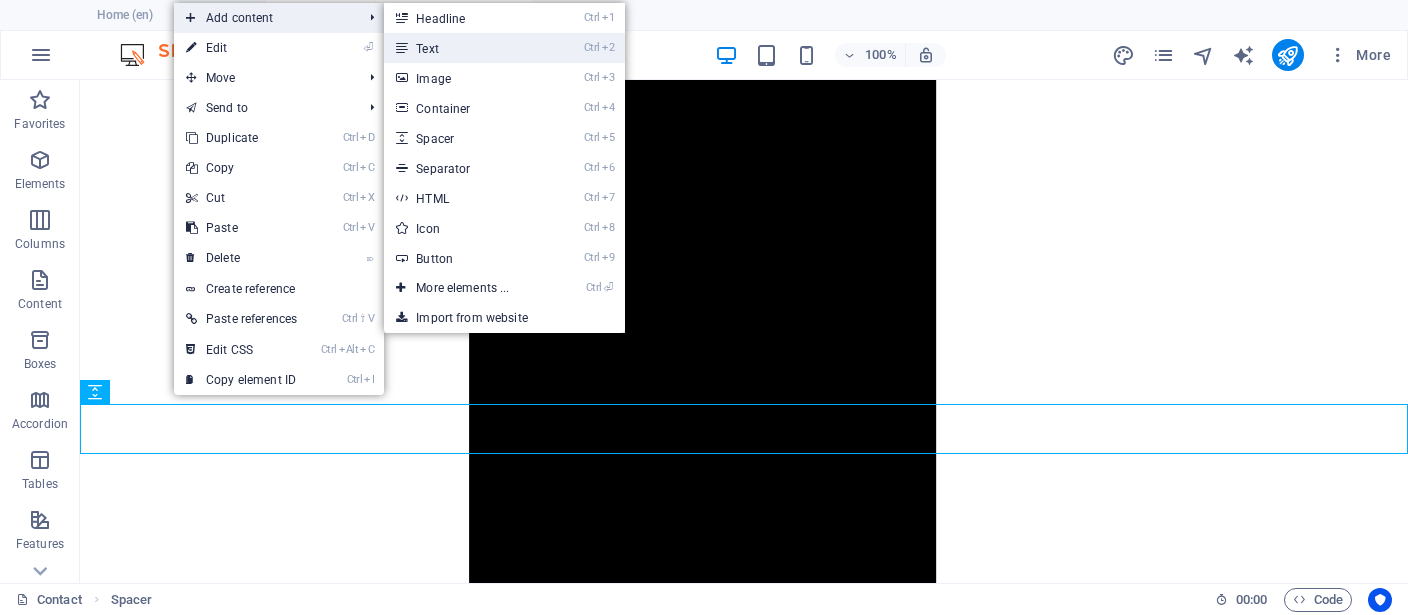 drag, startPoint x: 424, startPoint y: 54, endPoint x: 4, endPoint y: 185, distance: 439.9557 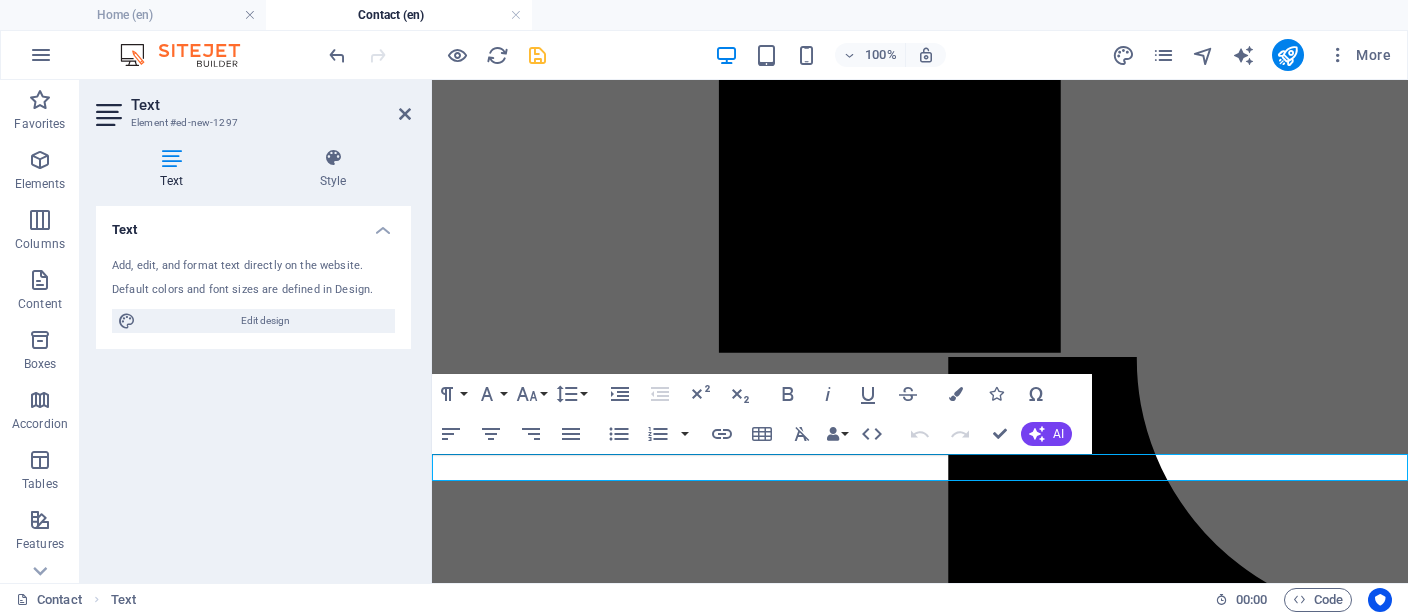 click on "New text element" at bounding box center [920, 6770] 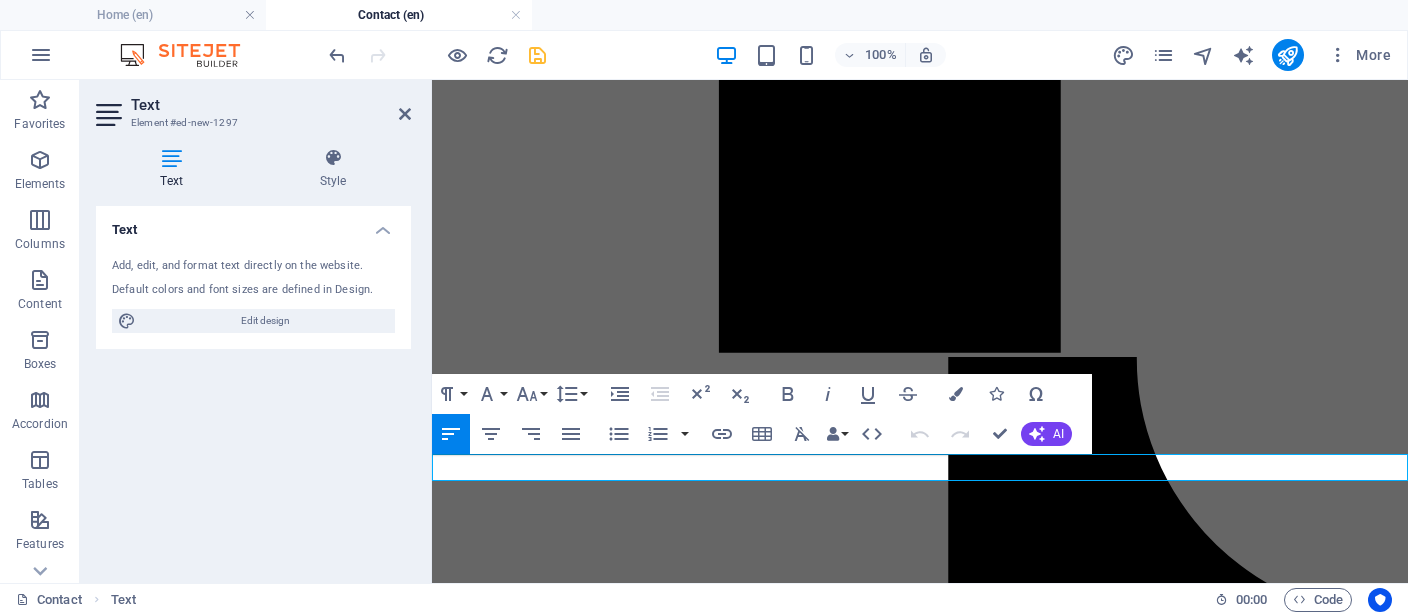 click on "New text element" at bounding box center [920, 6770] 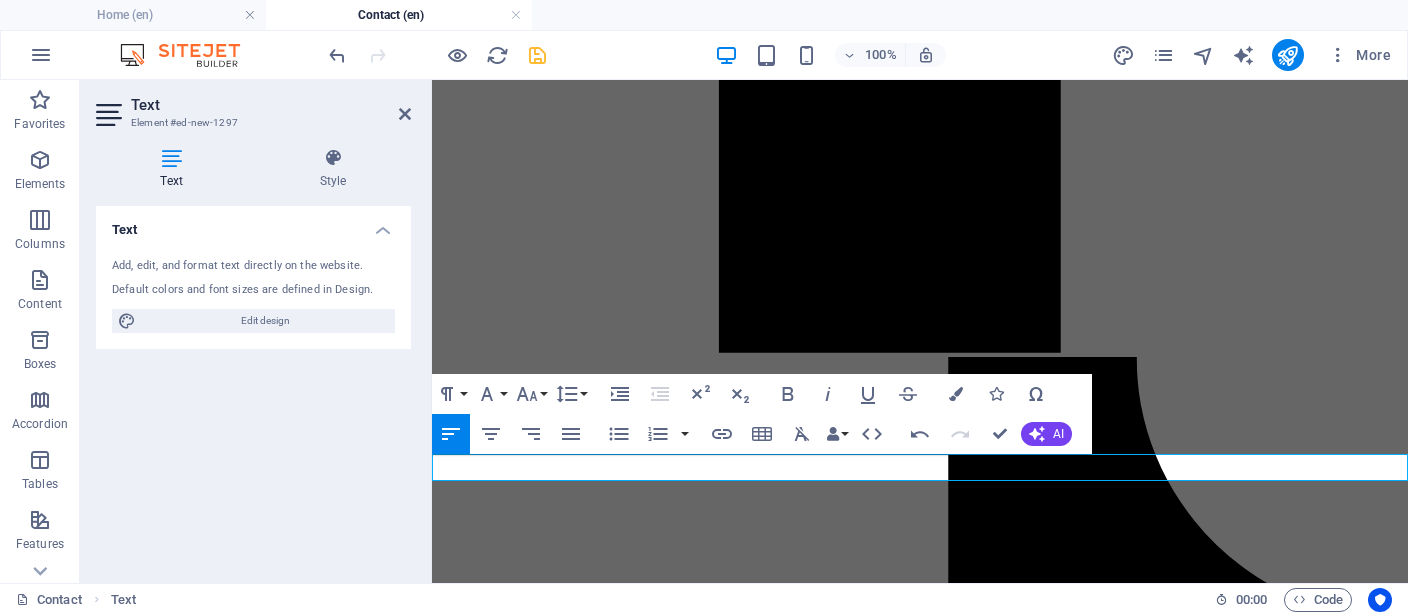 click on "Google Map Link" at bounding box center [920, 6770] 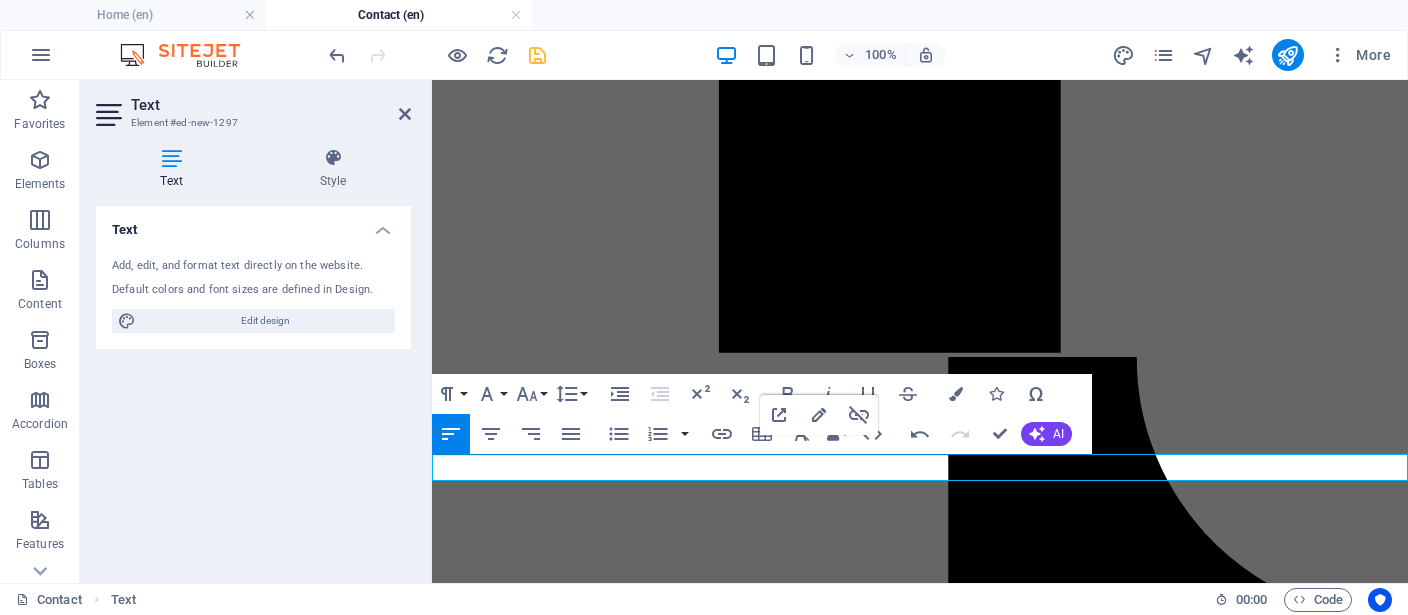click on "https://maps.app.goo.gl/eF3HzWpSWNJEX2jUA?g_st=ipc" at bounding box center (745, 6769) 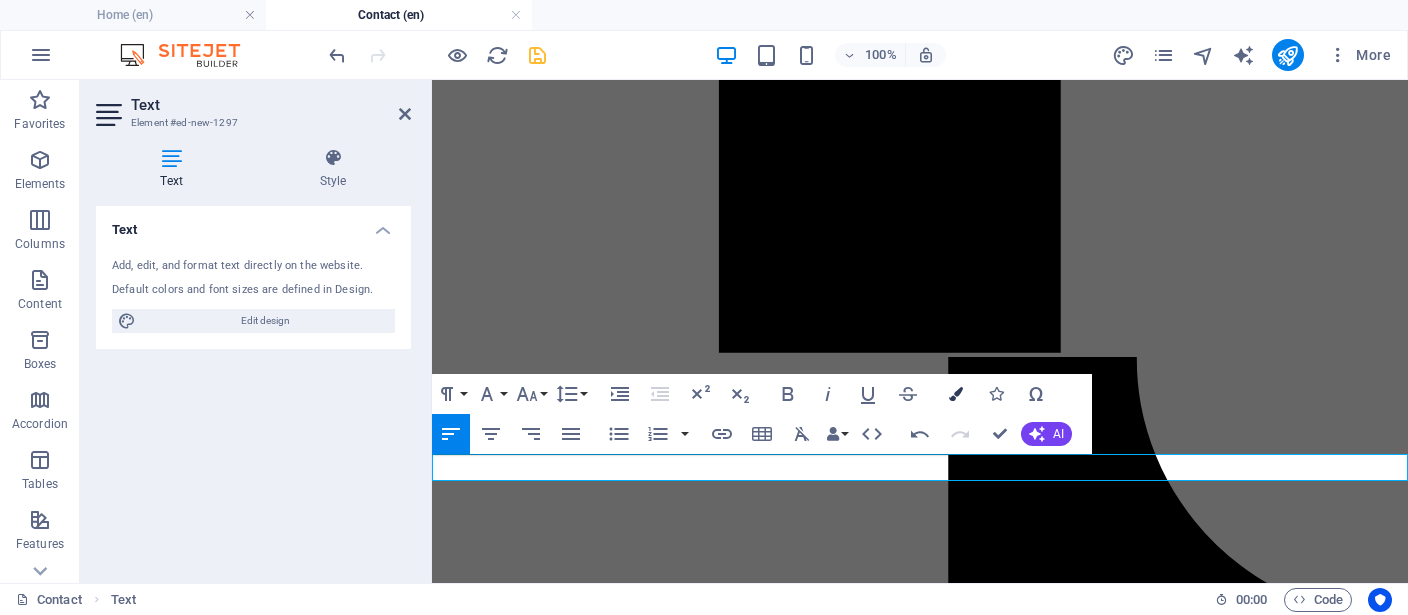 click on "Colors" at bounding box center [956, 394] 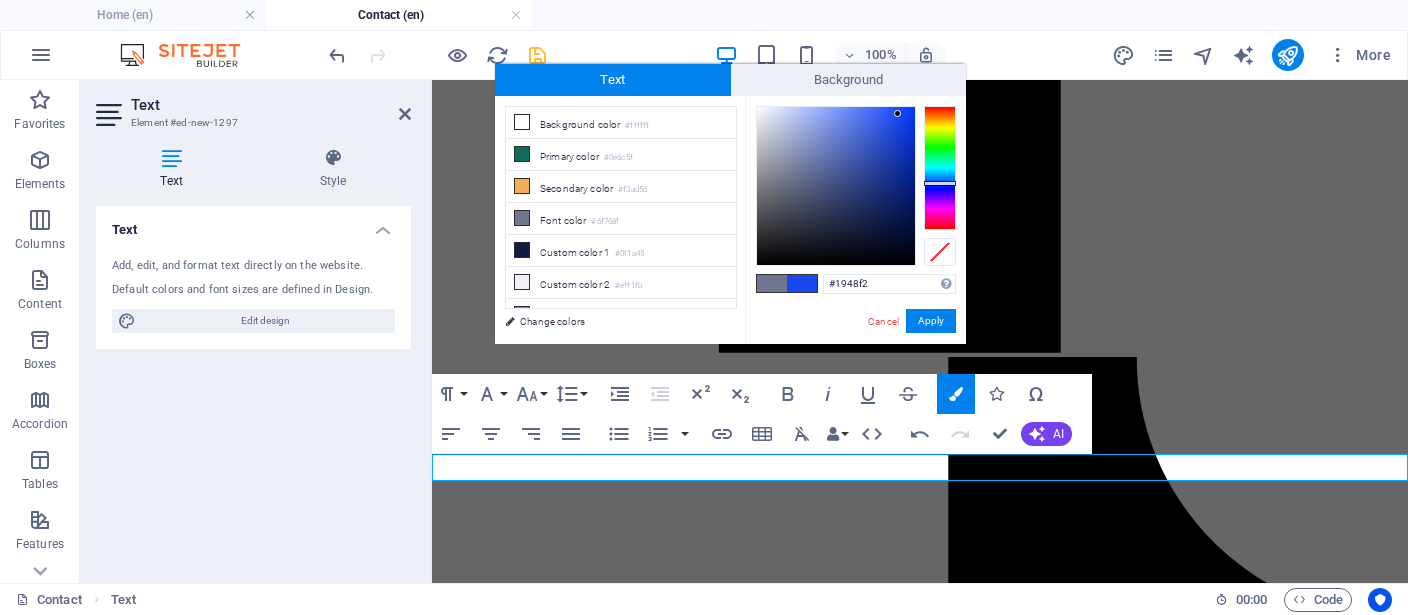 click at bounding box center (836, 186) 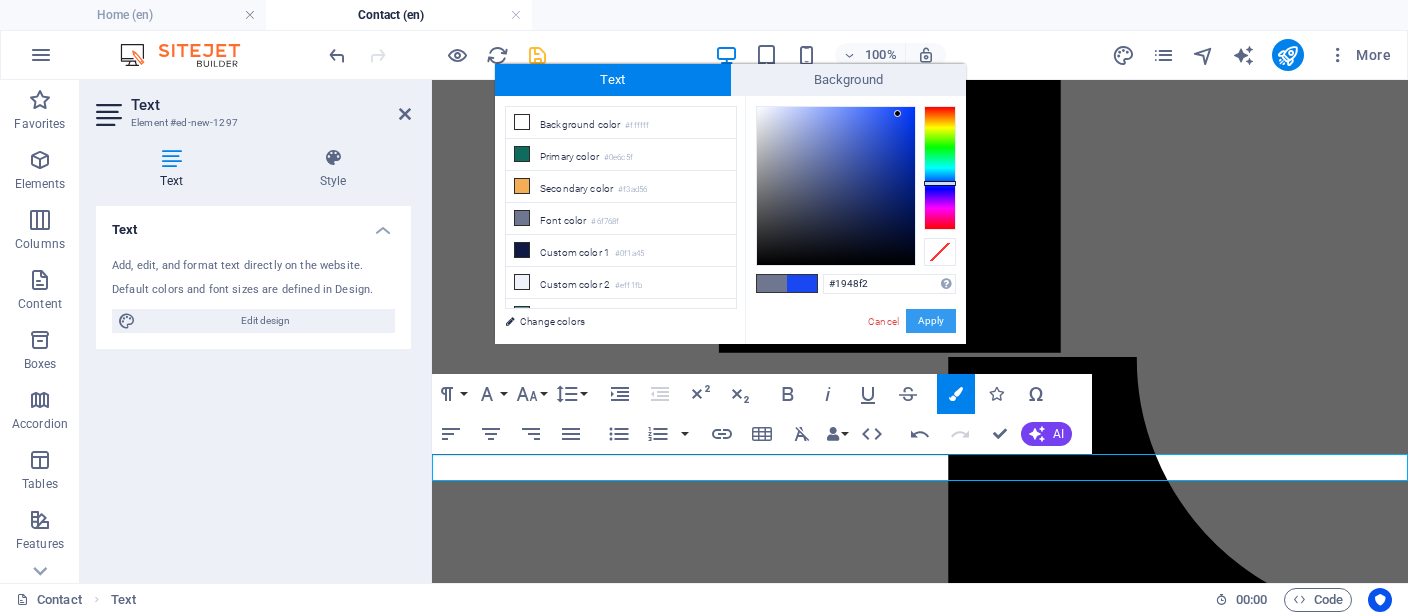 click on "Apply" at bounding box center (931, 321) 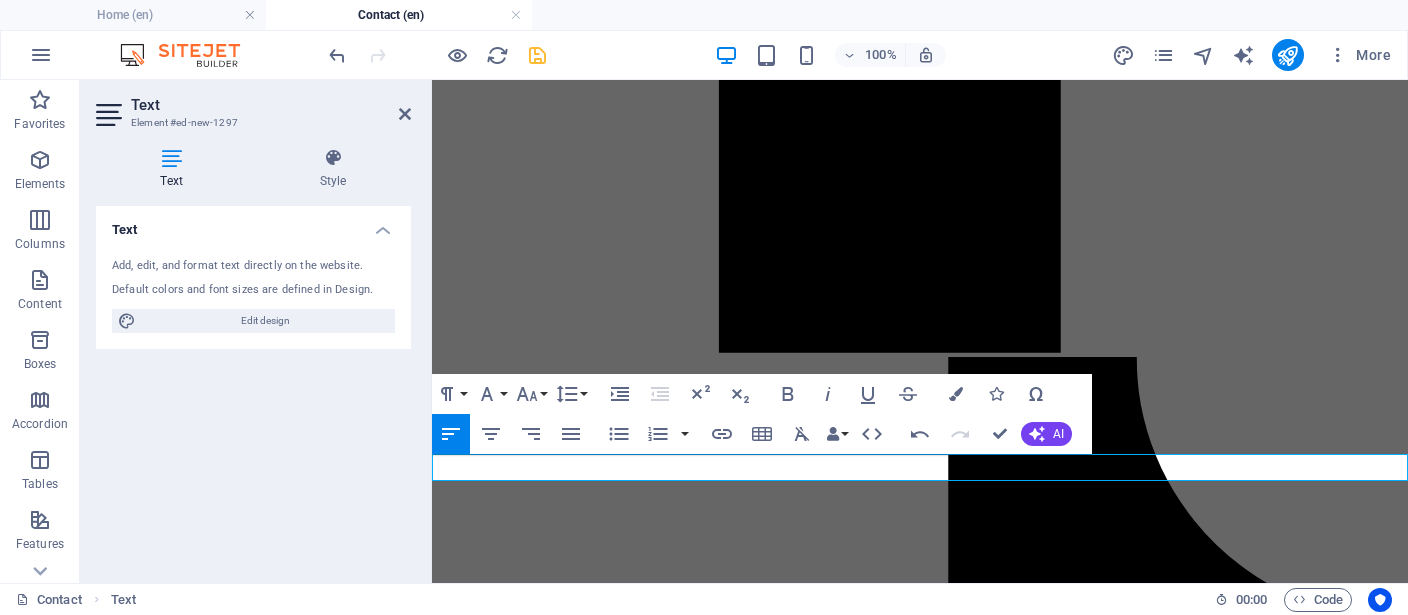 click on "https://maps.app.goo.gl/eF3HzWpSWNJEX2jUA?g_st=ipc" at bounding box center (745, 6769) 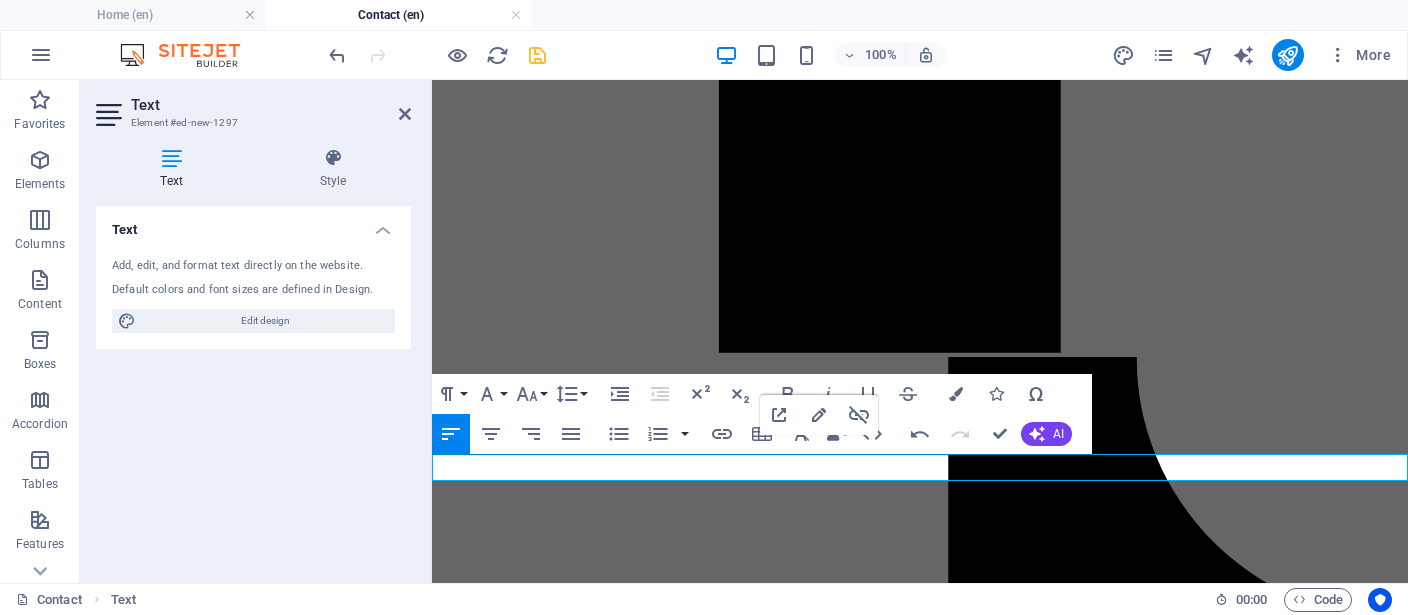click on "Google Map Link    https://maps.app.goo.gl/eF3HzWpSWNJEX2jUA?g_st=ipc" at bounding box center (920, 6770) 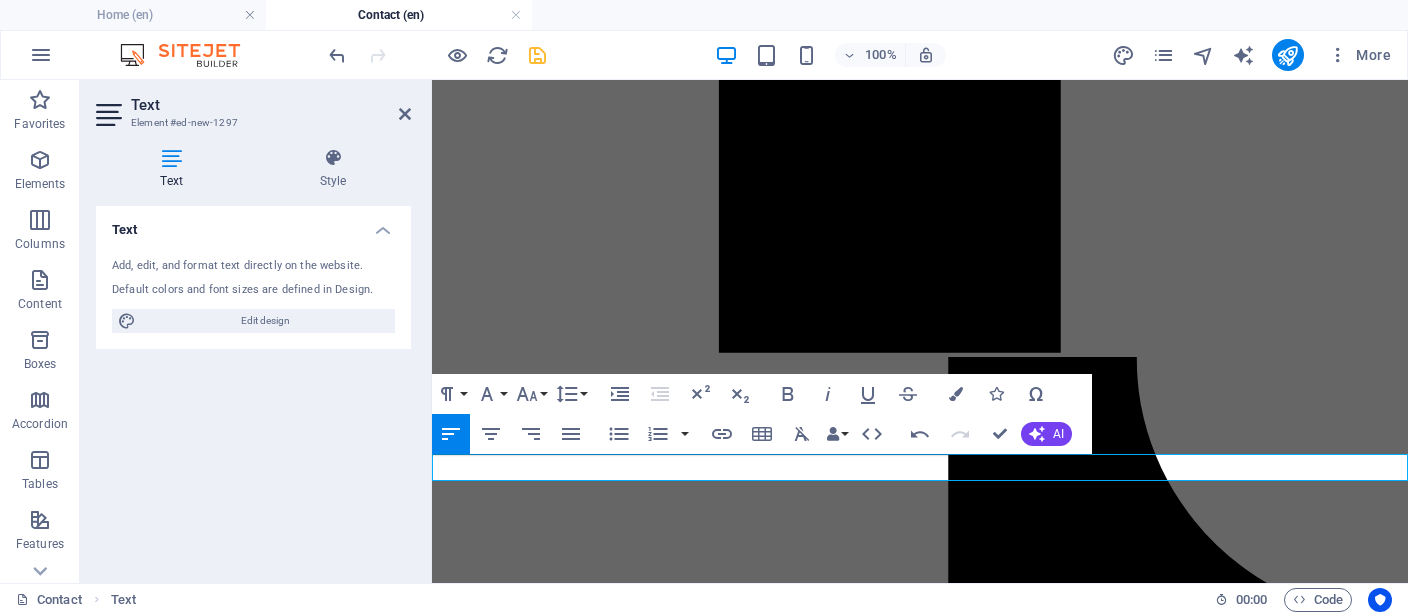 drag, startPoint x: 579, startPoint y: 469, endPoint x: 437, endPoint y: 470, distance: 142.00352 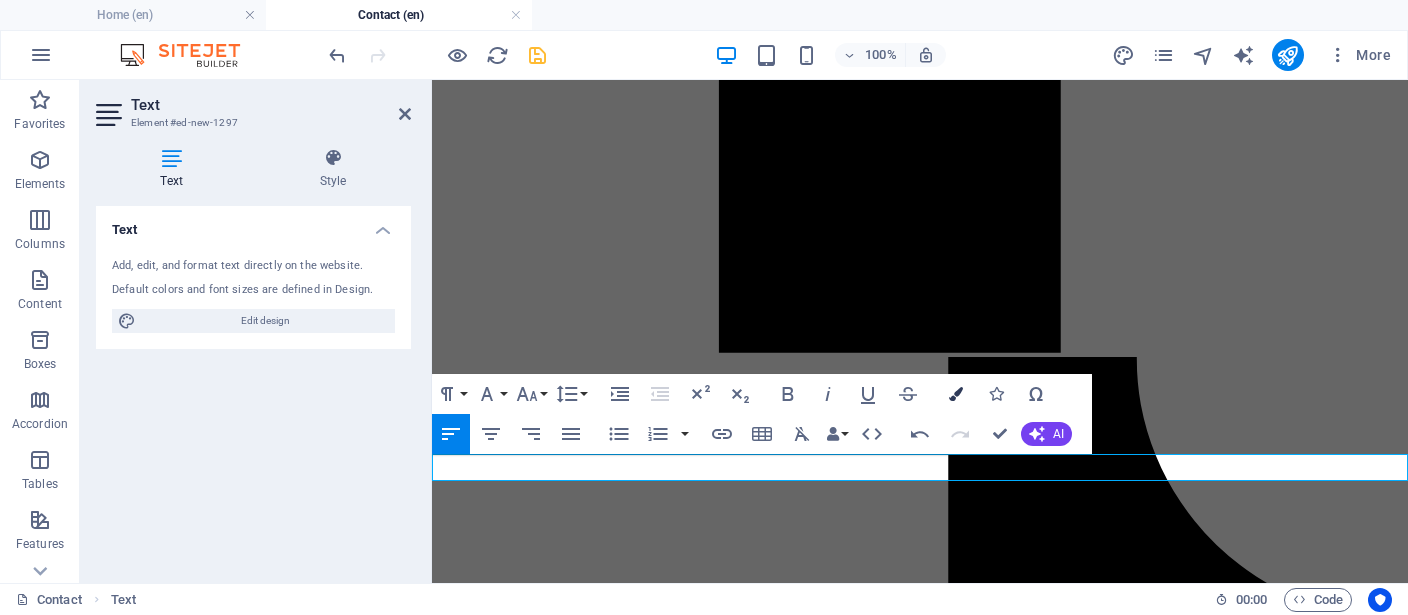 click on "Colors" at bounding box center (956, 394) 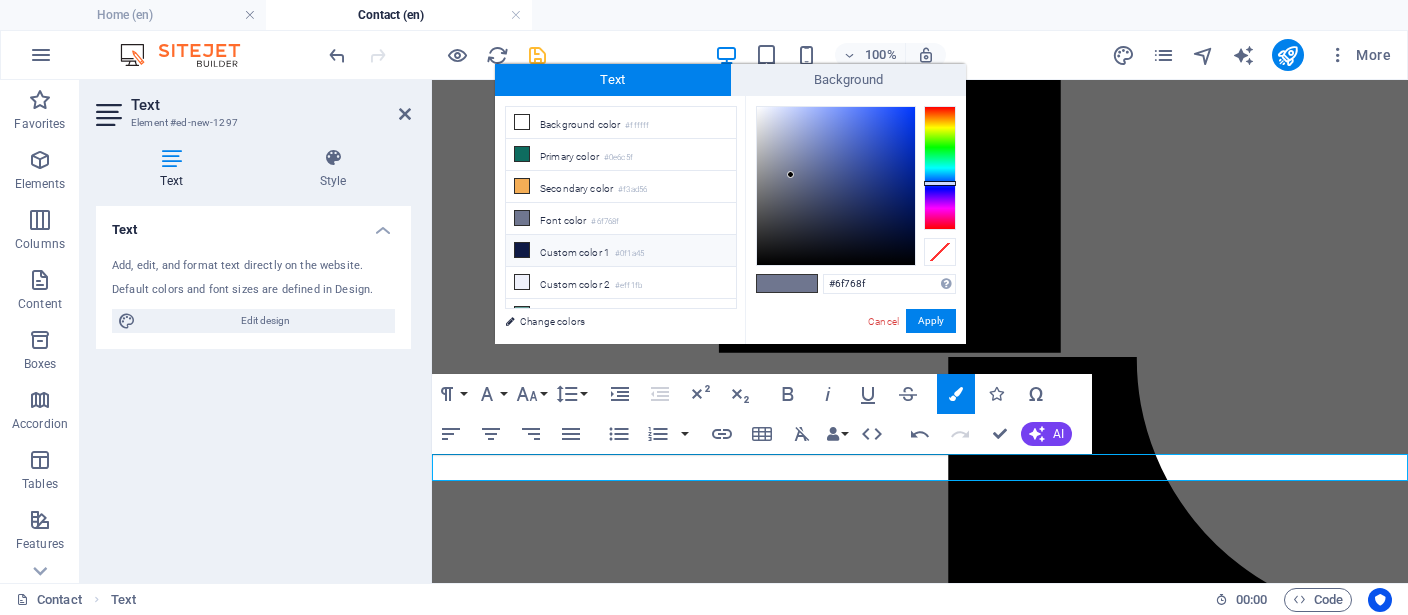 click at bounding box center [522, 250] 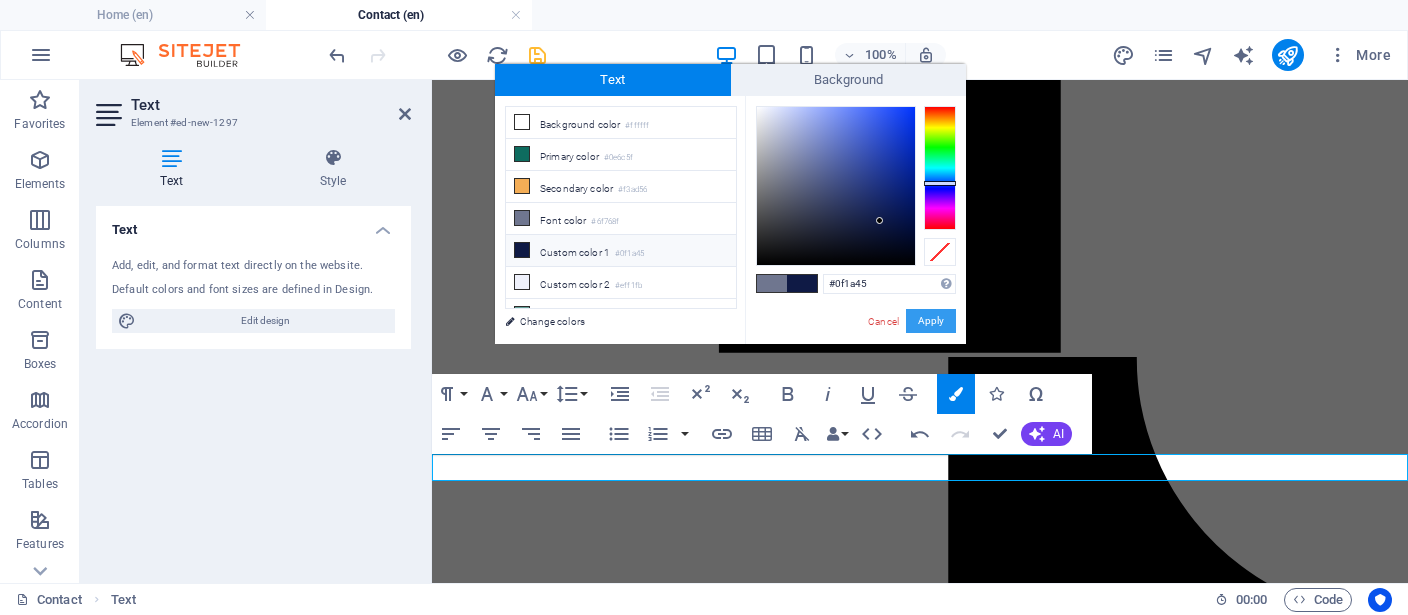 click on "Apply" at bounding box center (931, 321) 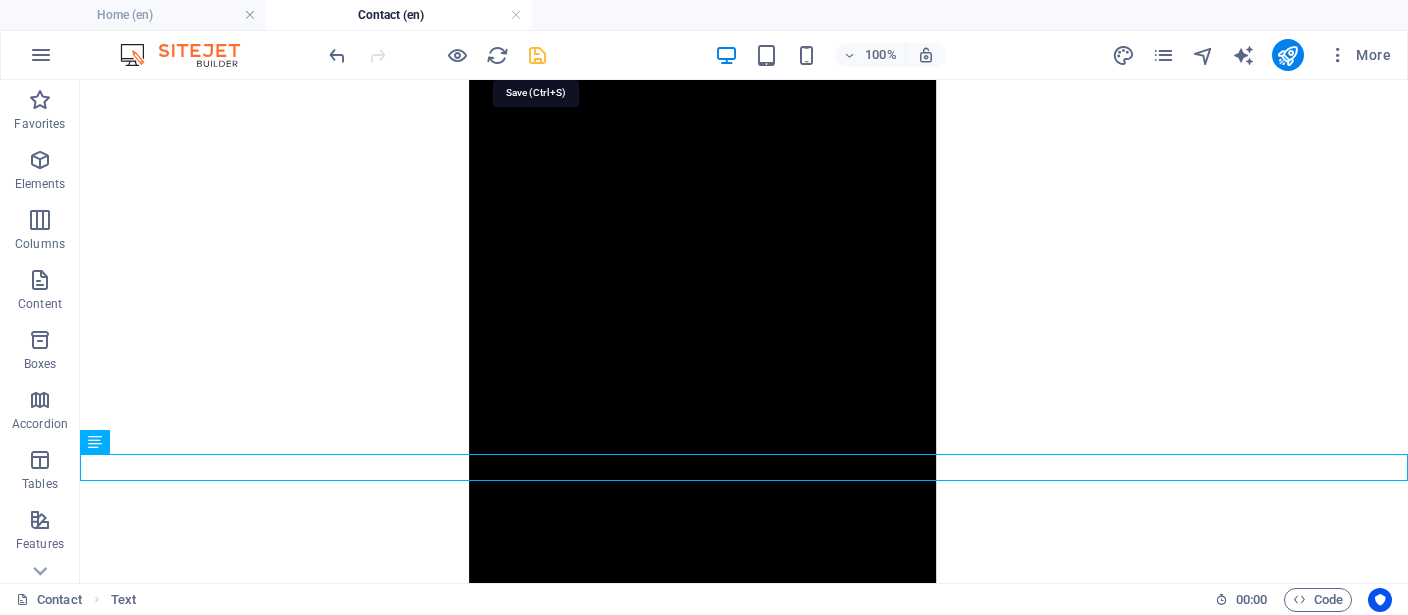 click at bounding box center (537, 55) 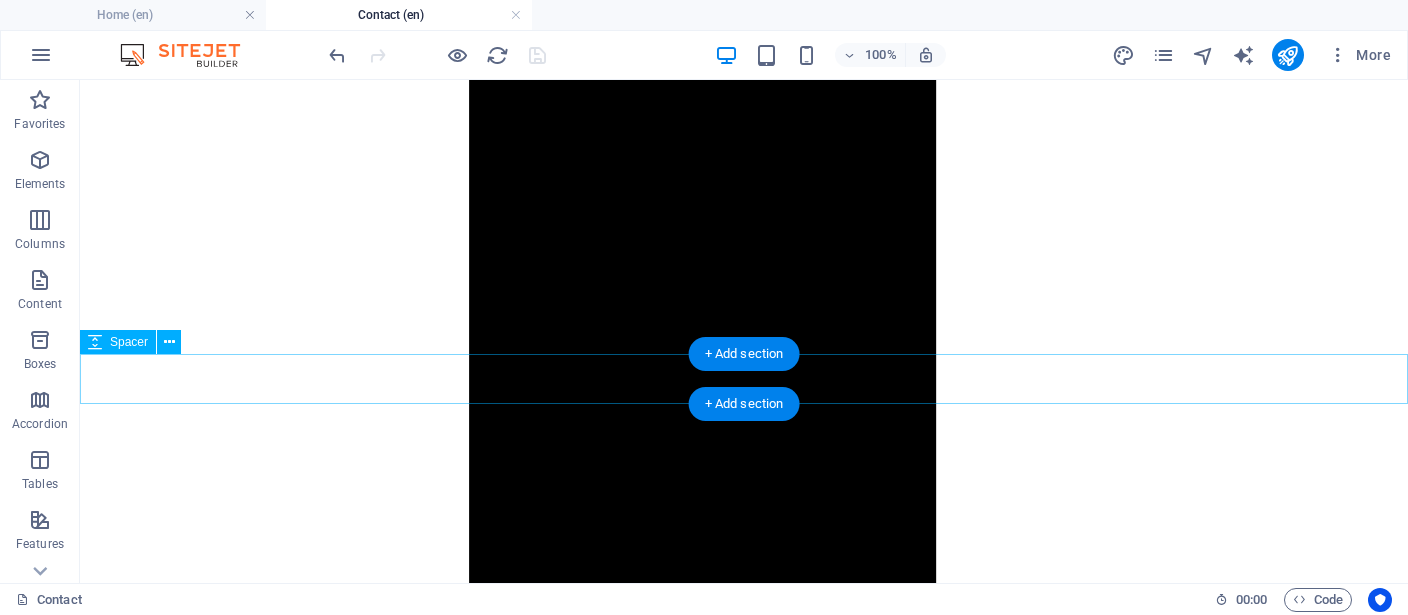 scroll, scrollTop: 3326, scrollLeft: 0, axis: vertical 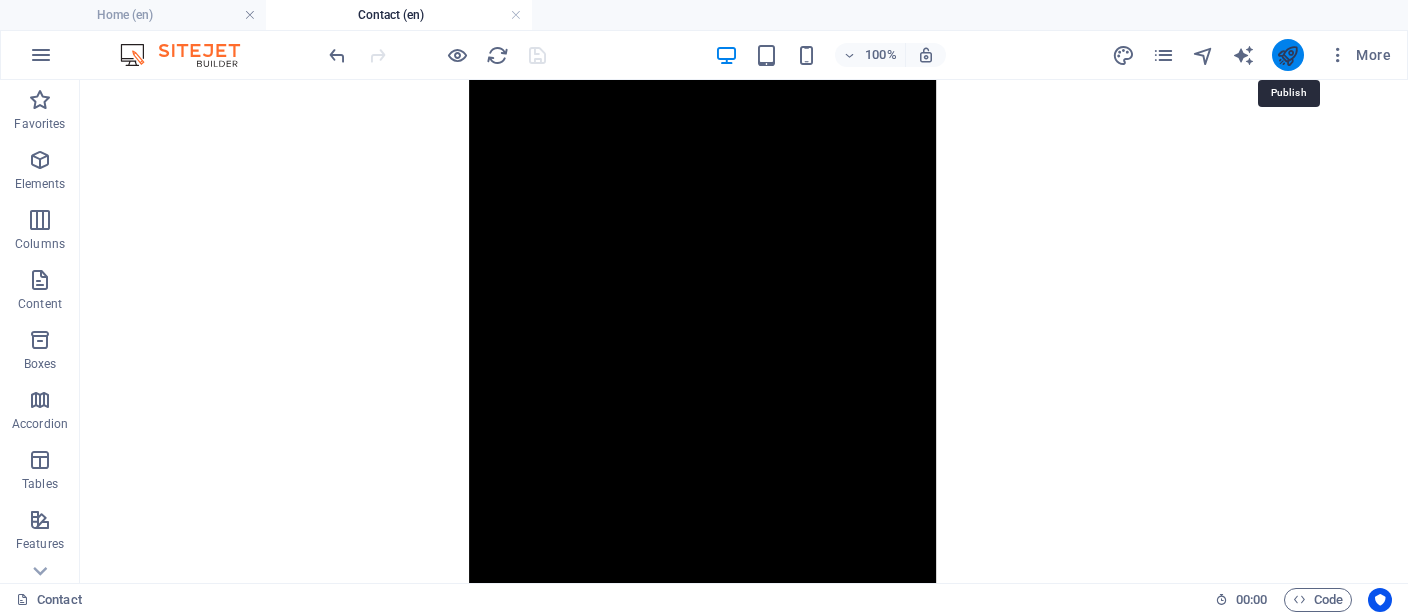 click at bounding box center (1287, 55) 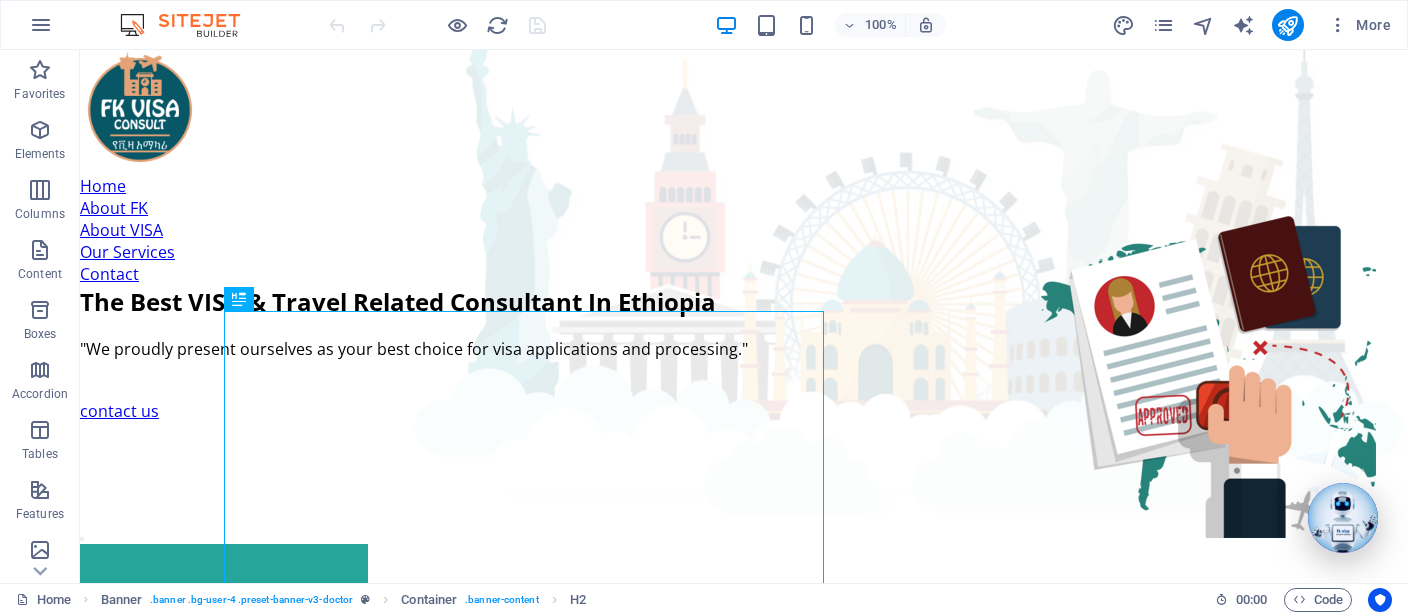 scroll, scrollTop: 0, scrollLeft: 0, axis: both 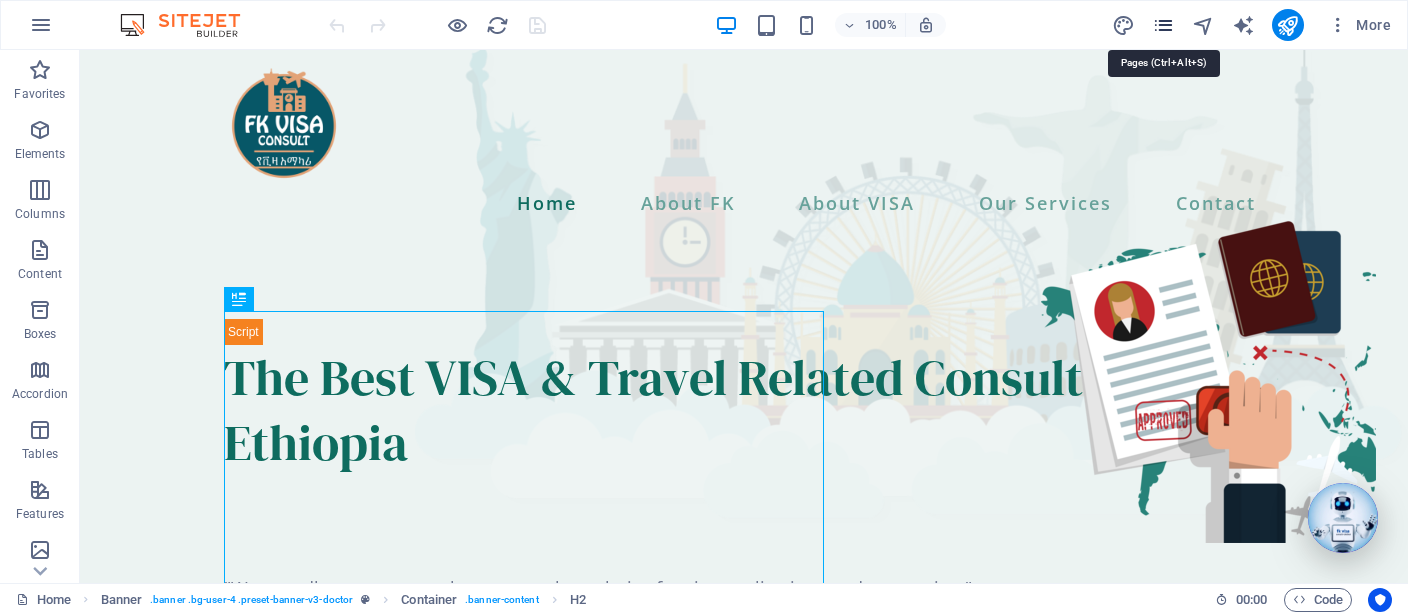 click at bounding box center (1163, 25) 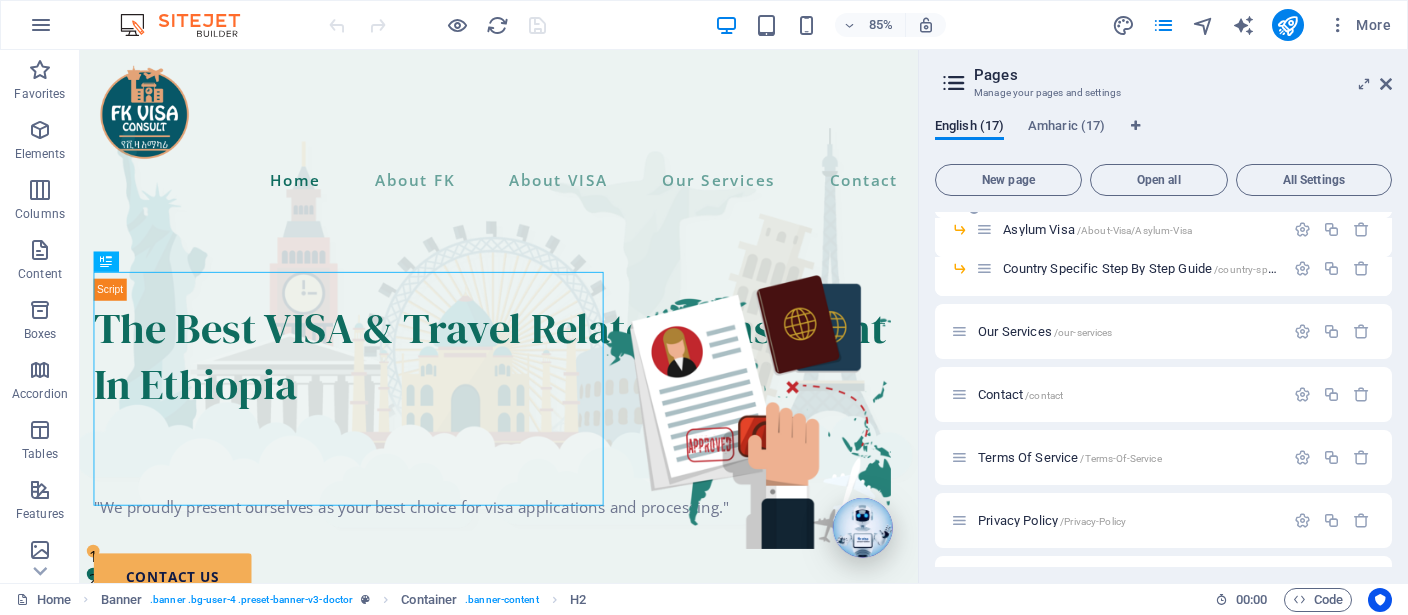 scroll, scrollTop: 462, scrollLeft: 0, axis: vertical 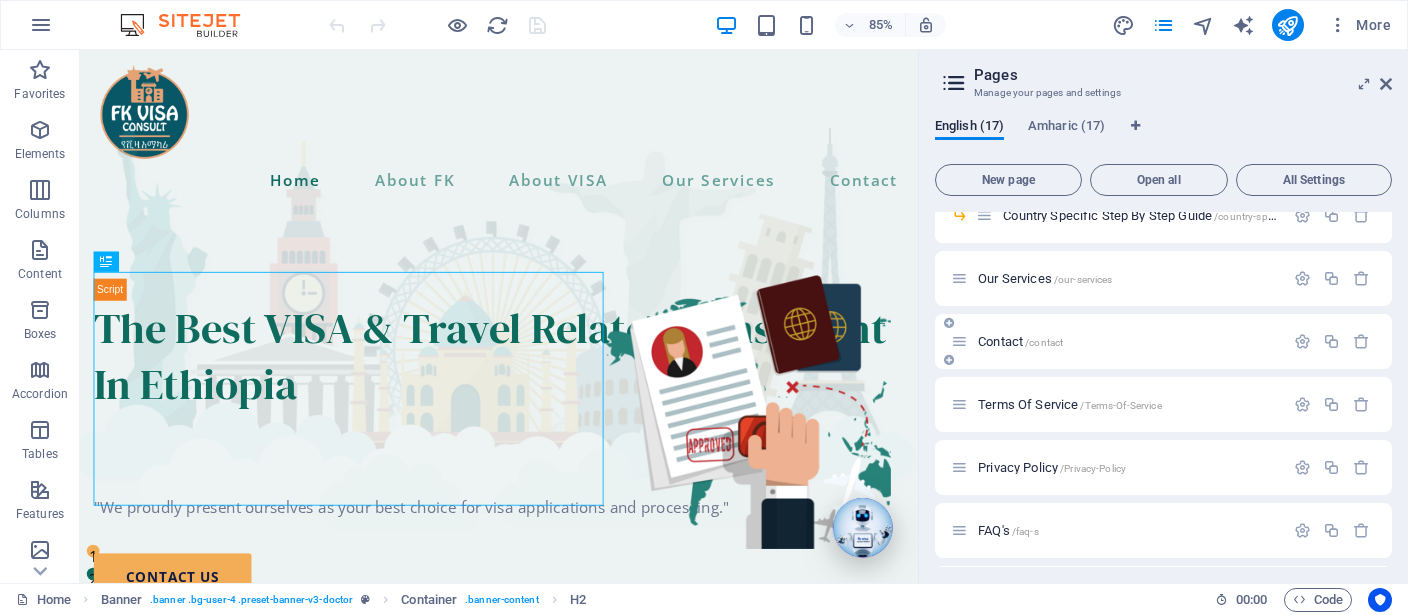 click on "Contact /contact" at bounding box center [1020, 341] 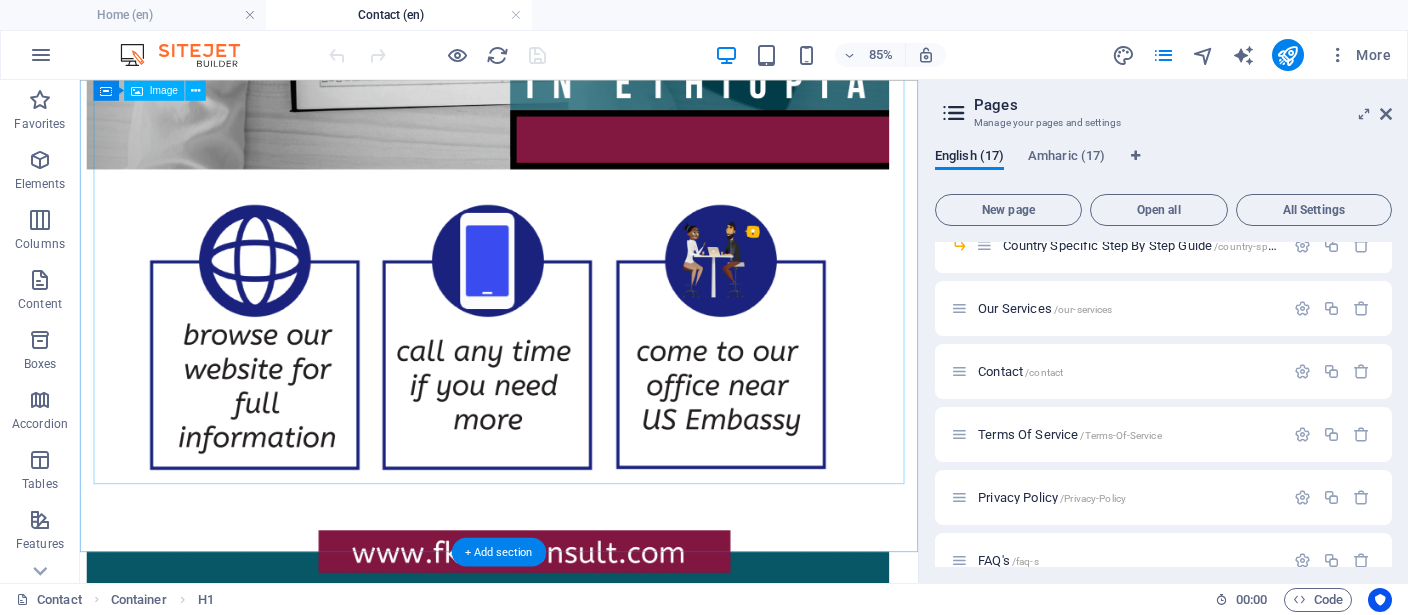scroll, scrollTop: 593, scrollLeft: 0, axis: vertical 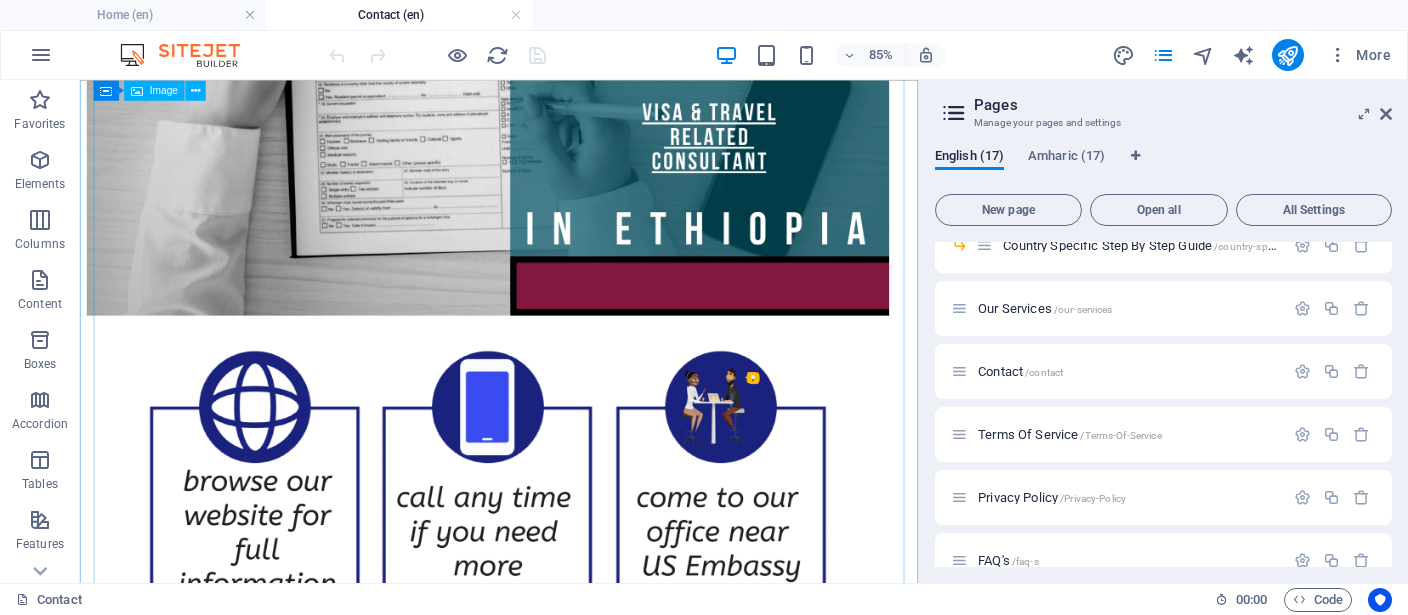 click at bounding box center [573, 372] 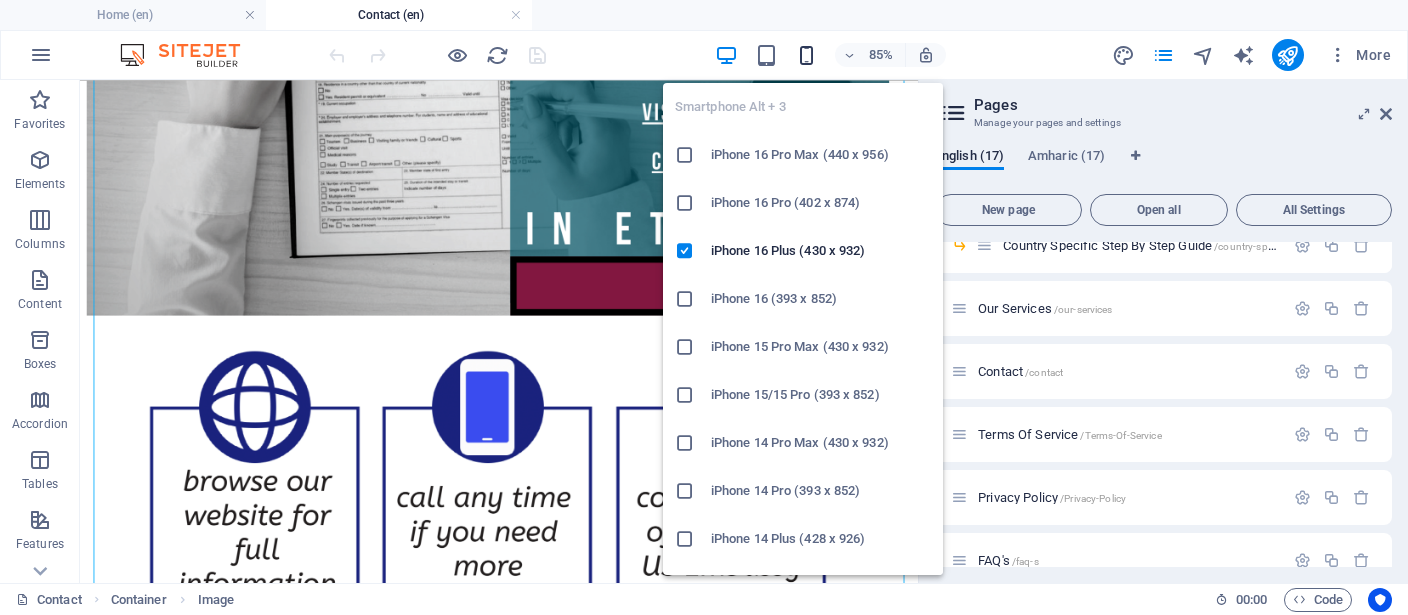 click at bounding box center [806, 55] 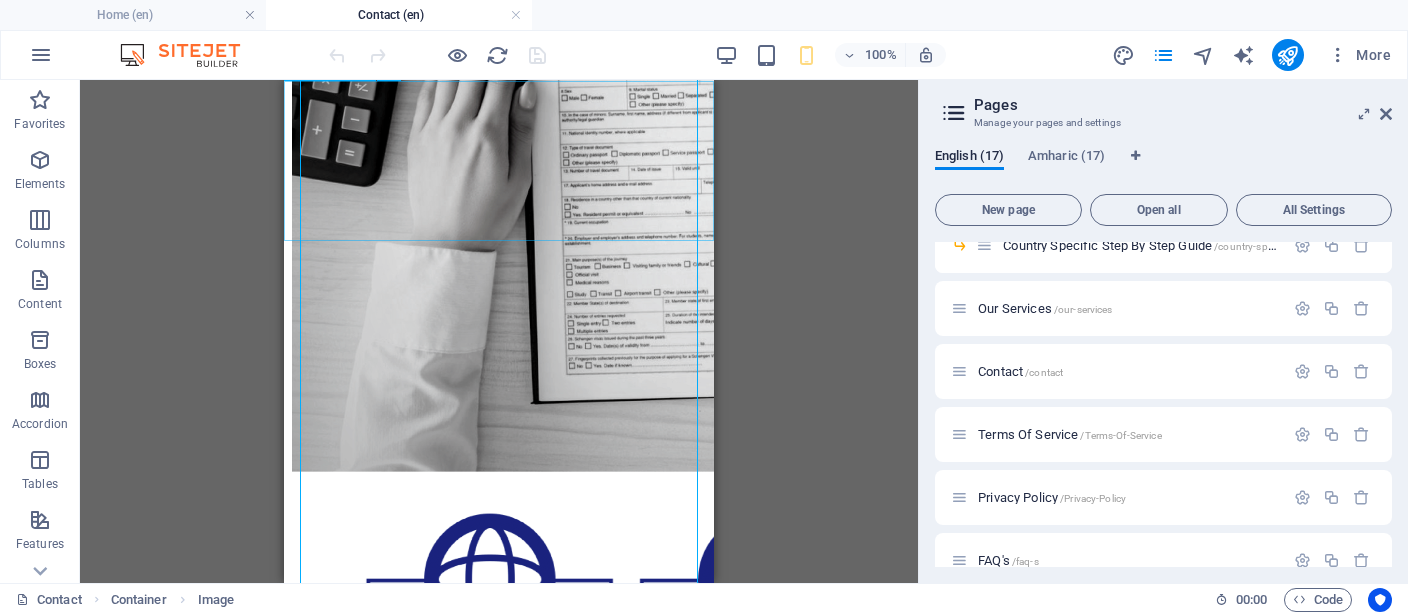 scroll, scrollTop: 487, scrollLeft: 0, axis: vertical 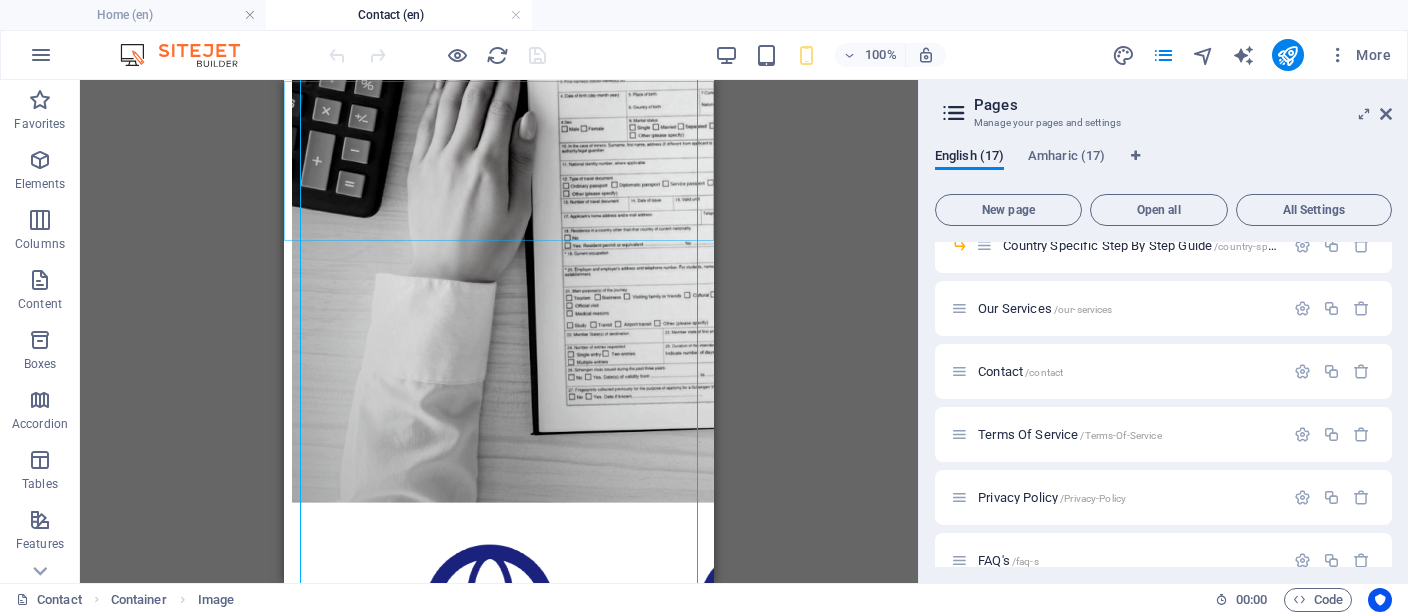 click at bounding box center (499, -317) 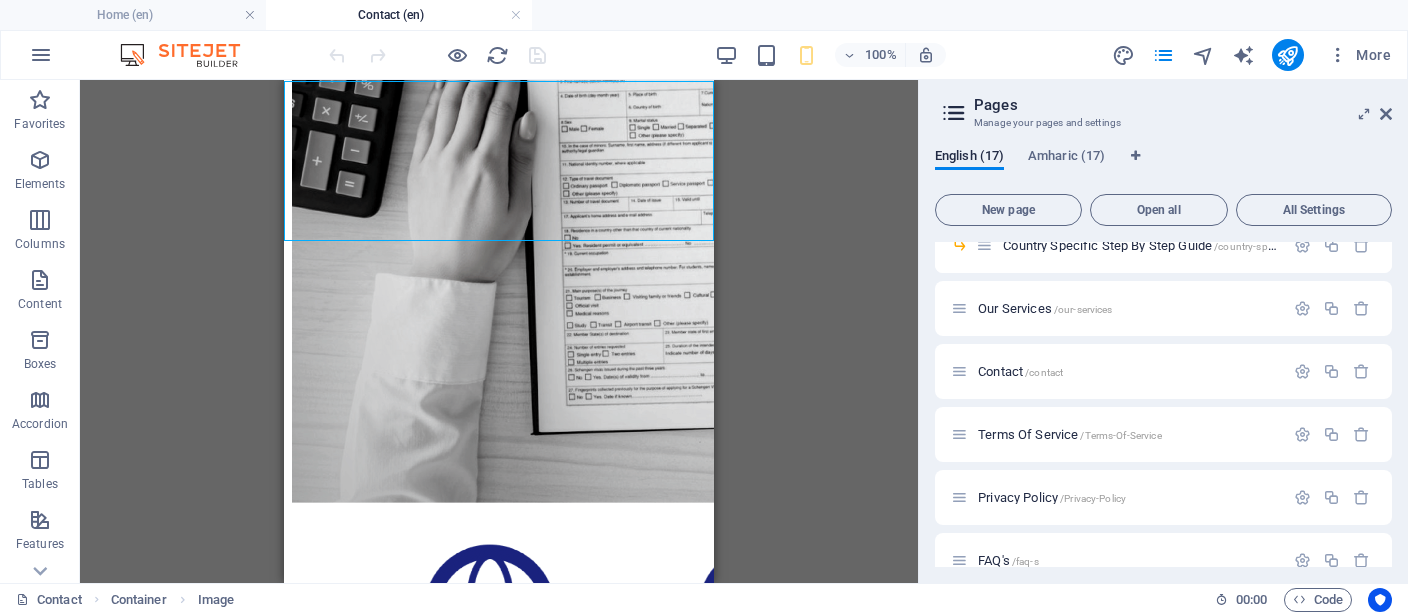 click at bounding box center (499, -317) 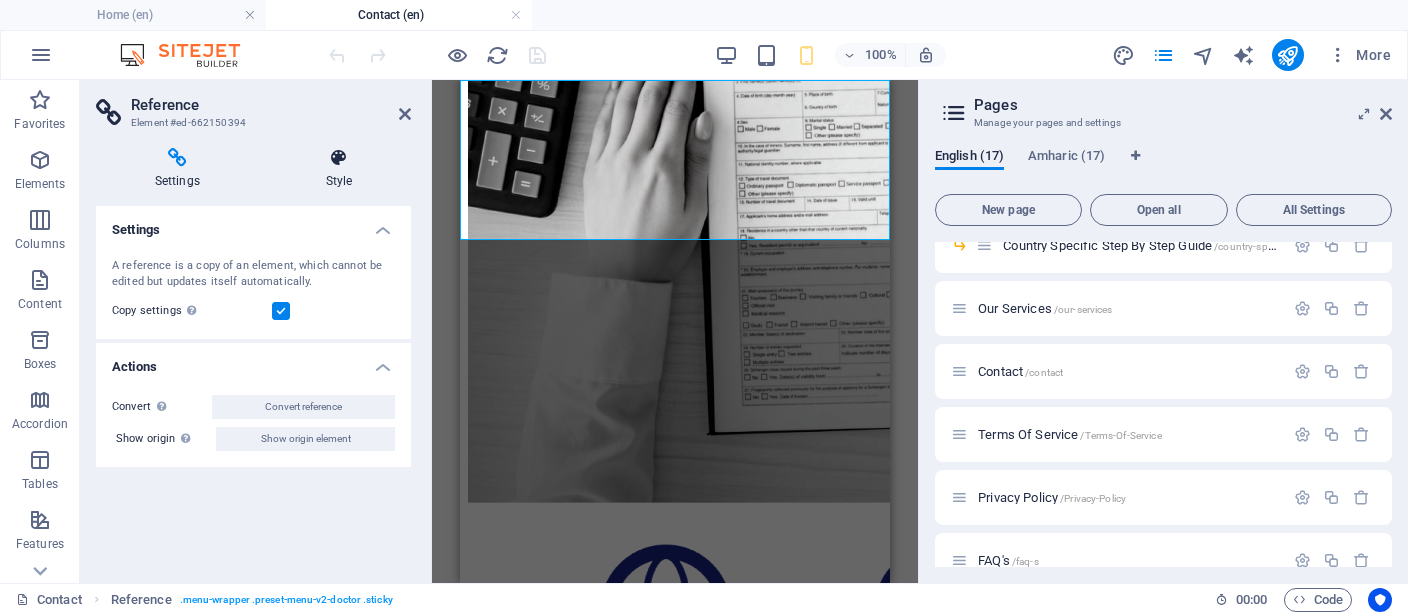 click on "Style" at bounding box center (339, 169) 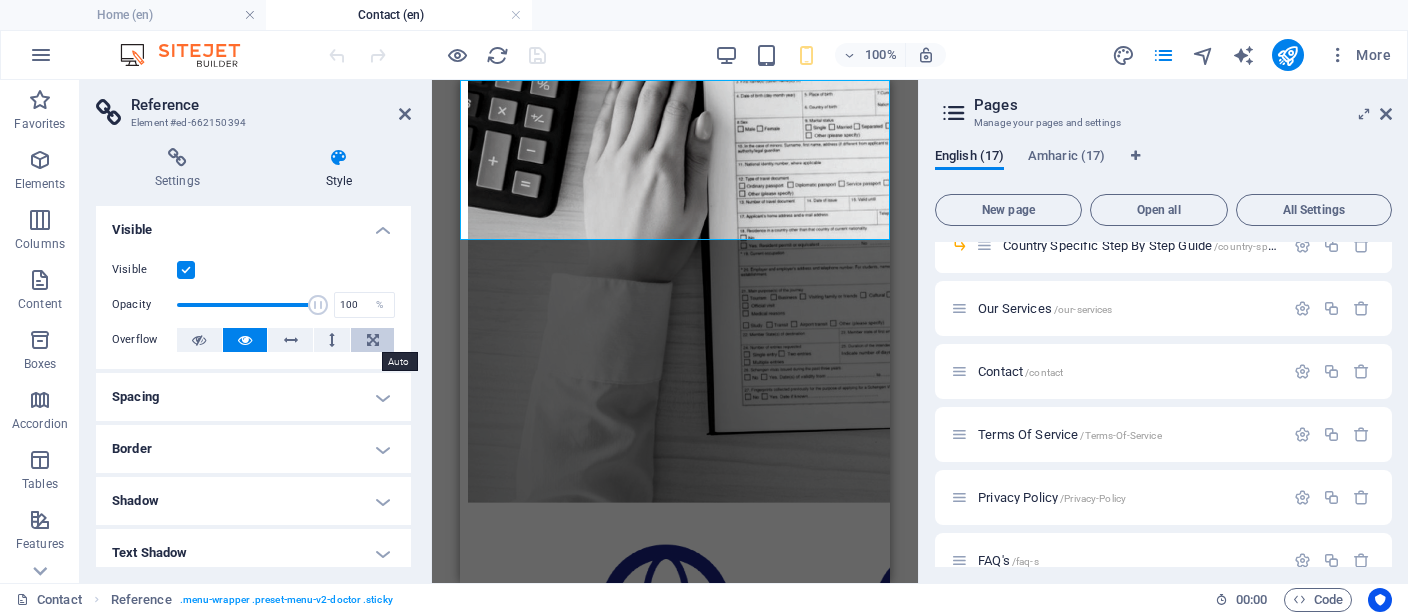 click at bounding box center (373, 340) 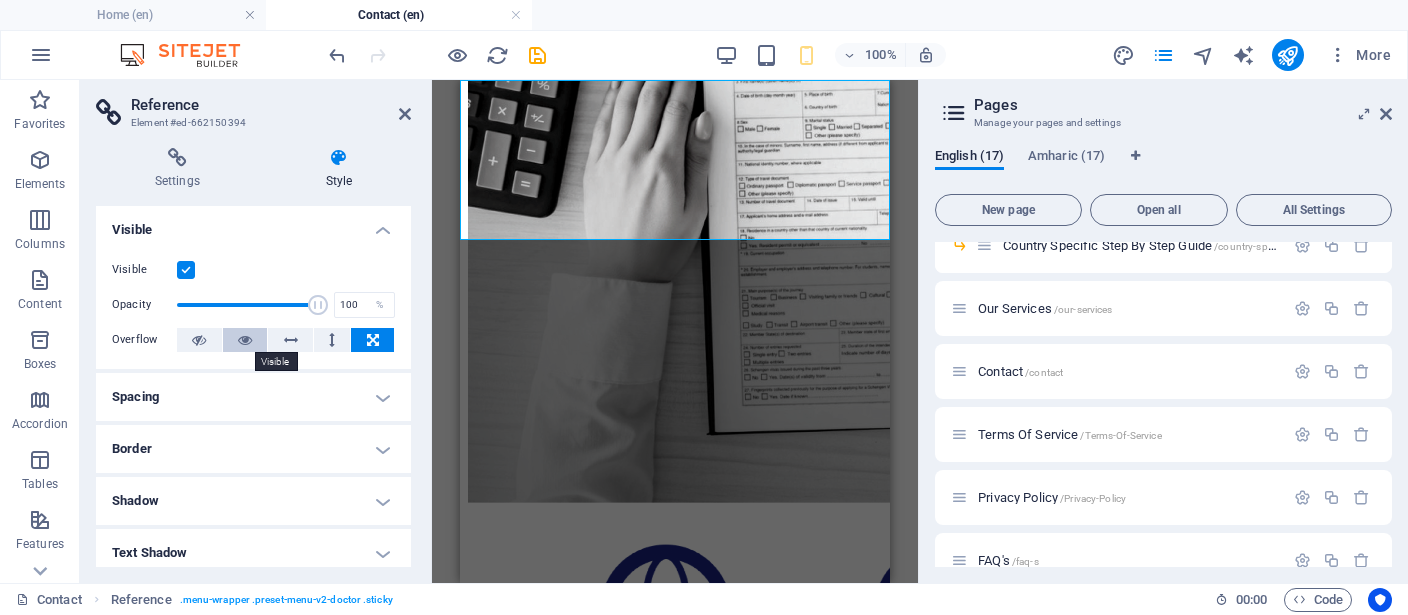click at bounding box center [245, 340] 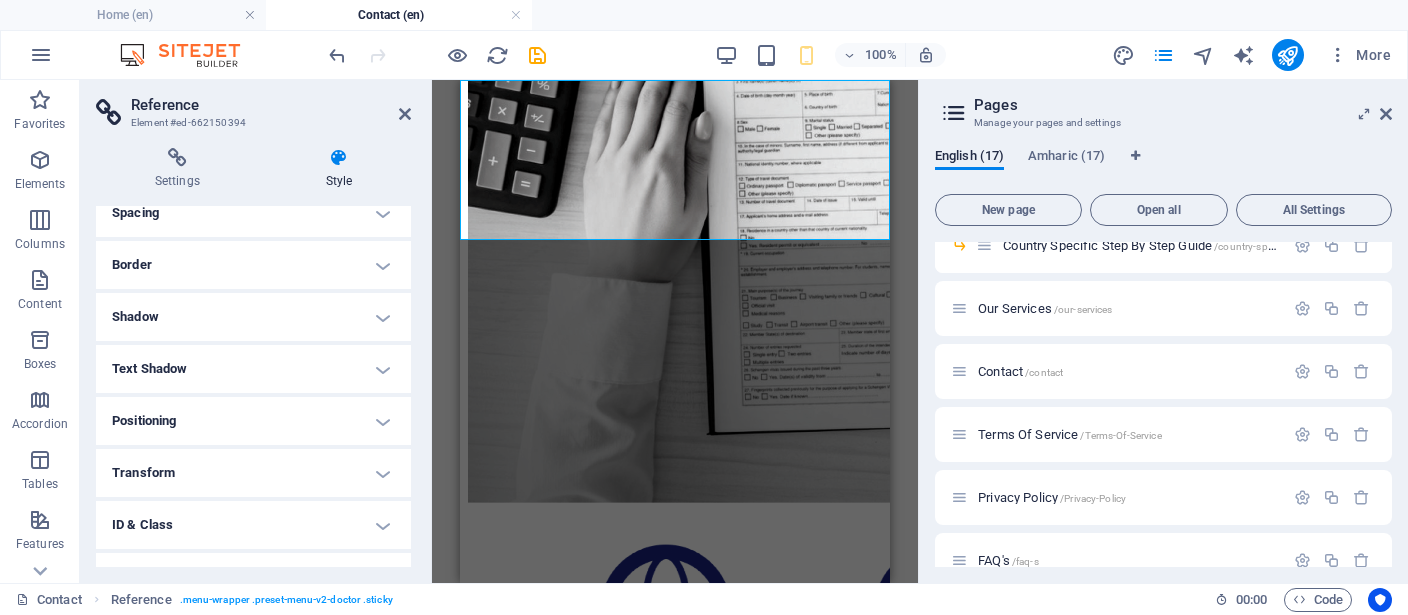 scroll, scrollTop: 269, scrollLeft: 0, axis: vertical 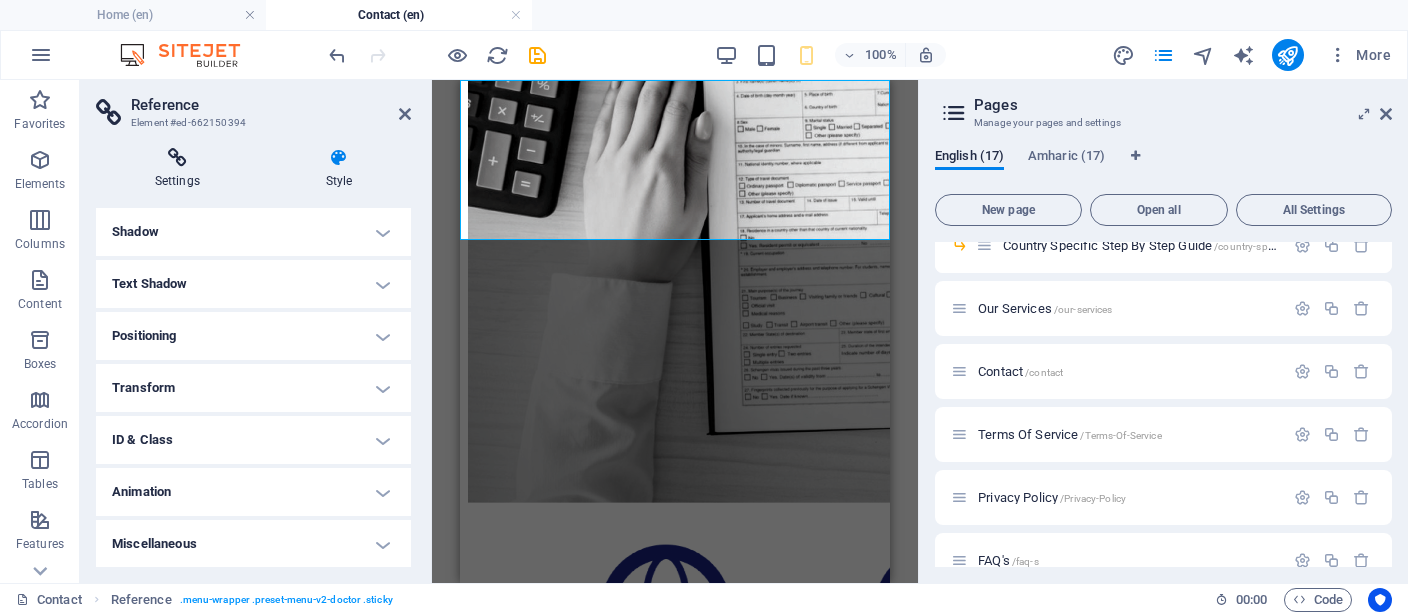 click on "Settings" at bounding box center [181, 169] 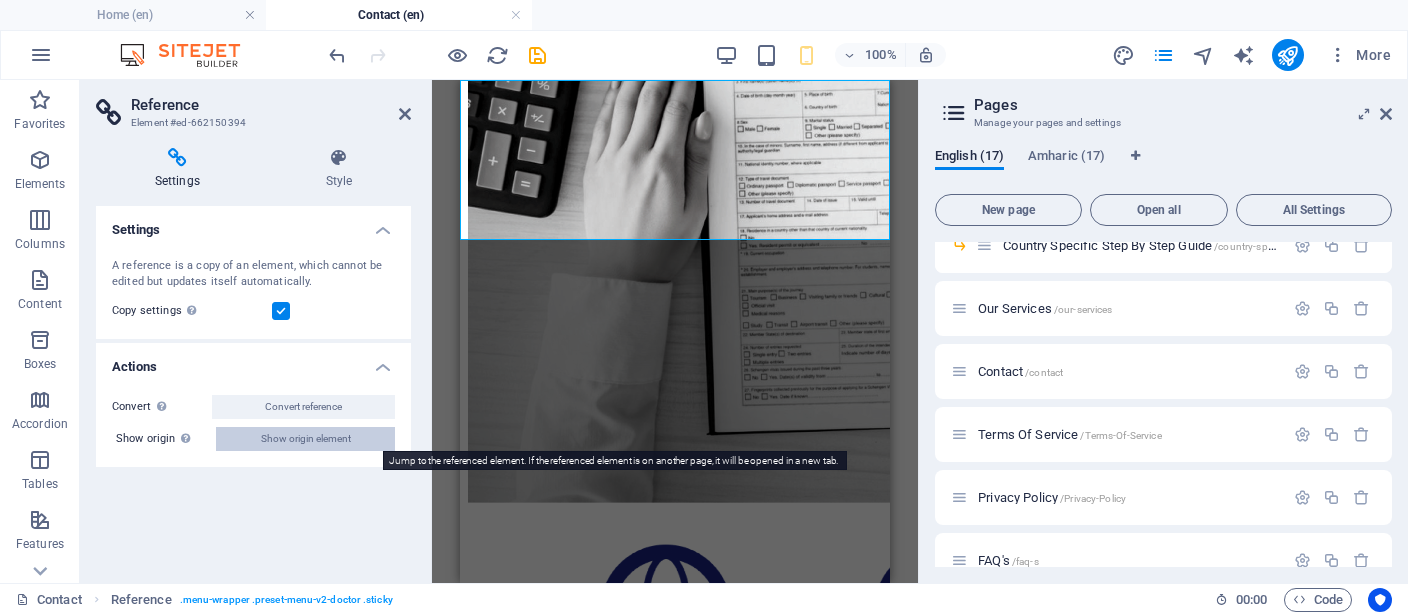 click on "Show origin element" at bounding box center (306, 439) 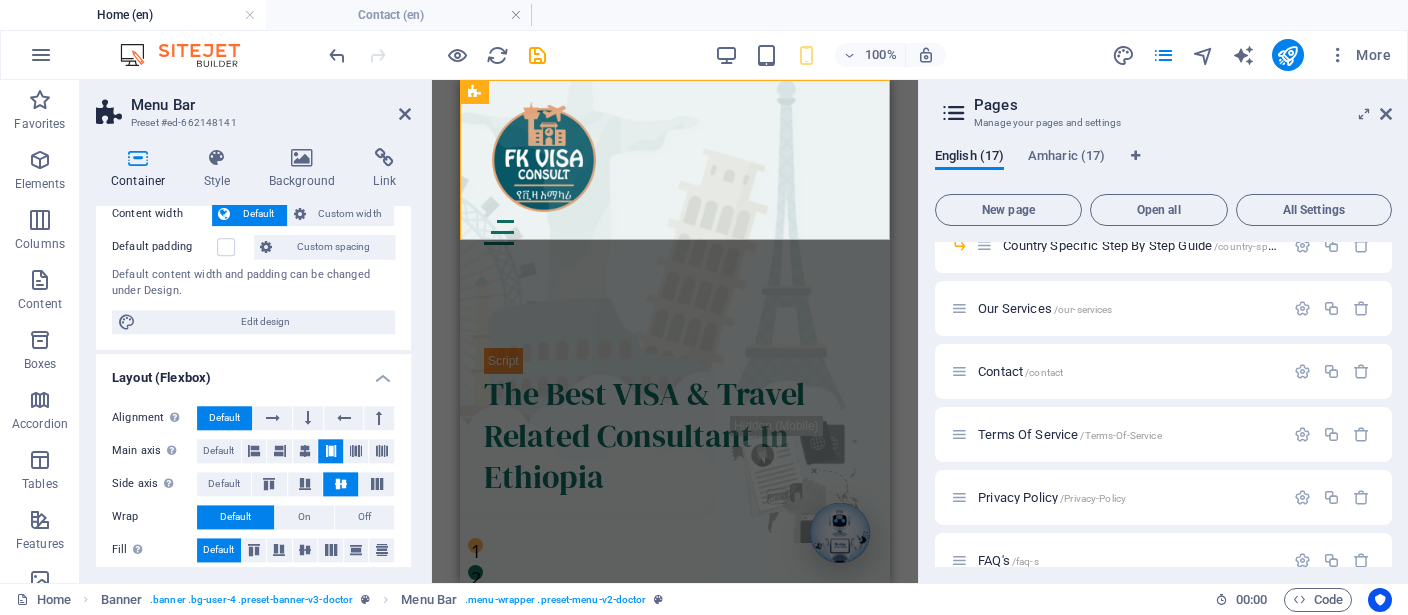 scroll, scrollTop: 184, scrollLeft: 0, axis: vertical 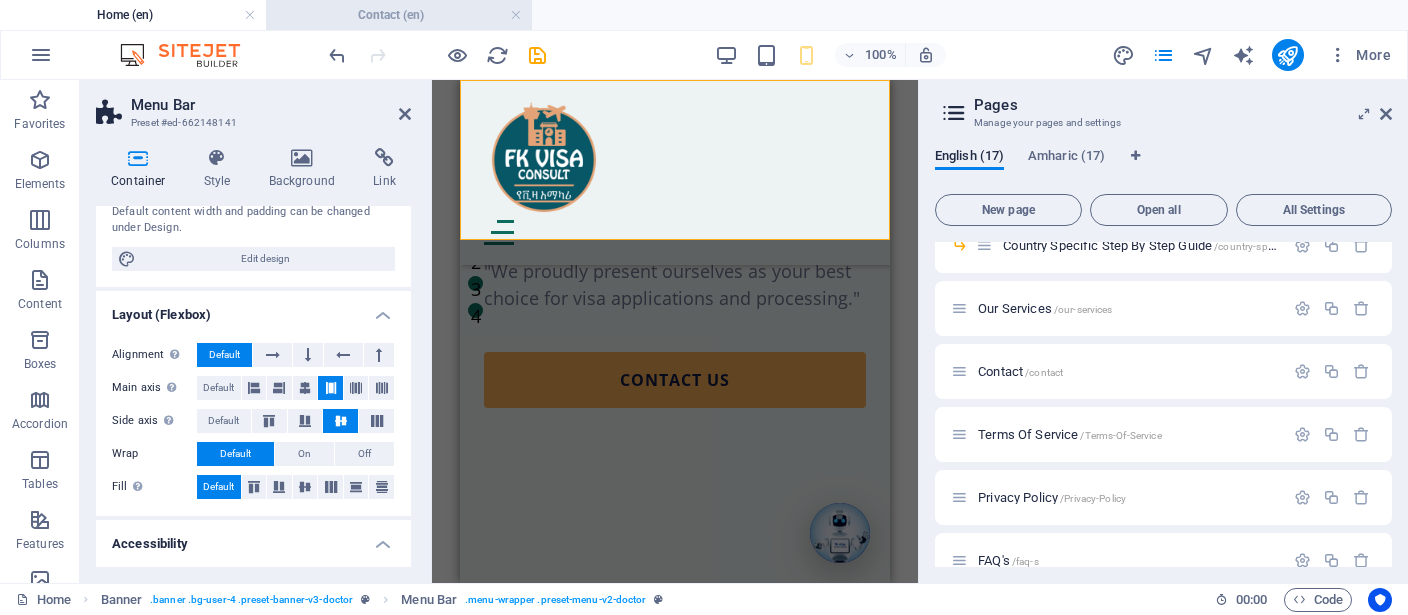 click on "Contact (en)" at bounding box center [399, 15] 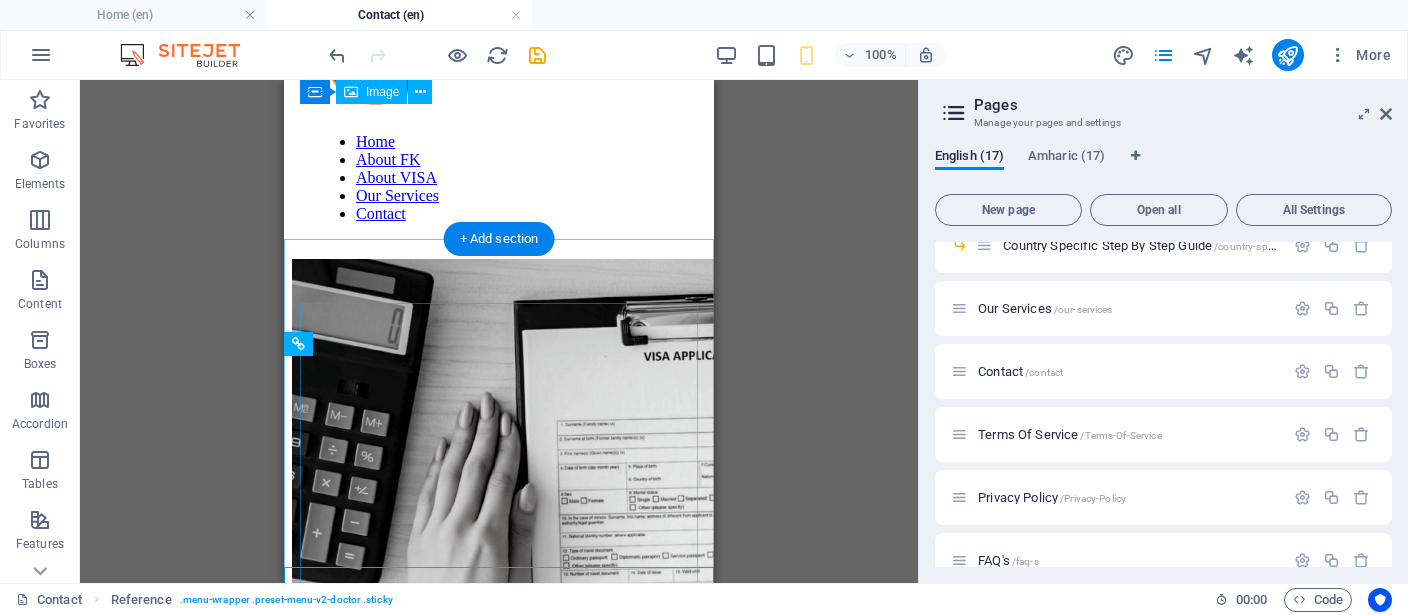 scroll, scrollTop: 0, scrollLeft: 0, axis: both 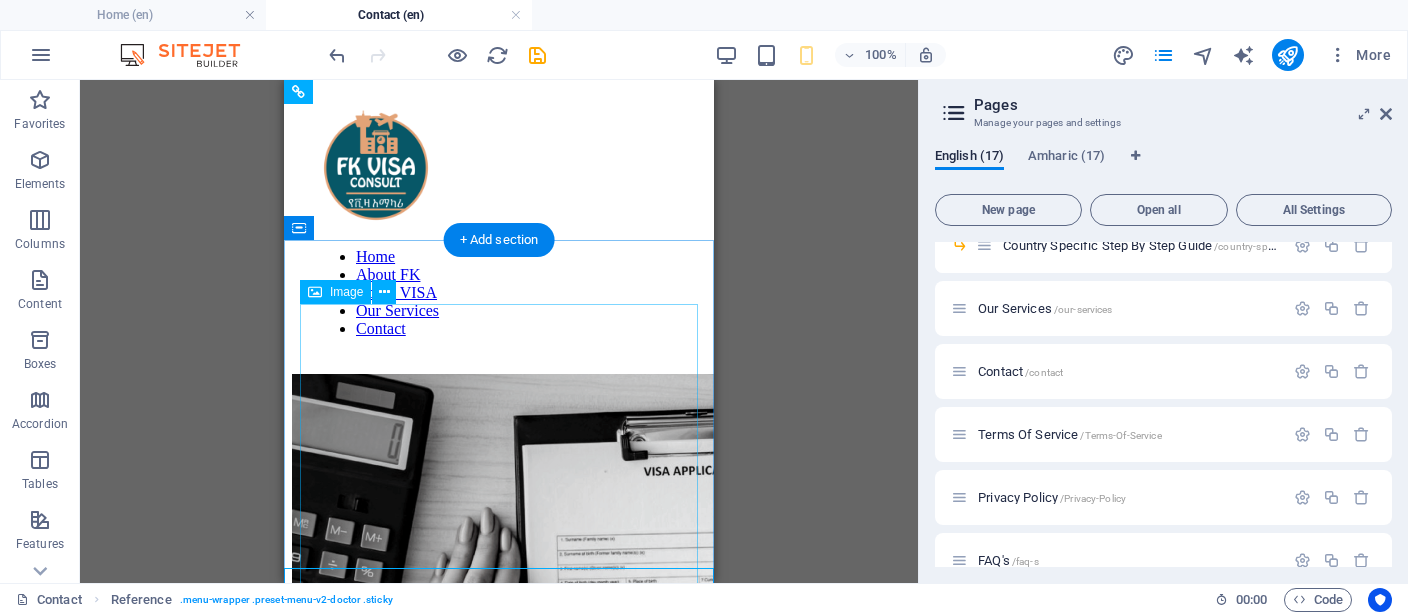 click at bounding box center [499, 1005] 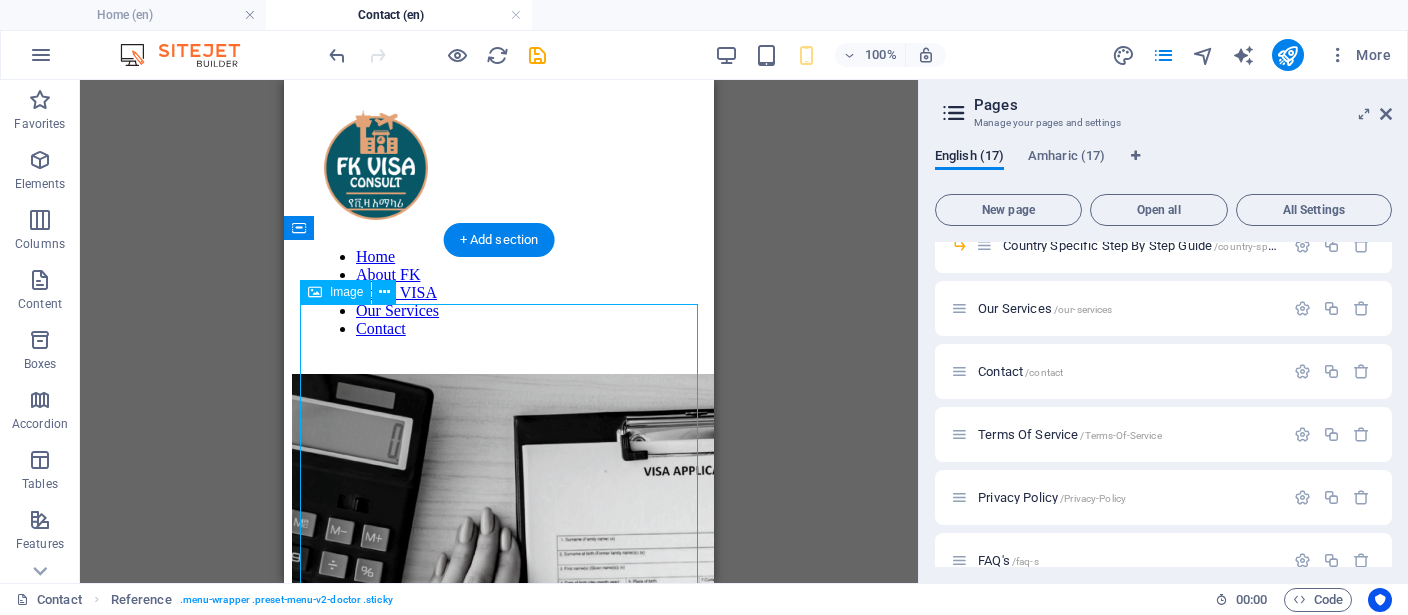 click at bounding box center (499, 1005) 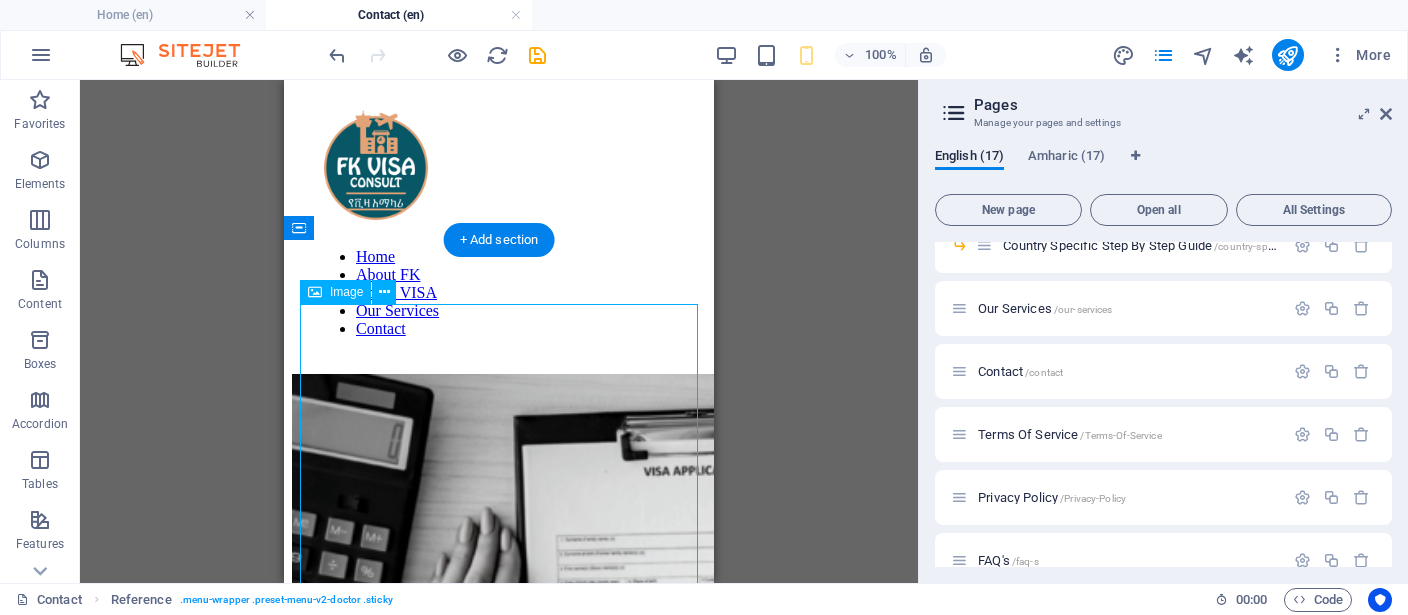 select on "px" 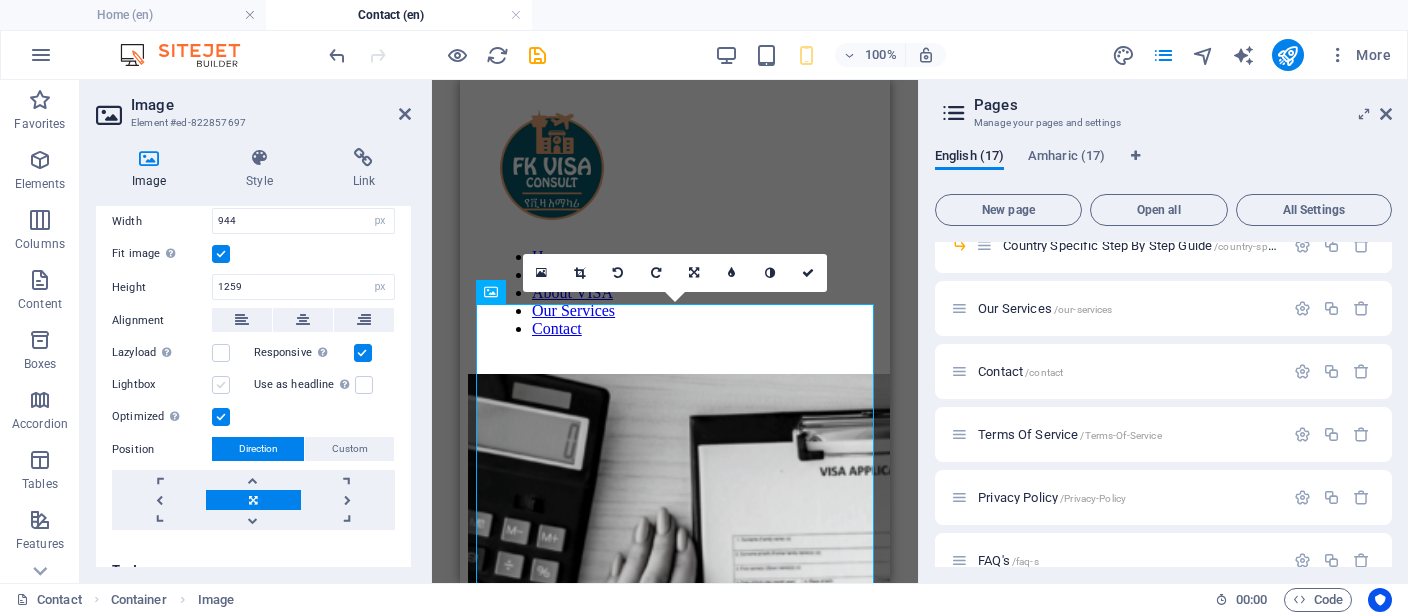 scroll, scrollTop: 456, scrollLeft: 0, axis: vertical 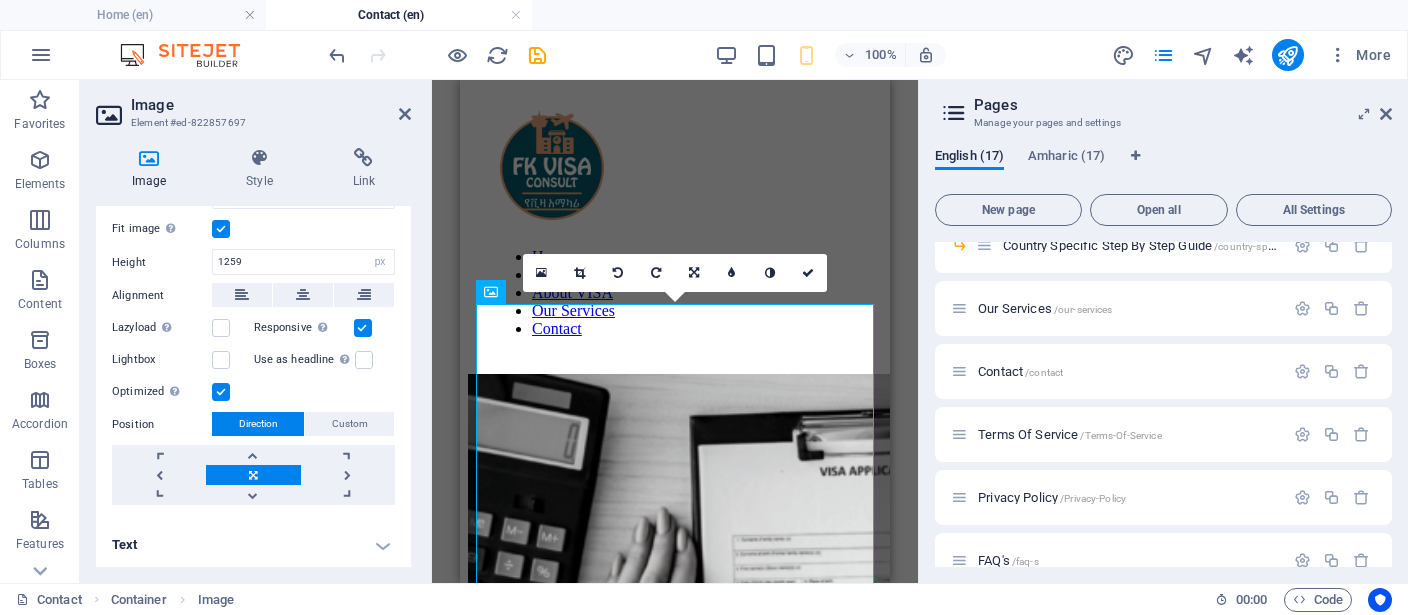 click at bounding box center (253, 475) 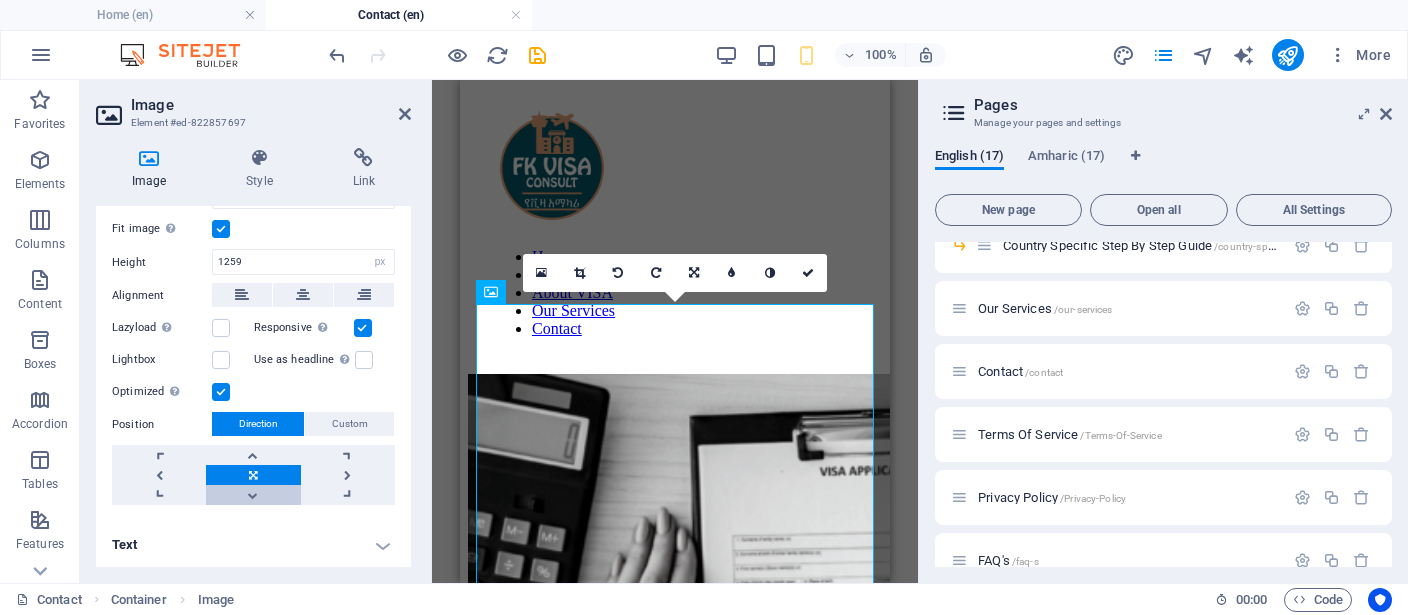 click at bounding box center (253, 495) 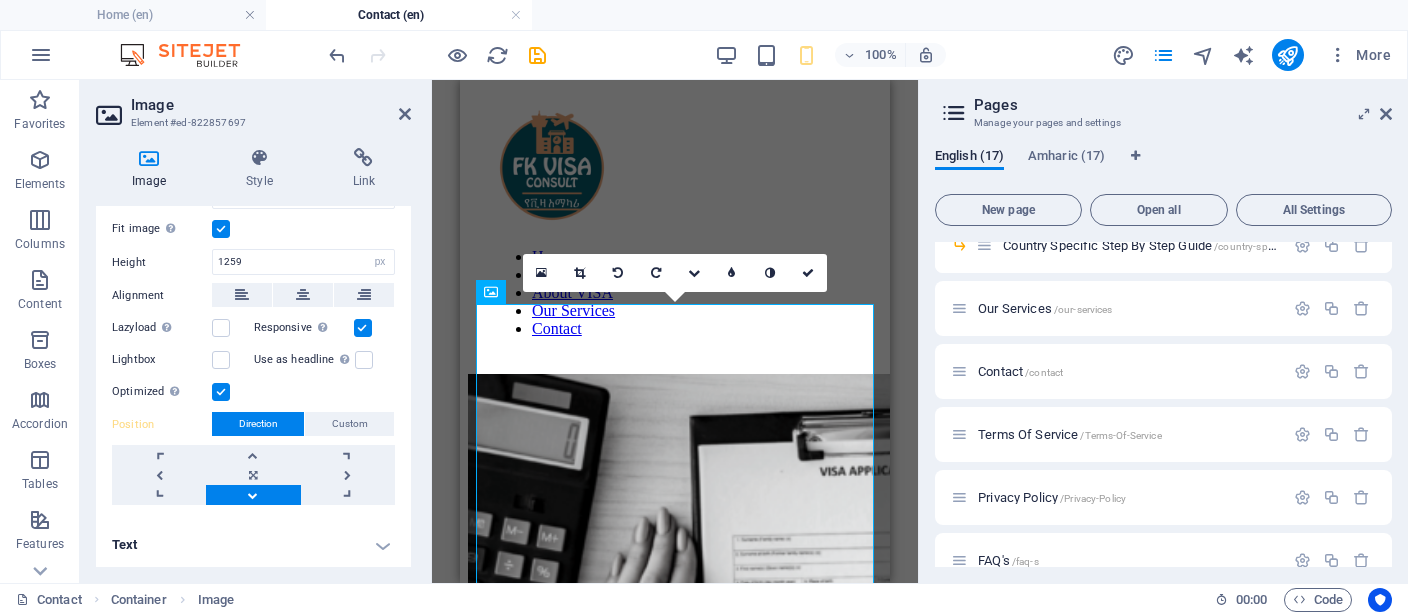 click on "Position Direction Custom X offset 50 px rem % vh vw Y offset 50 px rem % vh vw" at bounding box center (253, 458) 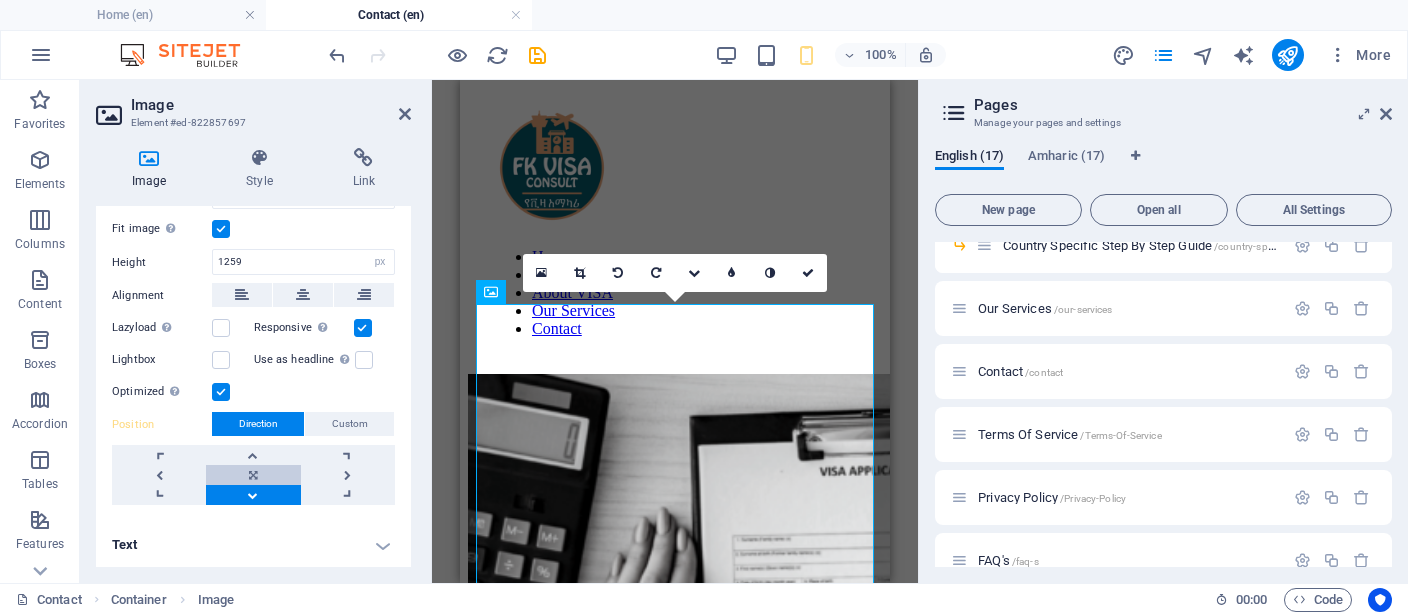 click at bounding box center (253, 475) 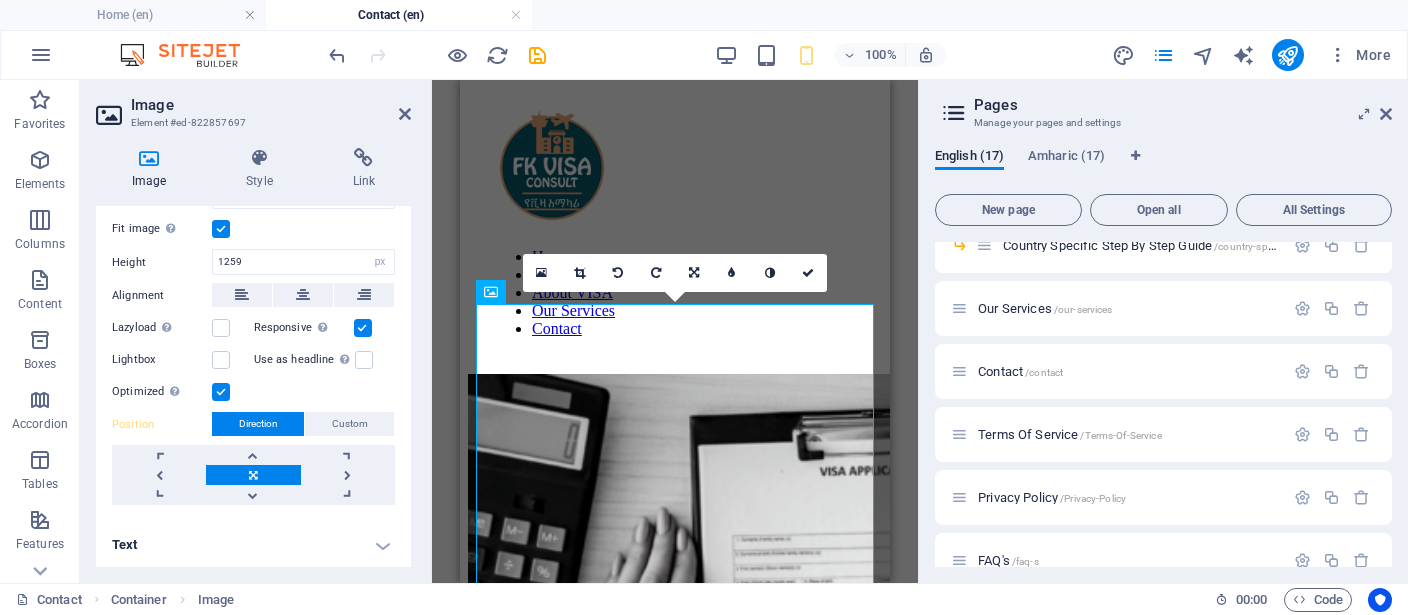 click at bounding box center [221, 392] 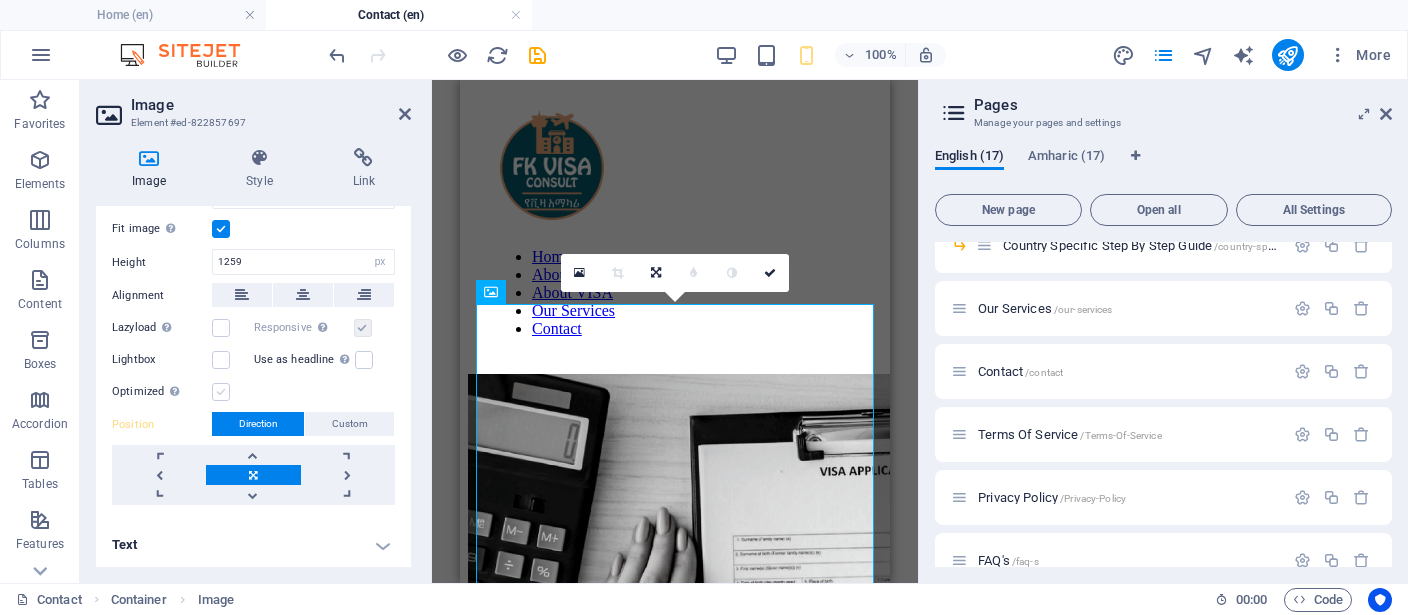 click at bounding box center (221, 392) 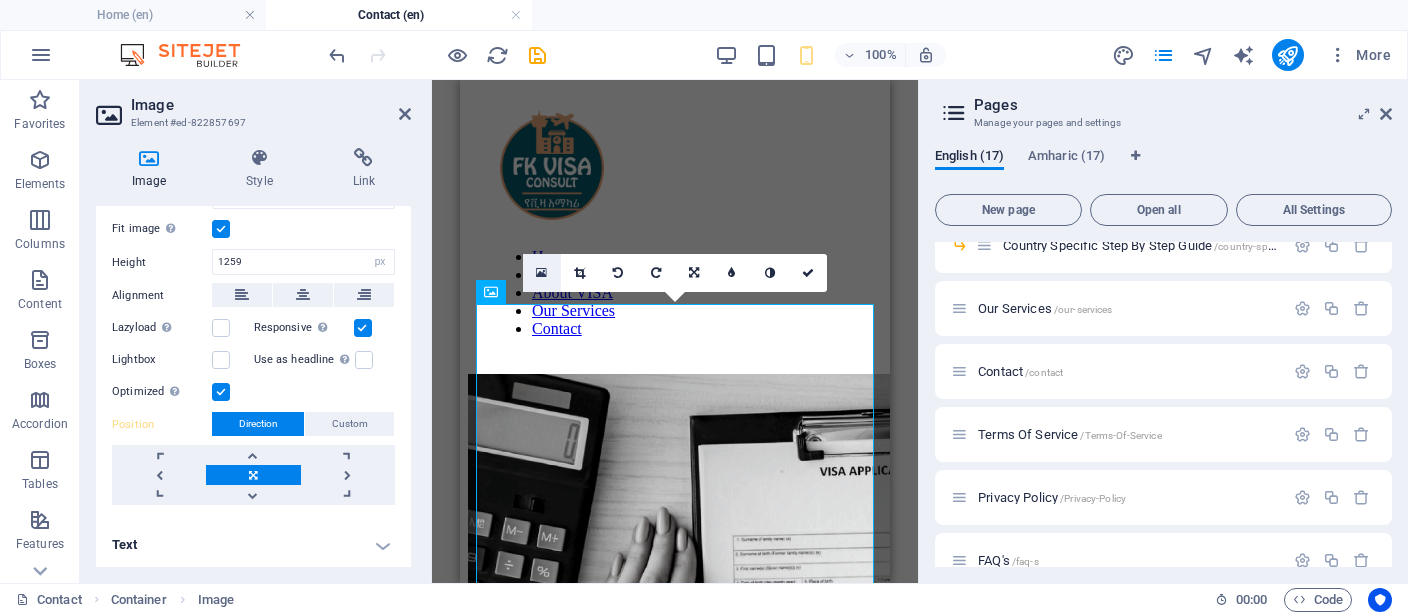 click at bounding box center [542, 273] 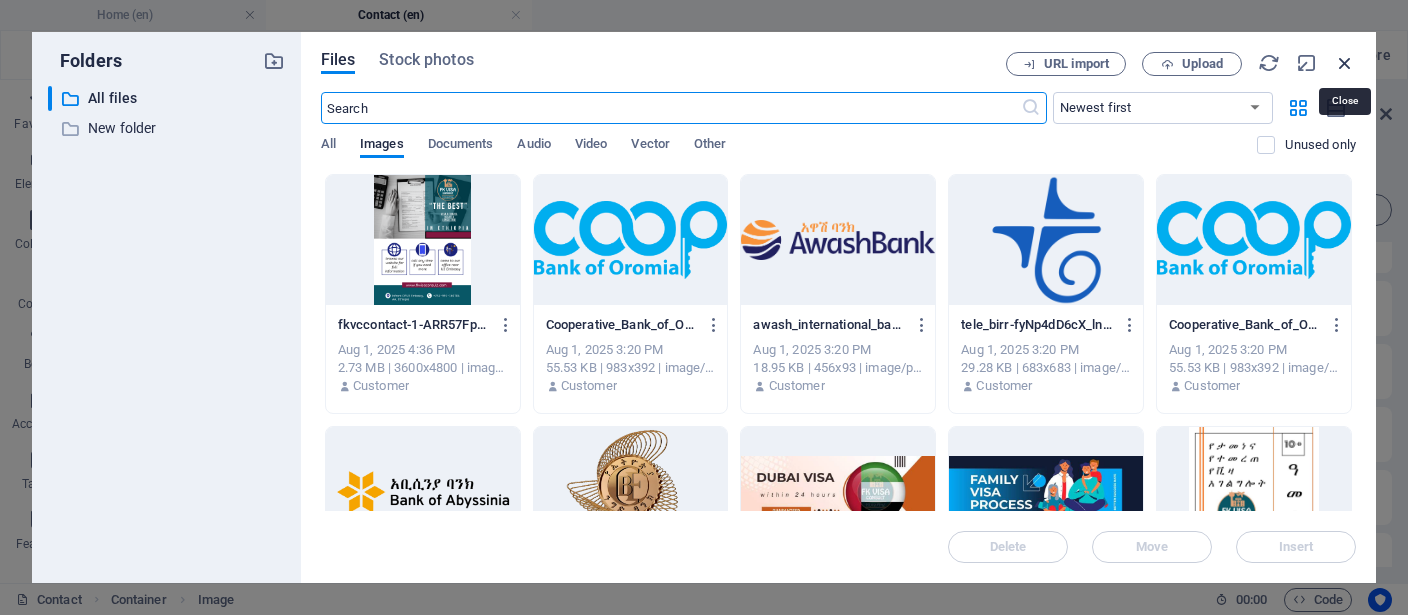 click at bounding box center (1345, 63) 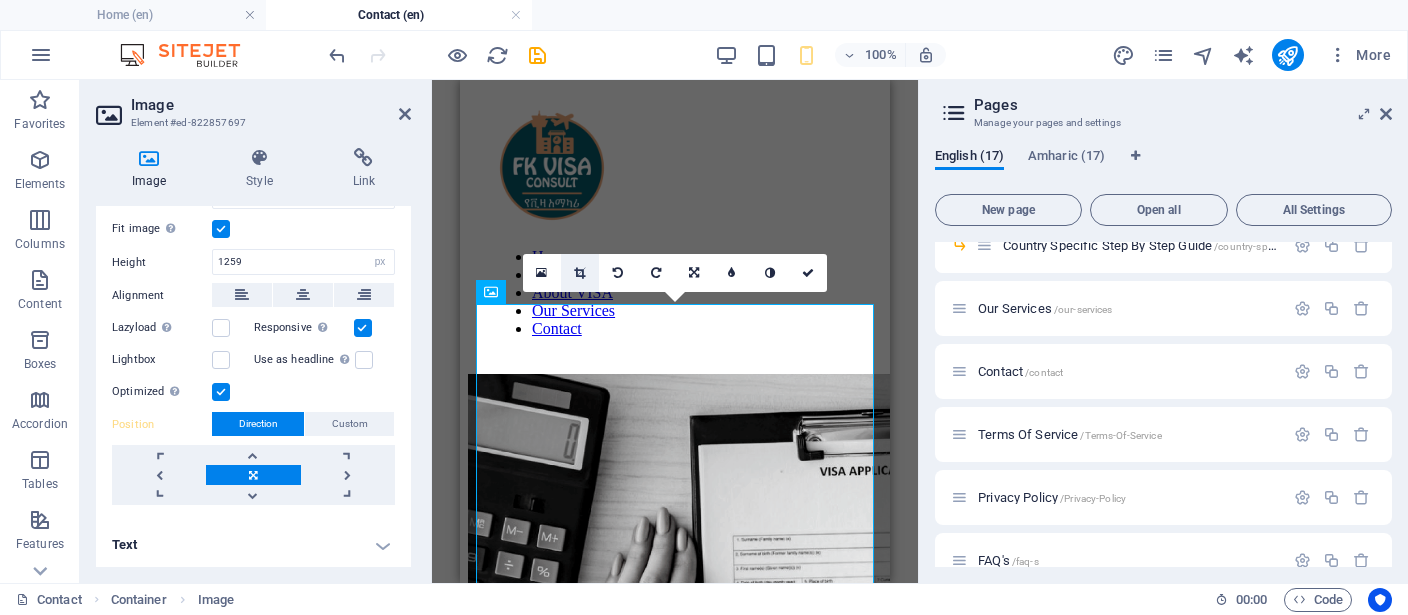 click at bounding box center [579, 273] 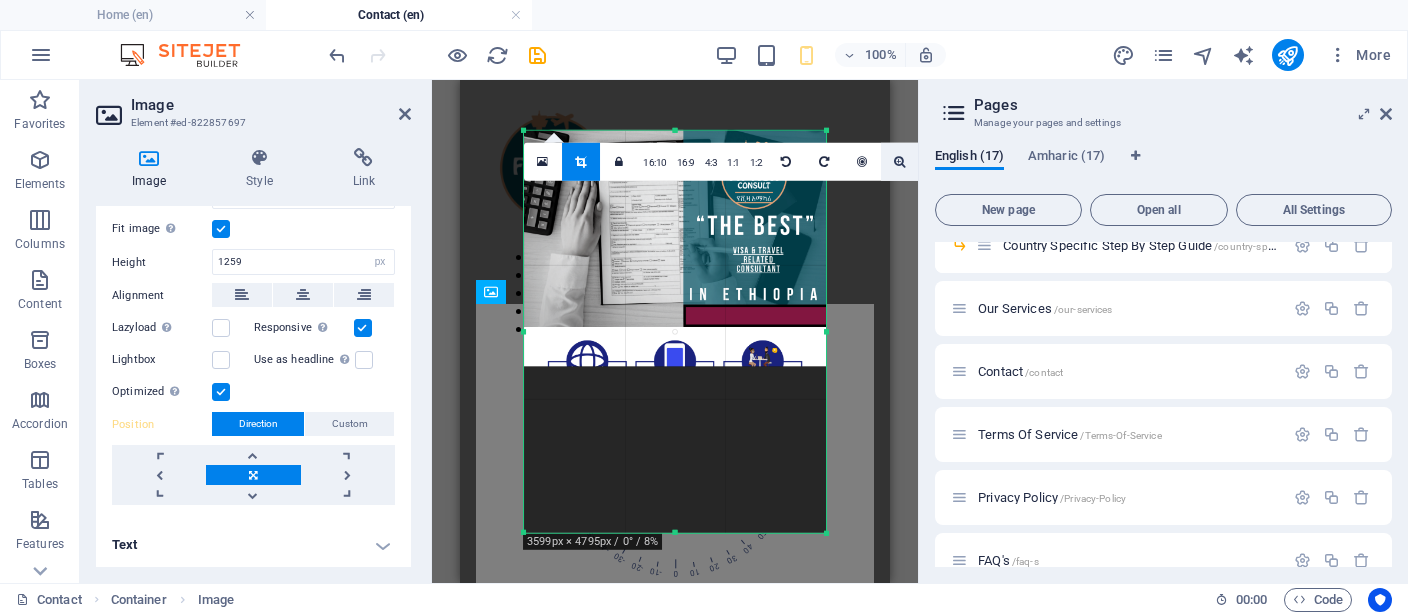 click at bounding box center [899, 161] 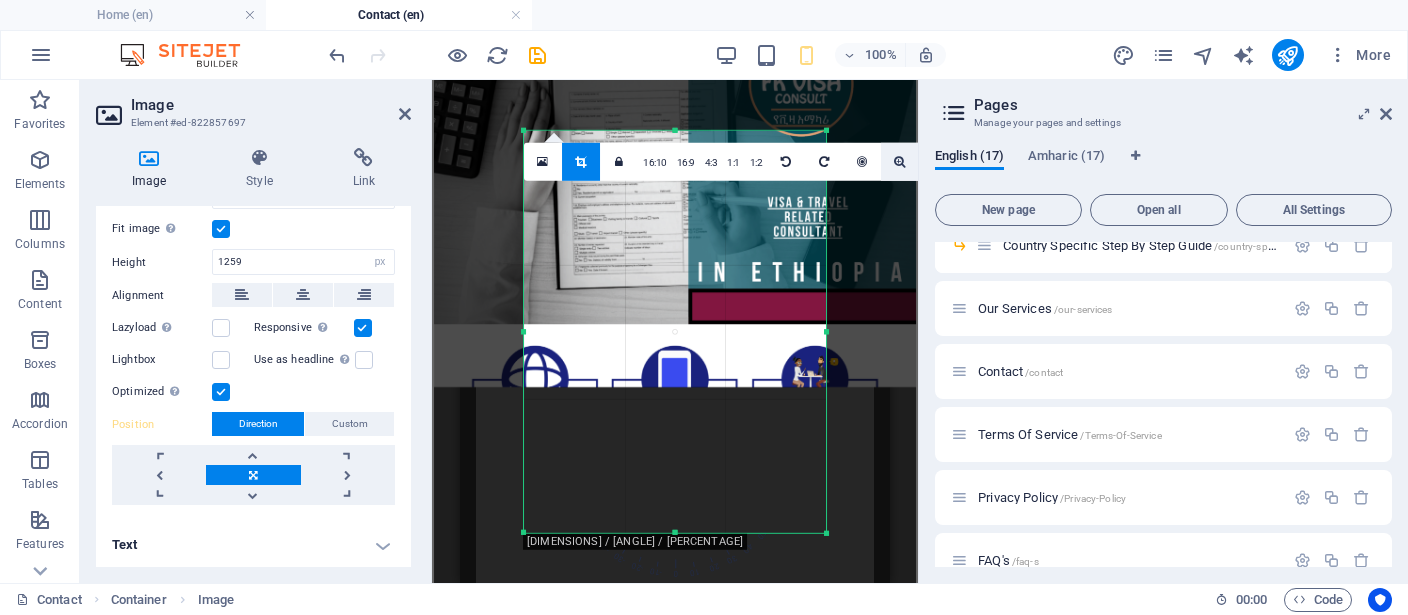 click at bounding box center (899, 161) 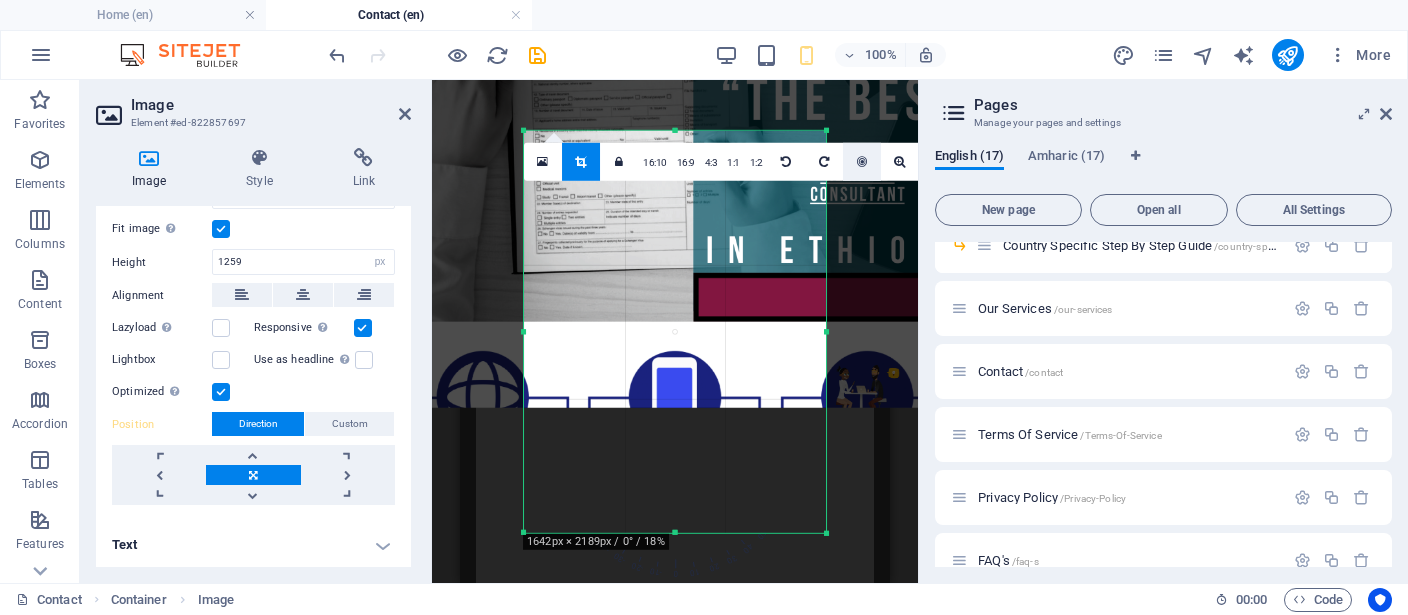 click at bounding box center (862, 161) 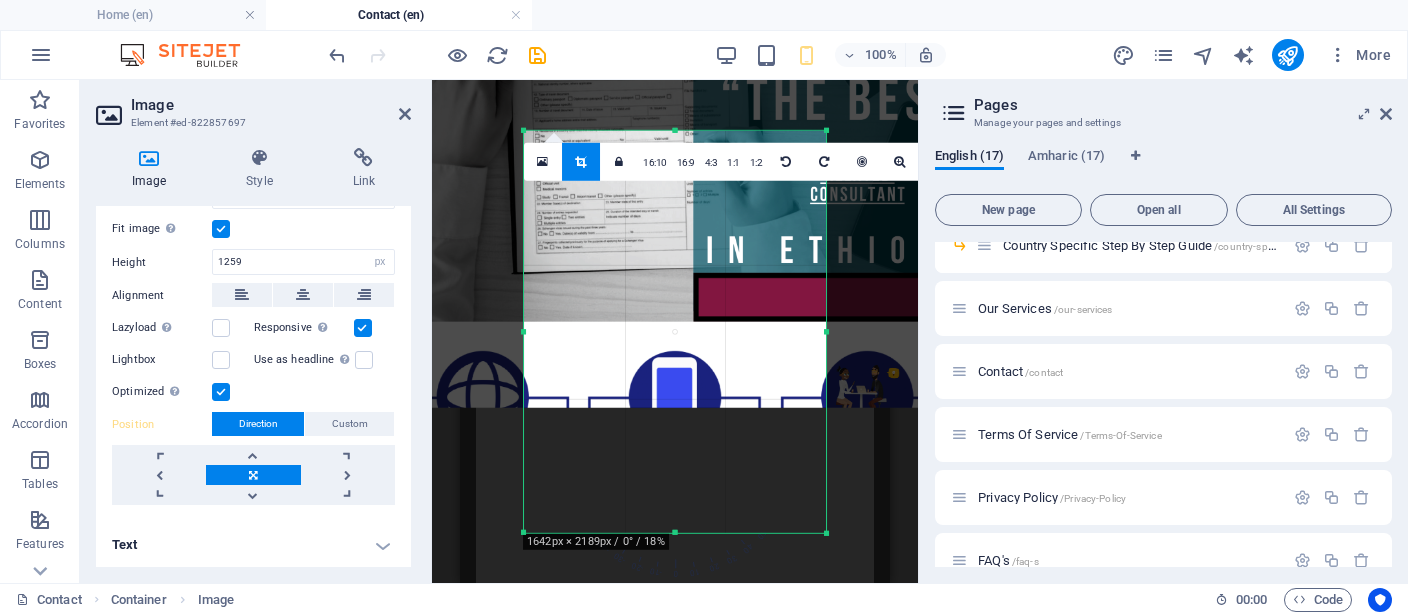 click at bounding box center [580, 161] 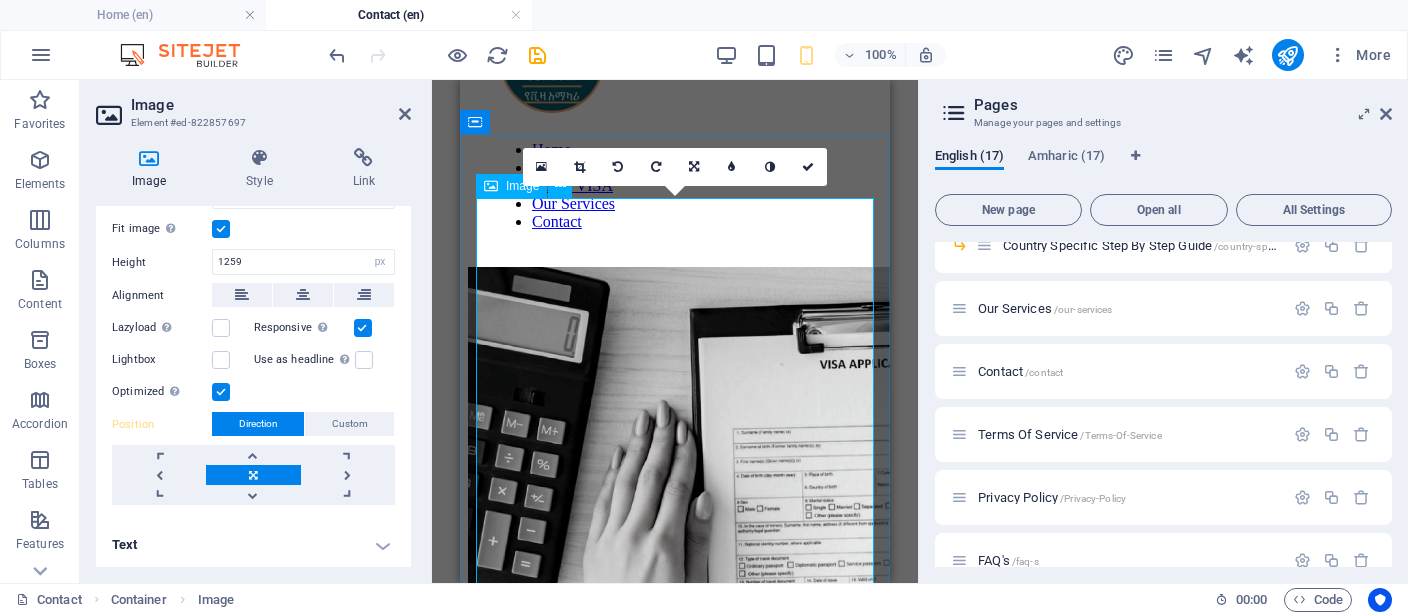 scroll, scrollTop: 105, scrollLeft: 0, axis: vertical 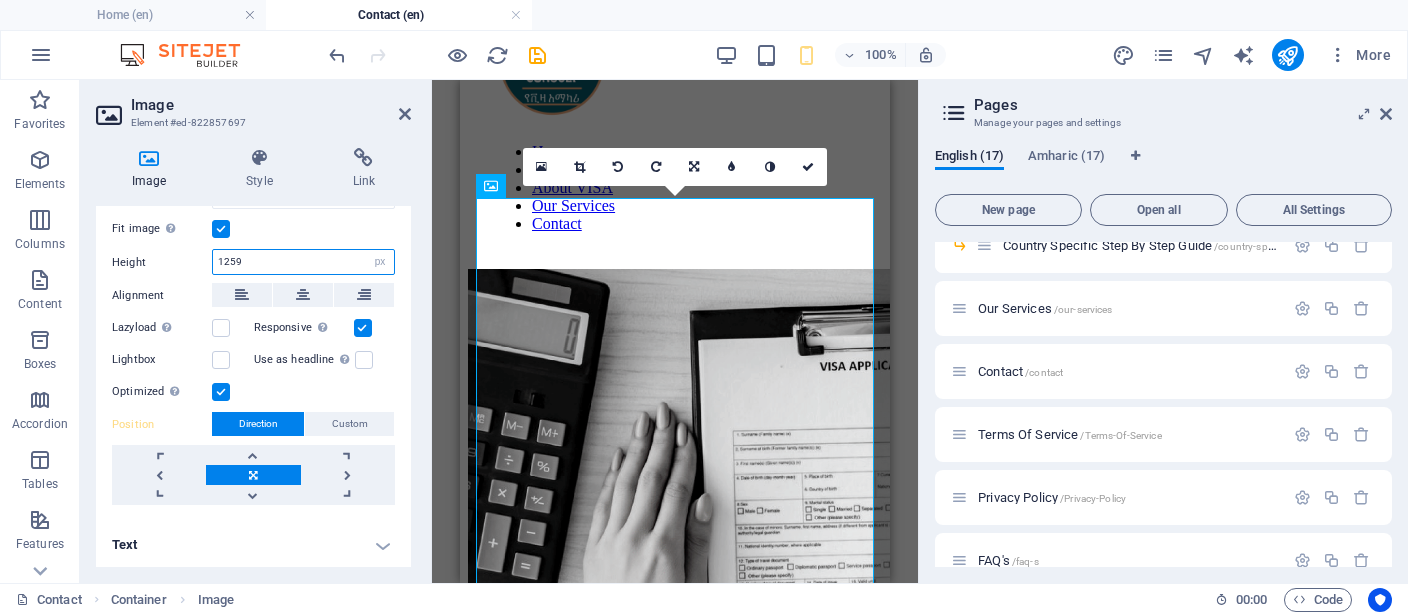 click on "1259" at bounding box center [303, 262] 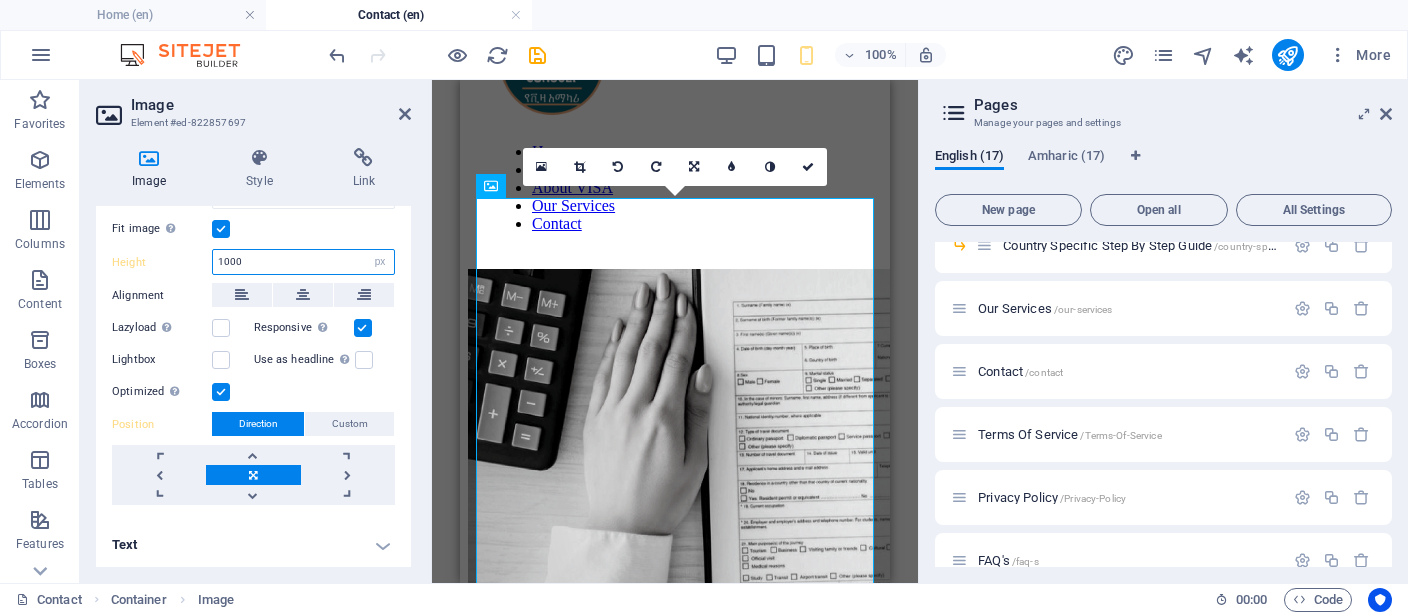 click on "1000" at bounding box center [303, 262] 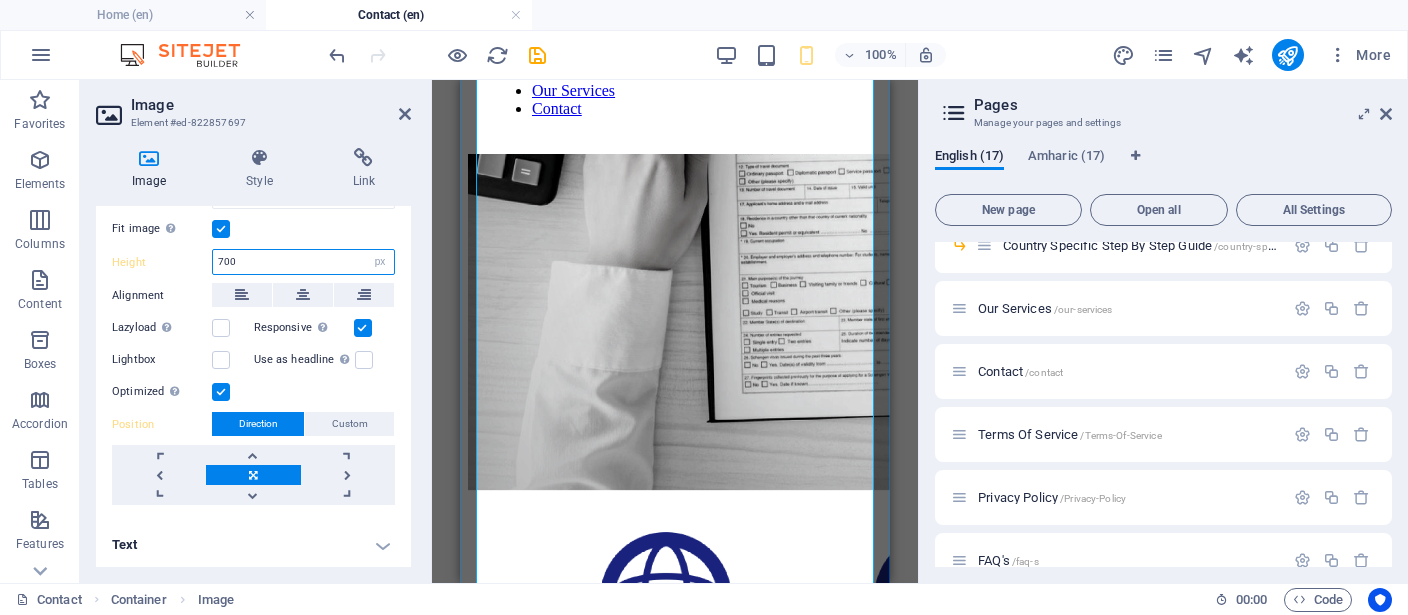 scroll, scrollTop: 316, scrollLeft: 0, axis: vertical 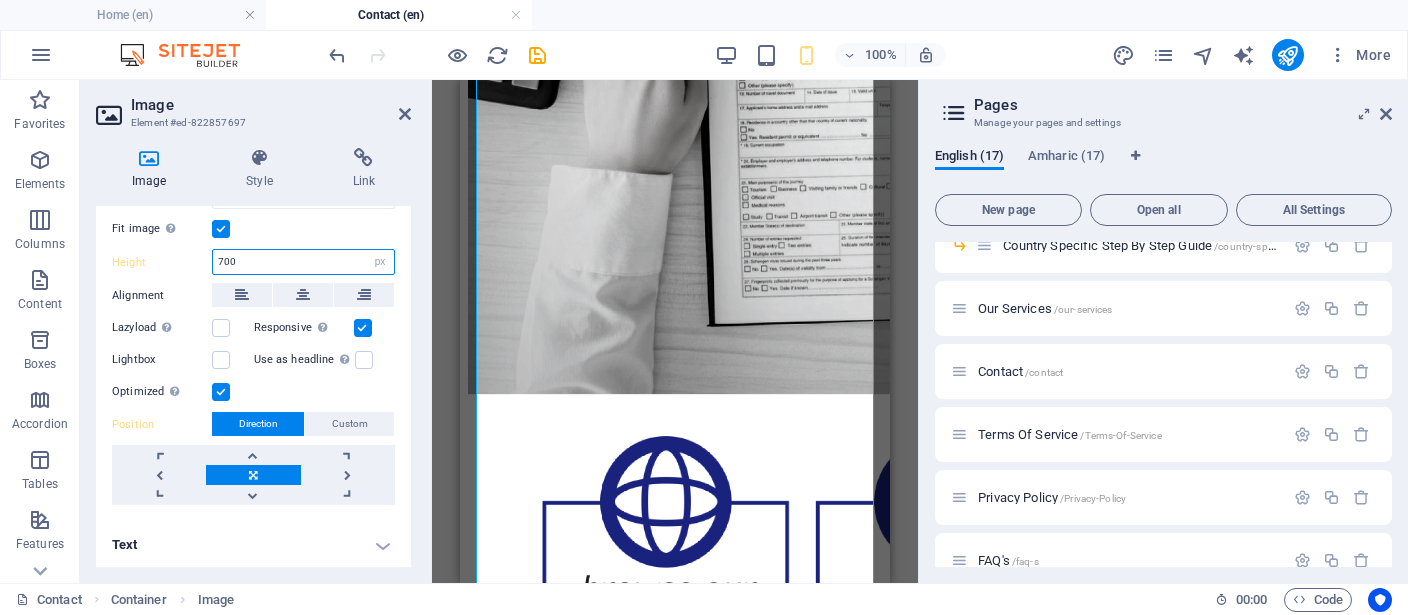 click on "700" at bounding box center [303, 262] 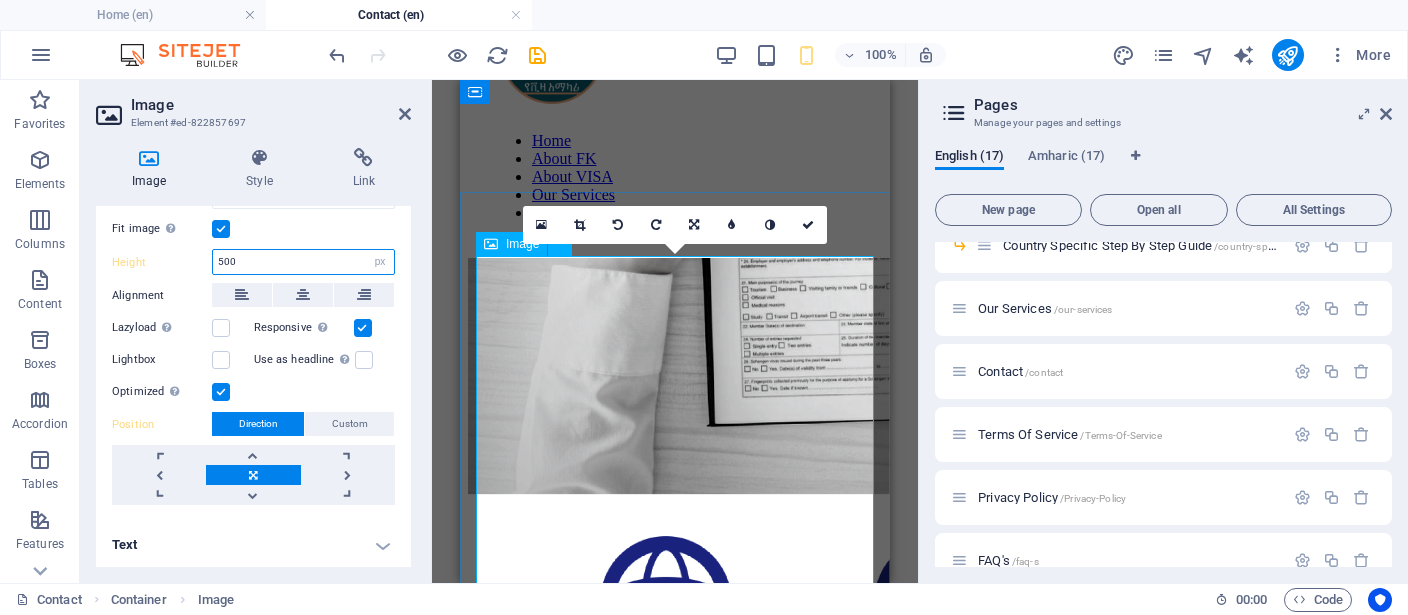 scroll, scrollTop: 0, scrollLeft: 0, axis: both 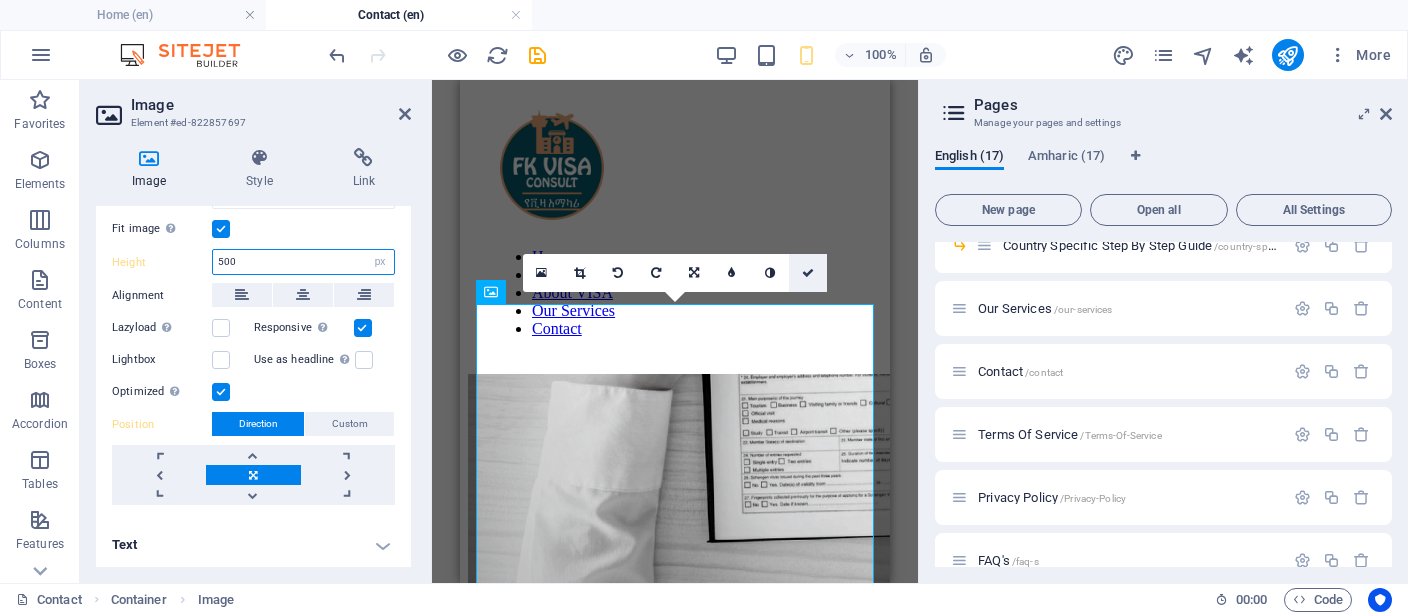 type on "500" 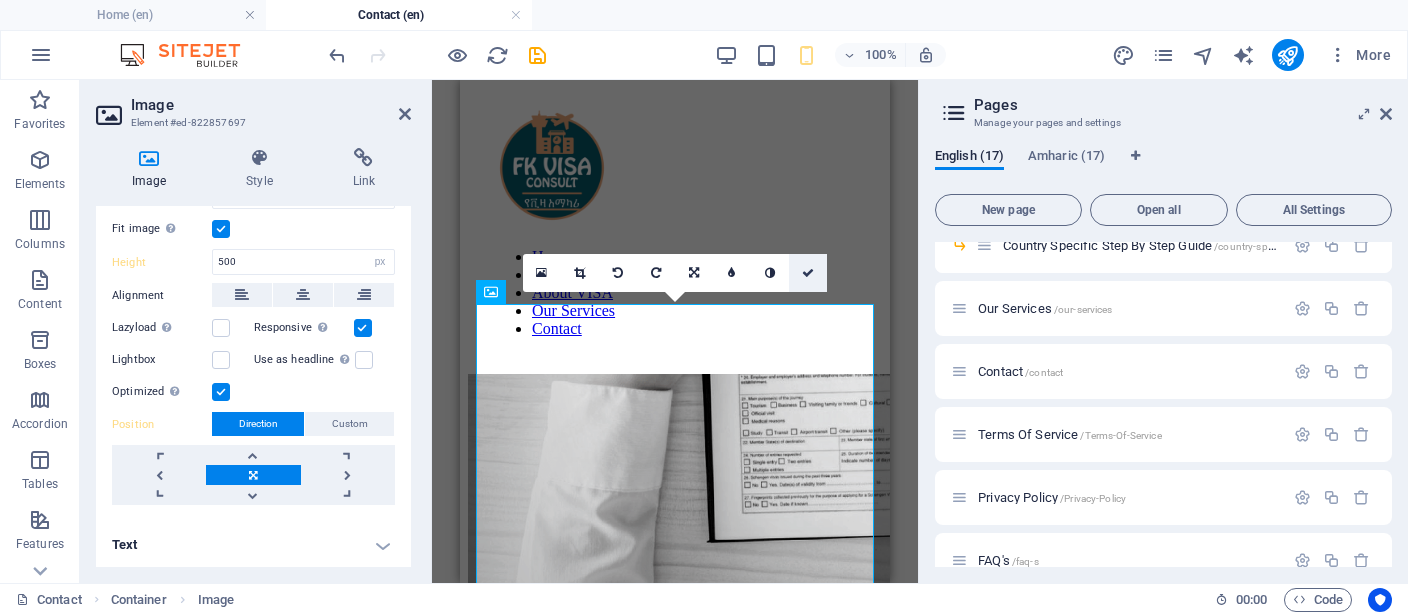 click at bounding box center (808, 273) 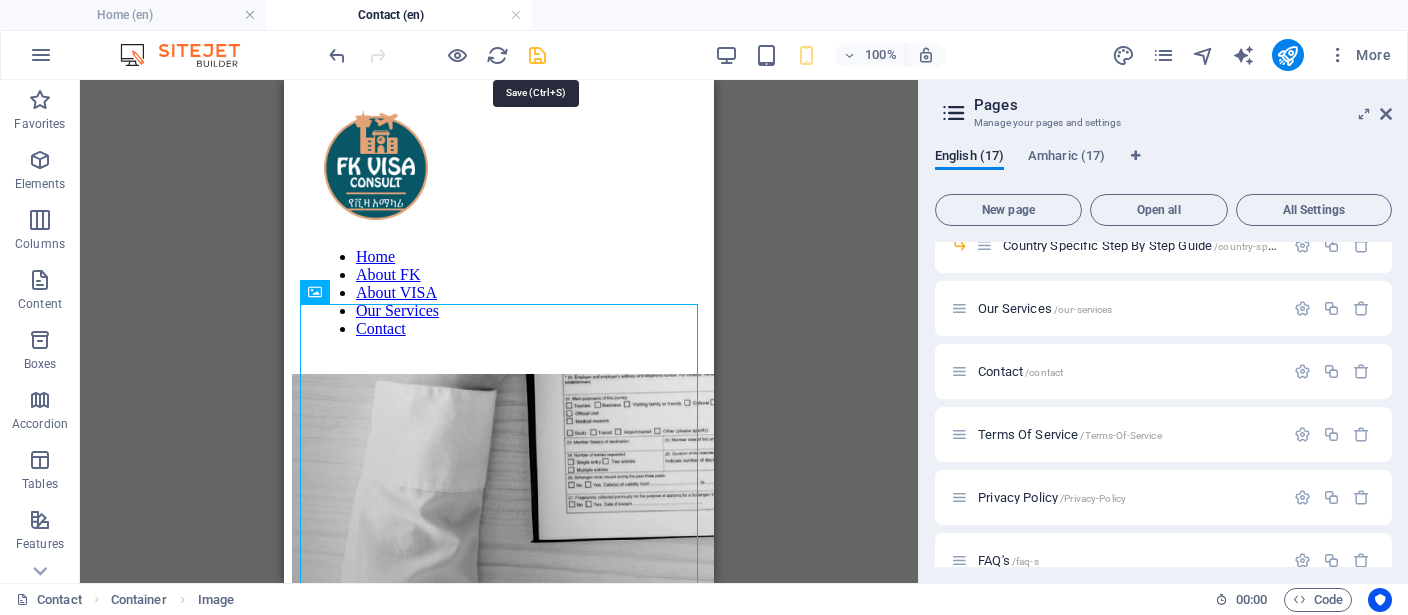 click at bounding box center [537, 55] 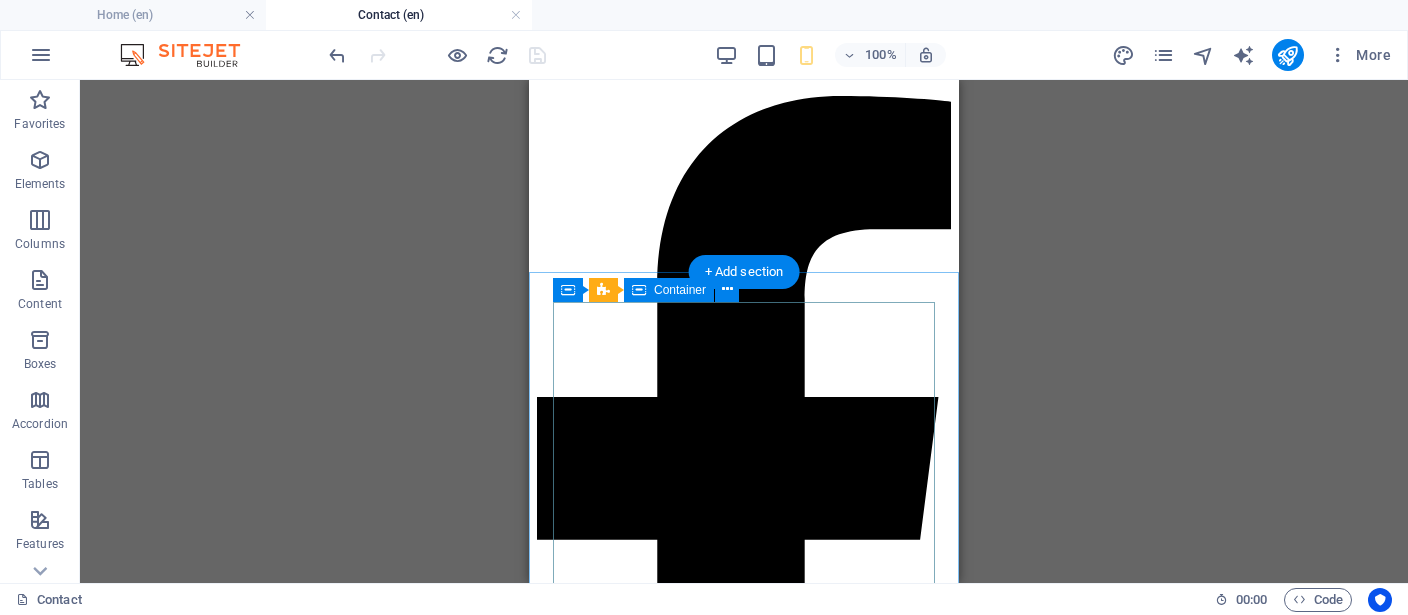 scroll, scrollTop: 950, scrollLeft: 0, axis: vertical 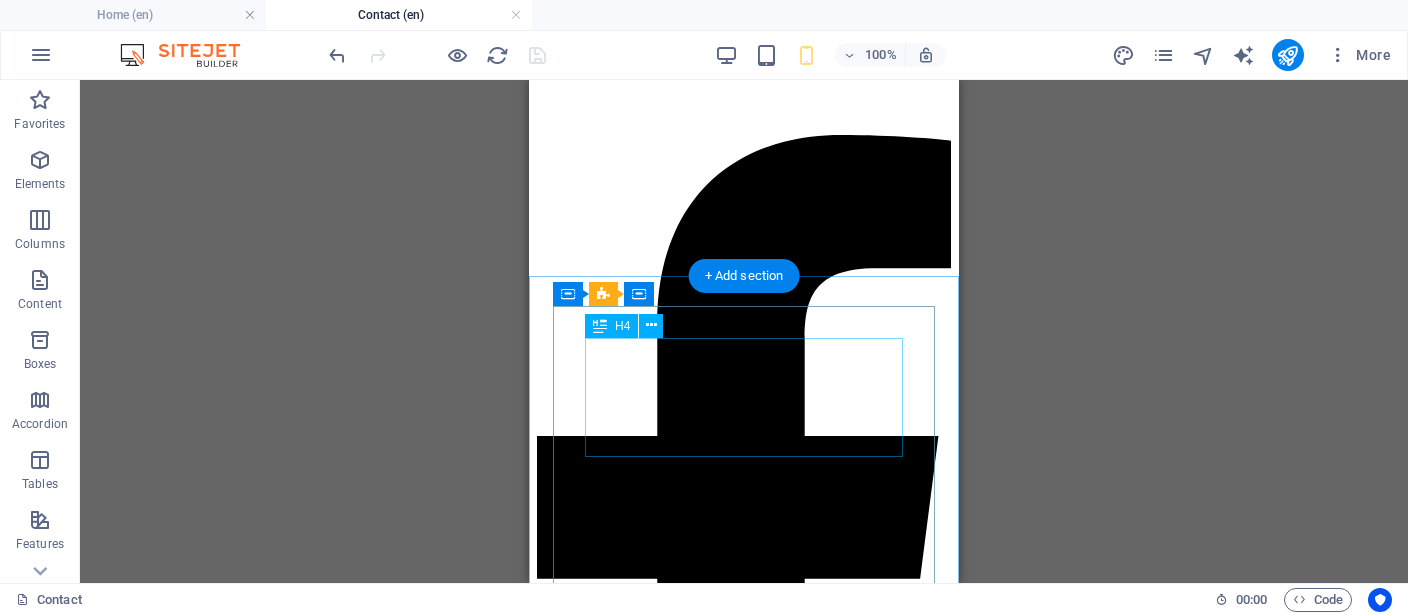 click on "Send Your Thoughts" at bounding box center (744, 1929) 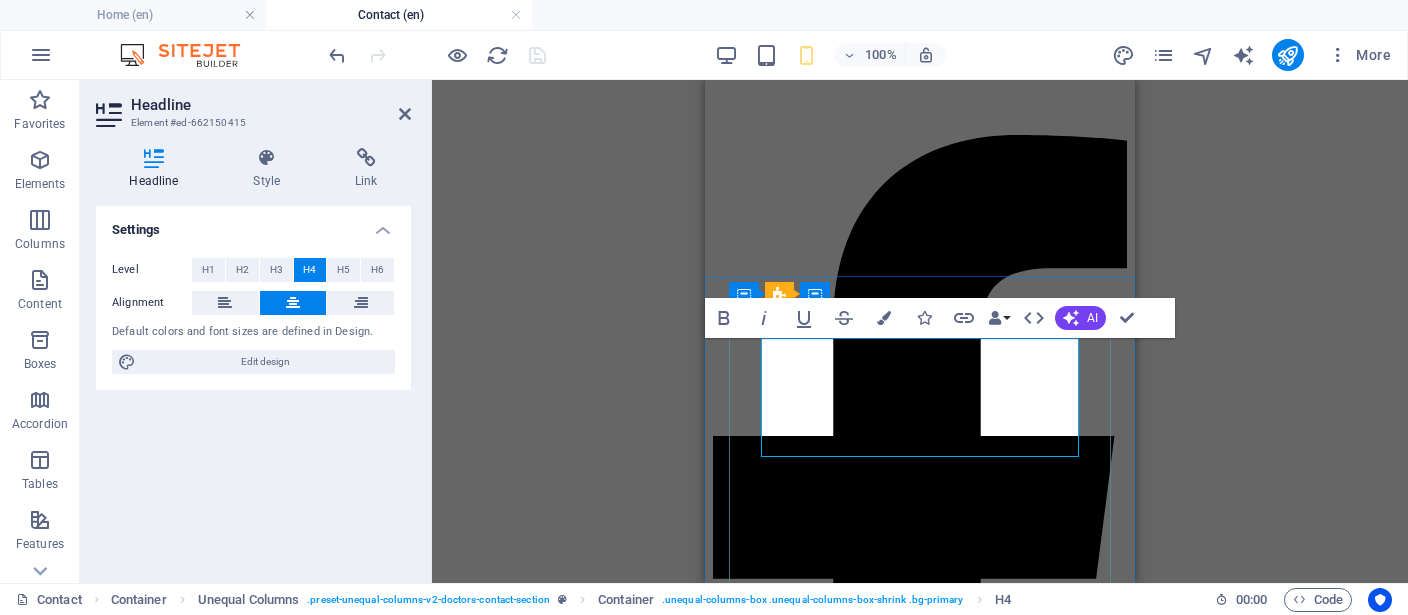 click on "Send Your Thoughts" at bounding box center [919, 1928] 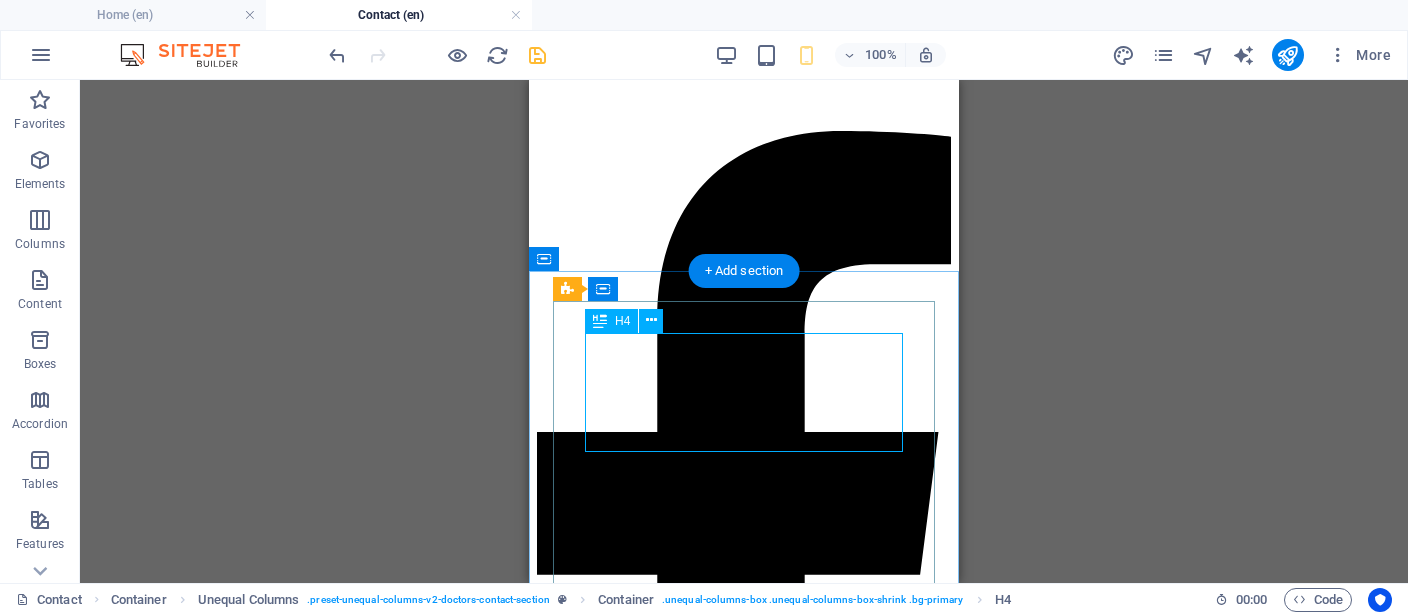 scroll, scrollTop: 950, scrollLeft: 0, axis: vertical 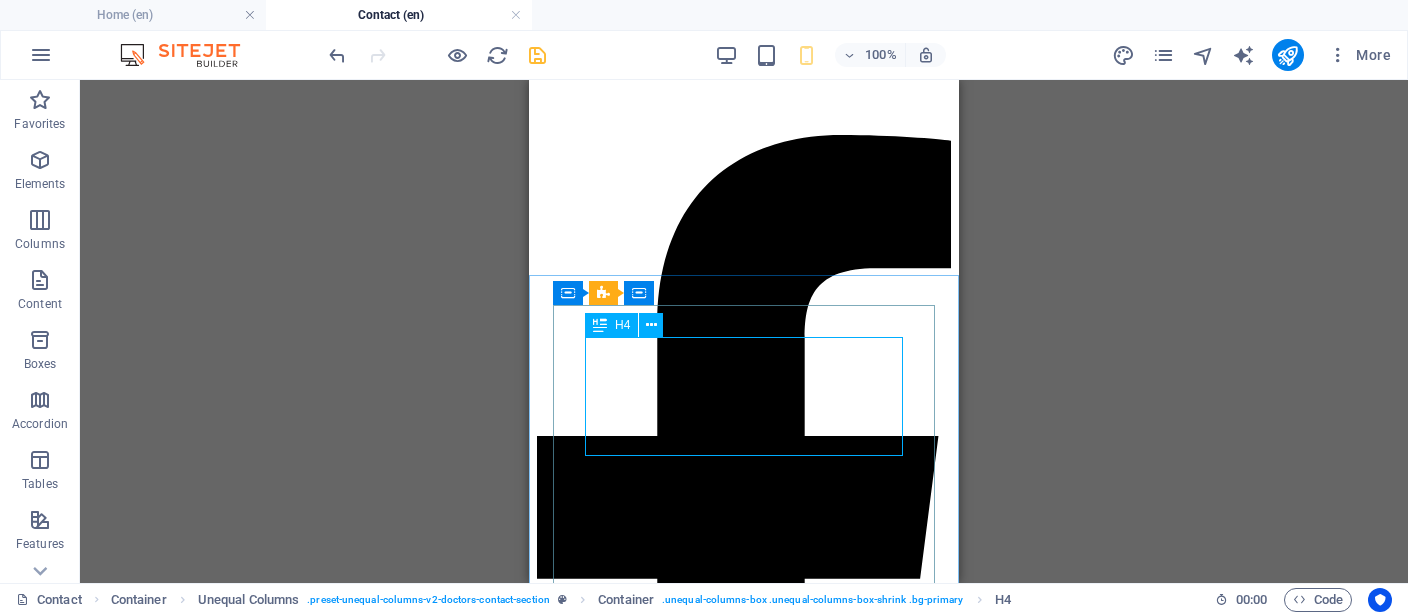 click at bounding box center (600, 325) 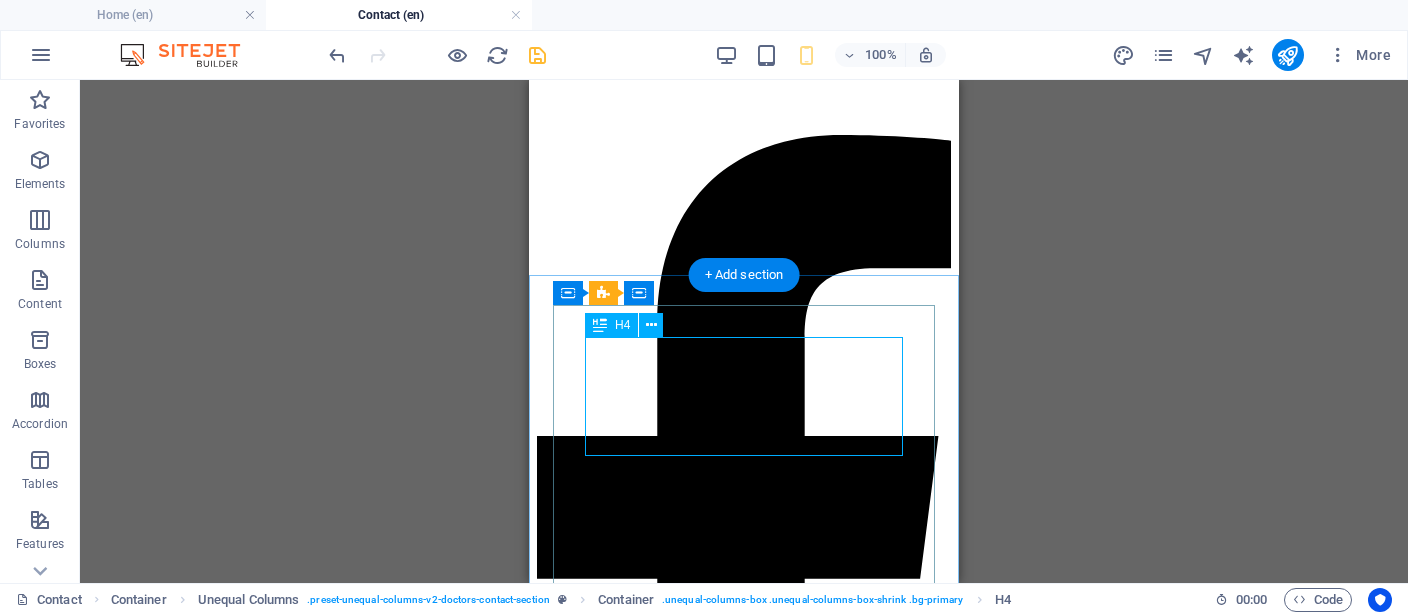 click on "Share Your Thoughts" at bounding box center (744, 1929) 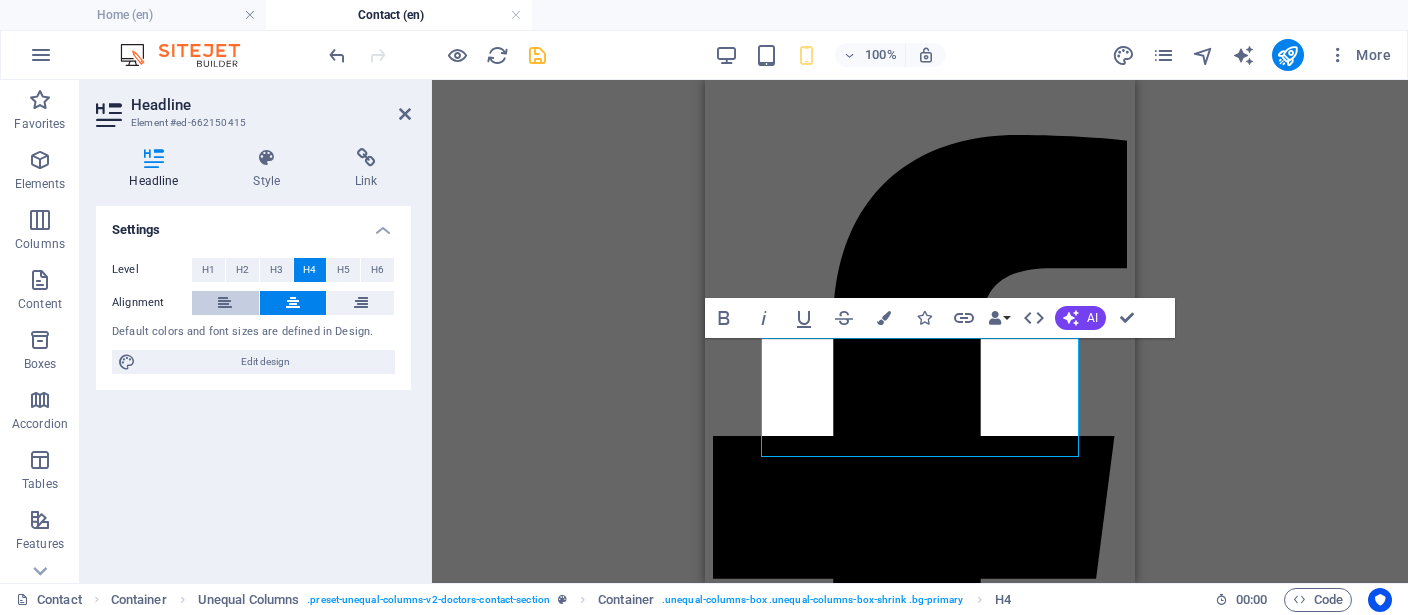 click at bounding box center [225, 303] 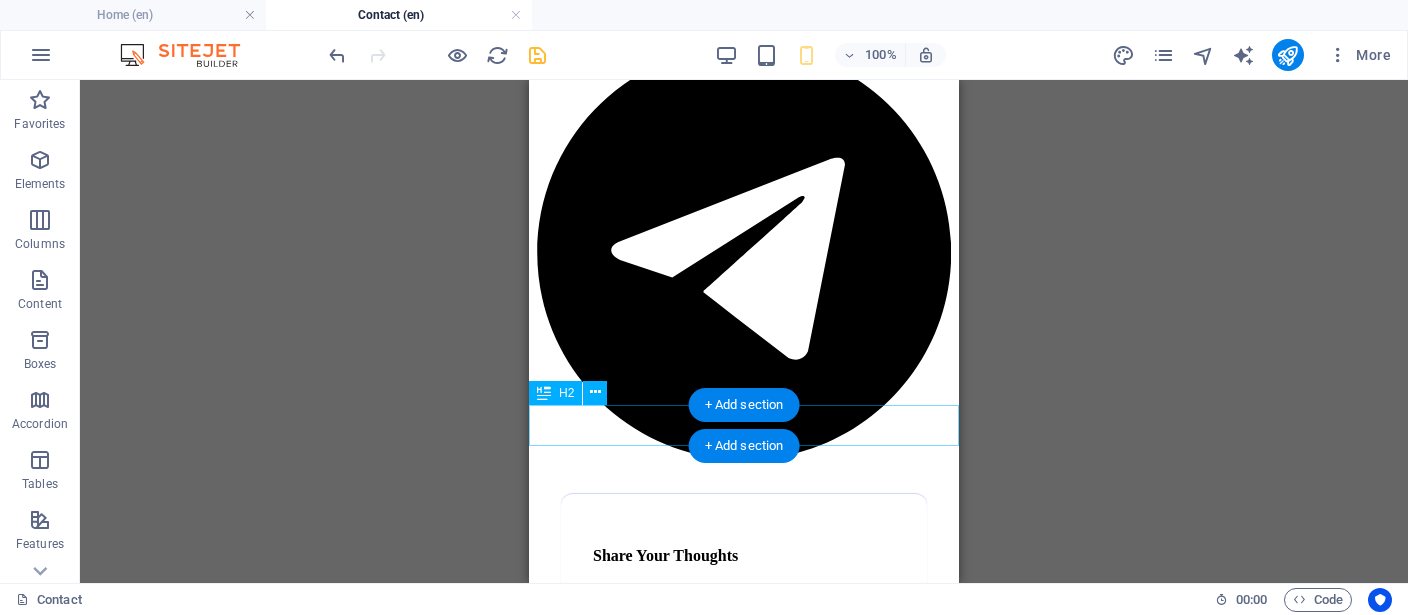 scroll, scrollTop: 2217, scrollLeft: 0, axis: vertical 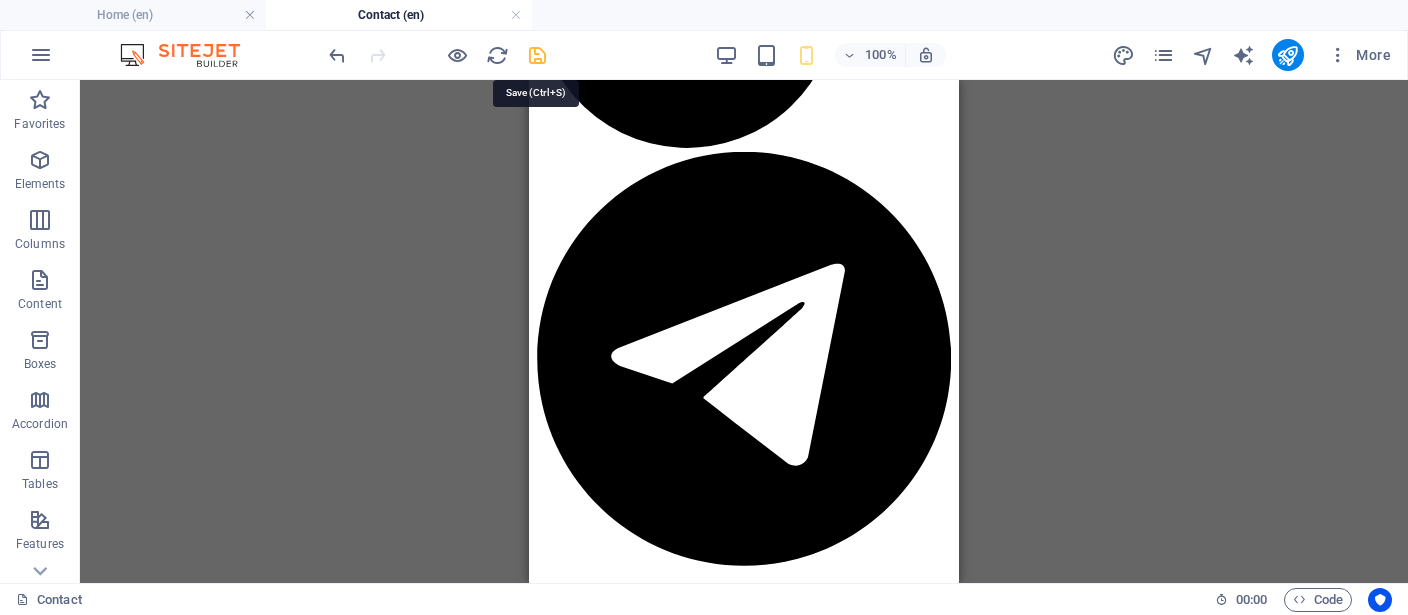 click at bounding box center (537, 55) 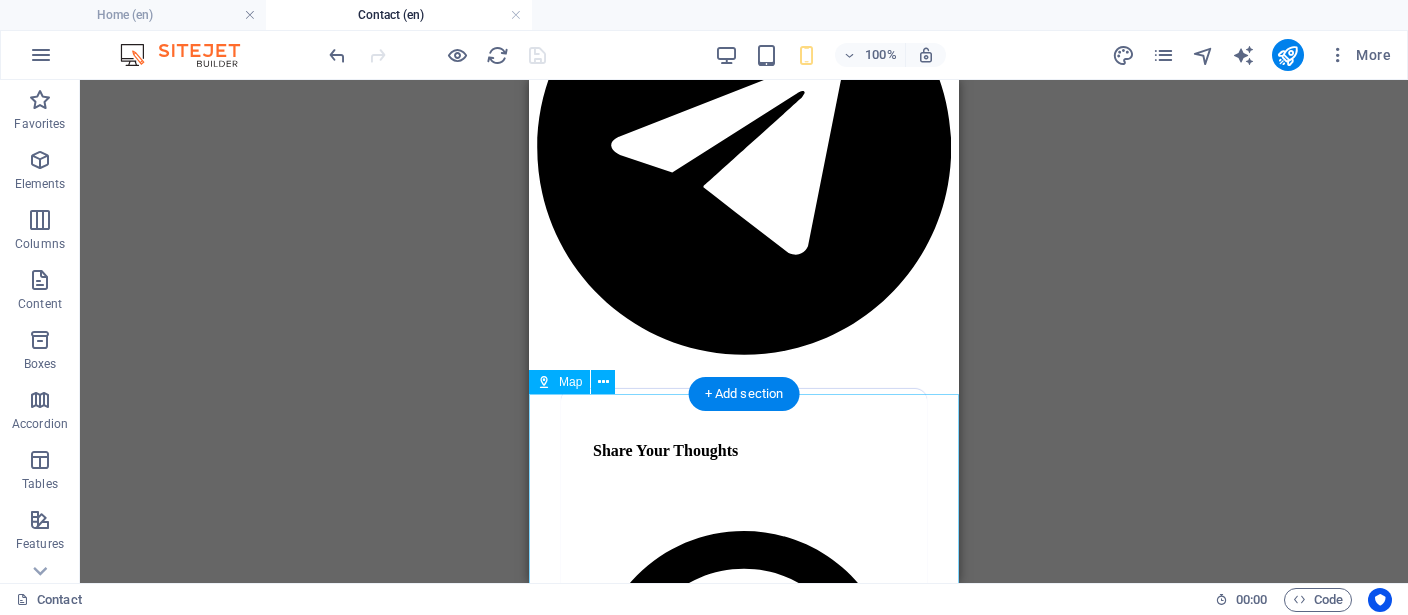 scroll, scrollTop: 1900, scrollLeft: 0, axis: vertical 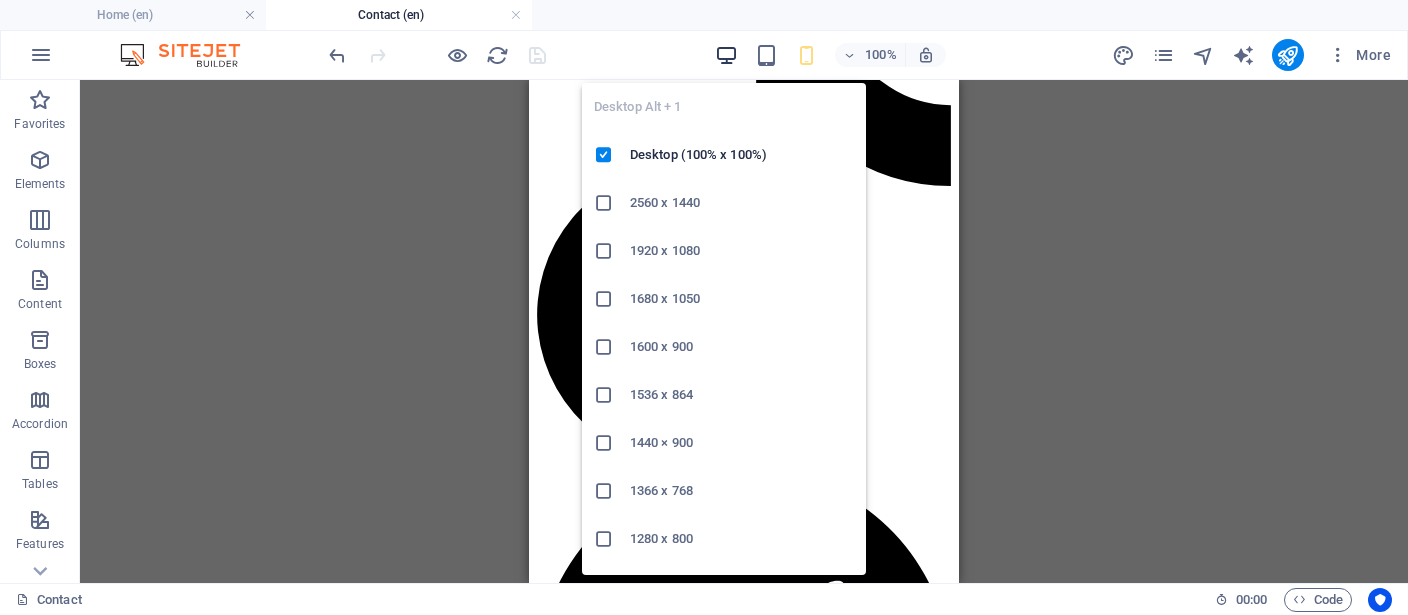 click at bounding box center (726, 55) 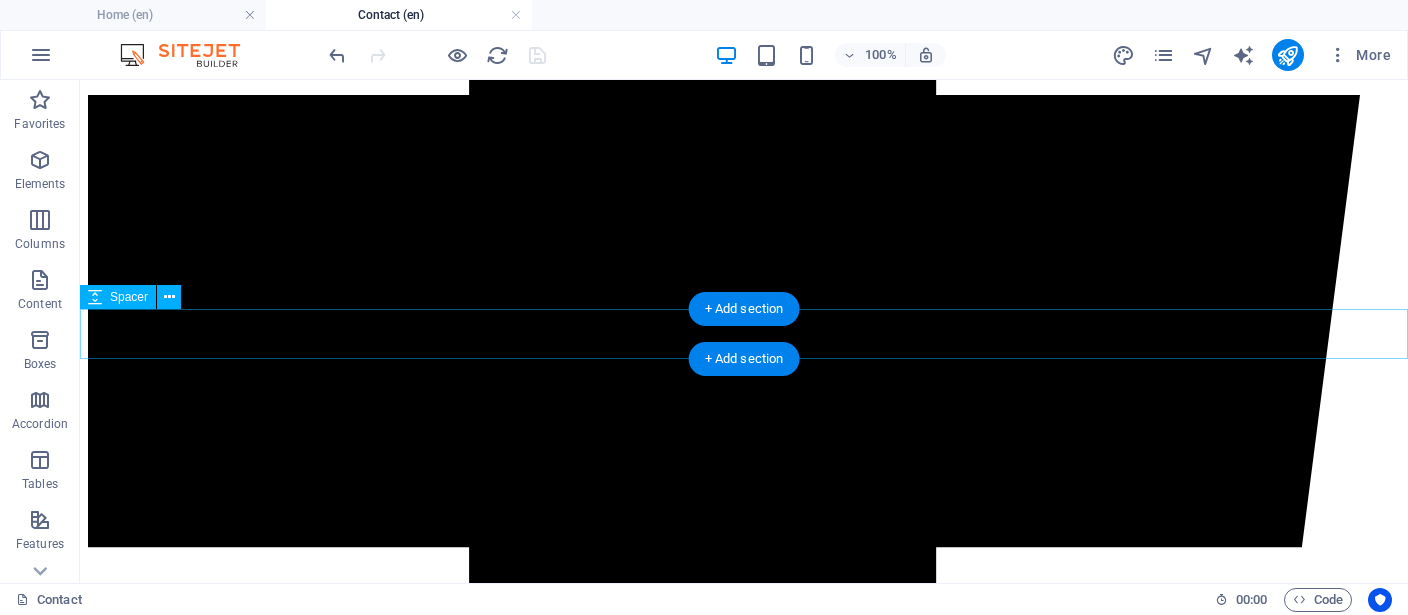 scroll, scrollTop: 2632, scrollLeft: 0, axis: vertical 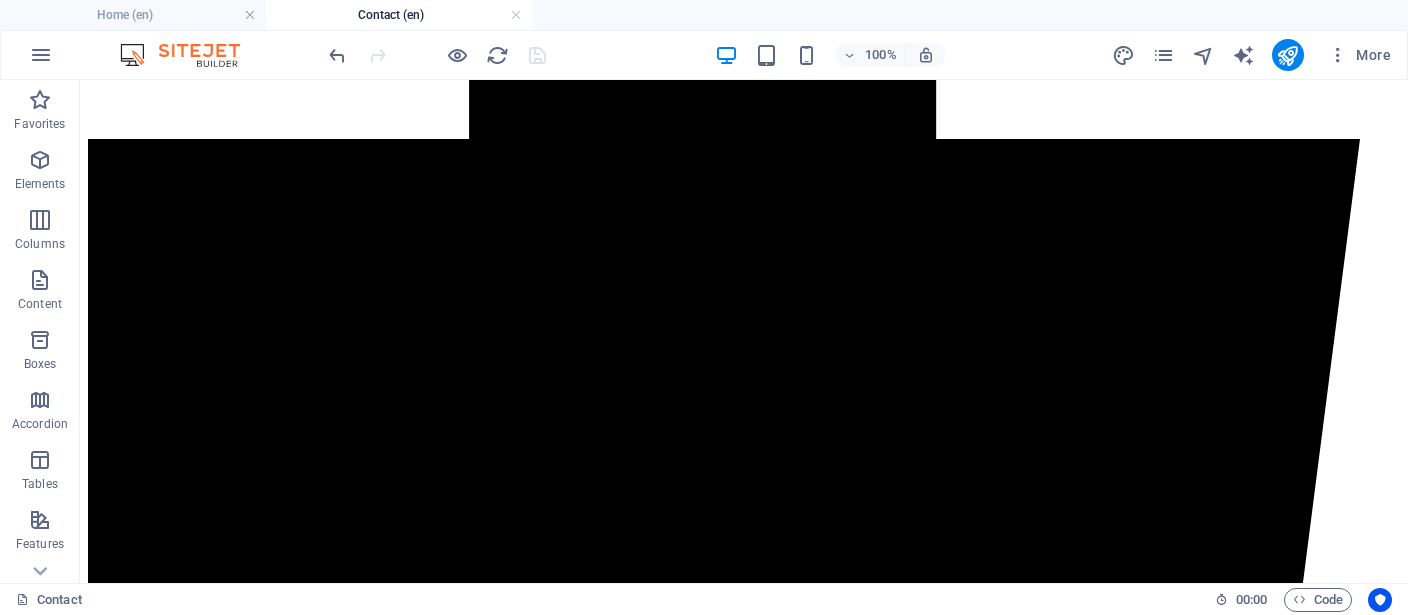 click on "Home About FK About VISA Our Services Contact We Are Here to Answer to All of Your Questions Share Your Thoughts Contact@fkvisaconsult.com +251991160704   I have read and understand the privacy policy. Unreadable? Load new SEND MESSAGE Or You Can Book Appointment For Free Consultation At Our Office Book Appointment Office Address Location Google Map Link     https://maps.app.goo.gl/eF3HzWpSWNJEX2jUA?g_st=ipc English አማርኛ Contact Shiromeda, Infront Of US Embassy ,  Addis Ababa ,  - -------------------------------------------- +251991160704 Contact@fkvisaconsult.com Navigation Home About Fk Our Service Contact Terms Of Service Privacy Policy Social media Facebook Tiktok Telegram" at bounding box center (744, 6336) 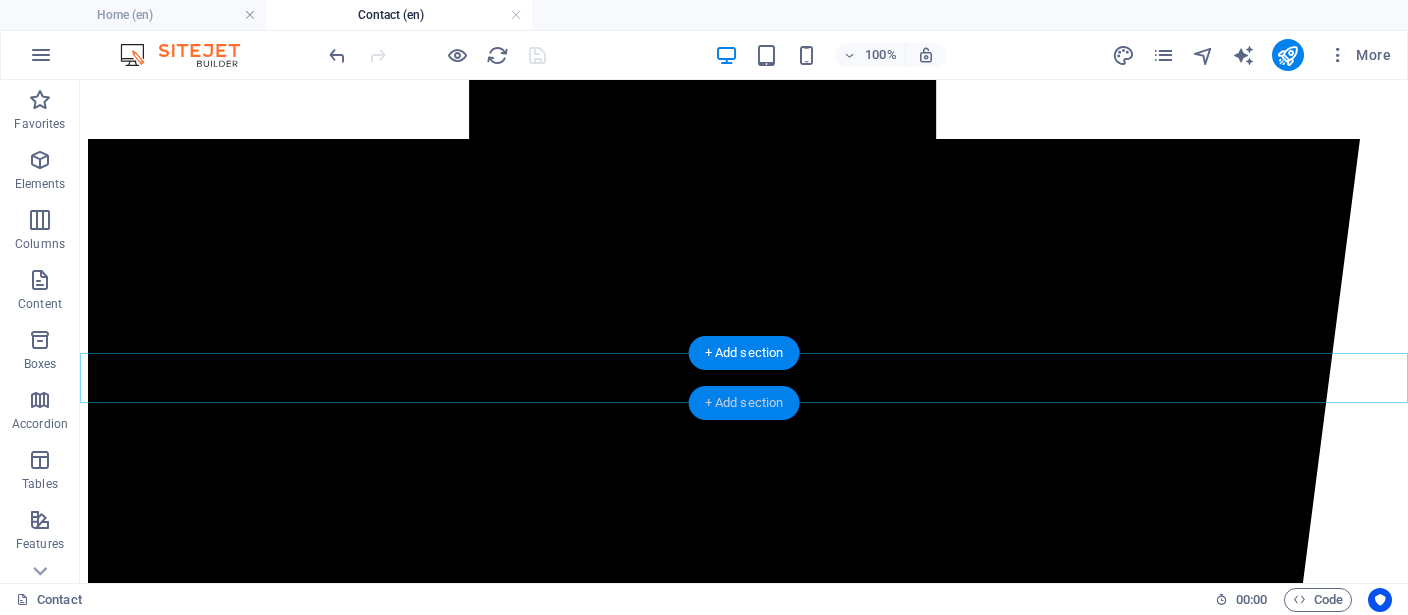 click on "+ Add section" at bounding box center [744, 403] 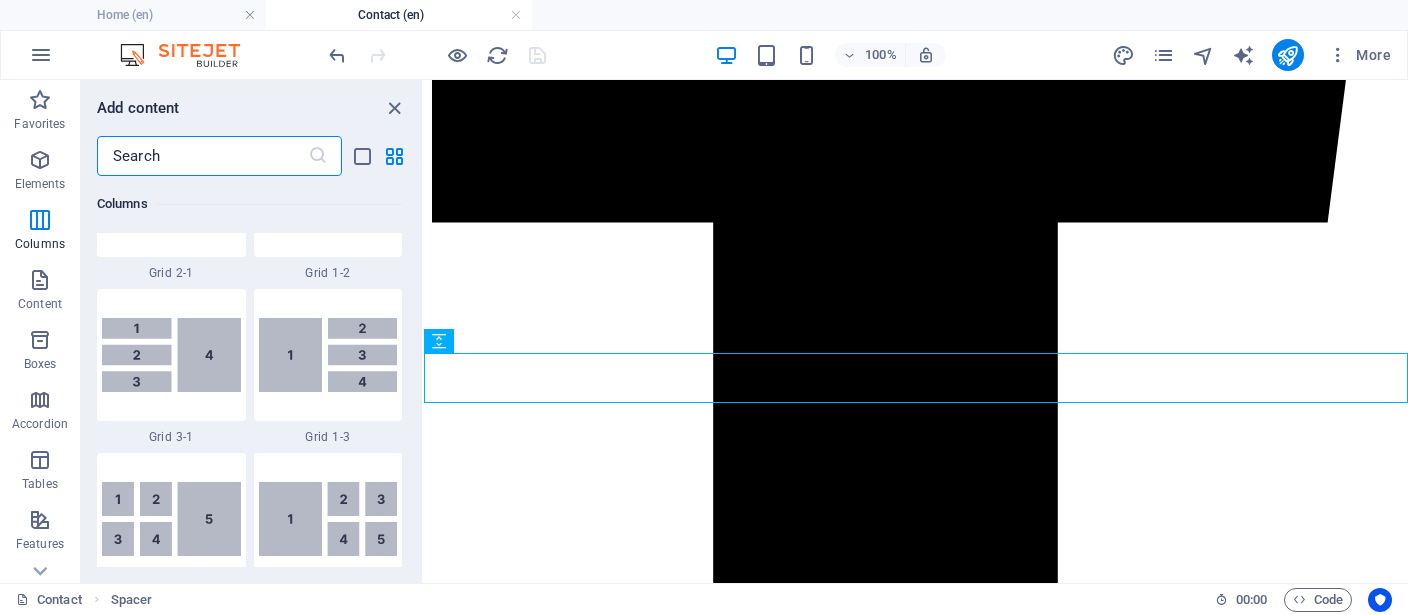 scroll, scrollTop: 2205, scrollLeft: 0, axis: vertical 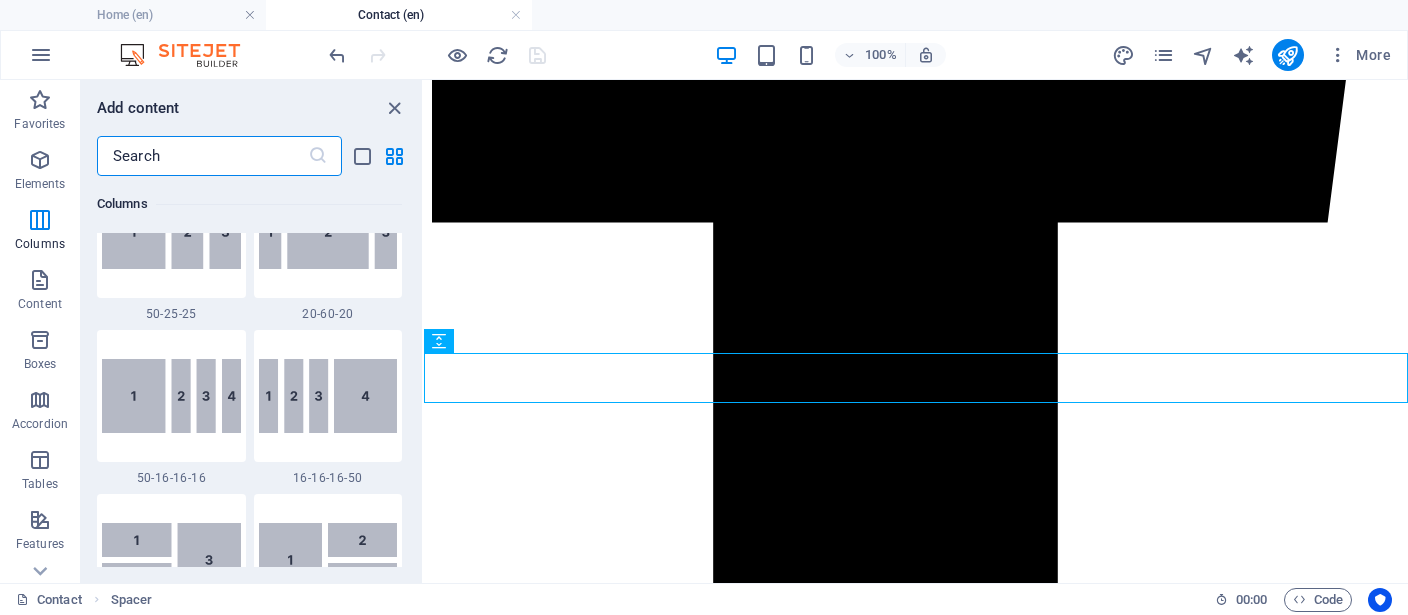 click at bounding box center (202, 156) 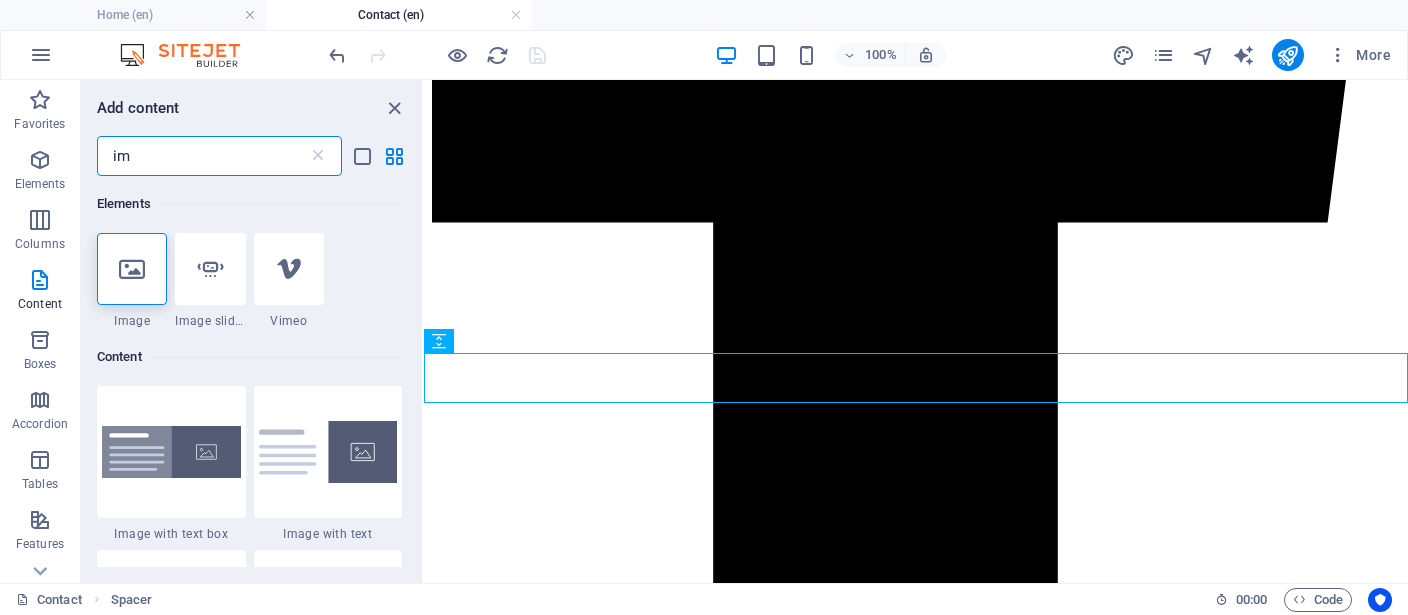 scroll, scrollTop: 0, scrollLeft: 0, axis: both 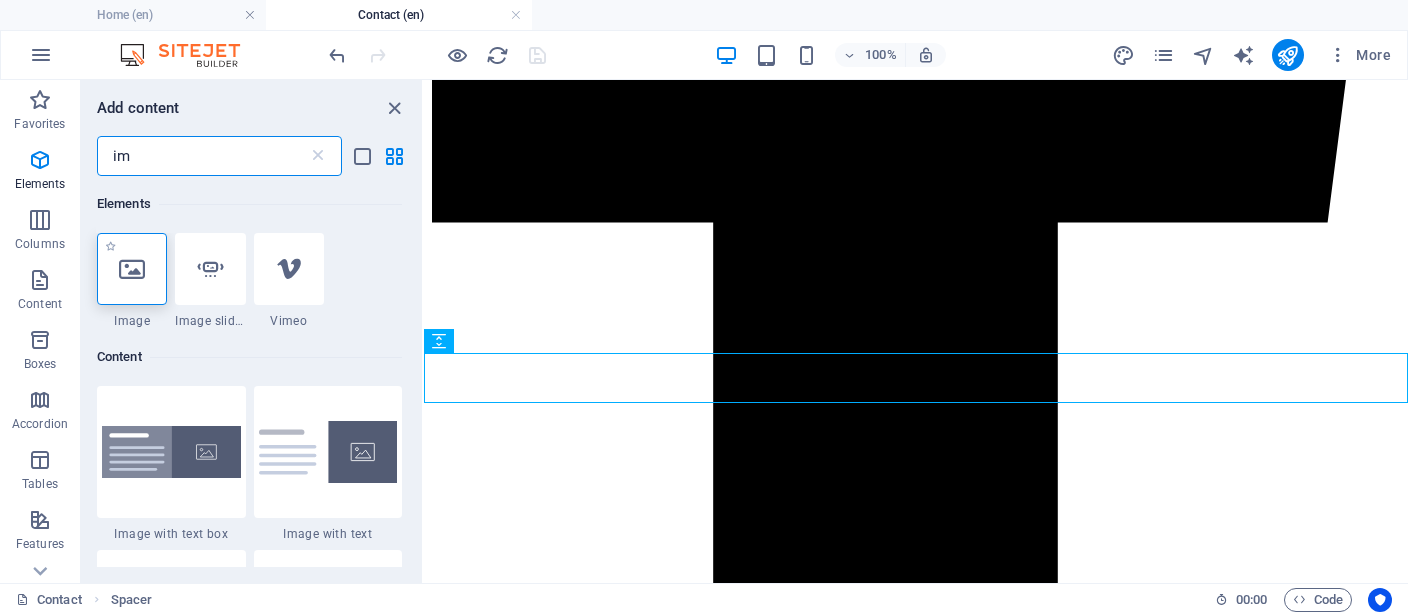 type on "im" 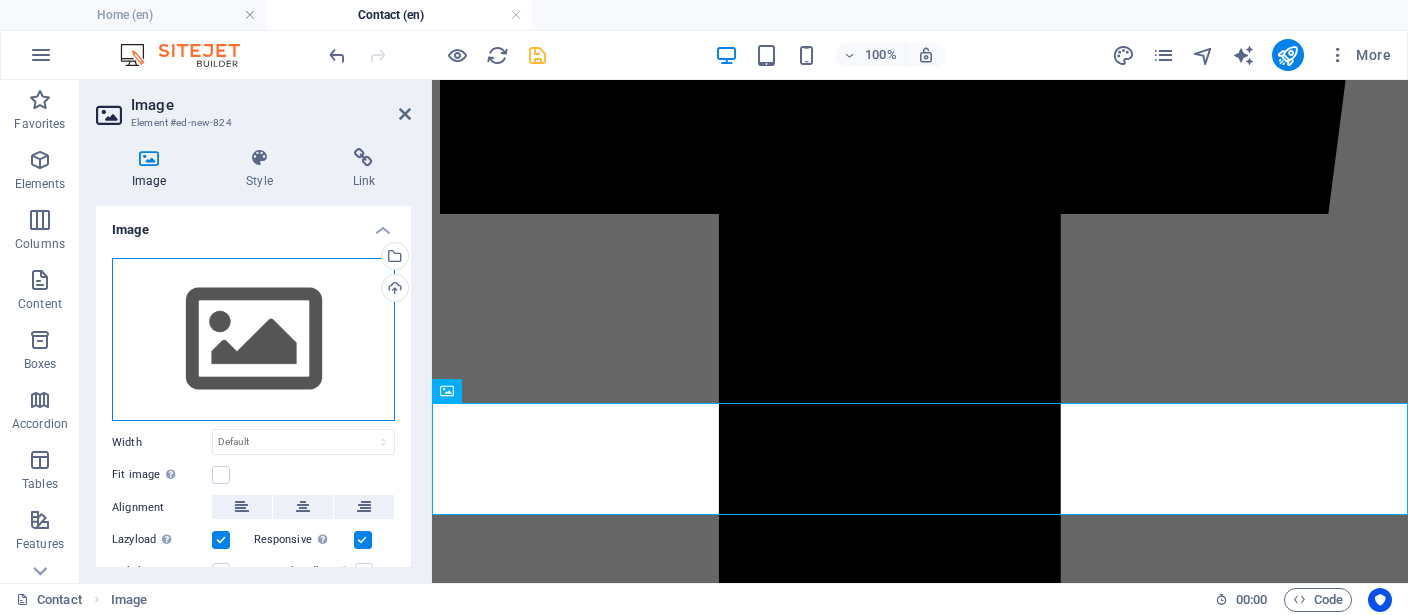 click on "Drag files here, click to choose files or select files from Files or our free stock photos & videos" at bounding box center (253, 340) 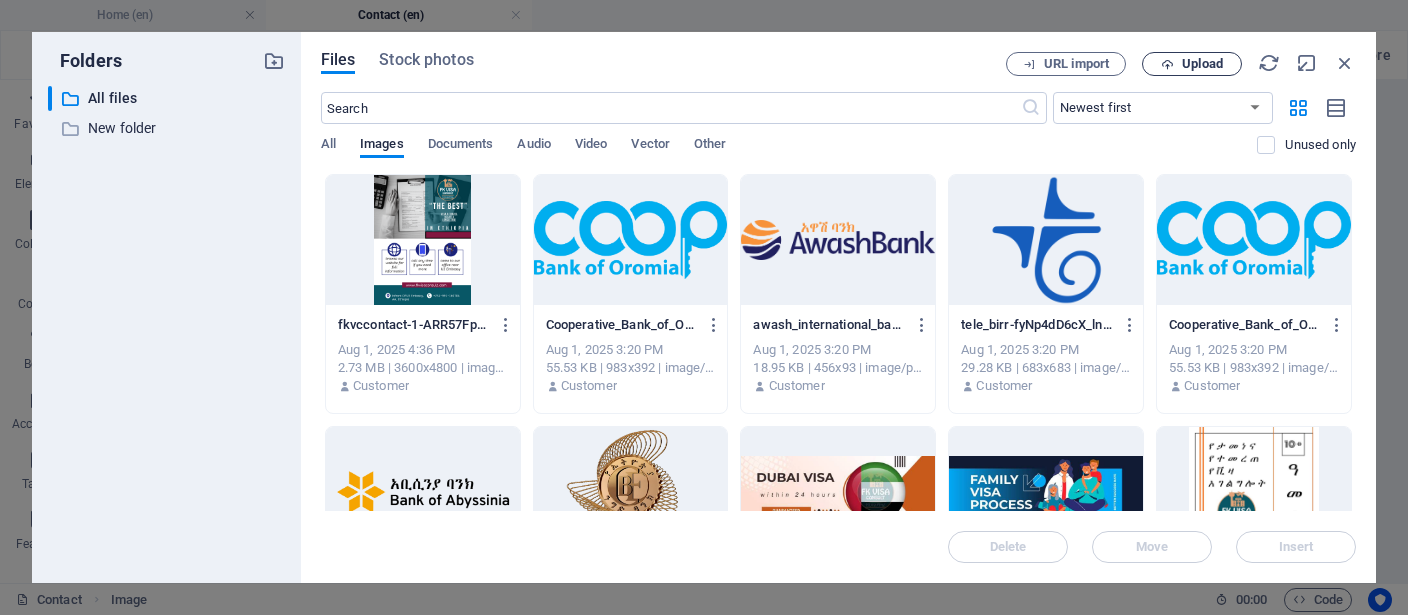 click on "Upload" at bounding box center (1202, 64) 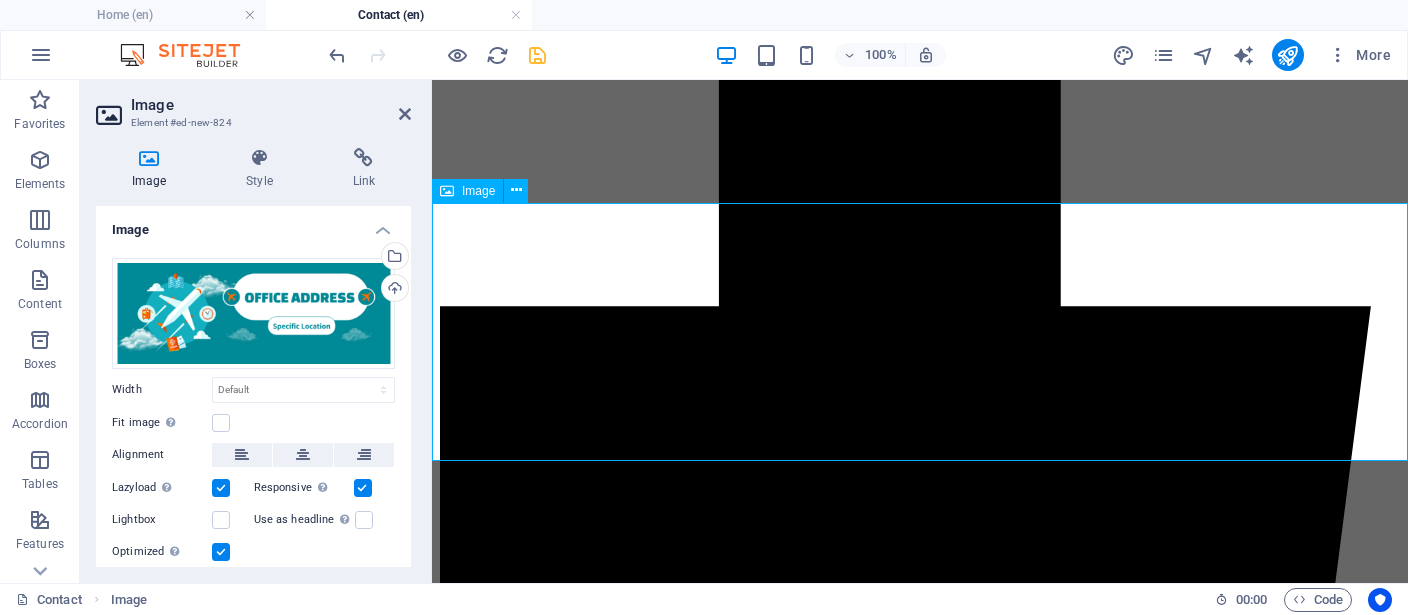 scroll, scrollTop: 2832, scrollLeft: 0, axis: vertical 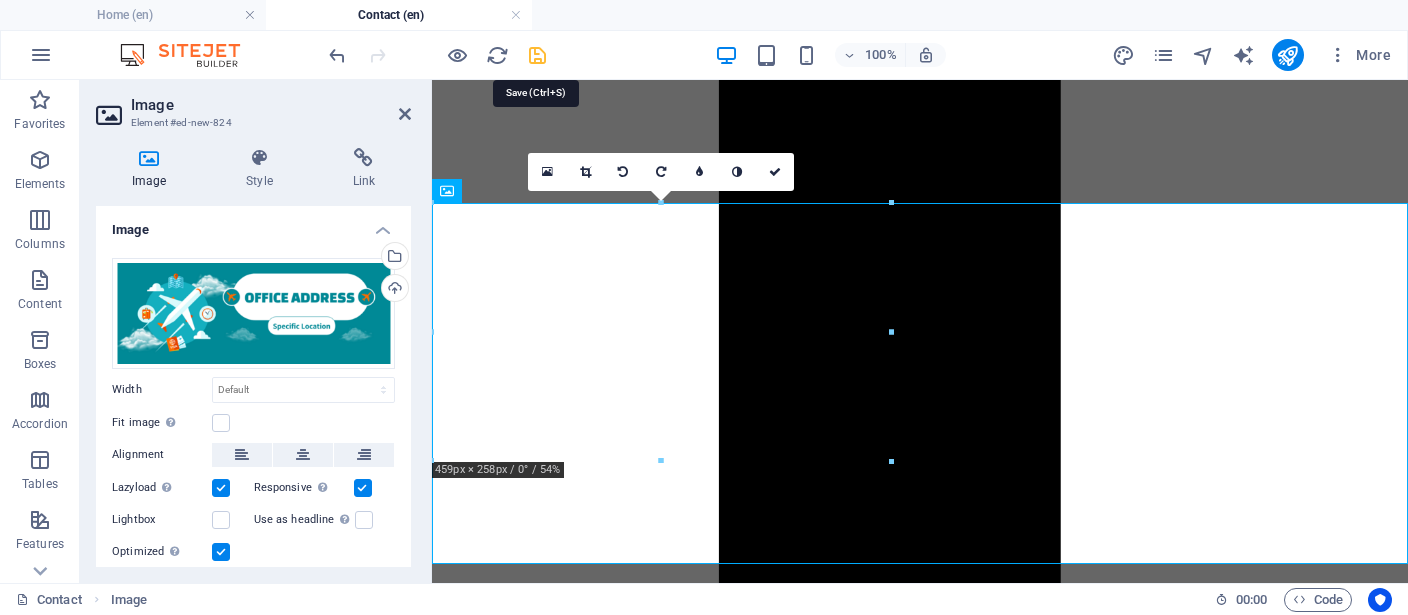 click at bounding box center [537, 55] 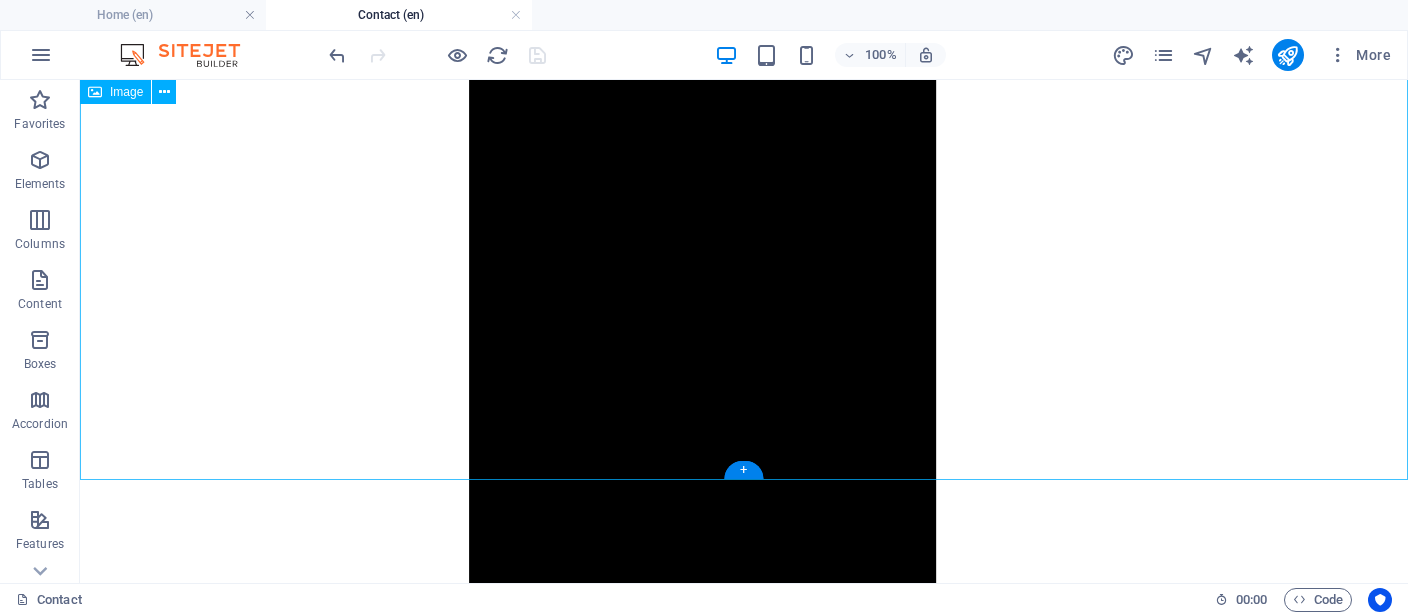 scroll, scrollTop: 3254, scrollLeft: 0, axis: vertical 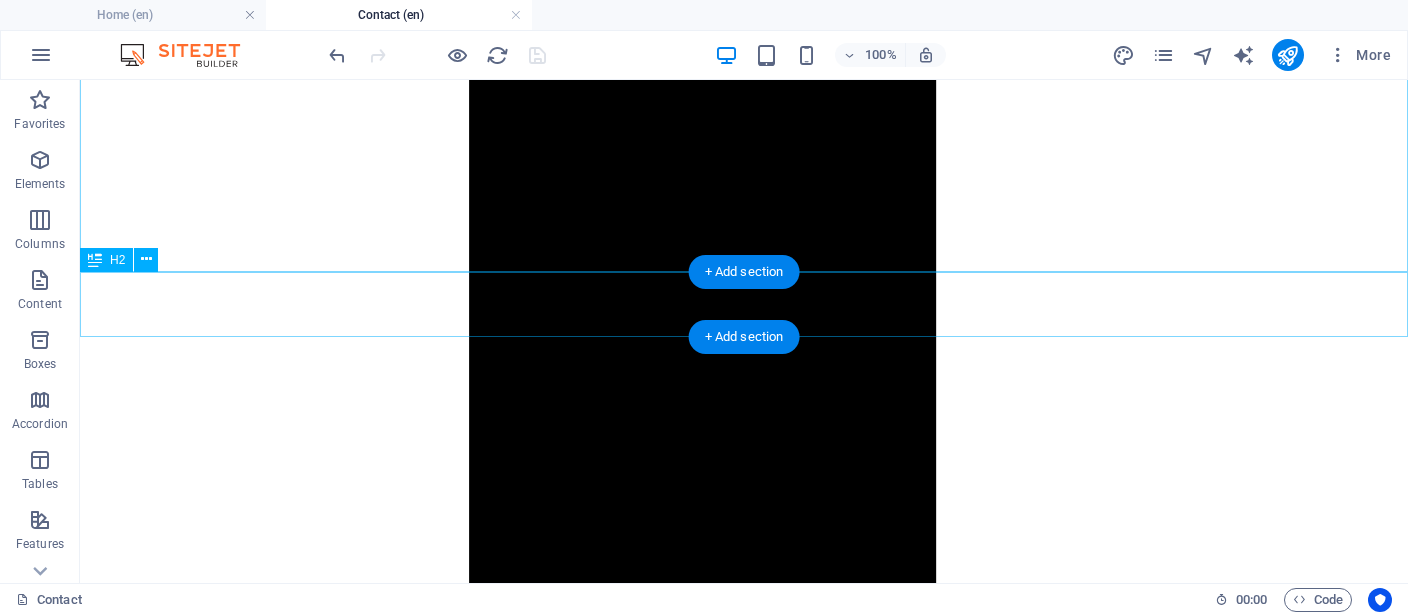 click on "Office Address Location" at bounding box center [744, 9199] 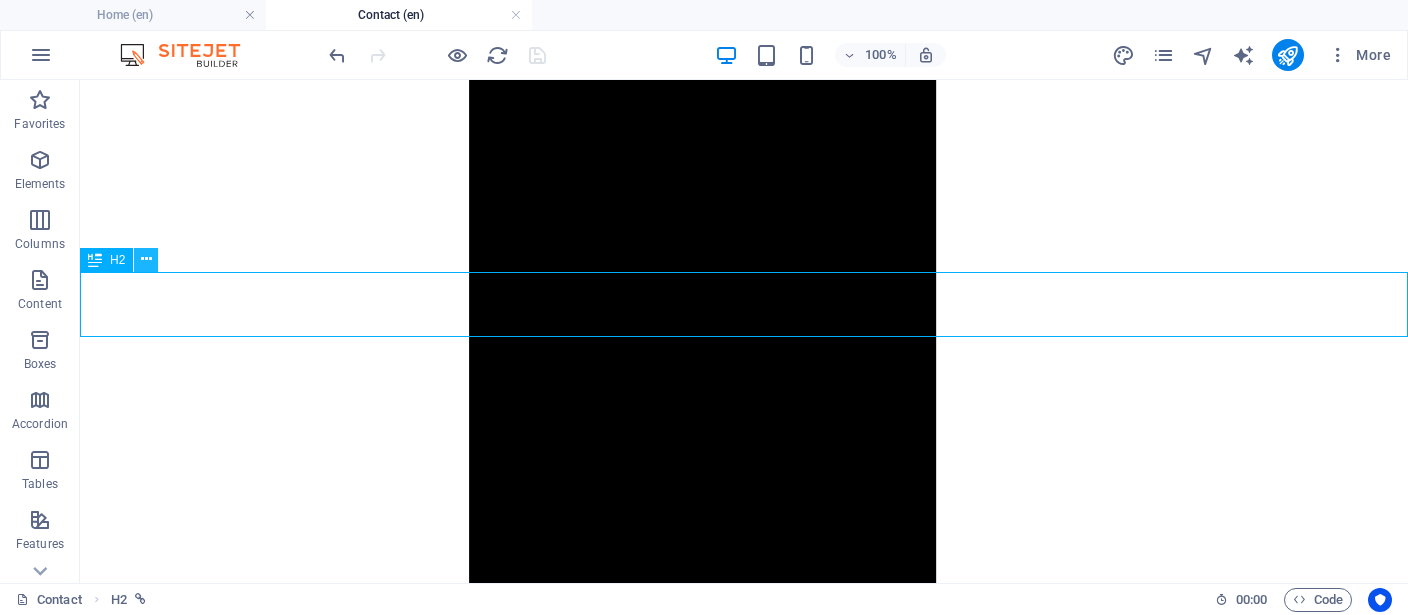 click at bounding box center [146, 259] 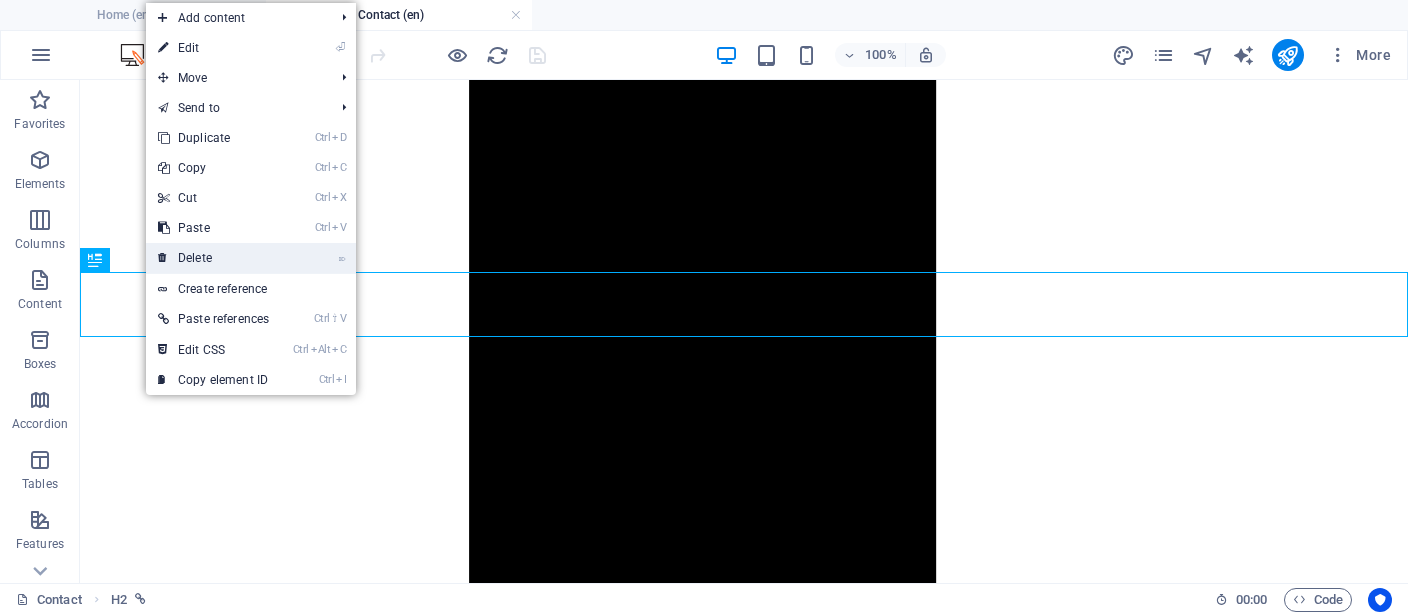 drag, startPoint x: 190, startPoint y: 258, endPoint x: 268, endPoint y: 223, distance: 85.49269 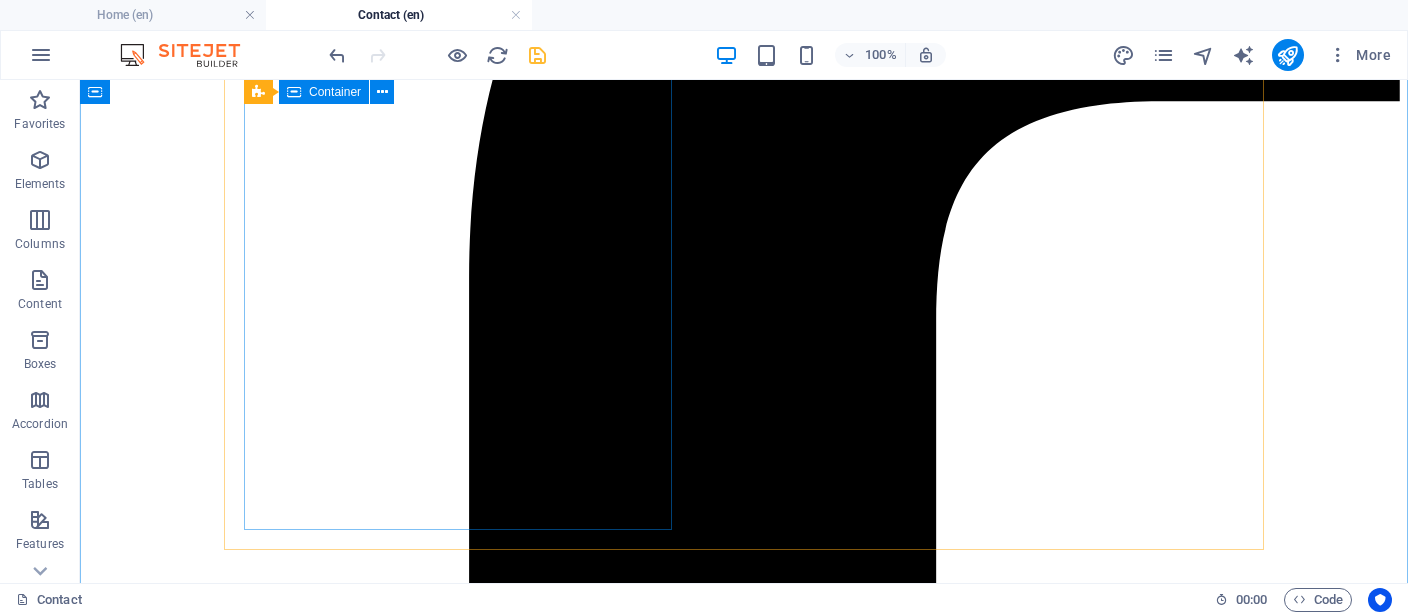 scroll, scrollTop: 2093, scrollLeft: 0, axis: vertical 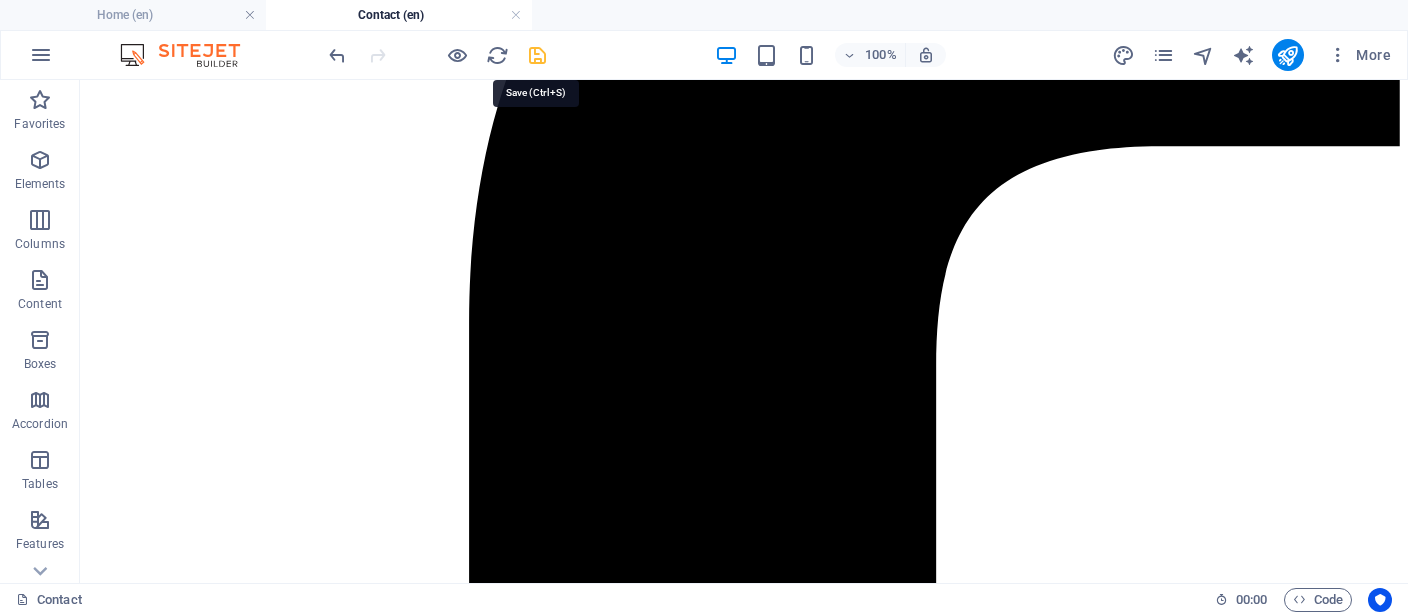 click at bounding box center (537, 55) 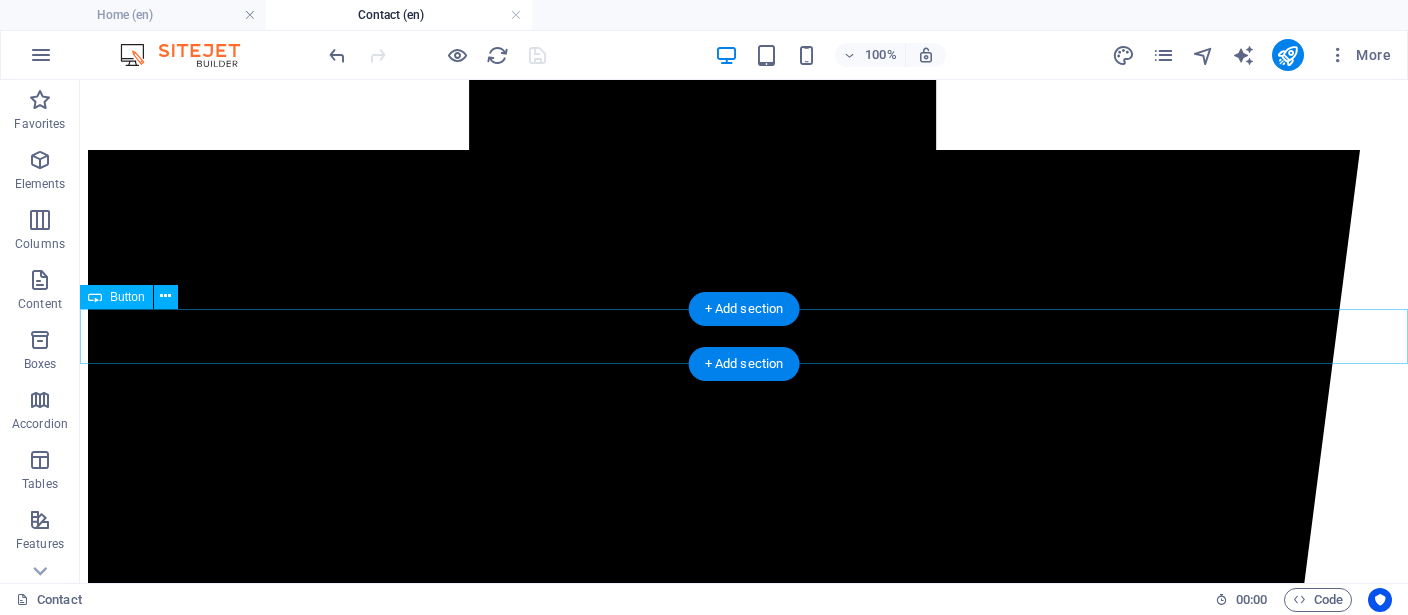 scroll, scrollTop: 2409, scrollLeft: 0, axis: vertical 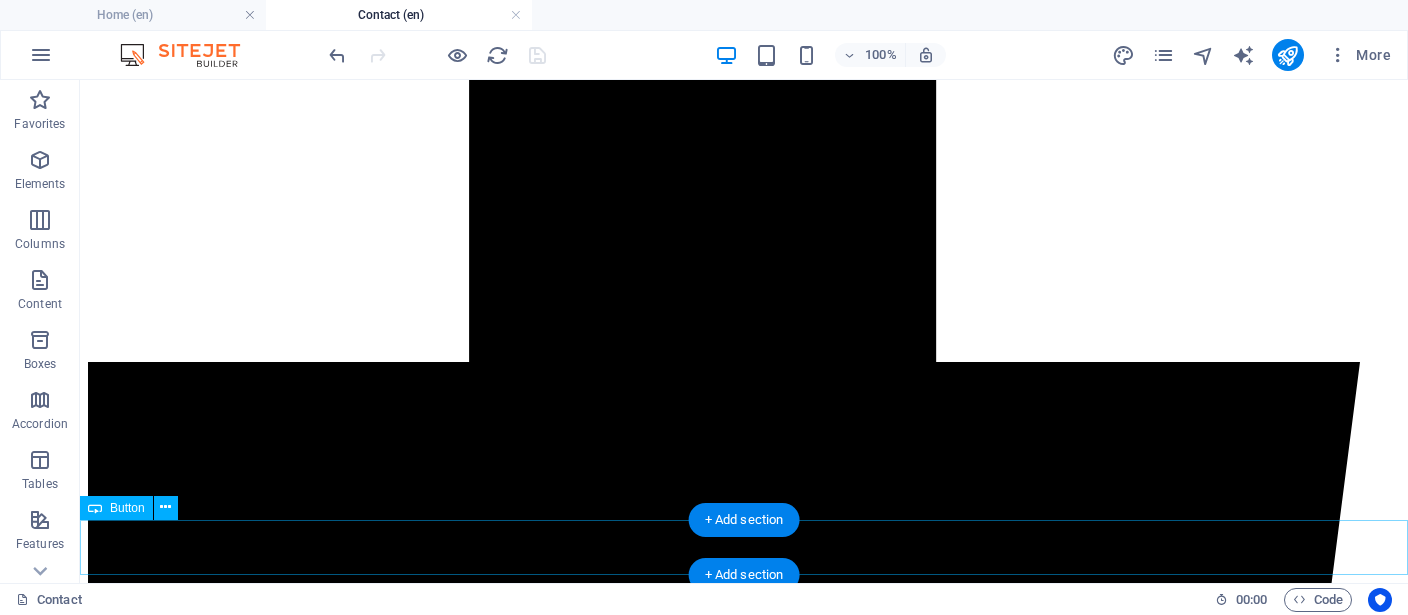 click on "Book Appointment" at bounding box center (744, 9457) 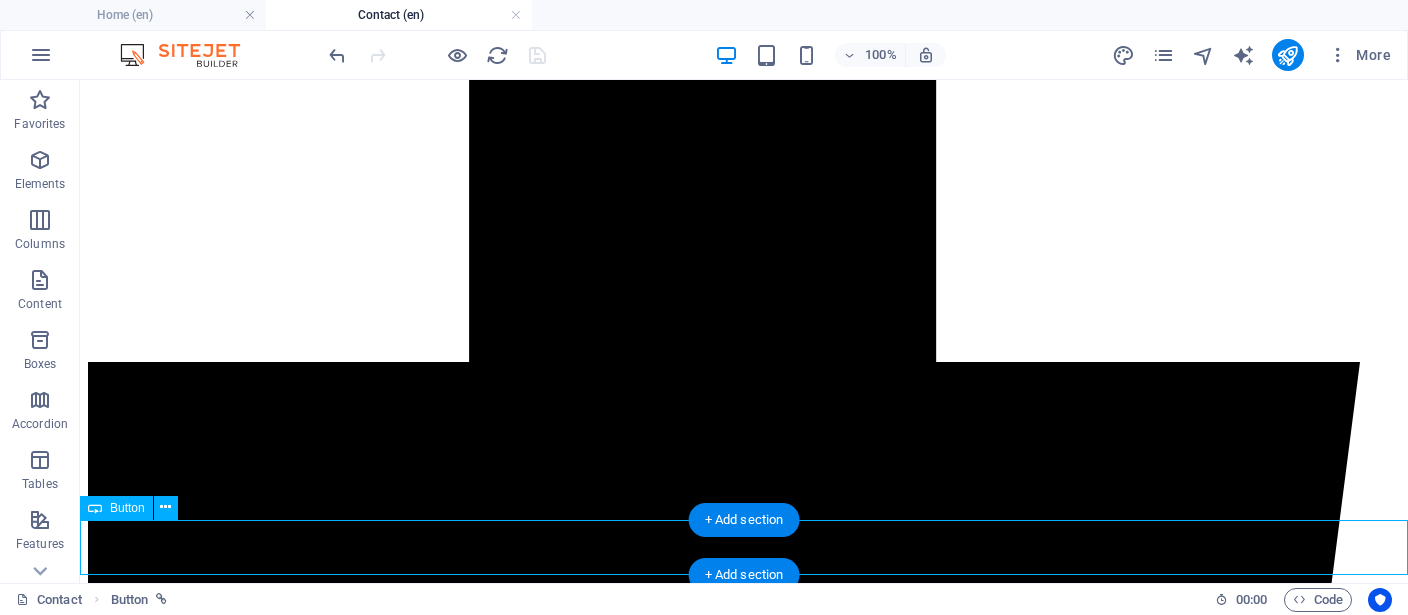 click on "Book Appointment" at bounding box center (744, 9457) 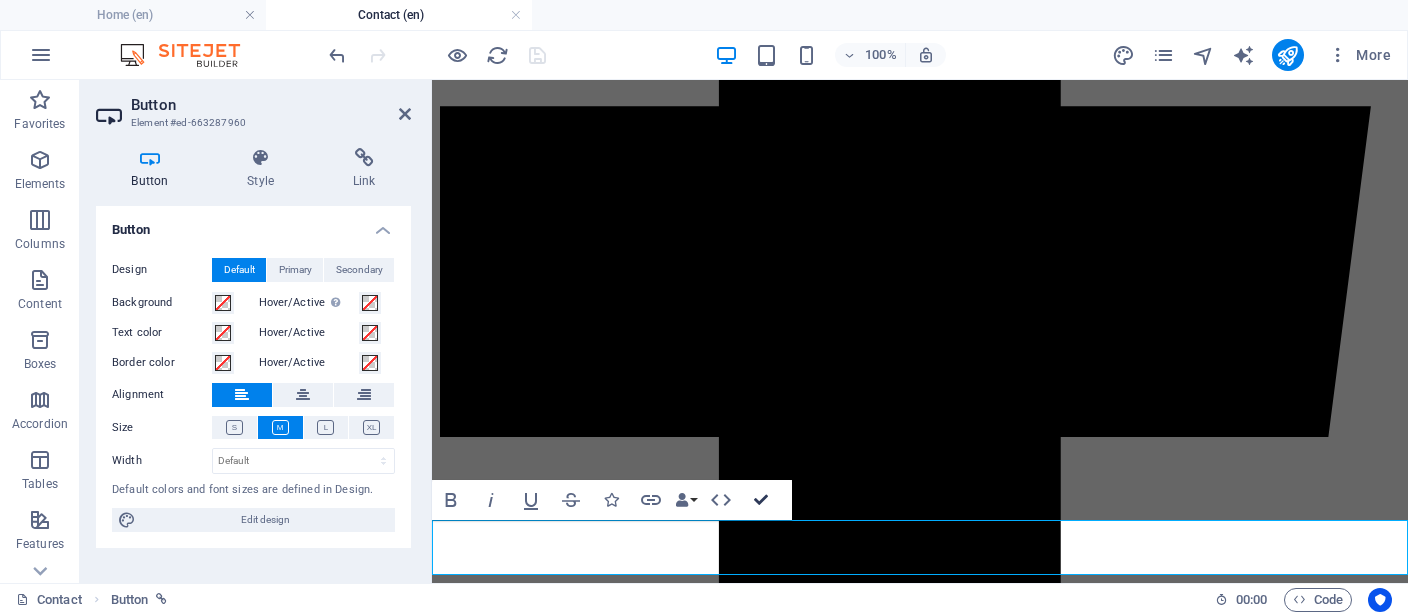 drag, startPoint x: 760, startPoint y: 505, endPoint x: 699, endPoint y: 414, distance: 109.55364 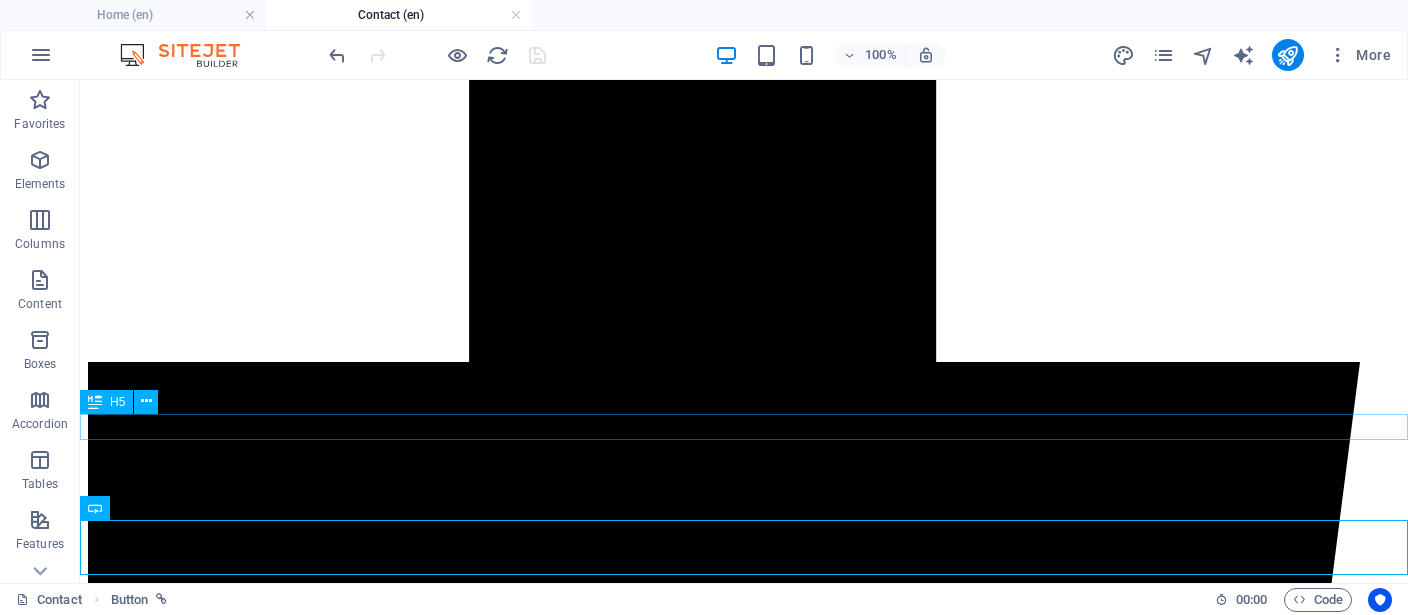 click on "Or You Can Book Appointment For Free Consultation At Our Office" at bounding box center [744, 9418] 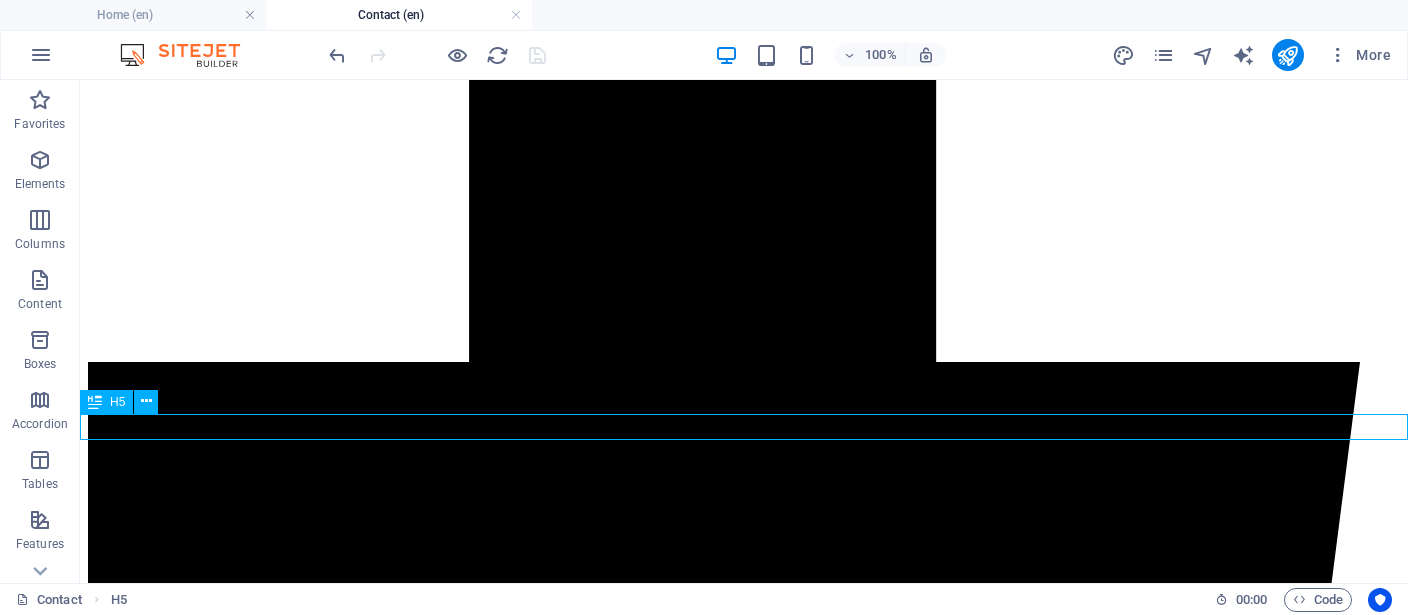 click on "Or You Can Book Appointment For Free Consultation At Our Office" at bounding box center [744, 9418] 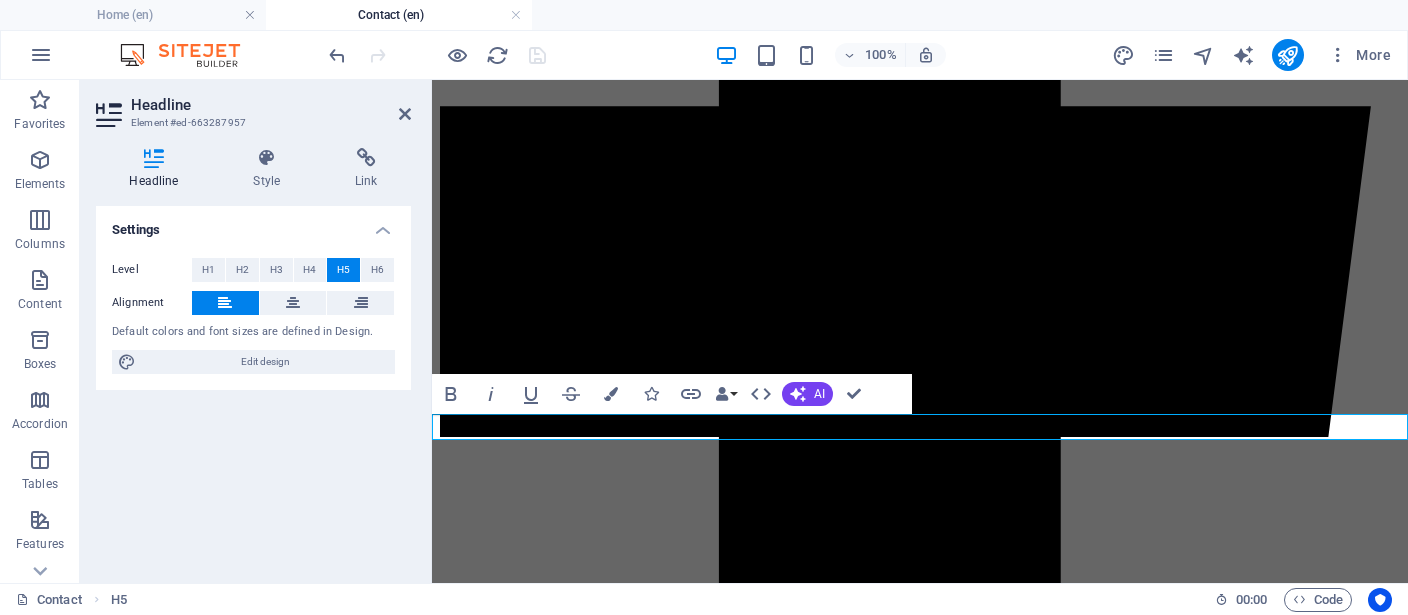 click on "Or You Can Book Appointment For Free Consultation At Our Office" at bounding box center (920, 6897) 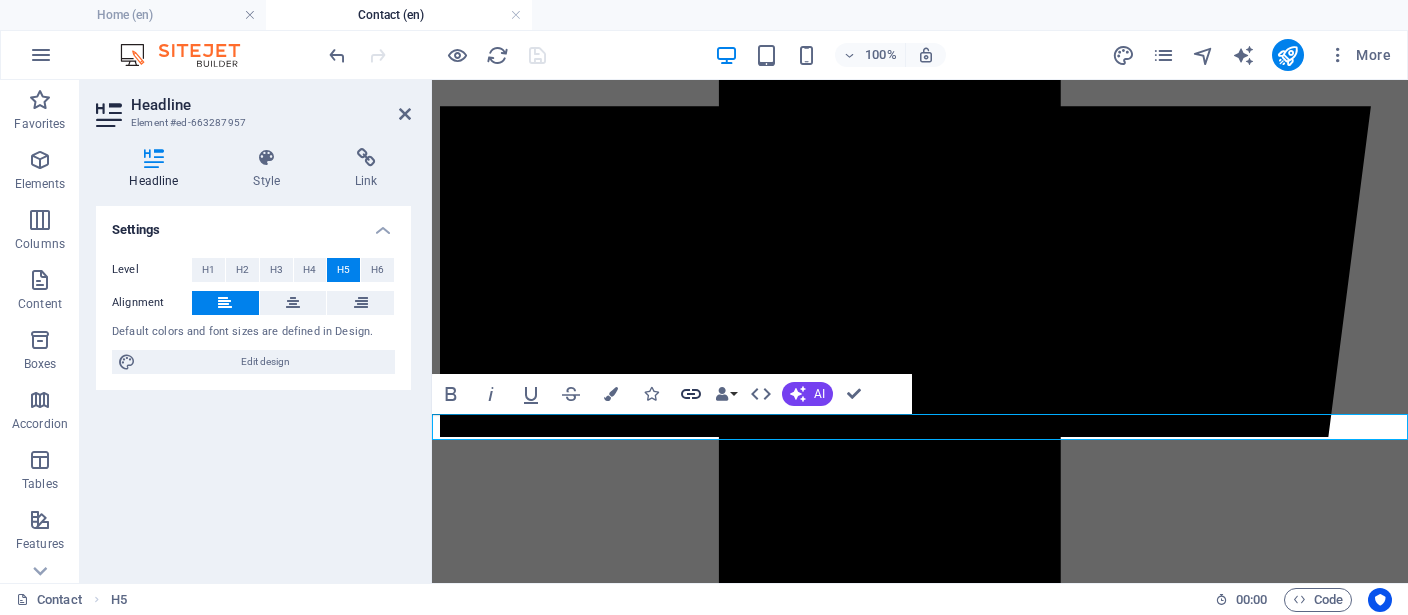 click 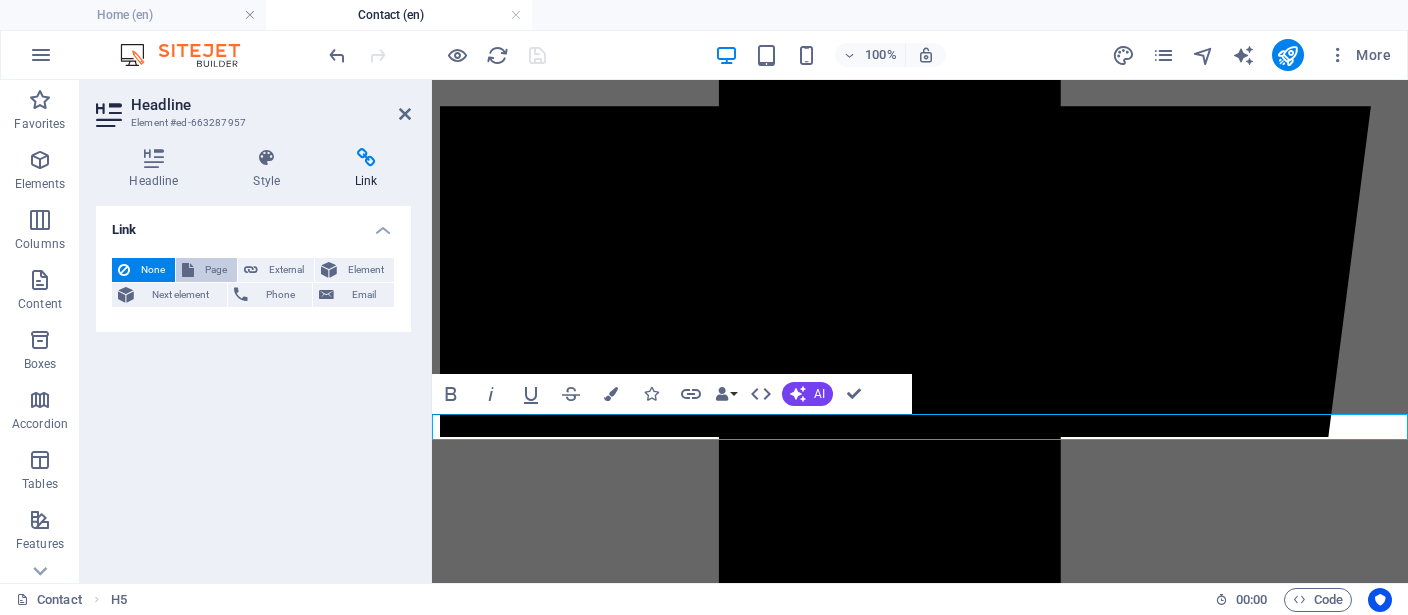 click on "Page" at bounding box center [215, 270] 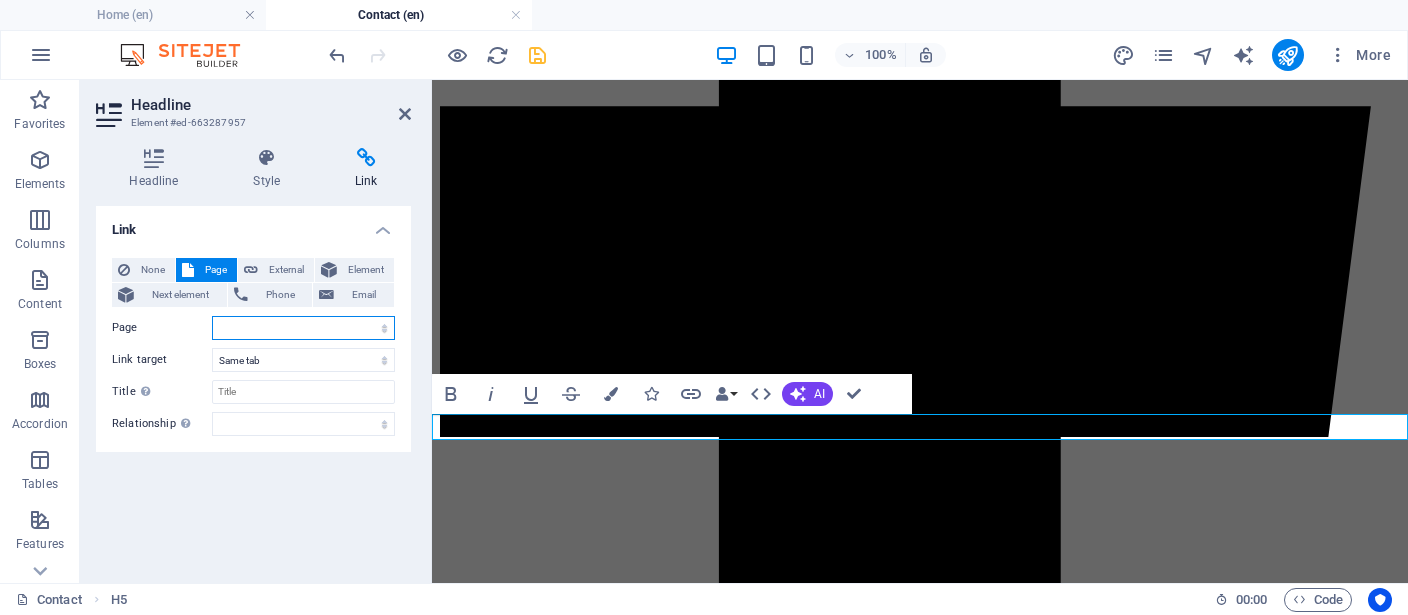 click on "Home About FK About VISA -- Latest Infos -- Visitor Visa -- Business Visa -- Student Visa -- Family Visa -- Work Visa -- Asylum Visa -- Country Specific Step By Step Guide Our Services Contact Terms Of Service Privacy Policy FAQ&#39;s Interview Question And Answers መነሻ ገፅ ስለ FK ስለ ቪዛ -- ወቅታዊ መረጃዎች -- የቱሪስት ቪዛ -- የቢዝነስ ቪዛ -- የትምህርት ቪዛ -- የቤተሰብ ቪዛ -- የስራ ቪዛ -- ጥገኝነት ቪዛ -- Country Specific Step By Step Guide አገልግሎቶቻችን  ያግኙን የአገልግሎት ደንቦች የግላዊ መረጃ ፖሊሲ ጥያቄና መልሶች የኤምባሲዎች ቃለመጠይቅ ናሙናዎች" at bounding box center [303, 328] 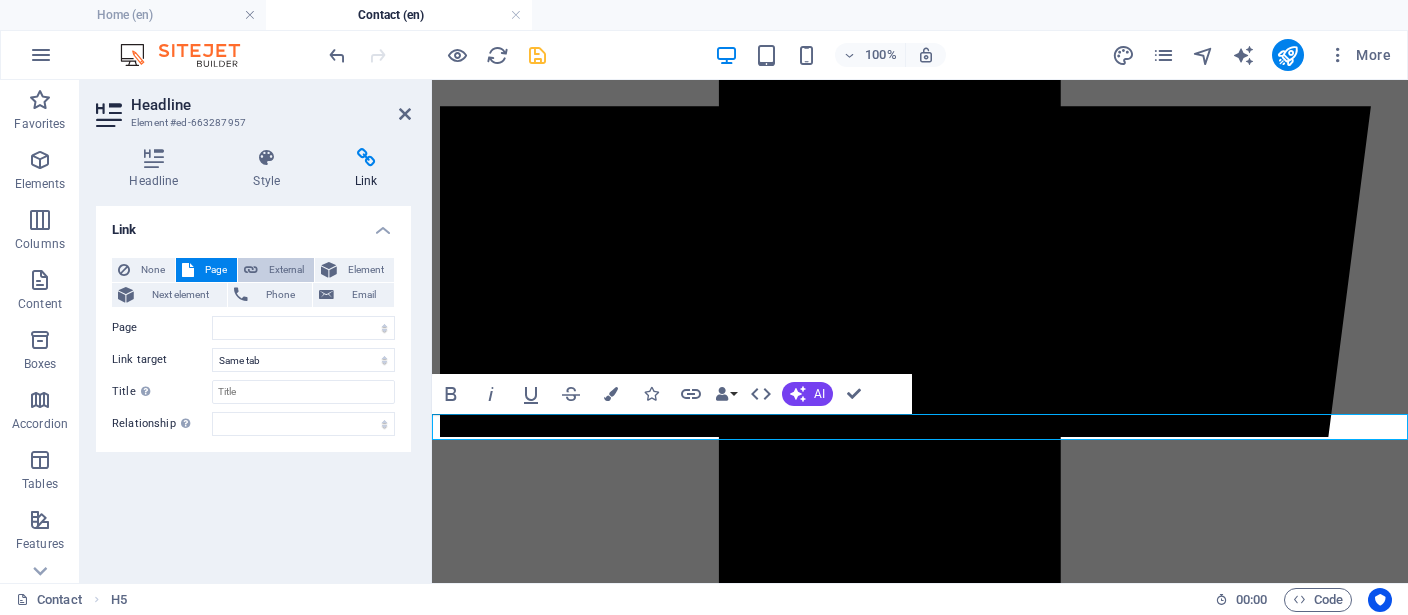 click on "External" at bounding box center [286, 270] 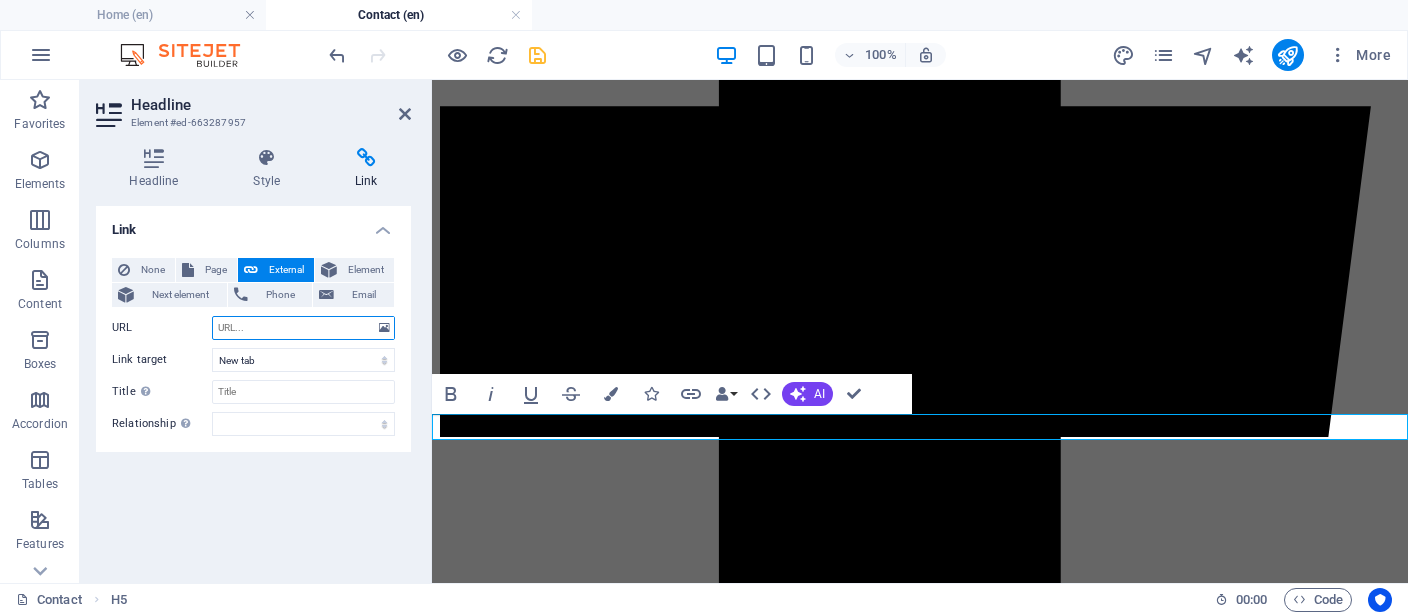 click on "URL" at bounding box center [303, 328] 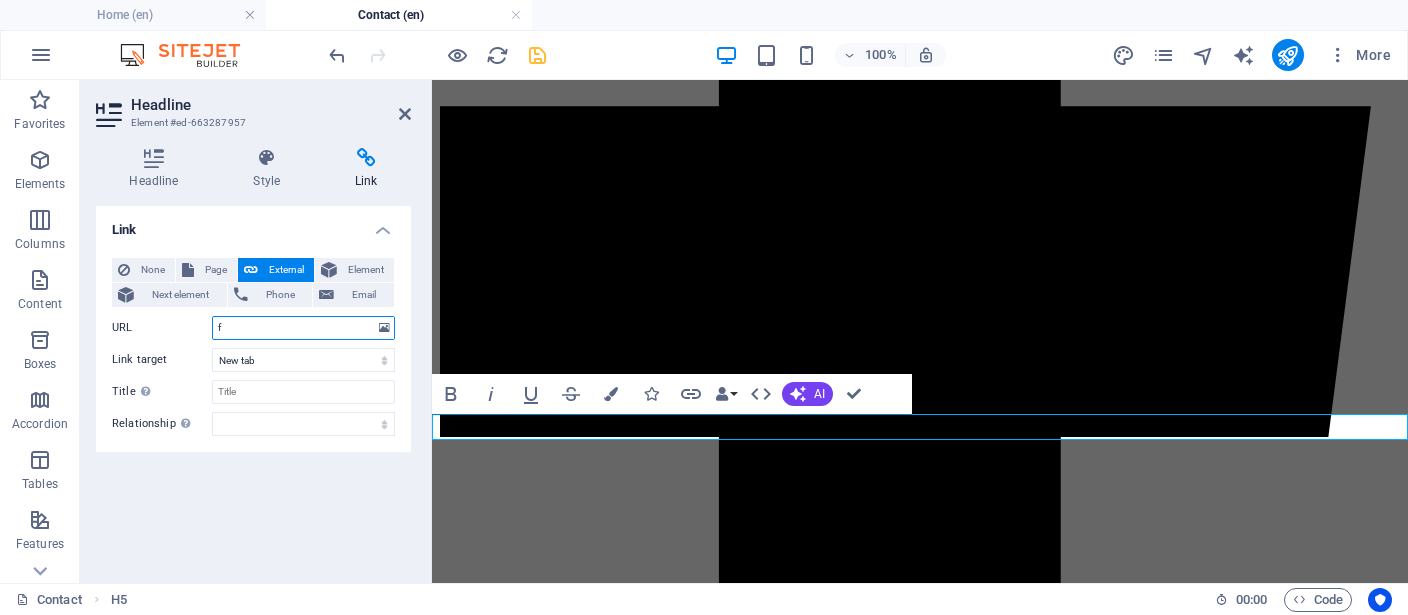 click on "f" at bounding box center (303, 328) 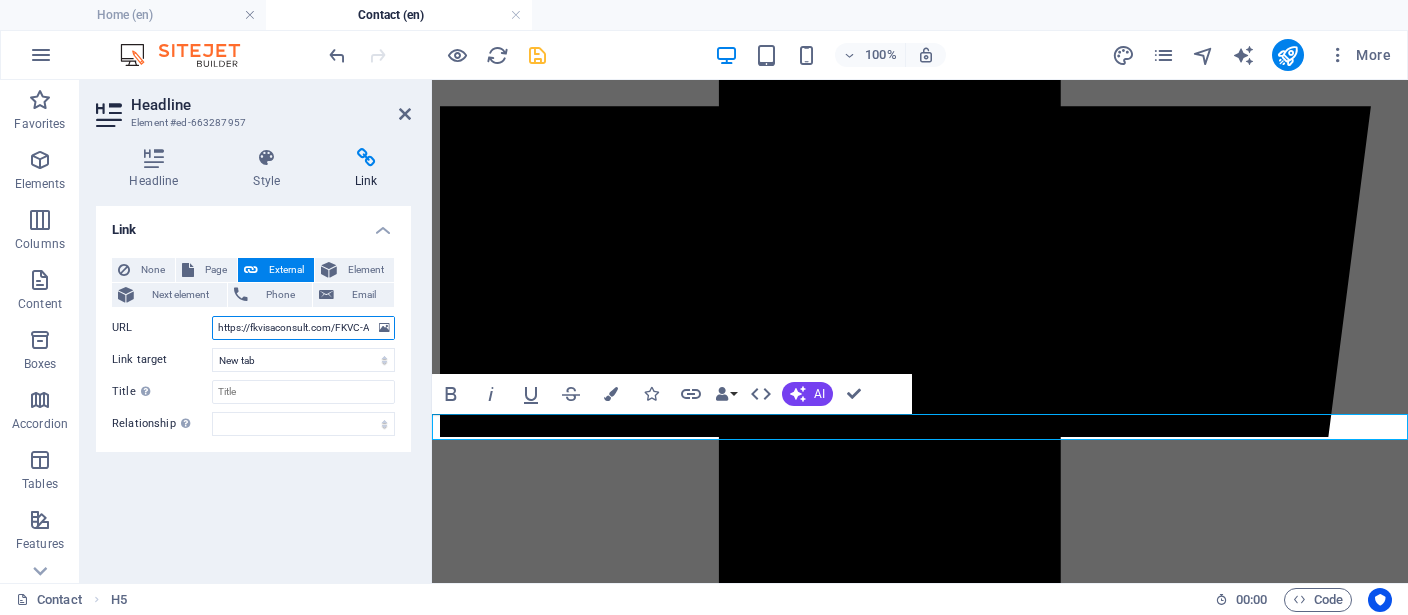 scroll, scrollTop: 0, scrollLeft: 143, axis: horizontal 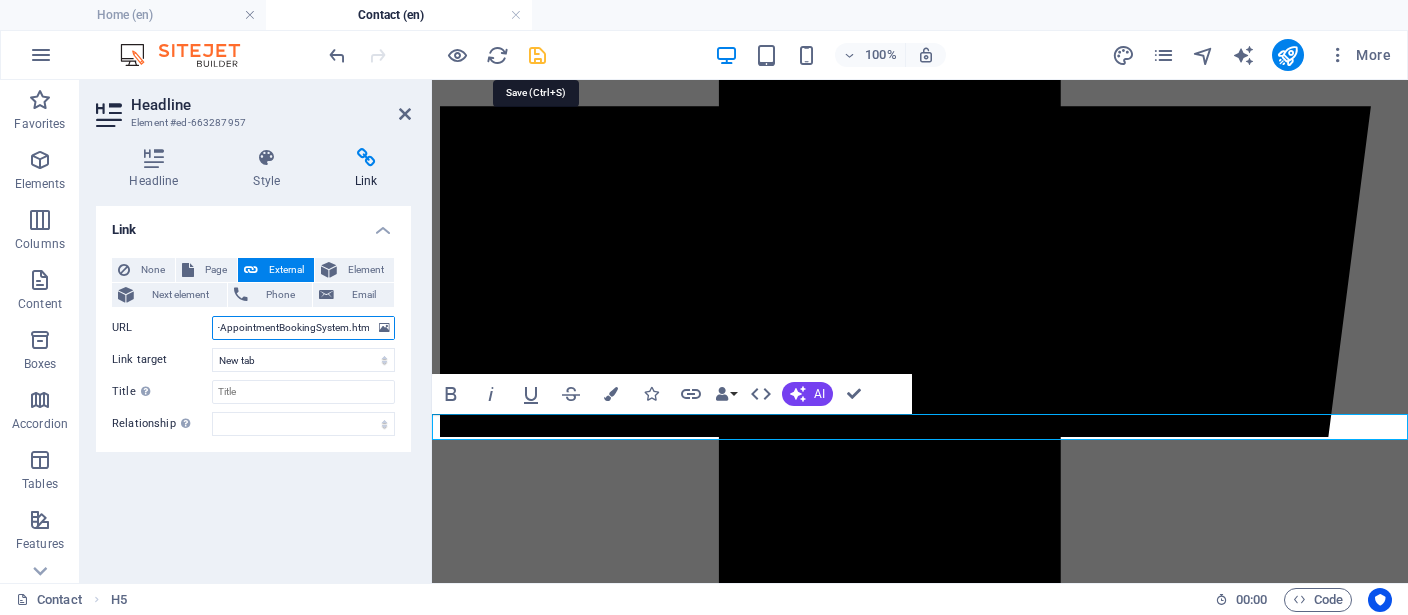 type on "https://fkvisaconsult.com/FKVC-AppointmentBookingSystem.html" 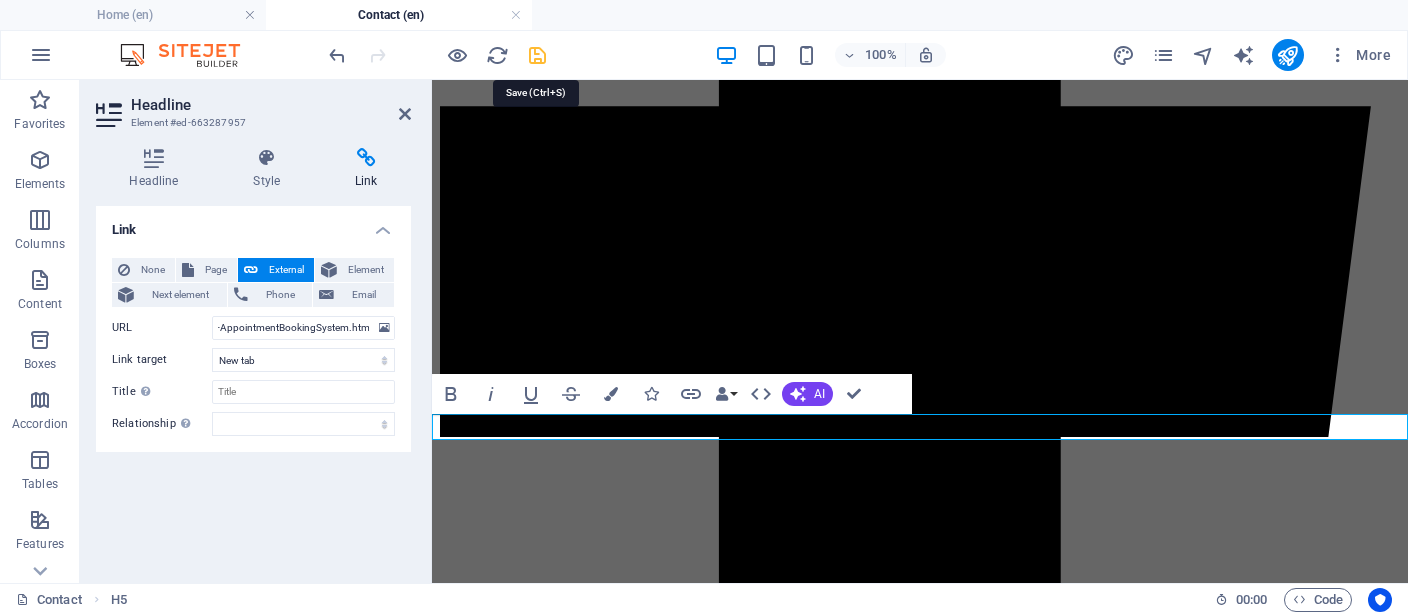 click at bounding box center [537, 55] 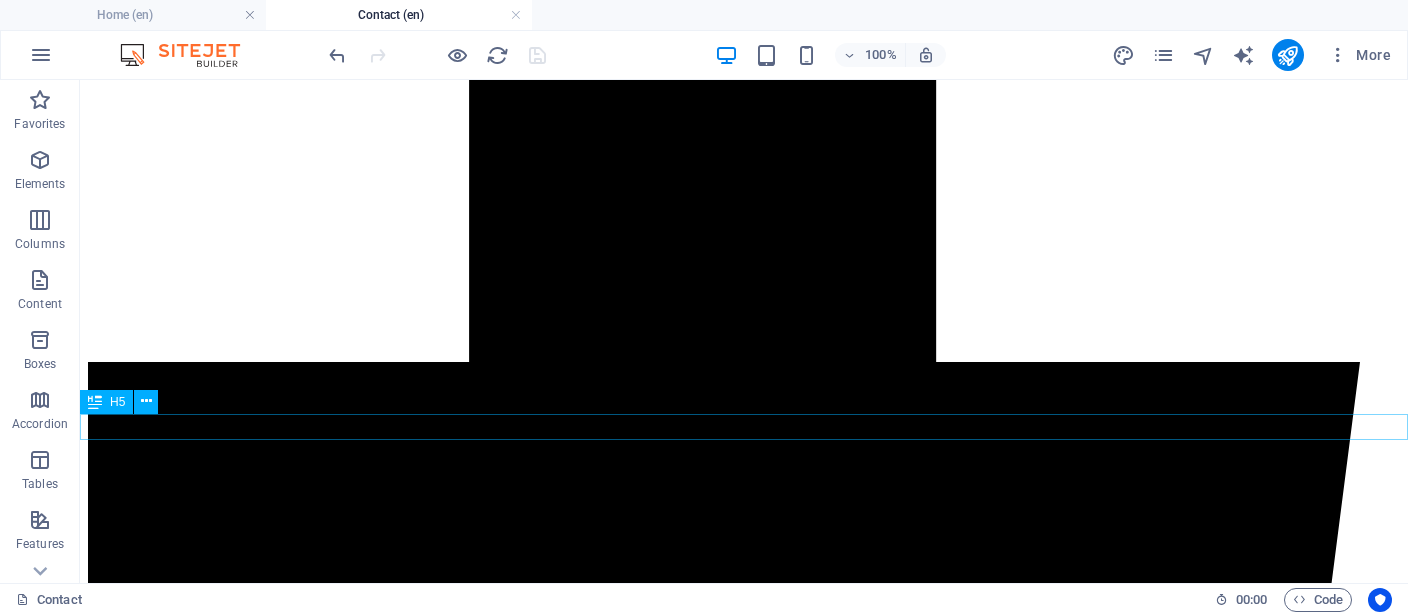 click on "Or You Can Book Appointment For Free Consultation At Our Office : Book Appointment" at bounding box center (744, 9418) 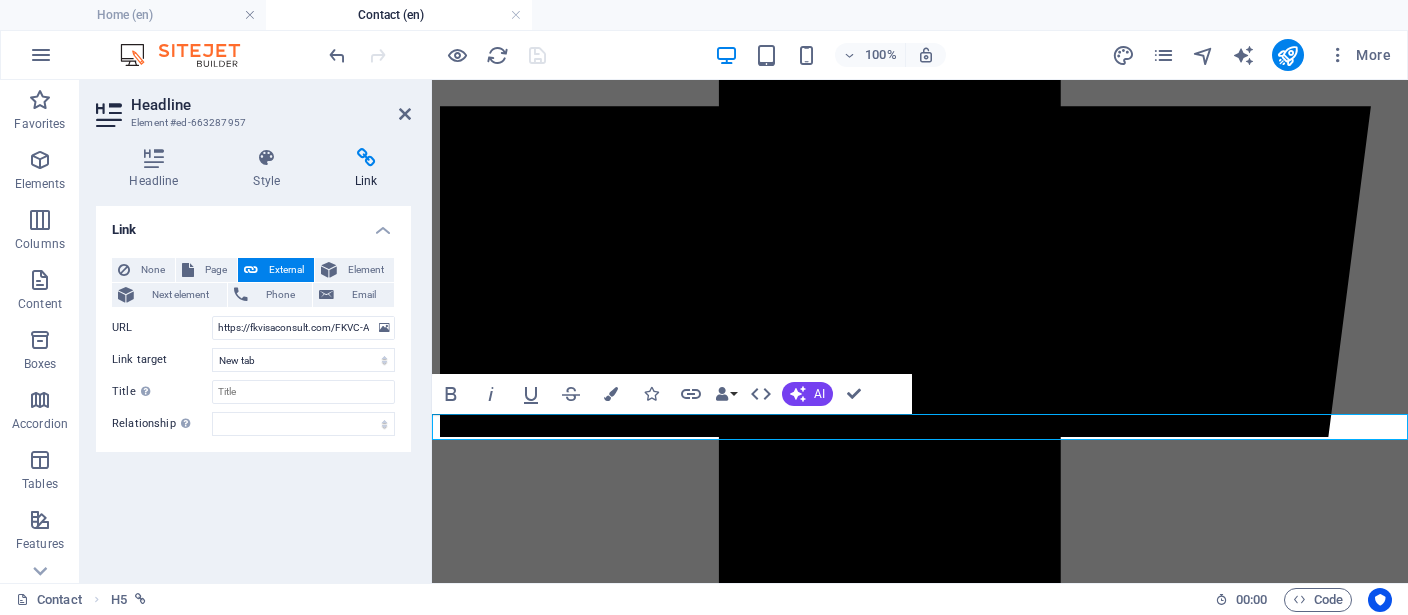 click on "Or You Can Book Appointment For Free Consultation At Our Office : Book Appointment" at bounding box center [693, 6896] 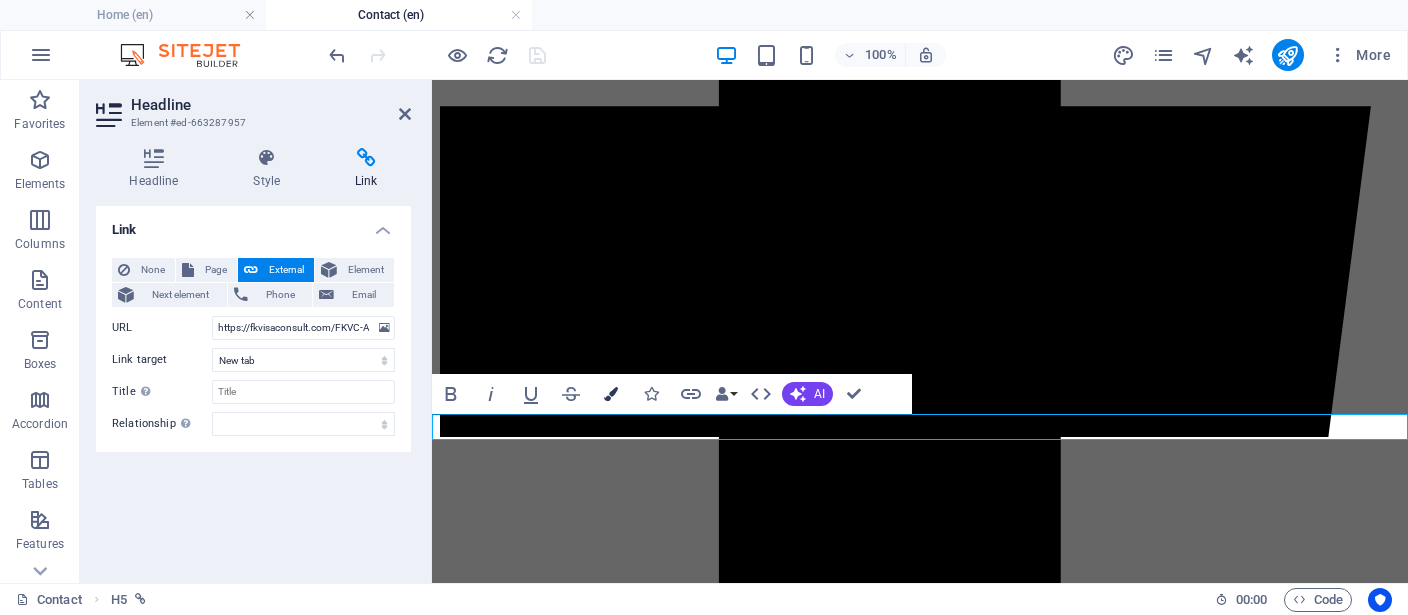 click on "Colors" at bounding box center (611, 394) 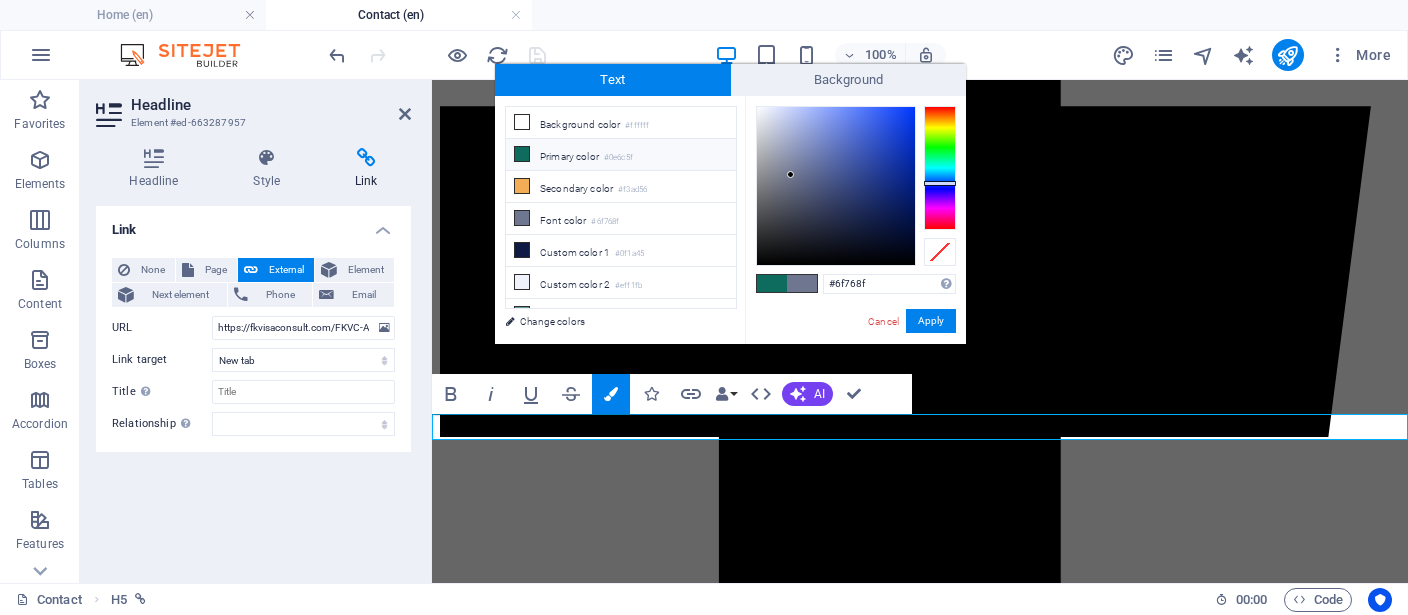 type on "#073bf8" 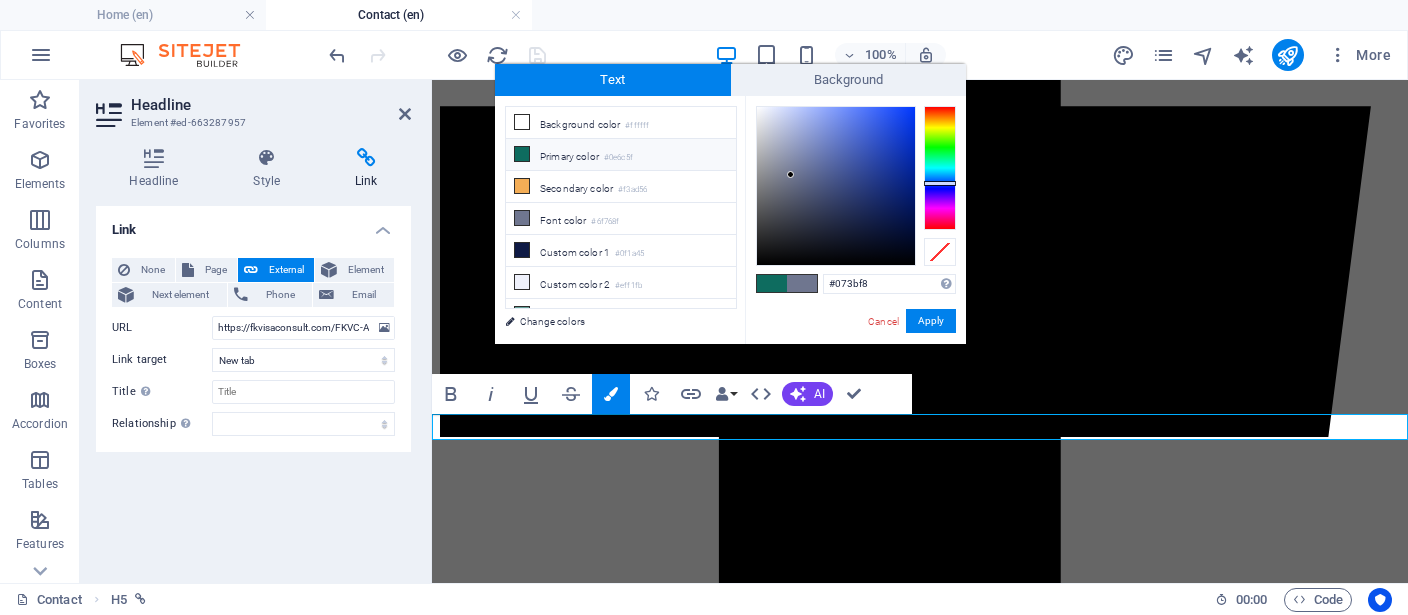 click at bounding box center (836, 186) 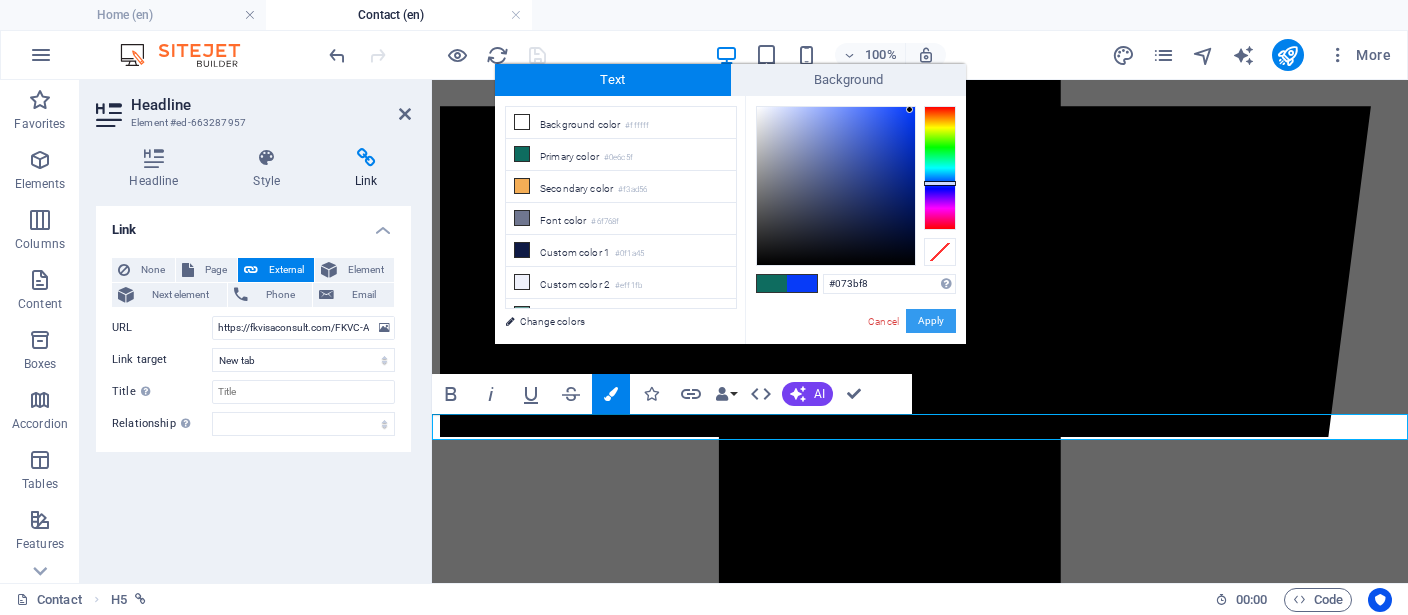 click on "Apply" at bounding box center (931, 321) 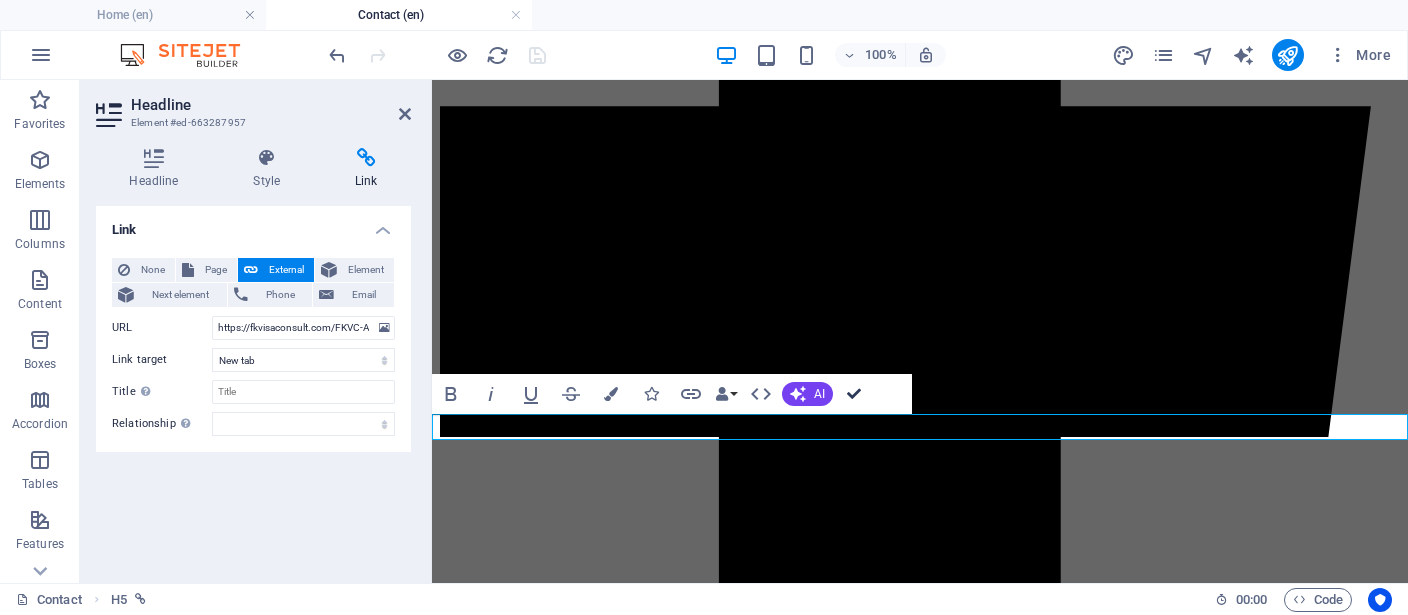 drag, startPoint x: 863, startPoint y: 390, endPoint x: 787, endPoint y: 308, distance: 111.8034 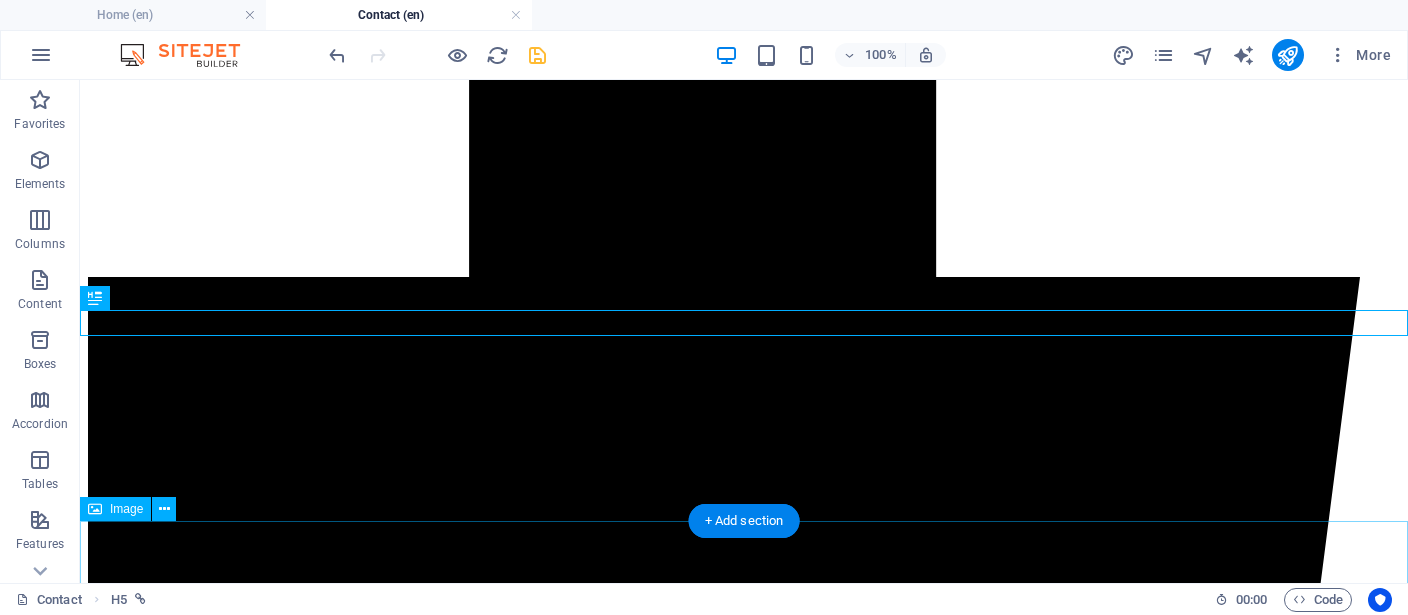 scroll, scrollTop: 2515, scrollLeft: 0, axis: vertical 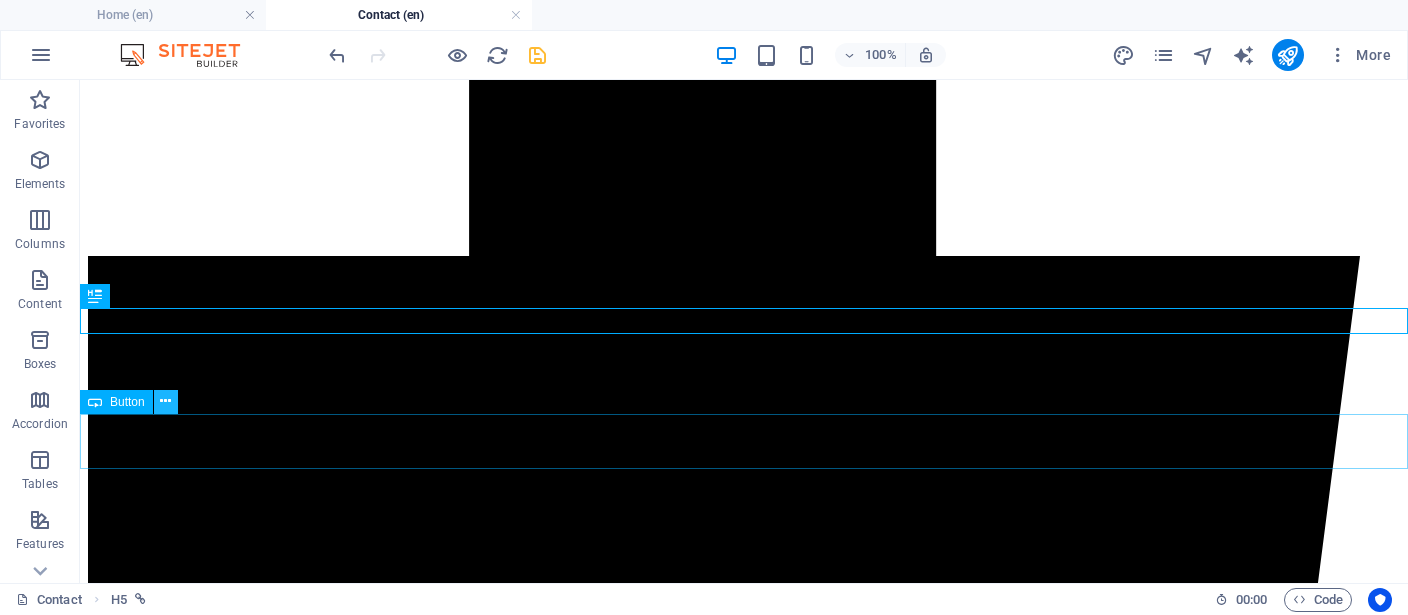click at bounding box center [165, 401] 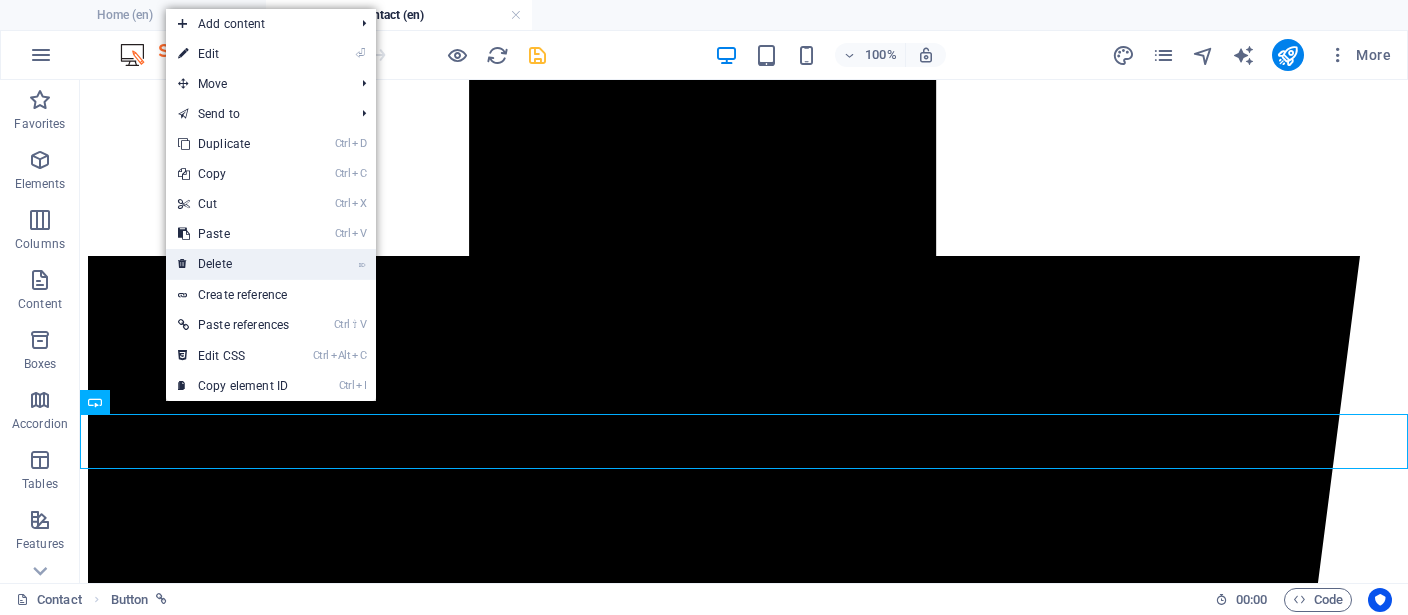 click on "⌦  Delete" at bounding box center [233, 264] 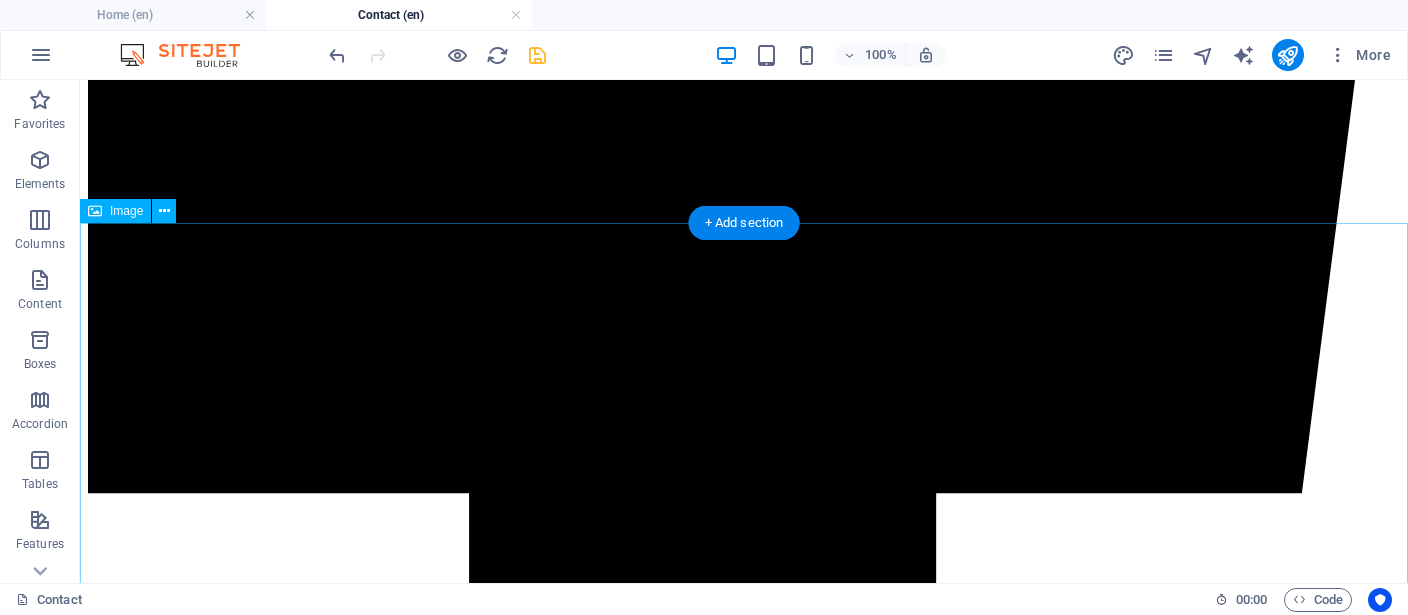 scroll, scrollTop: 2832, scrollLeft: 0, axis: vertical 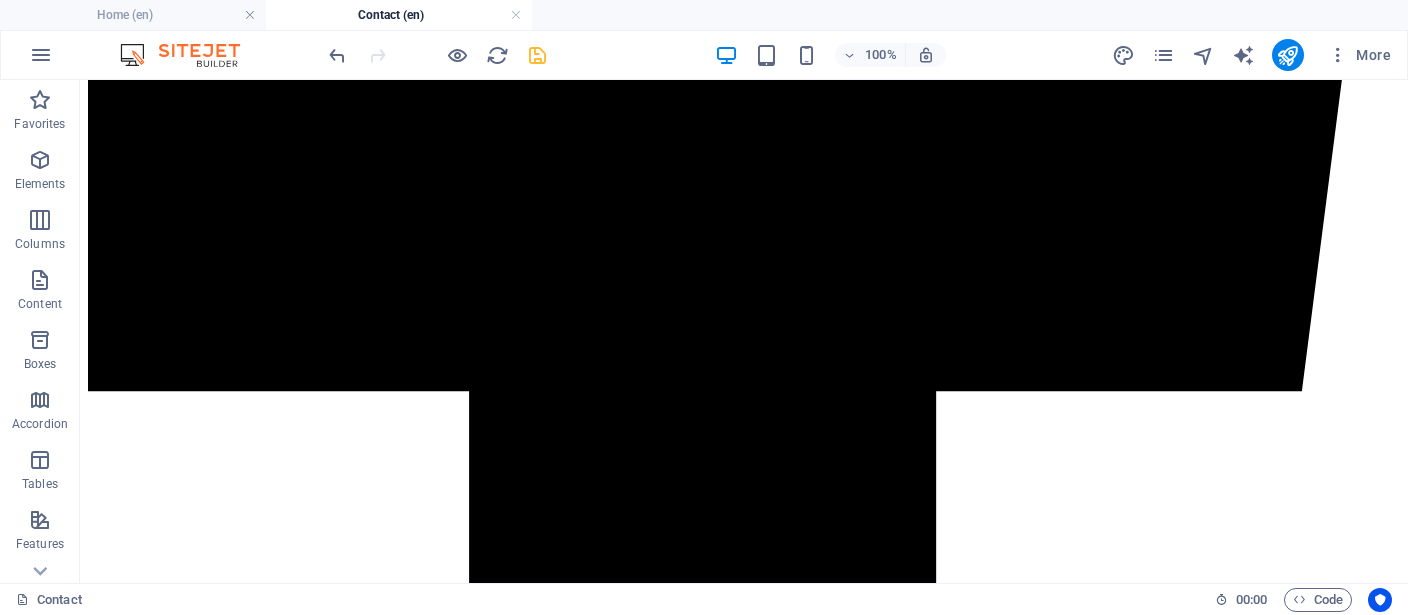 click at bounding box center [437, 55] 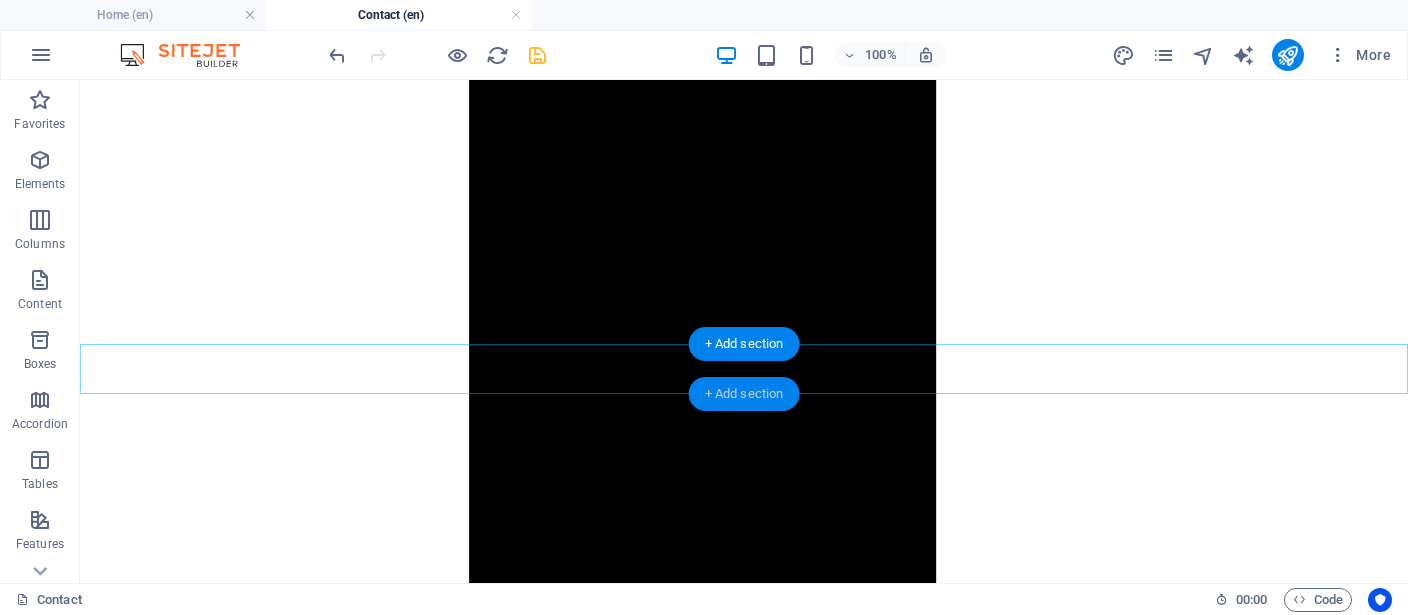 scroll, scrollTop: 3677, scrollLeft: 0, axis: vertical 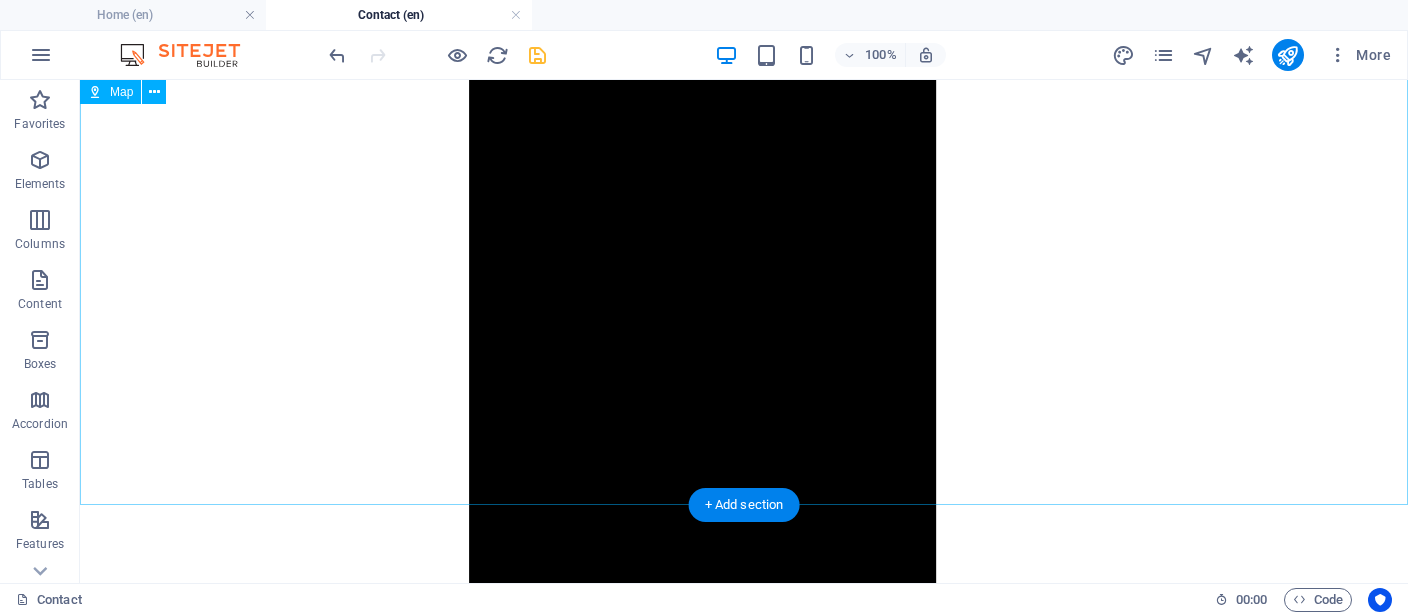 click at bounding box center [744, 9188] 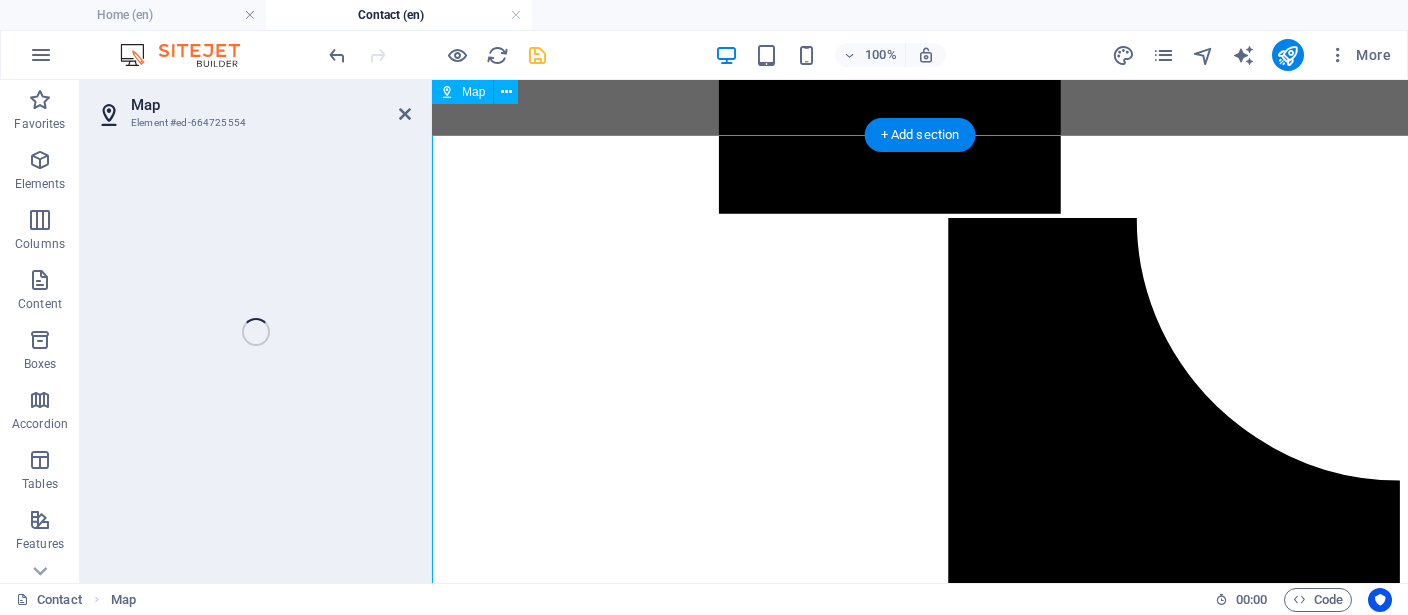 scroll, scrollTop: 3335, scrollLeft: 0, axis: vertical 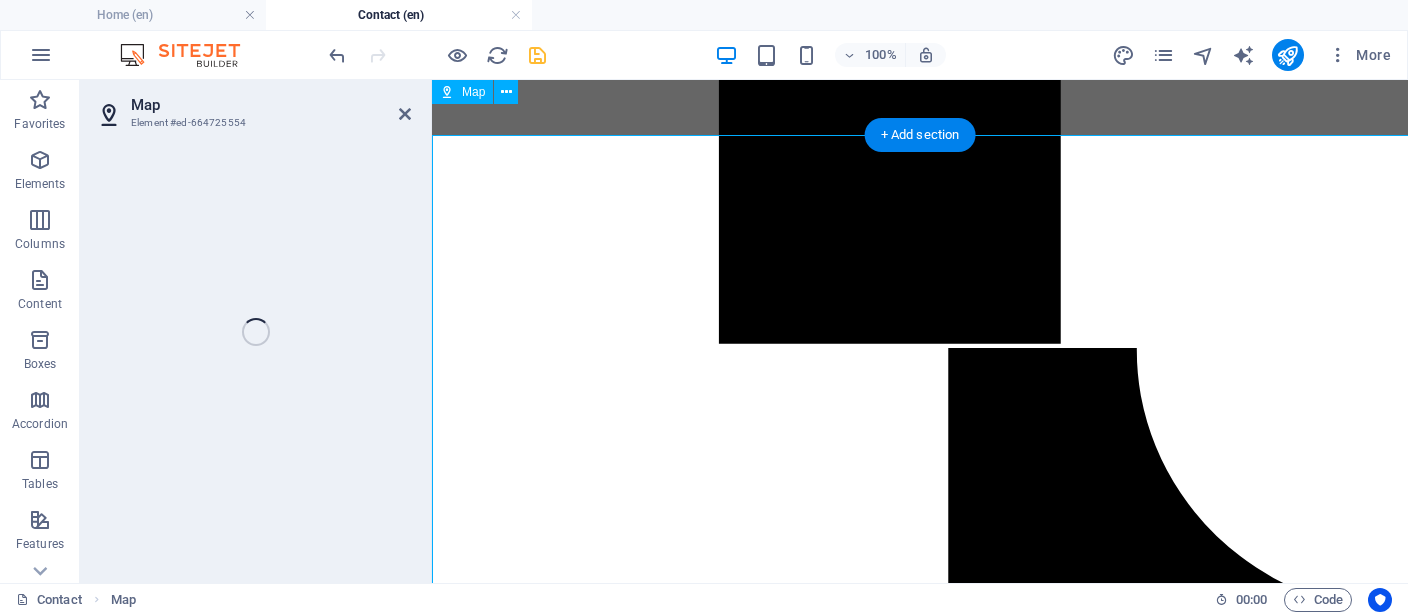 select on "1" 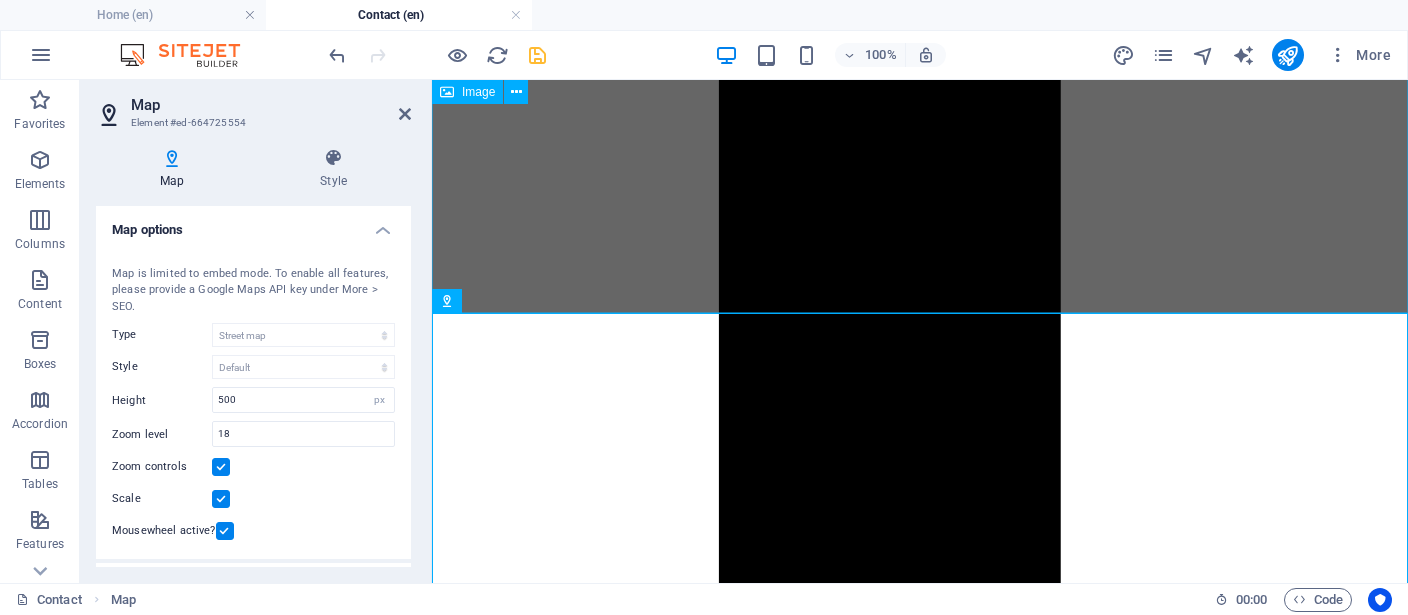 scroll, scrollTop: 3018, scrollLeft: 0, axis: vertical 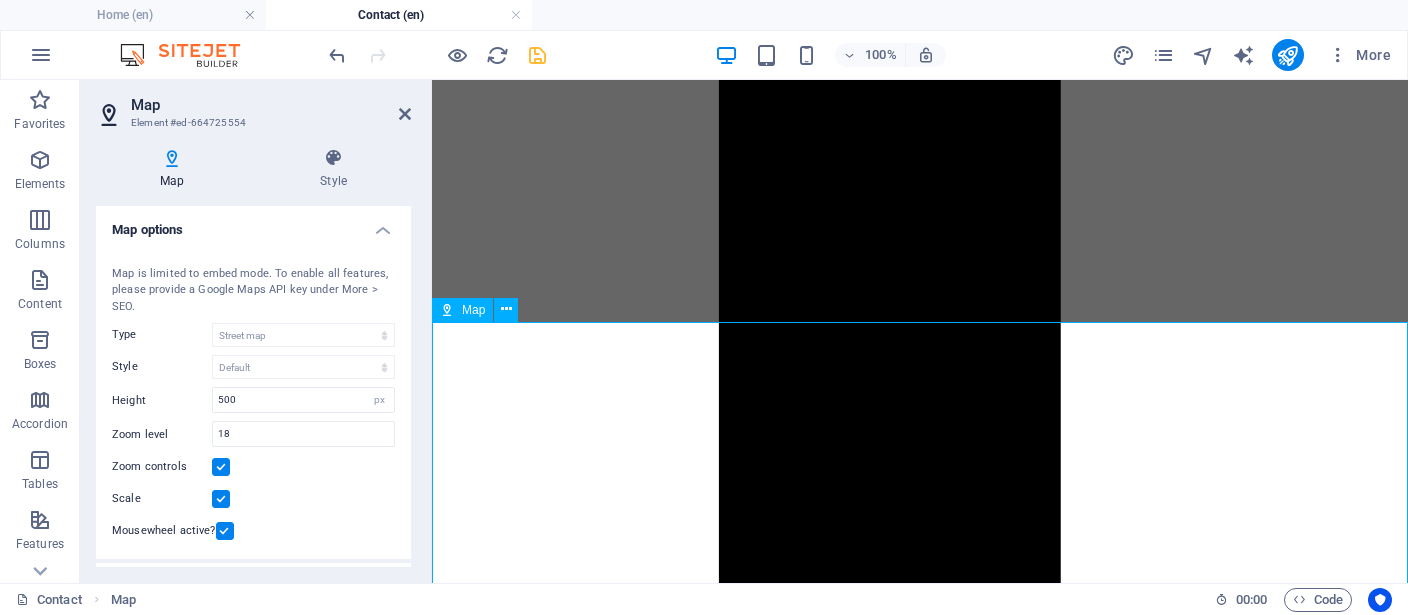 click on "Map" at bounding box center (473, 310) 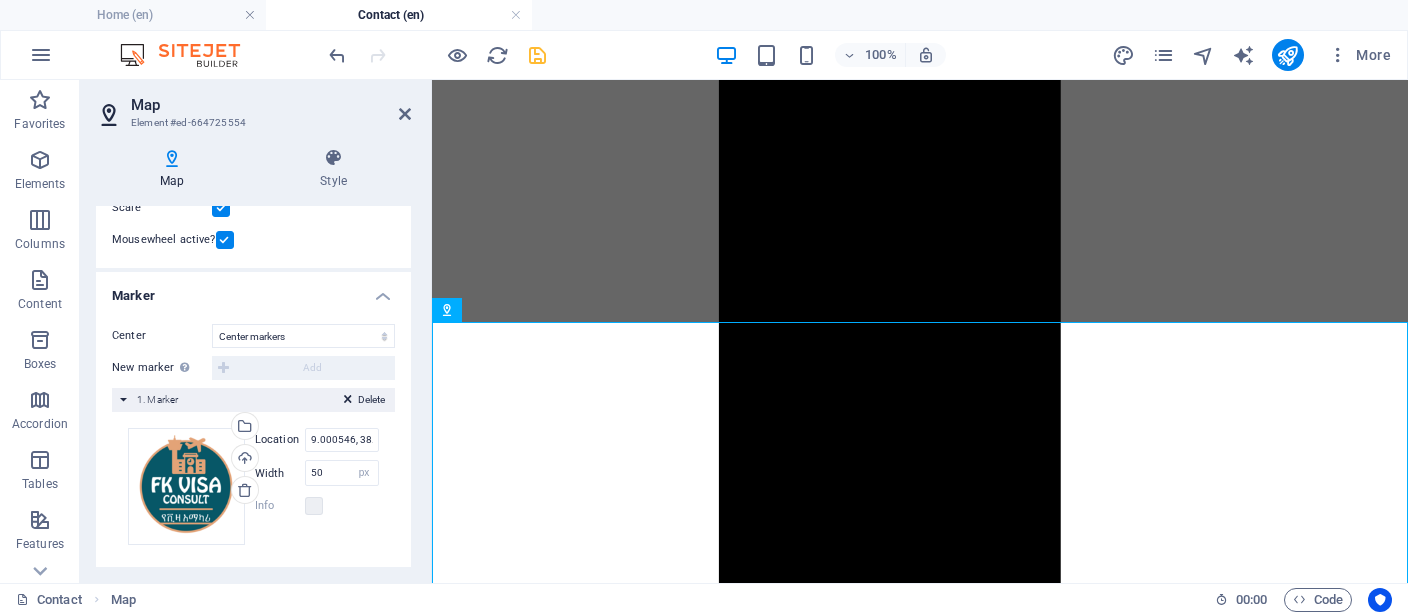 scroll, scrollTop: 298, scrollLeft: 0, axis: vertical 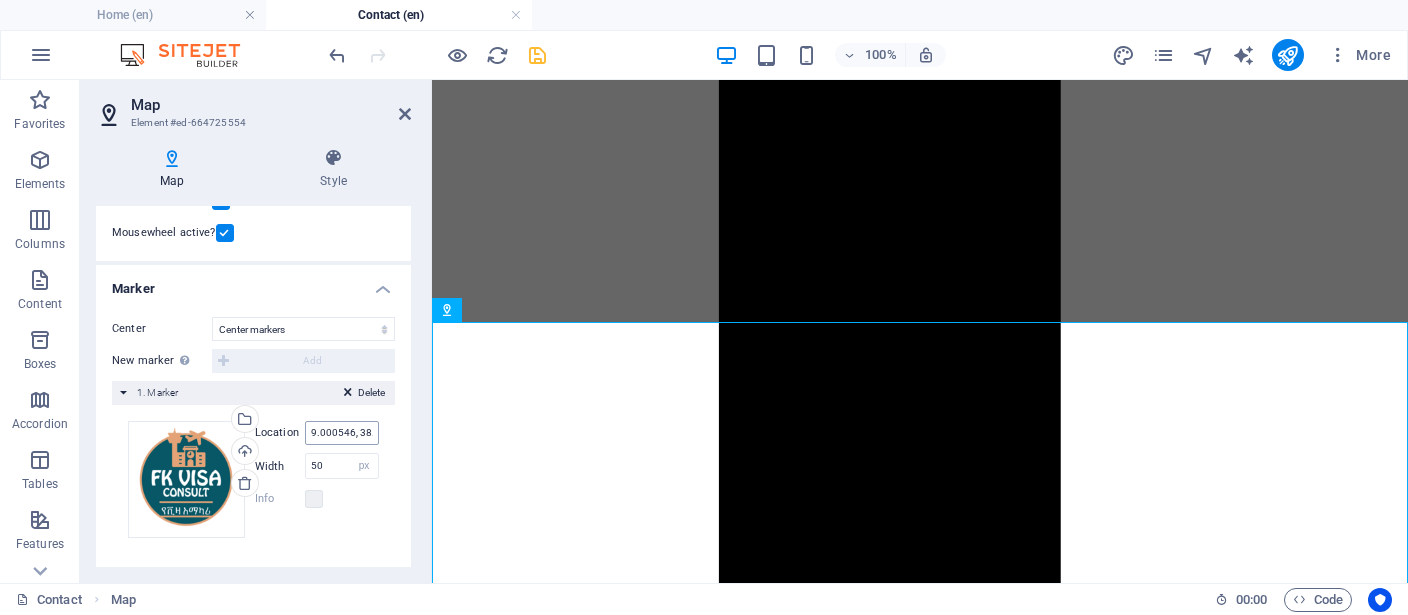 click on "9.000546, 38.787927" at bounding box center [342, 433] 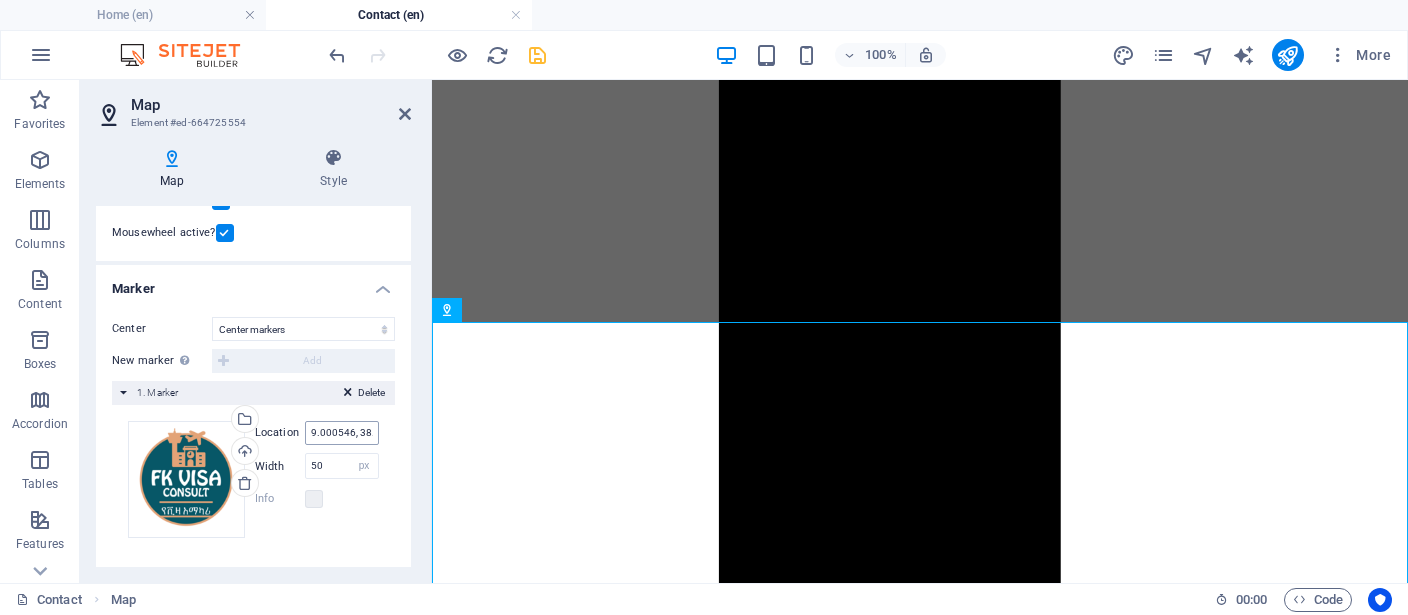 click on "9.000546, 38.787927" at bounding box center [342, 433] 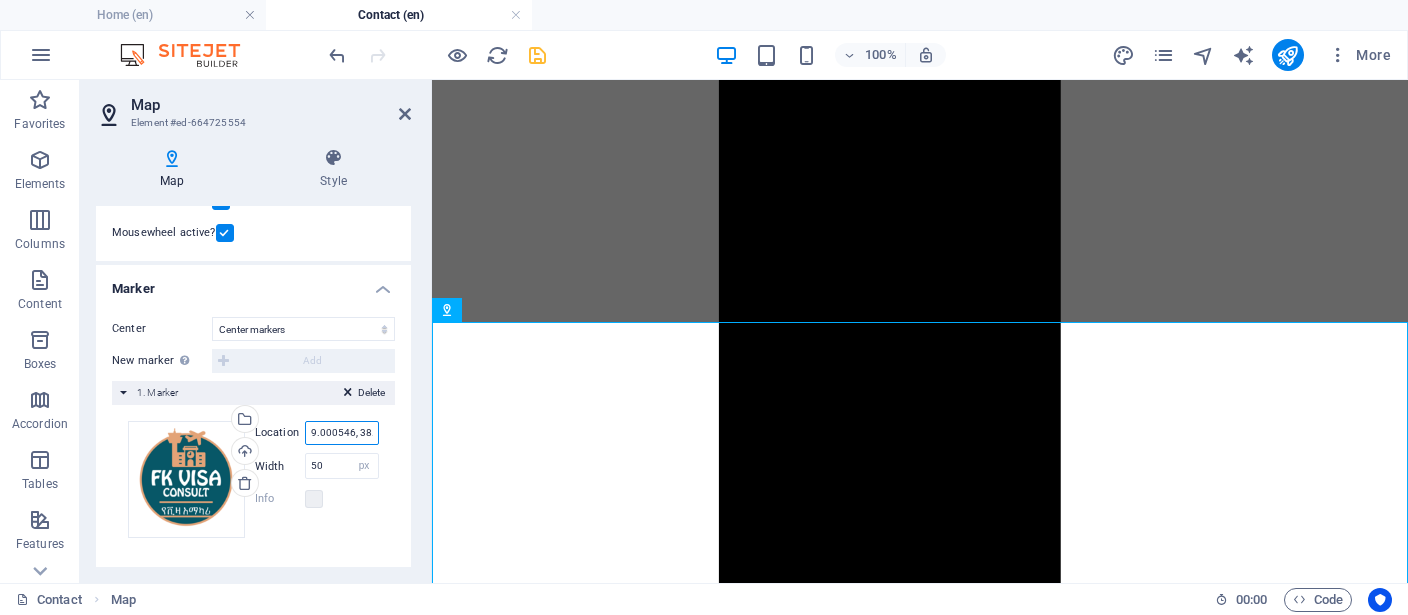 click on "9.000546, 38.787927" at bounding box center [342, 433] 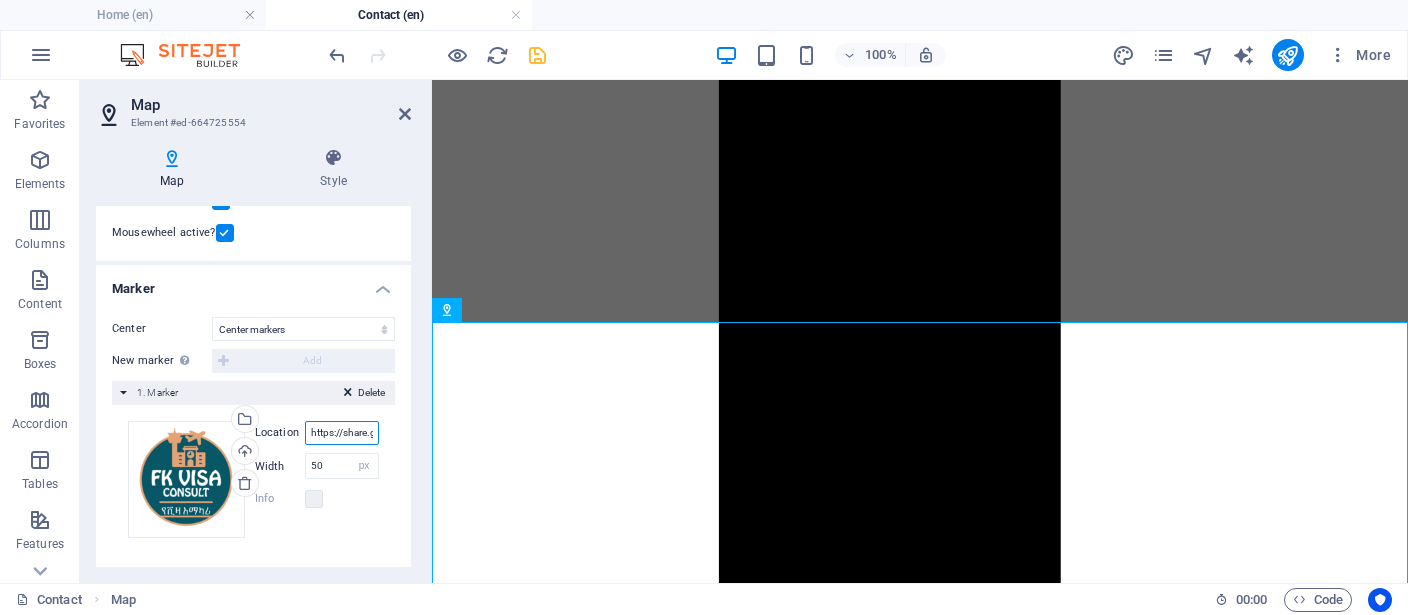 scroll, scrollTop: 0, scrollLeft: 127, axis: horizontal 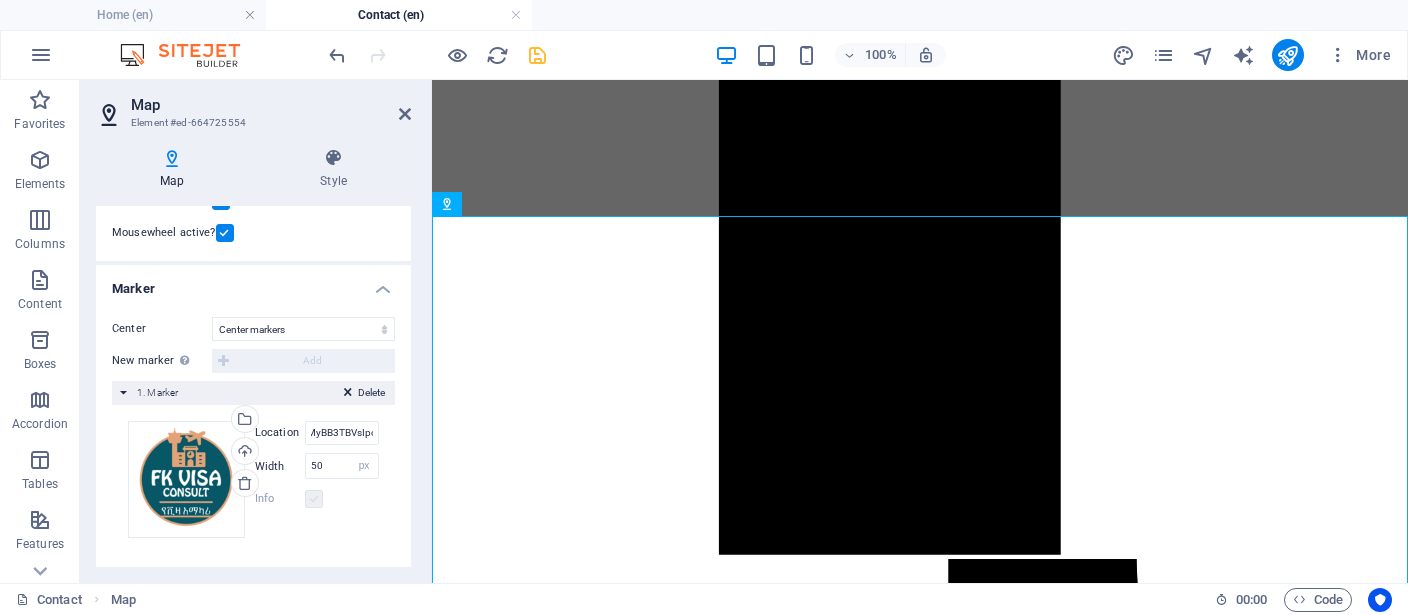 click at bounding box center [314, 499] 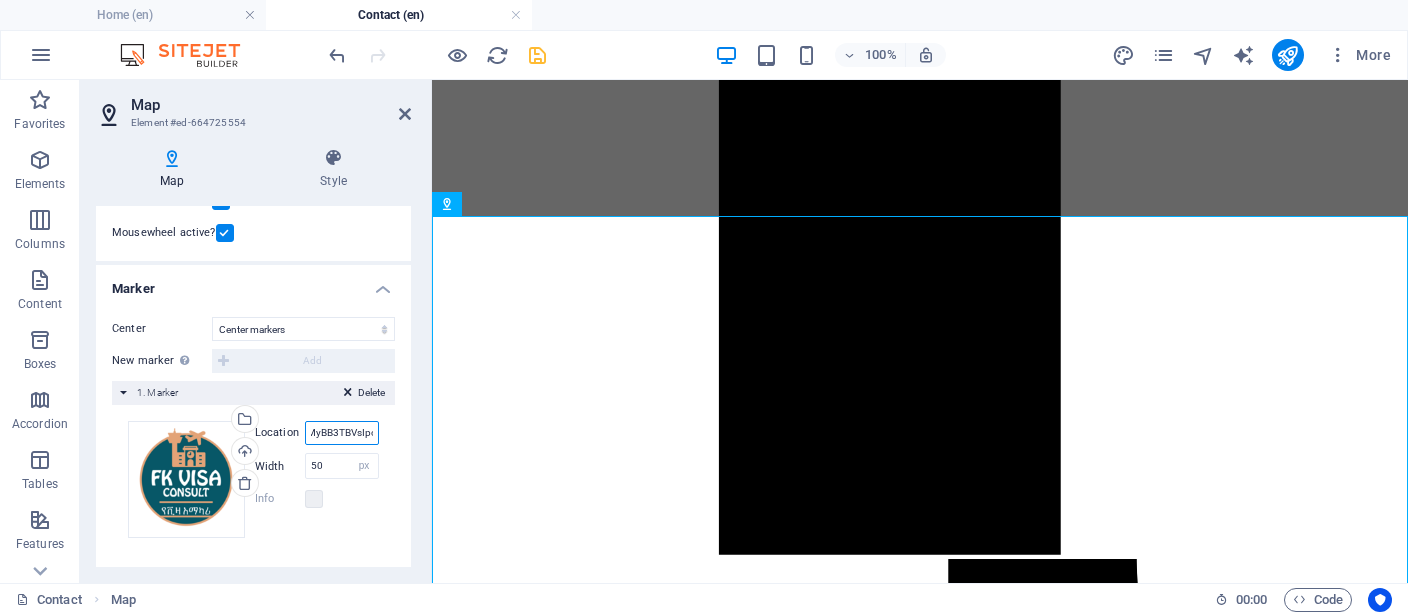 click on "https://share.google/QoOJtMyBB3TBVsIpo" at bounding box center (342, 433) 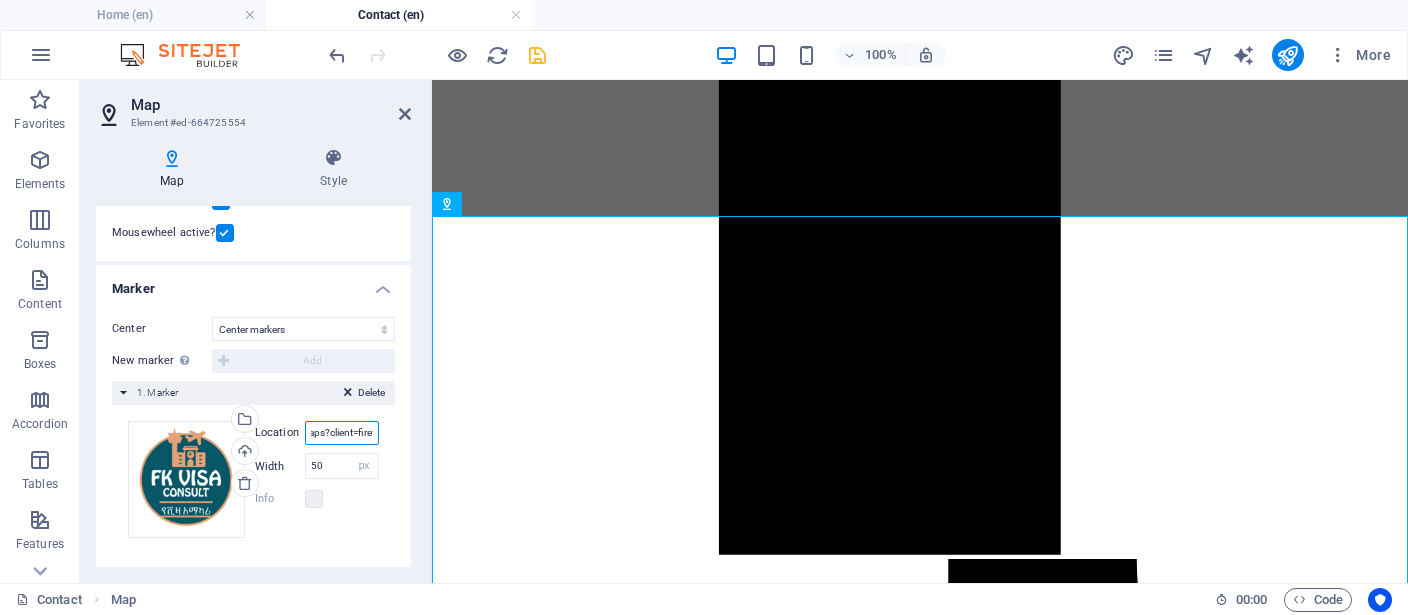 scroll, scrollTop: 0, scrollLeft: 709, axis: horizontal 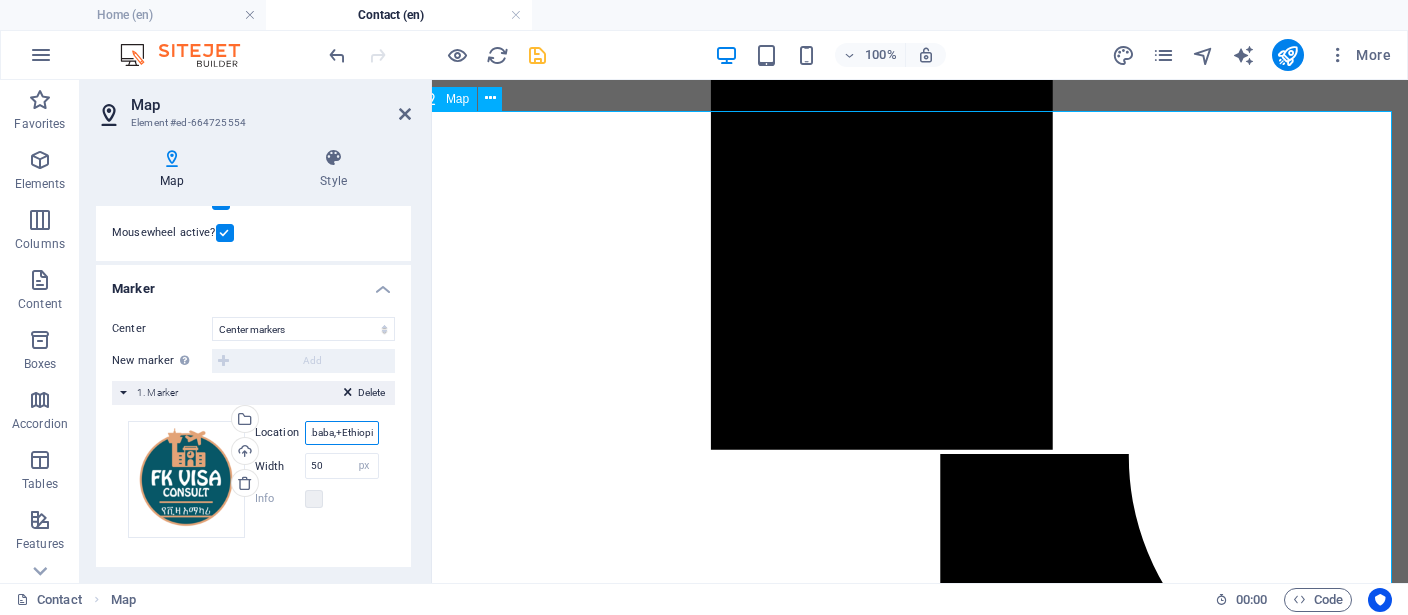type on "https://www.google.com/maps?client=firefox-b-d&um=1&ie=UTF-8&fb=1&gl=nl&sa=X&geocode=KW3aozpjj0sWMZ-FaUWG-LlO&daddr=2Q2Q%2B45Q,+Addis+Ababa,+Ethiopia" 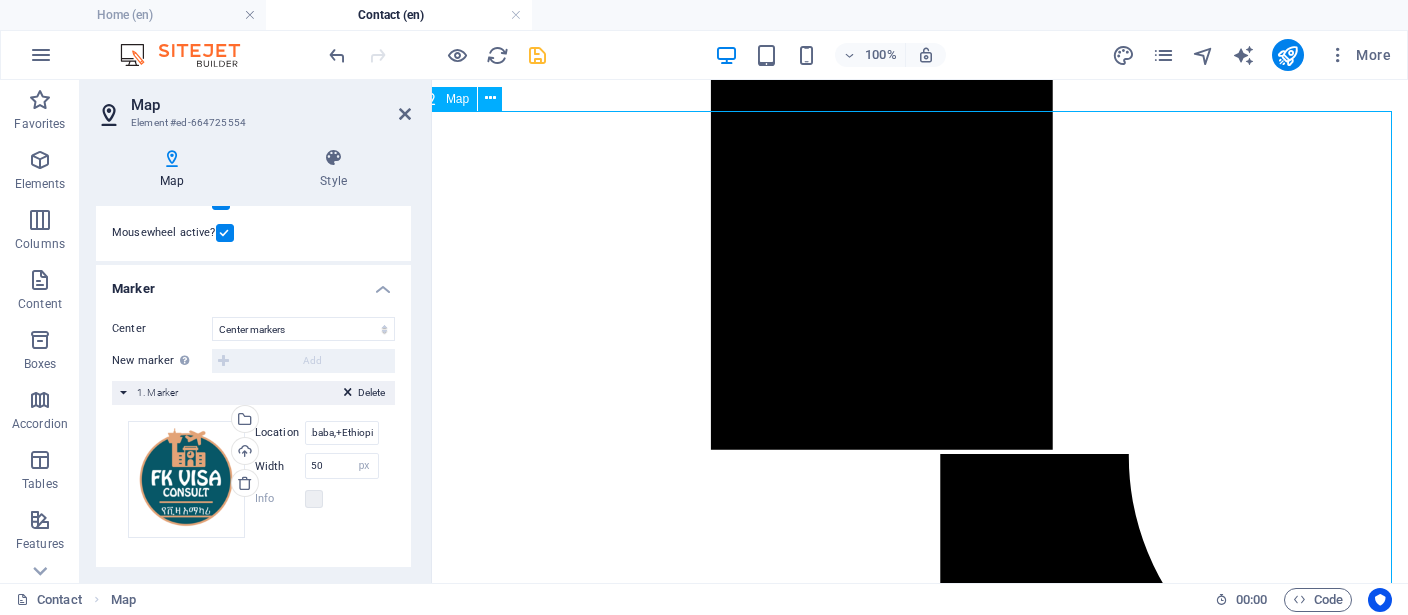 drag, startPoint x: 969, startPoint y: 360, endPoint x: 989, endPoint y: 461, distance: 102.96116 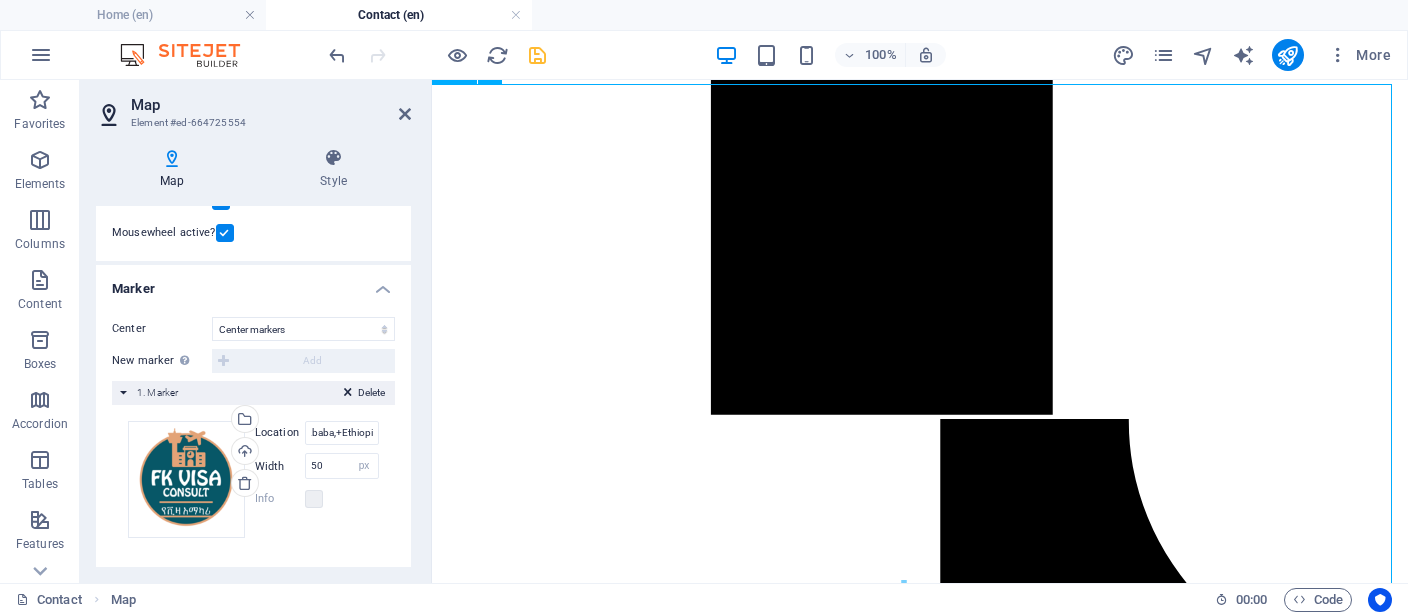 drag, startPoint x: 1002, startPoint y: 355, endPoint x: 1016, endPoint y: 550, distance: 195.50192 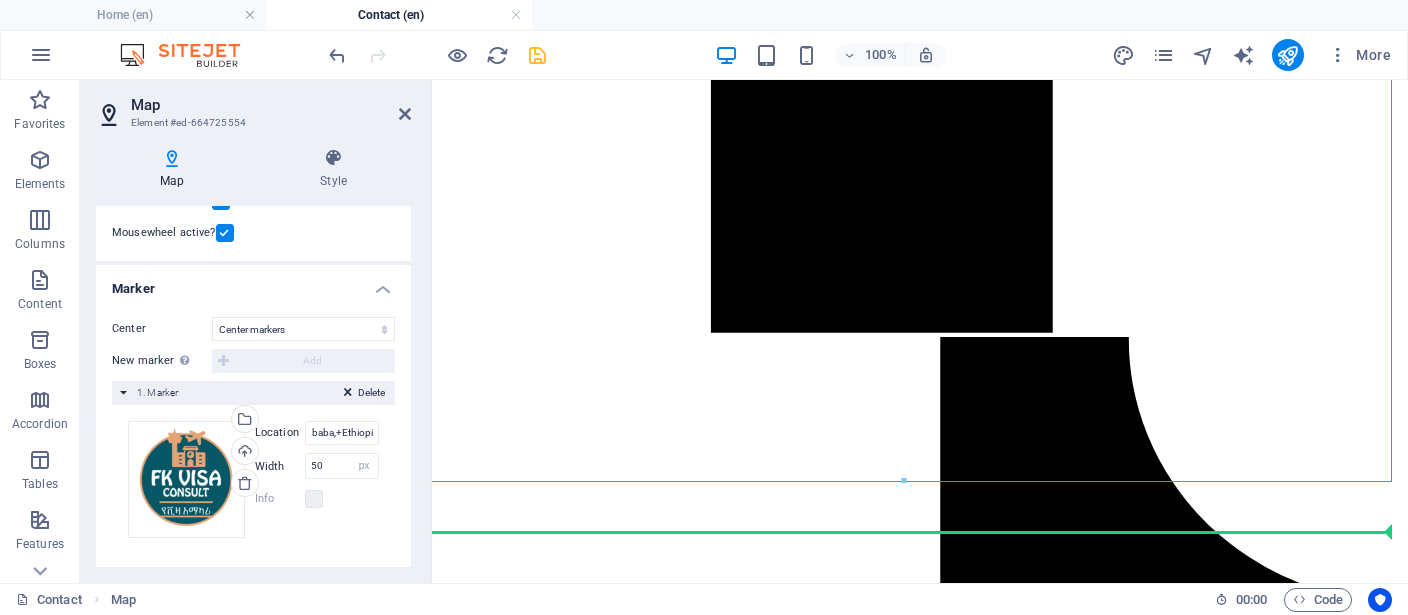 scroll, scrollTop: 3358, scrollLeft: 16, axis: both 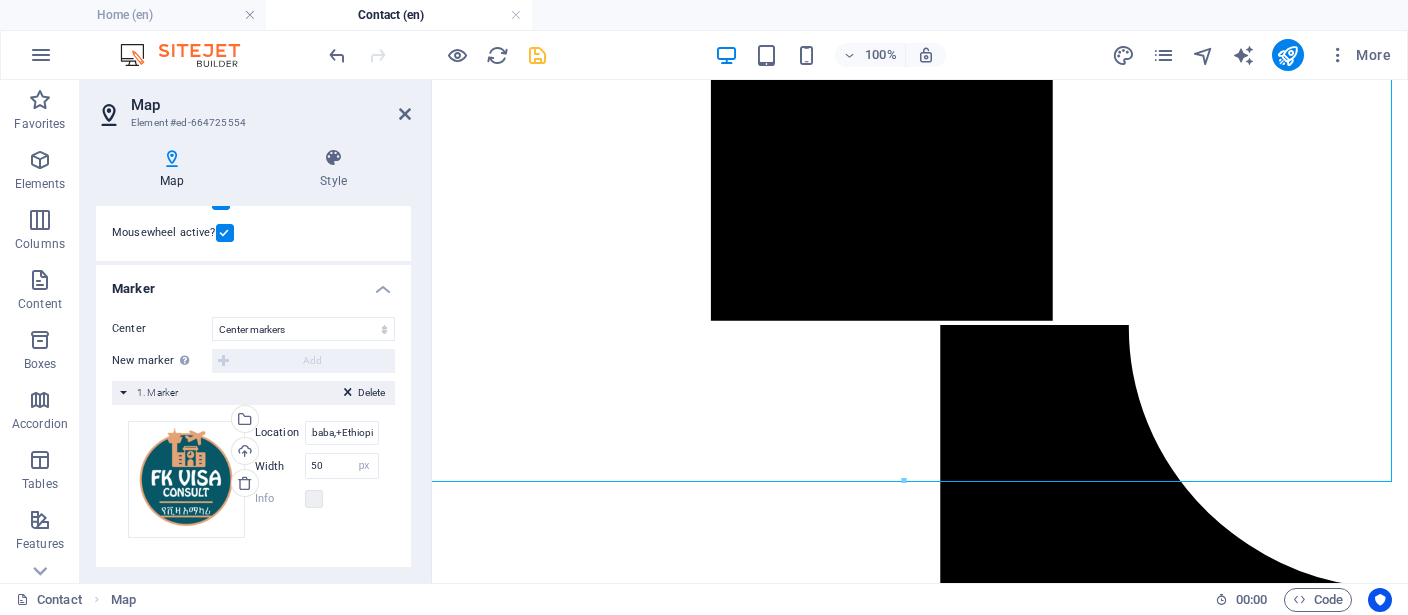 drag, startPoint x: 1060, startPoint y: 368, endPoint x: 1060, endPoint y: 428, distance: 60 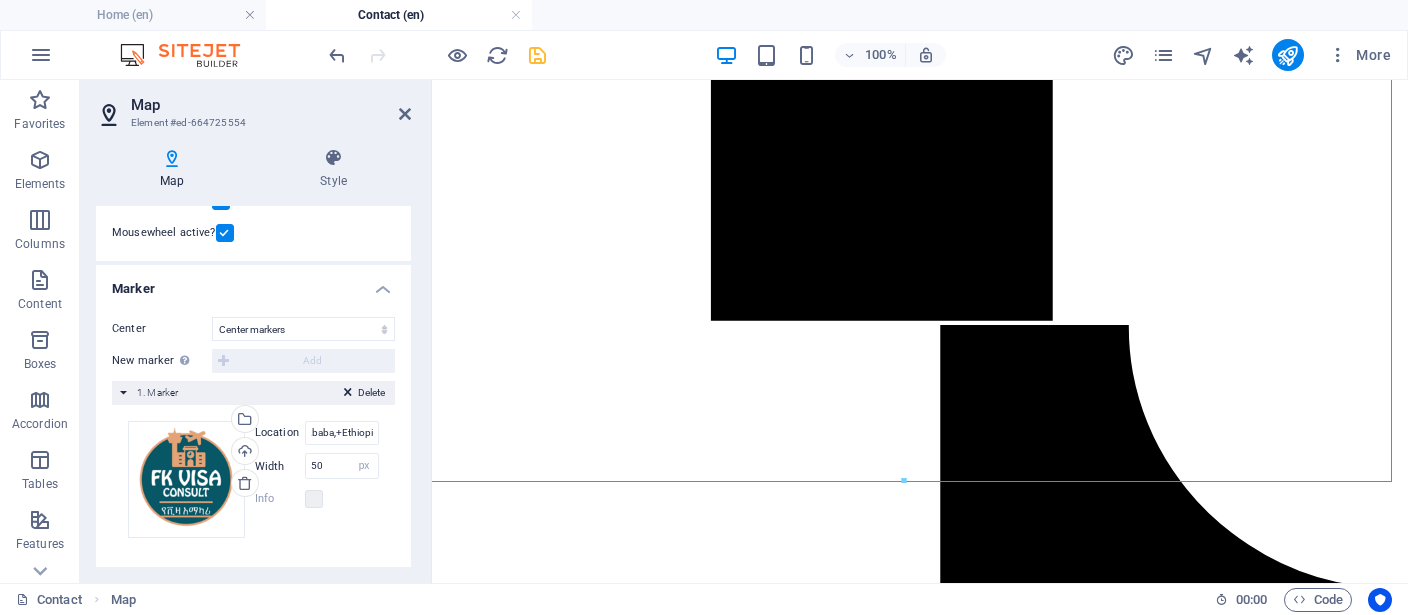 click at bounding box center [912, 6644] 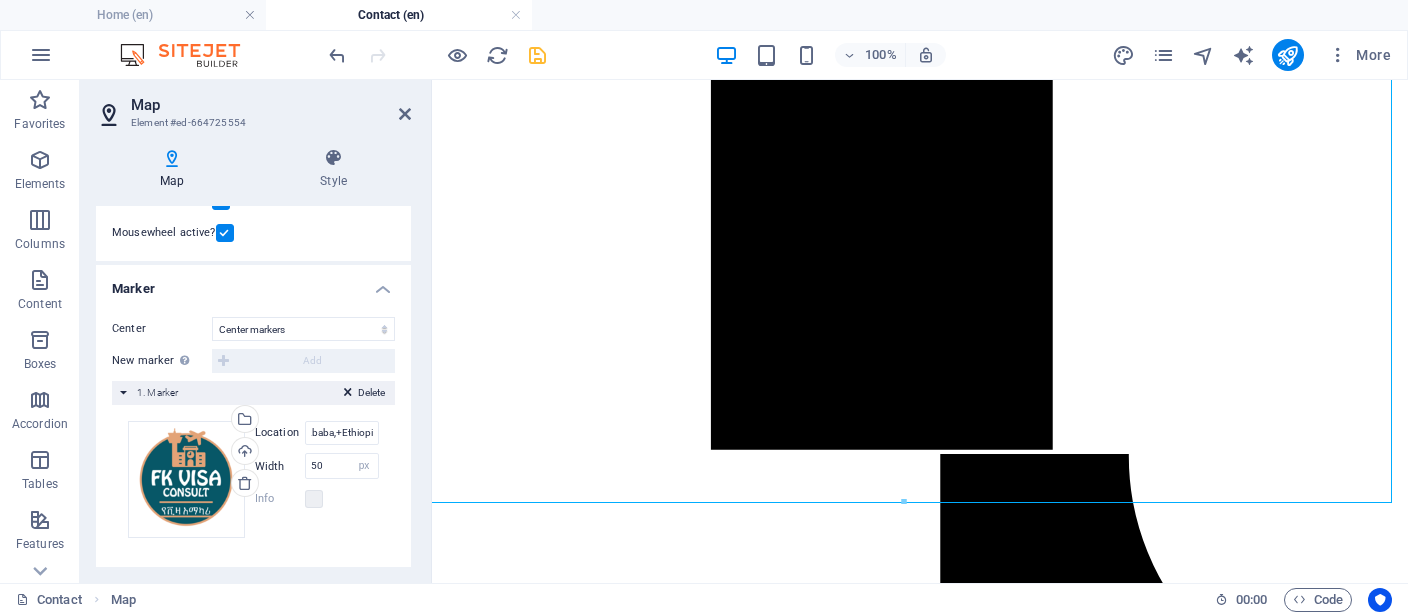 scroll, scrollTop: 3147, scrollLeft: 16, axis: both 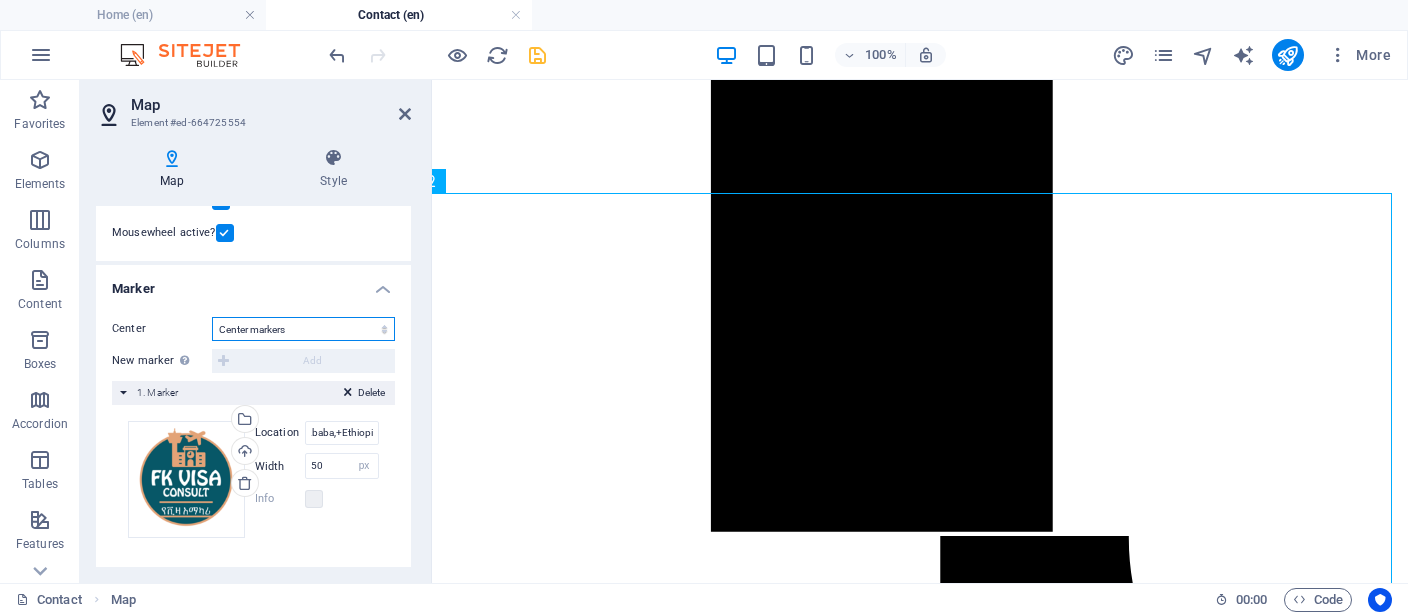 click on "Don't center Center markers Center and zoom markers" at bounding box center [303, 329] 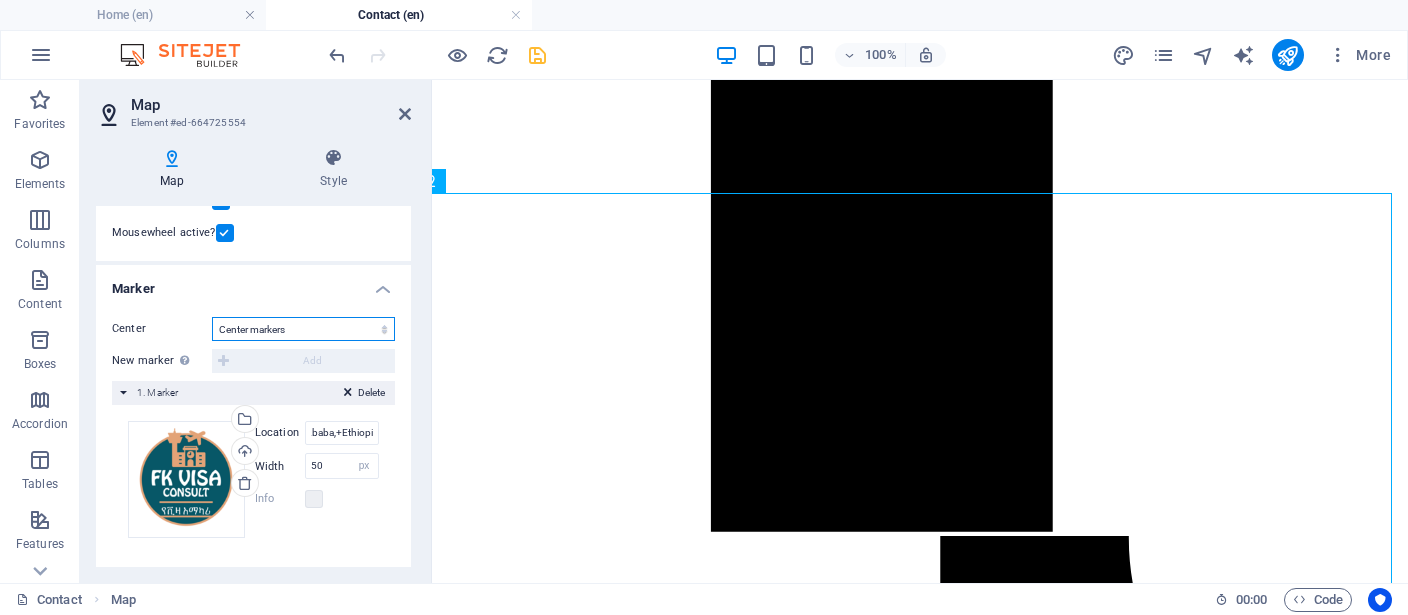 select on "2" 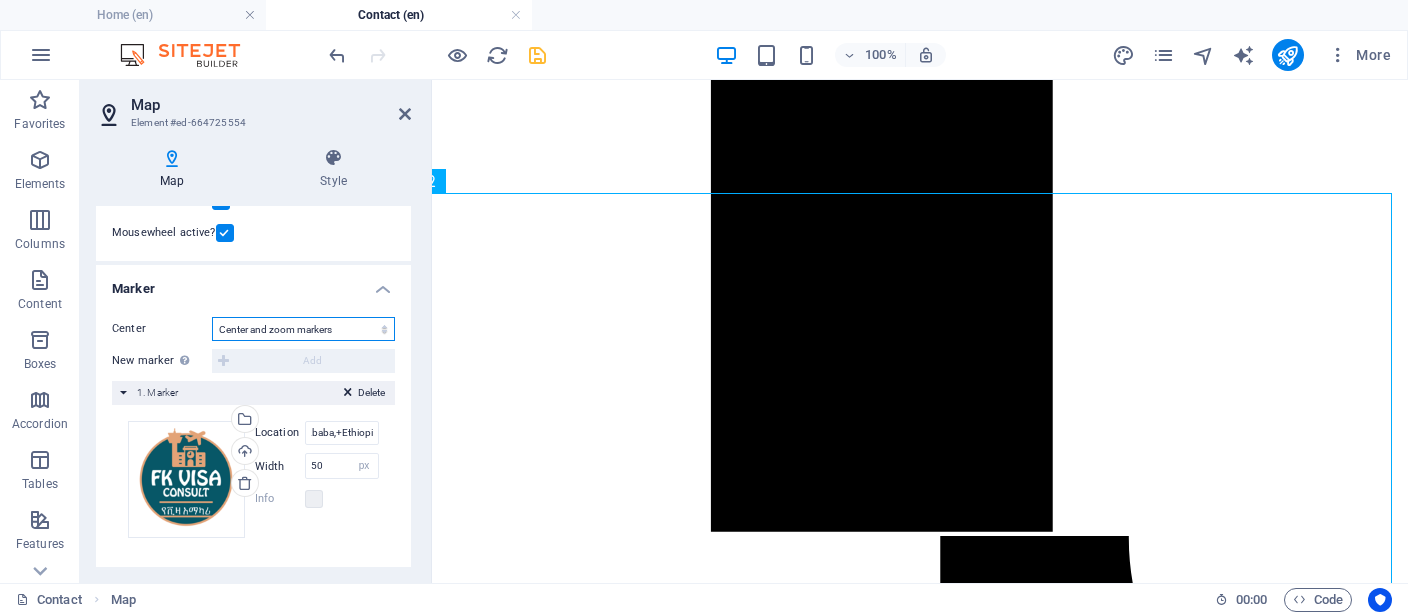 click on "Center and zoom markers" at bounding box center [0, 0] 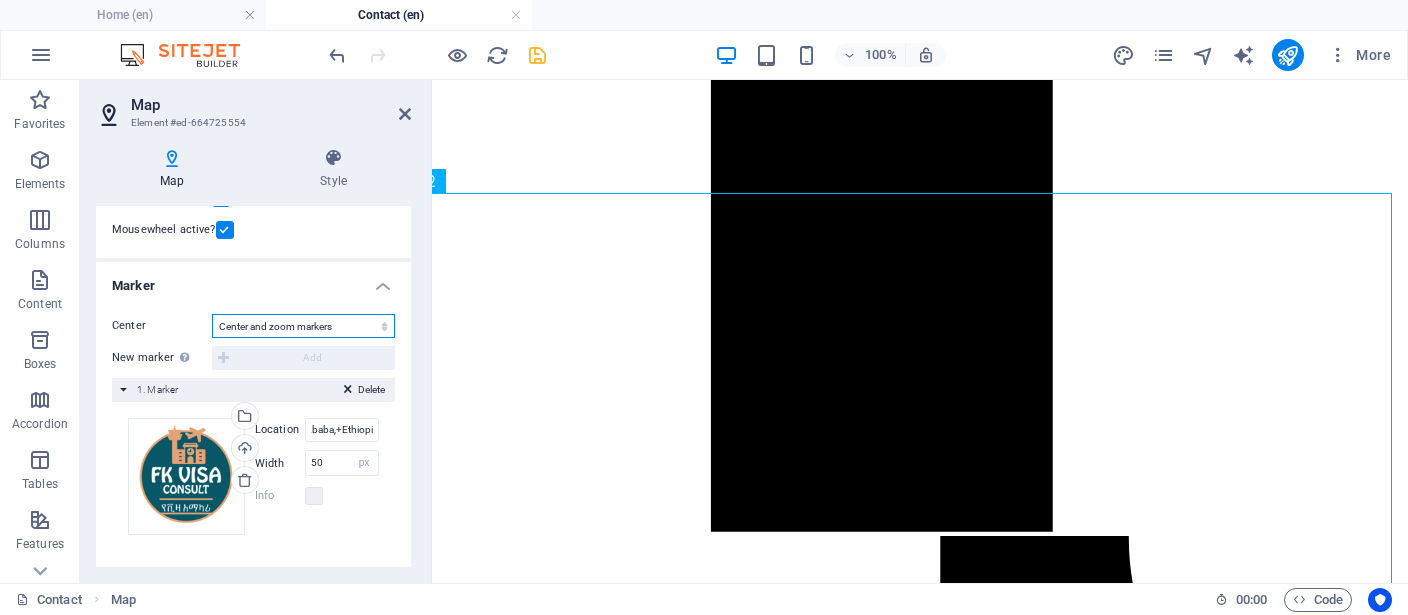 scroll, scrollTop: 264, scrollLeft: 0, axis: vertical 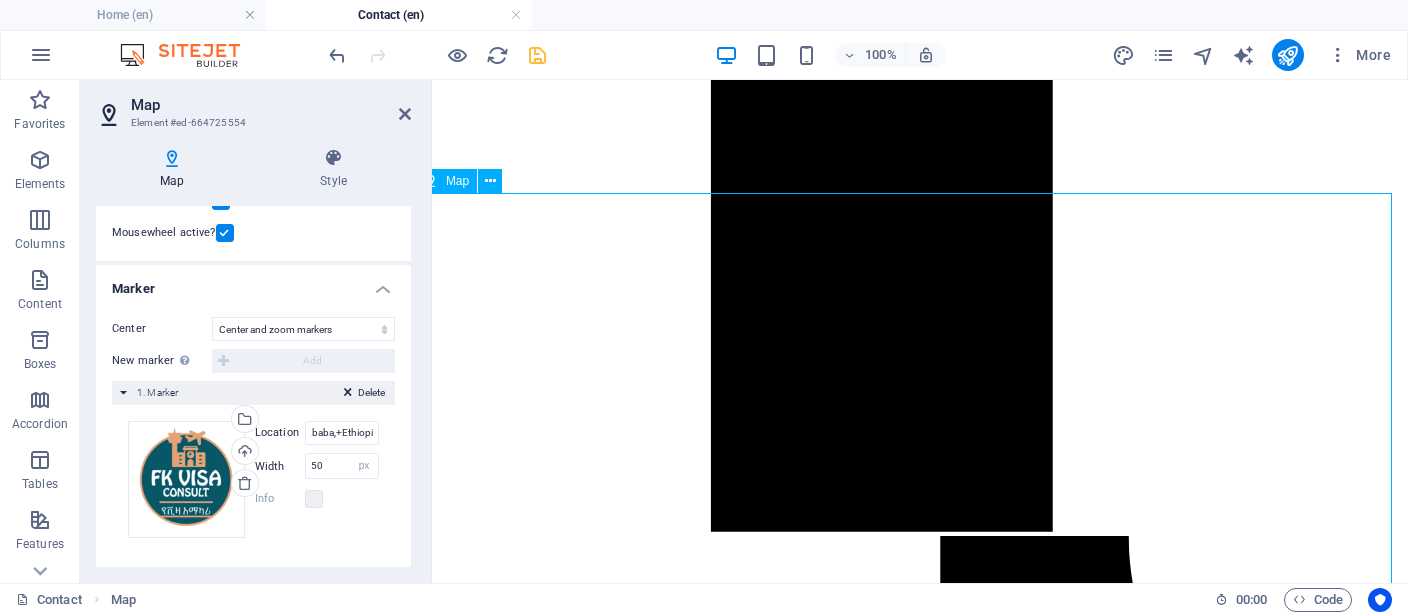 drag, startPoint x: 998, startPoint y: 442, endPoint x: 991, endPoint y: 473, distance: 31.780497 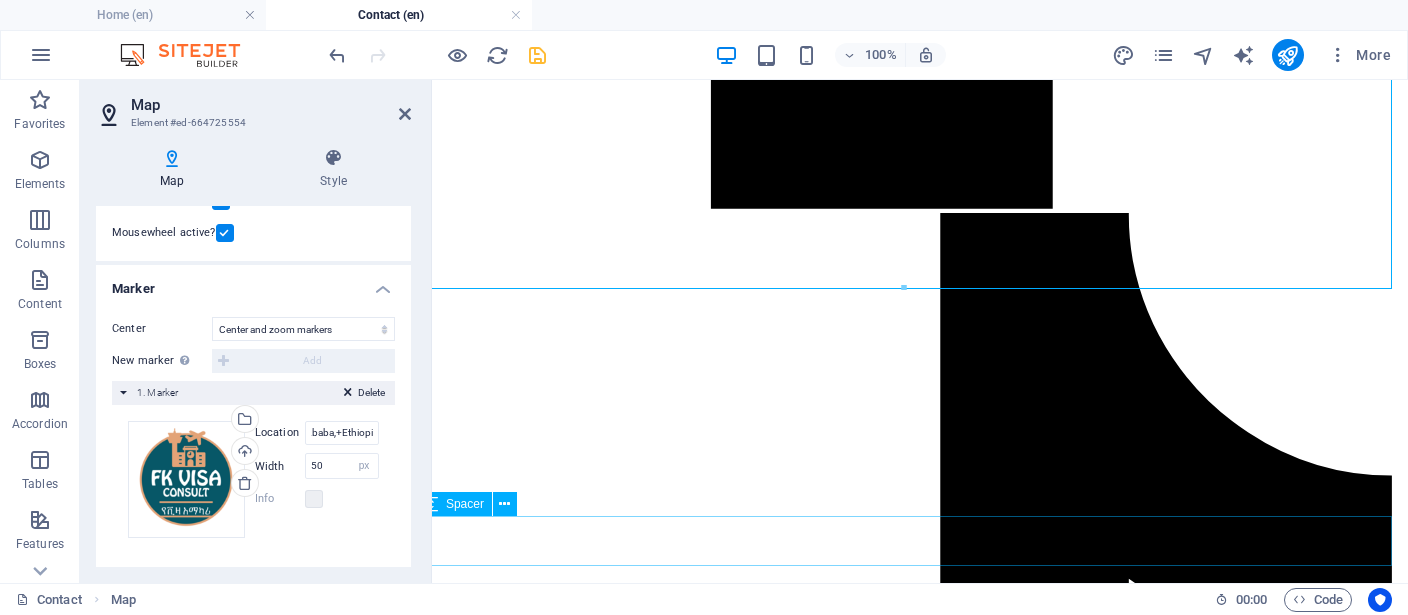scroll, scrollTop: 3569, scrollLeft: 16, axis: both 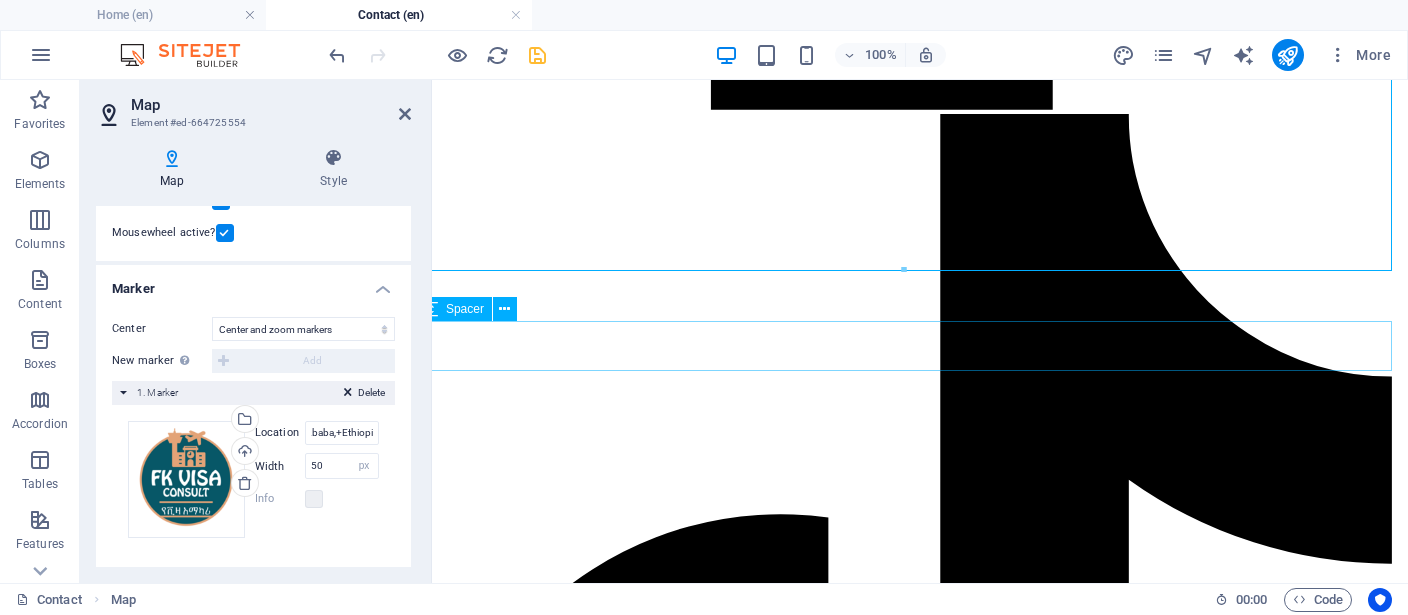 click at bounding box center [912, 6758] 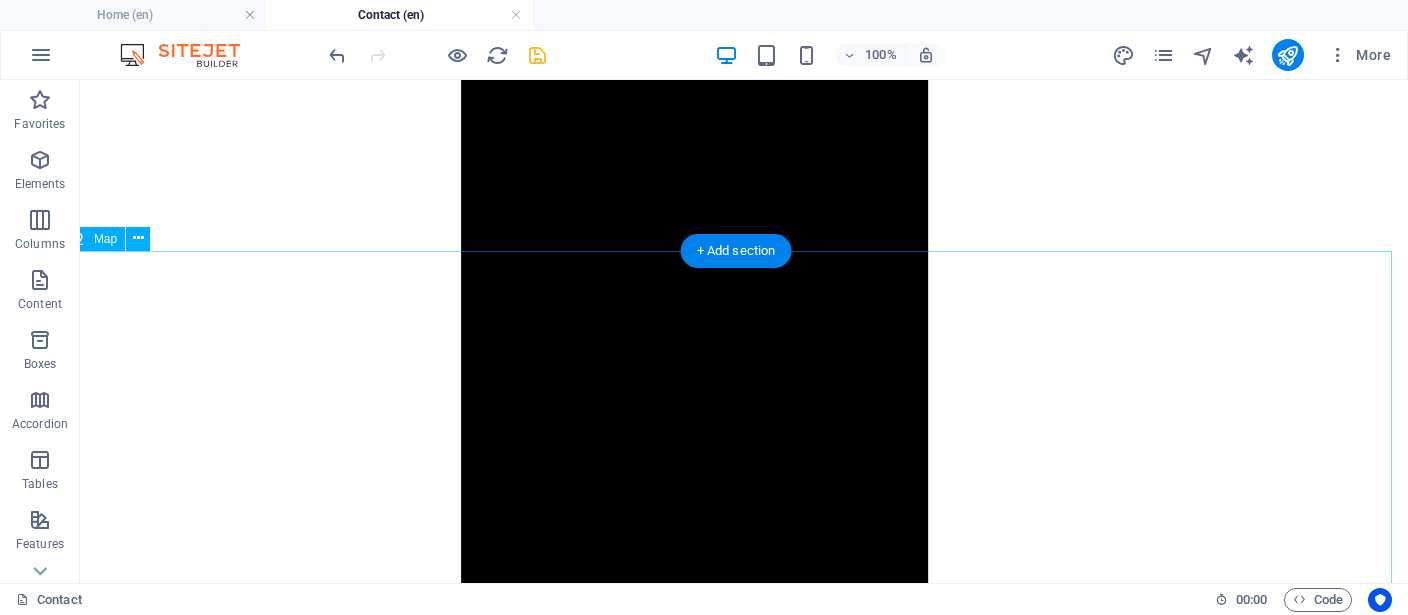 scroll, scrollTop: 3066, scrollLeft: 16, axis: both 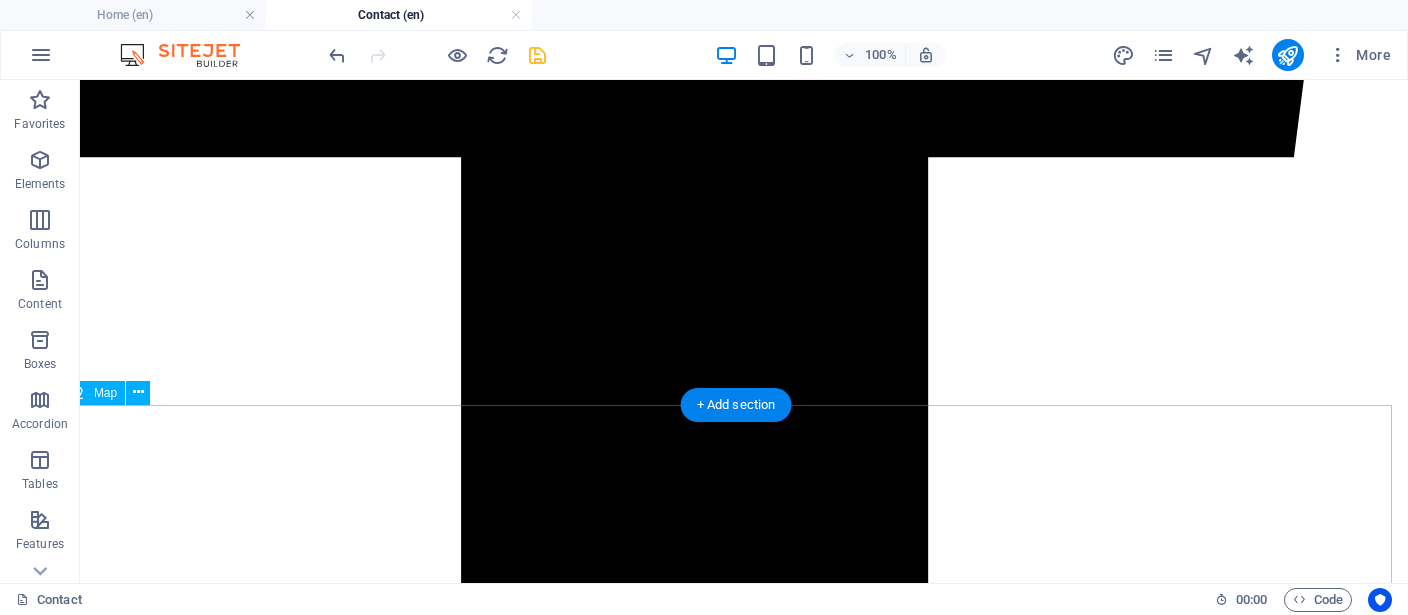 click at bounding box center [736, 9587] 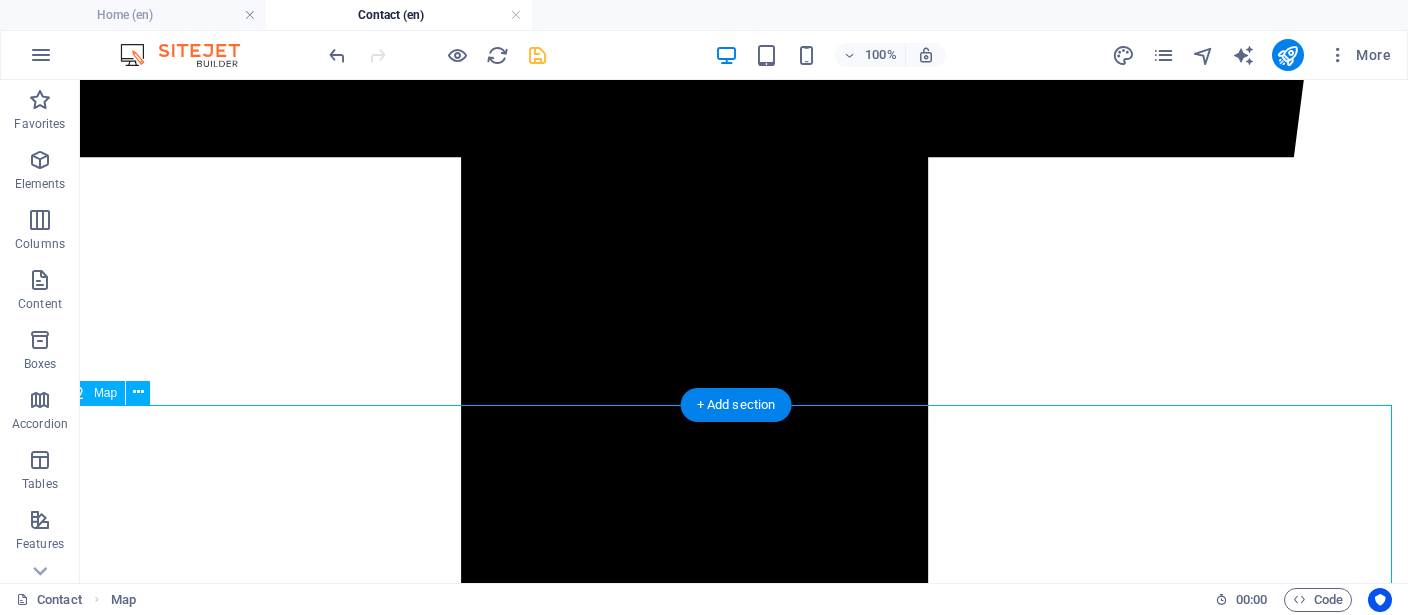 click at bounding box center [736, 9587] 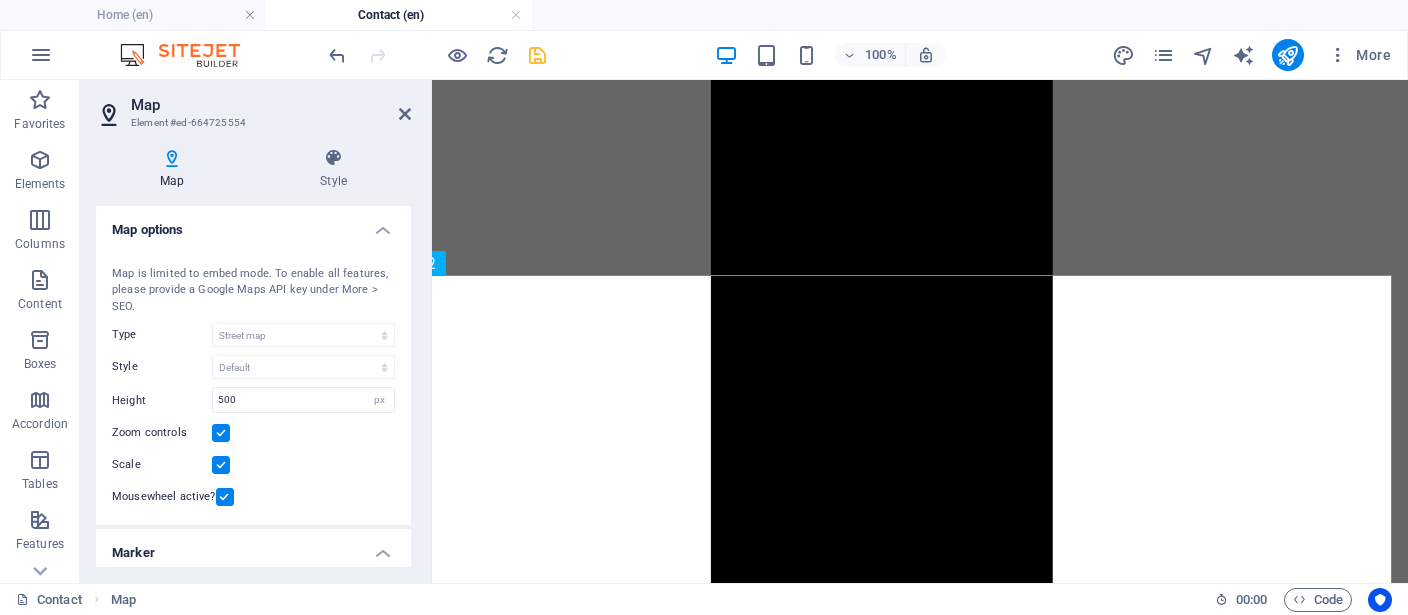 click on "Map options" at bounding box center (253, 224) 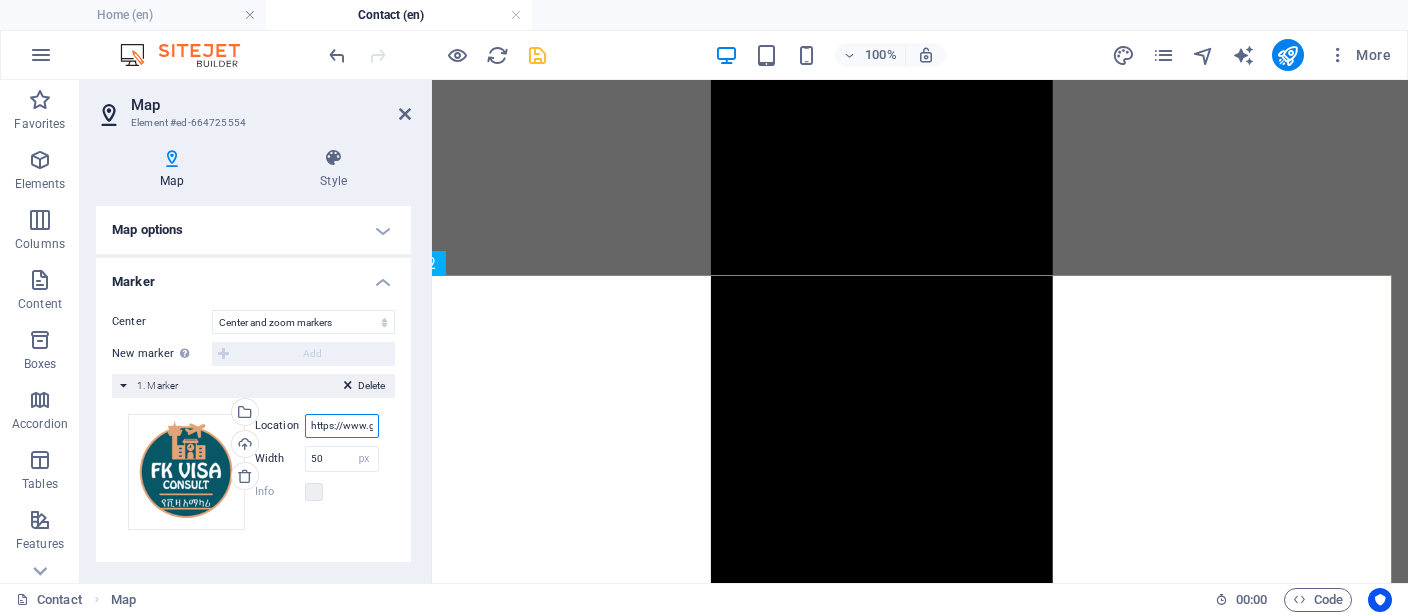 click on "https://www.google.com/maps?client=firefox-b-d&um=1&ie=UTF-8&fb=1&gl=nl&sa=X&geocode=KW3aozpjj0sWMZ-FaUWG-LlO&daddr=2Q2Q%2B45Q,+Addis+Ababa,+Ethiopia" at bounding box center [342, 426] 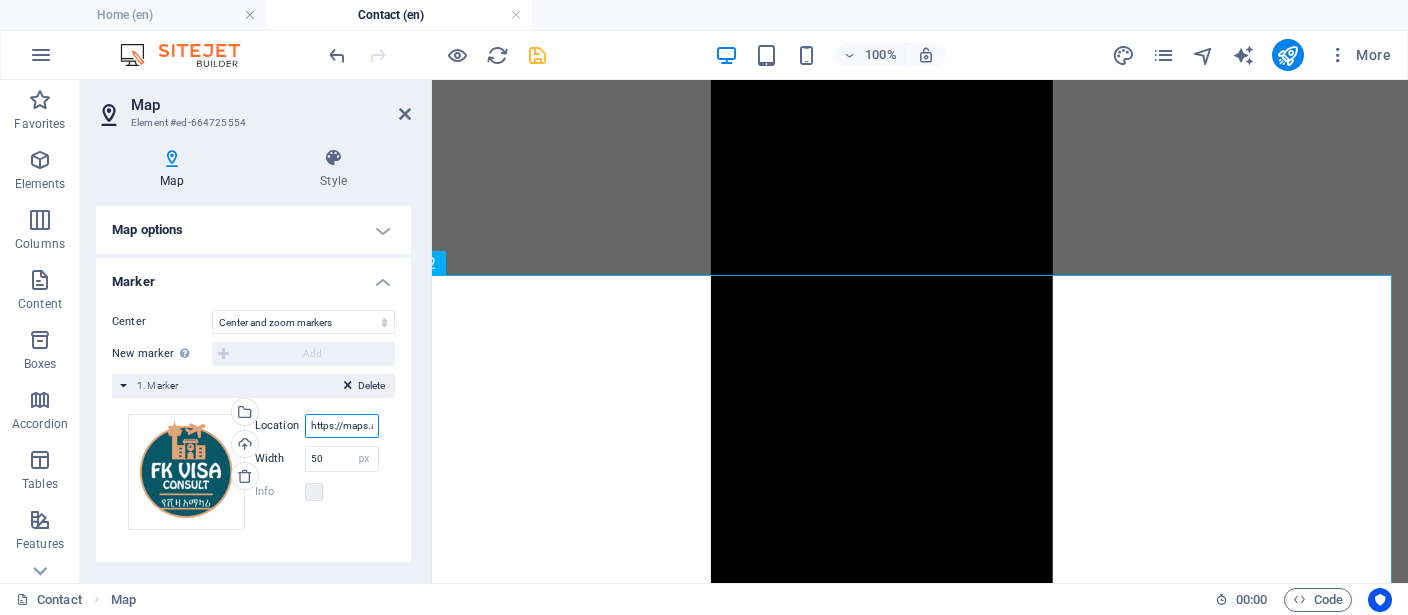 scroll, scrollTop: 0, scrollLeft: 192, axis: horizontal 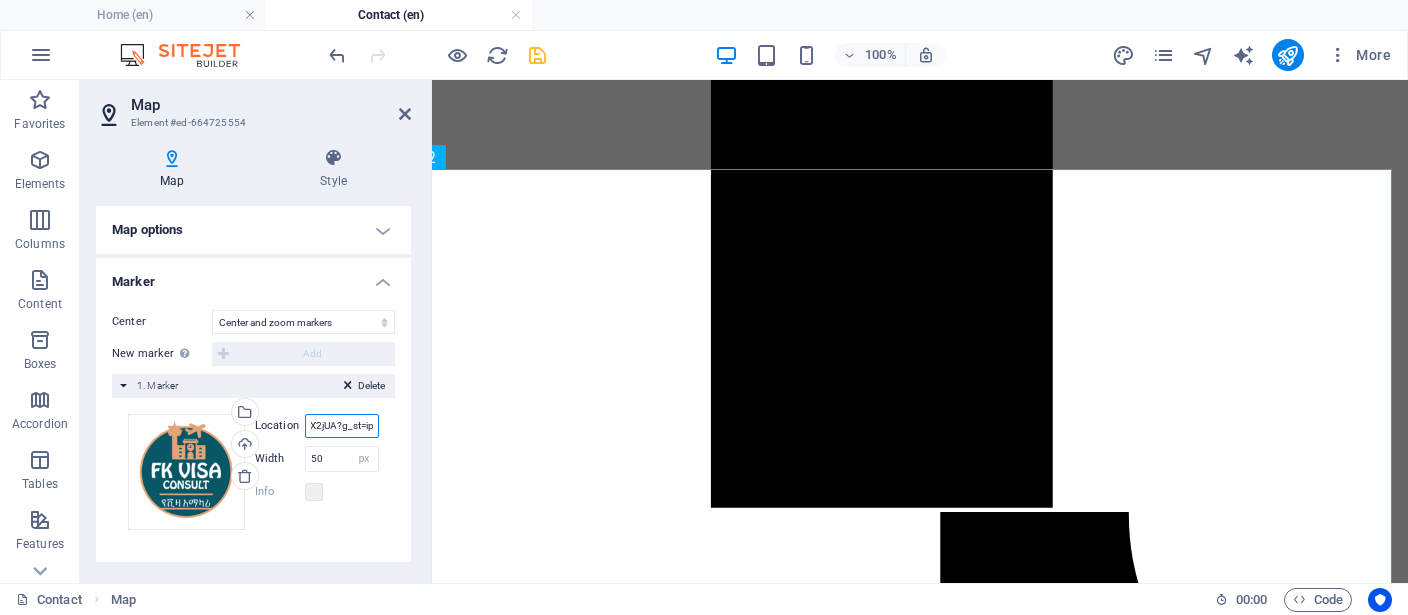 click on "https://maps.app.goo.gl/eF3HzWpSWNJEX2jUA?g_st=ipc" at bounding box center (342, 426) 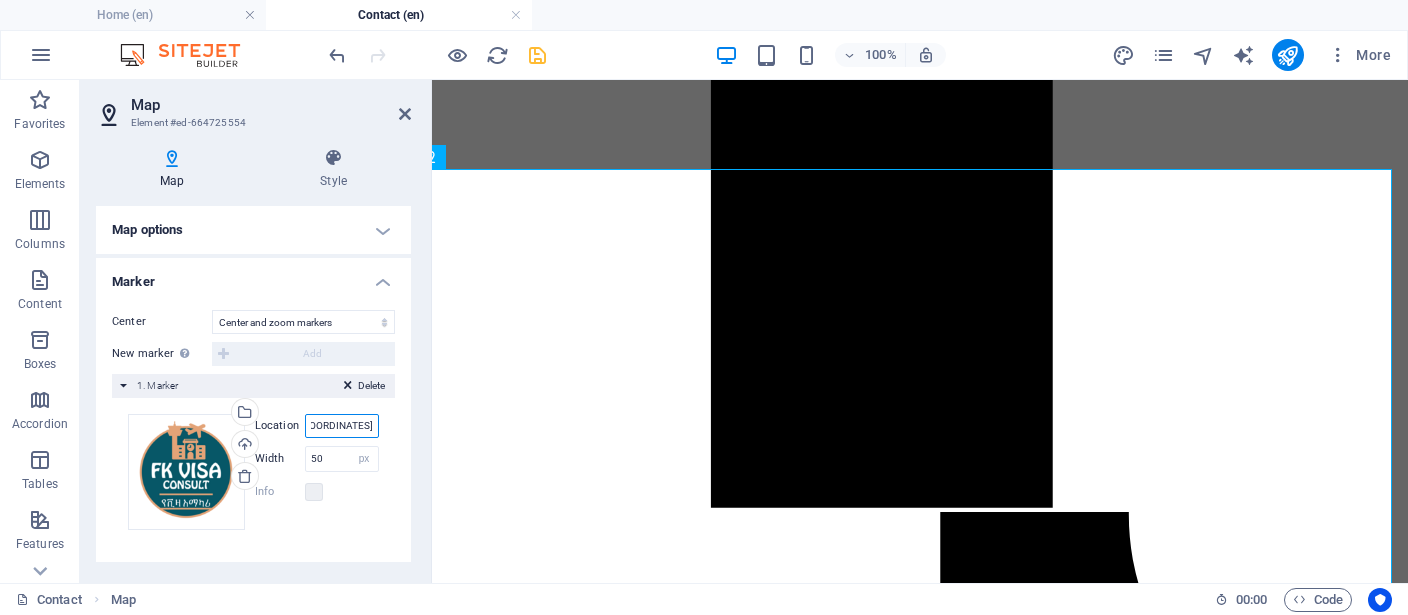 scroll, scrollTop: 0, scrollLeft: 119, axis: horizontal 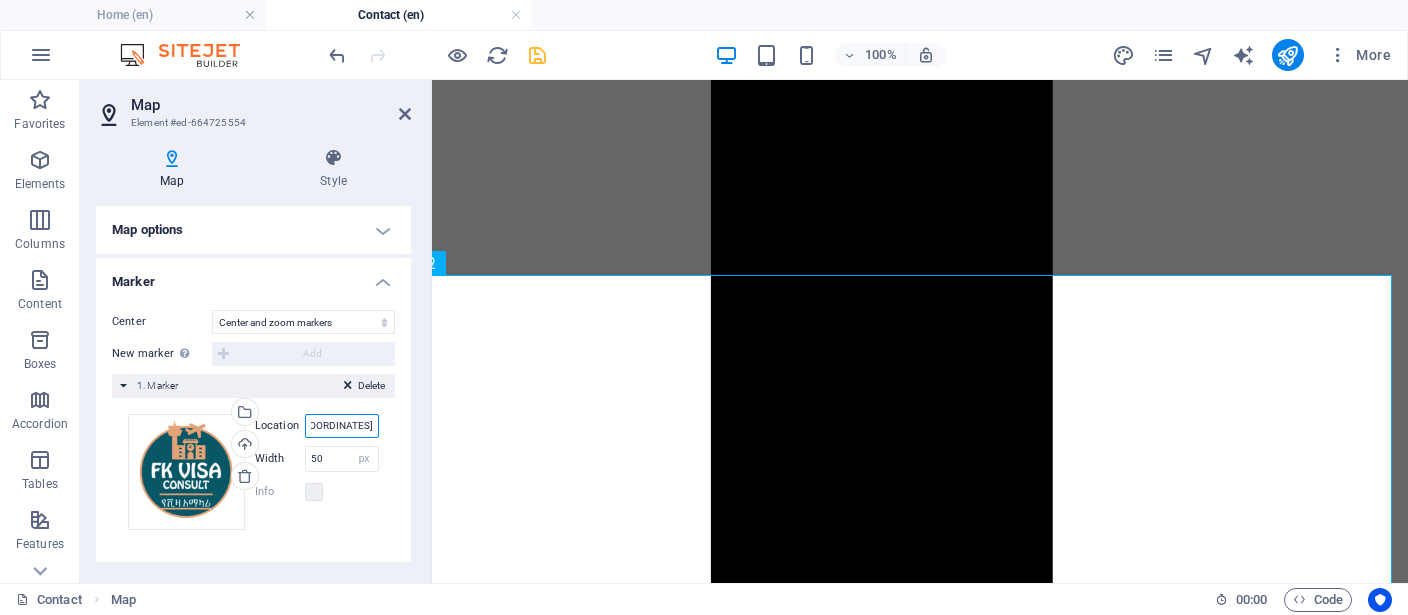 type on "9.057056592470135, 38.7625598513331" 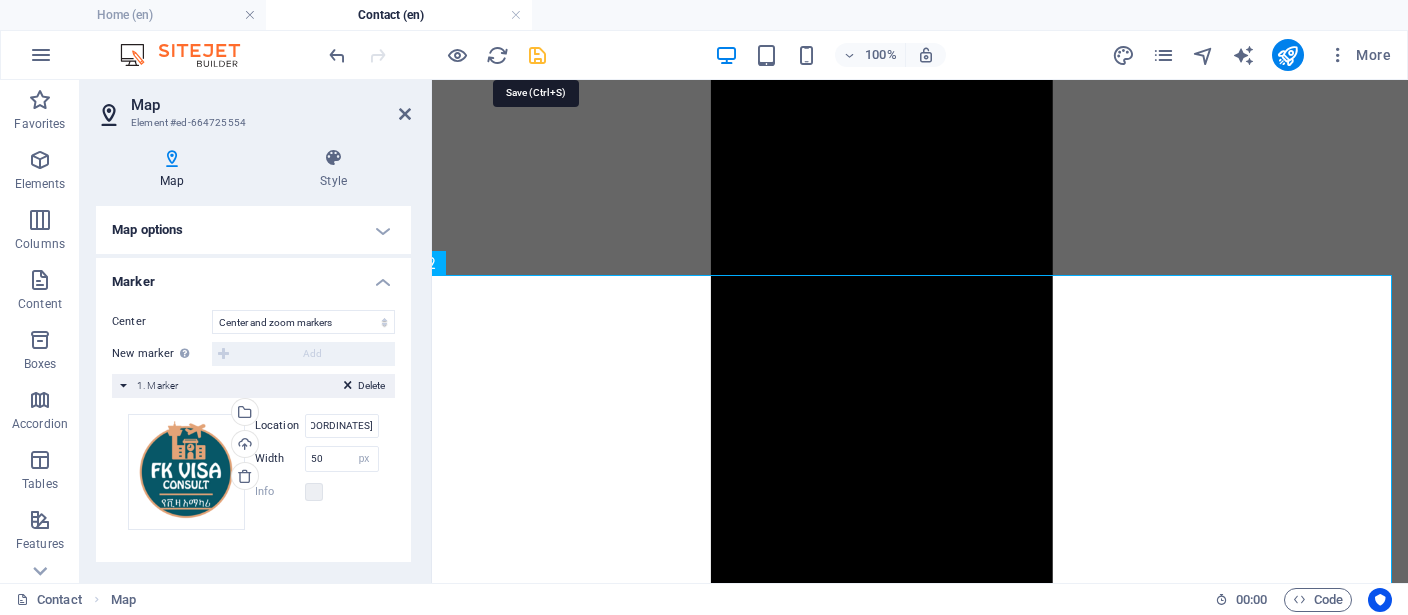 click at bounding box center [537, 55] 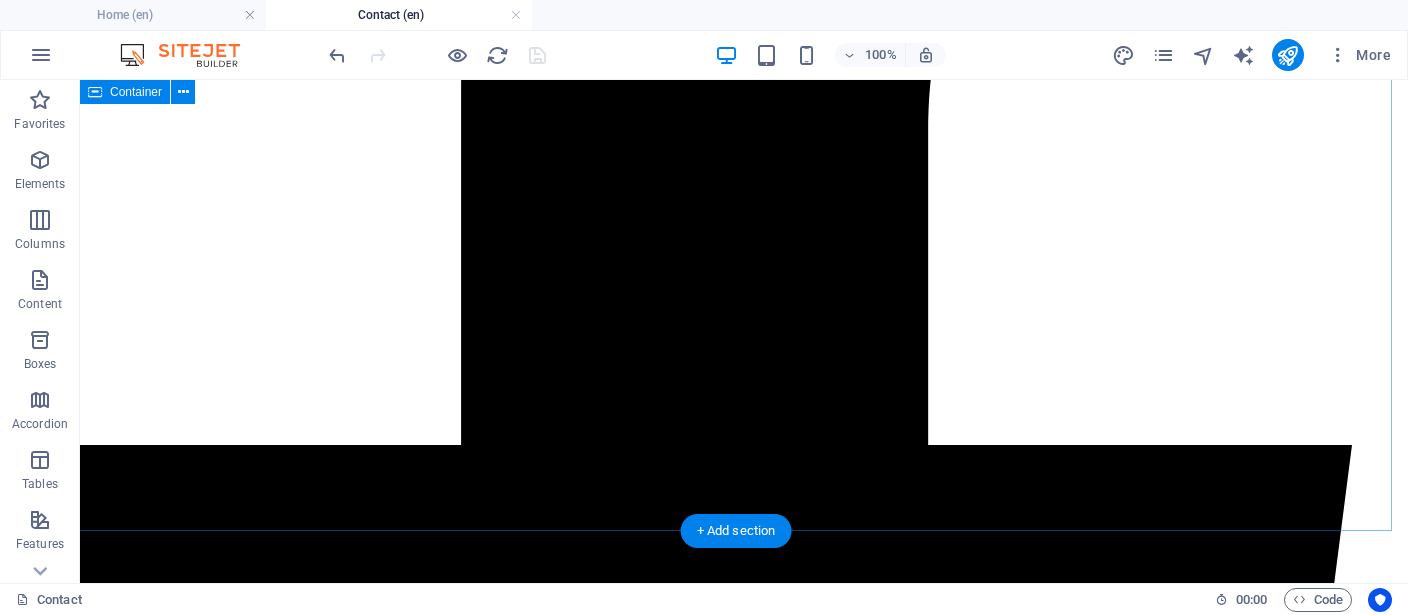 scroll, scrollTop: 2010, scrollLeft: 16, axis: both 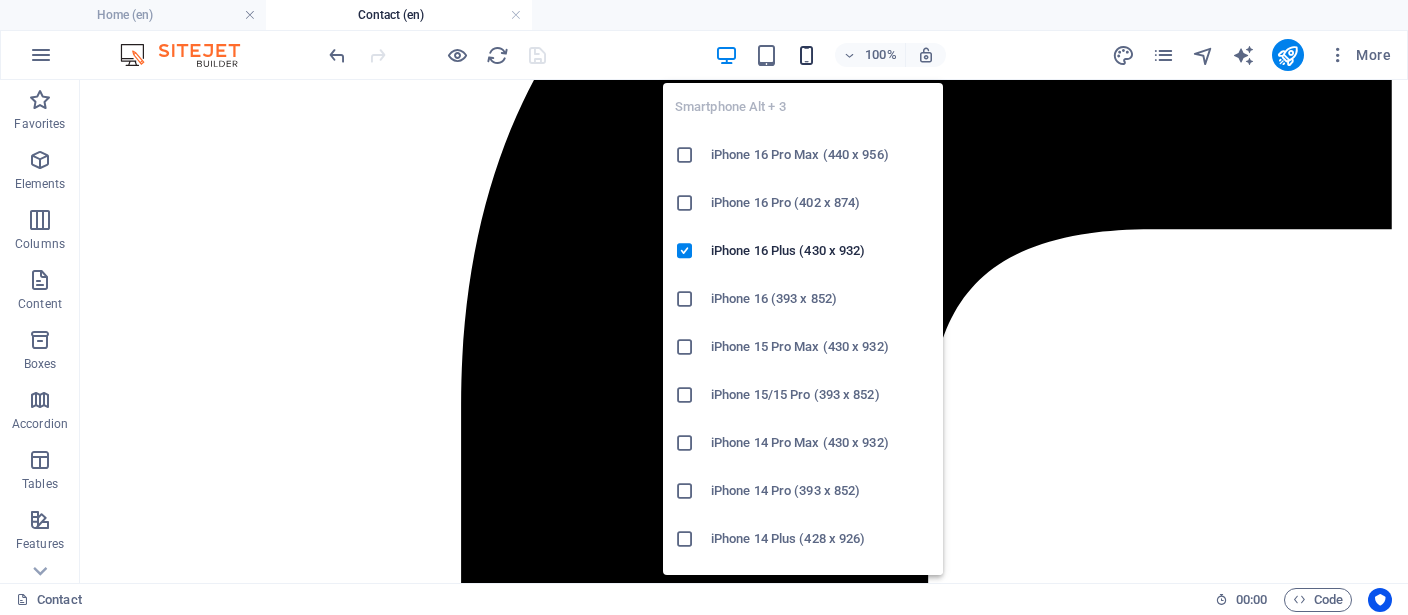 click at bounding box center [806, 55] 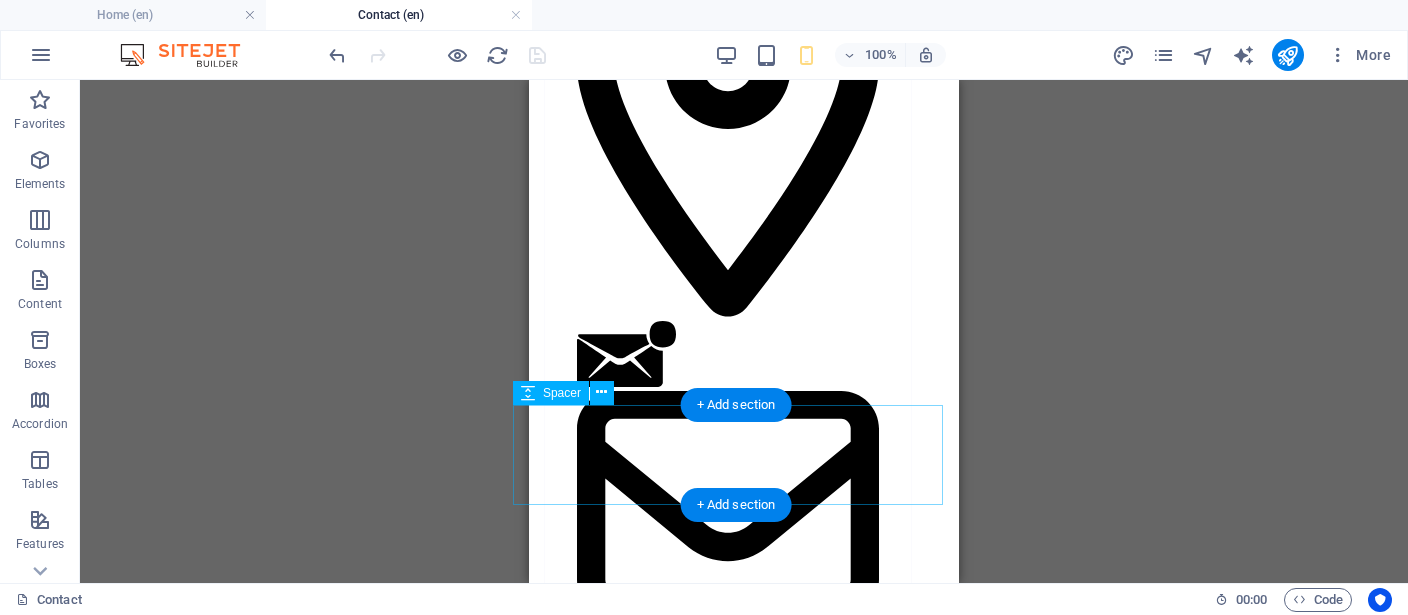 scroll, scrollTop: 3074, scrollLeft: 16, axis: both 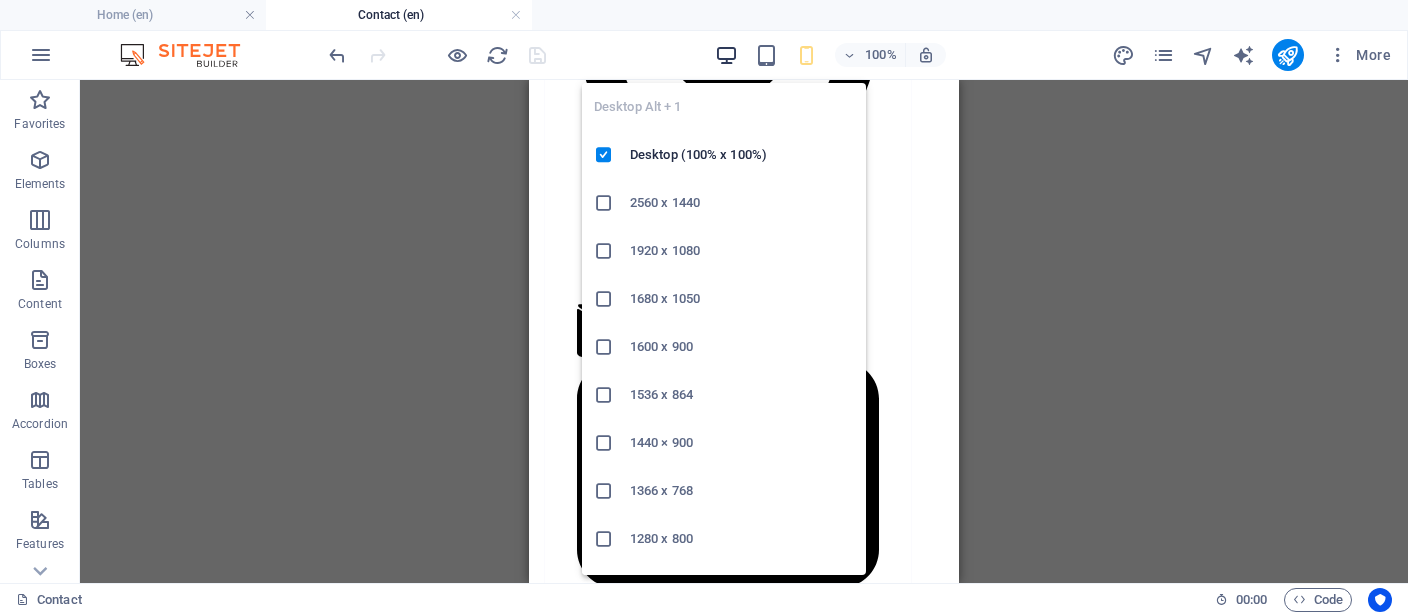 click at bounding box center [726, 55] 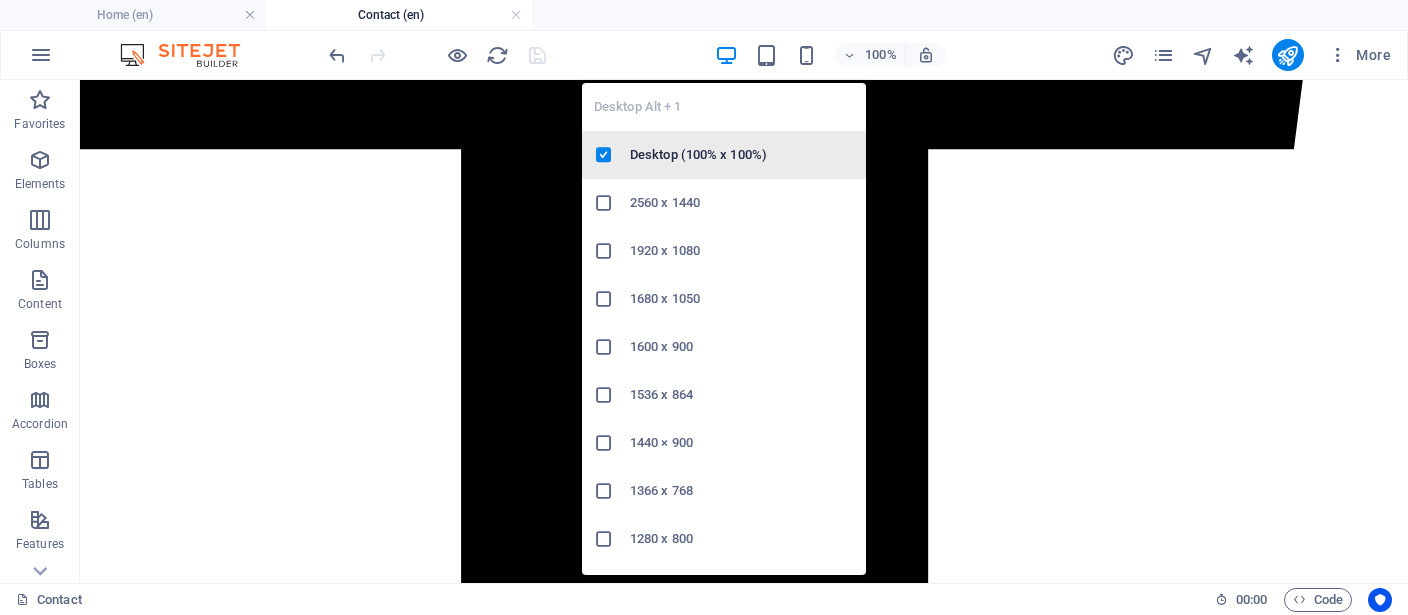 scroll, scrollTop: 3749, scrollLeft: 16, axis: both 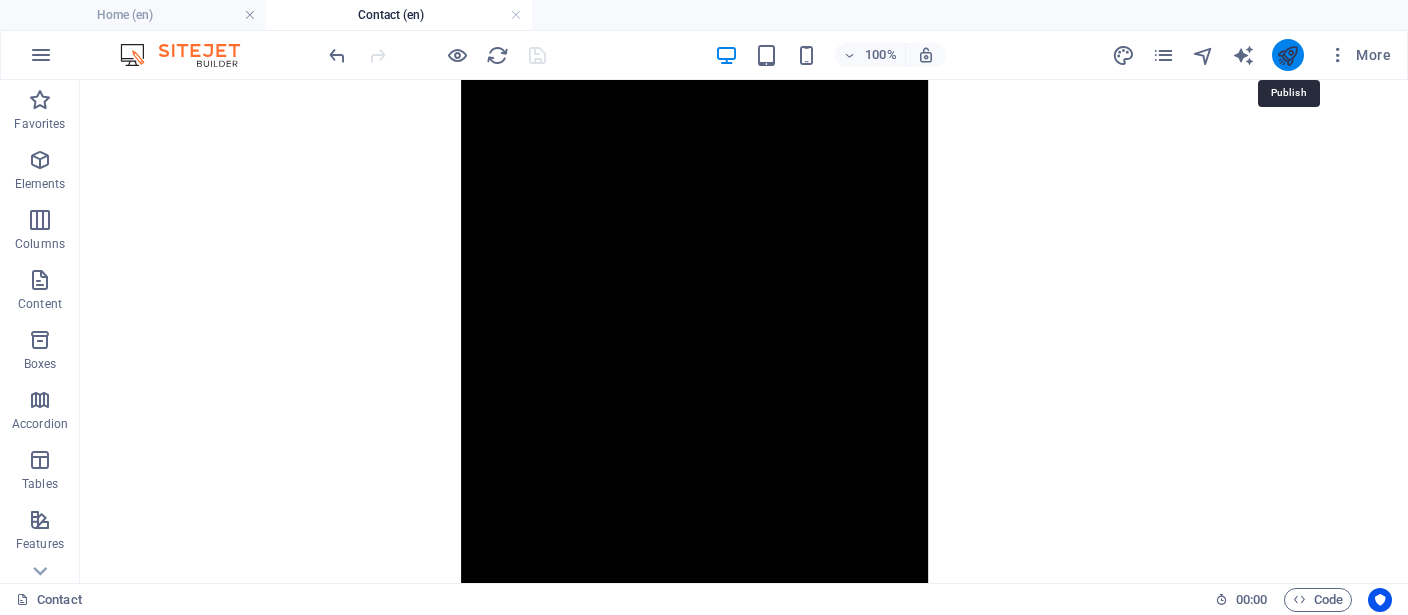 click at bounding box center (1287, 55) 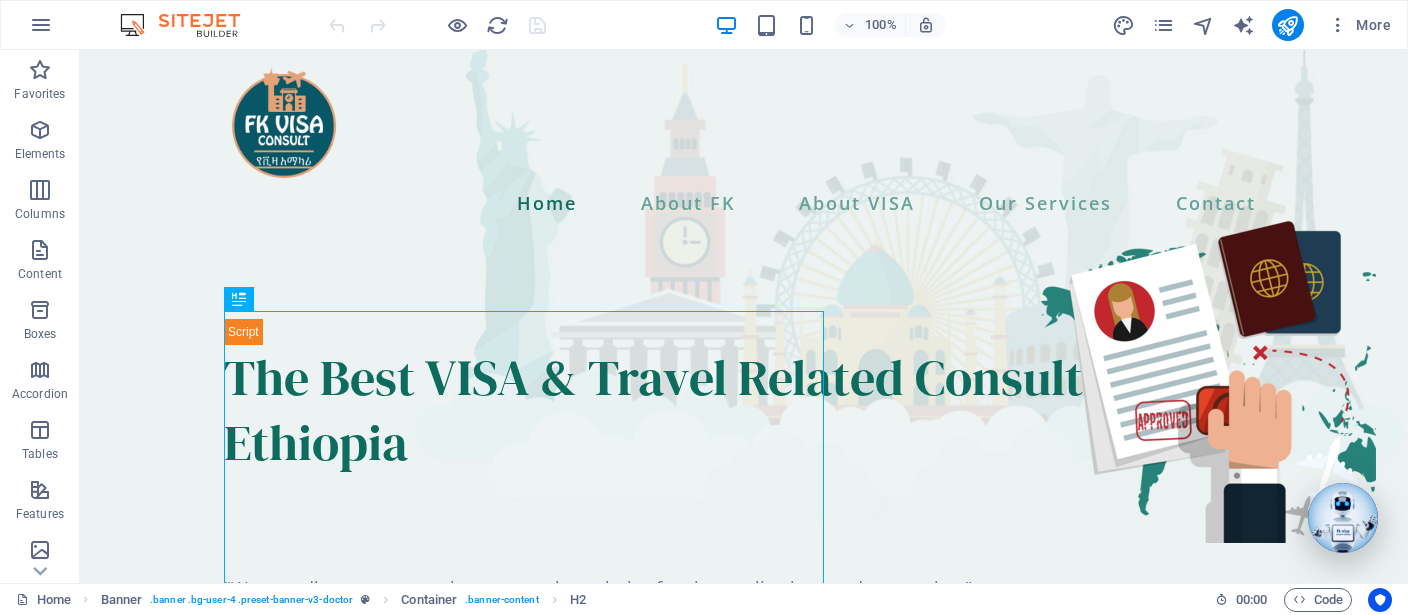 scroll, scrollTop: 0, scrollLeft: 0, axis: both 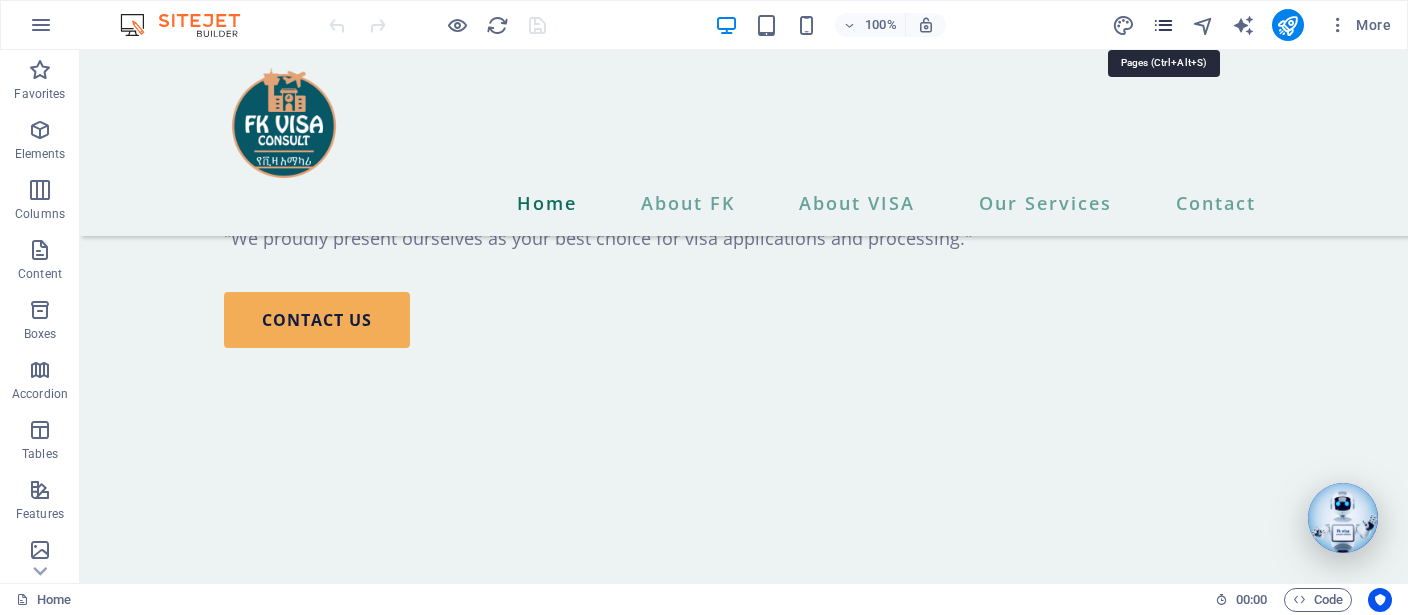 click at bounding box center (1163, 25) 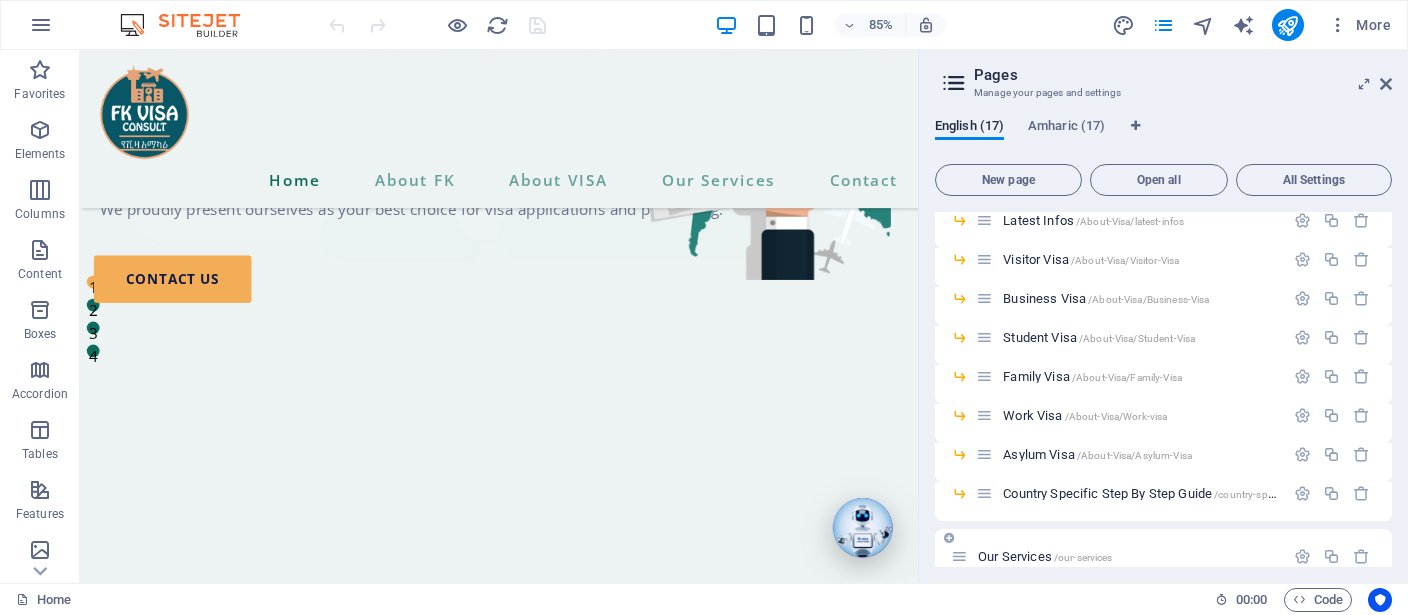 scroll, scrollTop: 277, scrollLeft: 0, axis: vertical 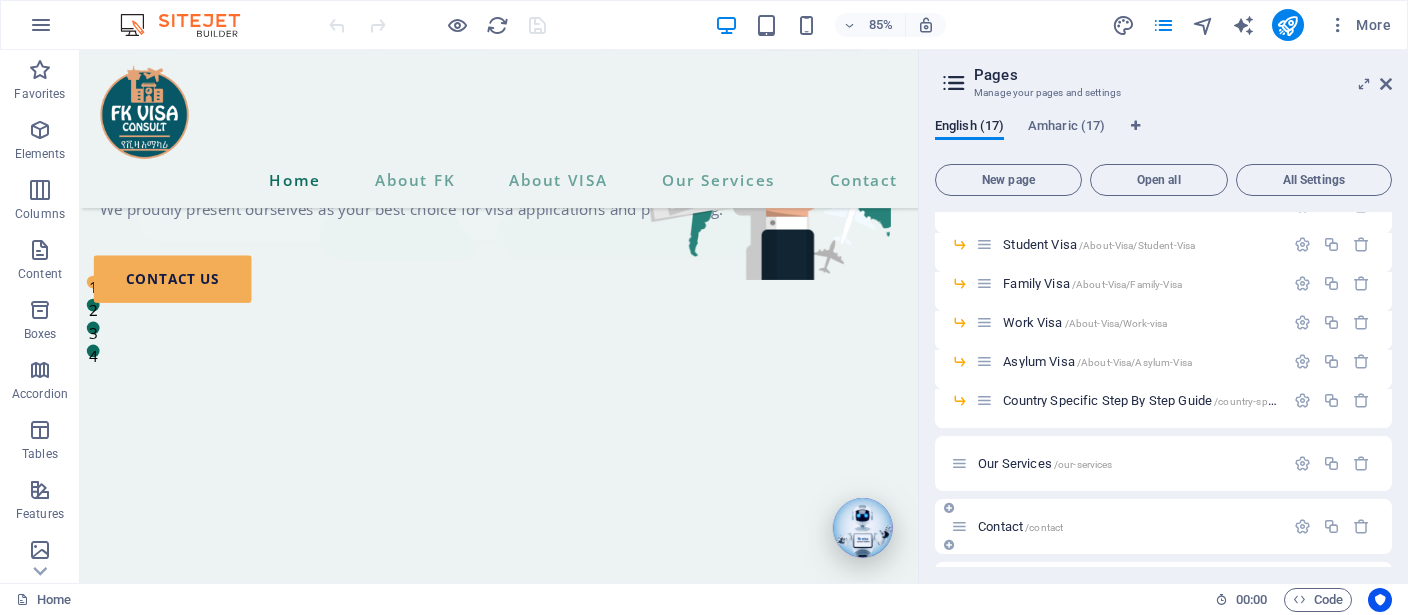 click on "Contact /contact" at bounding box center (1020, 526) 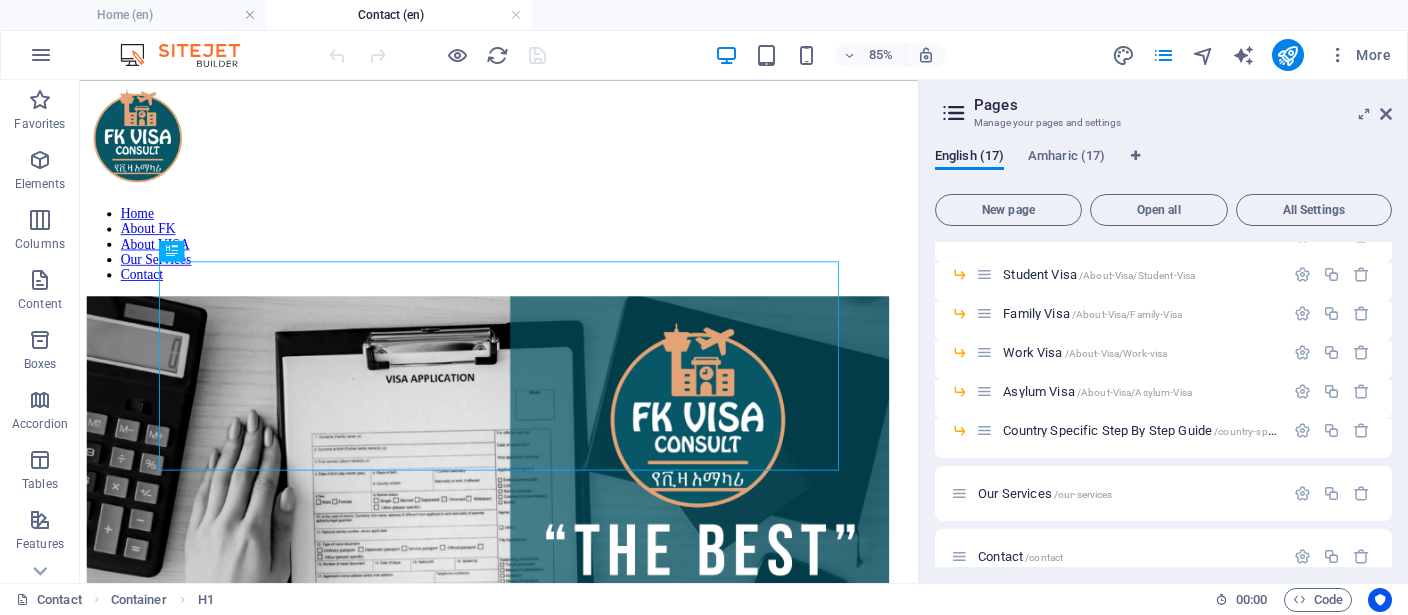 scroll, scrollTop: 1438, scrollLeft: 0, axis: vertical 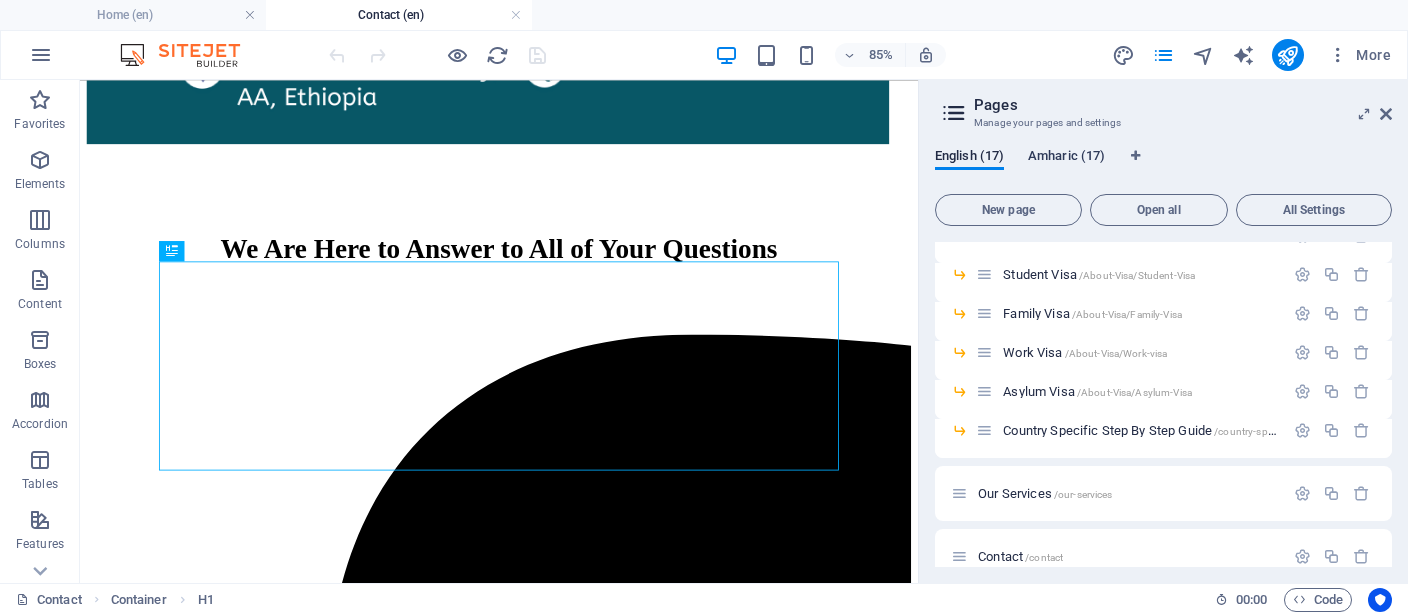 click on "Amharic (17)" at bounding box center [1066, 158] 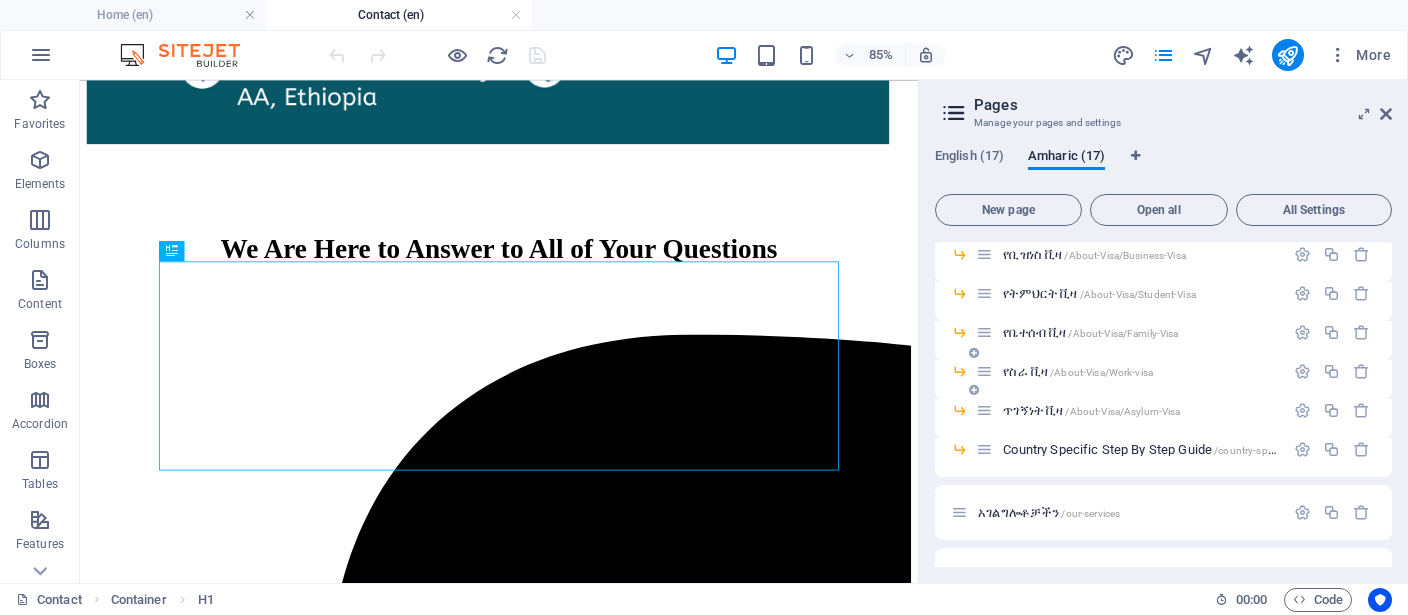 scroll, scrollTop: 277, scrollLeft: 0, axis: vertical 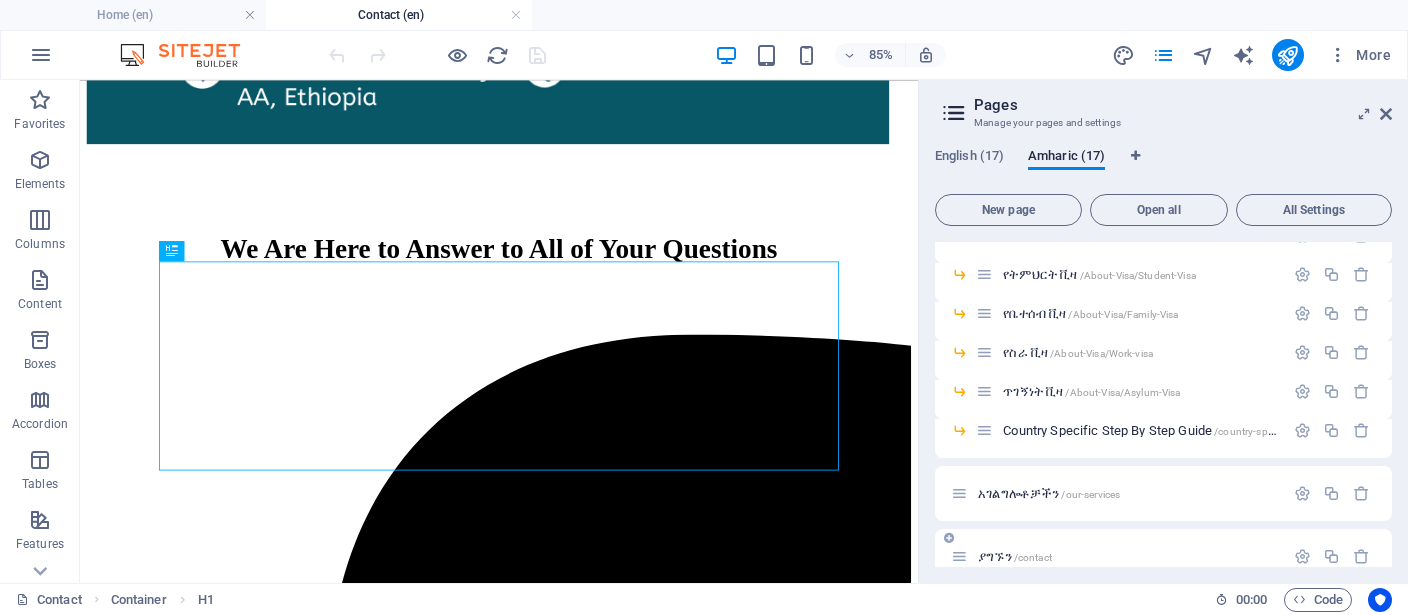 click on "ያግኙን /[CONTACT]" at bounding box center (1015, 556) 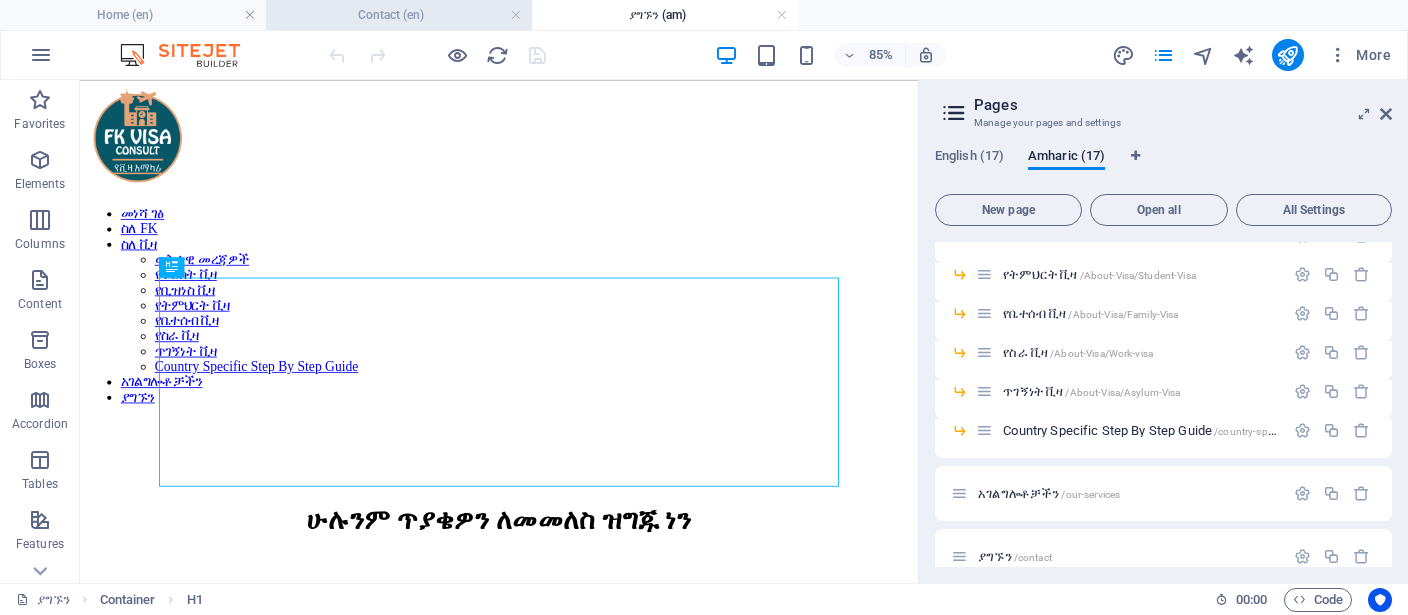 scroll, scrollTop: 0, scrollLeft: 0, axis: both 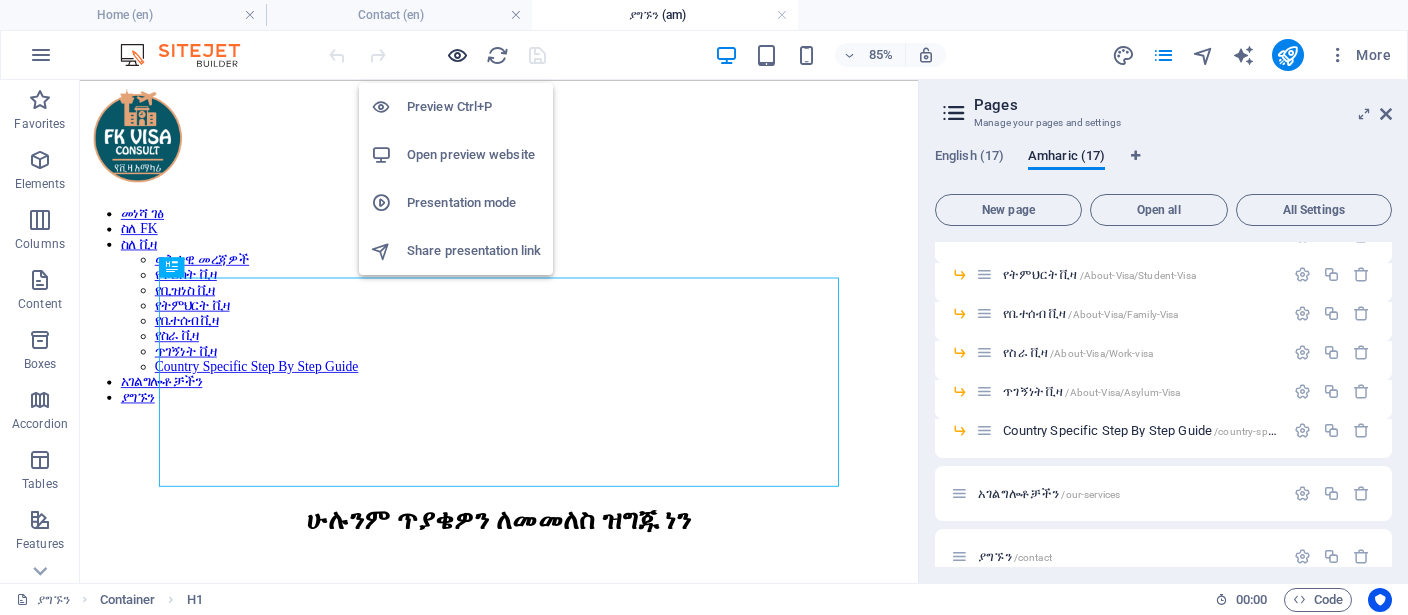 click at bounding box center (457, 55) 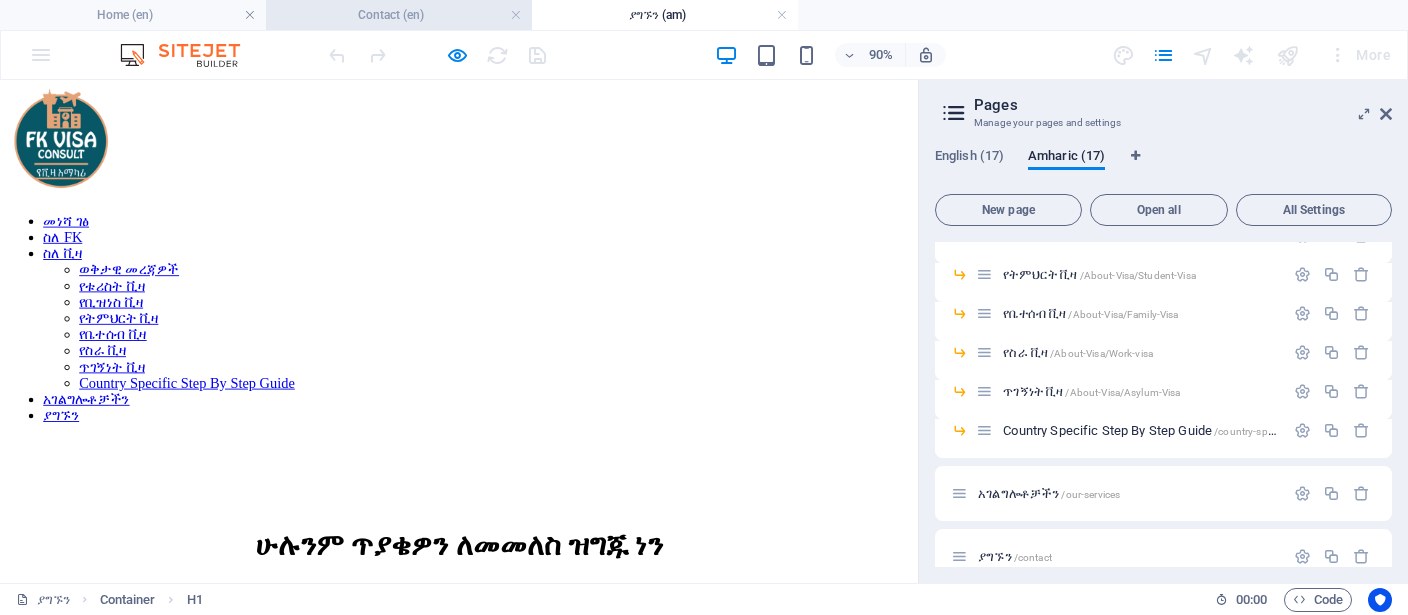 click on "Contact (en)" at bounding box center [399, 15] 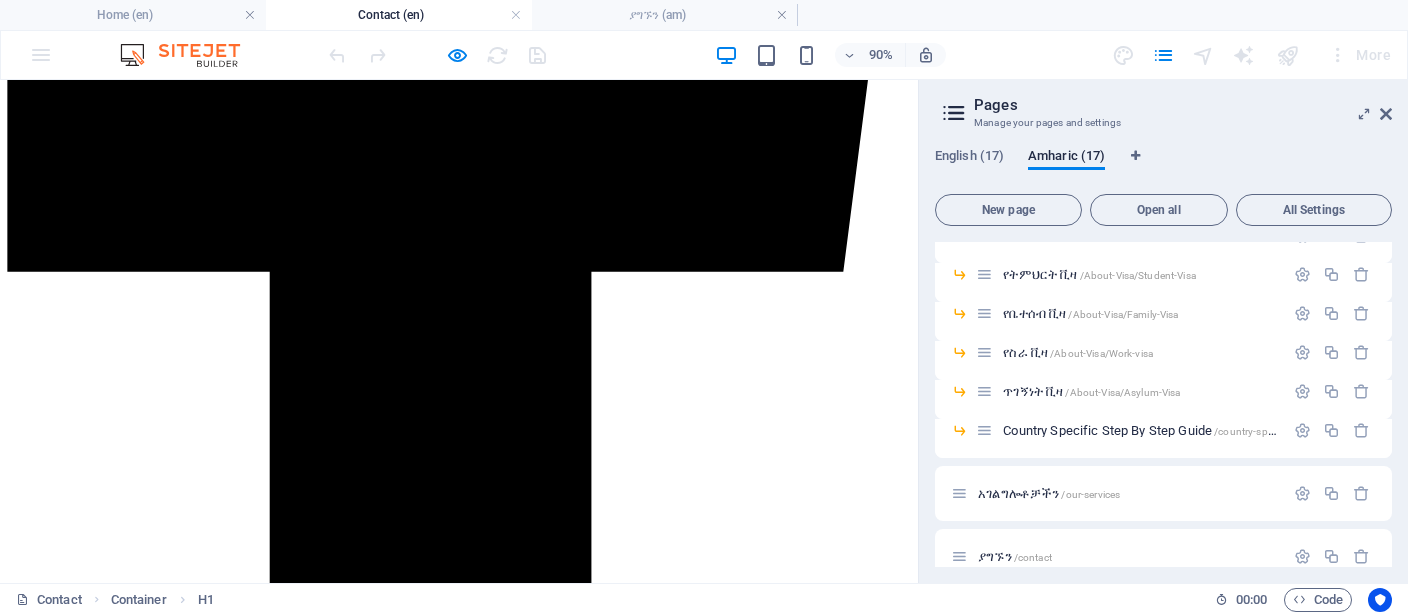 scroll, scrollTop: 2705, scrollLeft: 0, axis: vertical 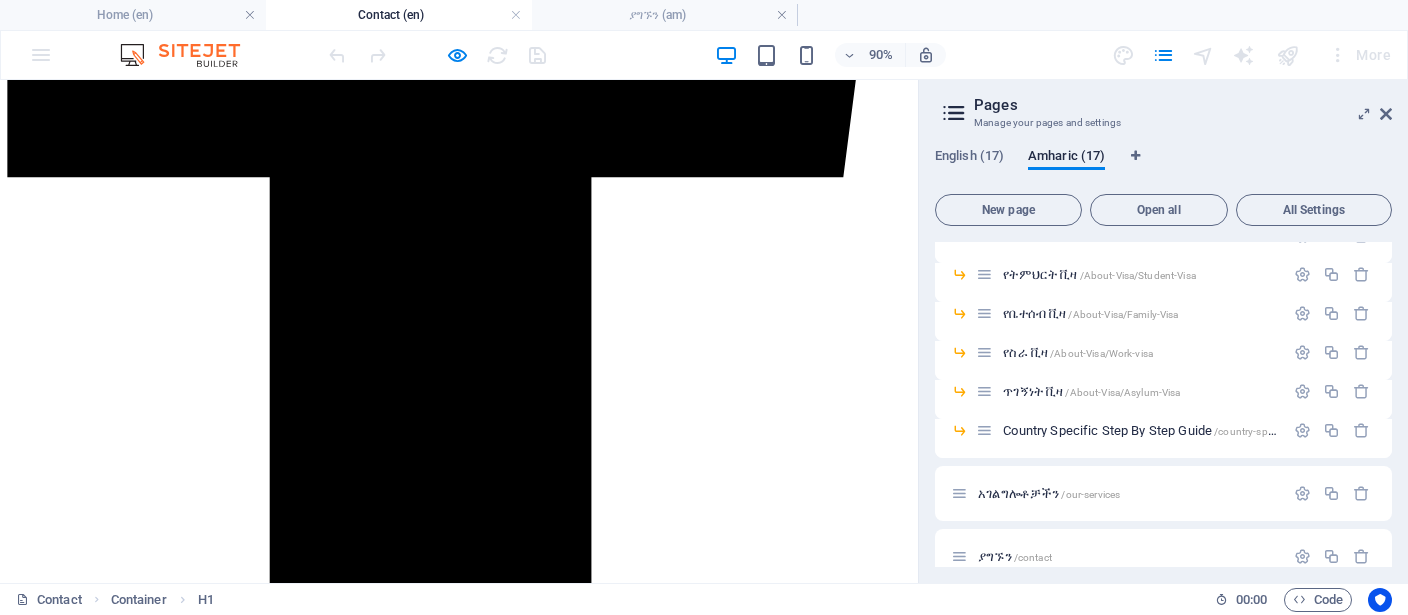 click at bounding box center [518, 7186] 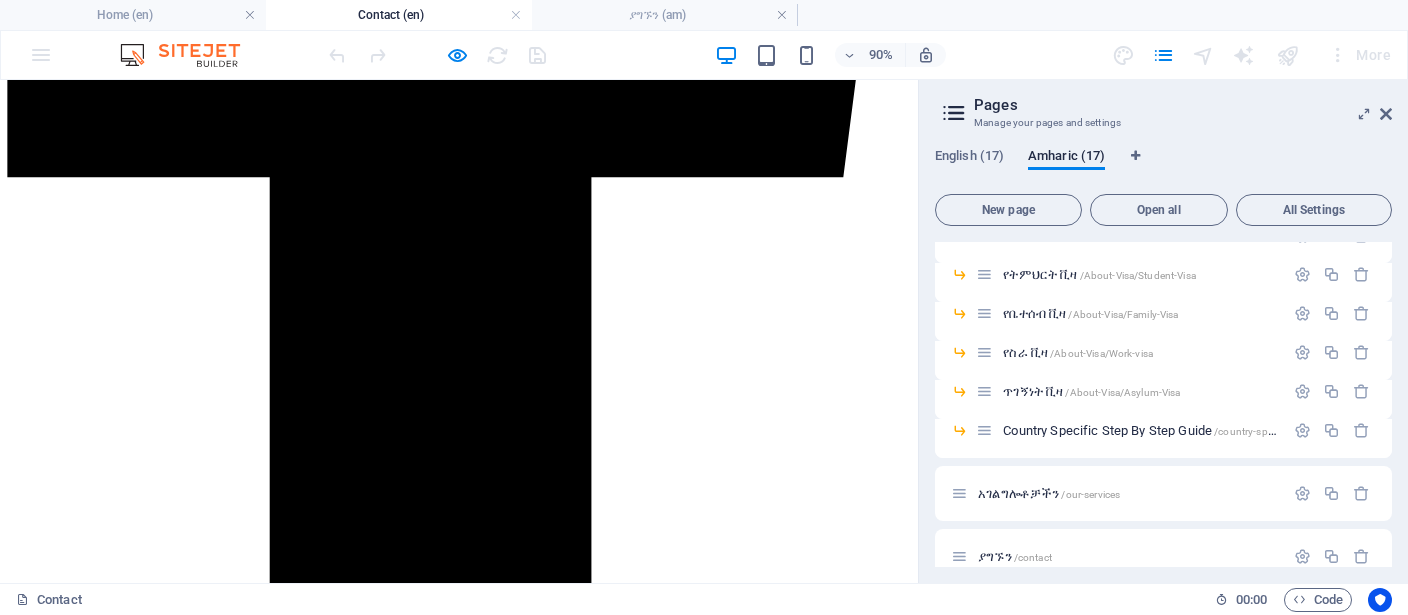 click at bounding box center (518, 7186) 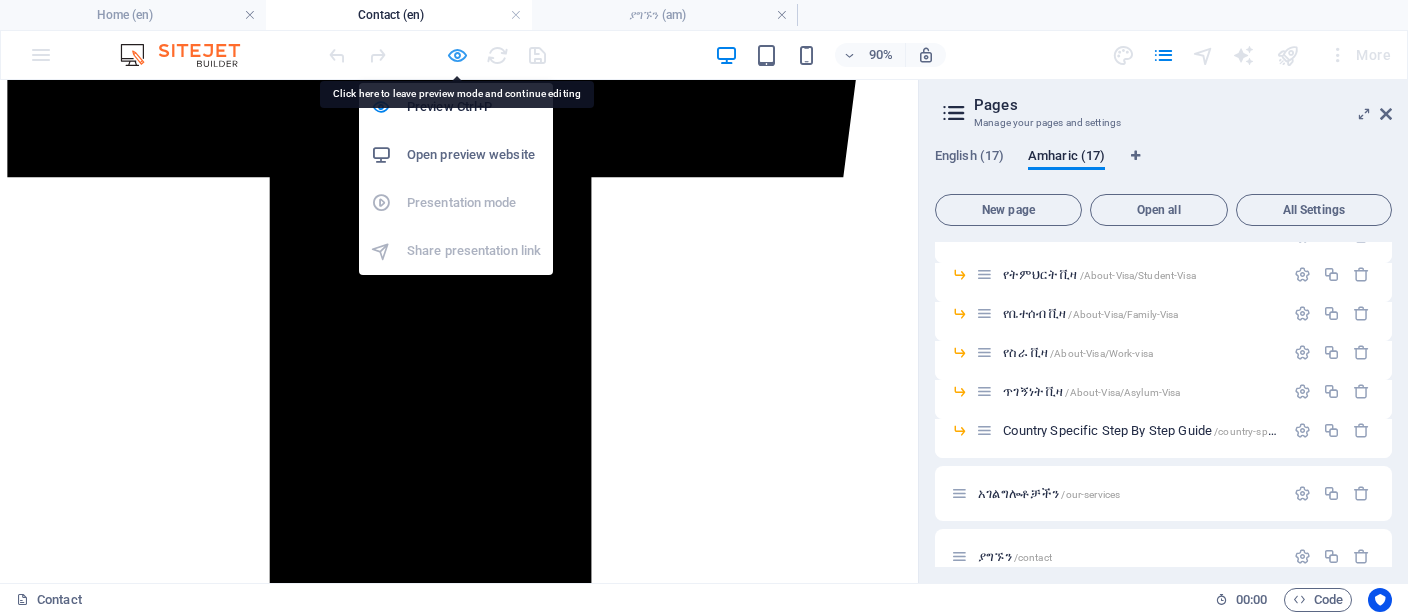 click at bounding box center (457, 55) 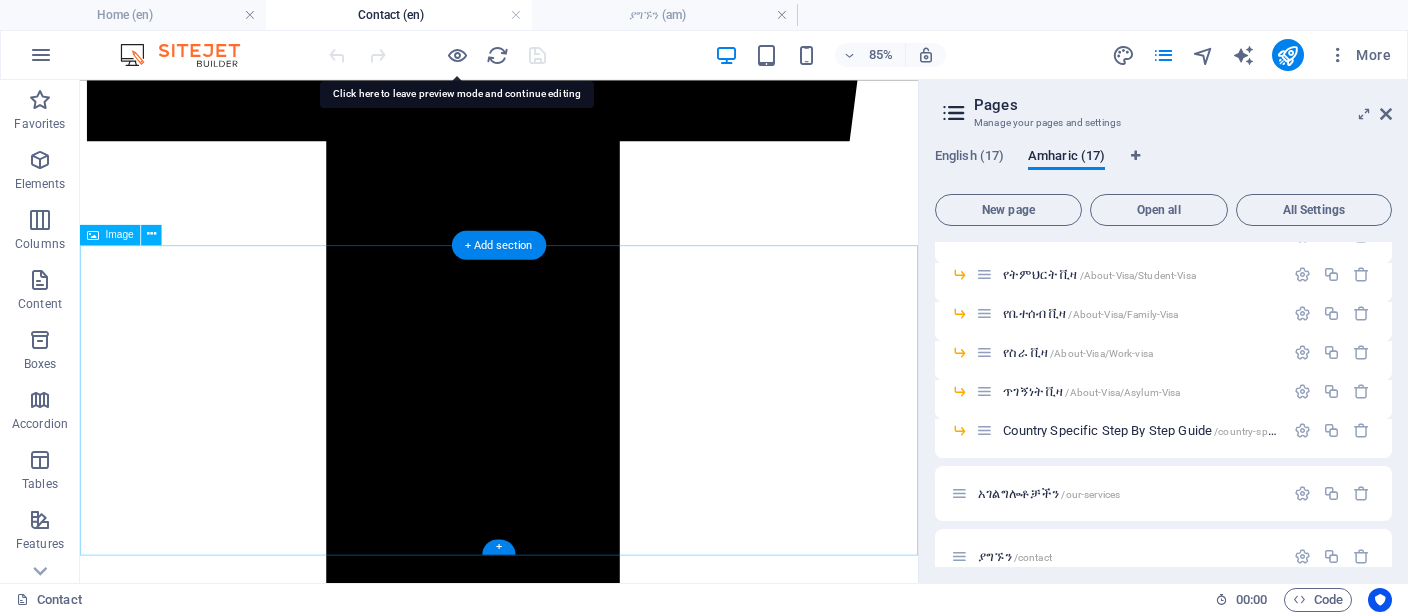 click at bounding box center (573, 6937) 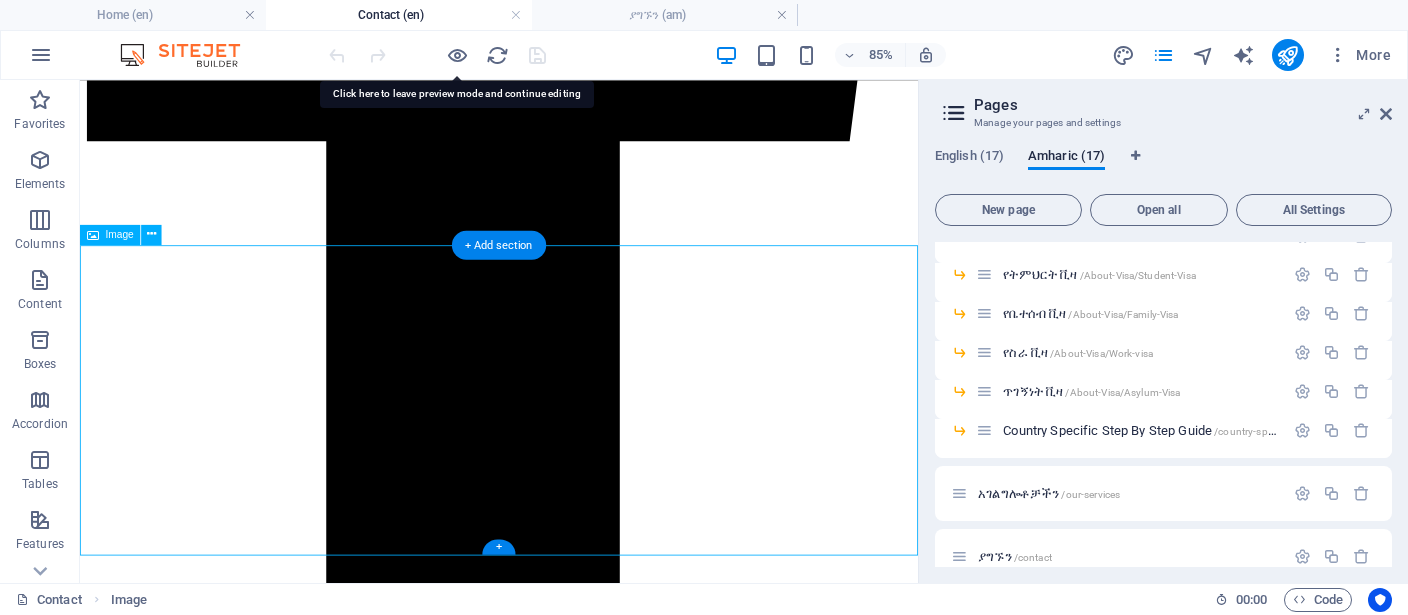 click at bounding box center (573, 6937) 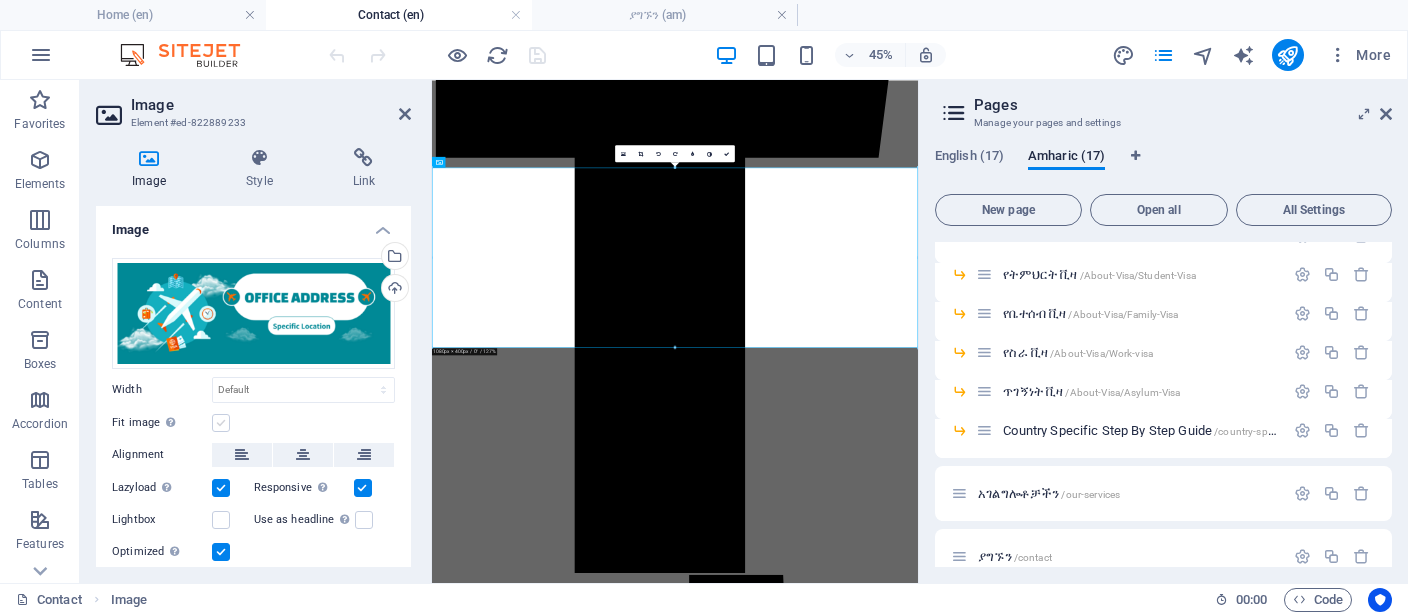 click at bounding box center [221, 423] 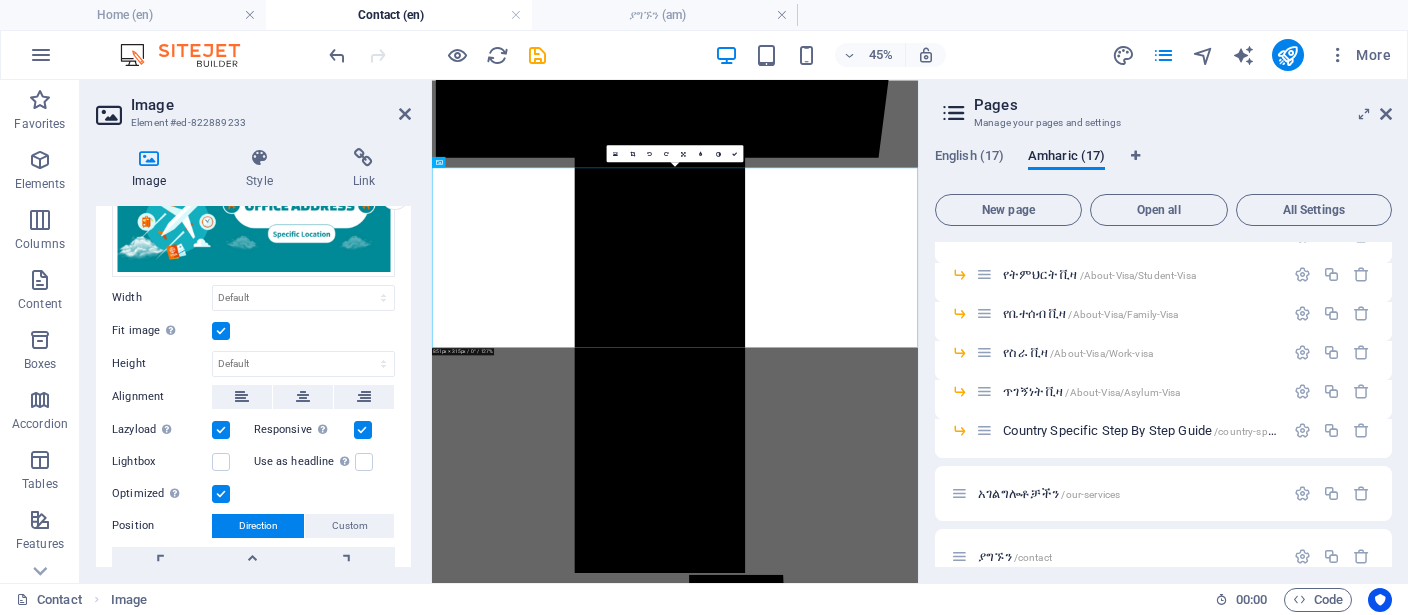 scroll, scrollTop: 184, scrollLeft: 0, axis: vertical 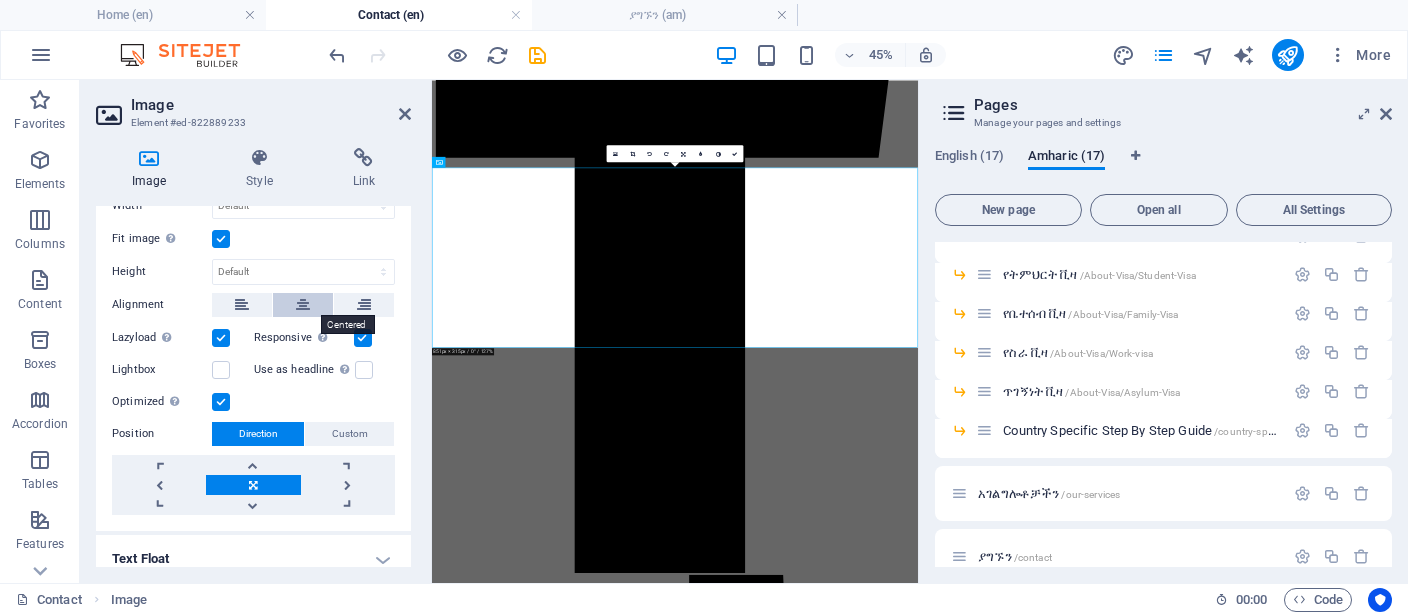 click at bounding box center (303, 305) 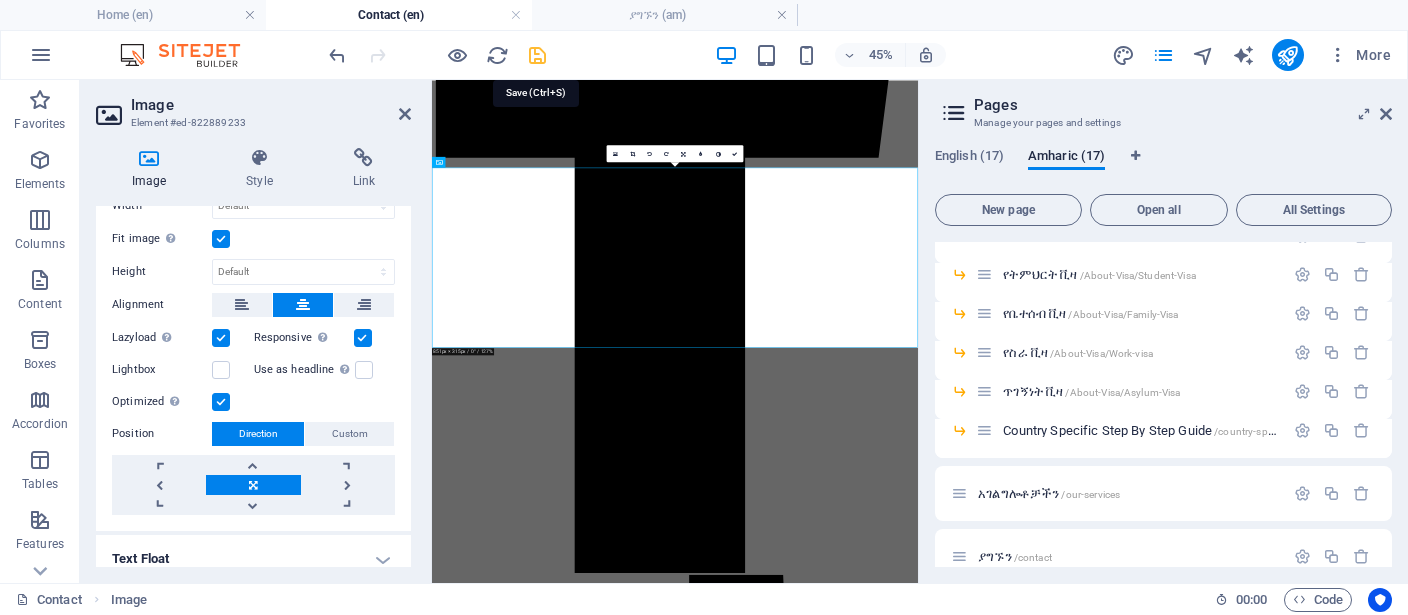 click at bounding box center [537, 55] 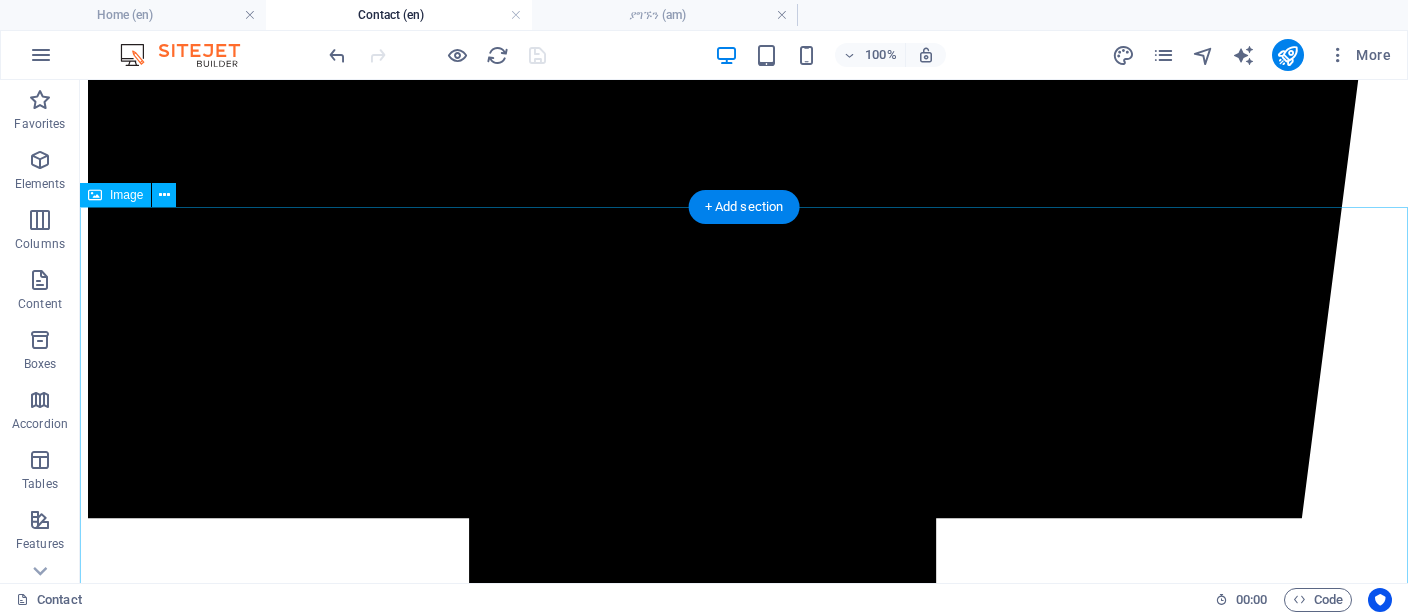 scroll, scrollTop: 2810, scrollLeft: 0, axis: vertical 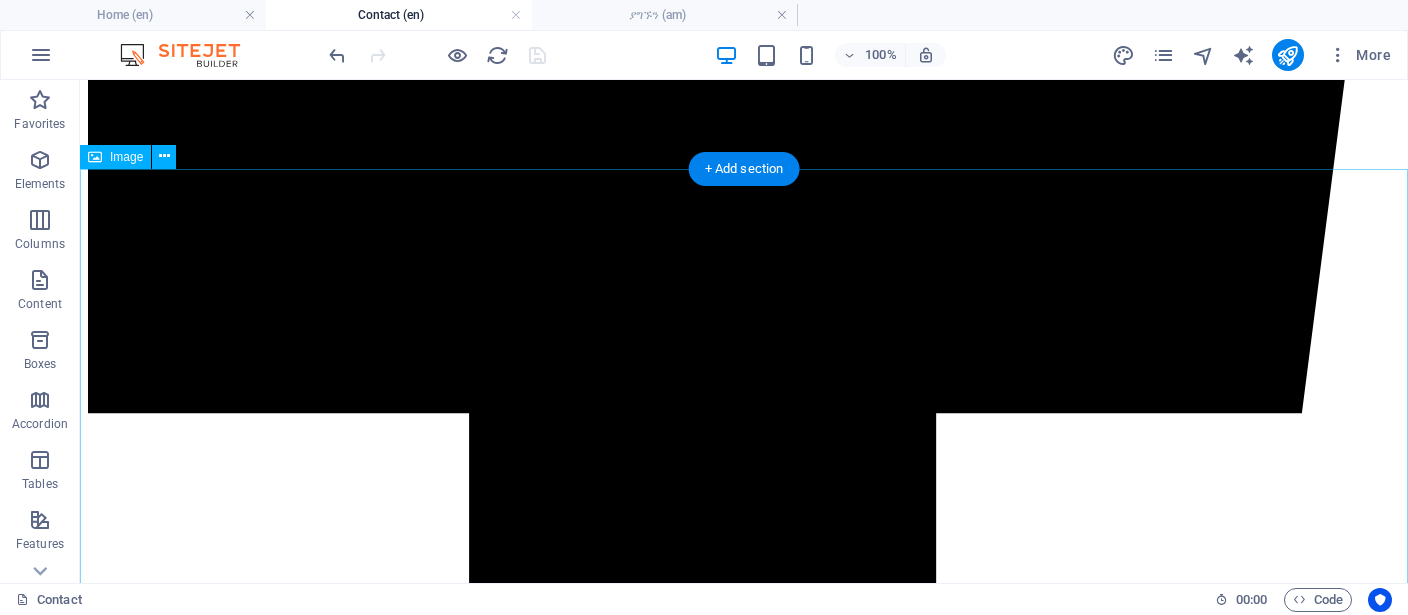 click at bounding box center (744, 9345) 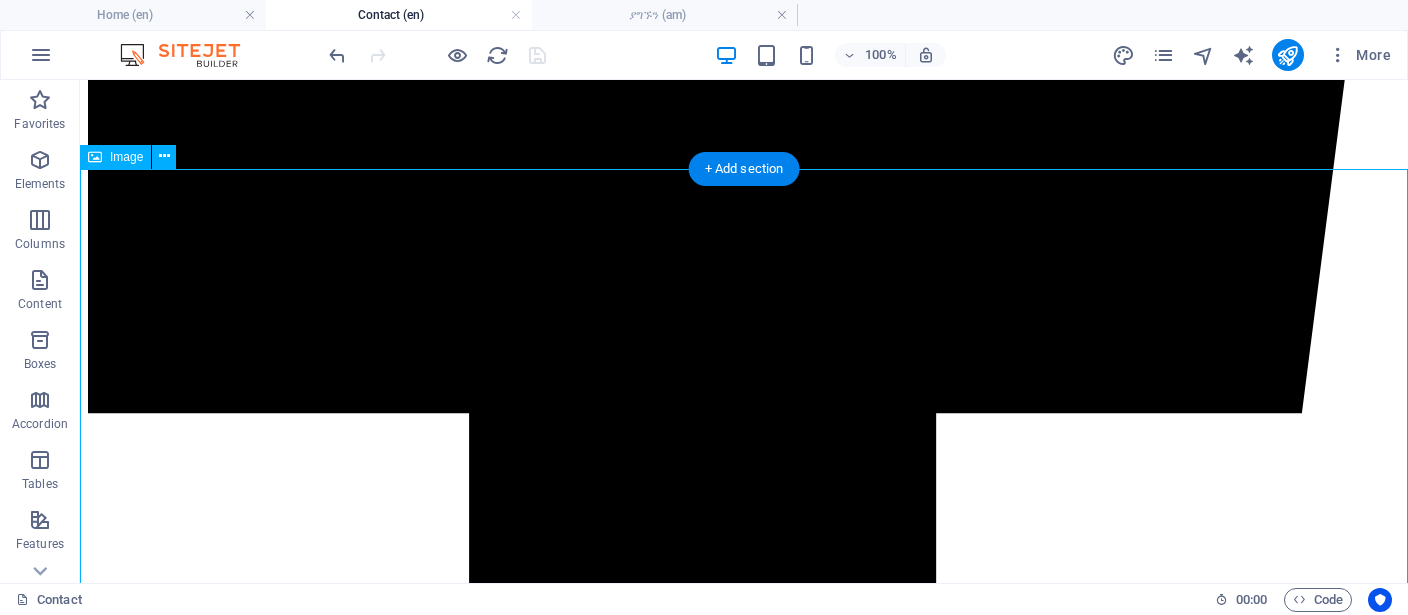 click at bounding box center [744, 9345] 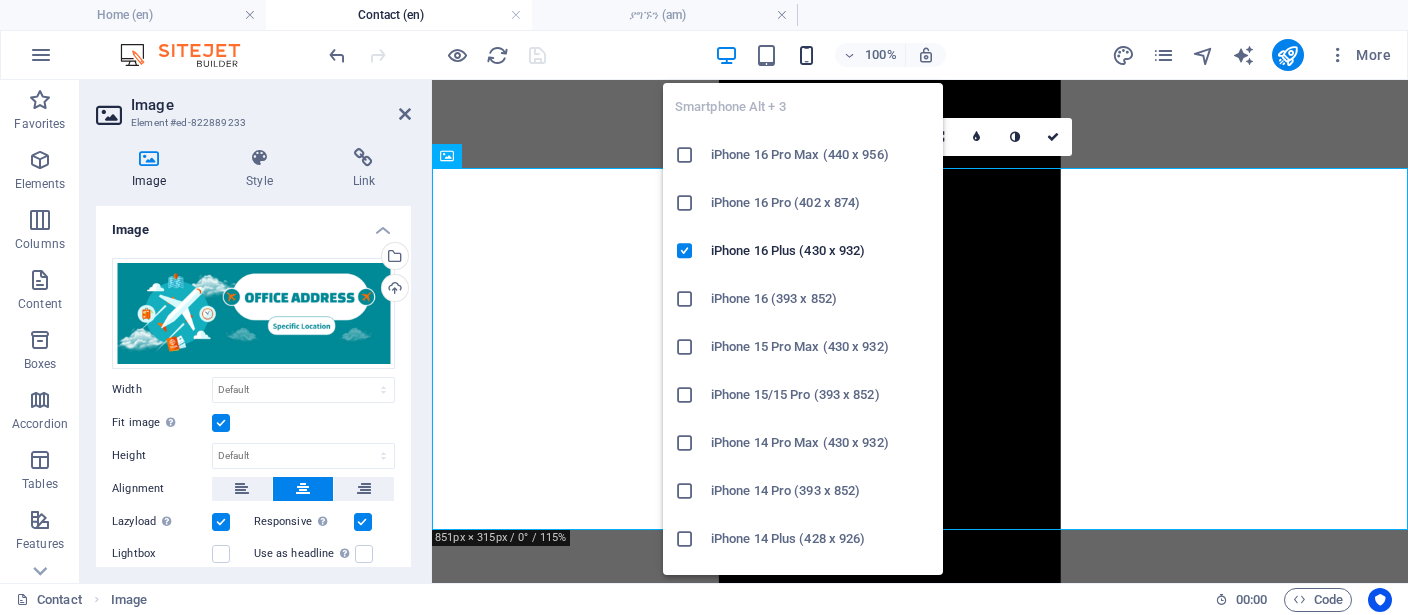 click at bounding box center [806, 55] 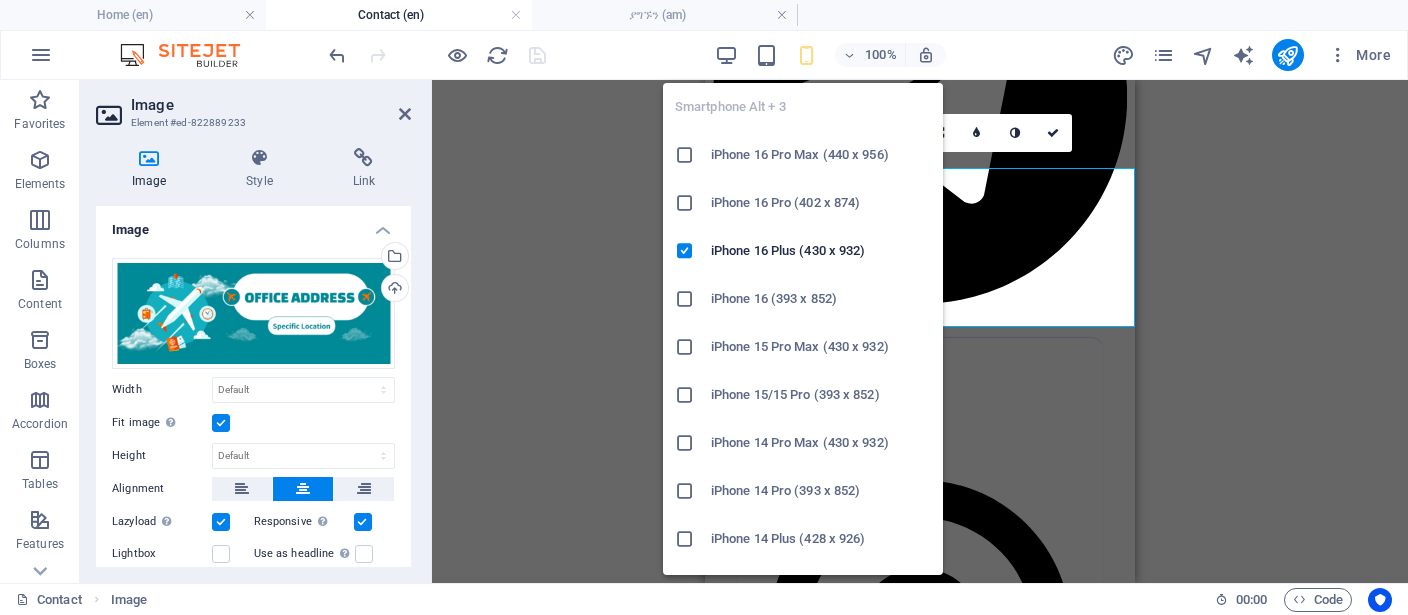 scroll, scrollTop: 2475, scrollLeft: 0, axis: vertical 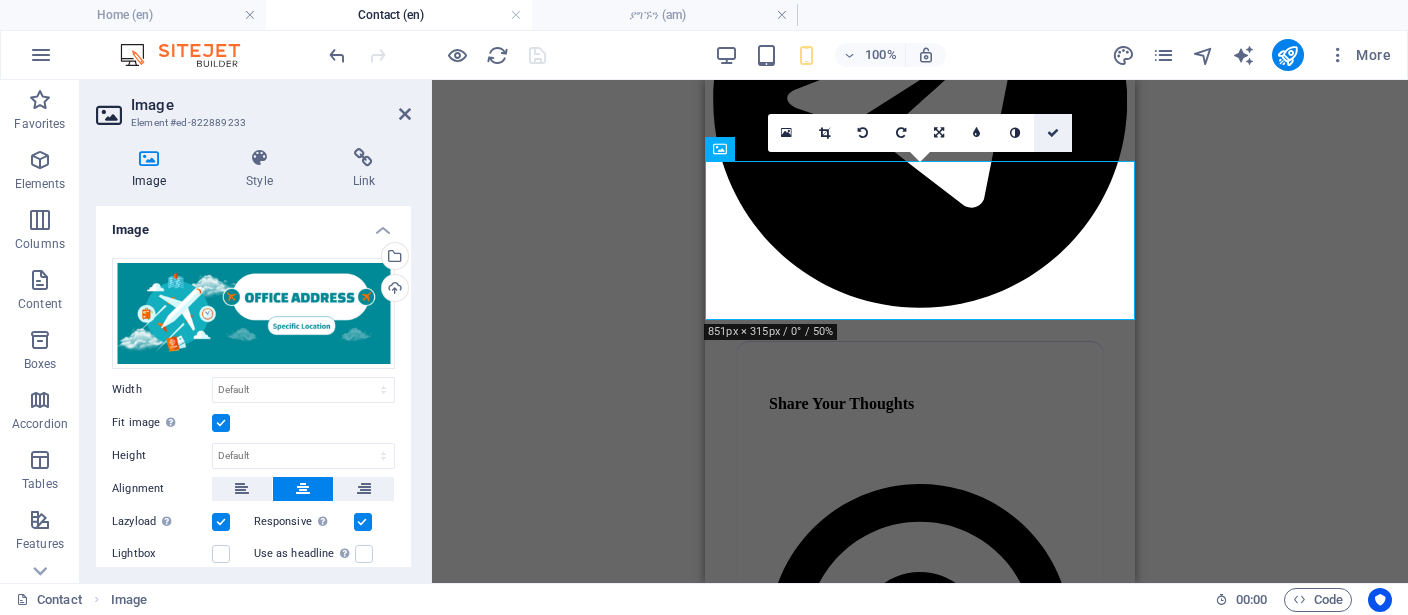 click at bounding box center (1053, 133) 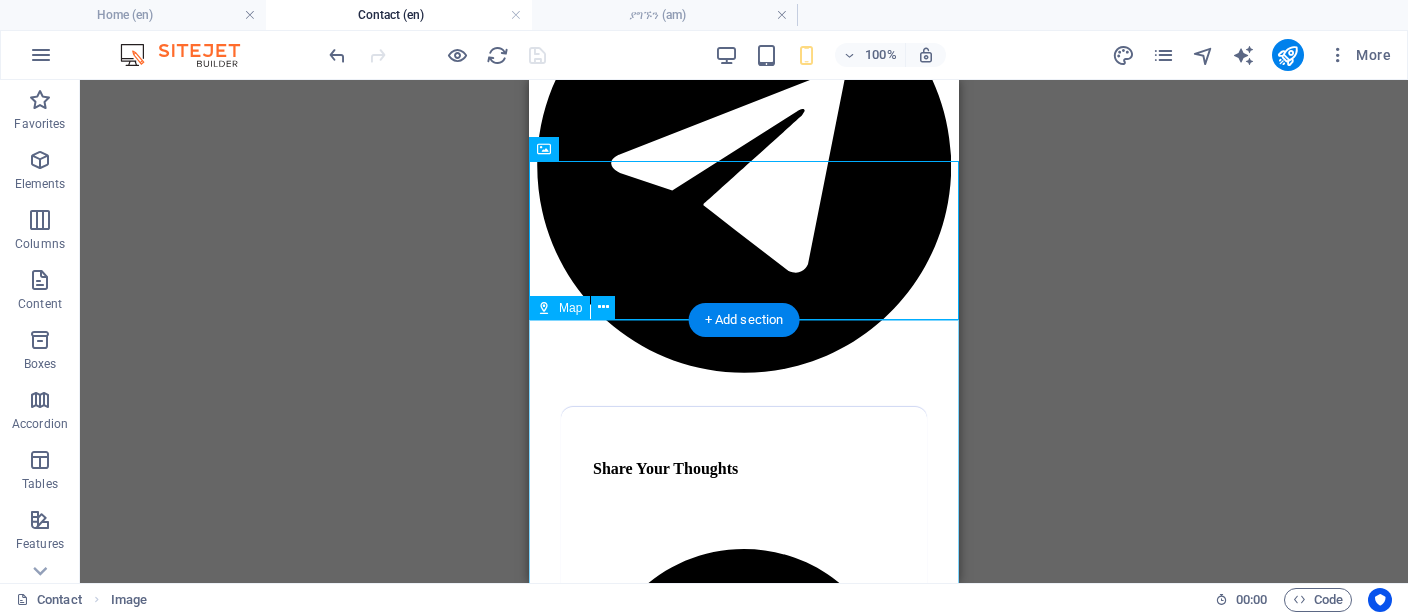 scroll, scrollTop: 2370, scrollLeft: 0, axis: vertical 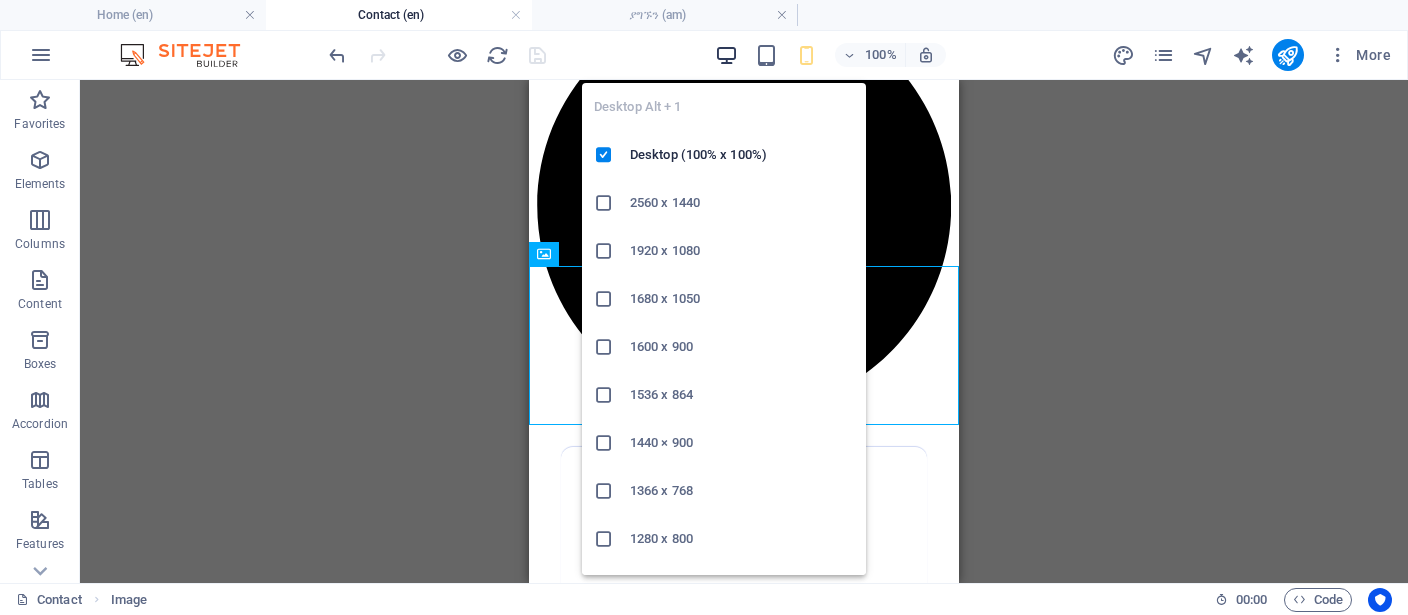 click at bounding box center [726, 55] 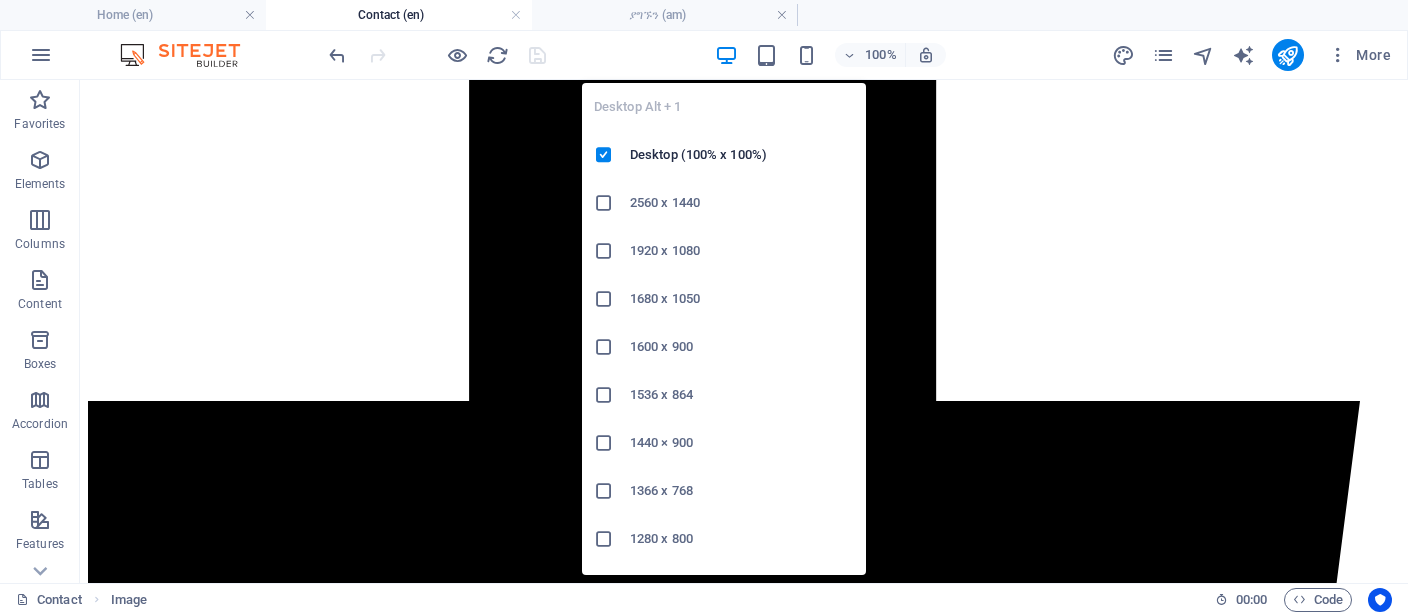 scroll, scrollTop: 2901, scrollLeft: 0, axis: vertical 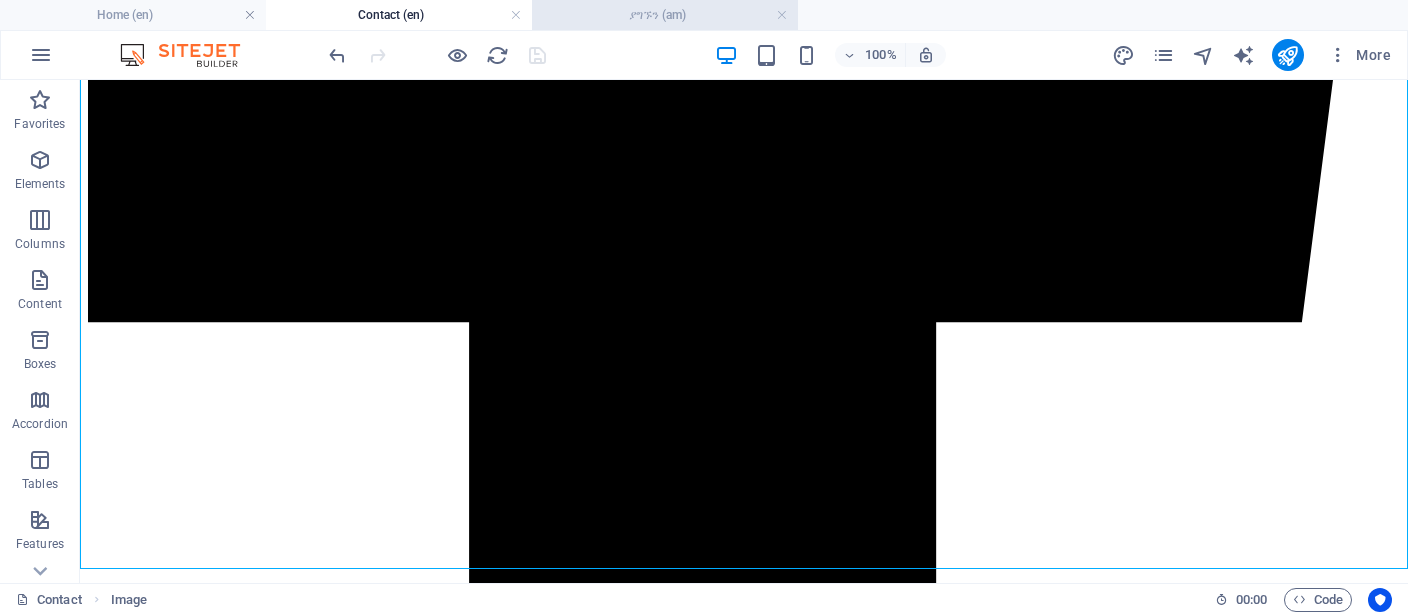 click on "ያግኙን (am)" at bounding box center (665, 15) 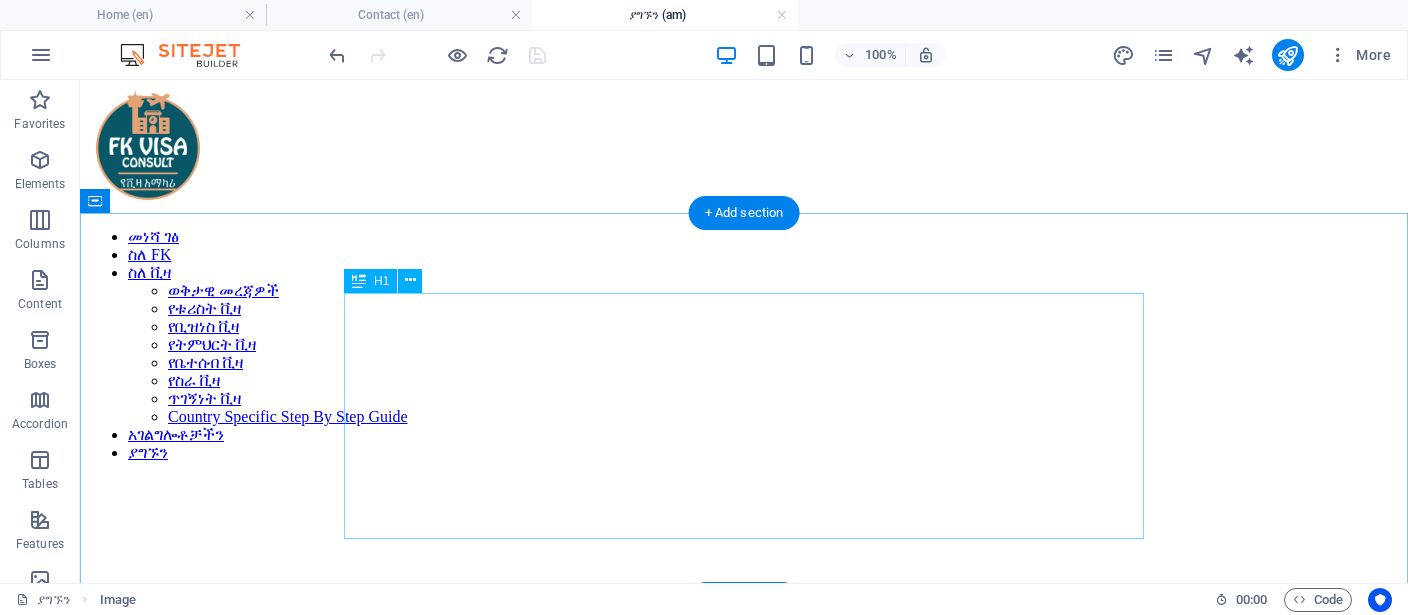 scroll, scrollTop: 0, scrollLeft: 0, axis: both 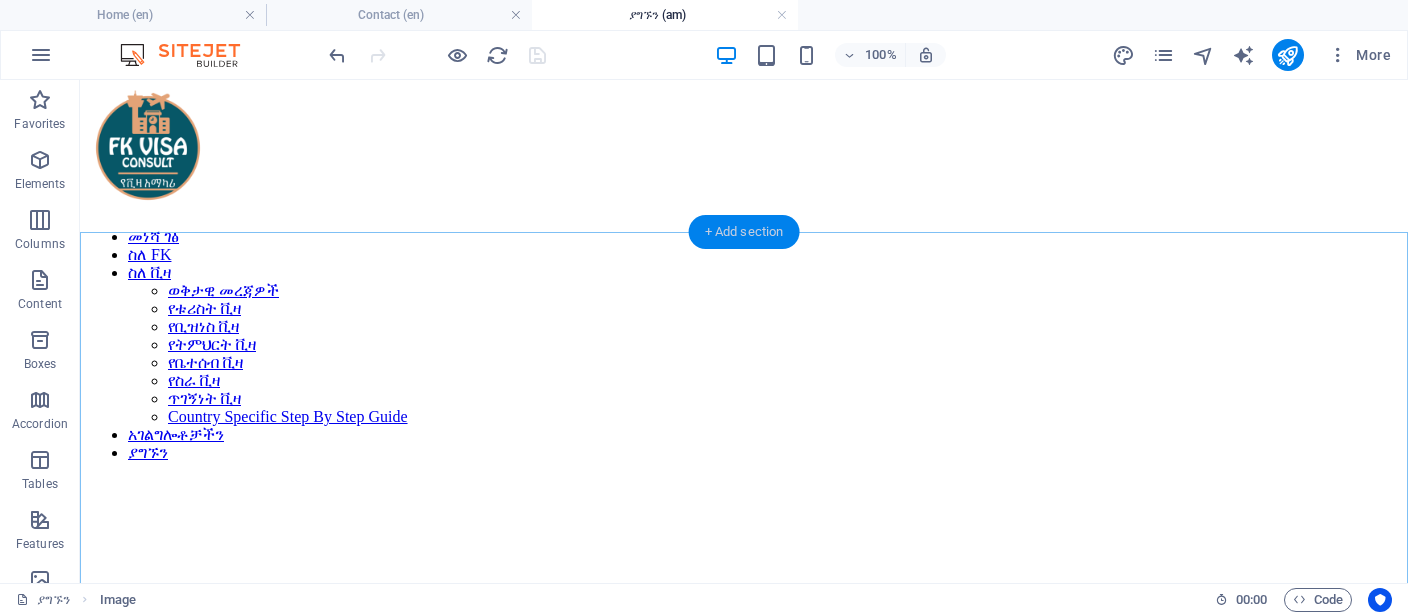 click on "+ Add section" at bounding box center [744, 232] 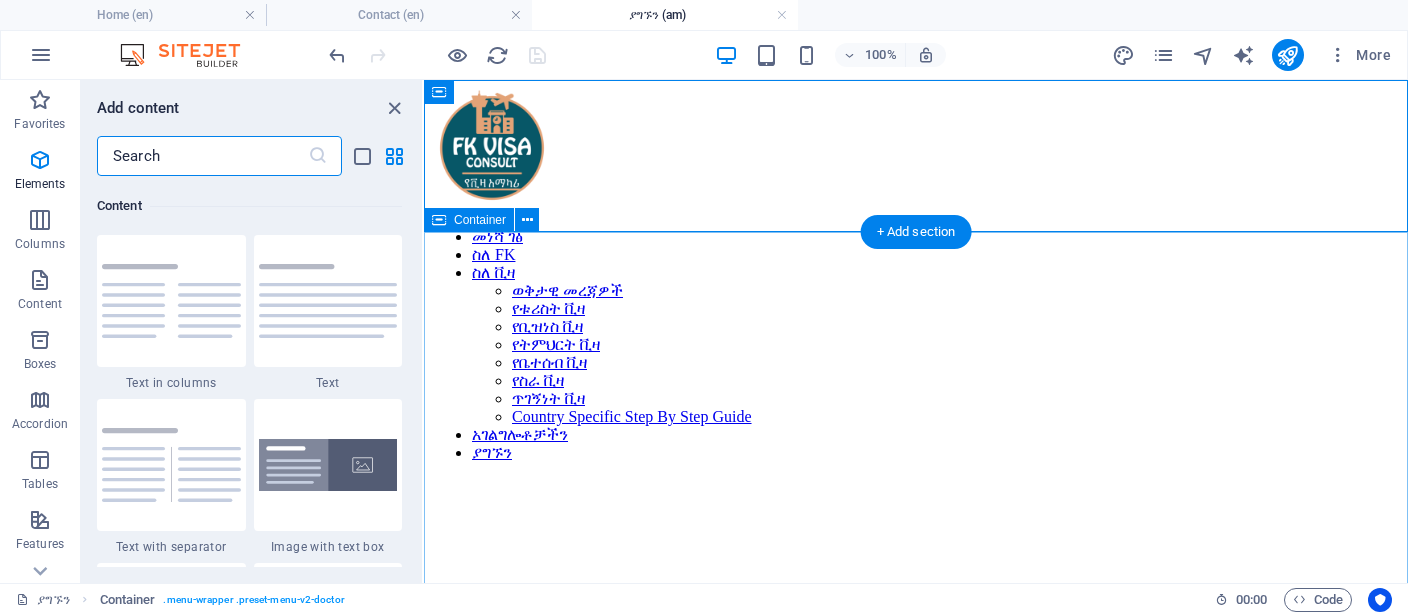 scroll, scrollTop: 3498, scrollLeft: 0, axis: vertical 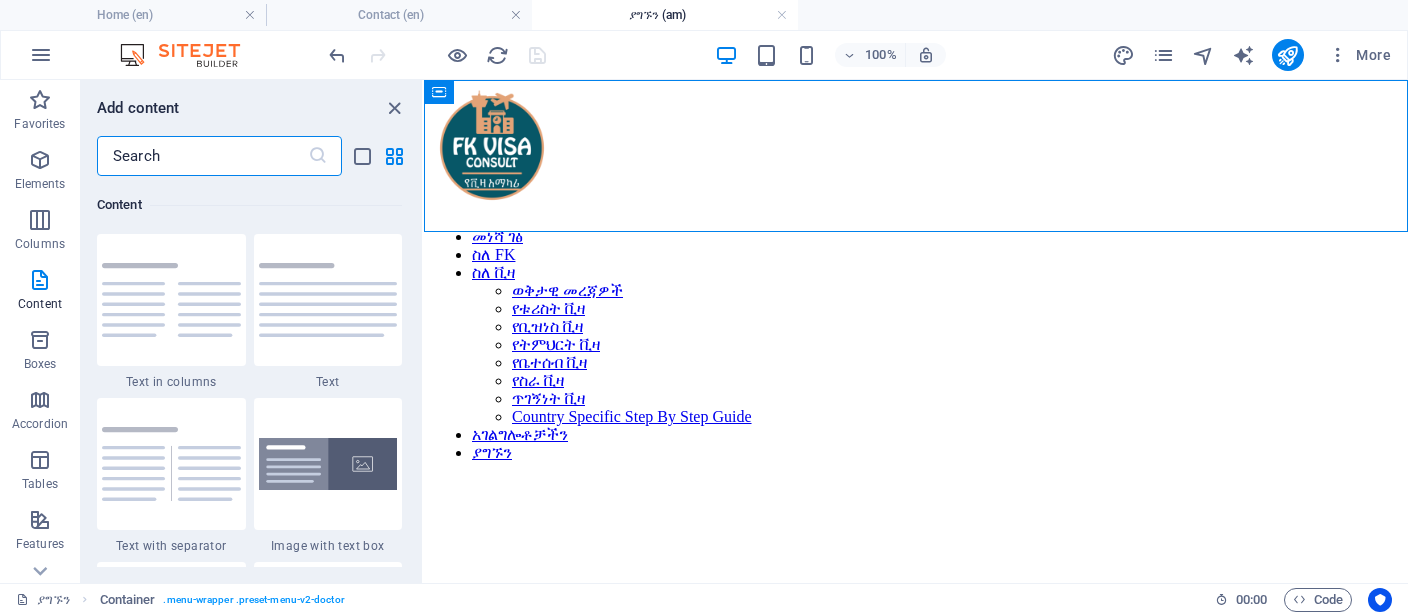 click at bounding box center [202, 156] 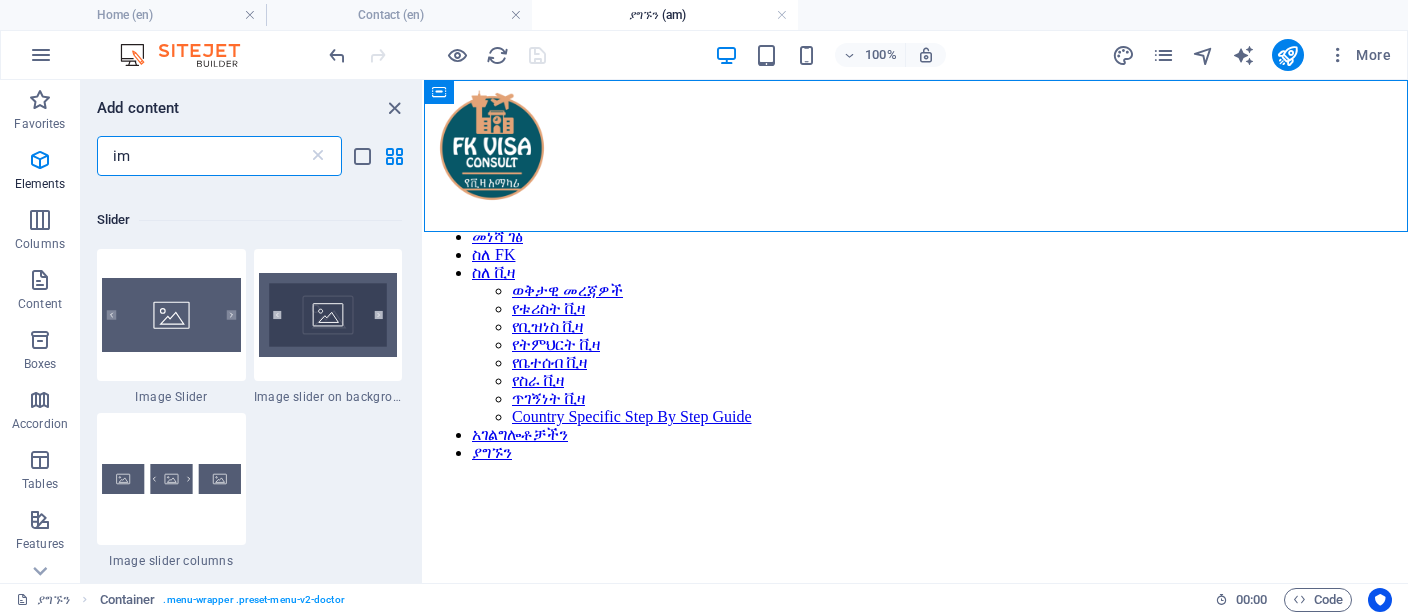 scroll, scrollTop: 0, scrollLeft: 0, axis: both 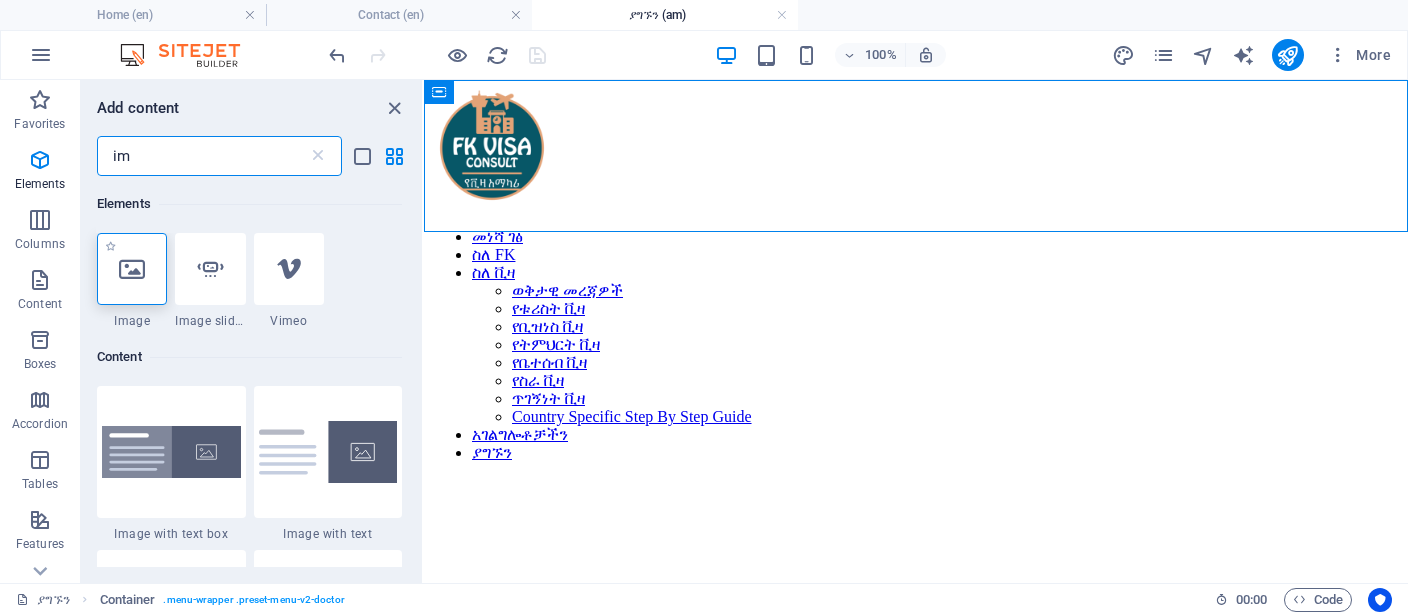 type on "im" 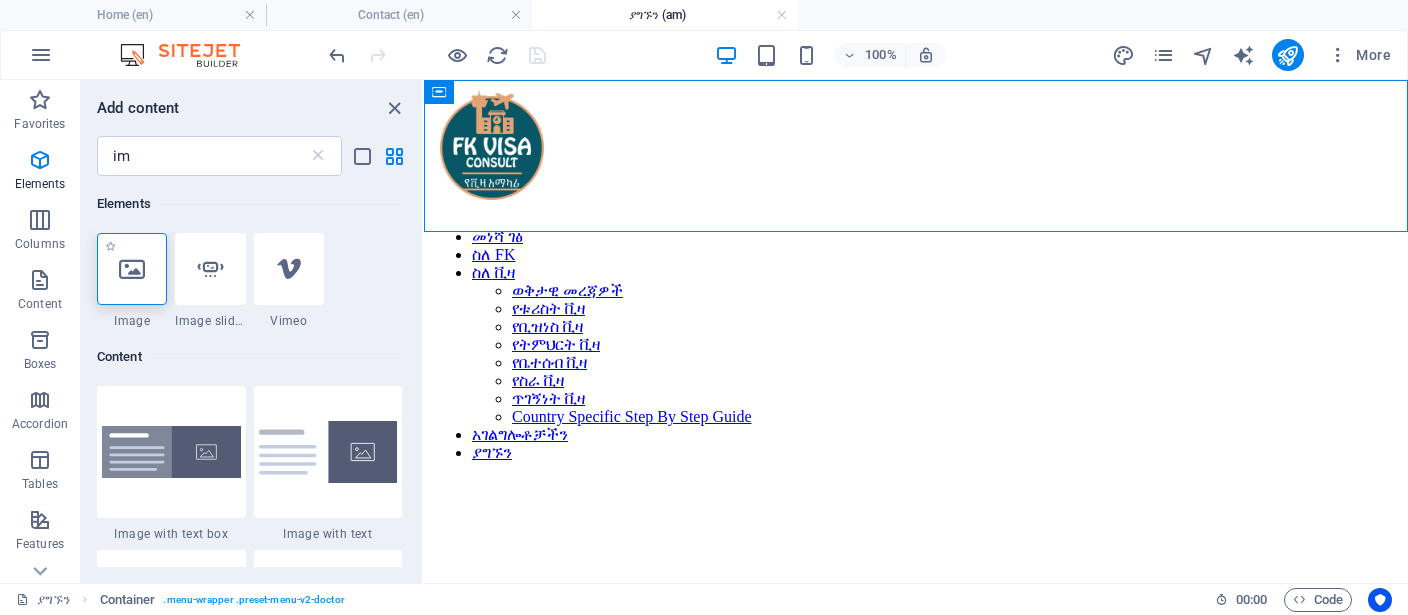 click at bounding box center [132, 269] 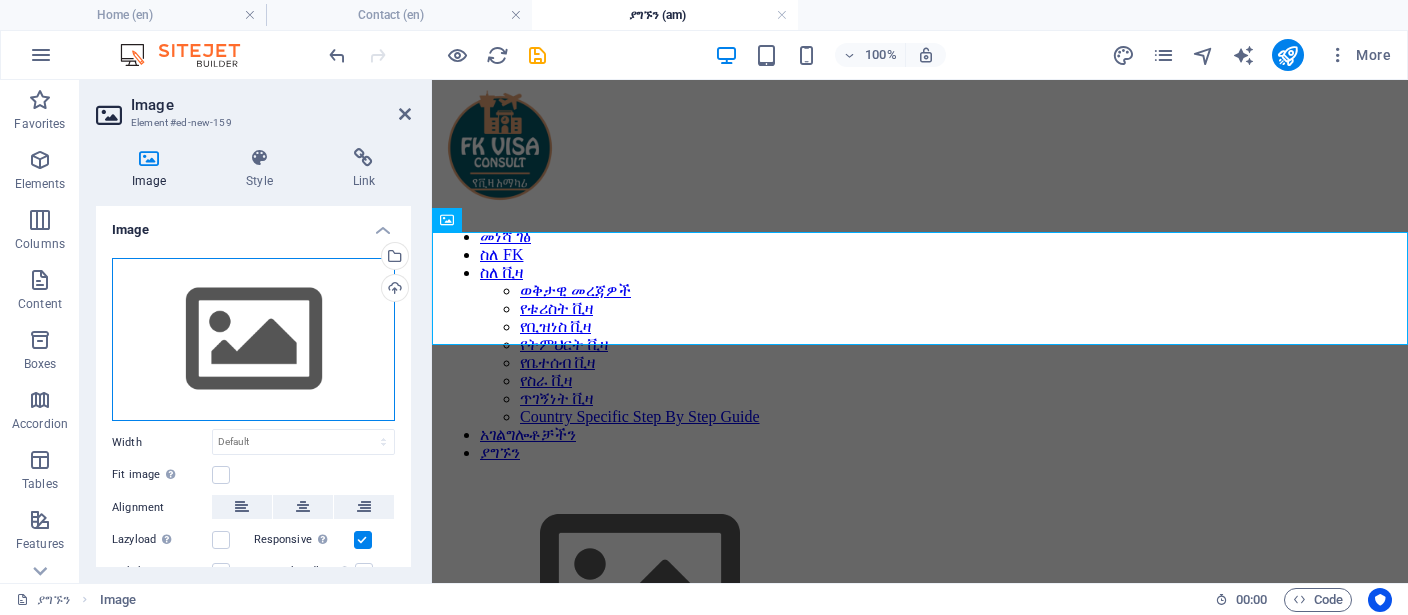 click on "Drag files here, click to choose files or select files from Files or our free stock photos & videos" at bounding box center (253, 340) 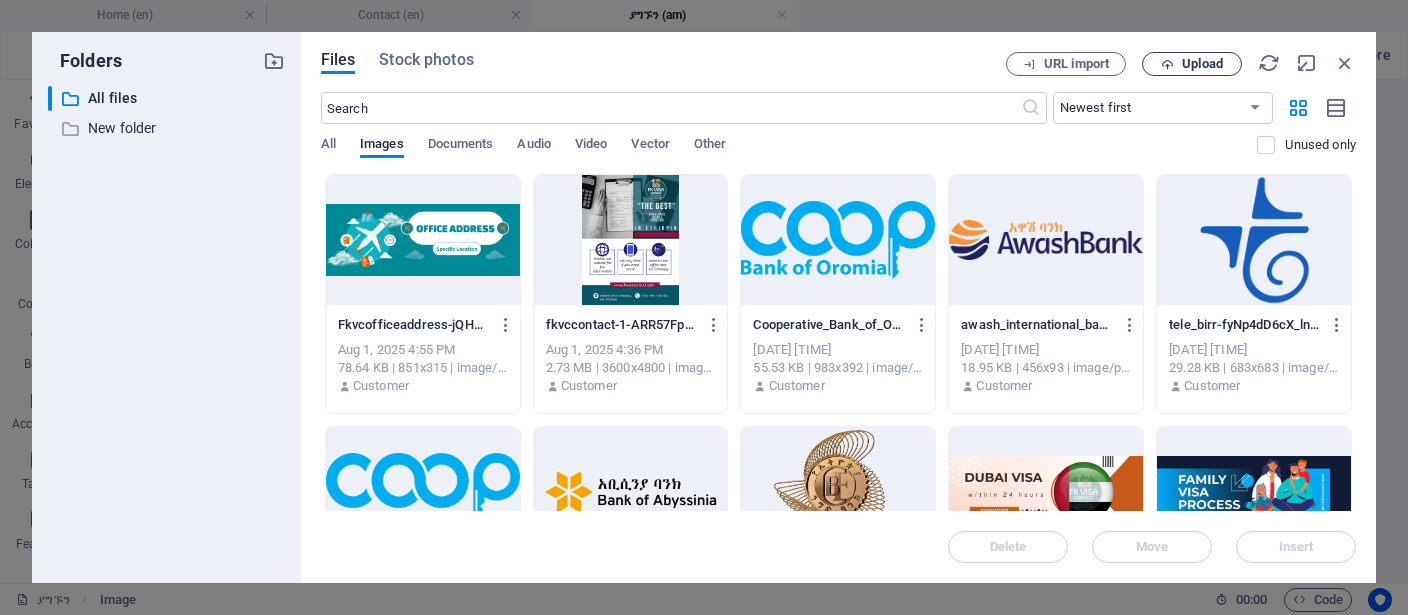 click on "Upload" at bounding box center [1192, 64] 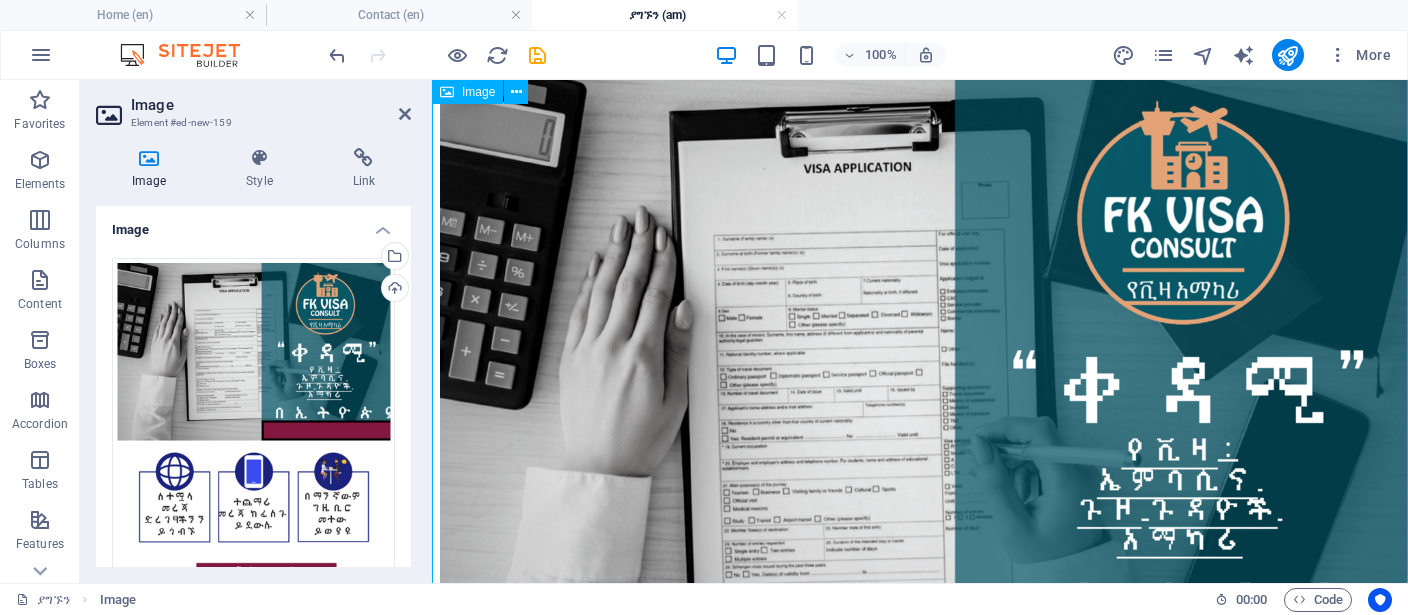 scroll, scrollTop: 422, scrollLeft: 0, axis: vertical 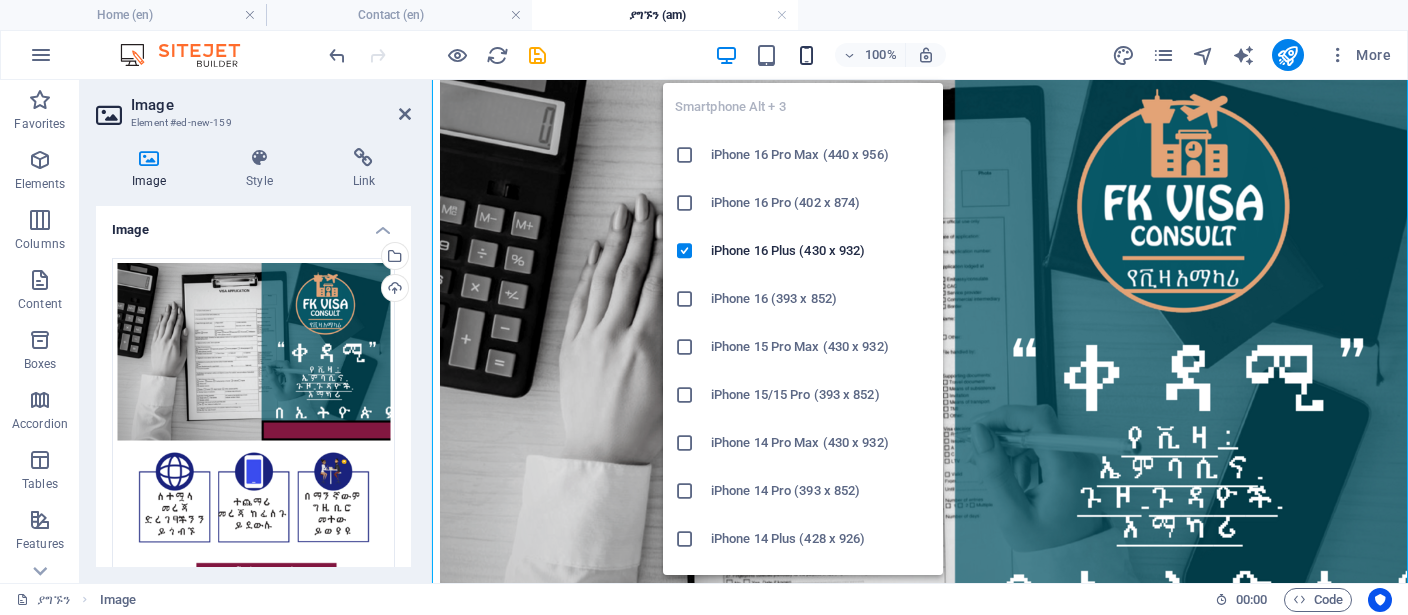 click at bounding box center (806, 55) 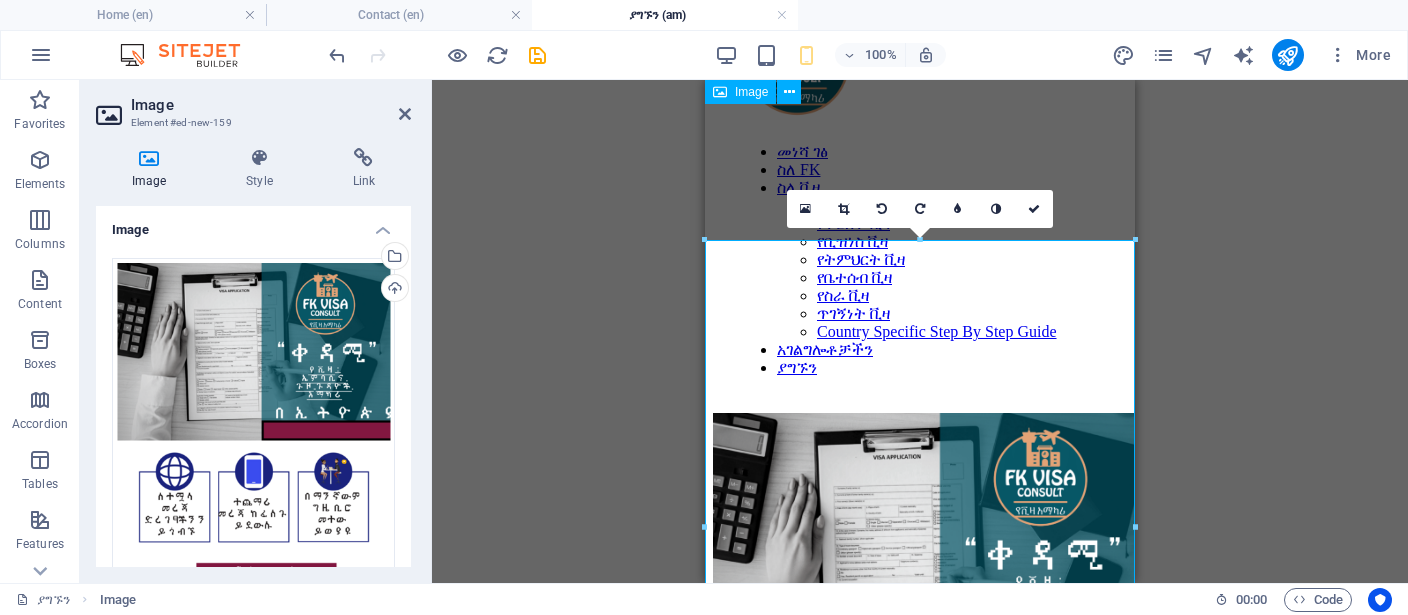 scroll, scrollTop: 0, scrollLeft: 0, axis: both 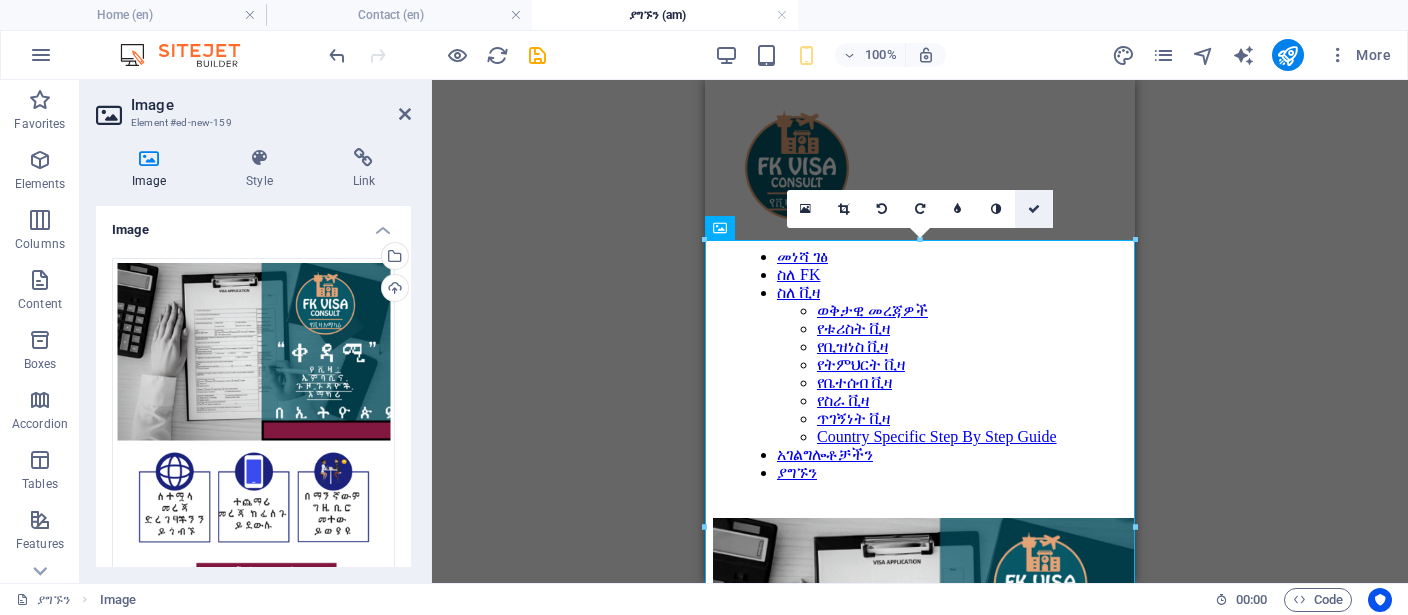 click at bounding box center [1034, 209] 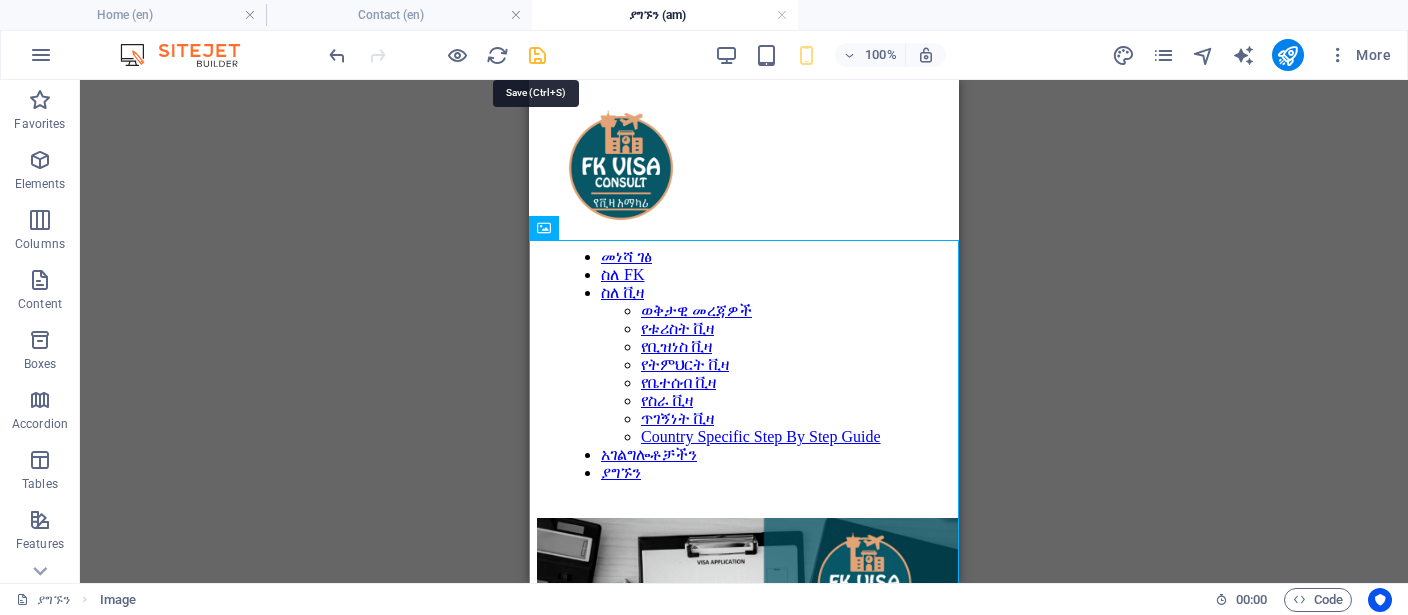 click at bounding box center (537, 55) 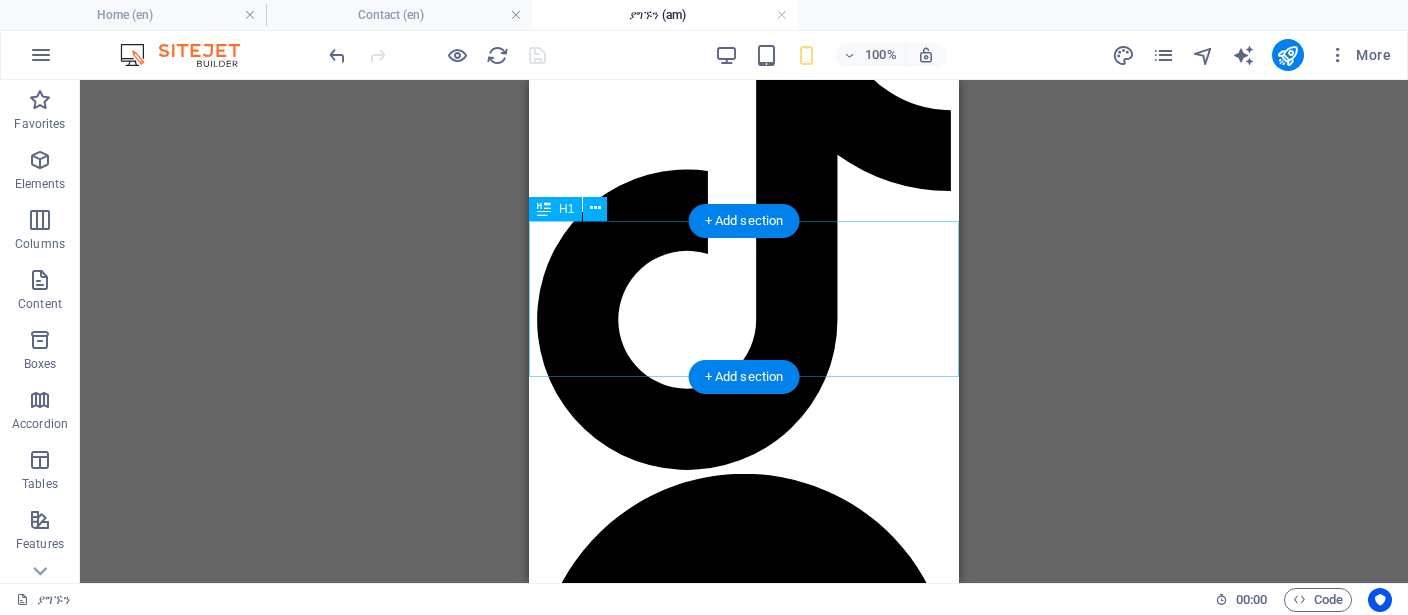 scroll, scrollTop: 1900, scrollLeft: 0, axis: vertical 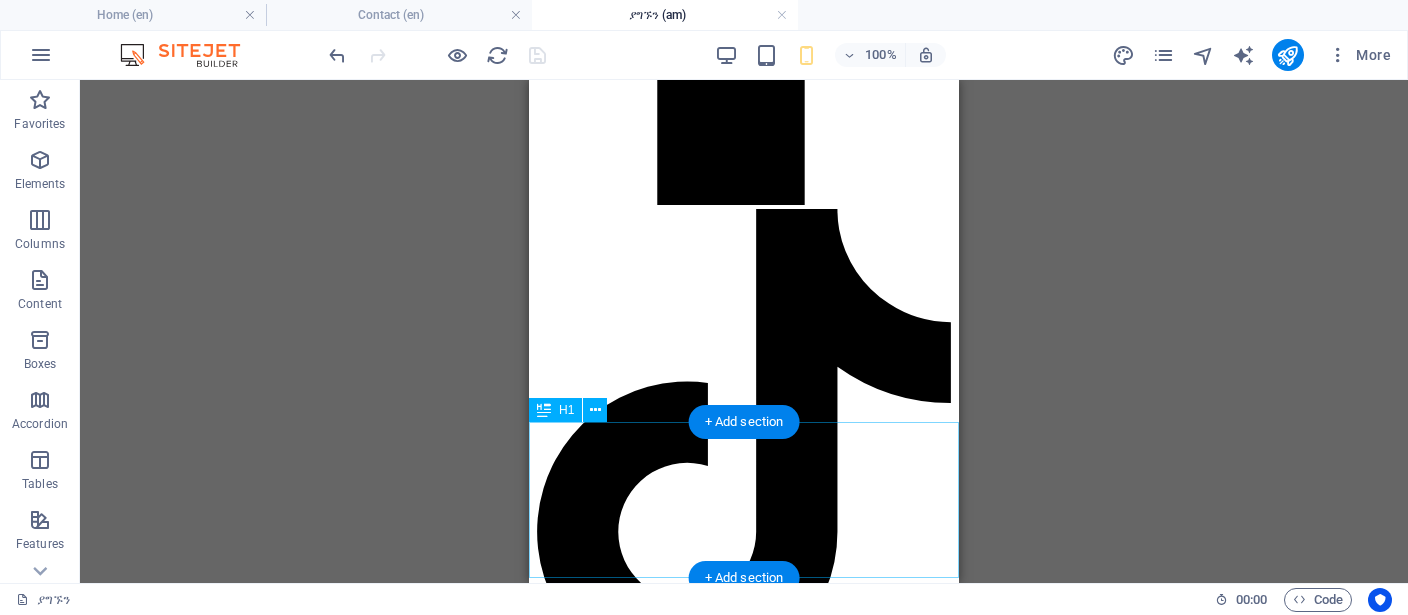 click on "ወይም ለነፃ የምክር አገልግሎት በቢሮዋችን ቀጠሮ ይያዙ" at bounding box center [744, 2906] 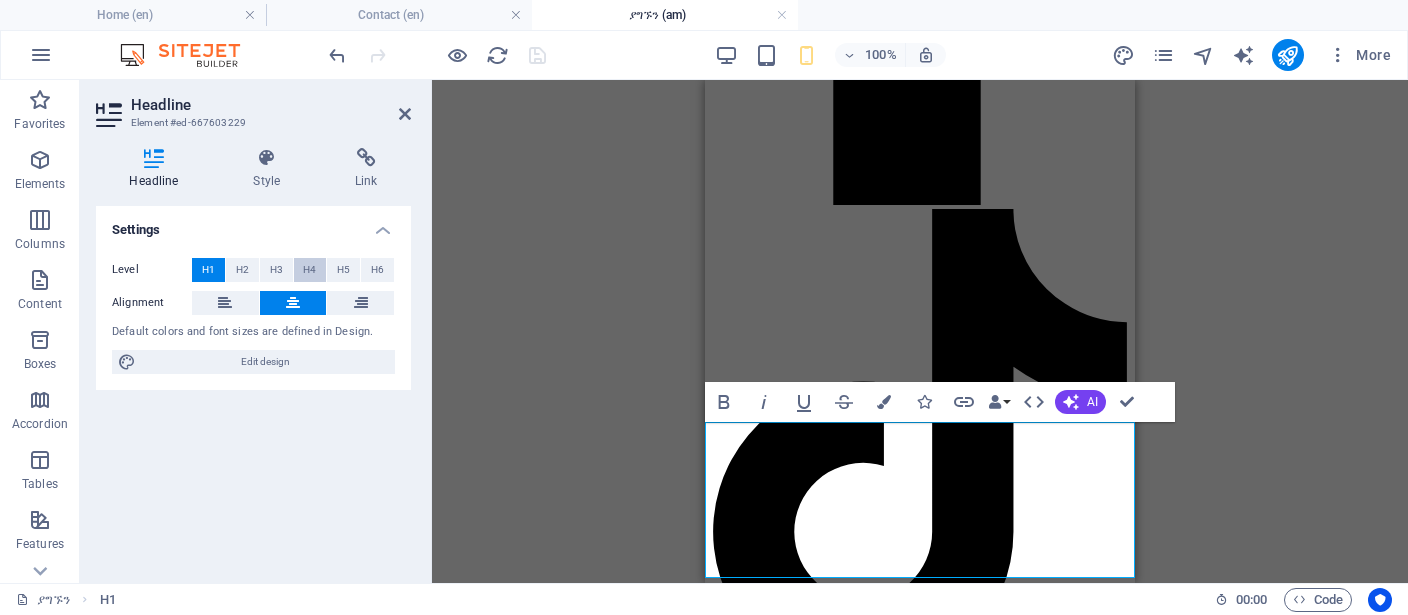 click on "H4" at bounding box center [309, 270] 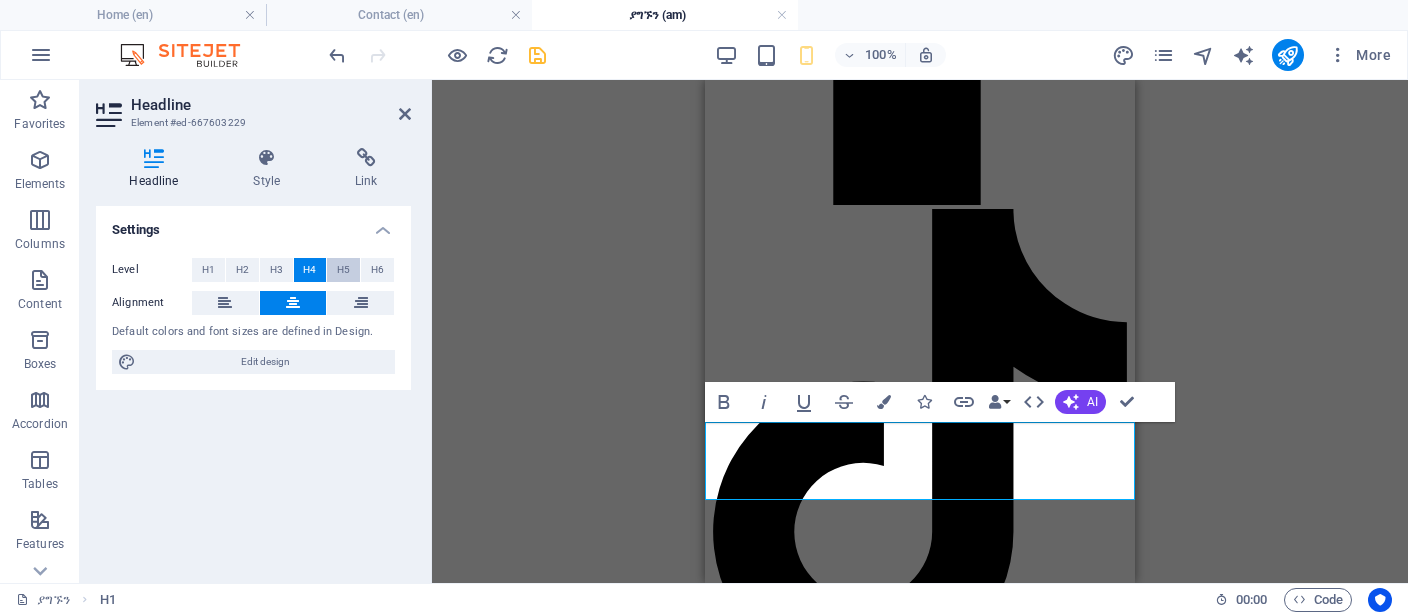 click on "H5" at bounding box center (343, 270) 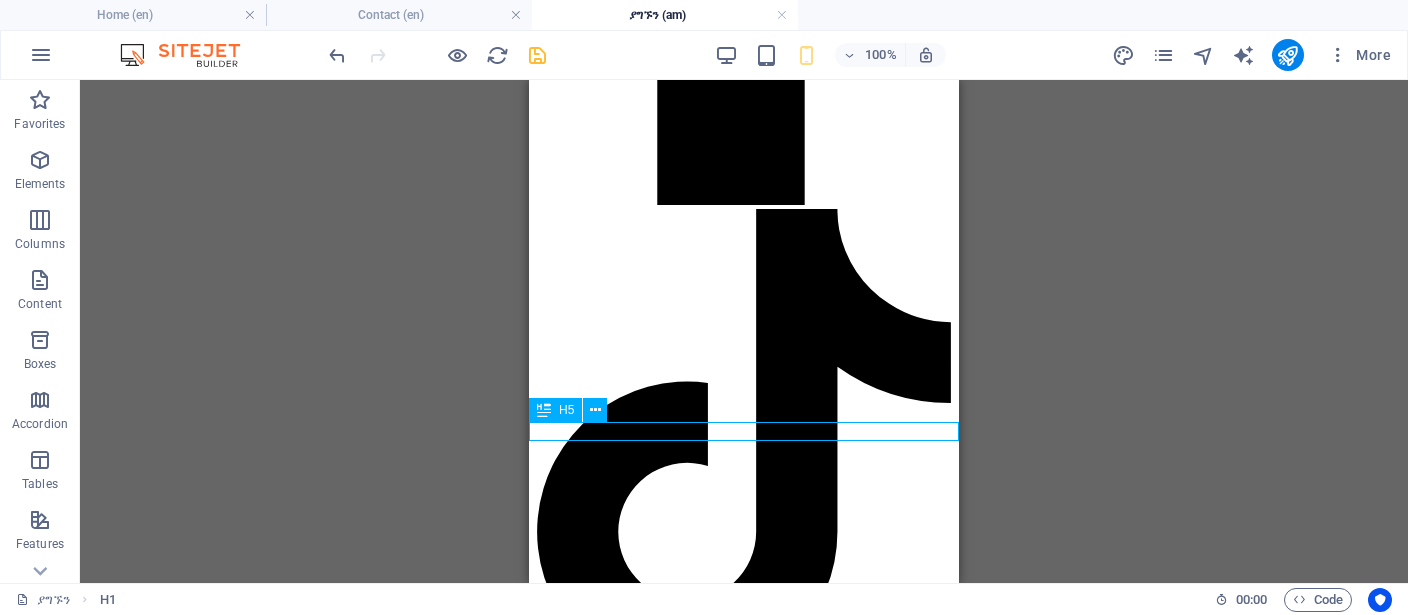 click on "ወይም ለነፃ የምክር አገልግሎት በቢሮዋችን ቀጠሮ ይያዙ" at bounding box center [744, 2877] 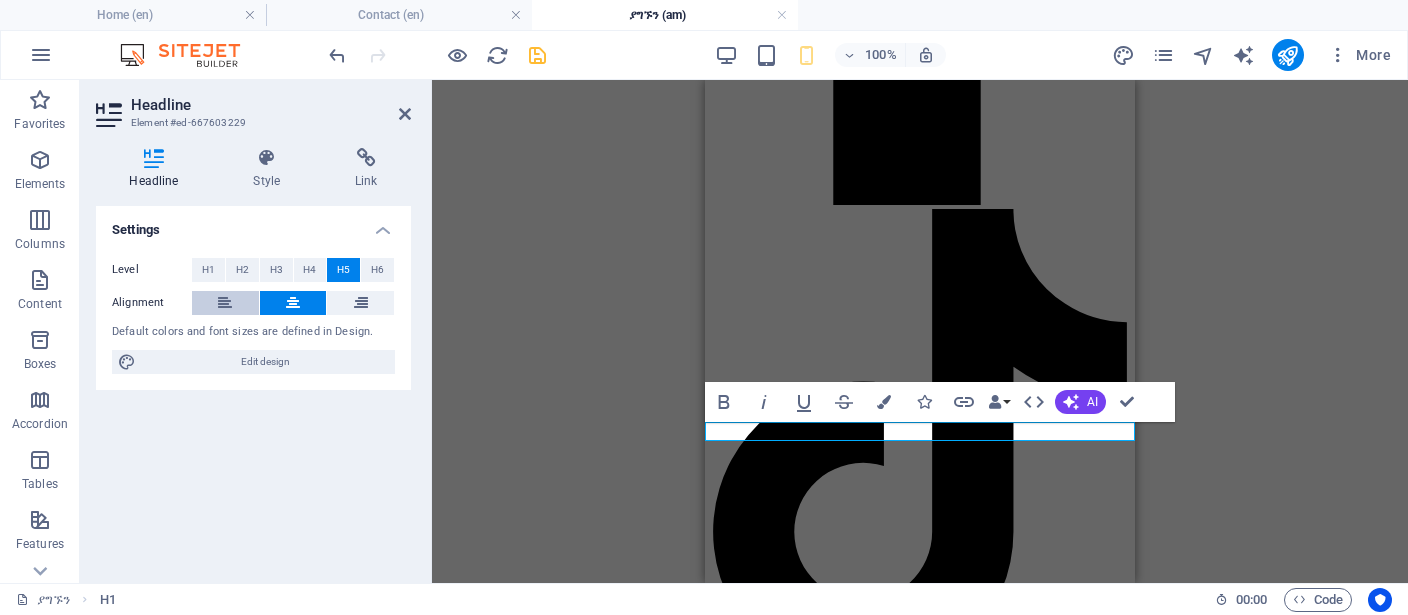 click at bounding box center [225, 303] 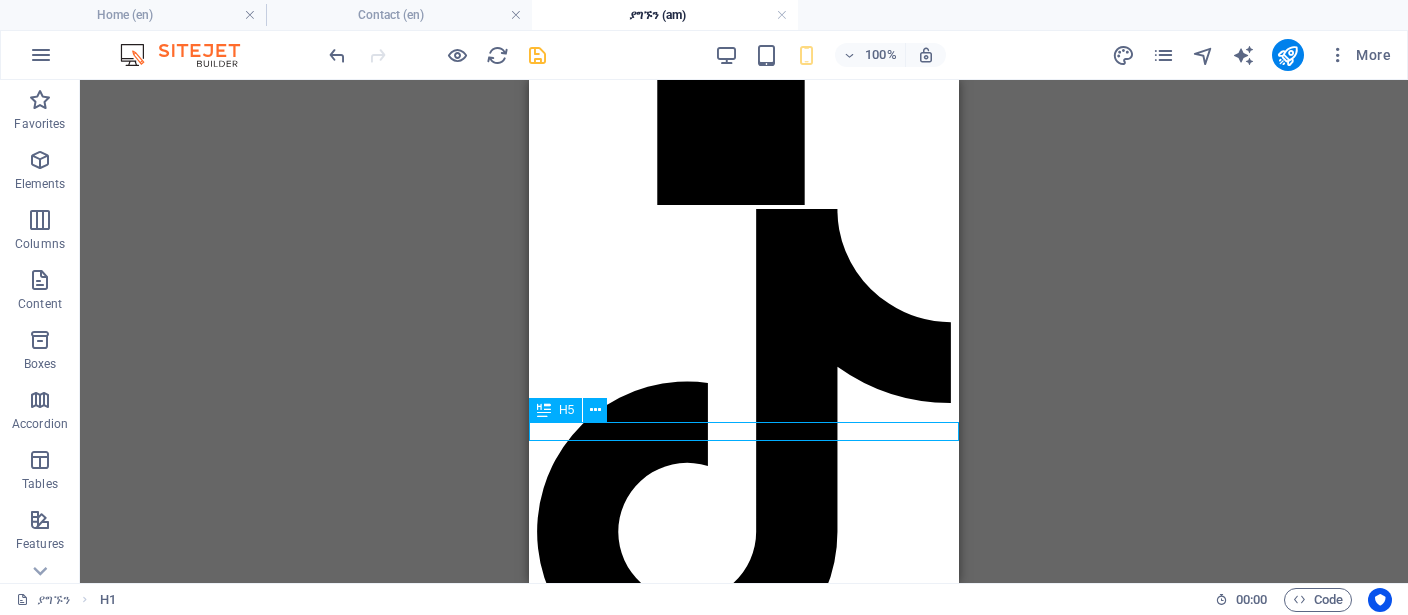 click on "ወይም ለነፃ የምክር አገልግሎት በቢሮዋችን ቀጠሮ ይያዙ" at bounding box center [744, 2877] 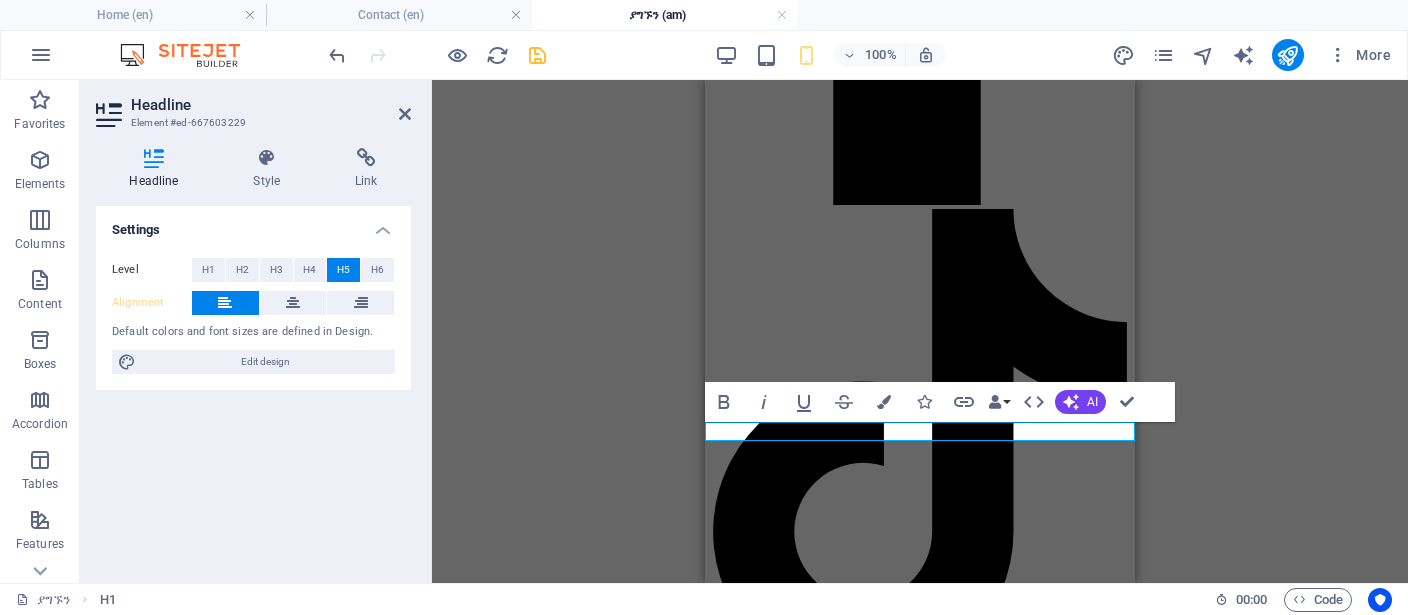 click on "ወይም ለነፃ የምክር አገልግሎት በቢሮዋችን ቀጠሮ ይያዙ" at bounding box center (920, 2877) 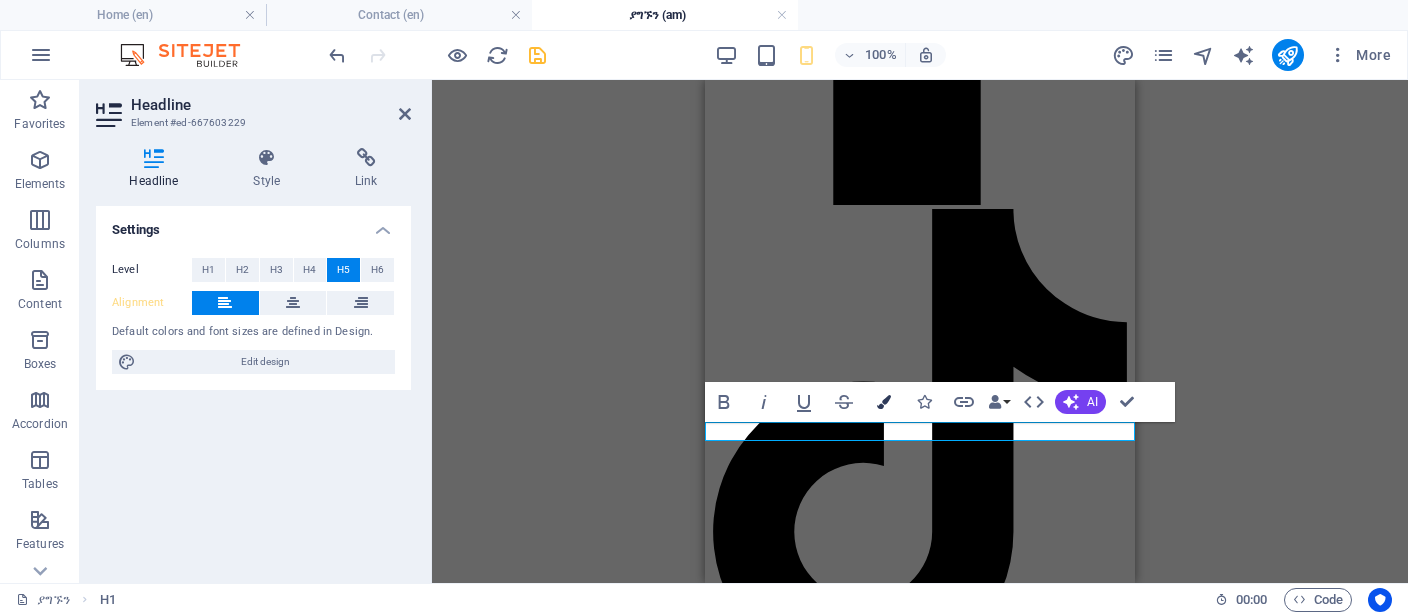 click at bounding box center (884, 402) 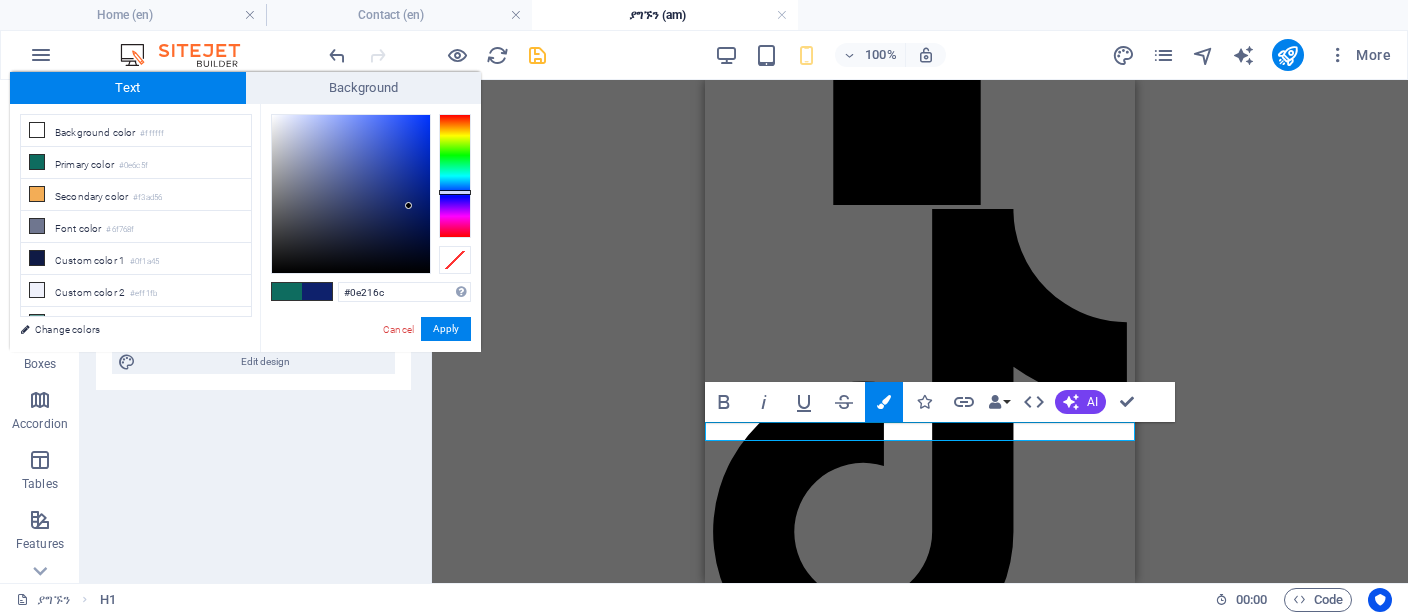 drag, startPoint x: 456, startPoint y: 192, endPoint x: 444, endPoint y: 155, distance: 38.8973 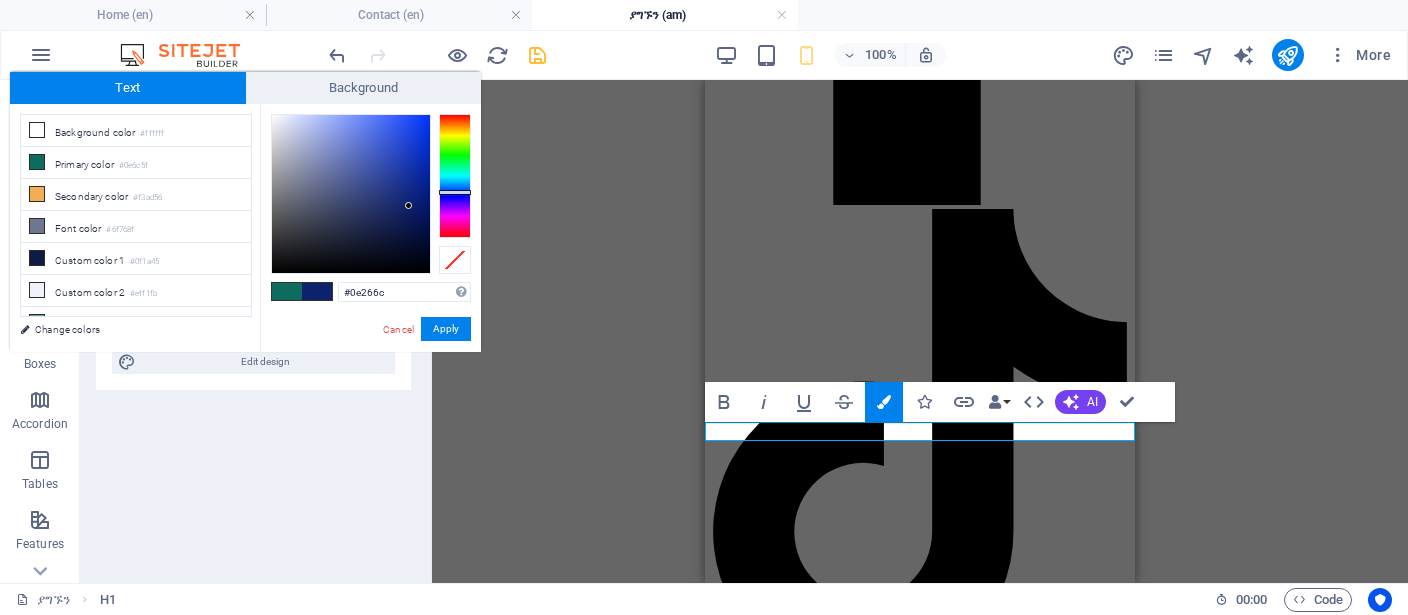 click at bounding box center [455, 176] 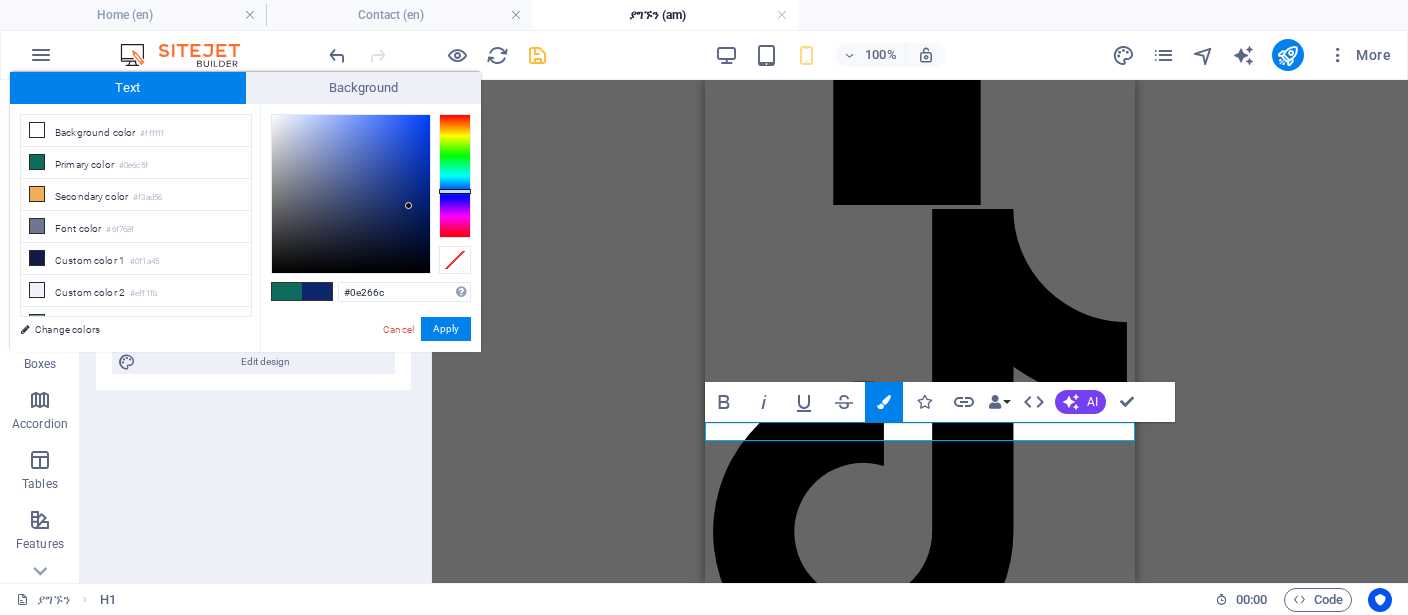 type on "#104af8" 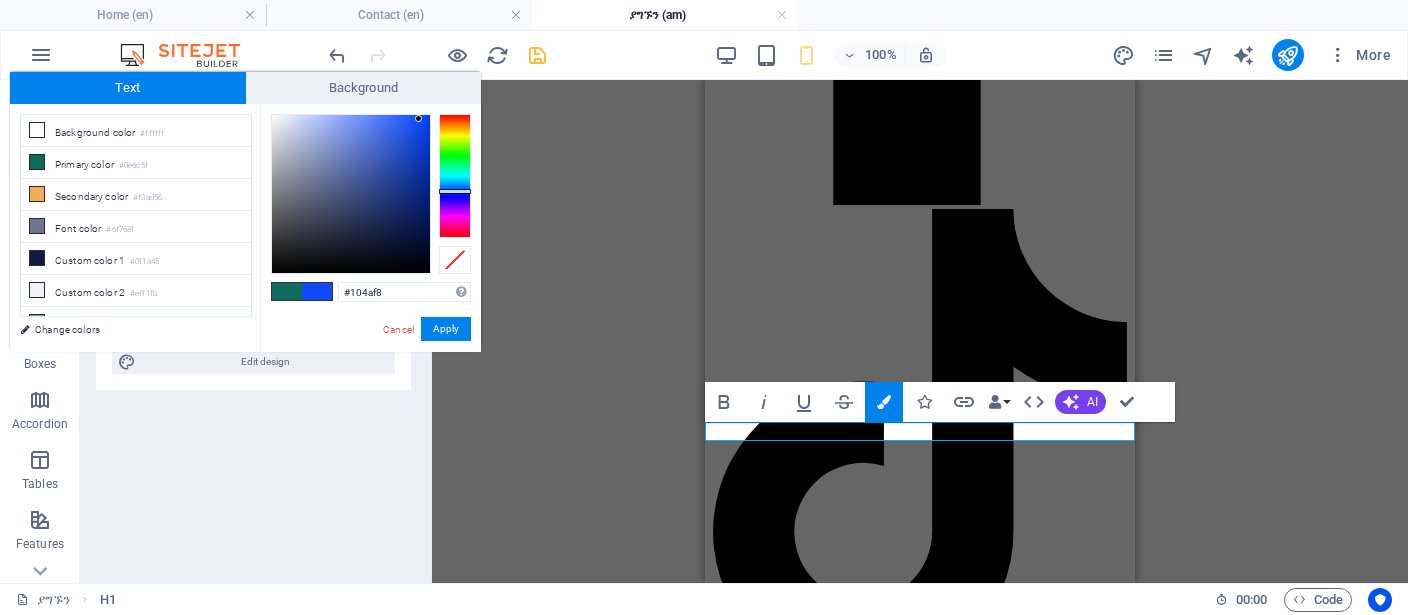 click at bounding box center (351, 194) 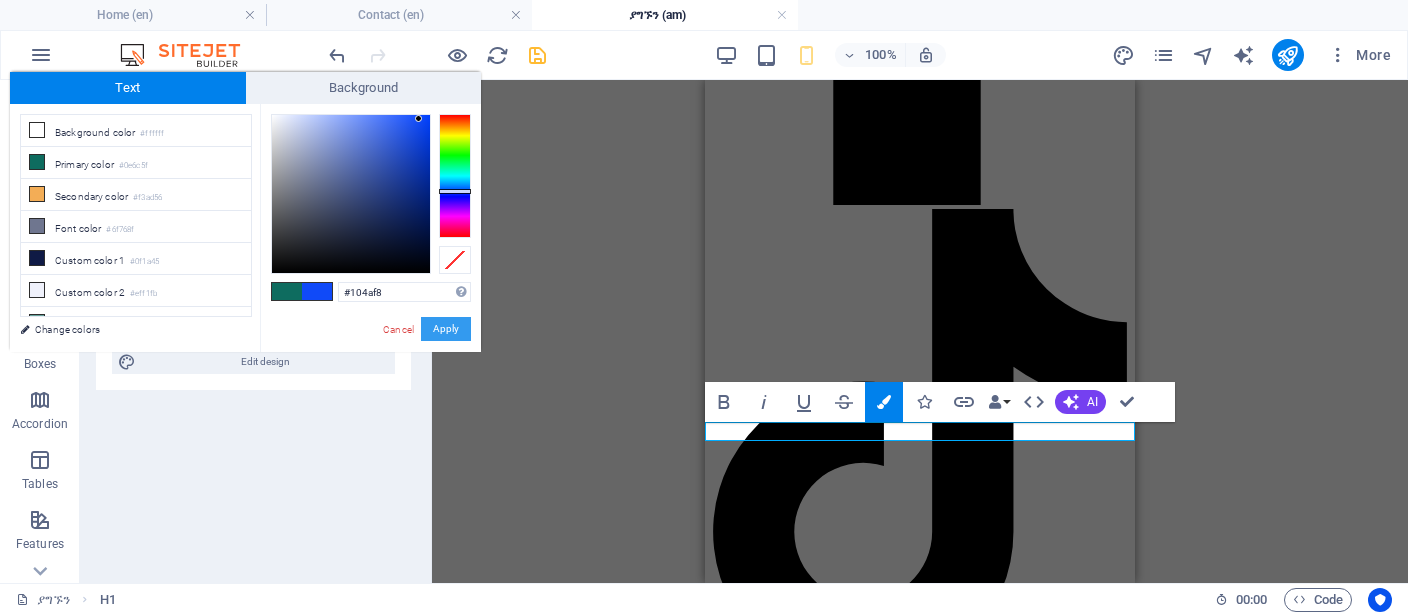 click on "Apply" at bounding box center [446, 329] 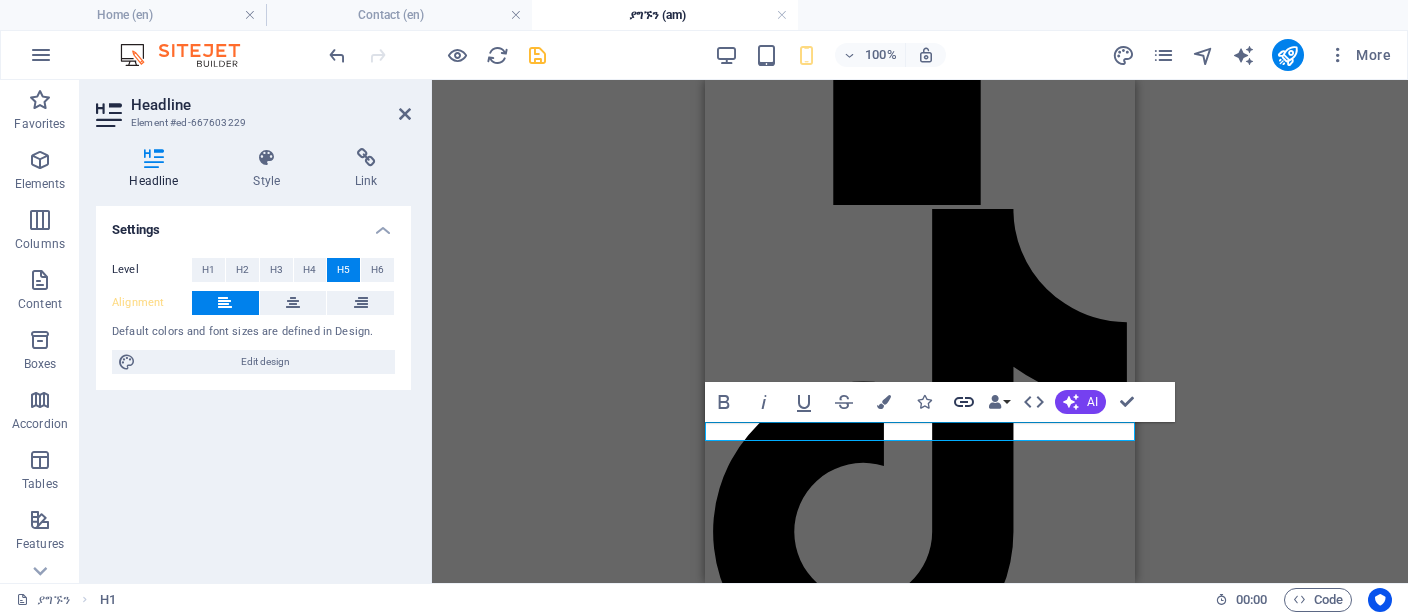 click 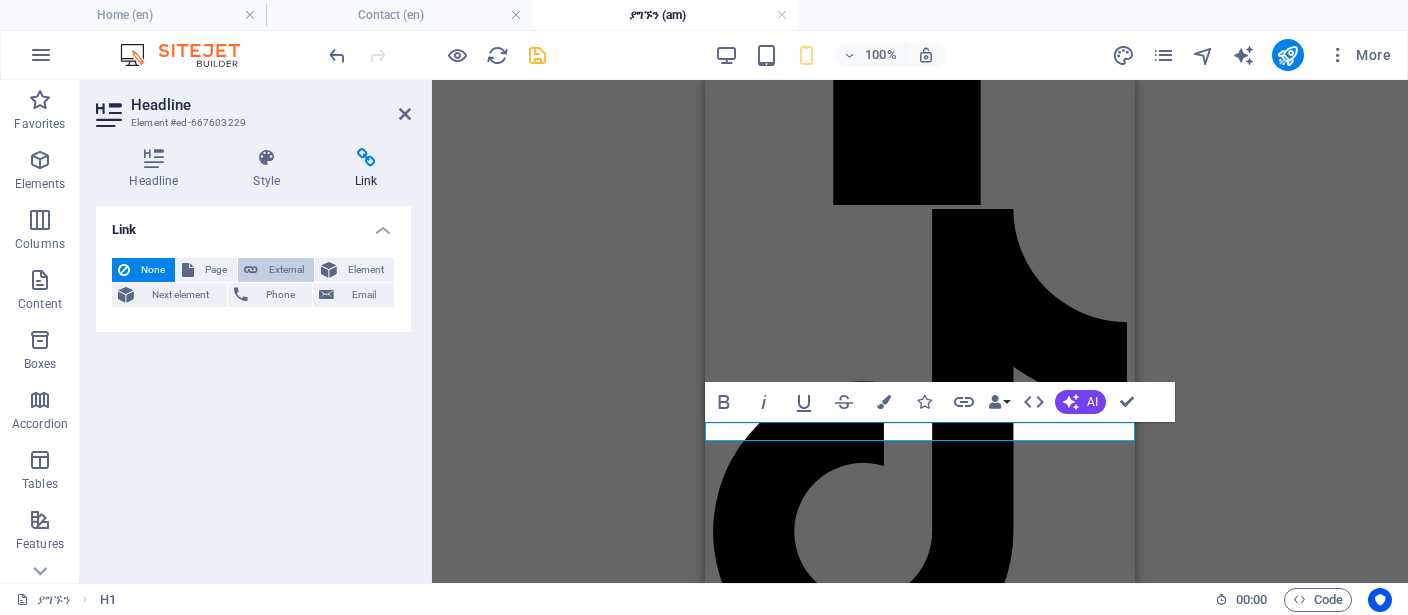 click on "External" at bounding box center (286, 270) 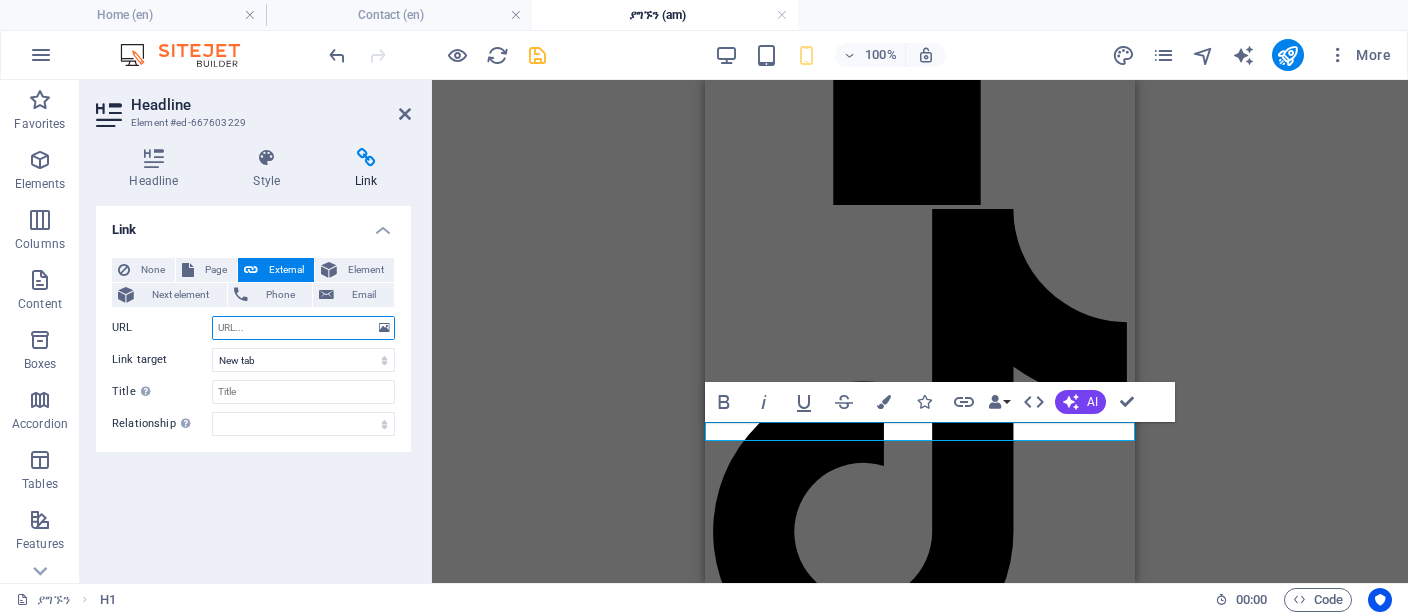 click on "URL" at bounding box center [303, 328] 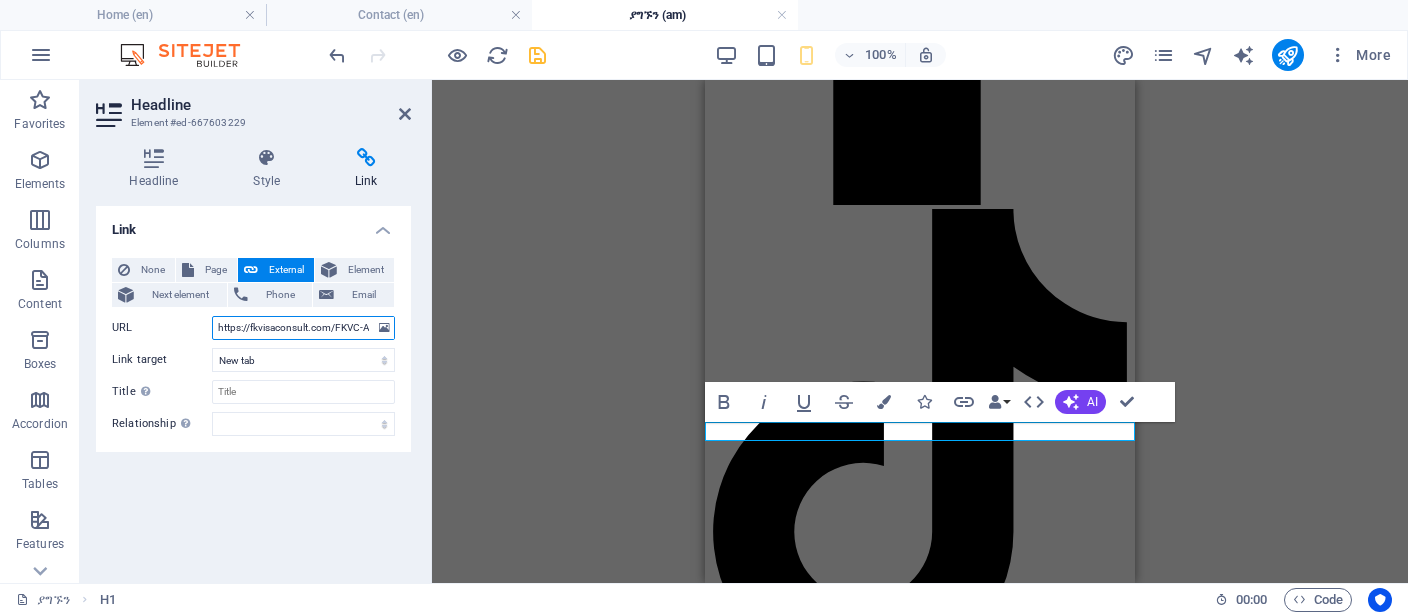 scroll, scrollTop: 0, scrollLeft: 143, axis: horizontal 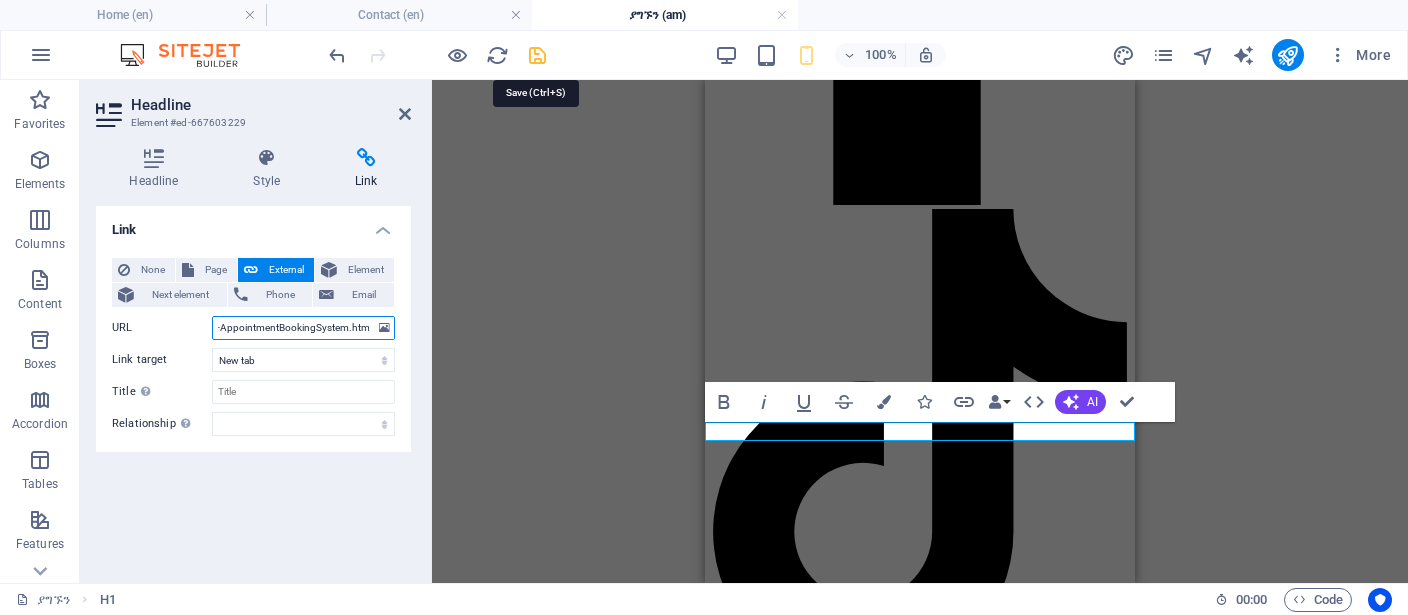 type on "https://fkvisaconsult.com/FKVC-AppointmentBookingSystem.html" 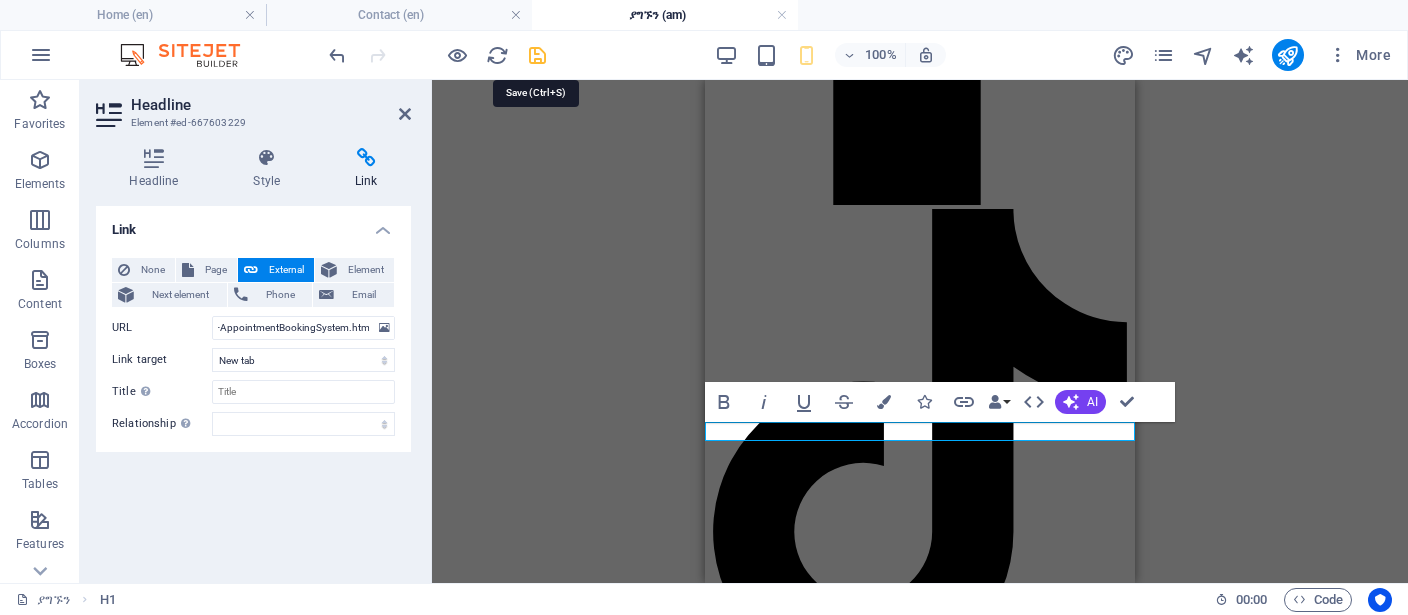 click at bounding box center [537, 55] 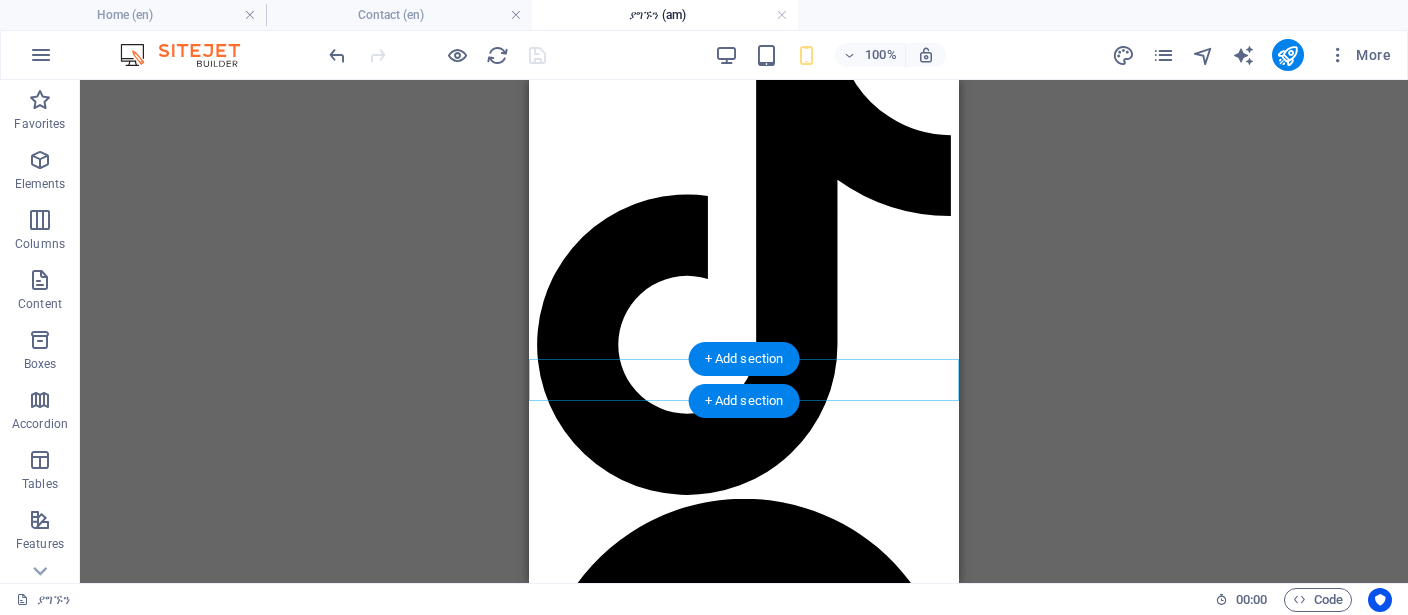 scroll, scrollTop: 2006, scrollLeft: 0, axis: vertical 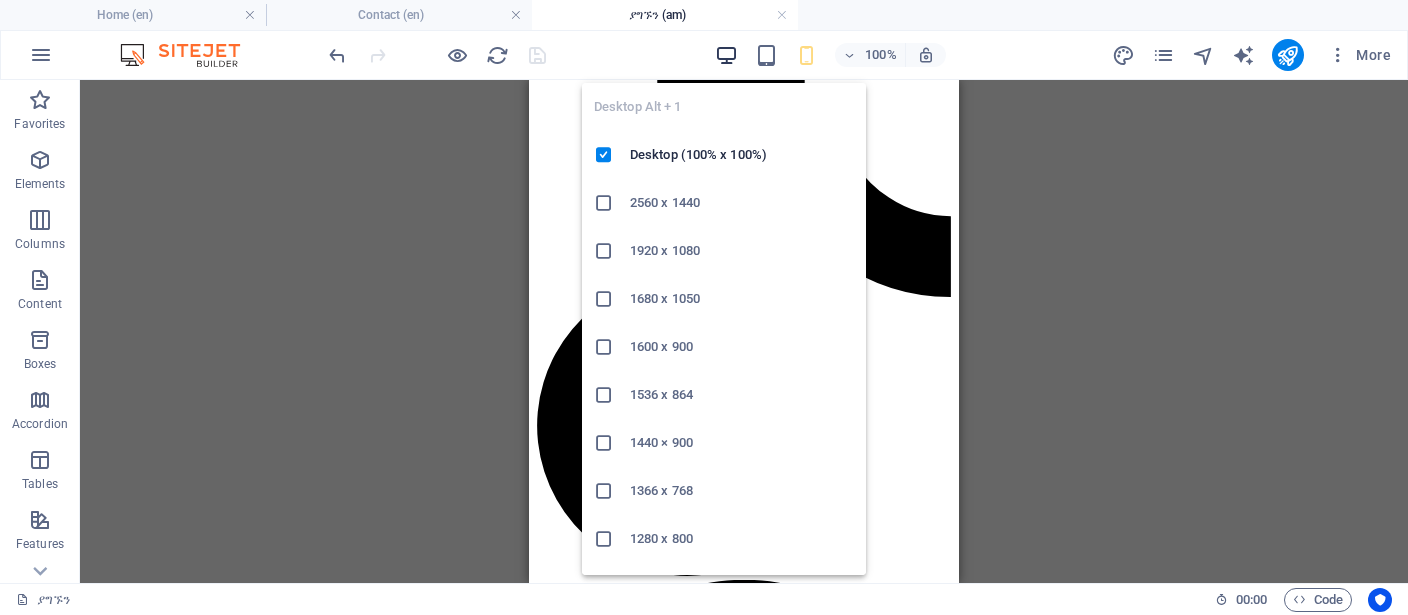 click at bounding box center (726, 55) 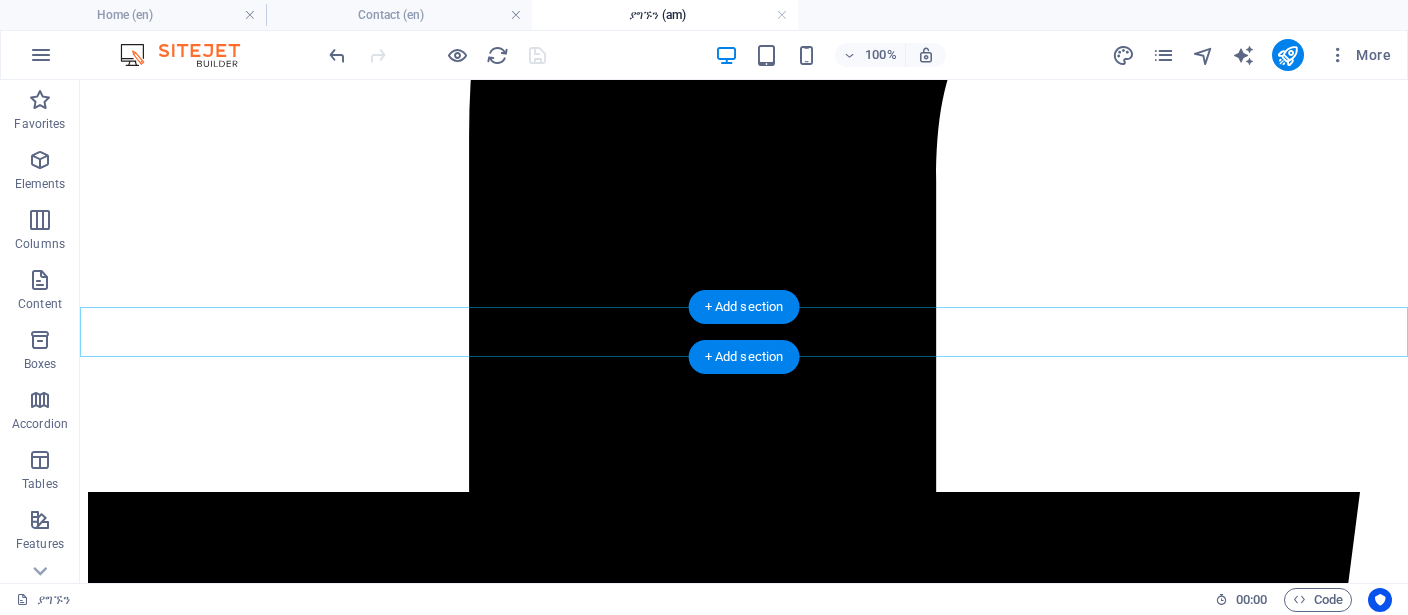 scroll, scrollTop: 2974, scrollLeft: 0, axis: vertical 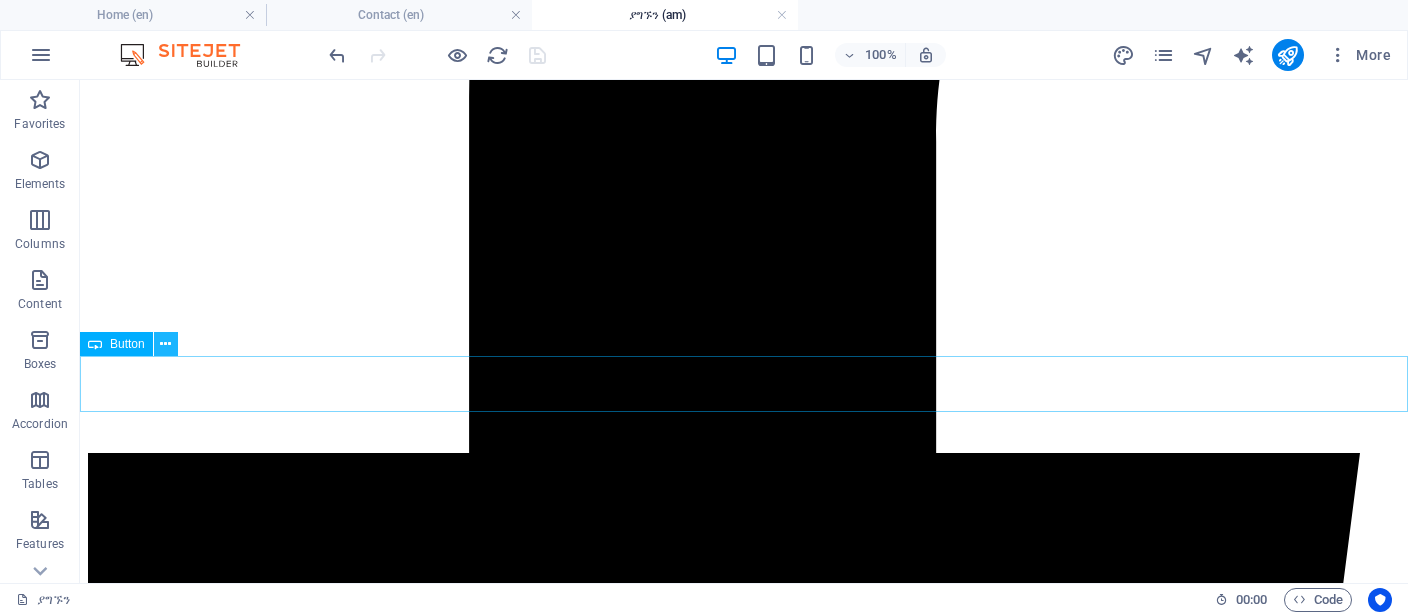 click at bounding box center (165, 344) 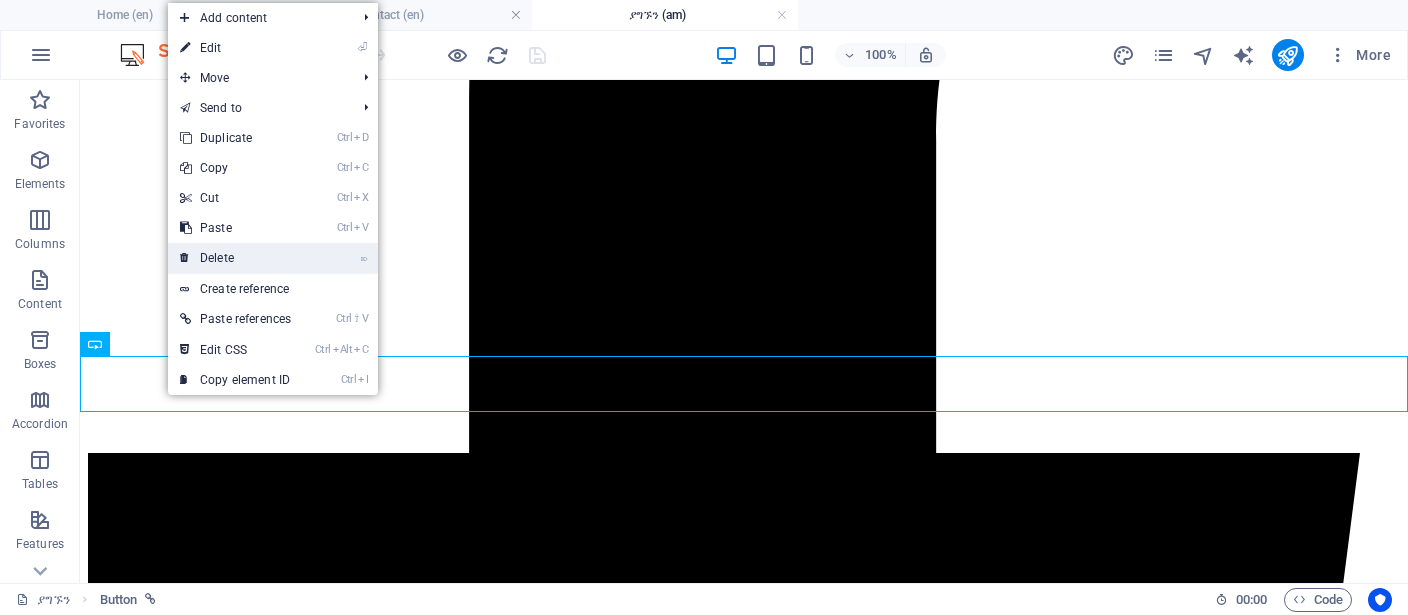 click on "⌦  Delete" at bounding box center (235, 258) 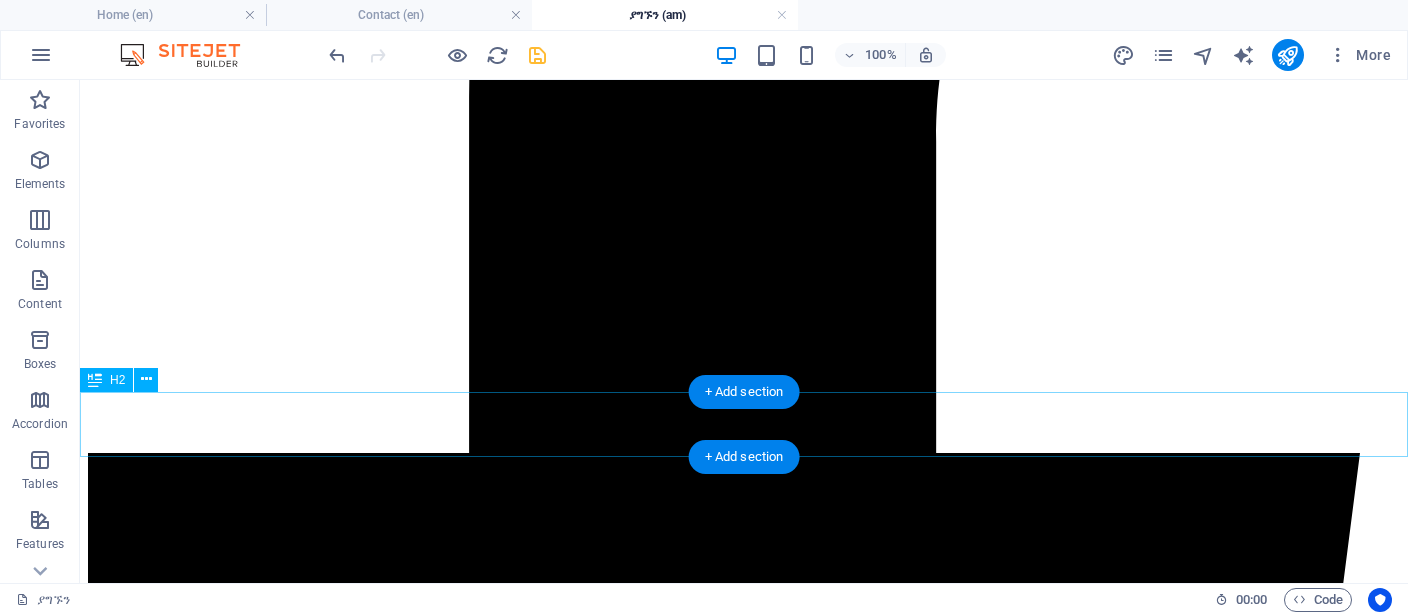 scroll, scrollTop: 3080, scrollLeft: 0, axis: vertical 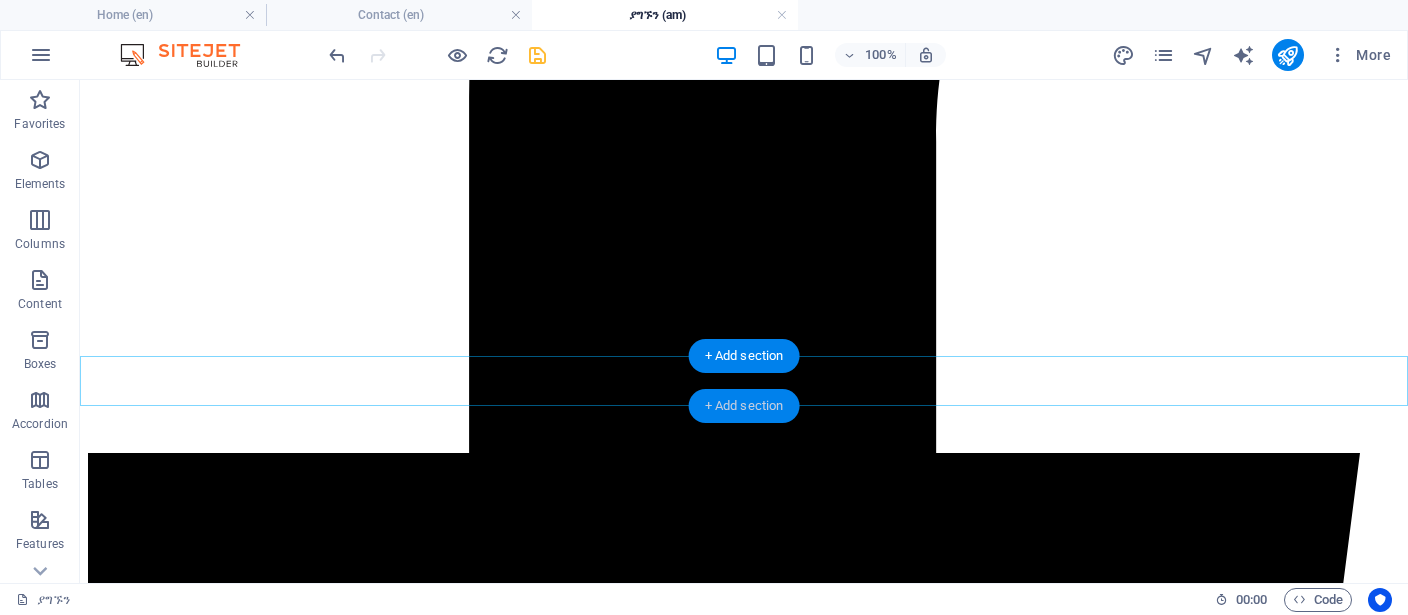 click on "+ Add section" at bounding box center (744, 406) 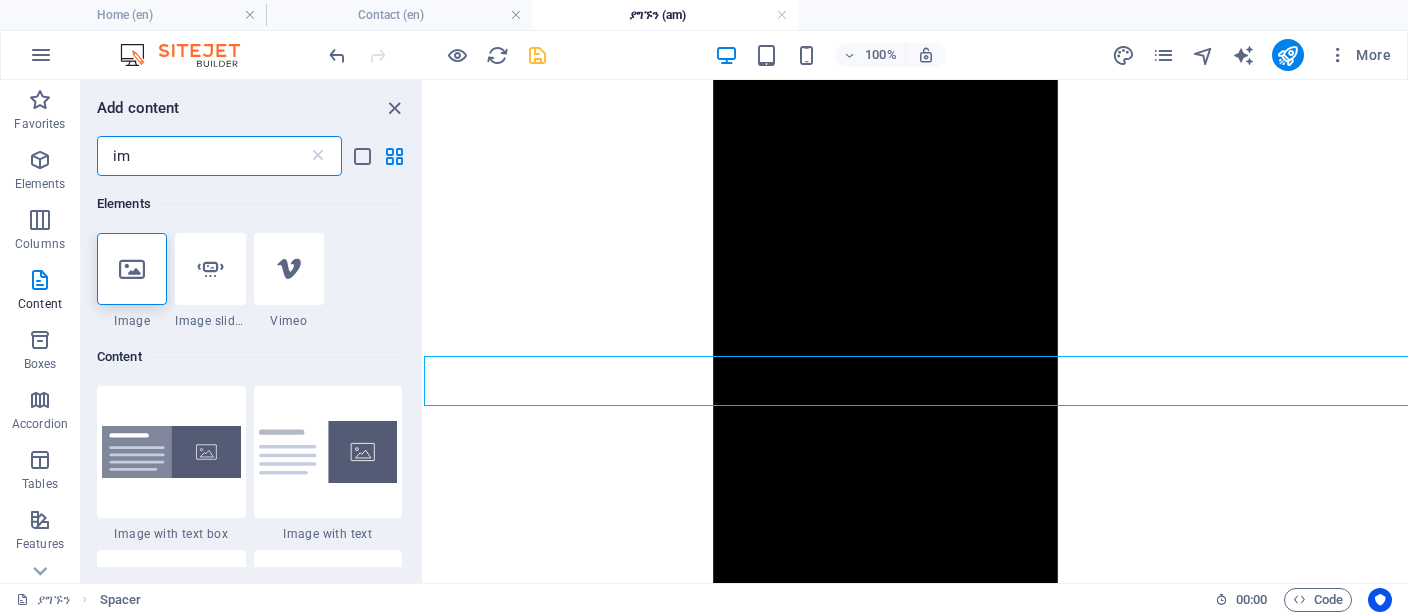 scroll, scrollTop: 2516, scrollLeft: 0, axis: vertical 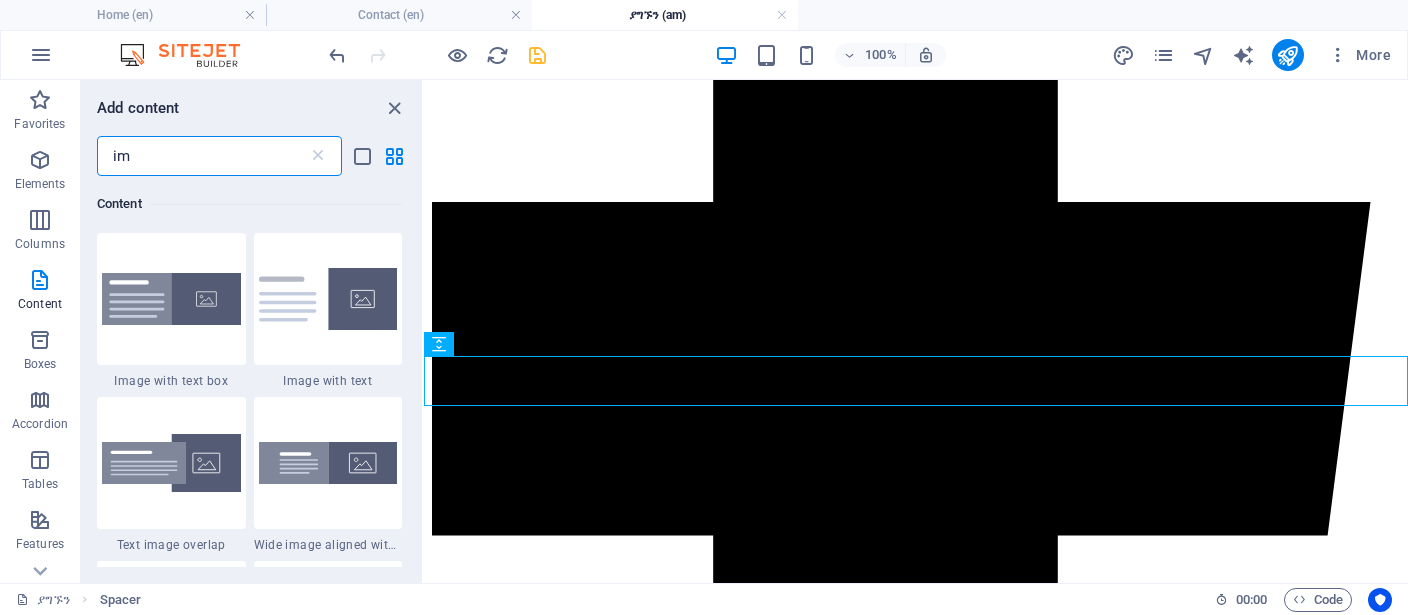 click on "im" at bounding box center [202, 156] 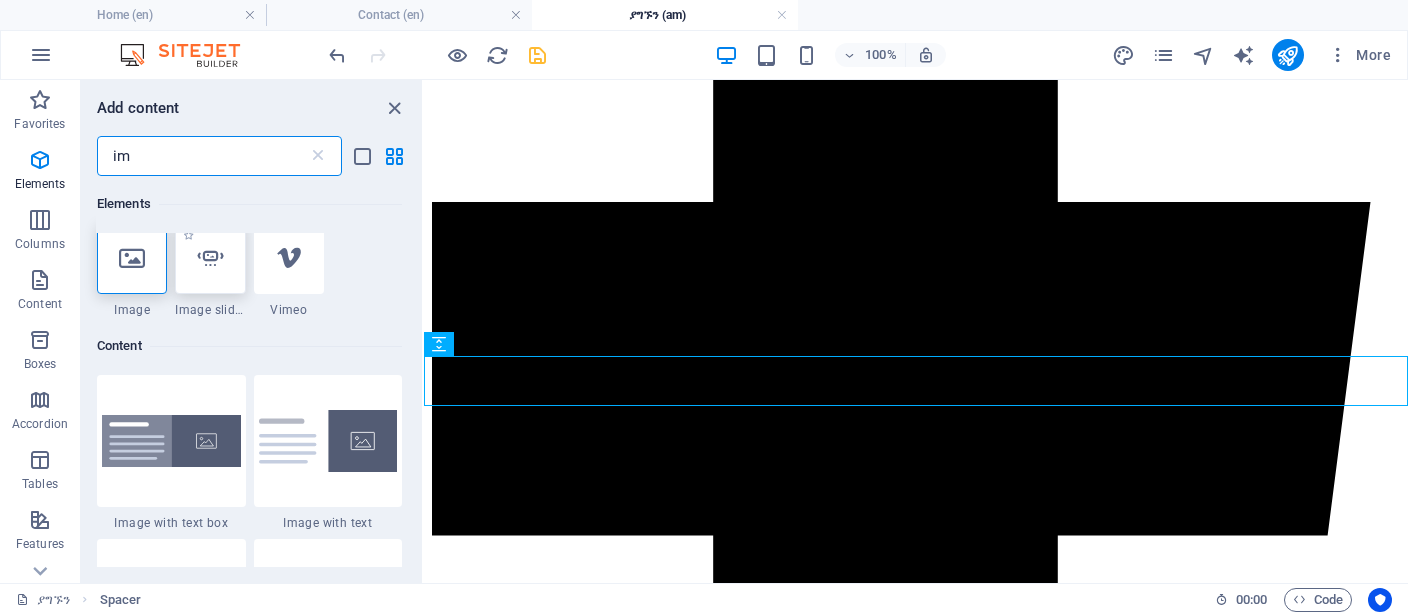scroll, scrollTop: 0, scrollLeft: 0, axis: both 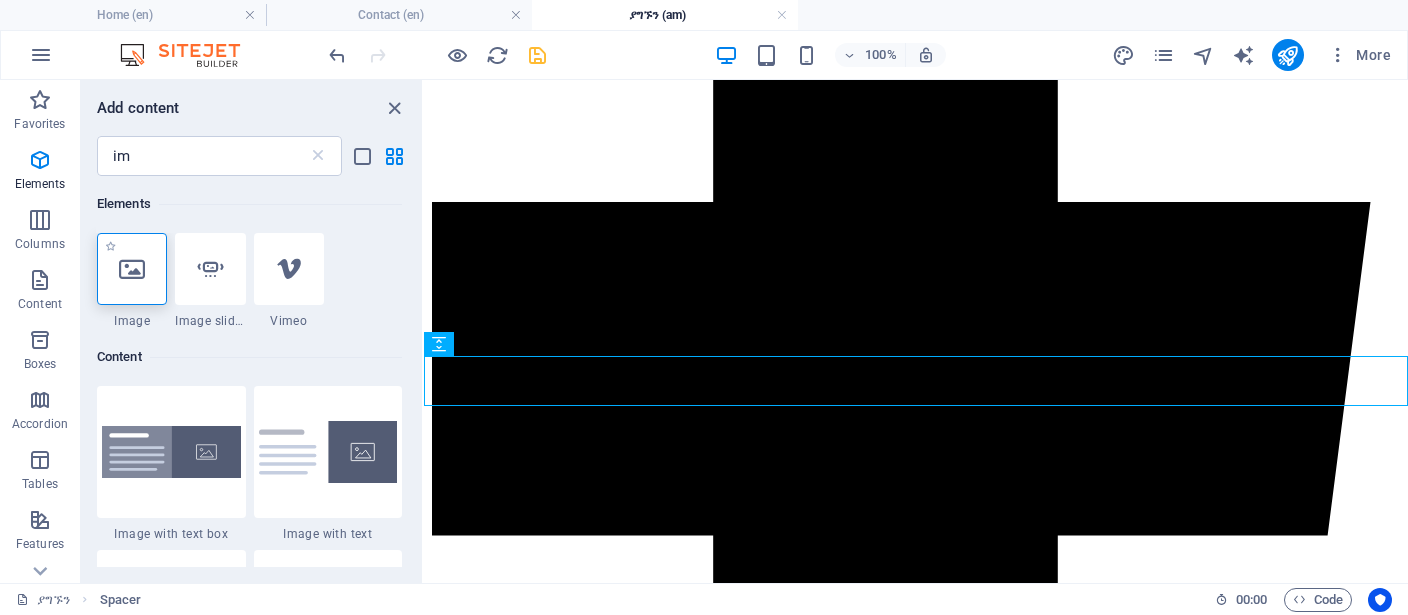 click at bounding box center (132, 269) 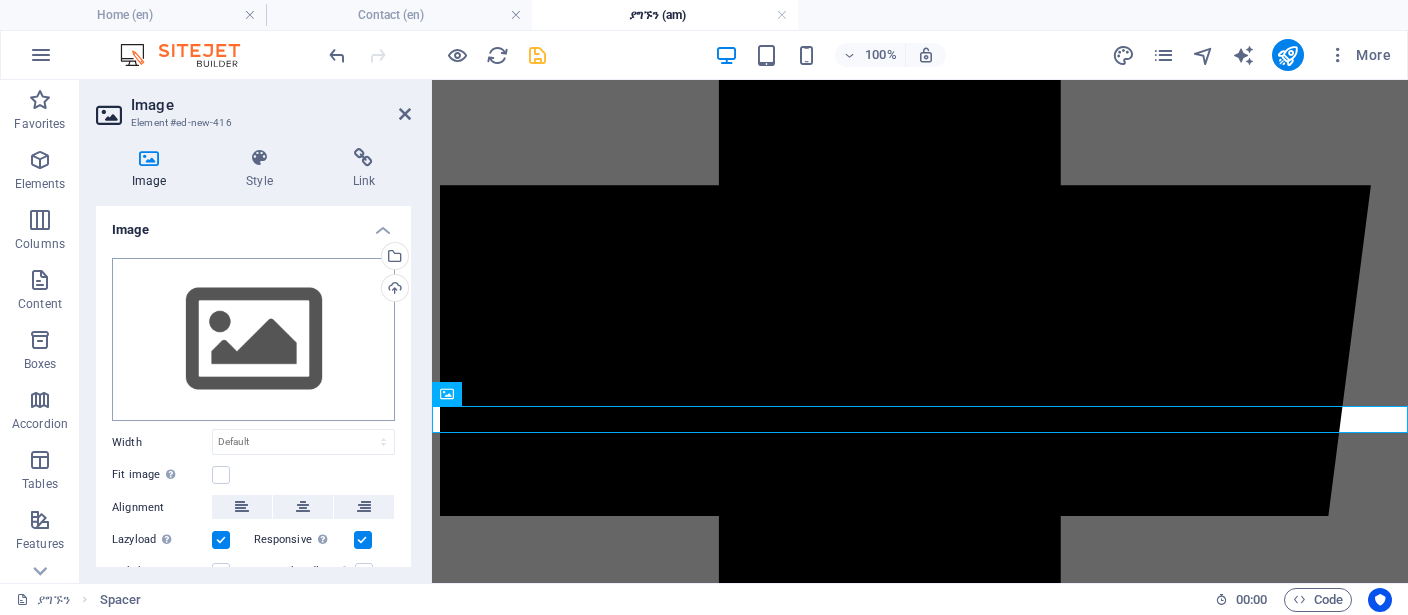 scroll, scrollTop: 2505, scrollLeft: 0, axis: vertical 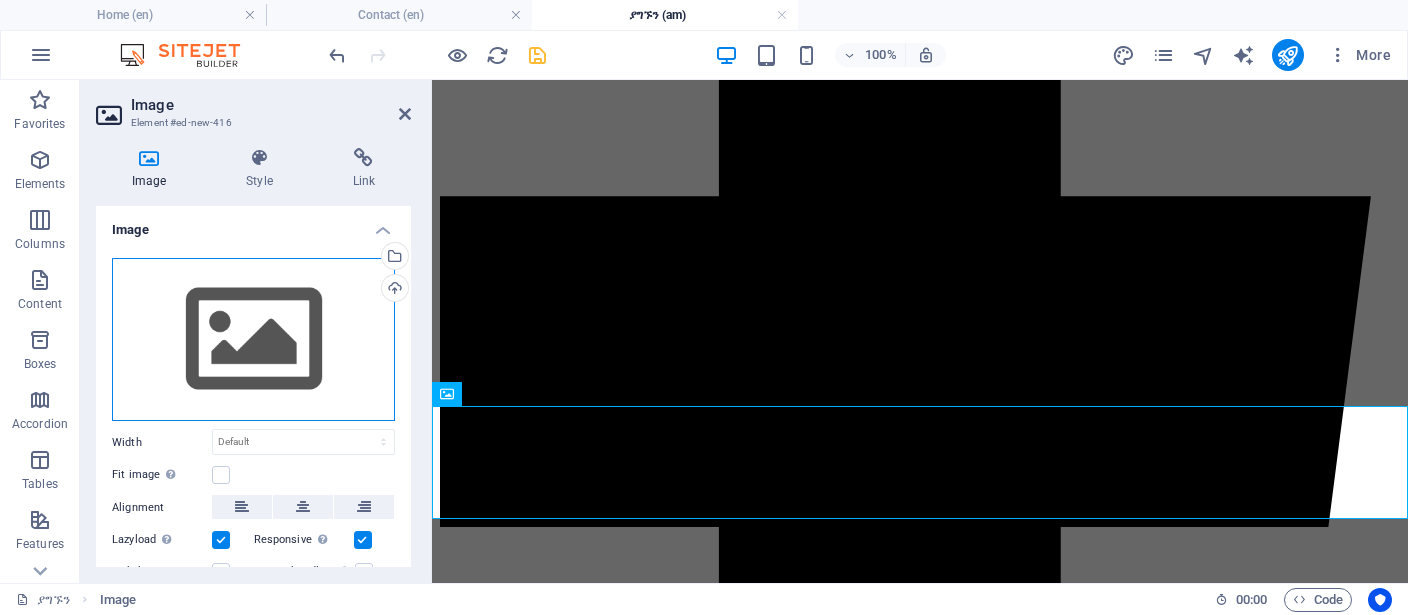 click on "Drag files here, click to choose files or select files from Files or our free stock photos & videos" at bounding box center (253, 340) 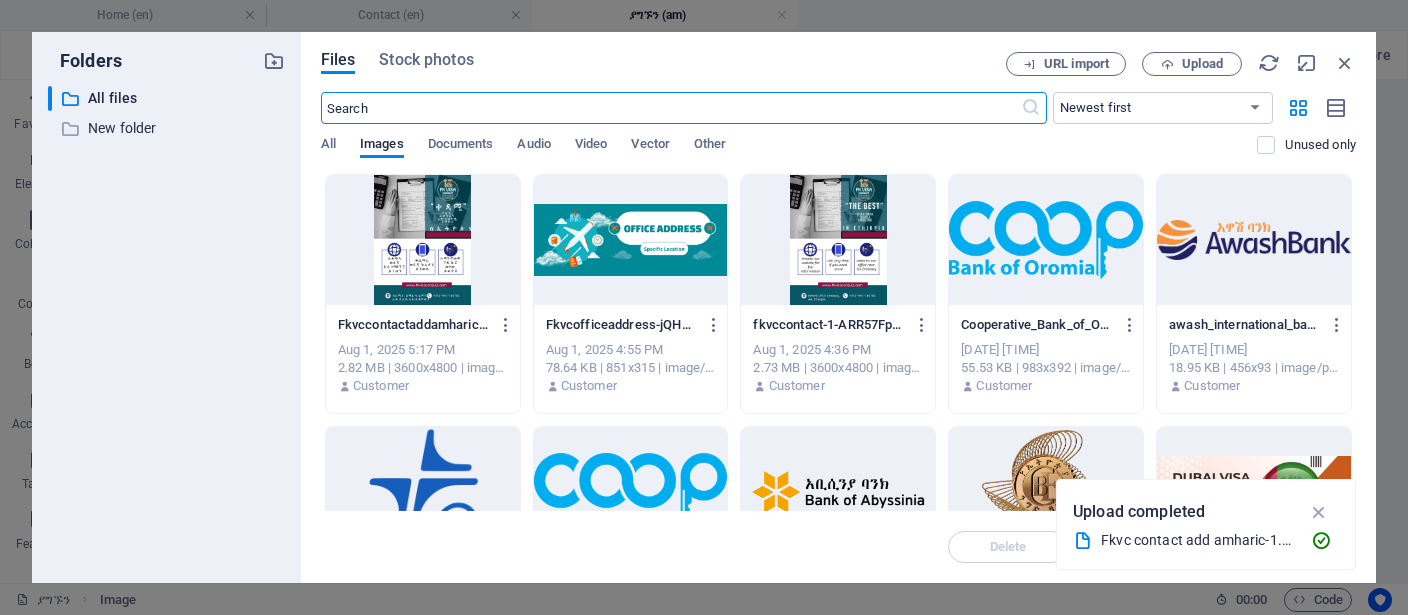 scroll, scrollTop: 2644, scrollLeft: 0, axis: vertical 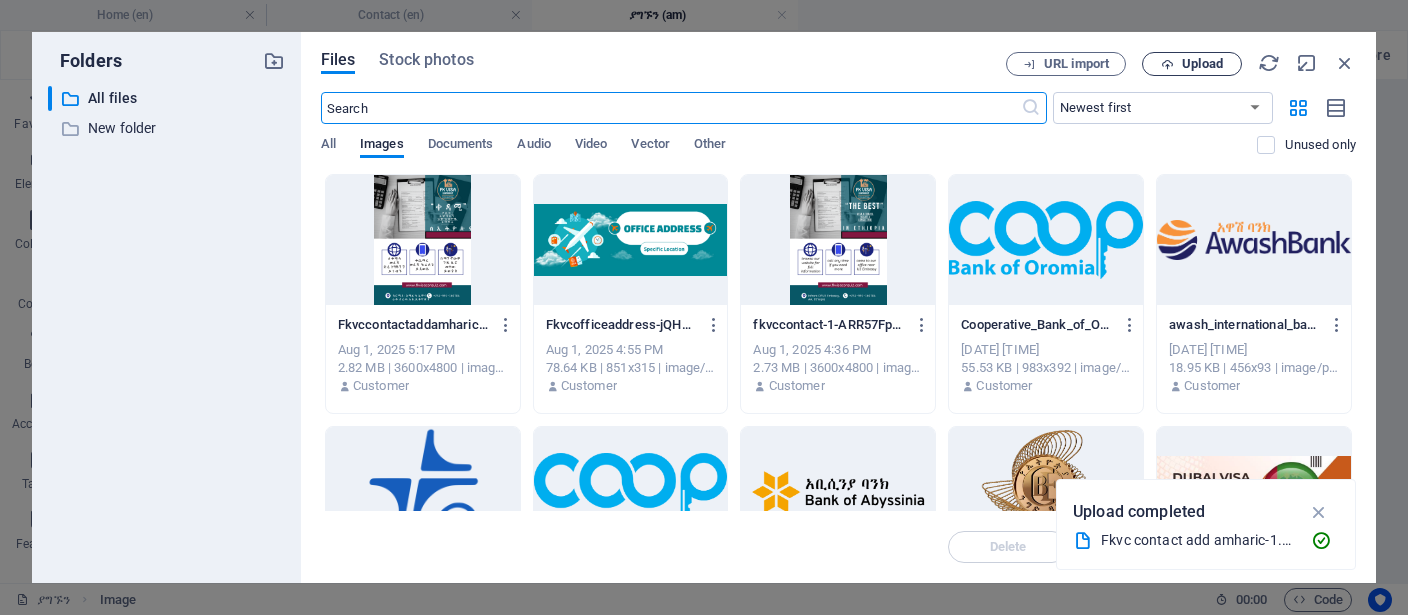 click on "Upload" at bounding box center (1202, 64) 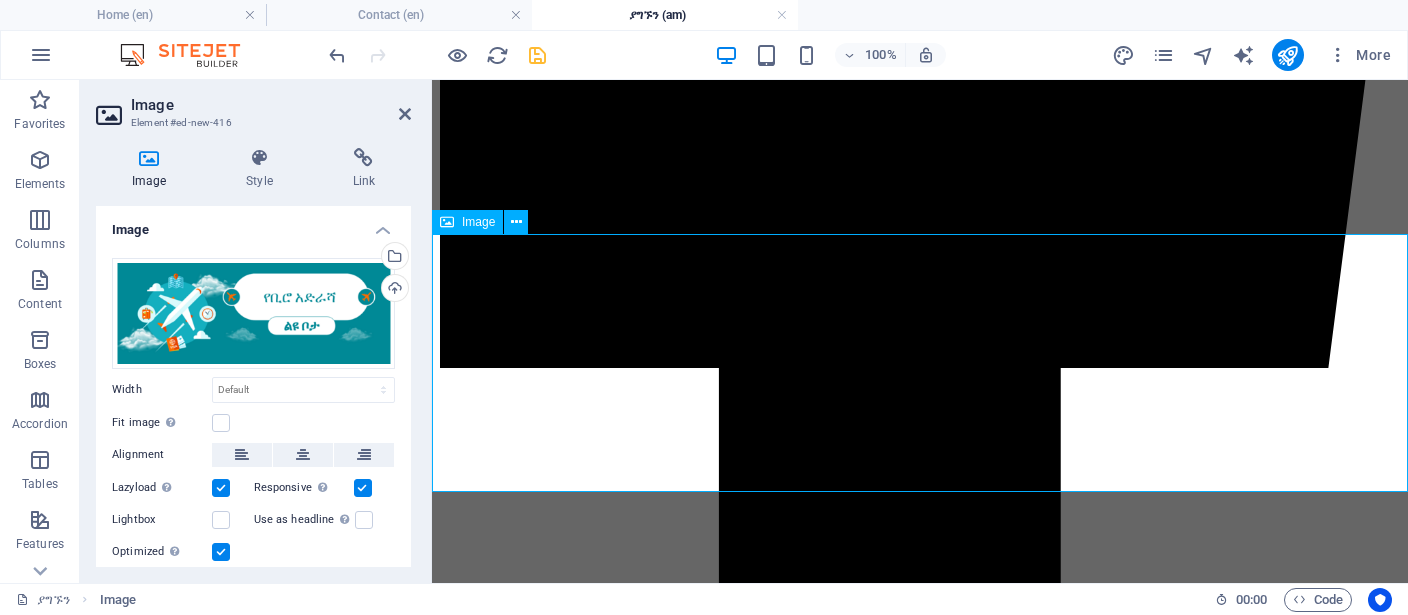 scroll, scrollTop: 2716, scrollLeft: 0, axis: vertical 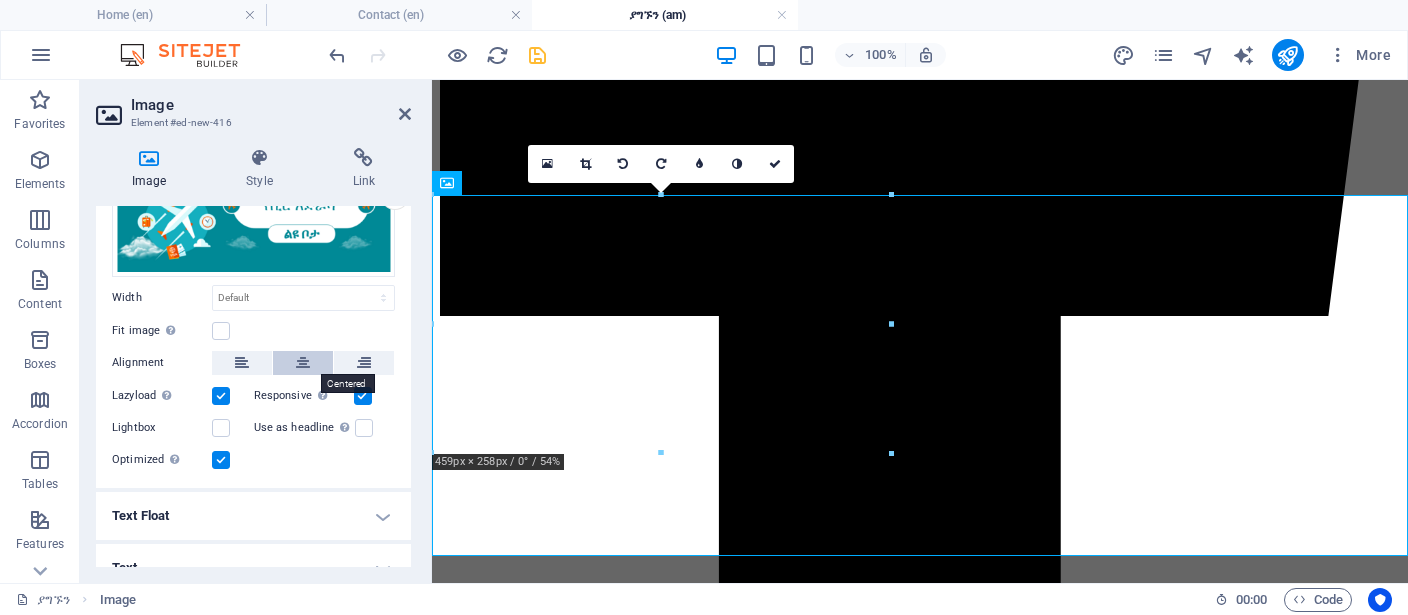 click at bounding box center [303, 363] 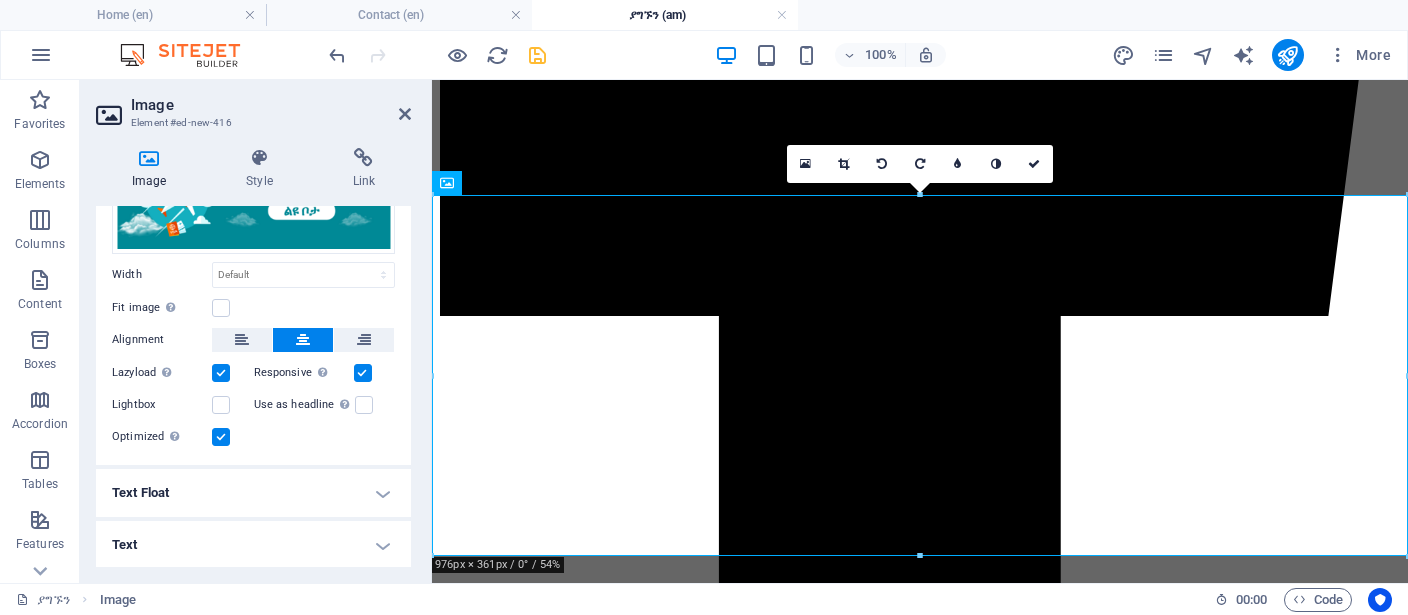 scroll, scrollTop: 0, scrollLeft: 0, axis: both 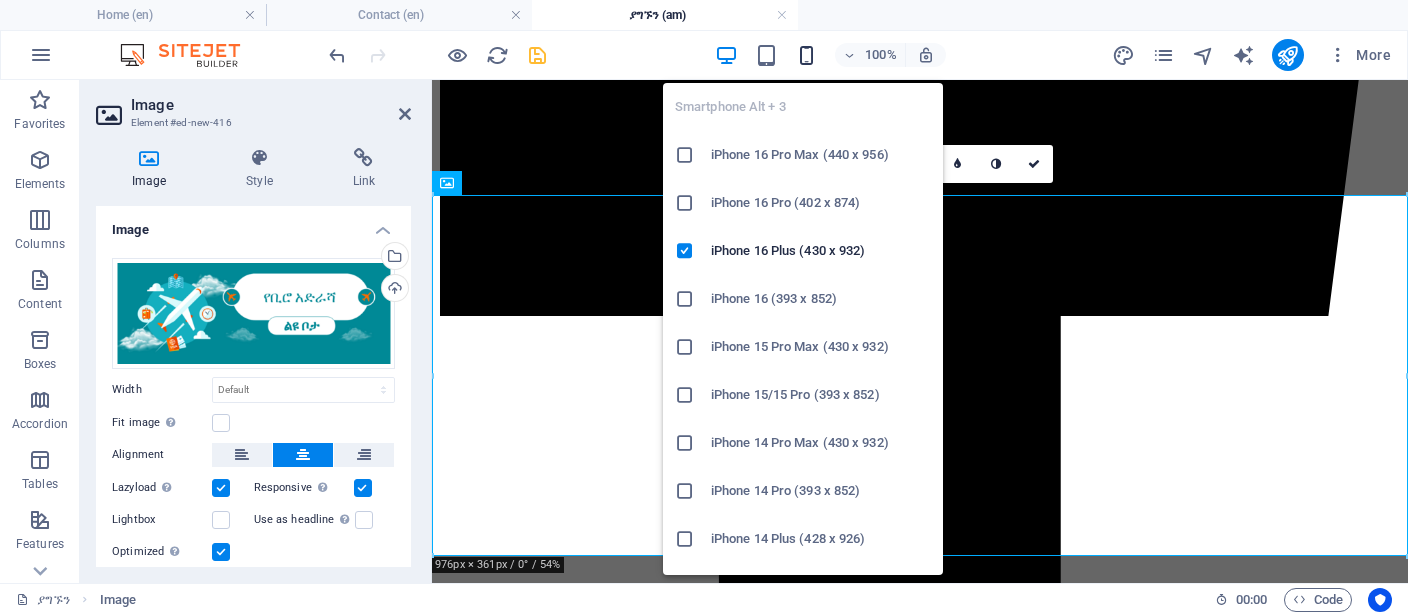 click at bounding box center [806, 55] 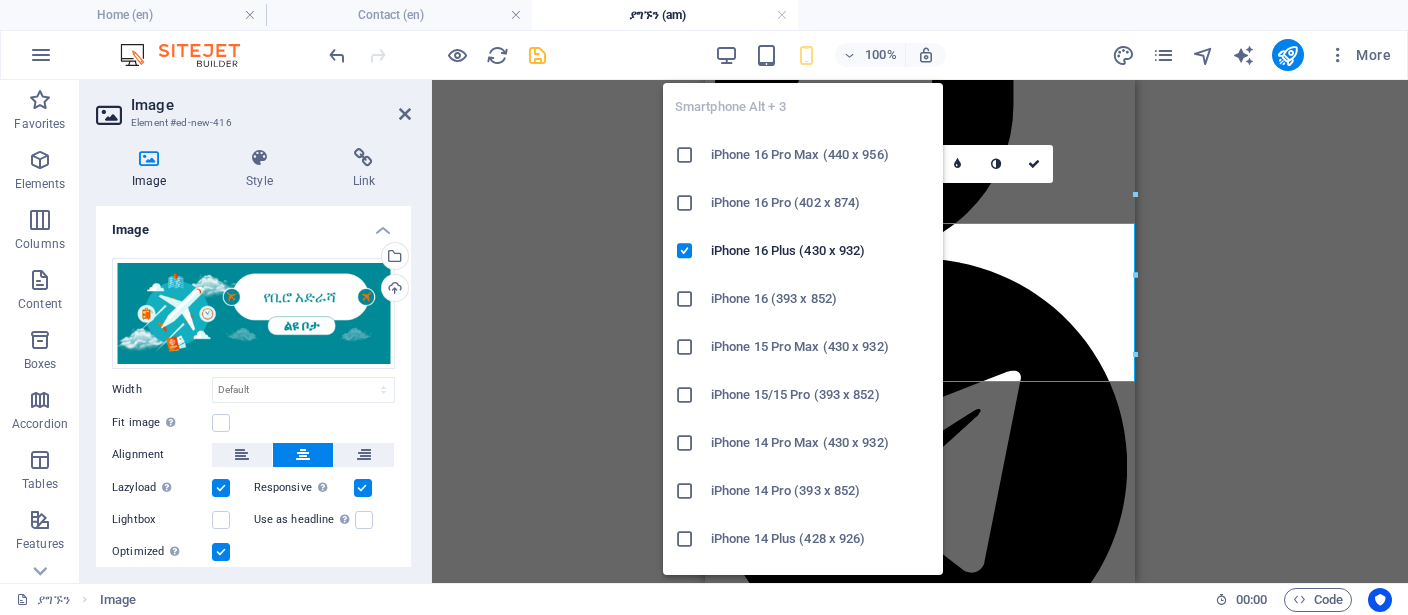 scroll, scrollTop: 2326, scrollLeft: 0, axis: vertical 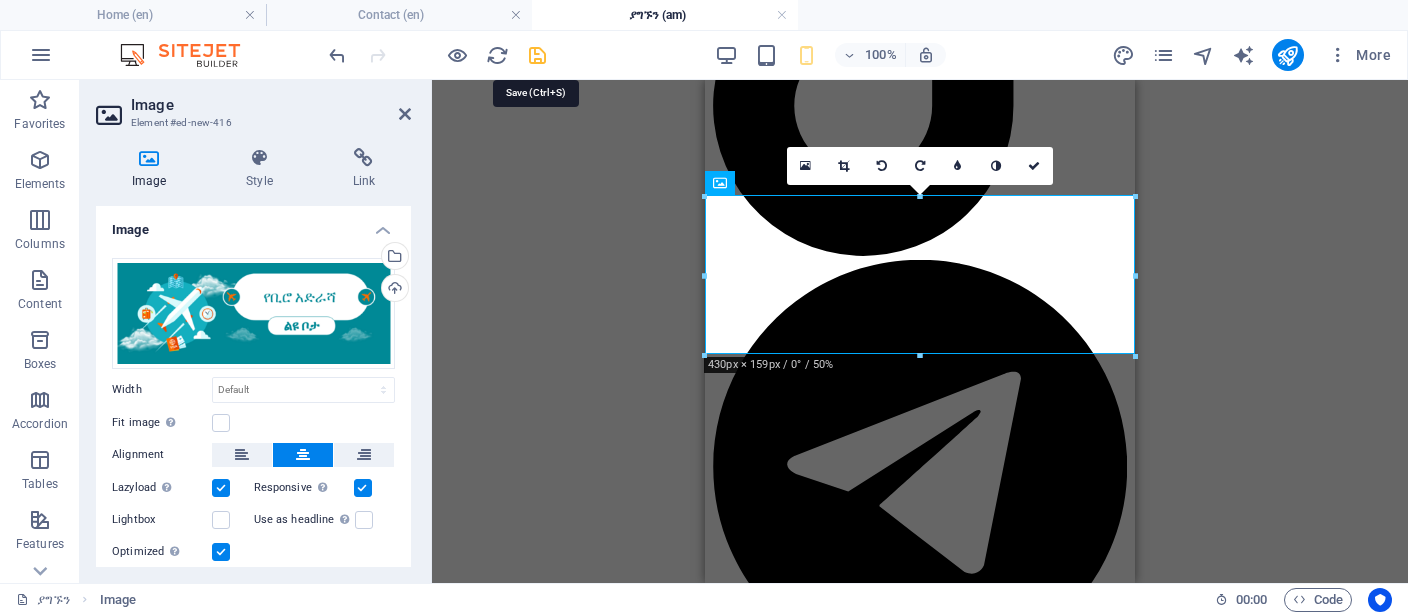 click at bounding box center [537, 55] 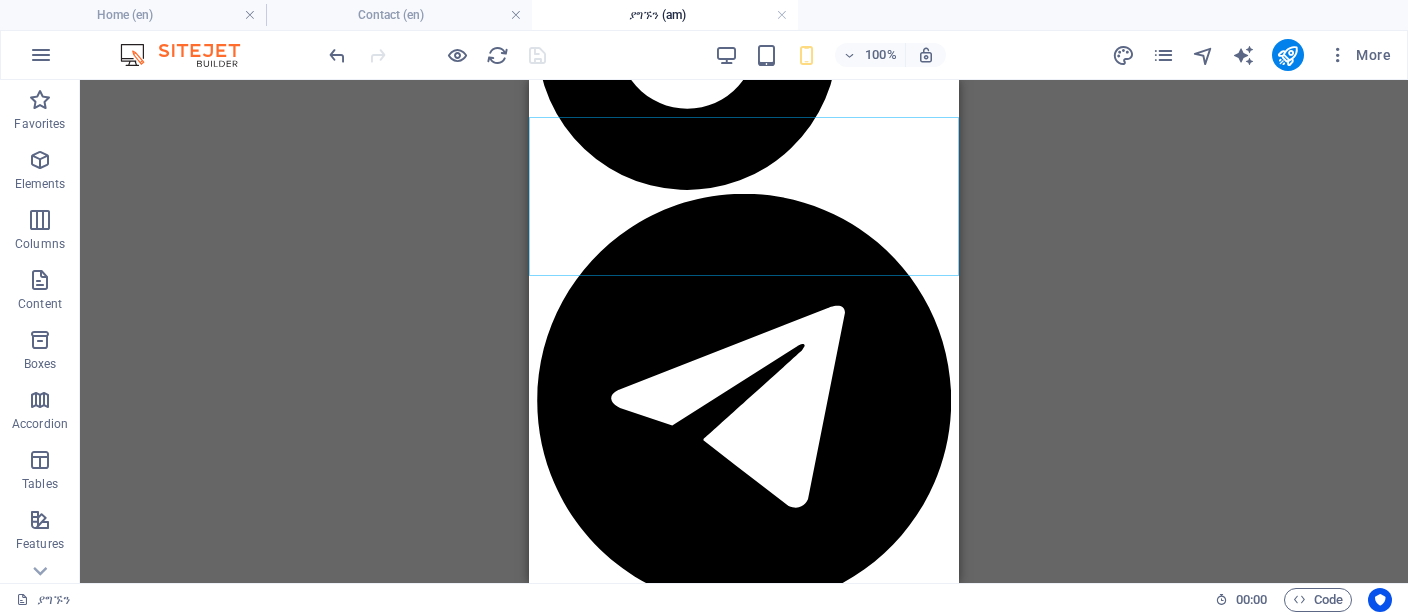 scroll, scrollTop: 2432, scrollLeft: 0, axis: vertical 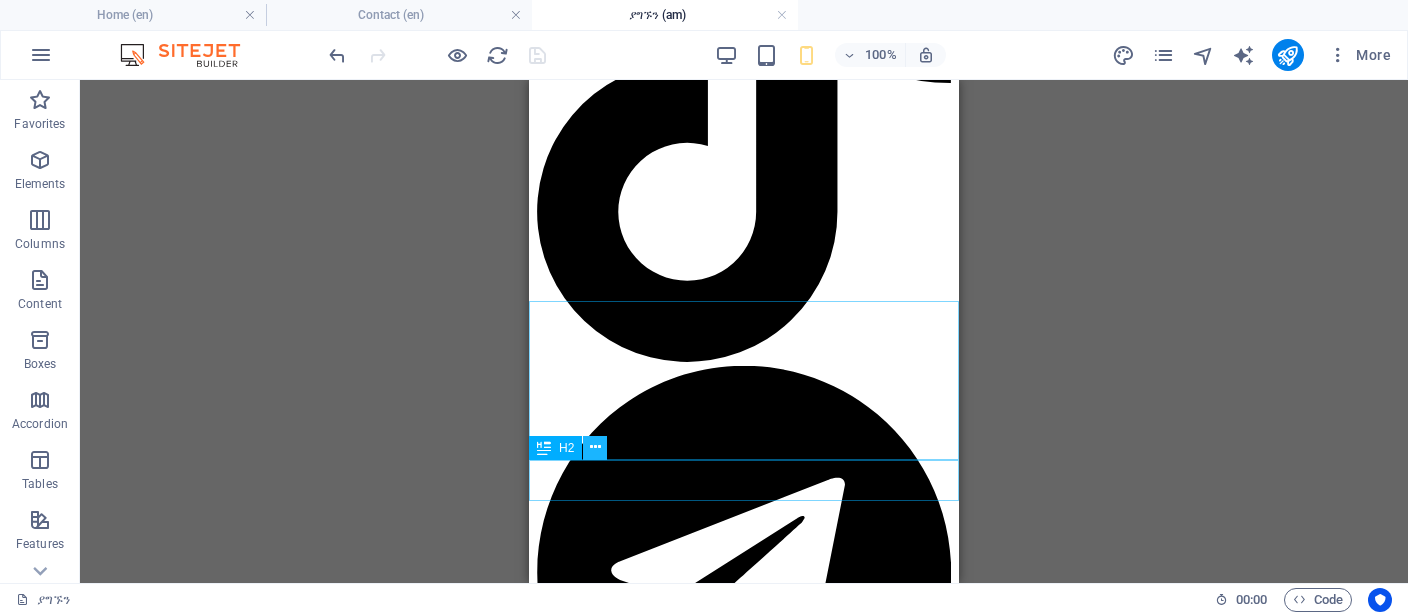 click at bounding box center [595, 447] 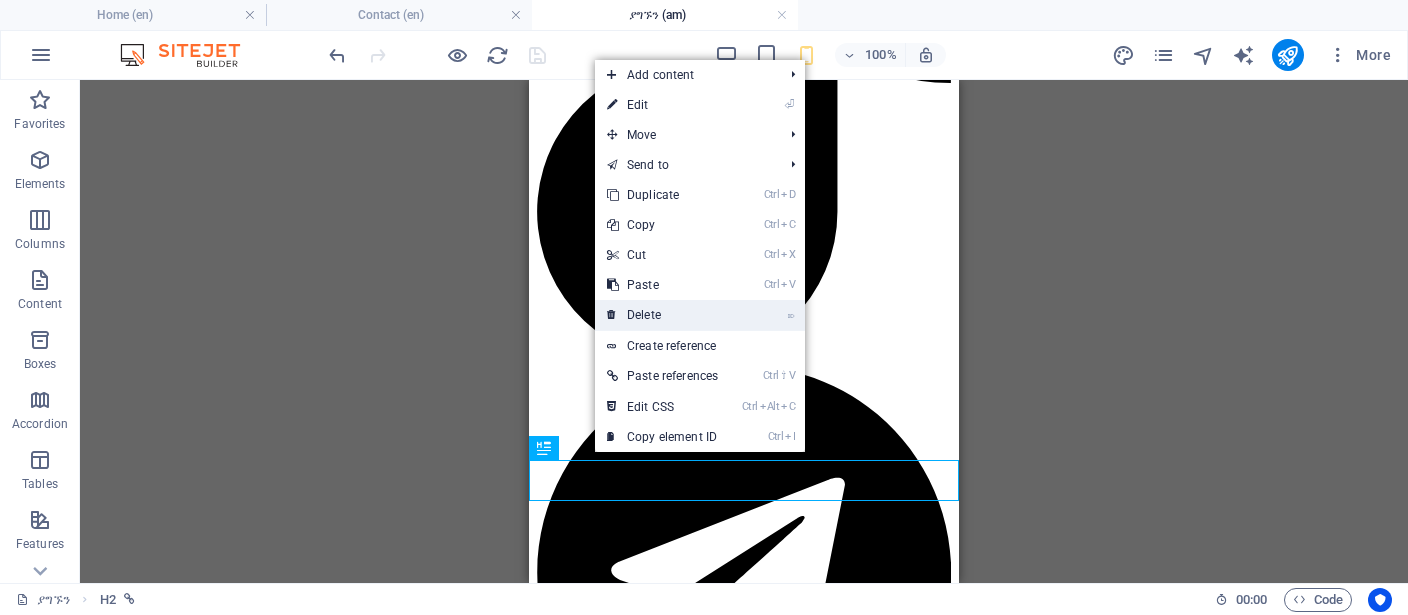 click on "⌦  Delete" at bounding box center (662, 315) 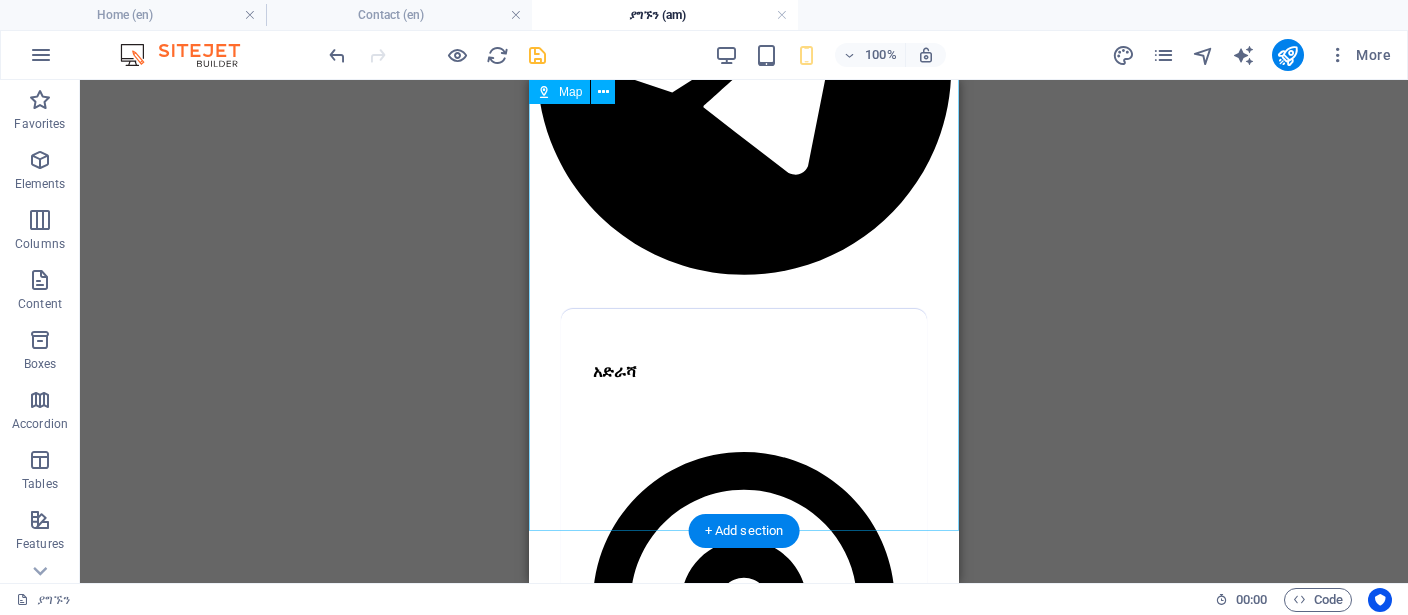 scroll, scrollTop: 2854, scrollLeft: 0, axis: vertical 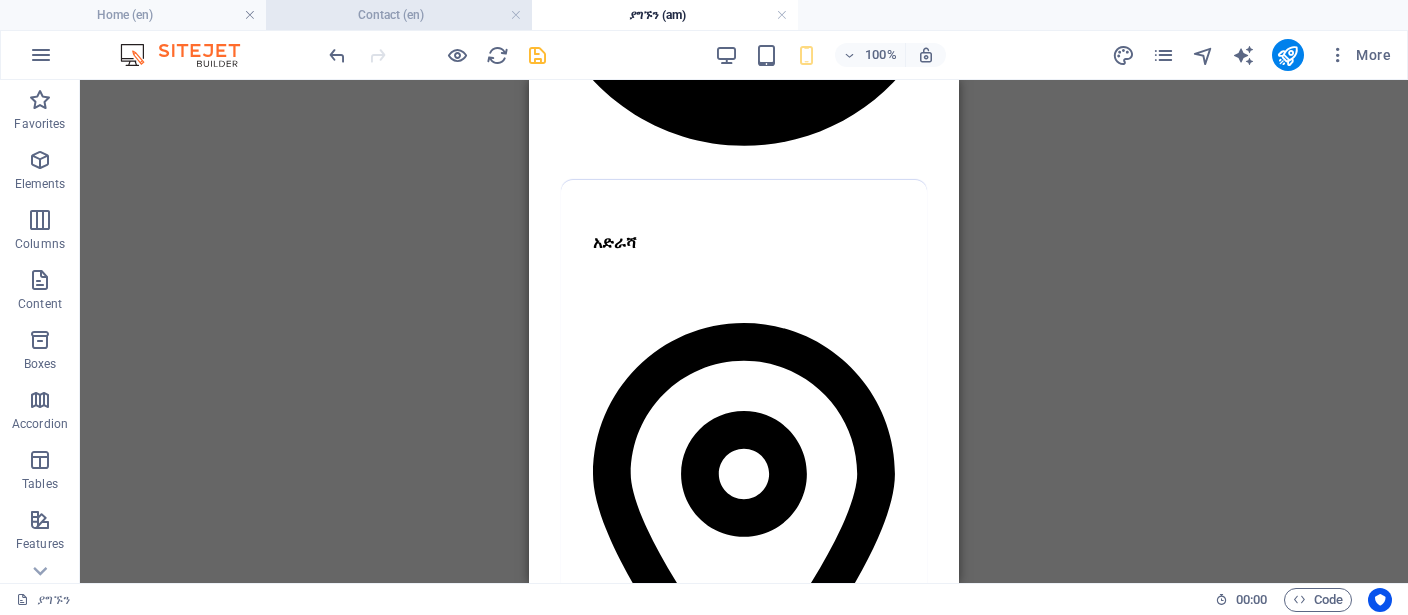 click on "Contact (en)" at bounding box center [399, 15] 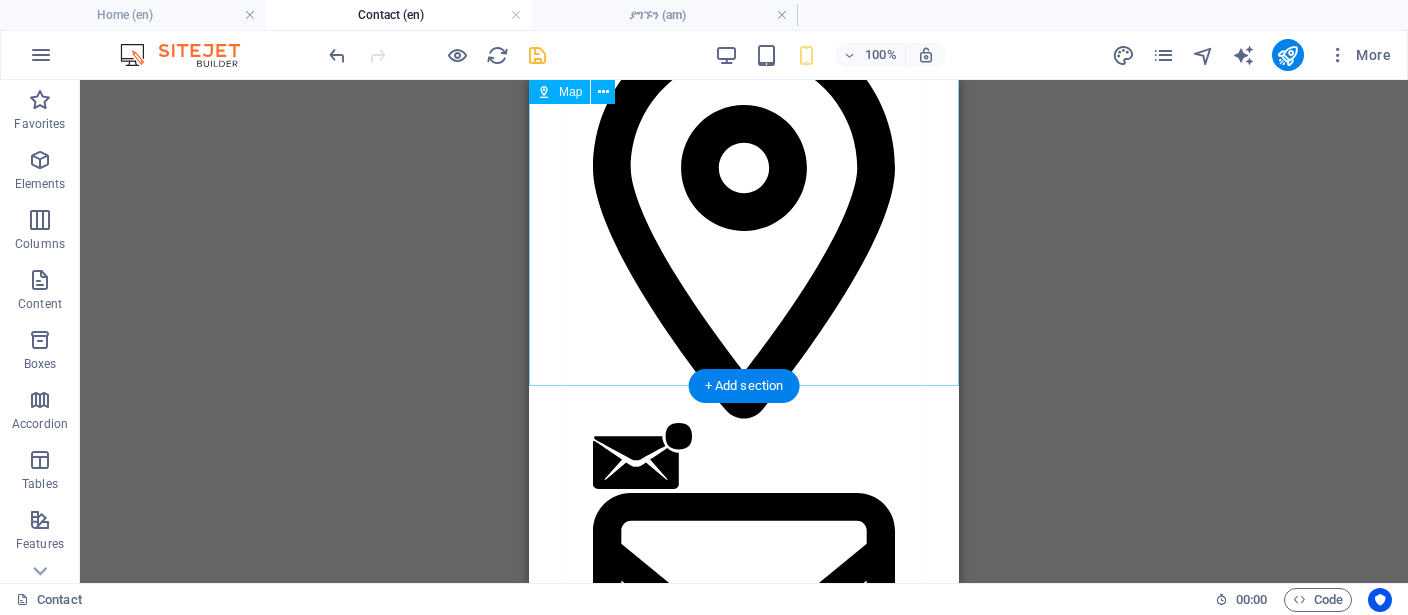 scroll, scrollTop: 3015, scrollLeft: 0, axis: vertical 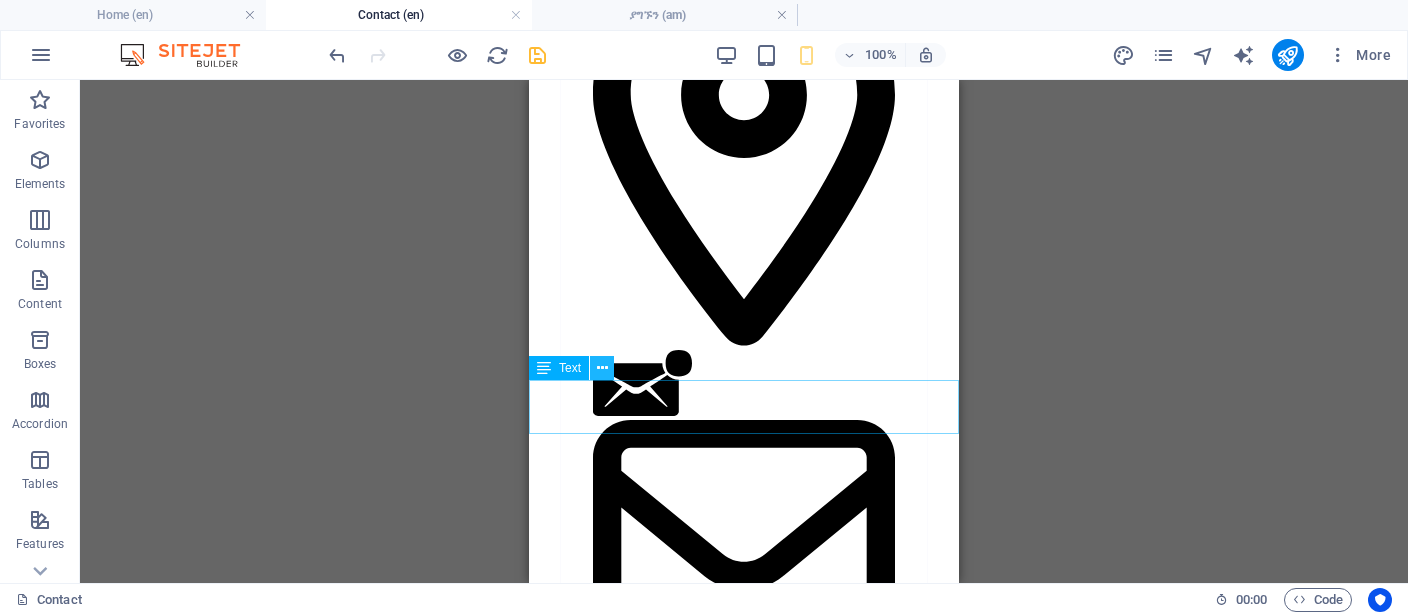 click at bounding box center [602, 368] 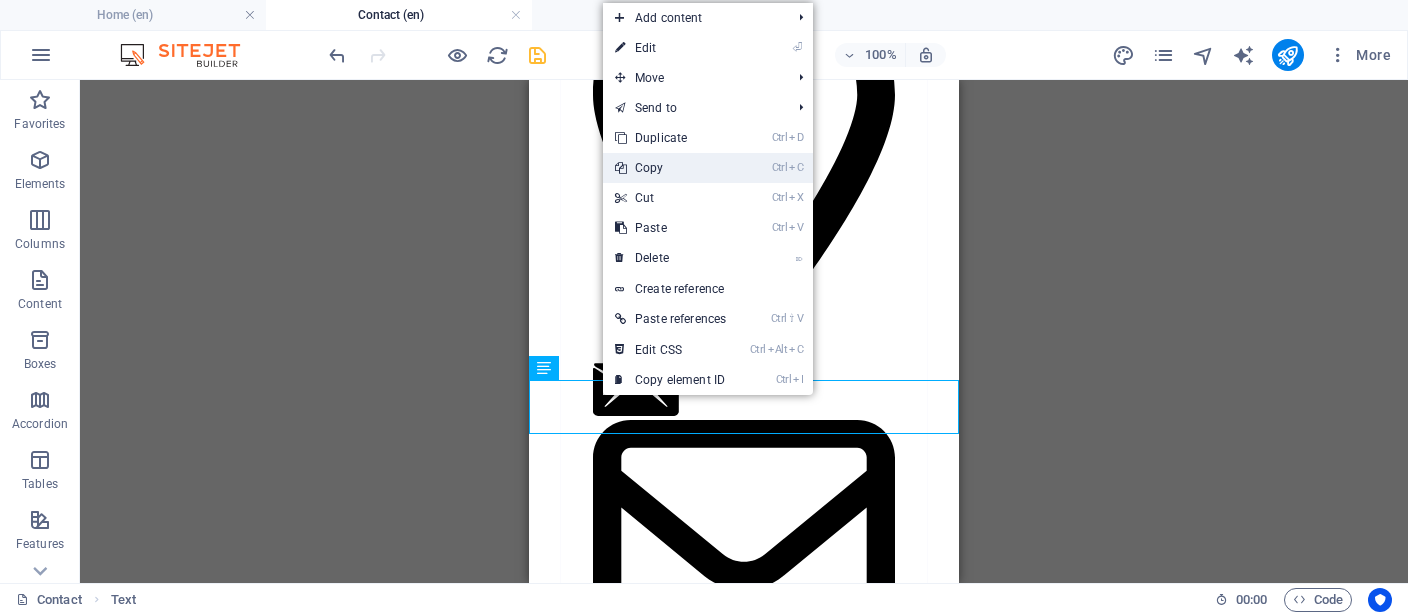 click on "Ctrl C  Copy" at bounding box center [670, 168] 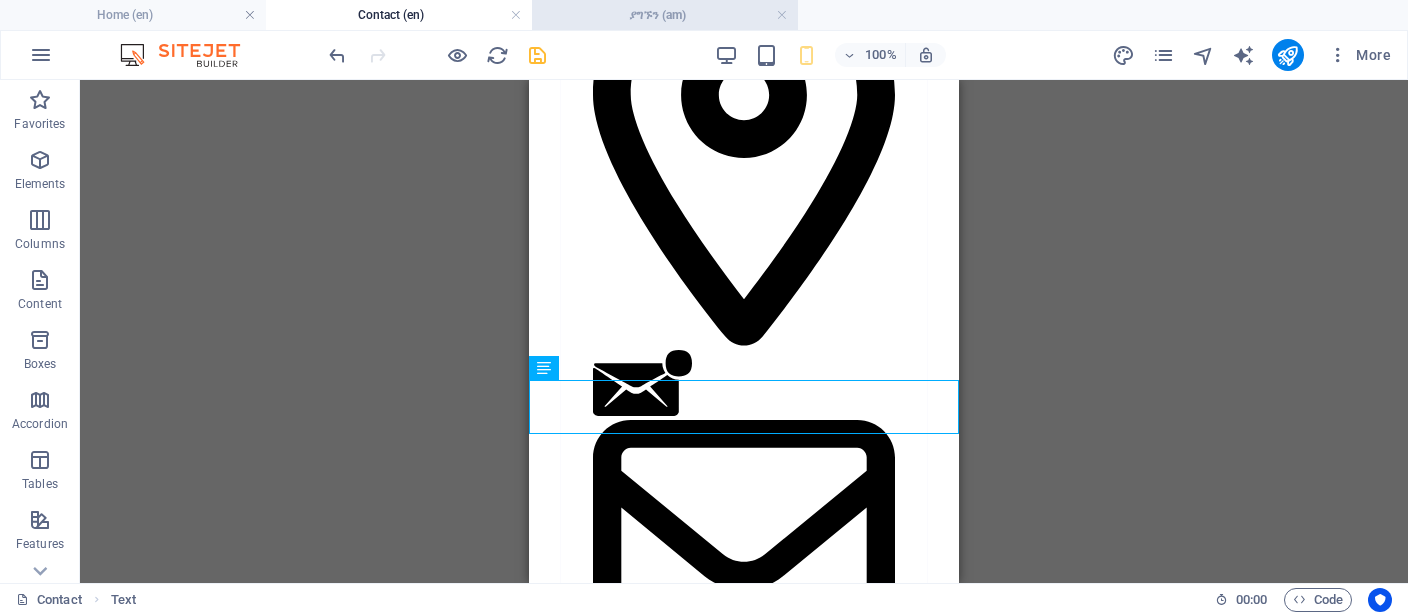 click on "ያግኙን (am)" at bounding box center (665, 15) 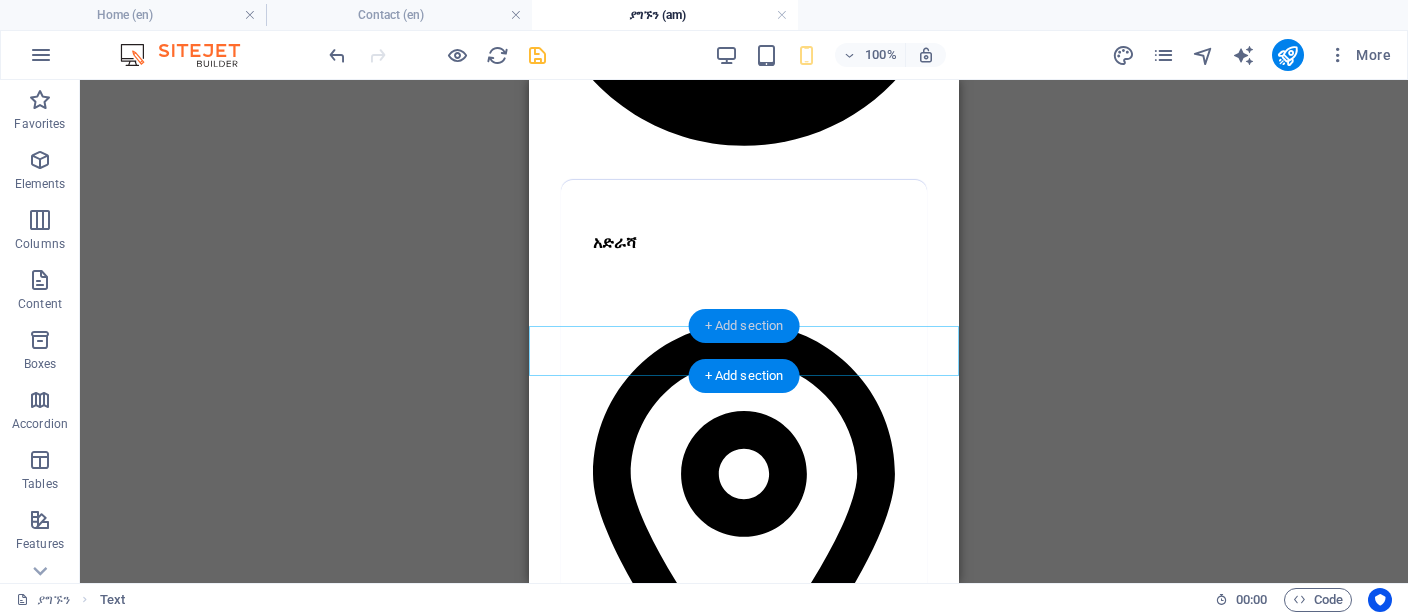 click on "+ Add section" at bounding box center (744, 326) 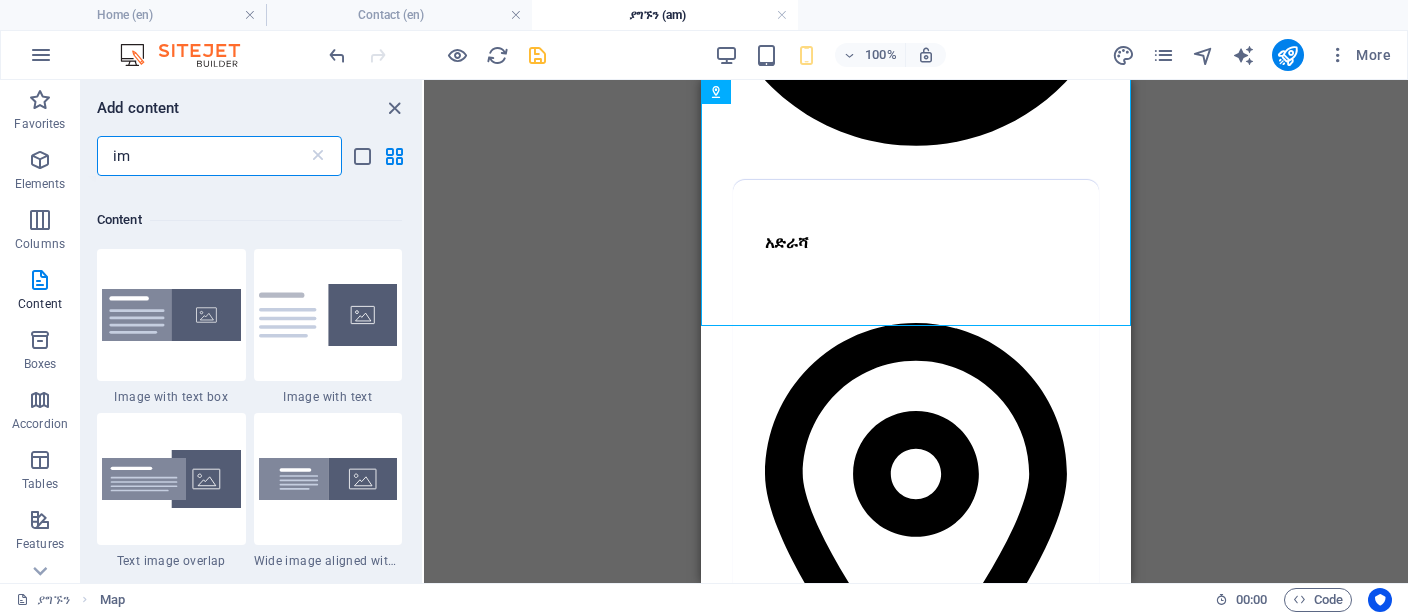 scroll, scrollTop: 153, scrollLeft: 0, axis: vertical 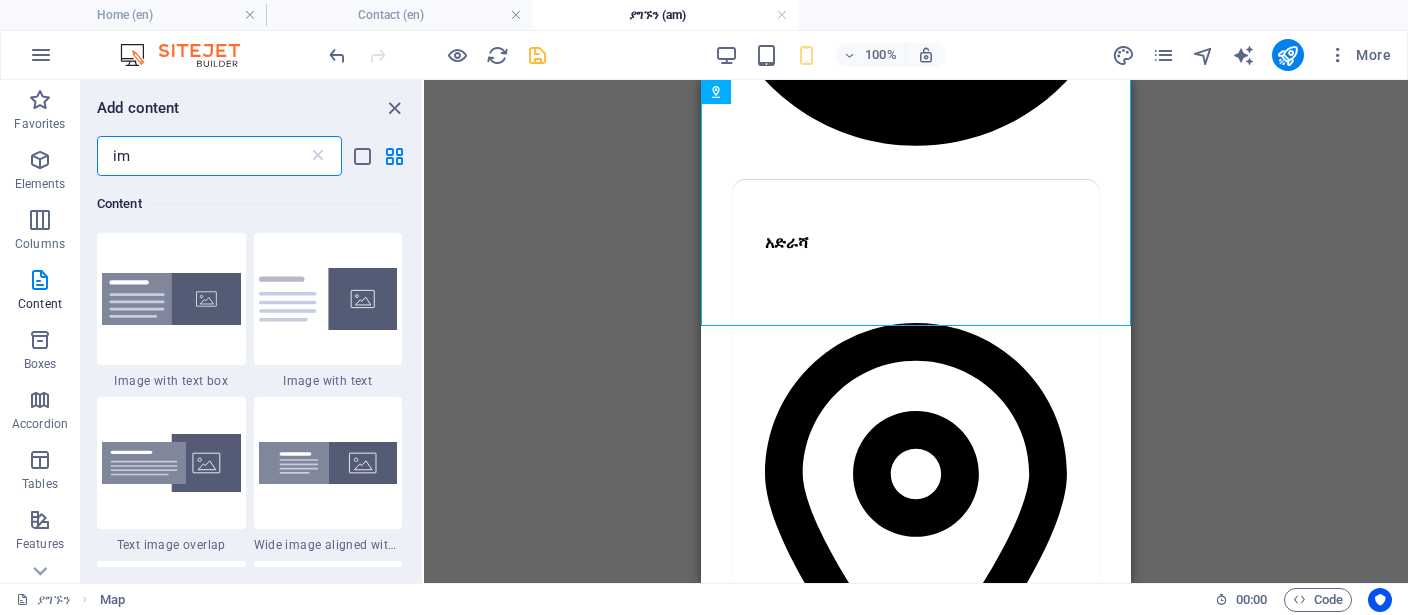 click on "im" at bounding box center (202, 156) 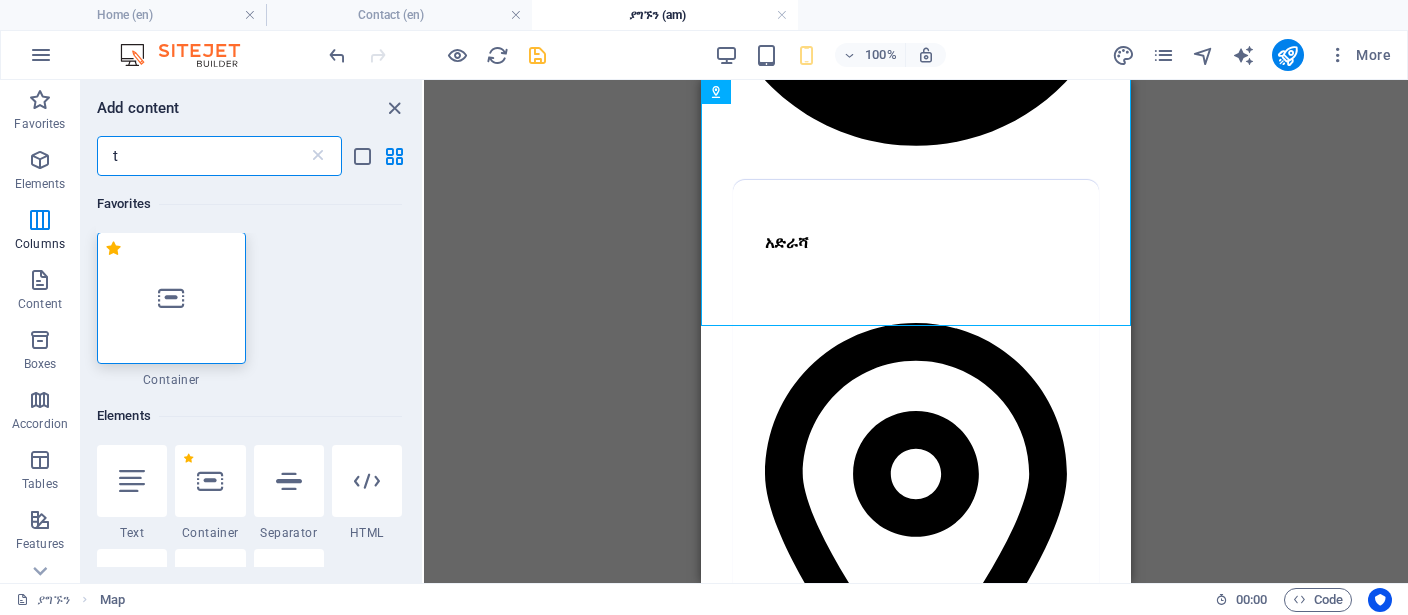 scroll, scrollTop: 0, scrollLeft: 0, axis: both 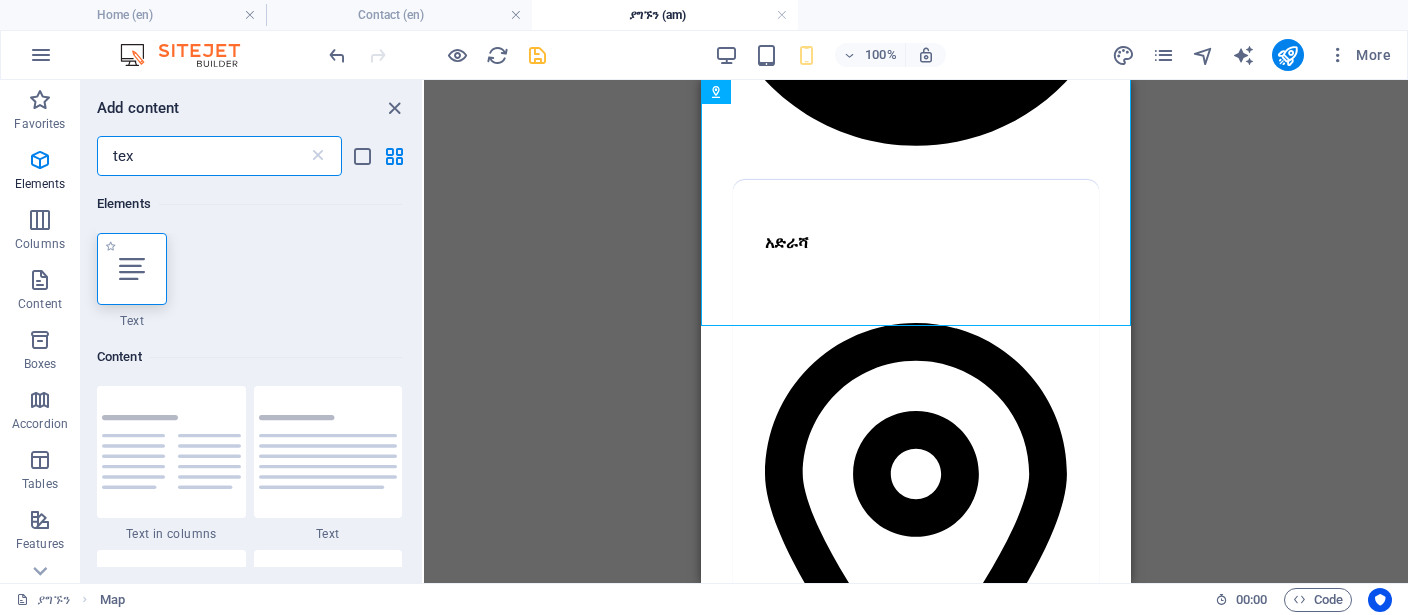 type on "tex" 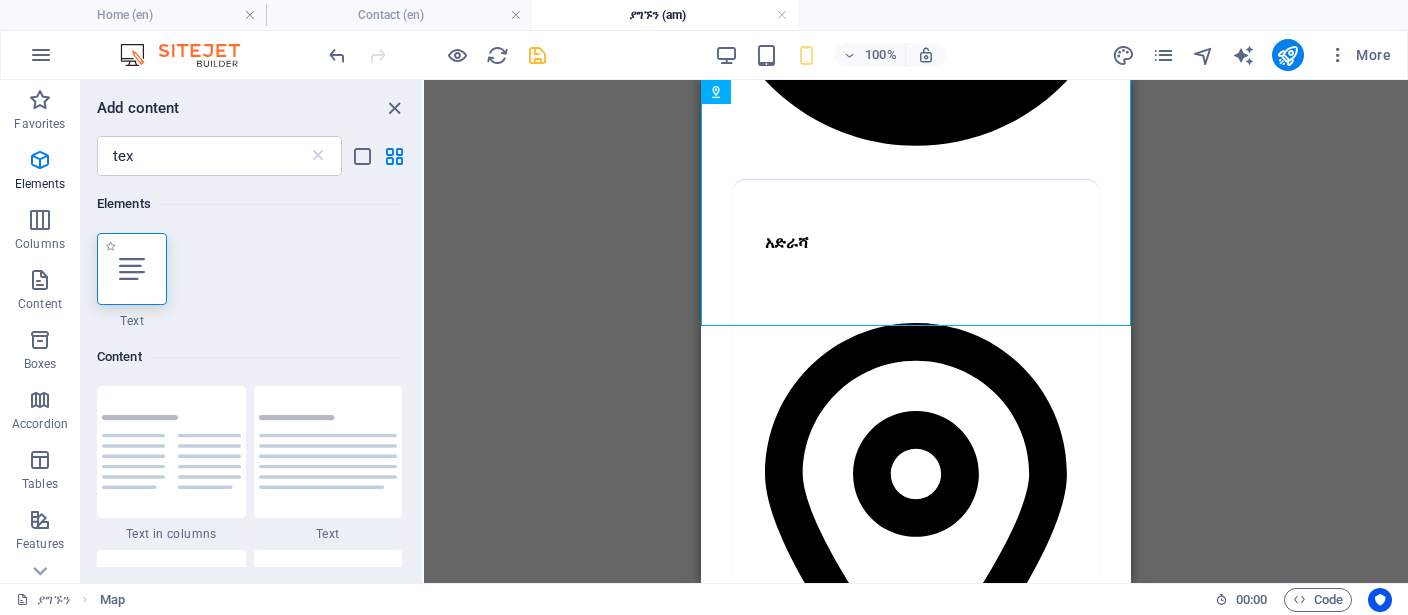 click at bounding box center (132, 269) 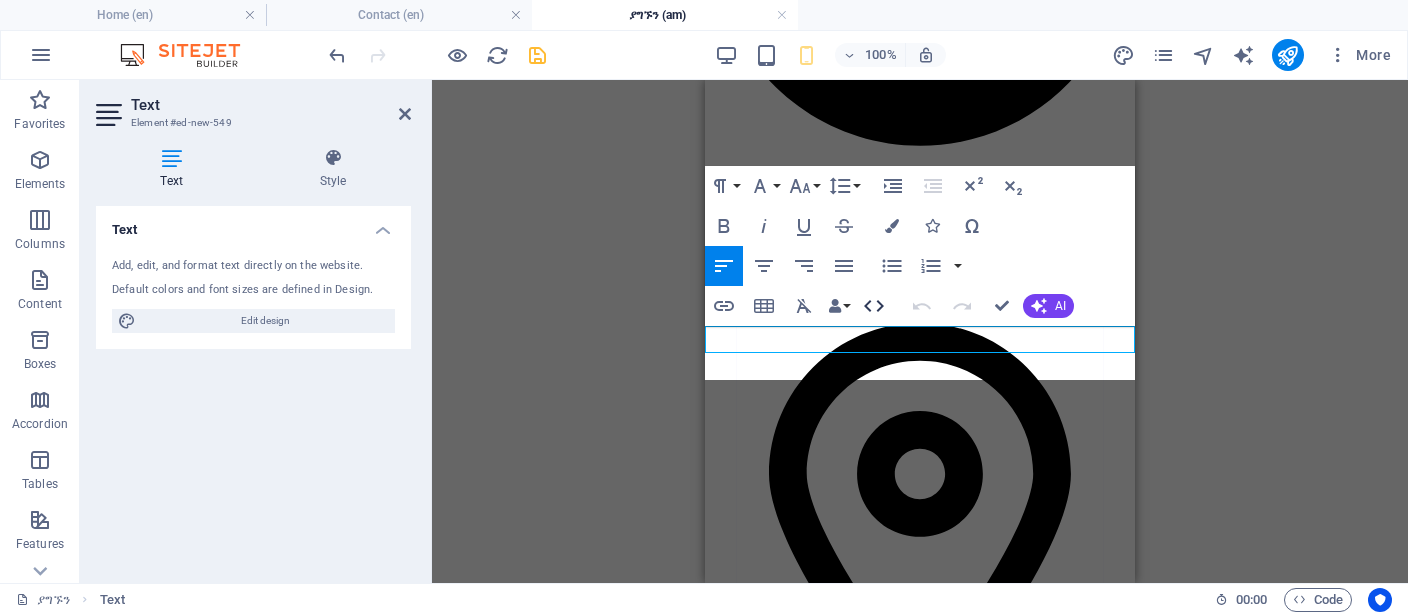 scroll, scrollTop: 781, scrollLeft: 4, axis: both 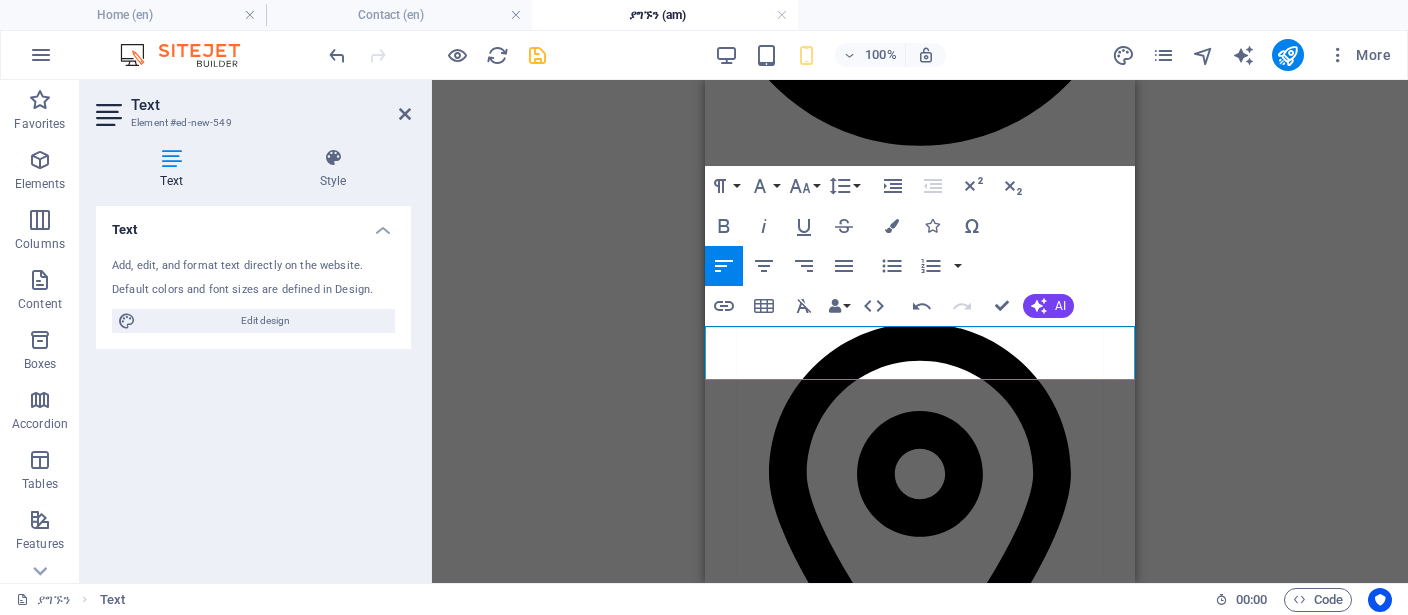 click on "100% More" at bounding box center (704, 55) 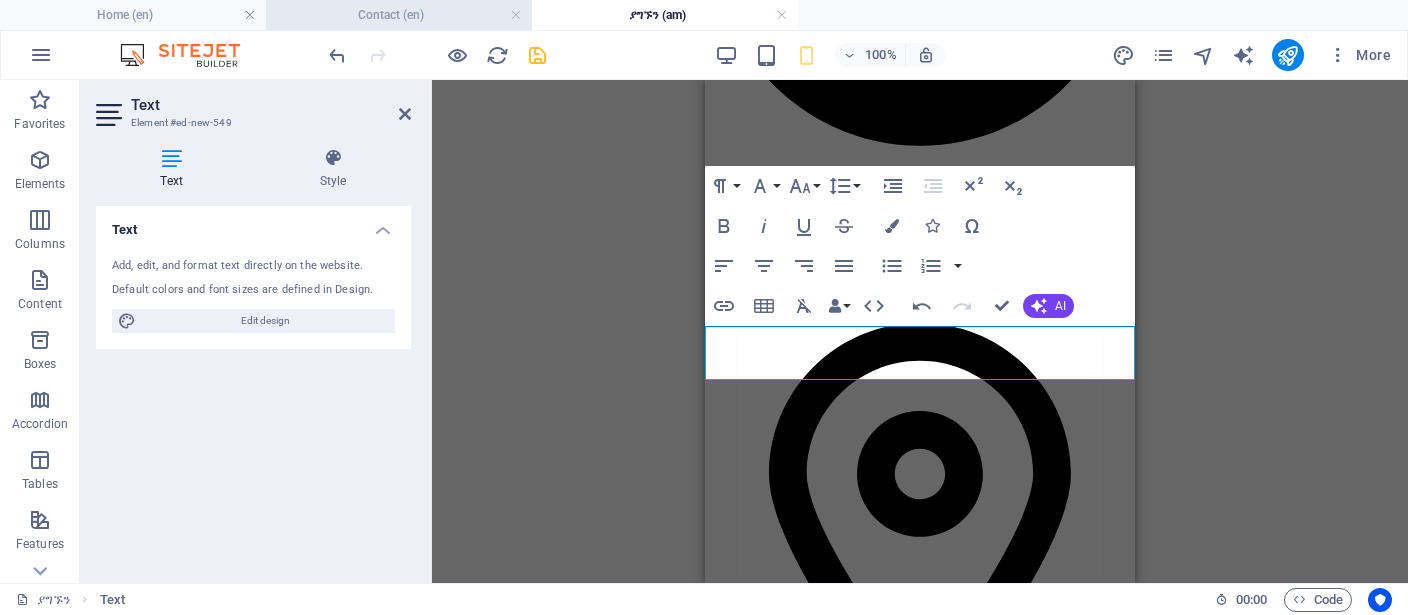 click on "Contact (en)" at bounding box center [399, 15] 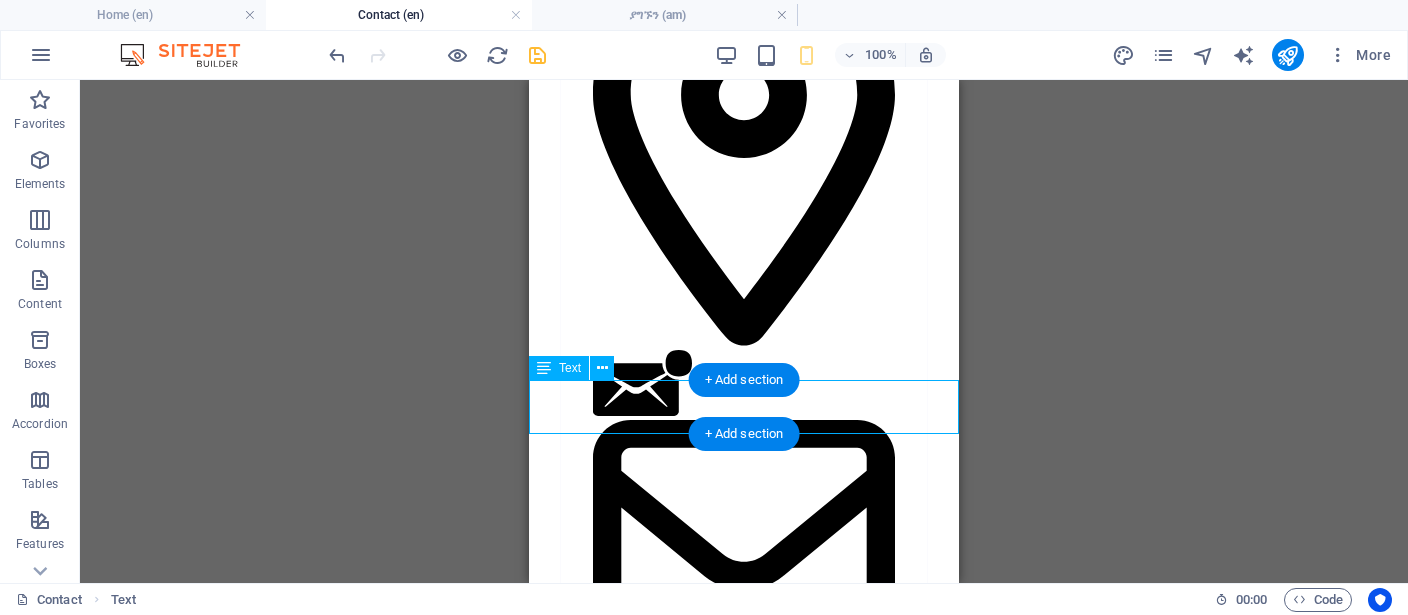 click on "Google Map Link     https://maps.app.goo.gl/eF3HzWpSWNJEX2jUA?g_st=ipc" at bounding box center [744, 2458] 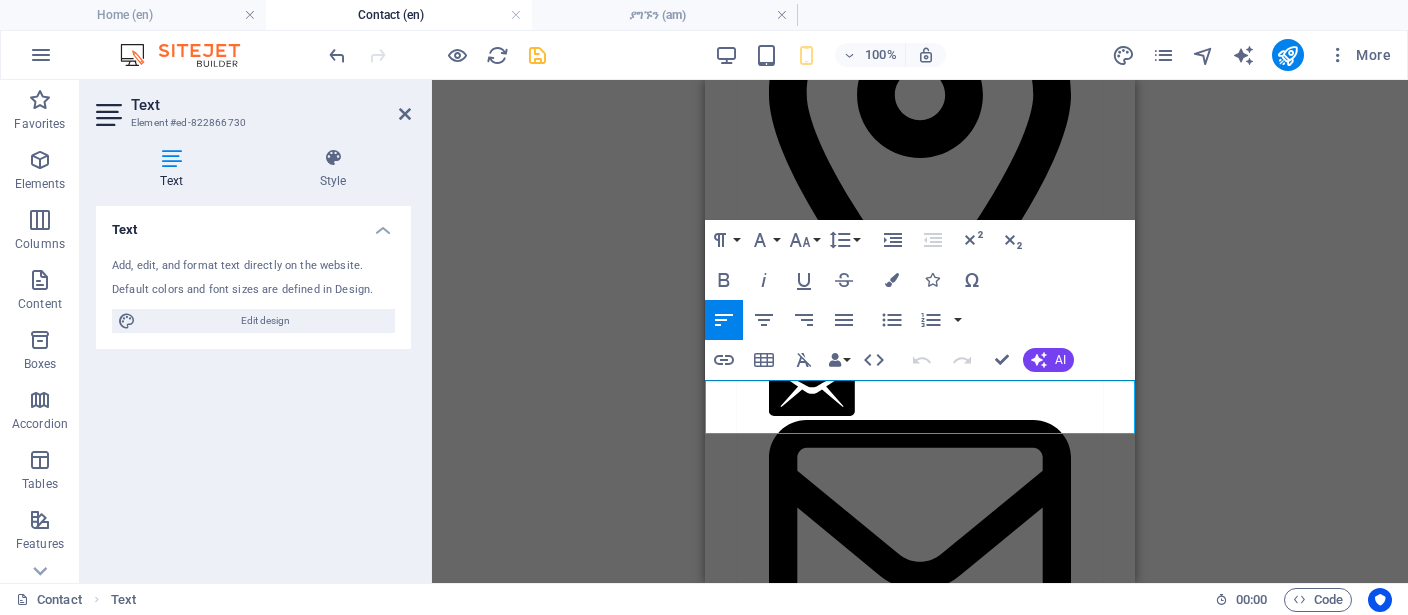 click on "https://maps.app.goo.gl/eF3HzWpSWNJEX2jUA?g_st=ipc" at bounding box center [907, 2466] 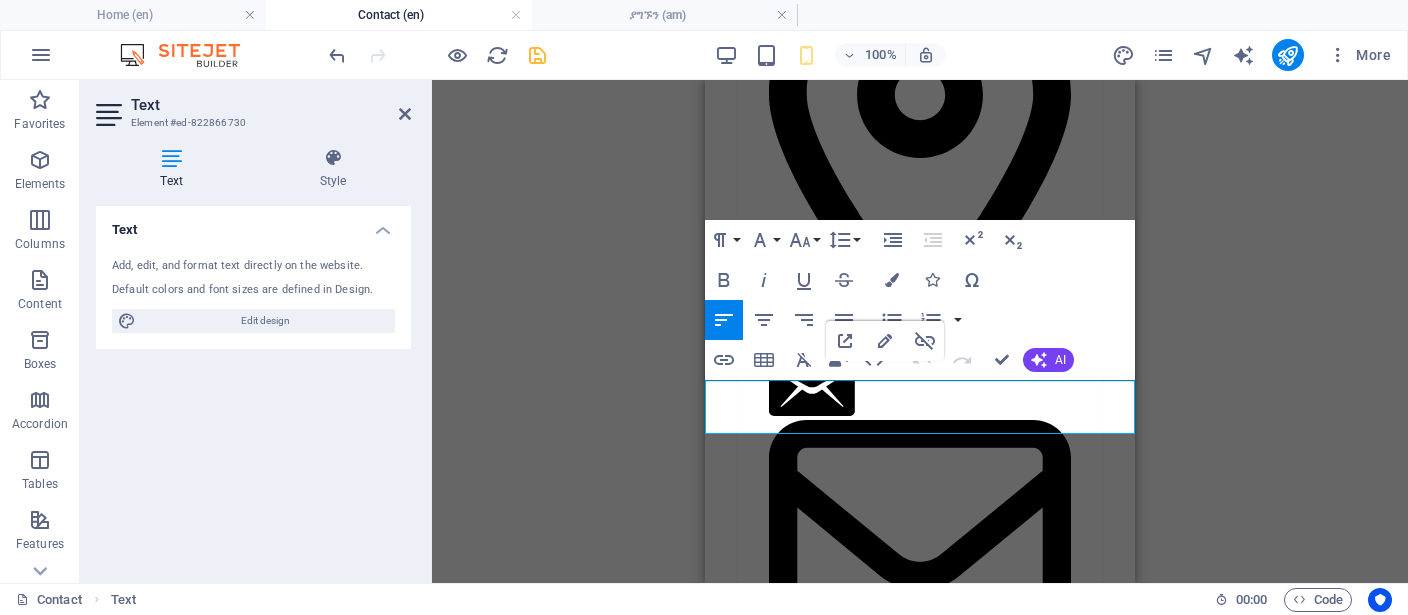 click on "https://maps.app.goo.gl/eF3HzWpSWNJEX2jUA?g_st=ipc" at bounding box center (907, 2466) 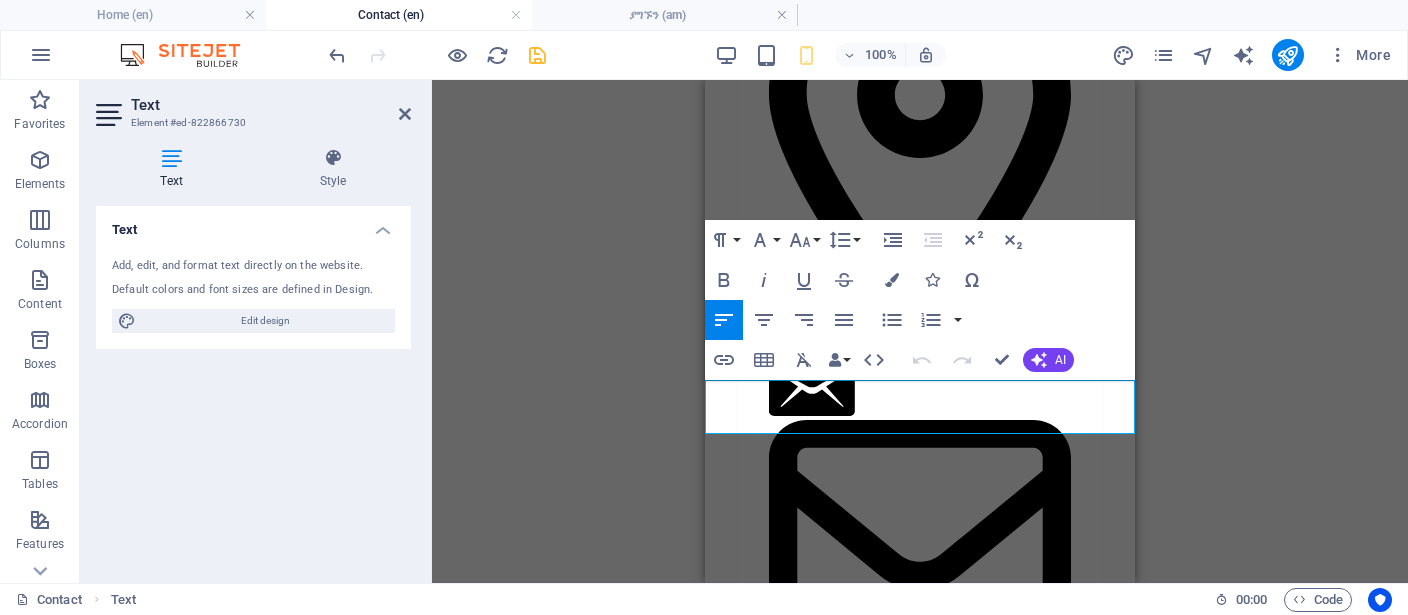 copy on "Google Map Link     https://maps.app.goo.gl/eF3HzWpSWNJEX2jUA?g_st=ipc" 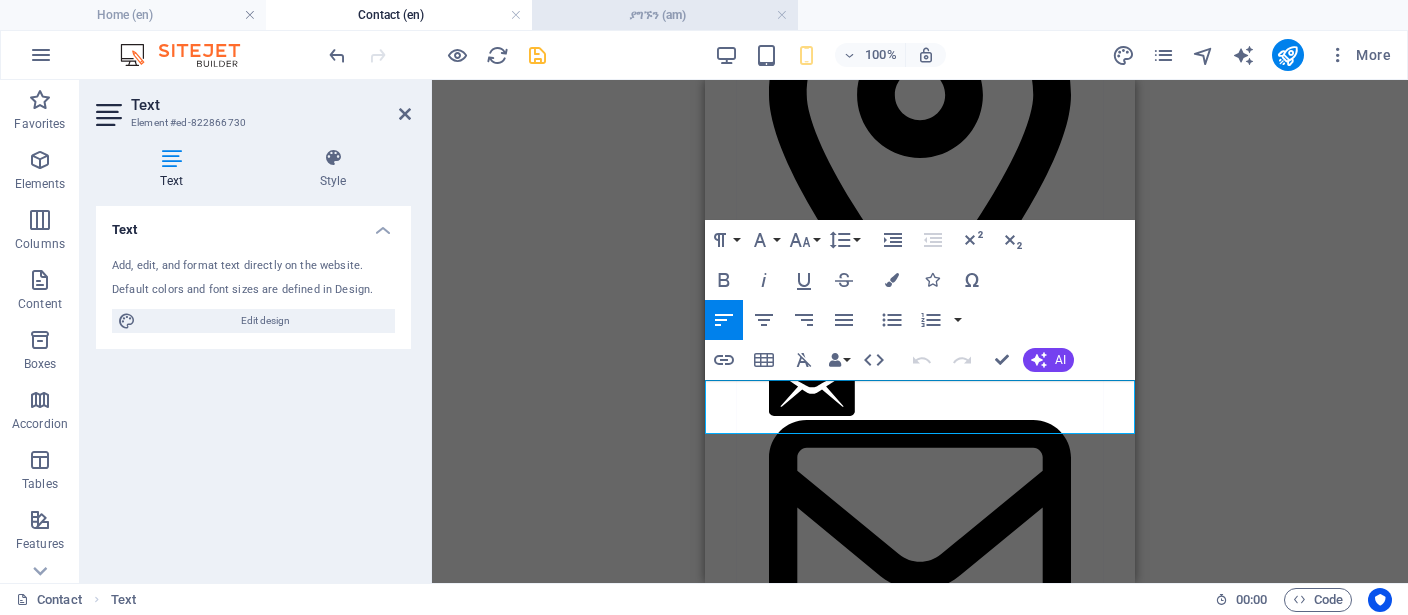 click on "ያግኙን (am)" at bounding box center [665, 15] 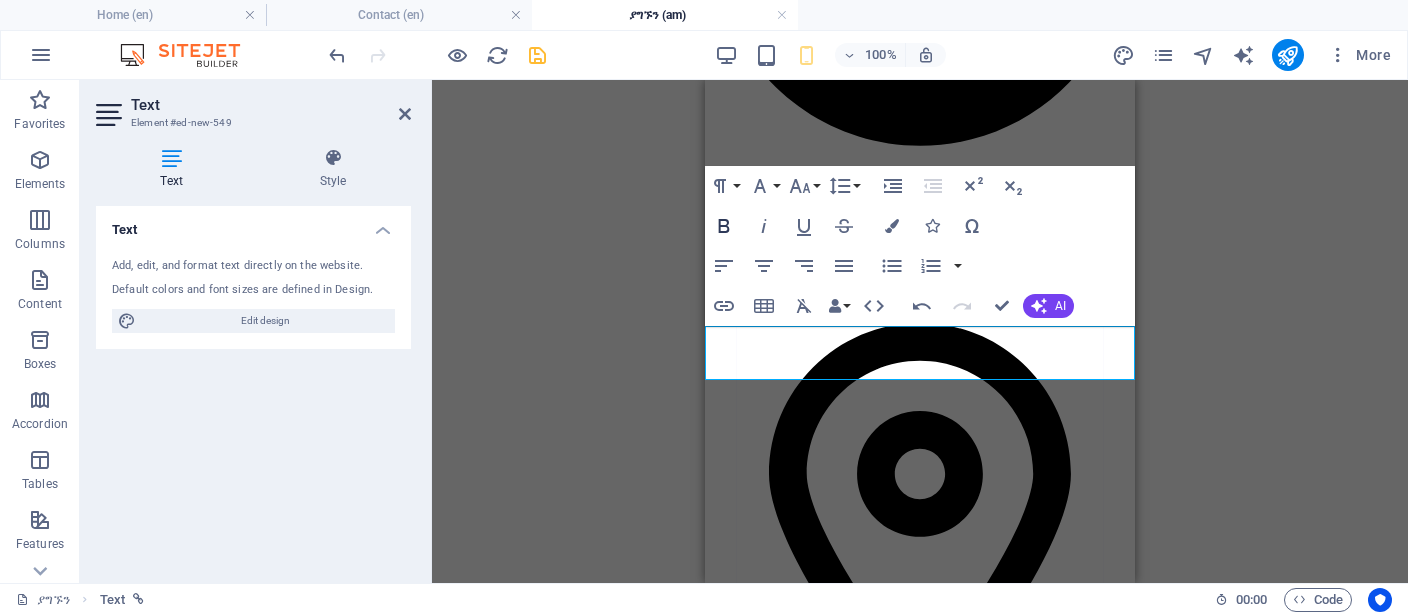 scroll, scrollTop: 781, scrollLeft: 4, axis: both 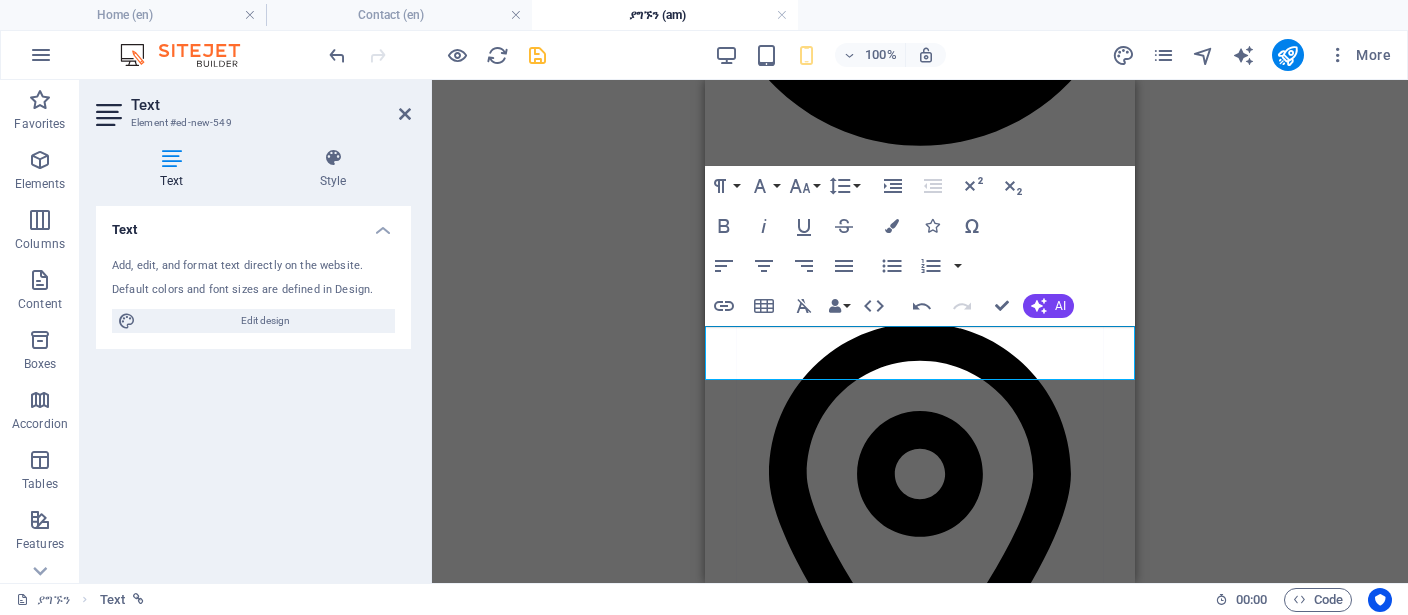 click on "https://fkvisaconsult.com/FKVC-AppointmentBookingSystem.html" at bounding box center [823, 2750] 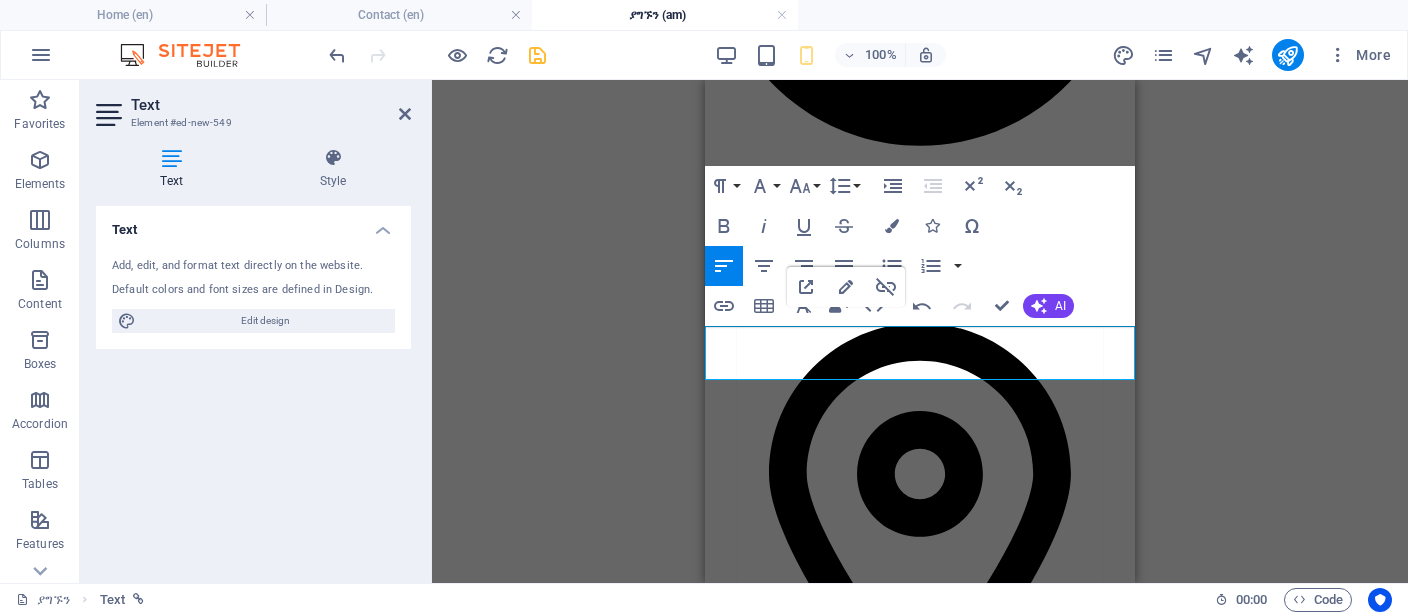 click on "https://fkvisaconsult.com/FKVC-AppointmentBookingSystem.html" at bounding box center (823, 2750) 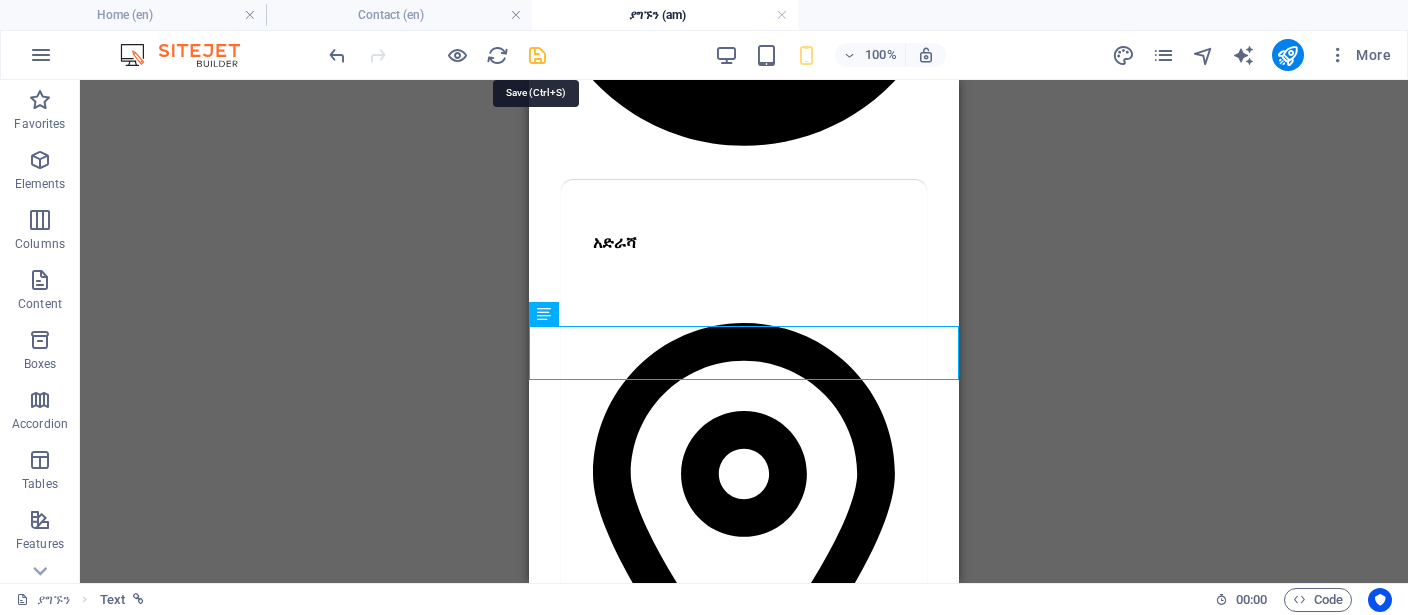 click at bounding box center [537, 55] 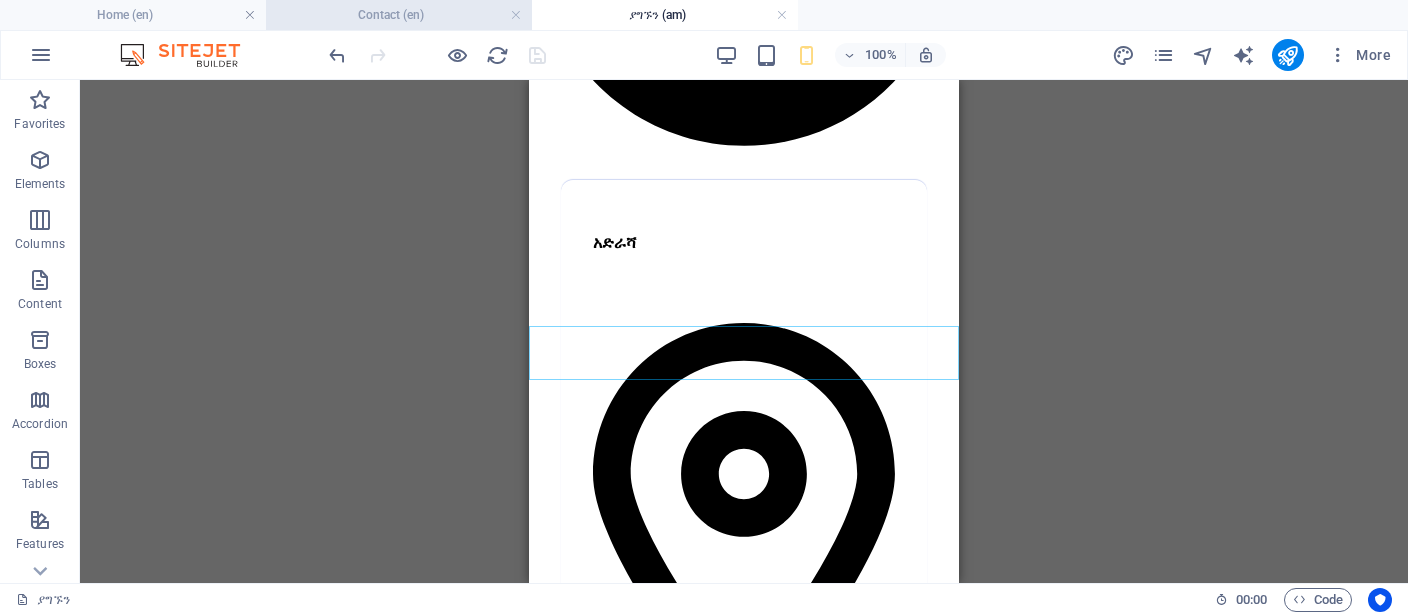 click on "Contact (en)" at bounding box center [399, 15] 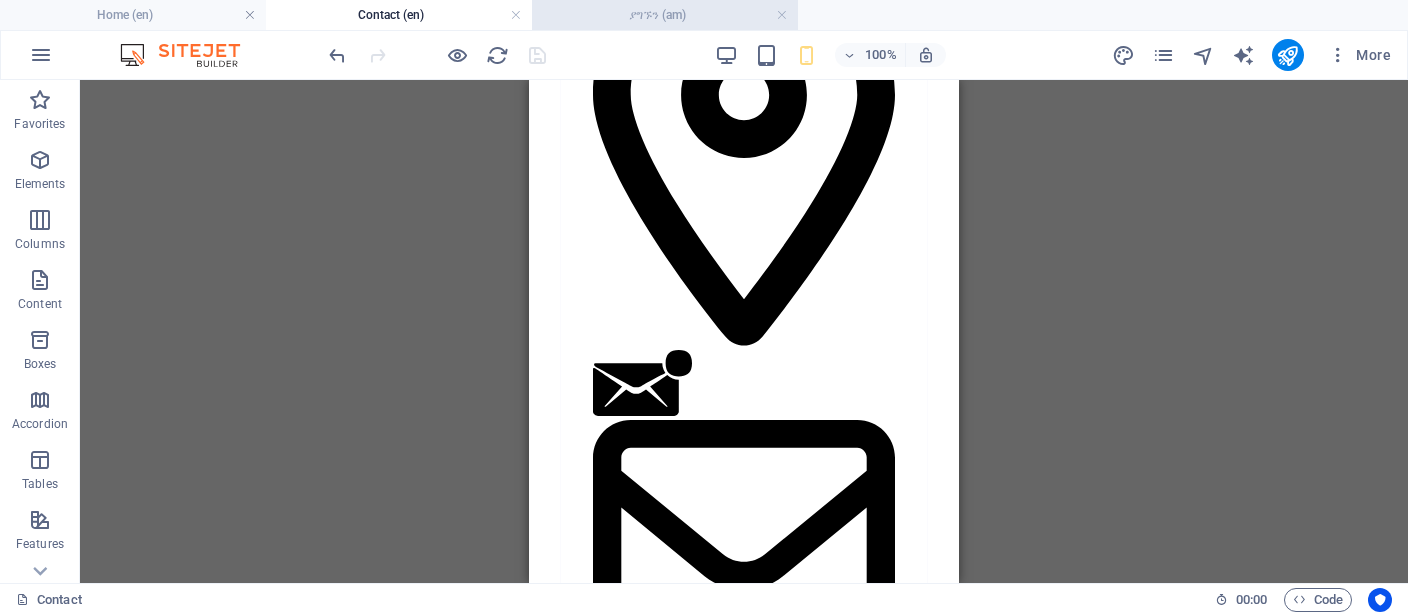 click on "ያግኙን (am)" at bounding box center [665, 15] 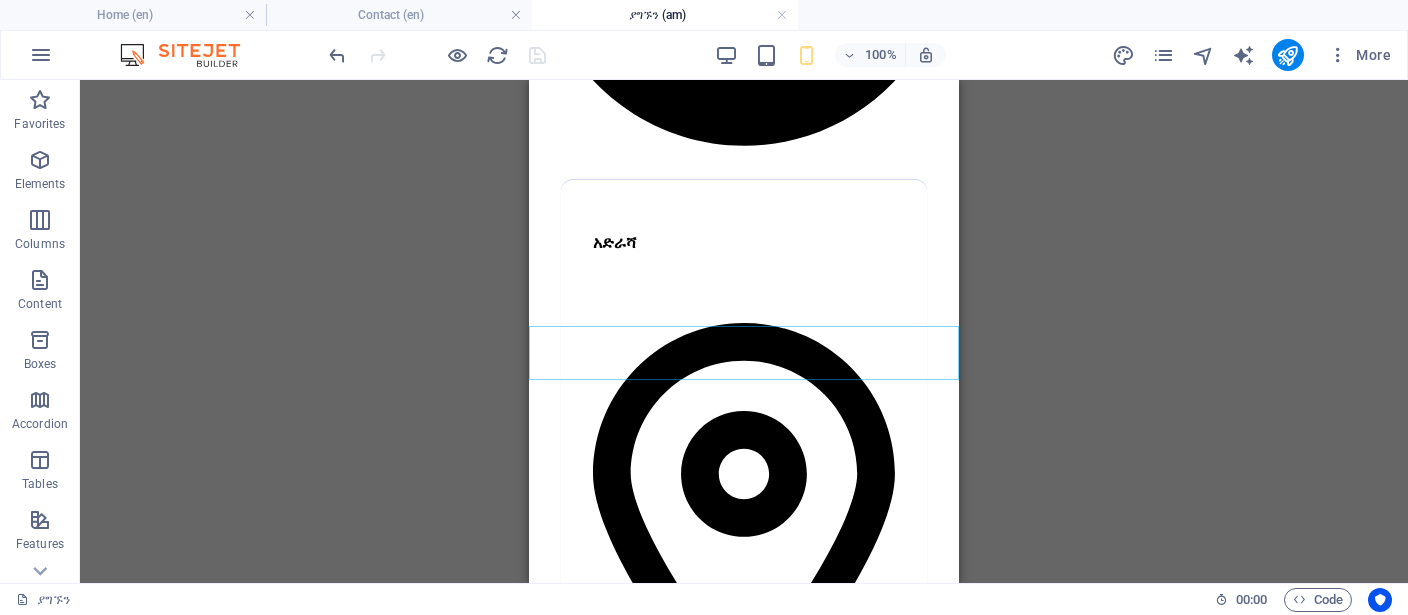 click on "ያግኙን (am)" at bounding box center (665, 15) 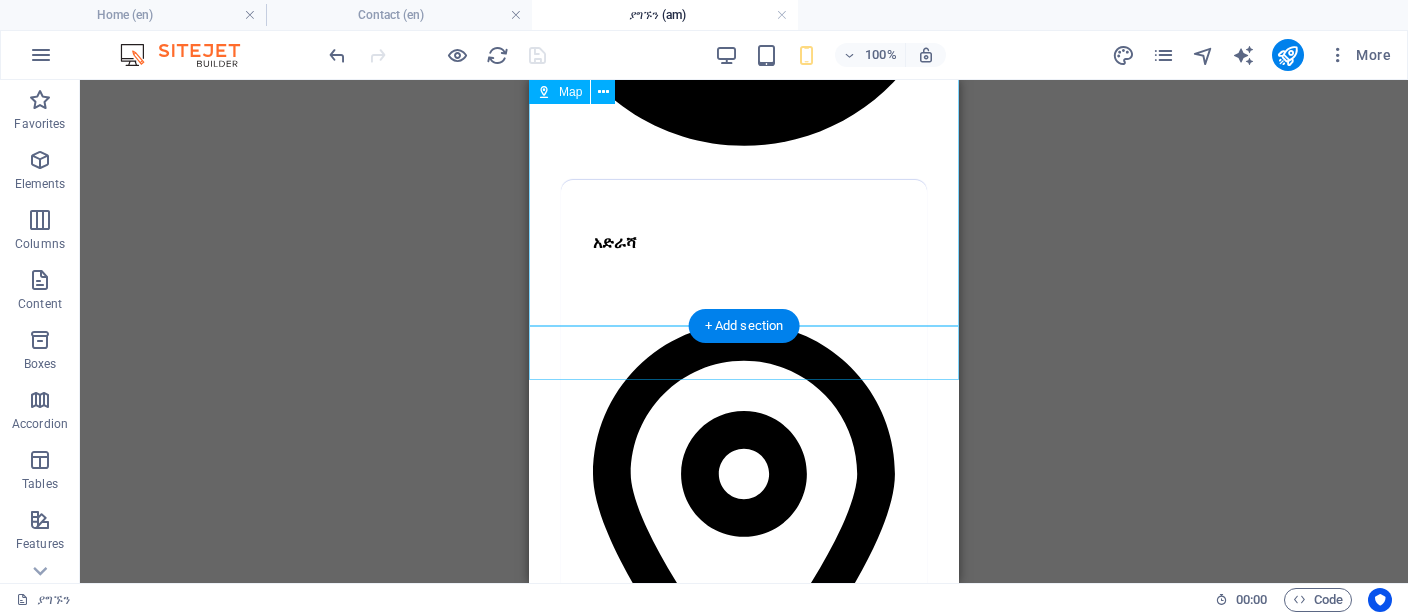click on "Google Map Link     https://maps.app.goo.gl/eF3HzWpSWNJEX2jUA?g_st=ipc" at bounding box center [744, 2751] 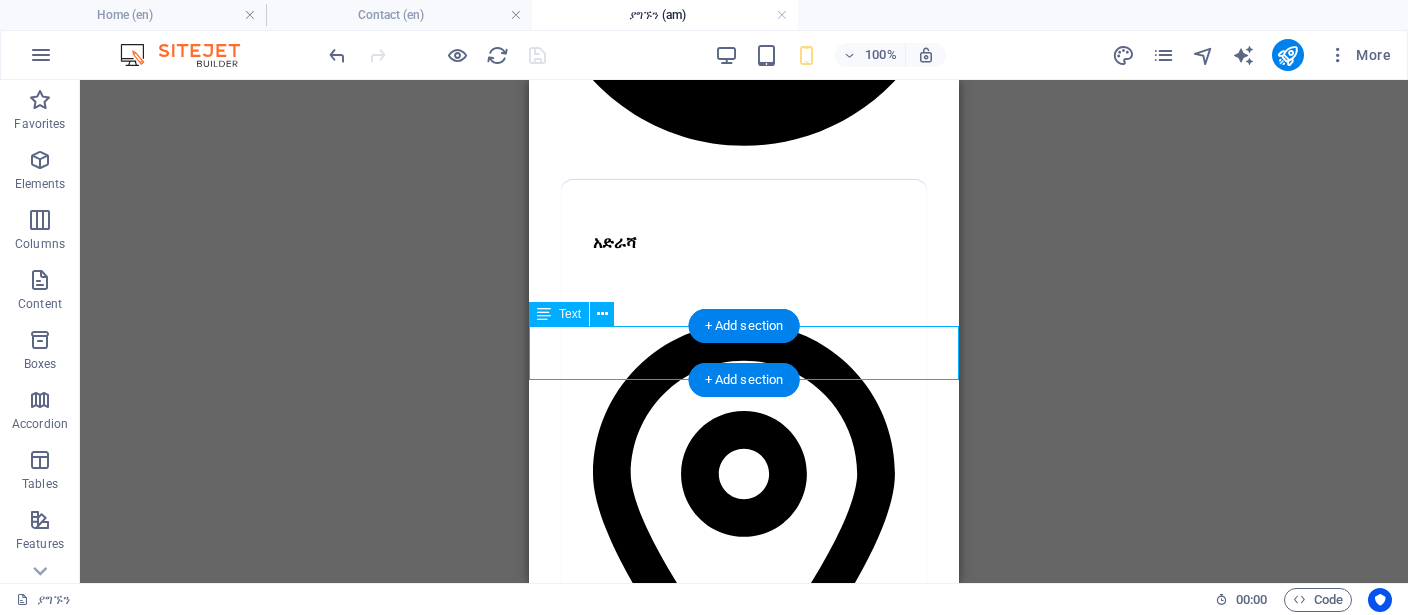 click on "Google Map Link     https://maps.app.goo.gl/eF3HzWpSWNJEX2jUA?g_st=ipc" at bounding box center (744, 2751) 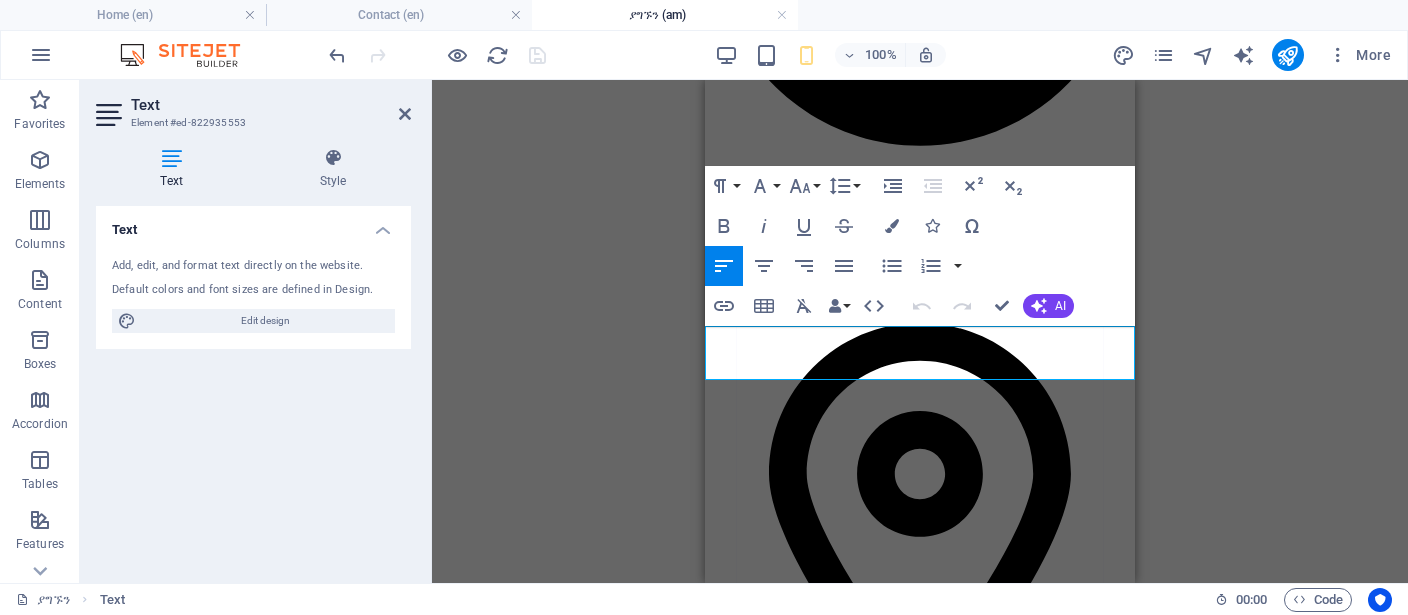 drag, startPoint x: 845, startPoint y: 342, endPoint x: 709, endPoint y: 348, distance: 136.1323 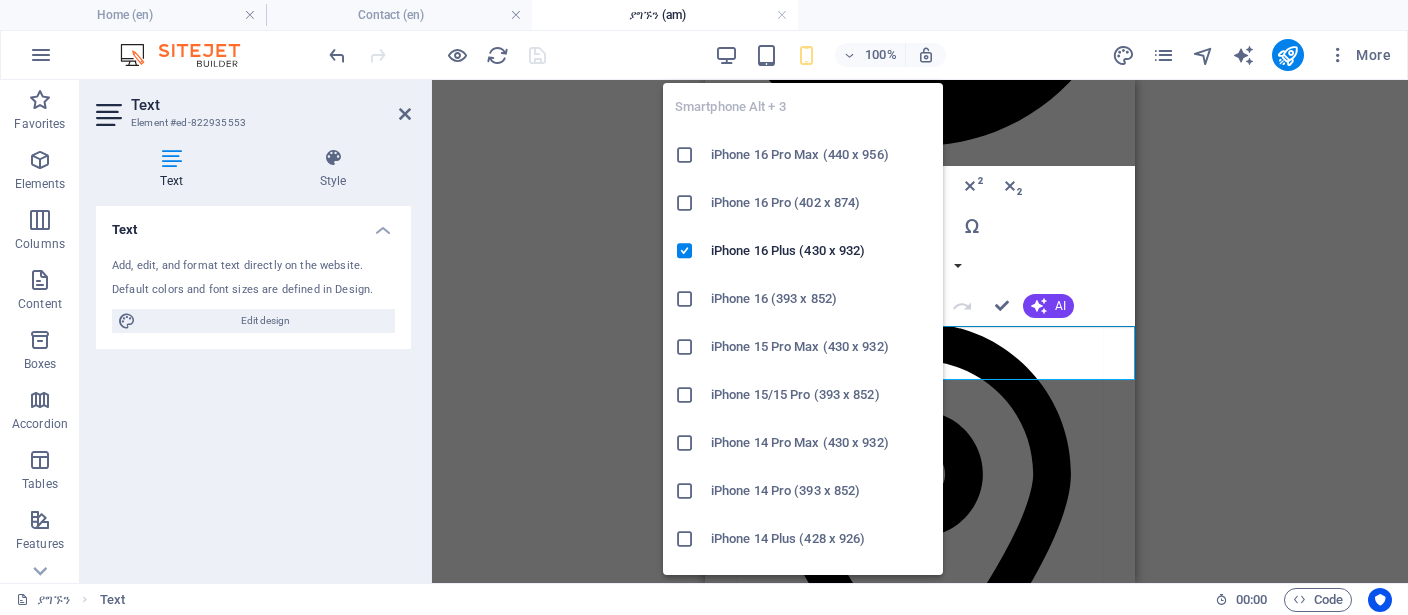 scroll, scrollTop: 0, scrollLeft: 10, axis: horizontal 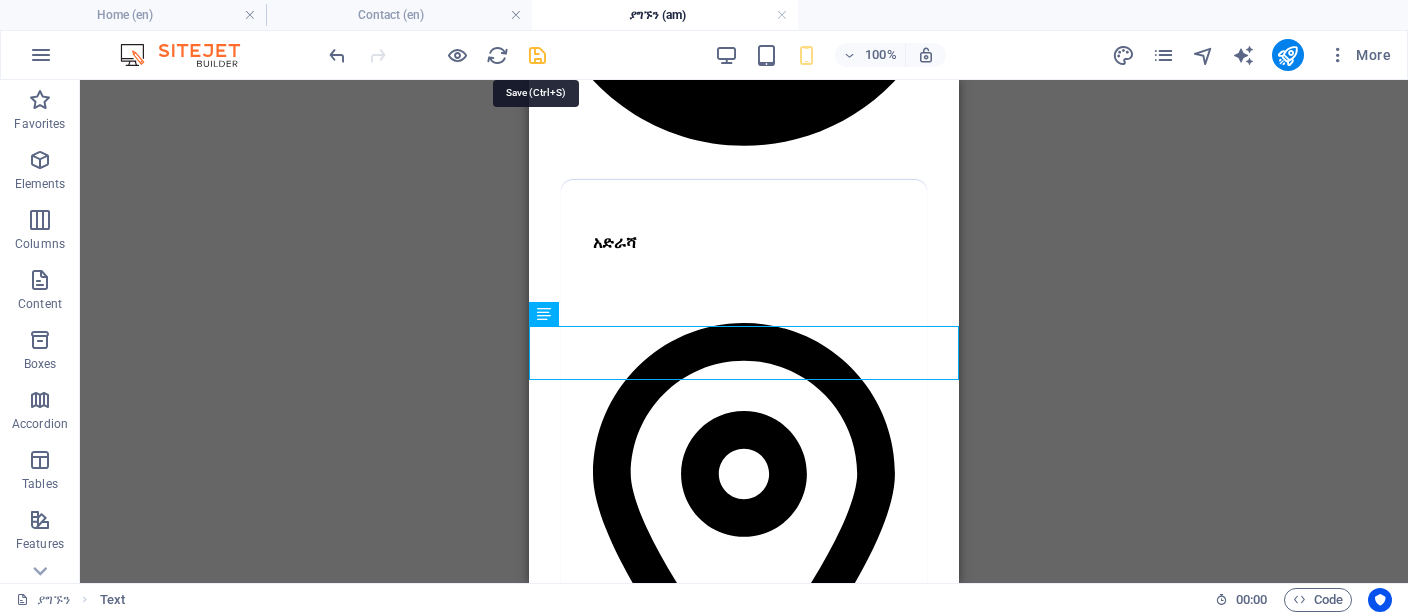 click at bounding box center (537, 55) 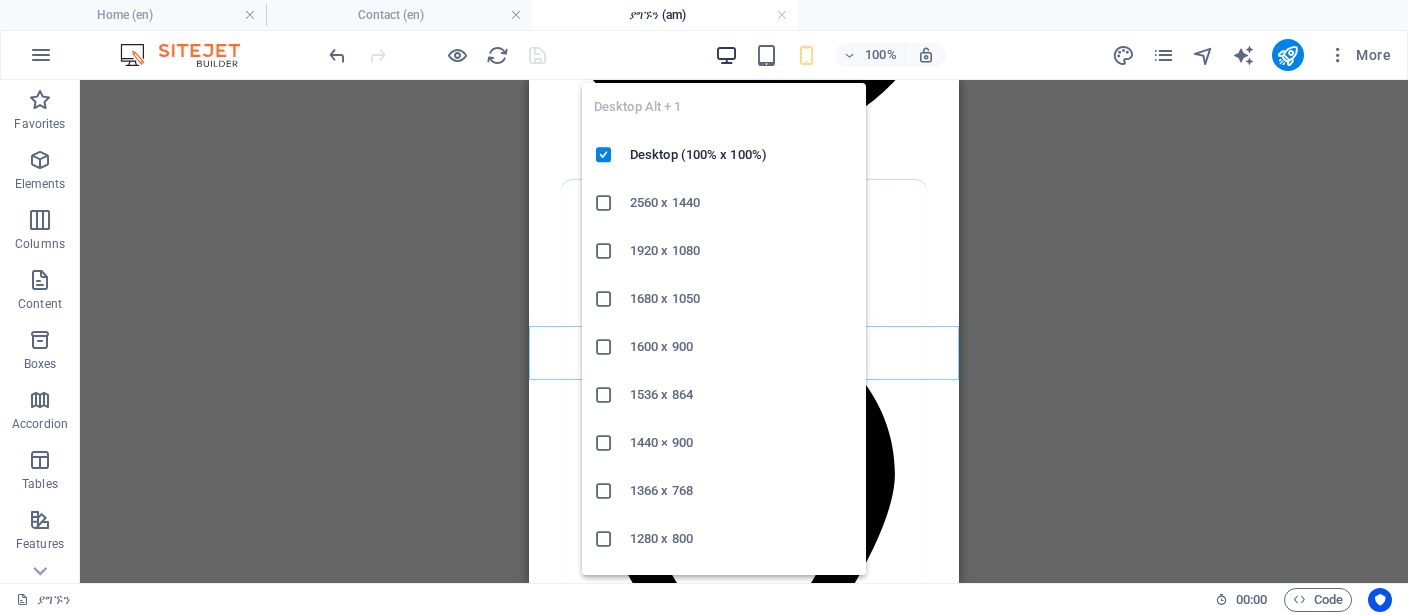 click at bounding box center [726, 55] 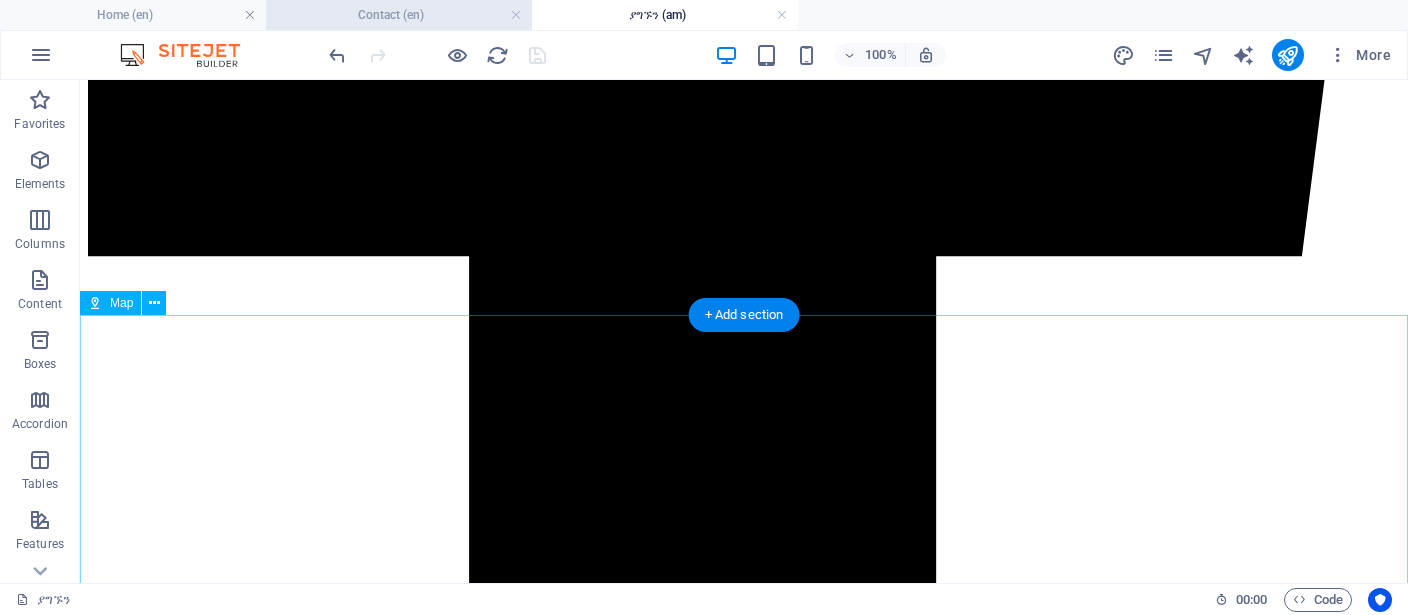 scroll, scrollTop: 3624, scrollLeft: 0, axis: vertical 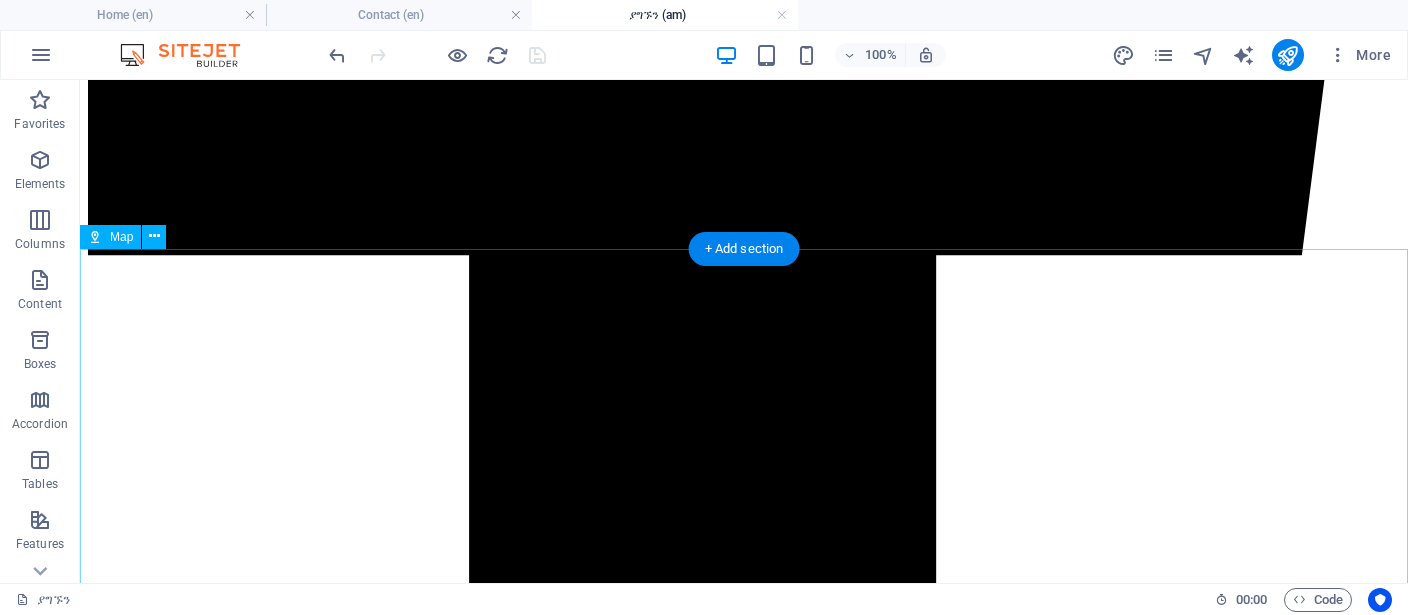 click at bounding box center [744, 9715] 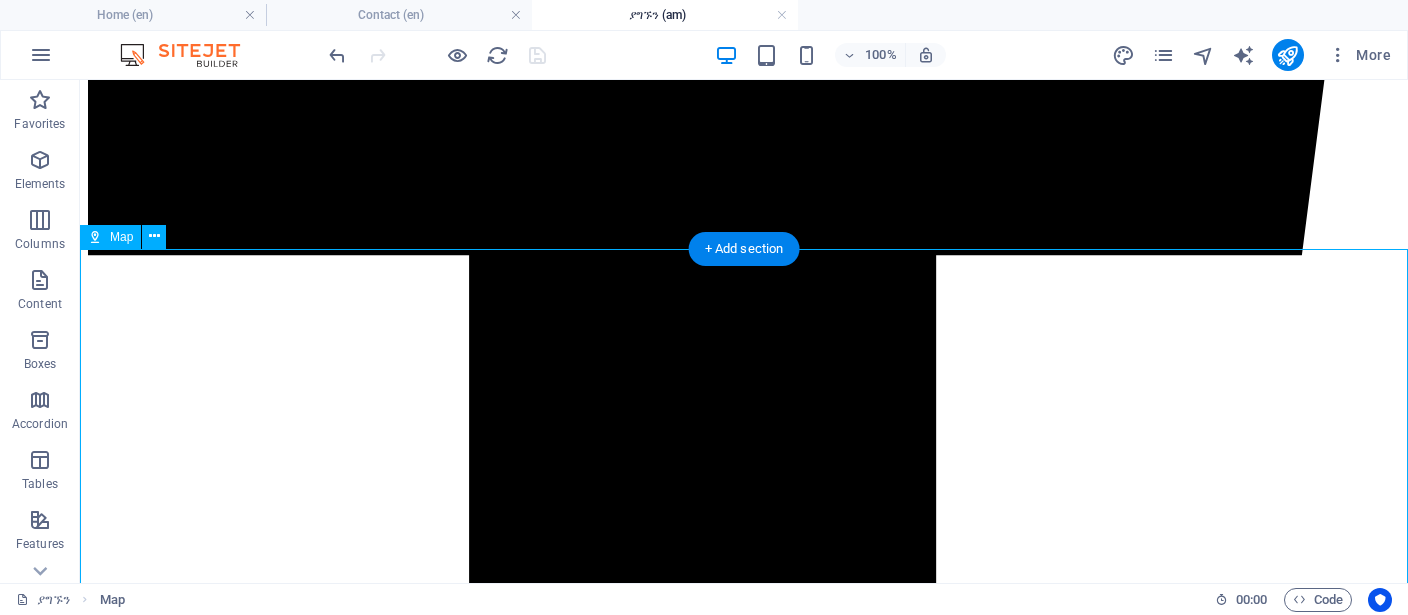 click at bounding box center (744, 9715) 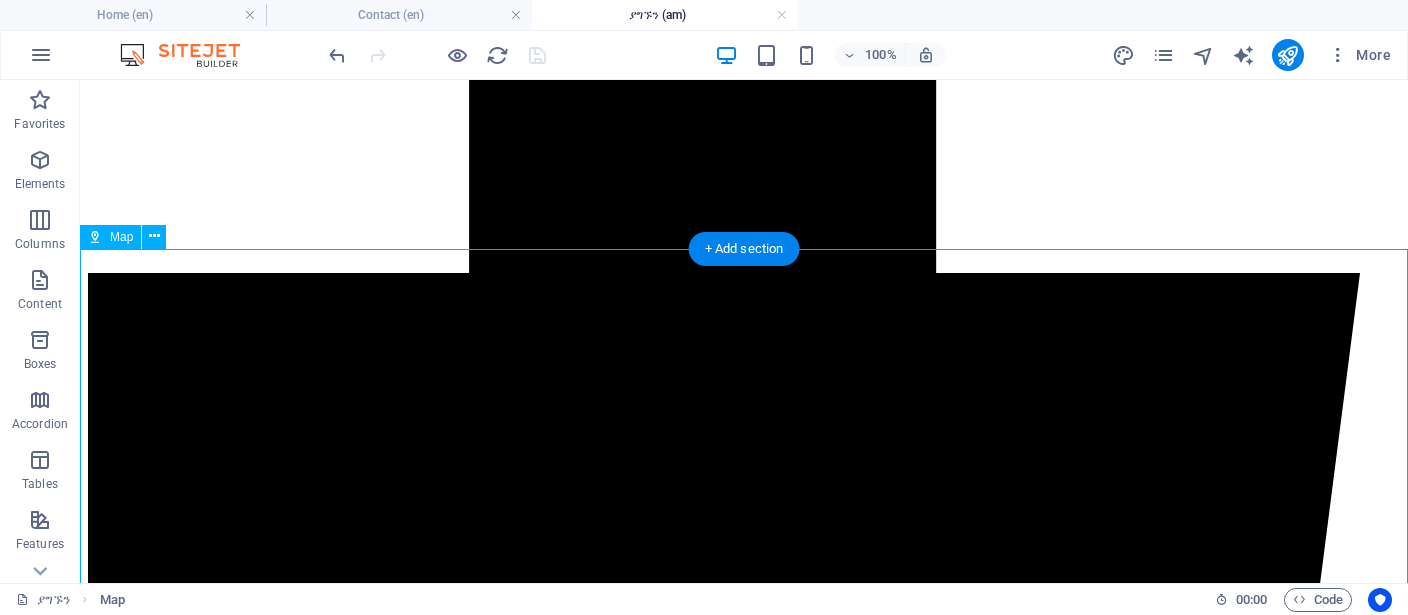 select on "1" 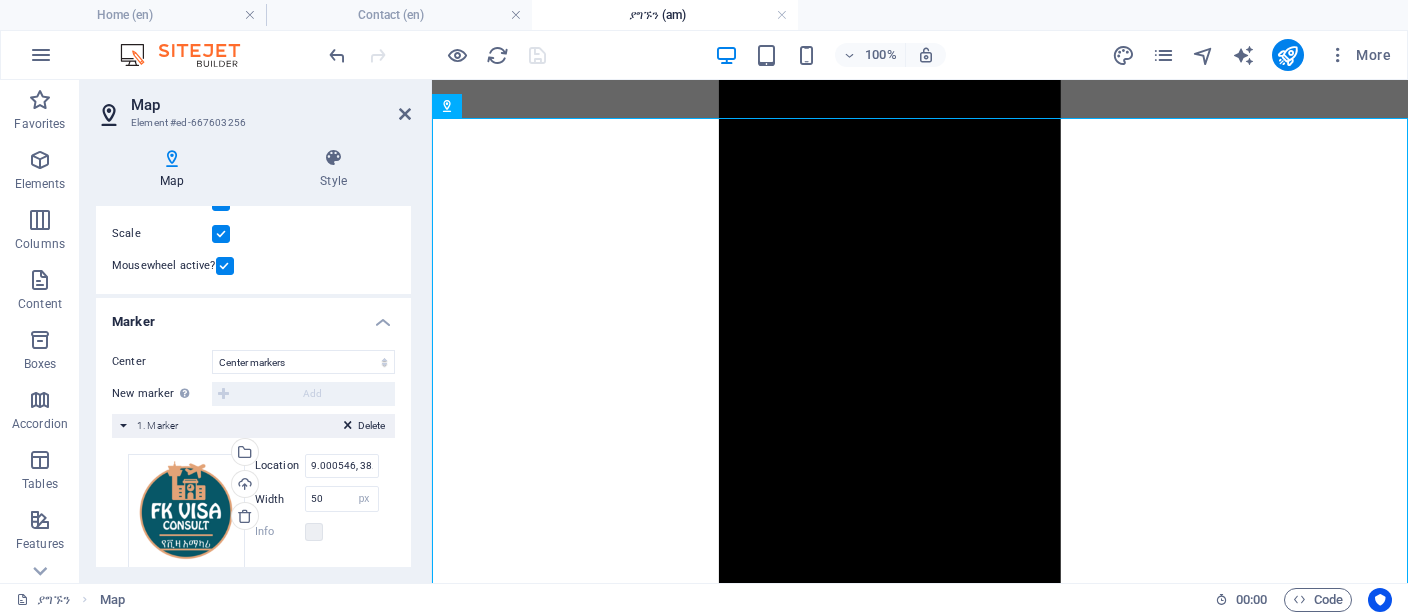 scroll, scrollTop: 298, scrollLeft: 0, axis: vertical 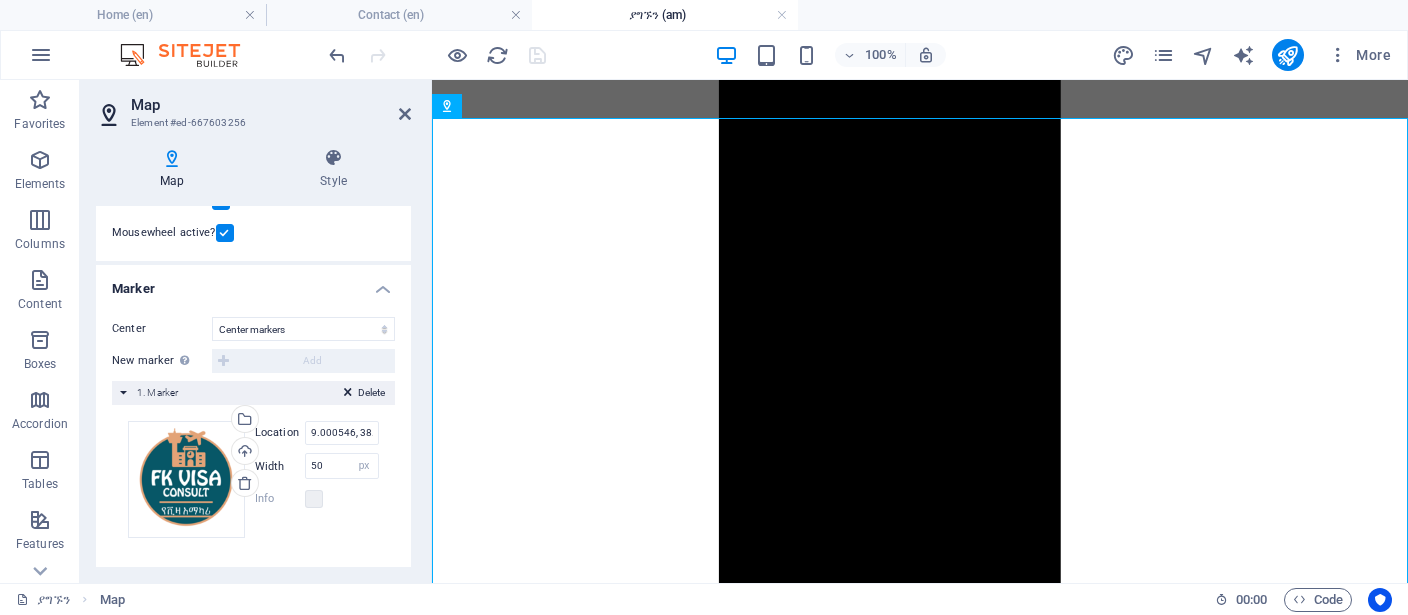 click on "ያግኙን Map" at bounding box center (607, 600) 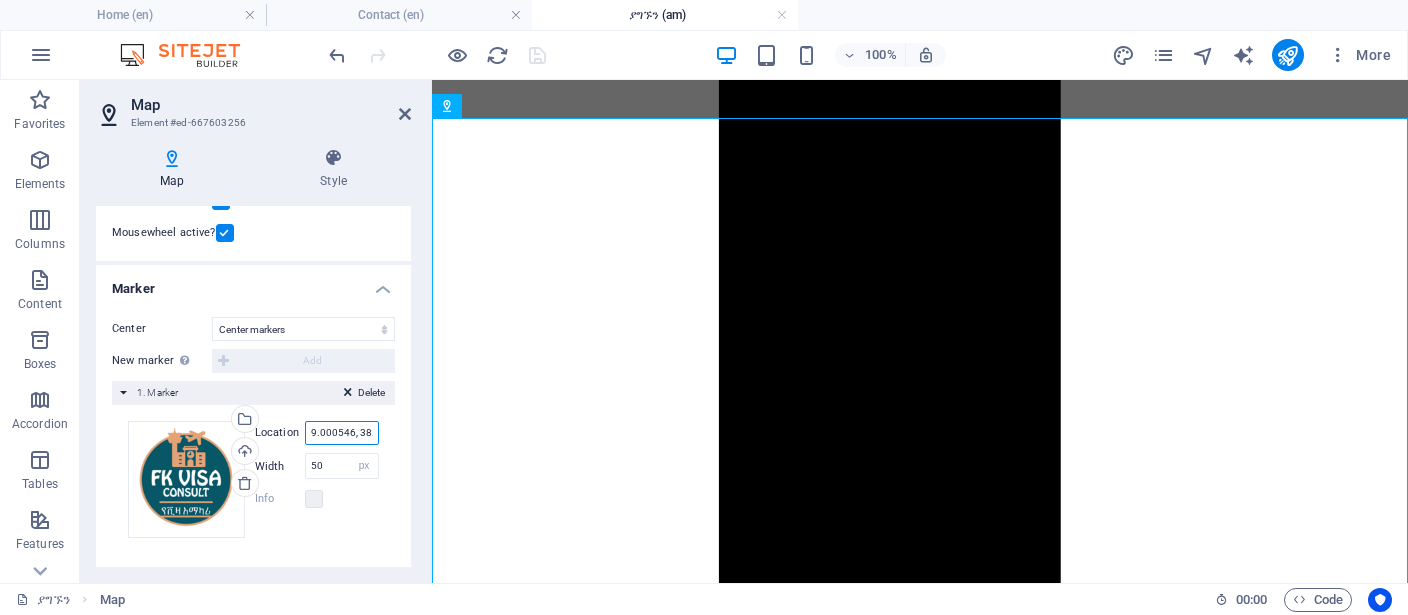 click on "9.000546, 38.787927" at bounding box center [342, 433] 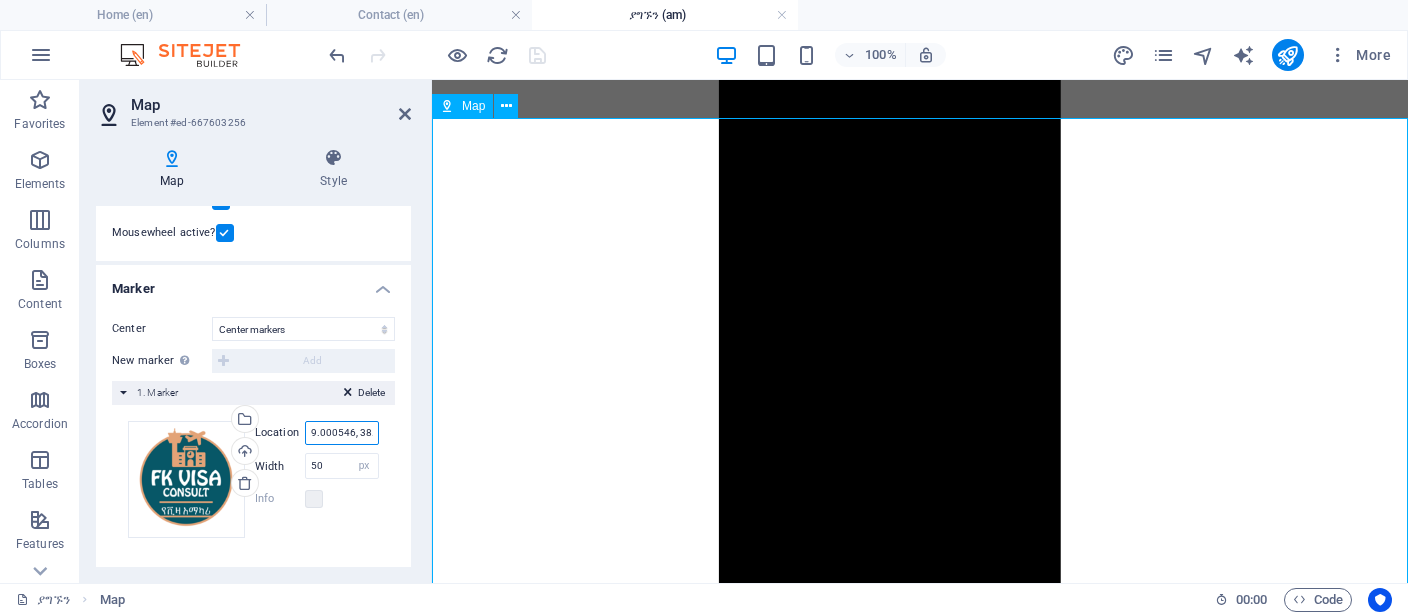 paste on "https://maps.app.goo.gl/eF3HzWpSWNJEX2jUA?g_st=ipc" 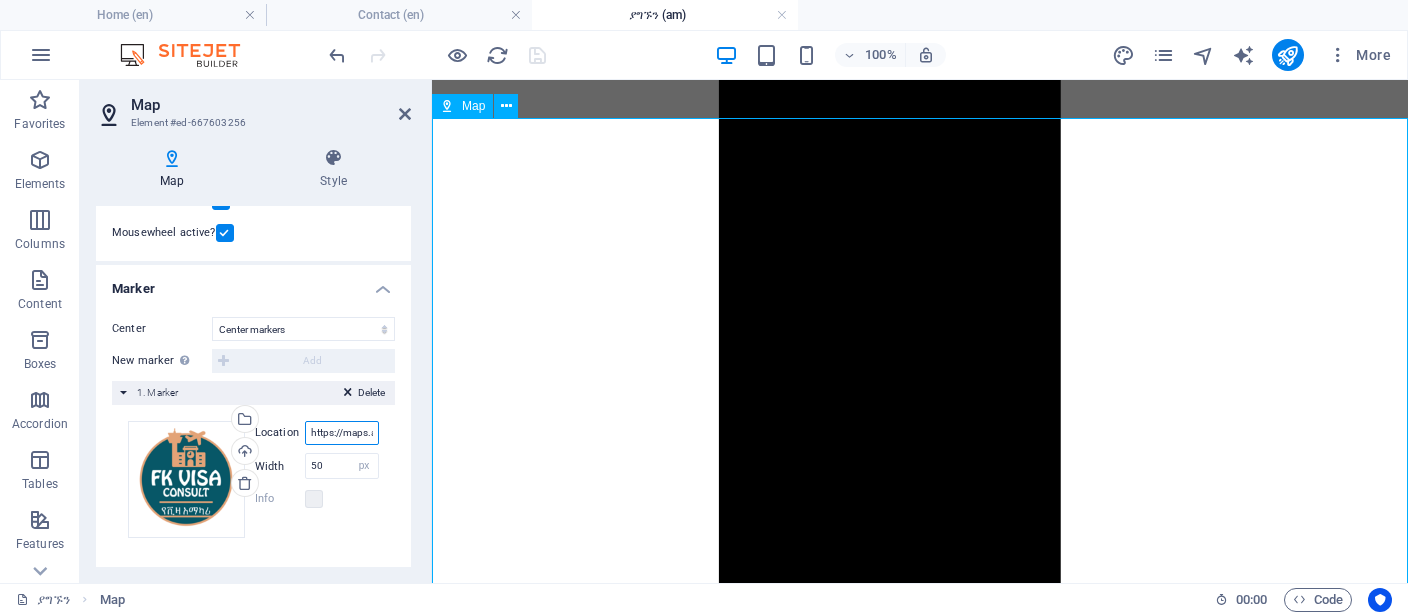 scroll, scrollTop: 0, scrollLeft: 192, axis: horizontal 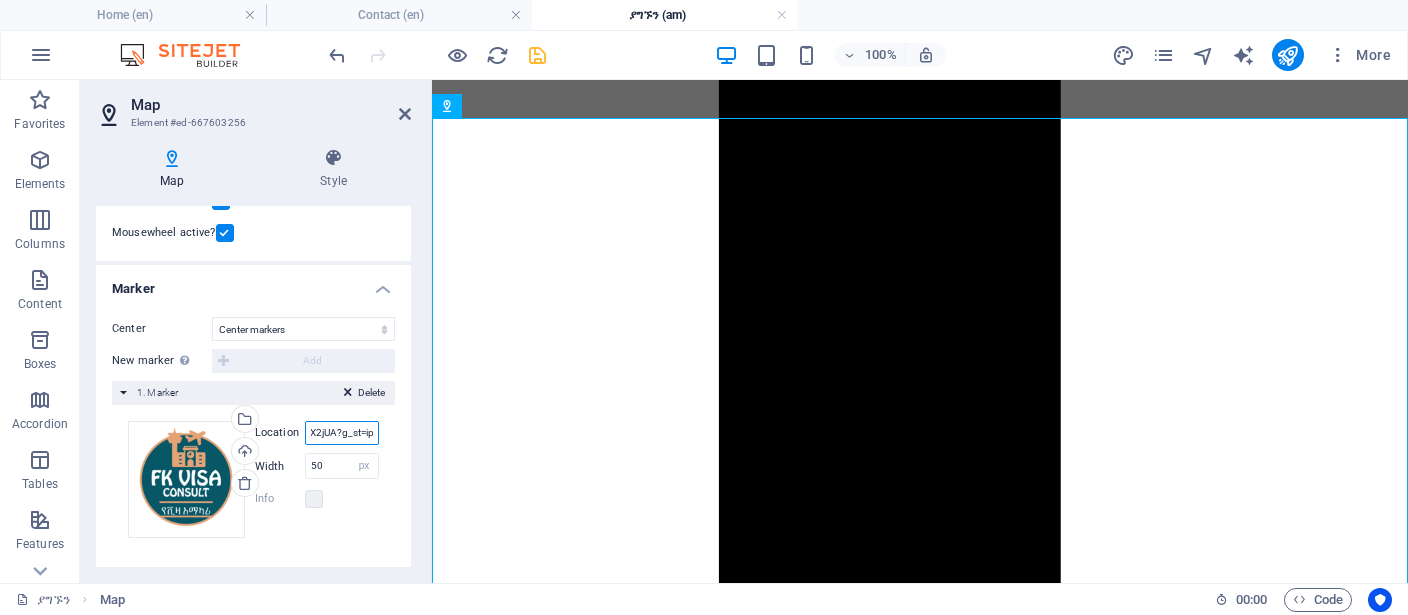 click on "https://maps.app.goo.gl/eF3HzWpSWNJEX2jUA?g_st=ipc" at bounding box center (342, 433) 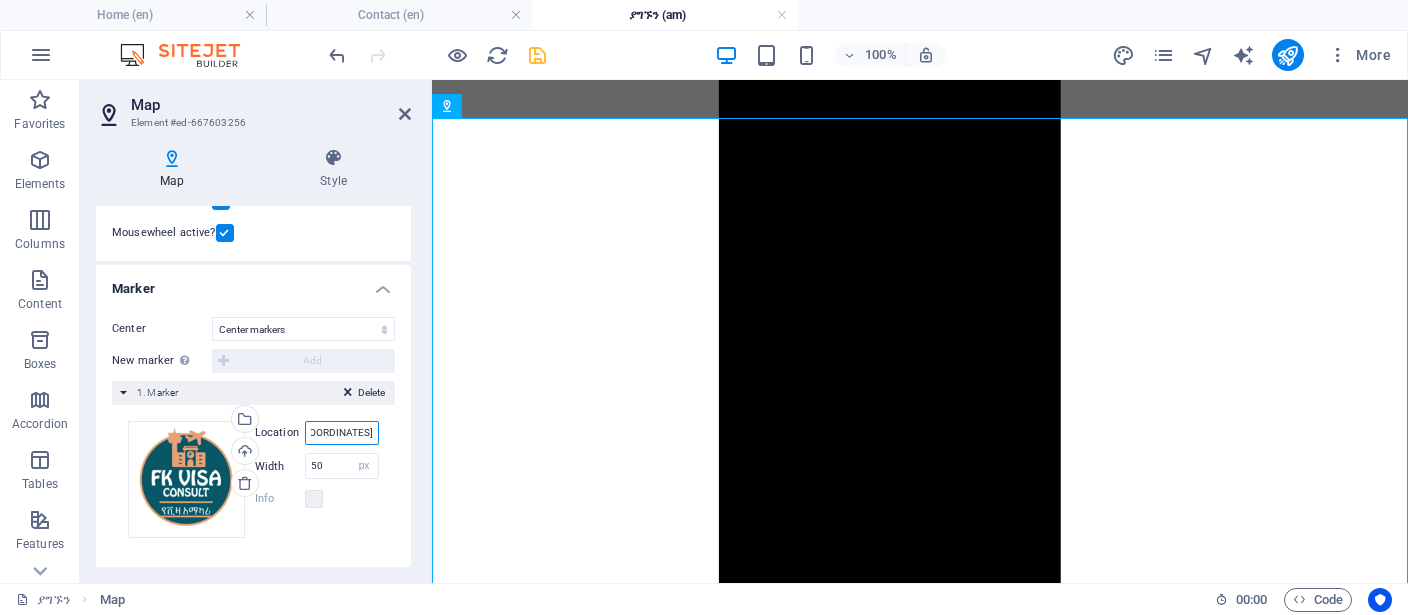 scroll, scrollTop: 0, scrollLeft: 125, axis: horizontal 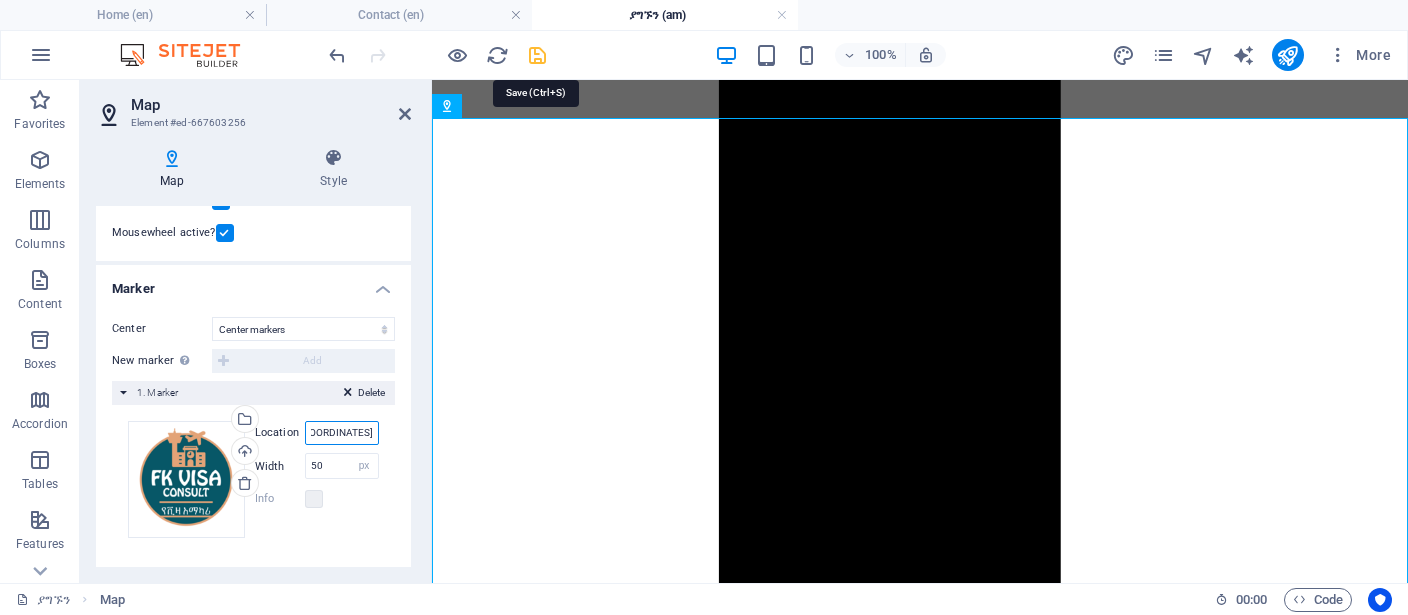type on "9.057061898986584, 38.76257058650529" 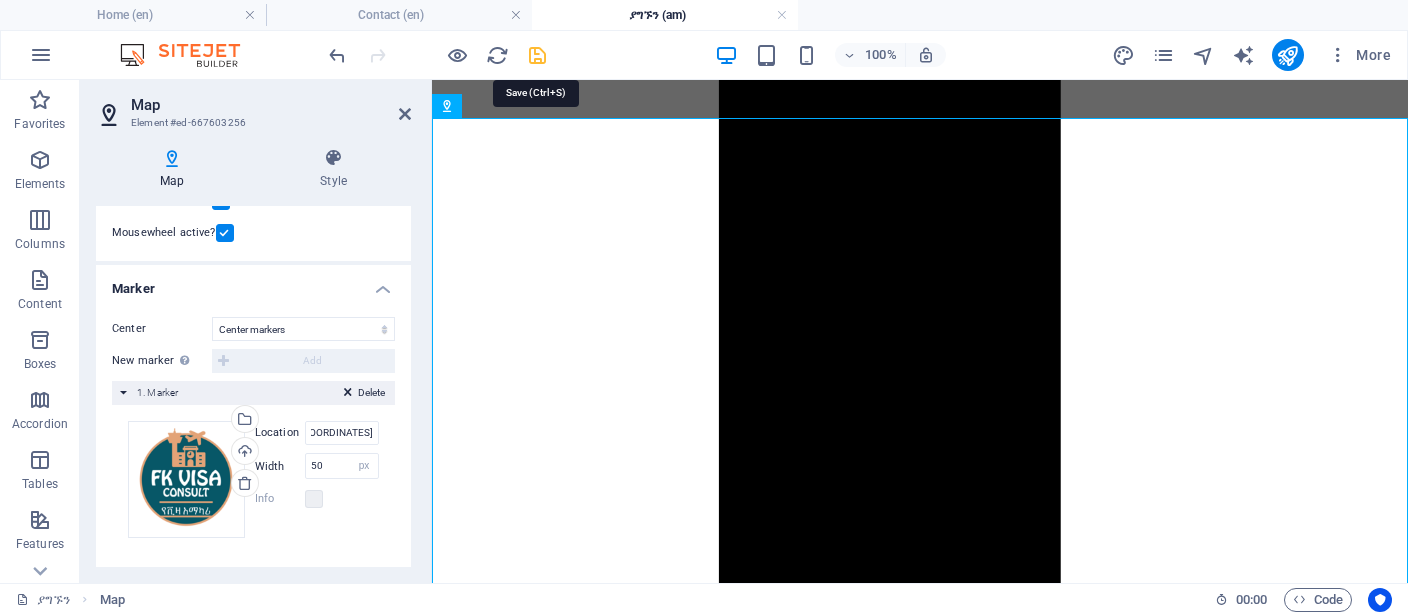 click at bounding box center [537, 55] 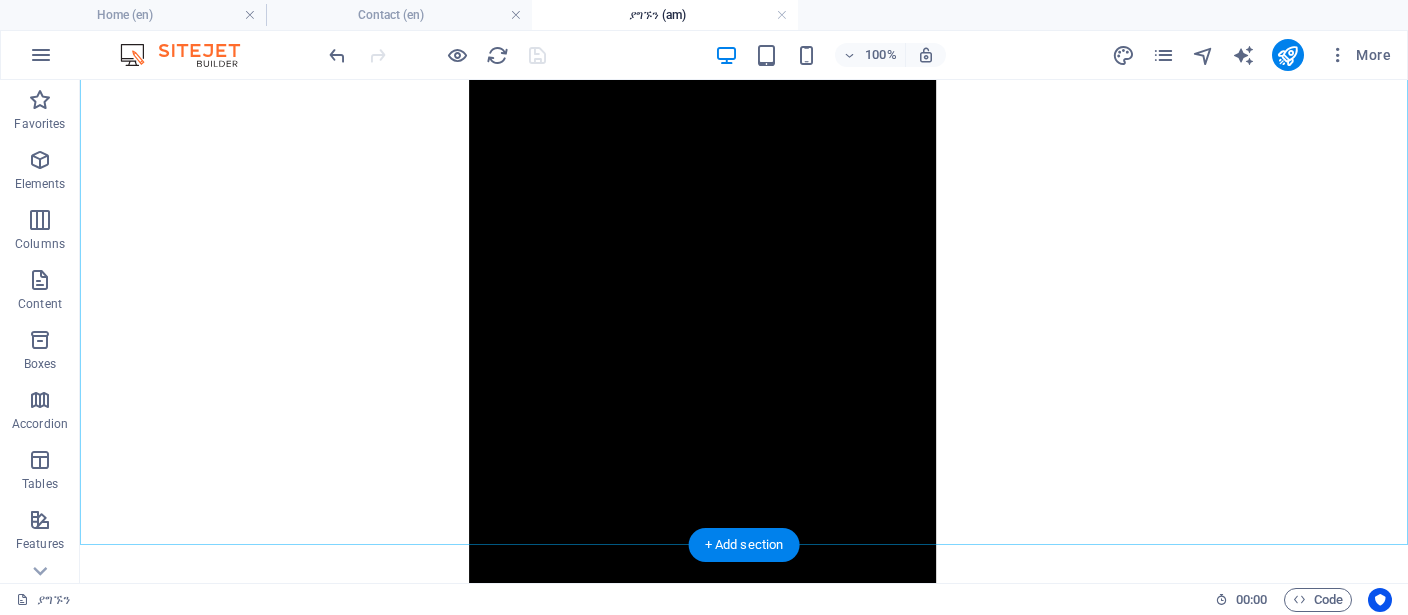 scroll, scrollTop: 3835, scrollLeft: 0, axis: vertical 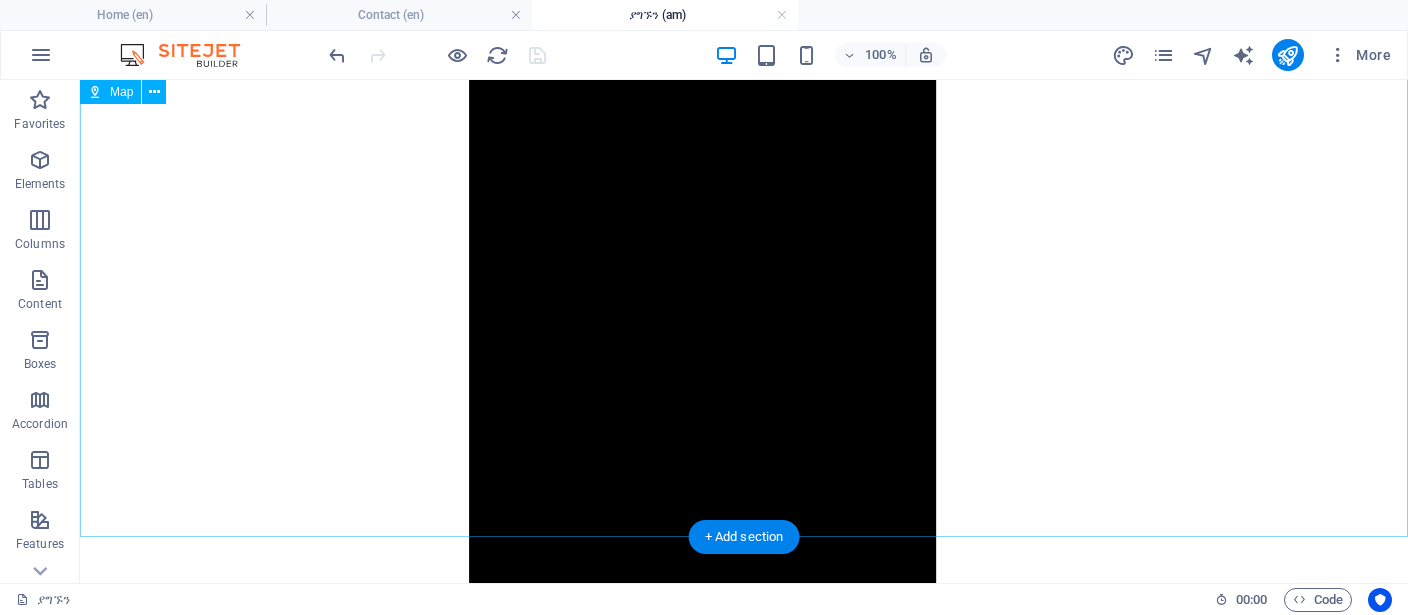 click at bounding box center [744, 9504] 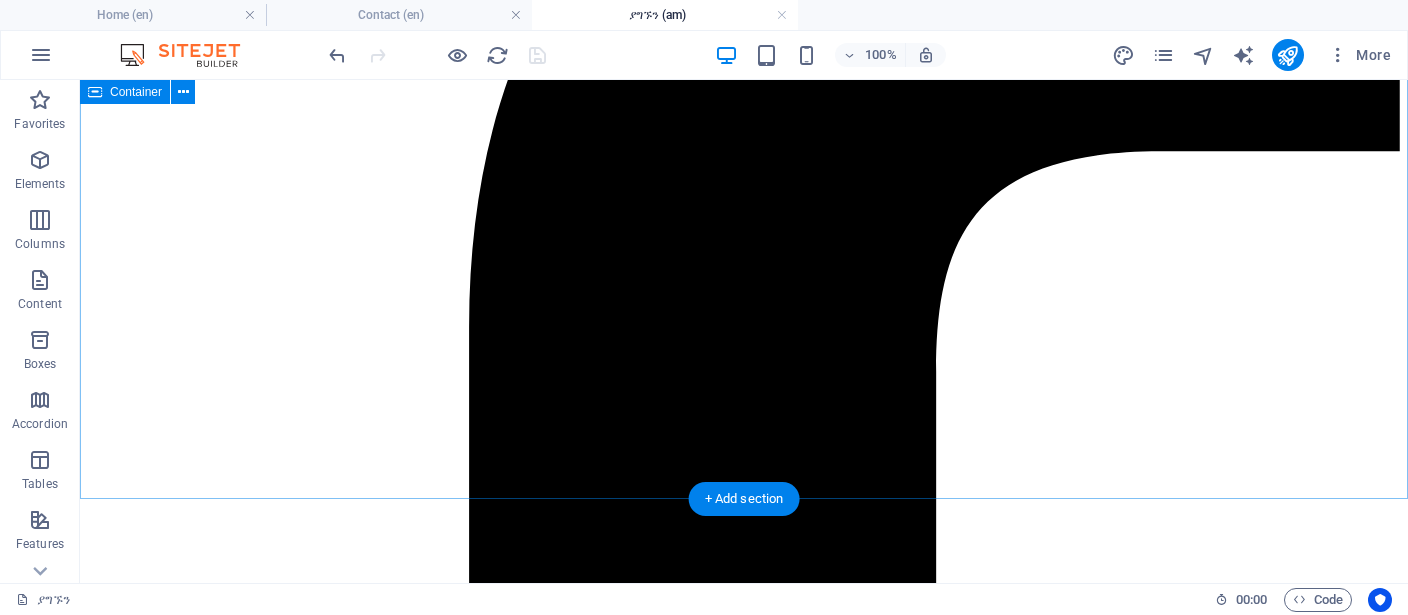 scroll, scrollTop: 2779, scrollLeft: 0, axis: vertical 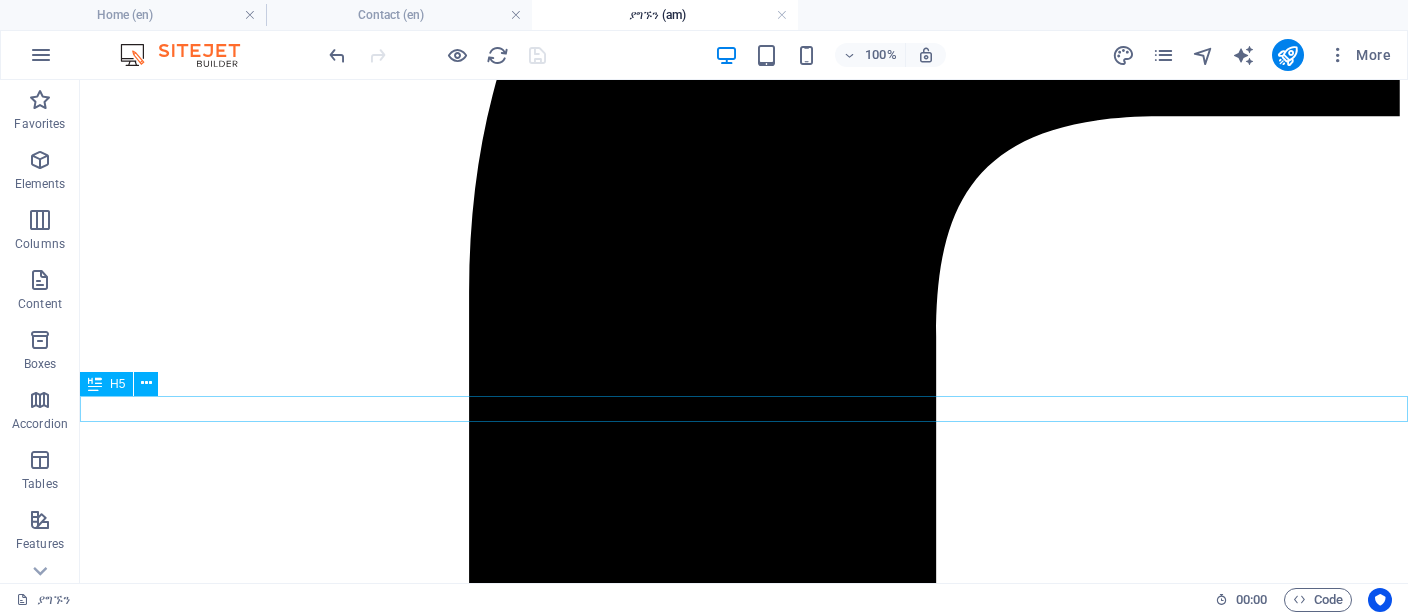 click on "ወይም ለነፃ የምክር አገልግሎት በቢሮዋችን ቀጠሮ ይያዙ :  ቀጠሮ ይያዙ" at bounding box center (744, 9684) 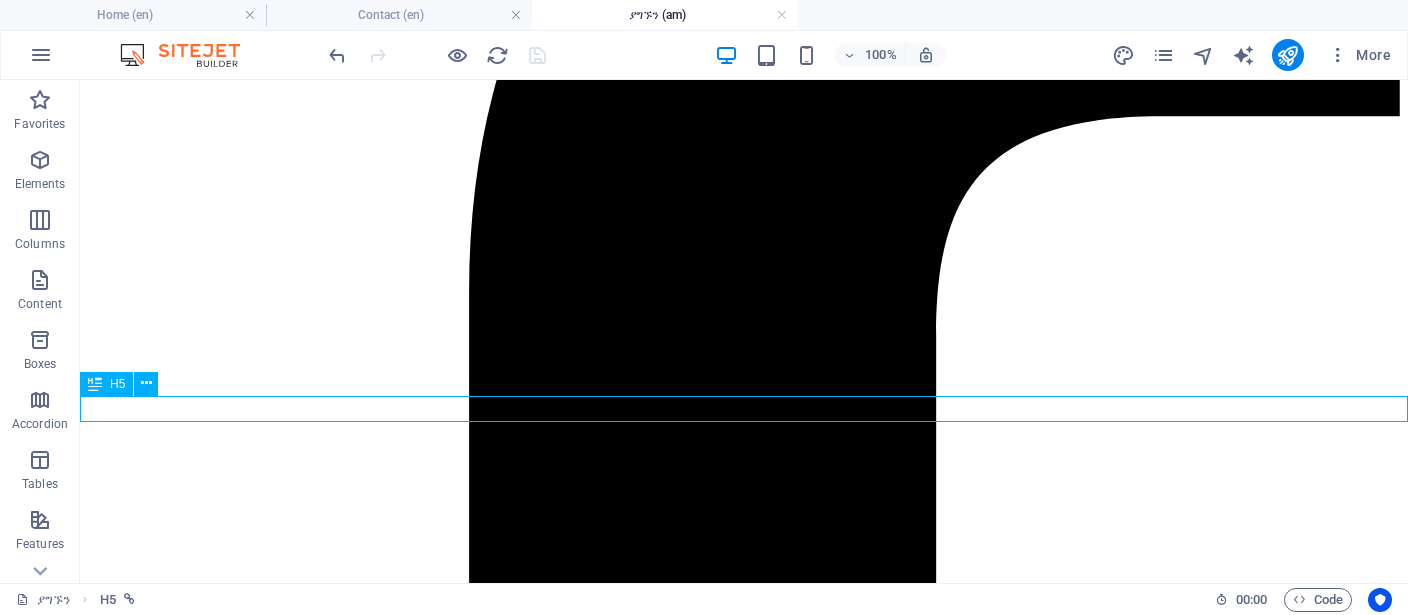 click on "ወይም ለነፃ የምክር አገልግሎት በቢሮዋችን ቀጠሮ ይያዙ :  ቀጠሮ ይያዙ" at bounding box center (744, 9684) 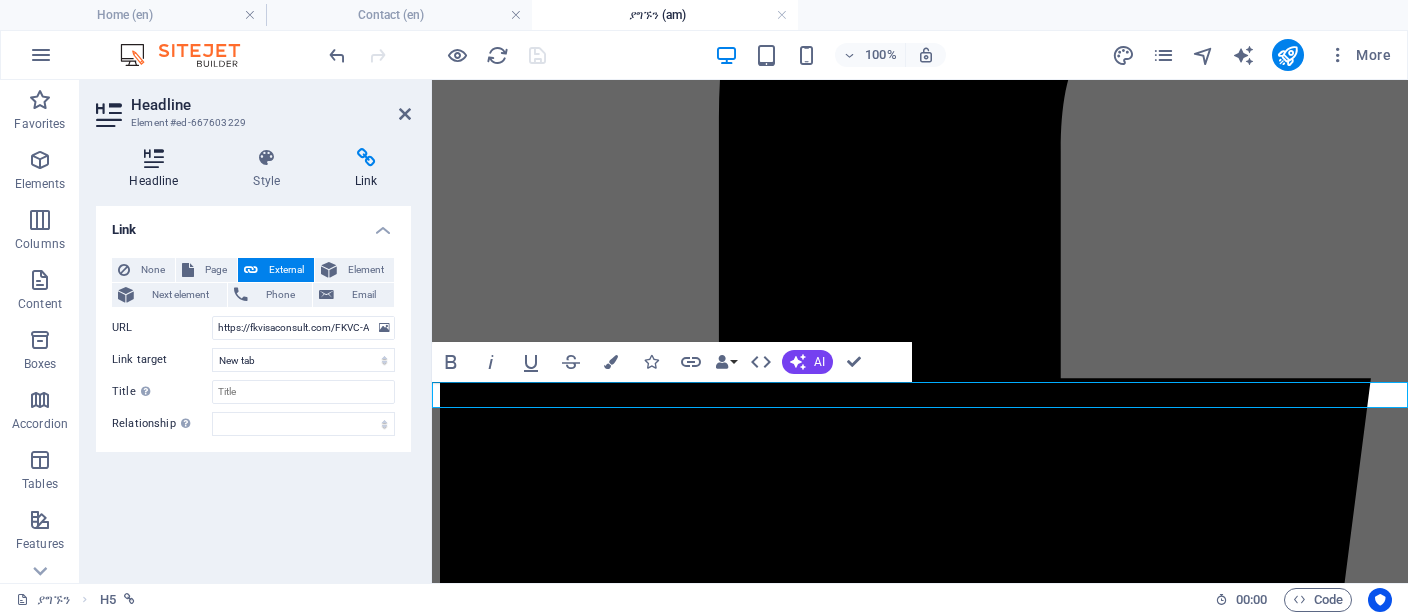 click at bounding box center (154, 158) 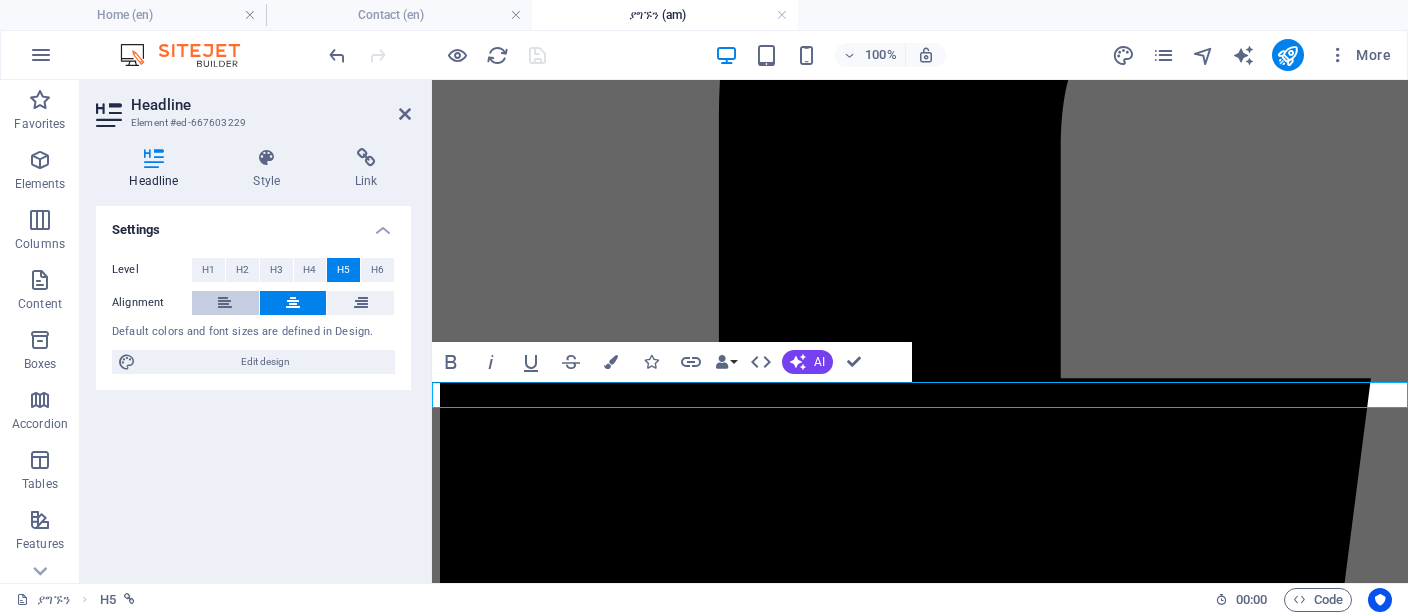 click at bounding box center (225, 303) 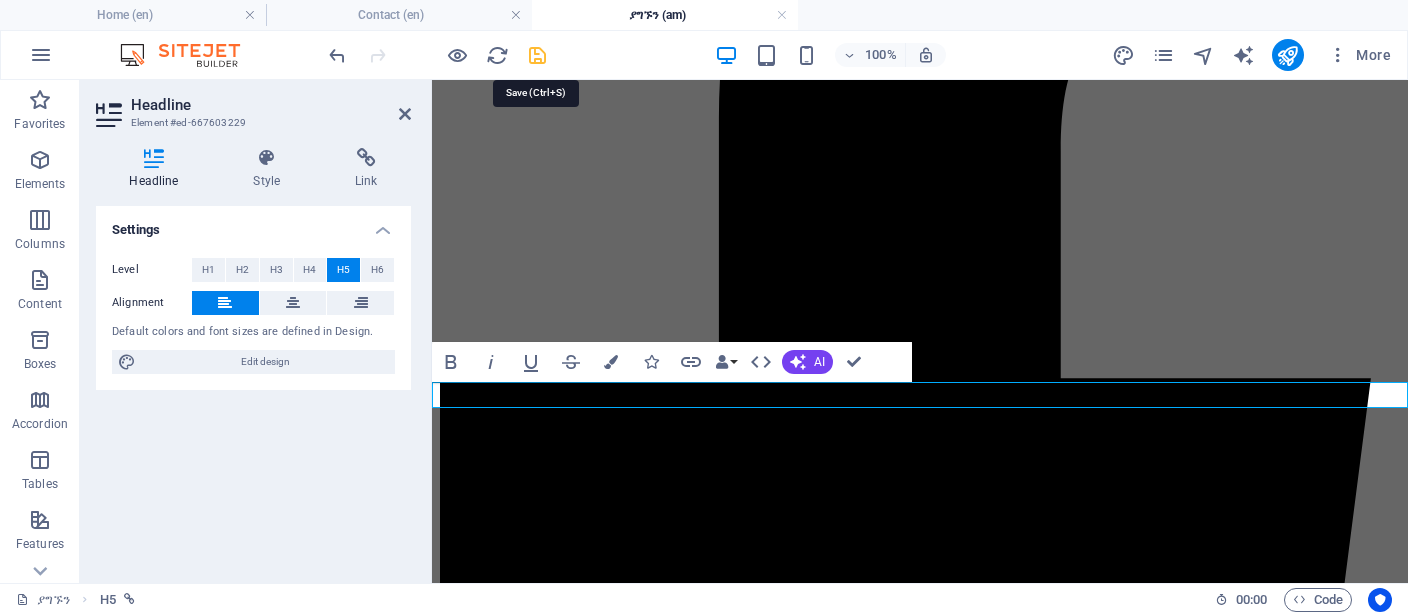 drag, startPoint x: 539, startPoint y: 57, endPoint x: 603, endPoint y: 194, distance: 151.21178 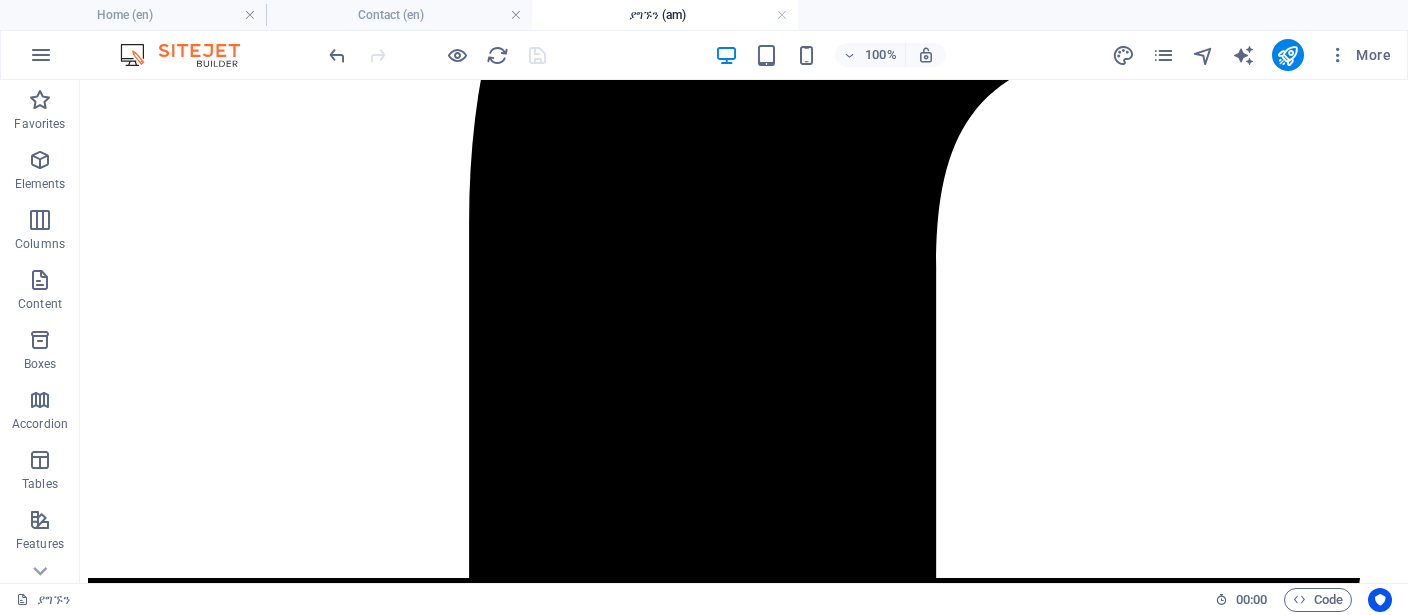scroll, scrollTop: 2884, scrollLeft: 0, axis: vertical 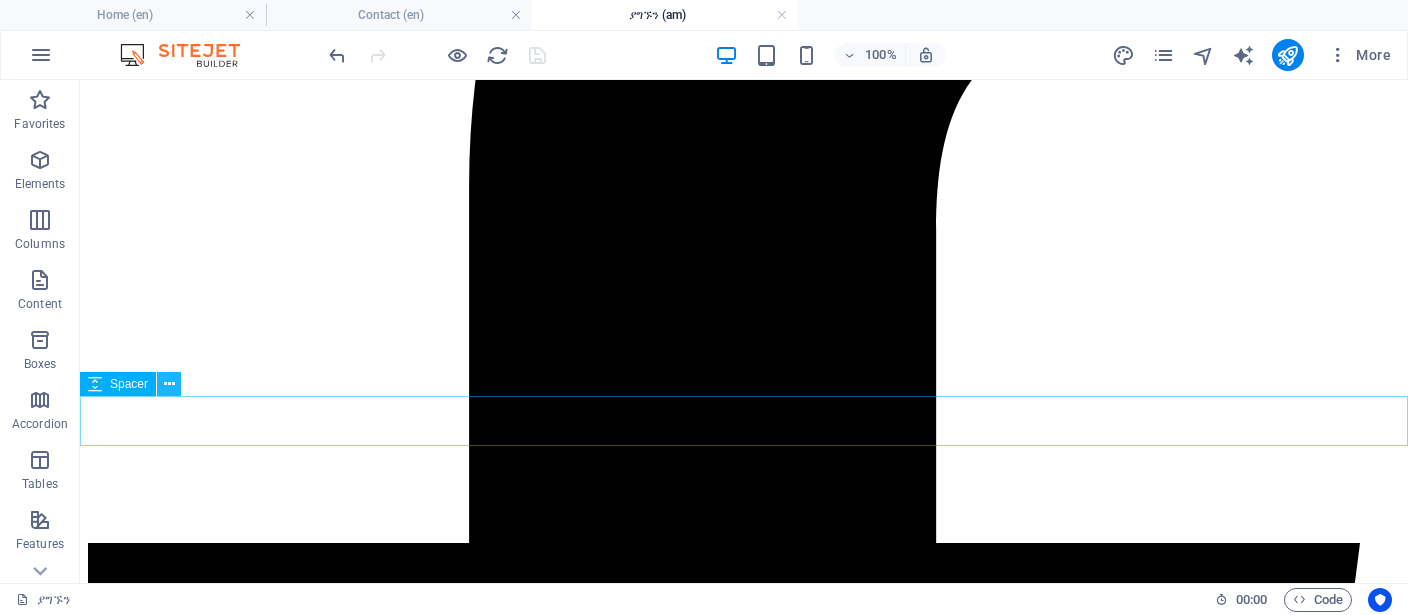 click at bounding box center (169, 384) 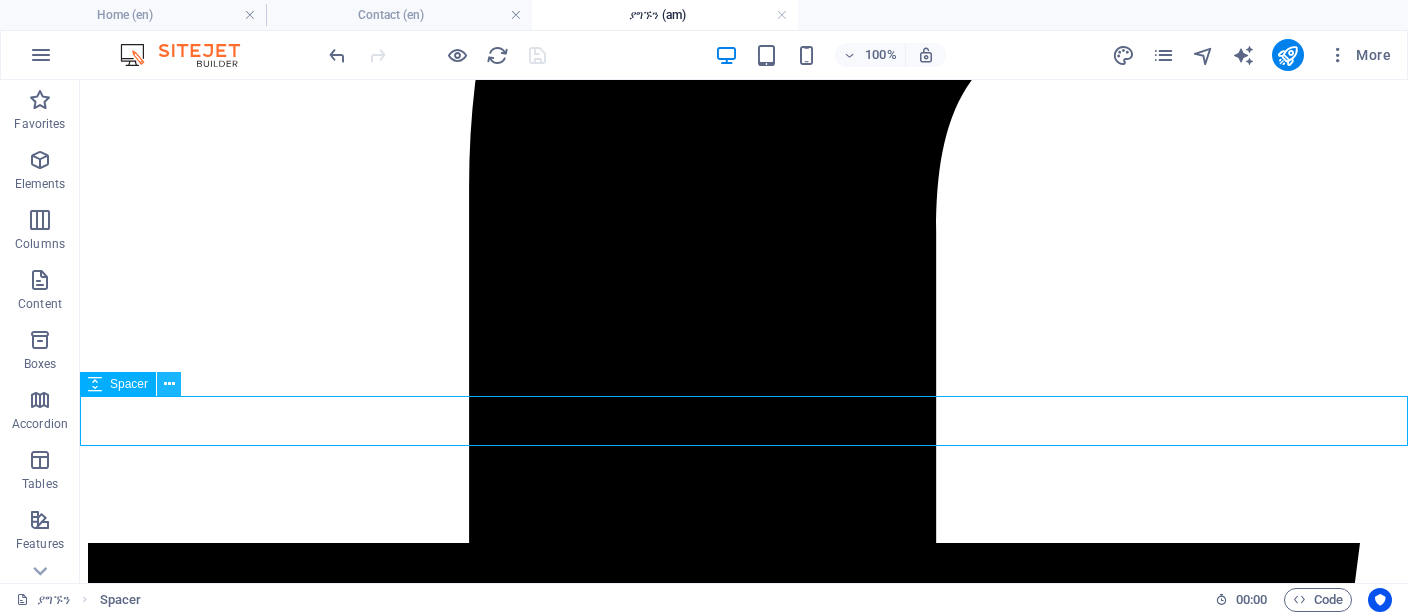 click at bounding box center [169, 384] 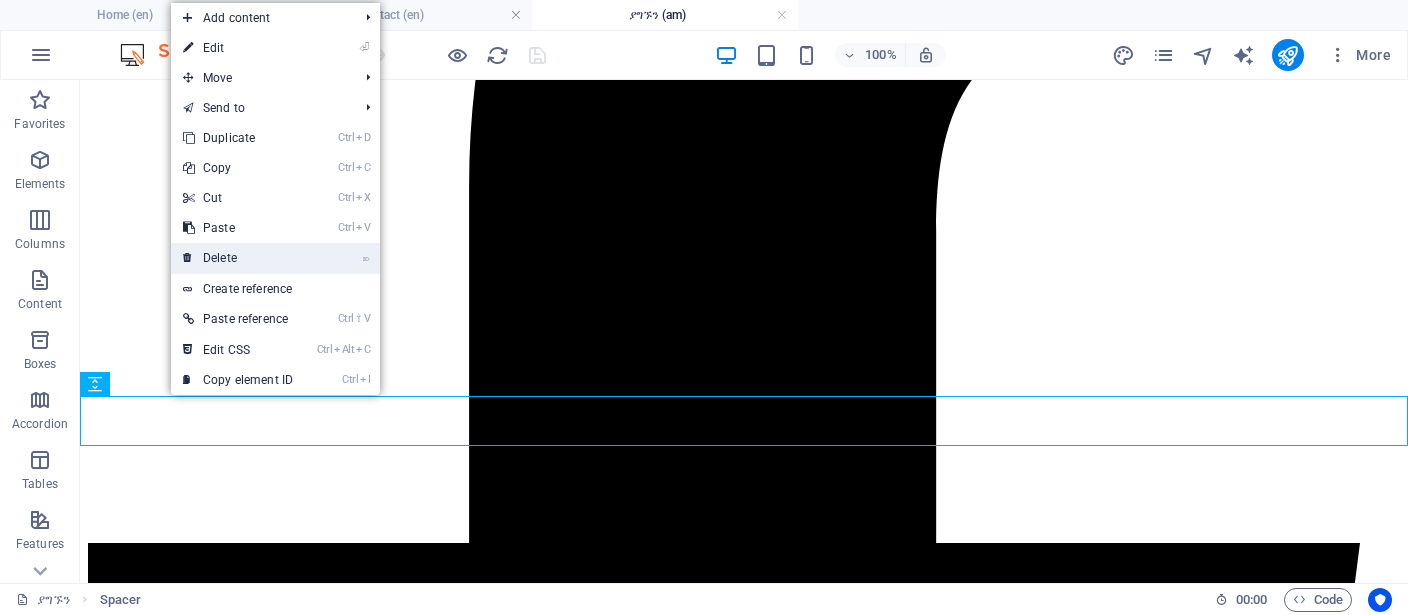 click on "⌦  Delete" at bounding box center [238, 258] 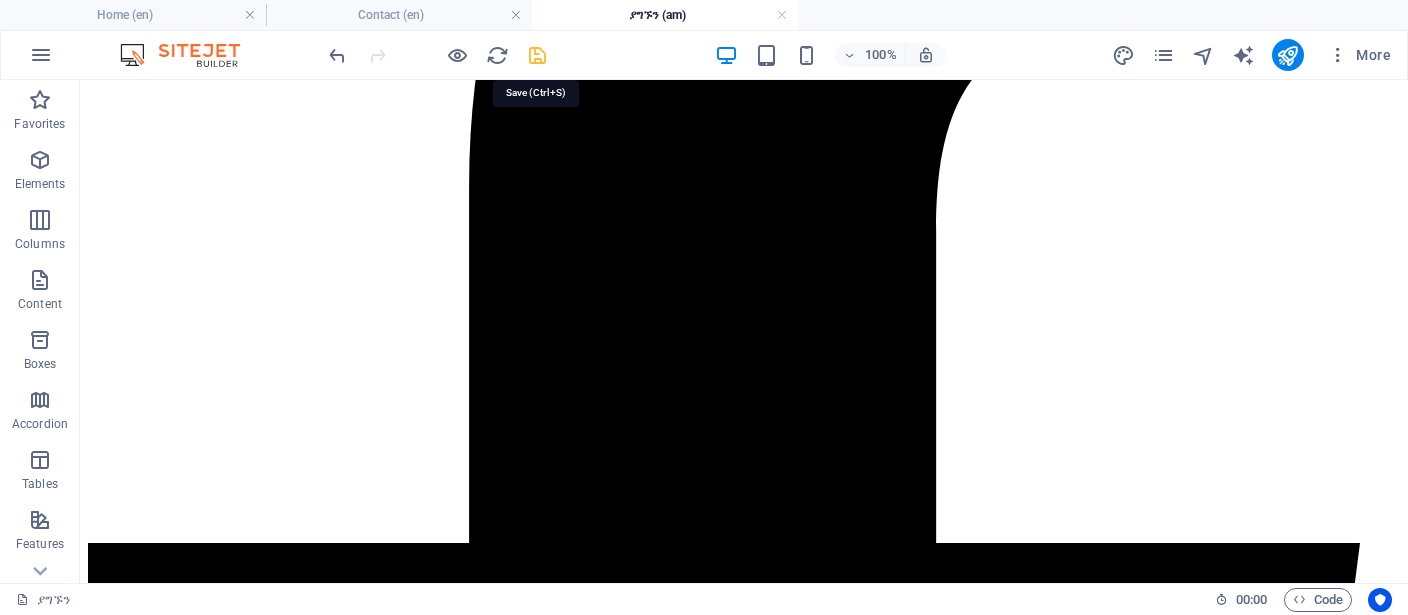 click at bounding box center (537, 55) 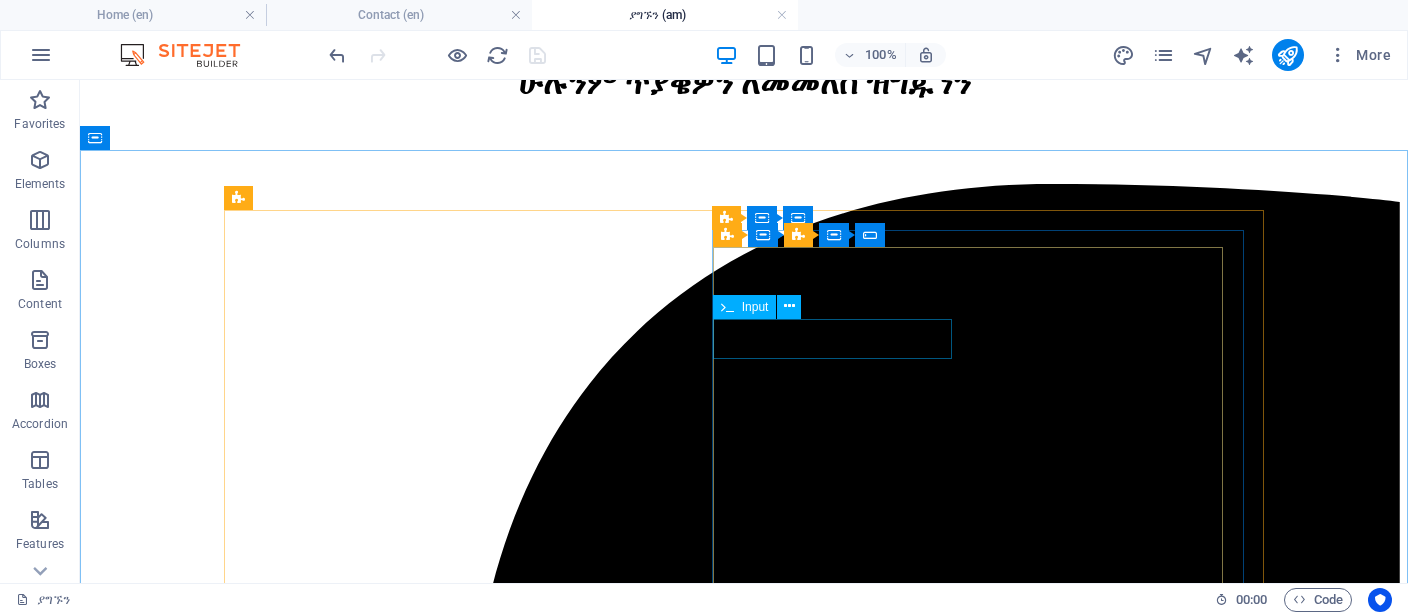 scroll, scrollTop: 2251, scrollLeft: 0, axis: vertical 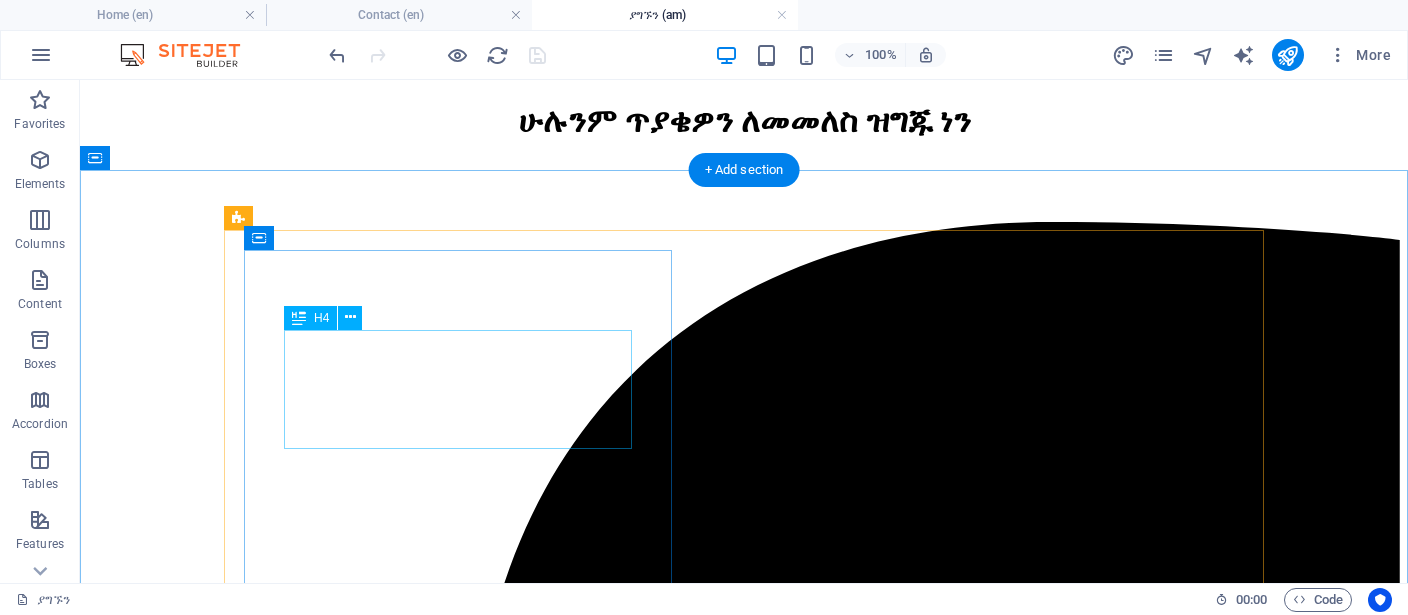 click on "አድራሻ" at bounding box center (744, 5740) 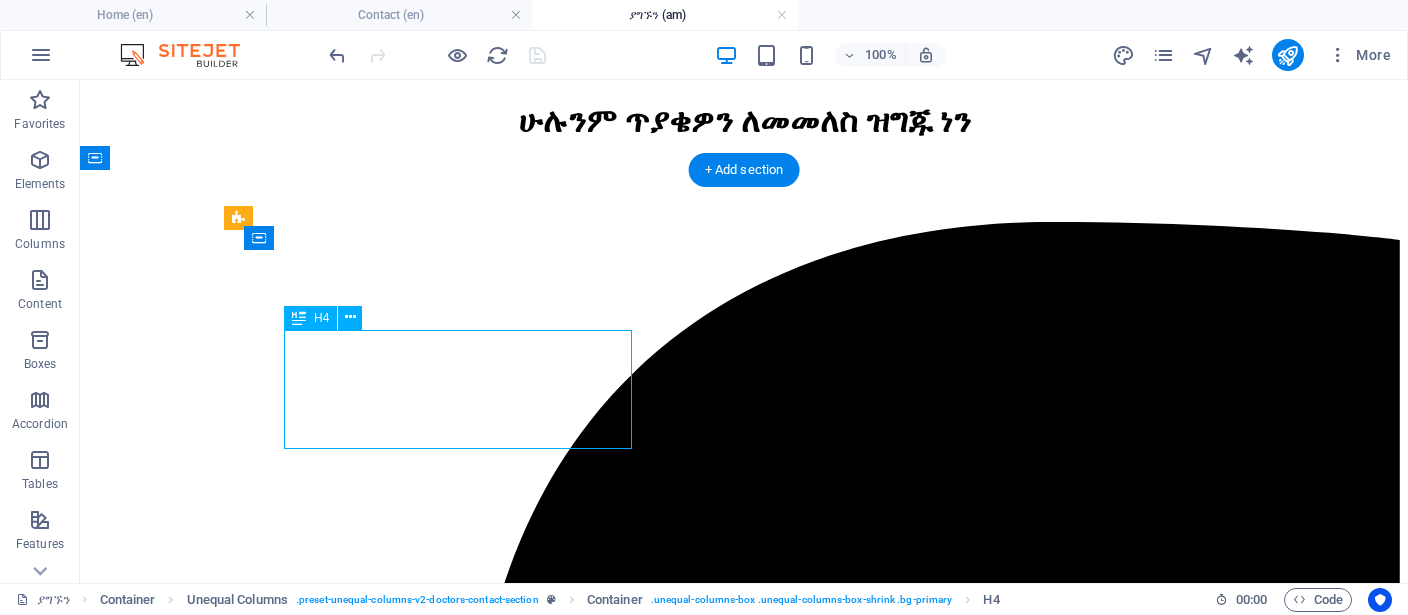 click on "አድራሻ" at bounding box center (744, 5740) 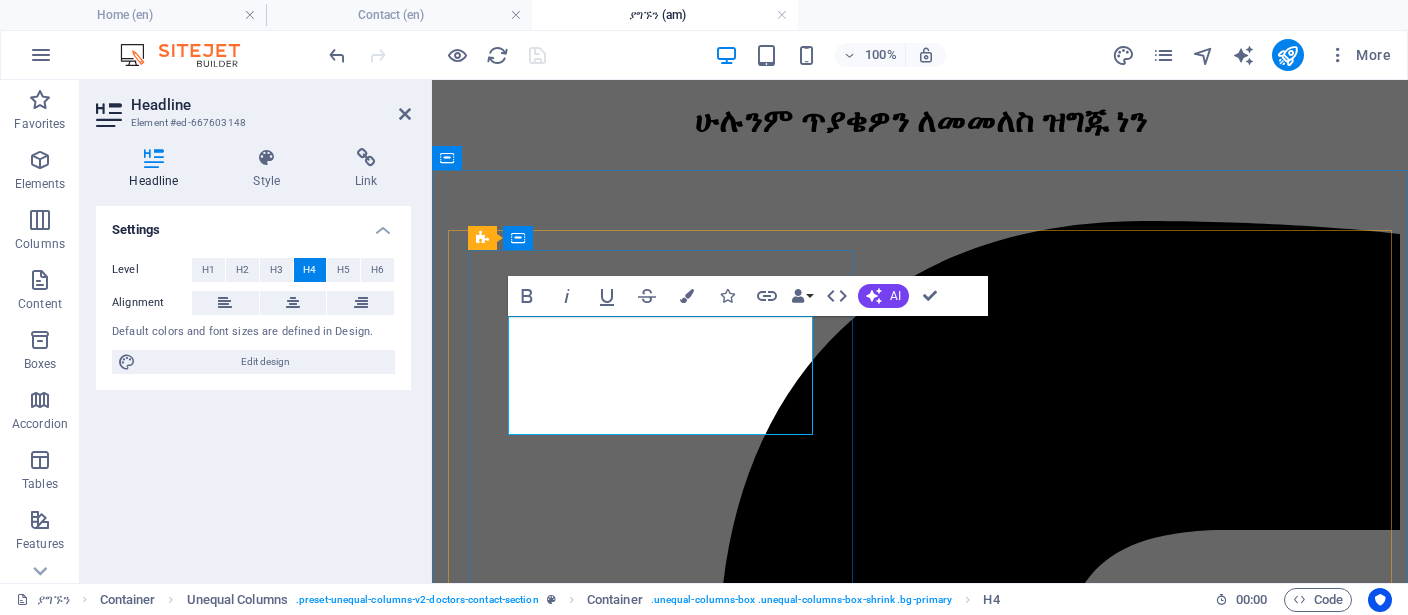 scroll, scrollTop: 0, scrollLeft: 10, axis: horizontal 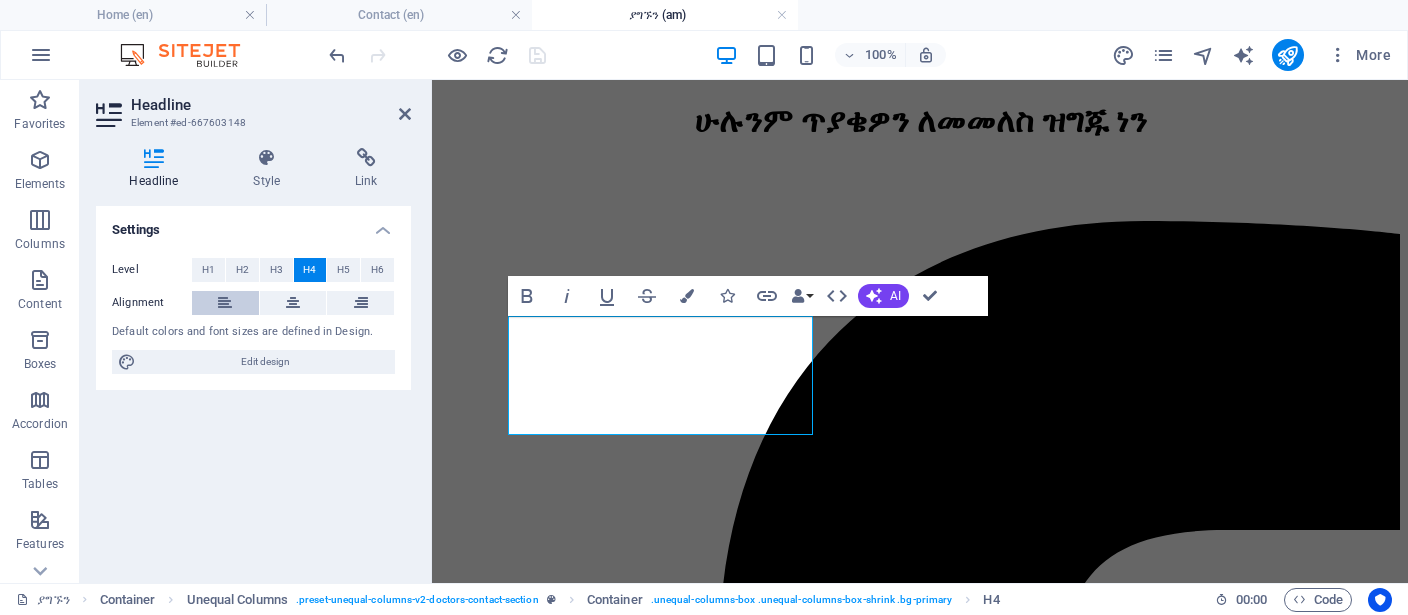 click at bounding box center [225, 303] 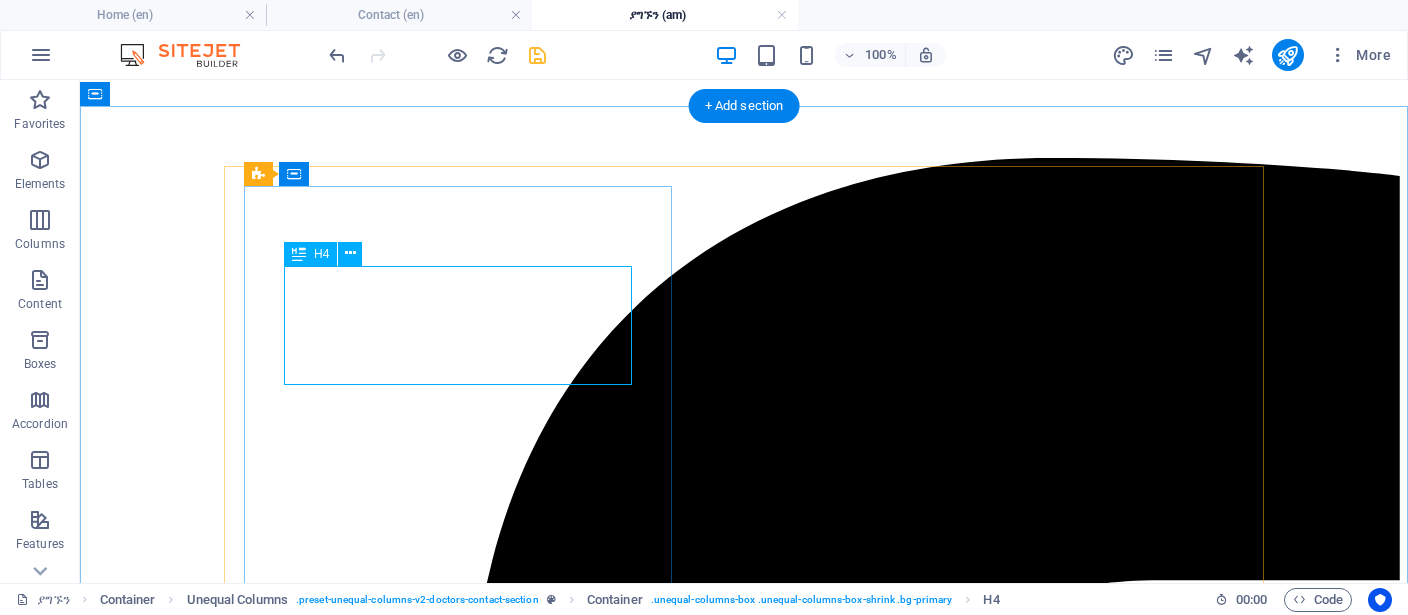 scroll, scrollTop: 2356, scrollLeft: 0, axis: vertical 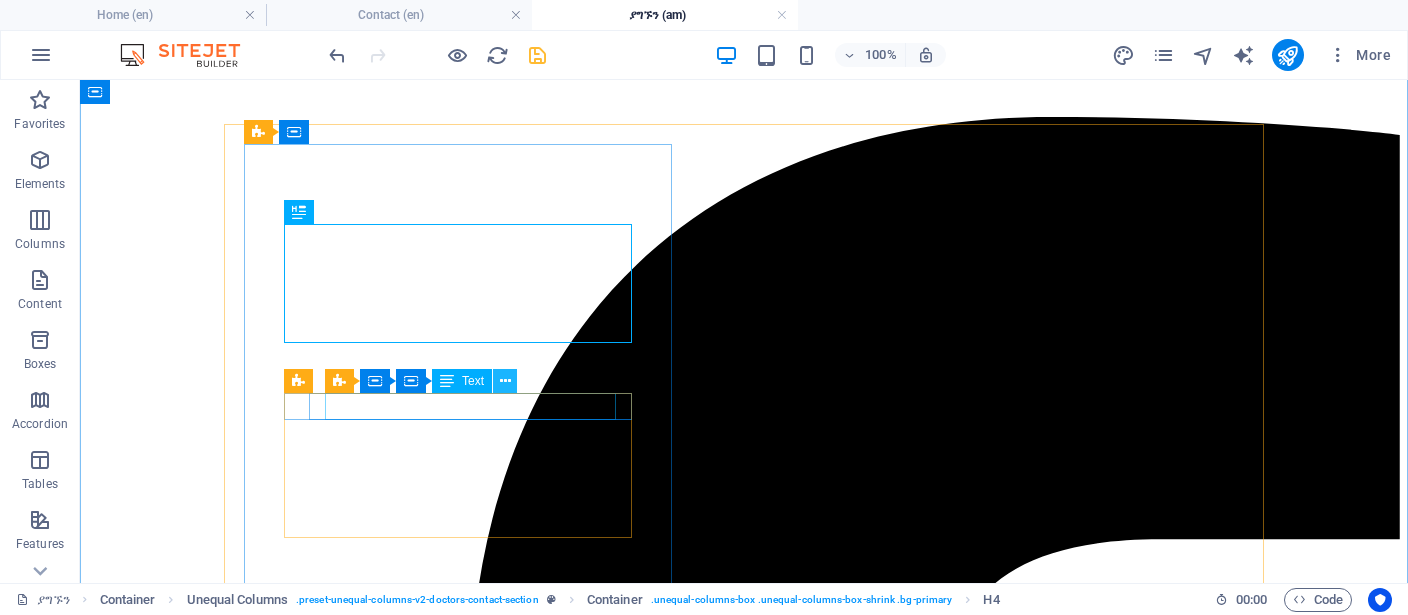 click at bounding box center (505, 381) 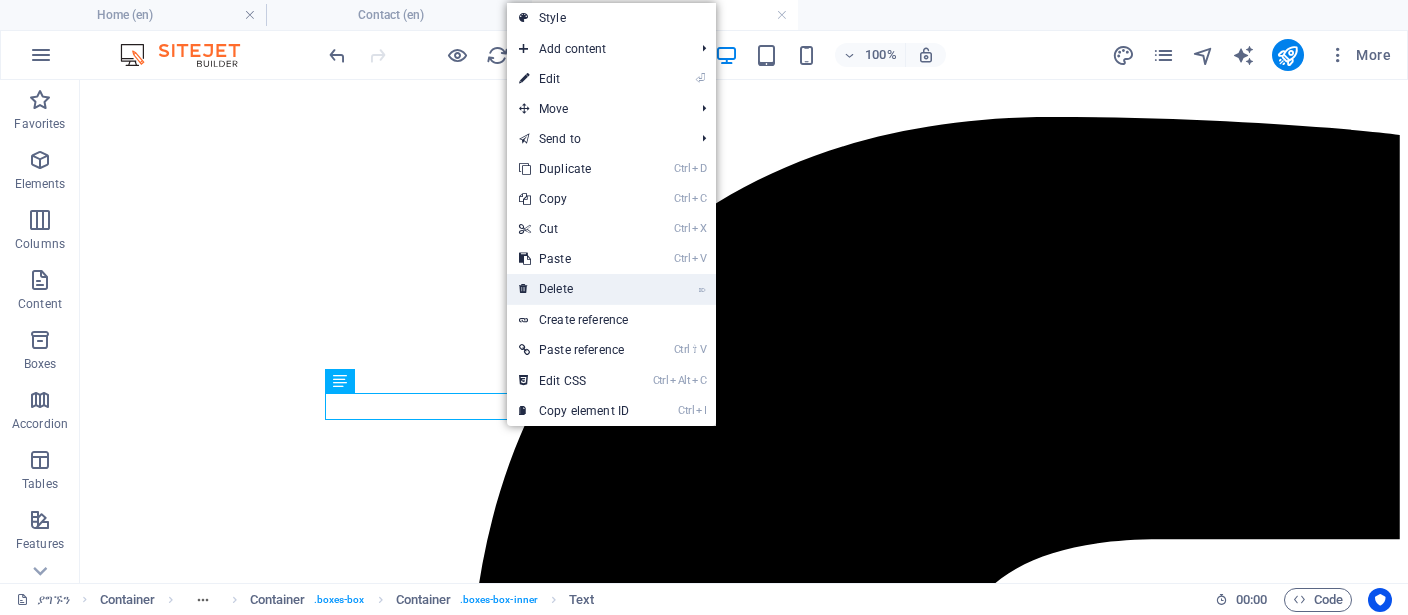 click on "⌦  Delete" at bounding box center [574, 289] 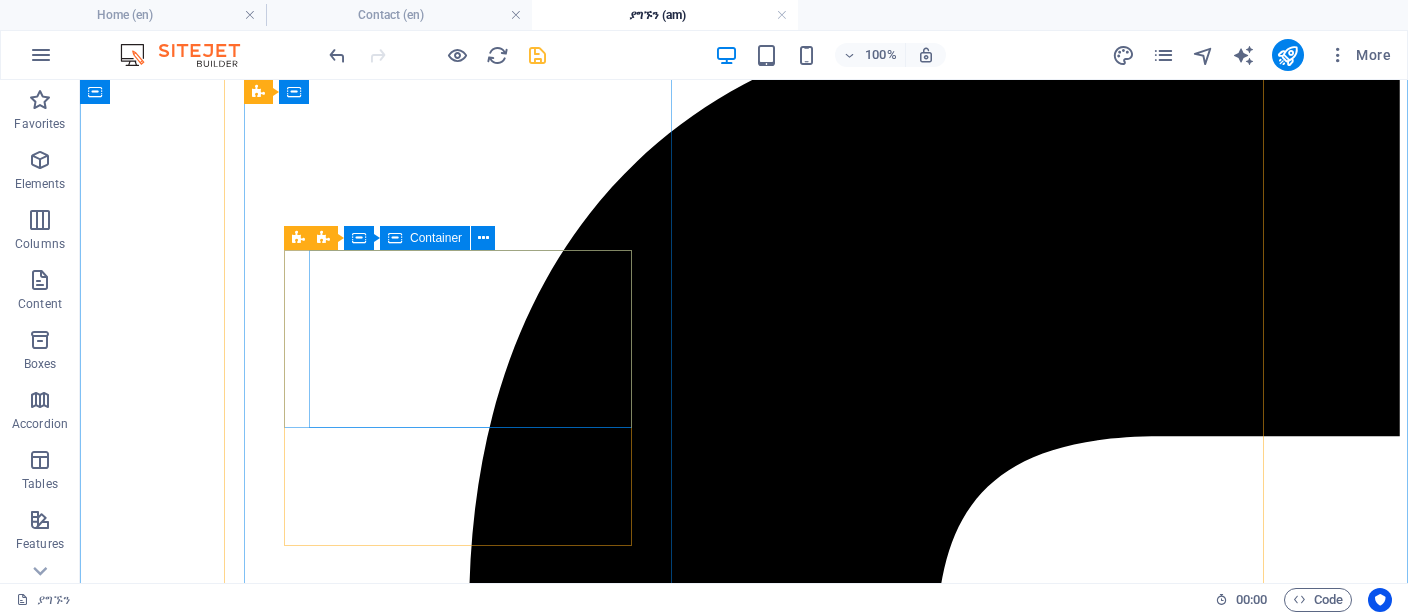 scroll, scrollTop: 2356, scrollLeft: 0, axis: vertical 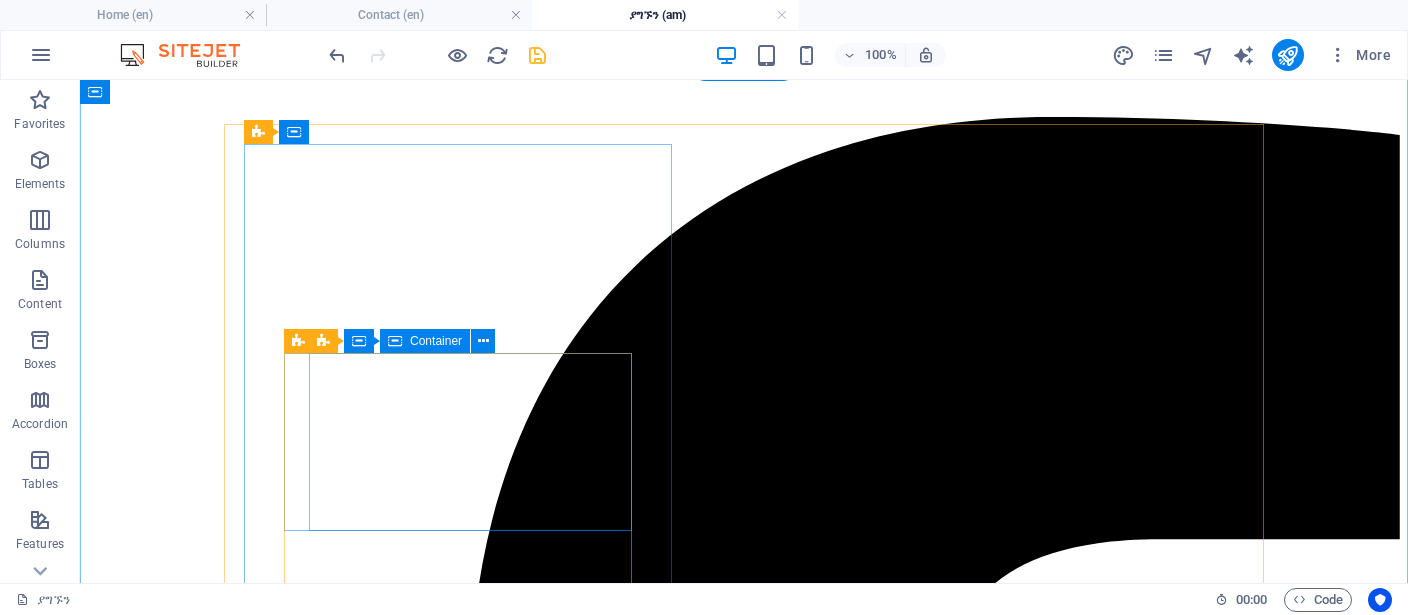 click on "Add elements" at bounding box center (685, 7361) 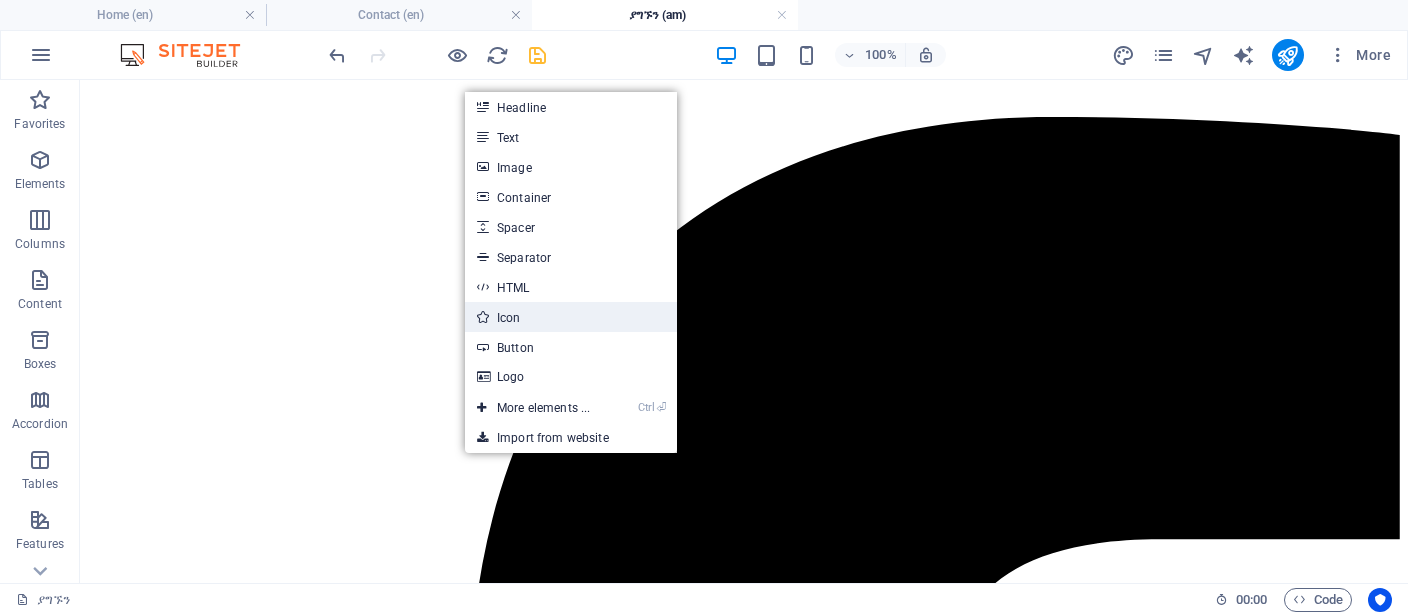 drag, startPoint x: 565, startPoint y: 323, endPoint x: 132, endPoint y: 334, distance: 433.1397 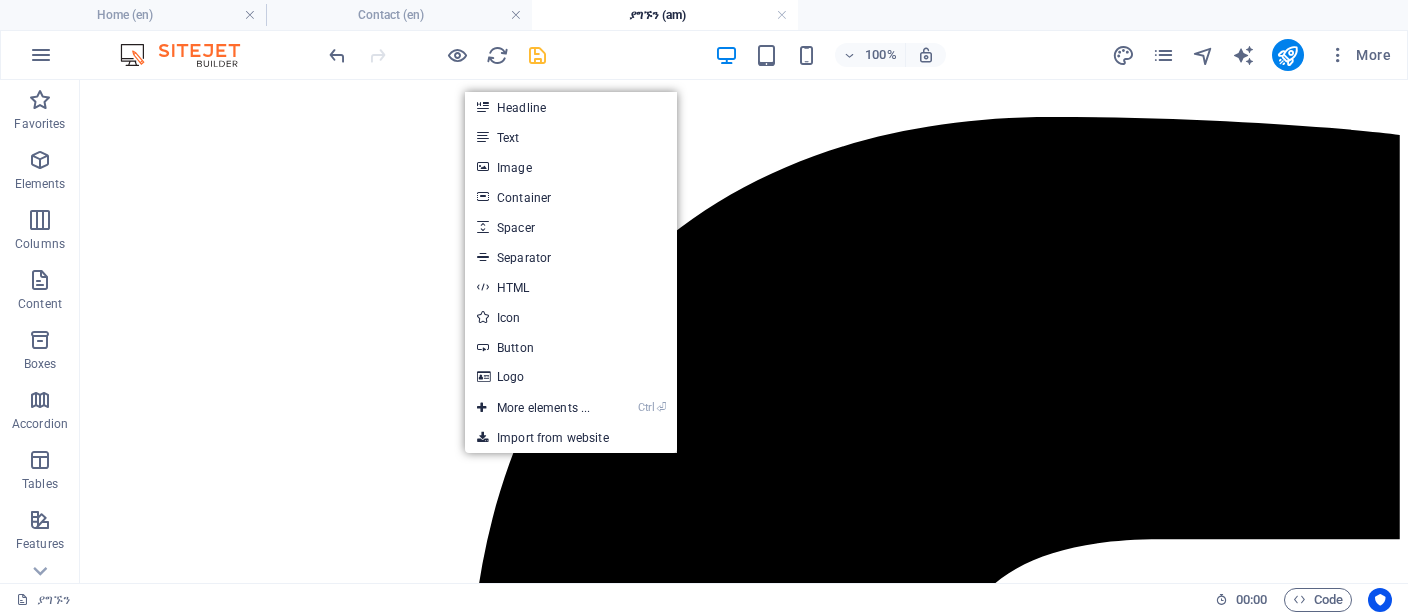 select on "xMidYMid" 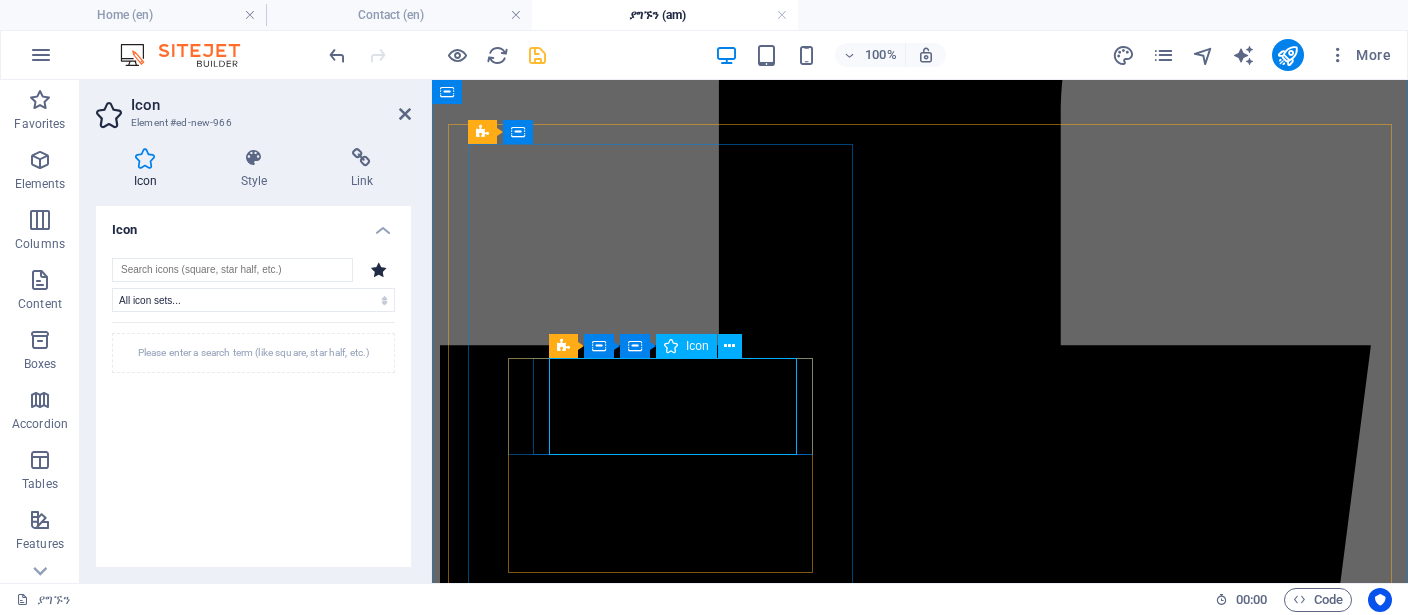 scroll, scrollTop: 1887, scrollLeft: 0, axis: vertical 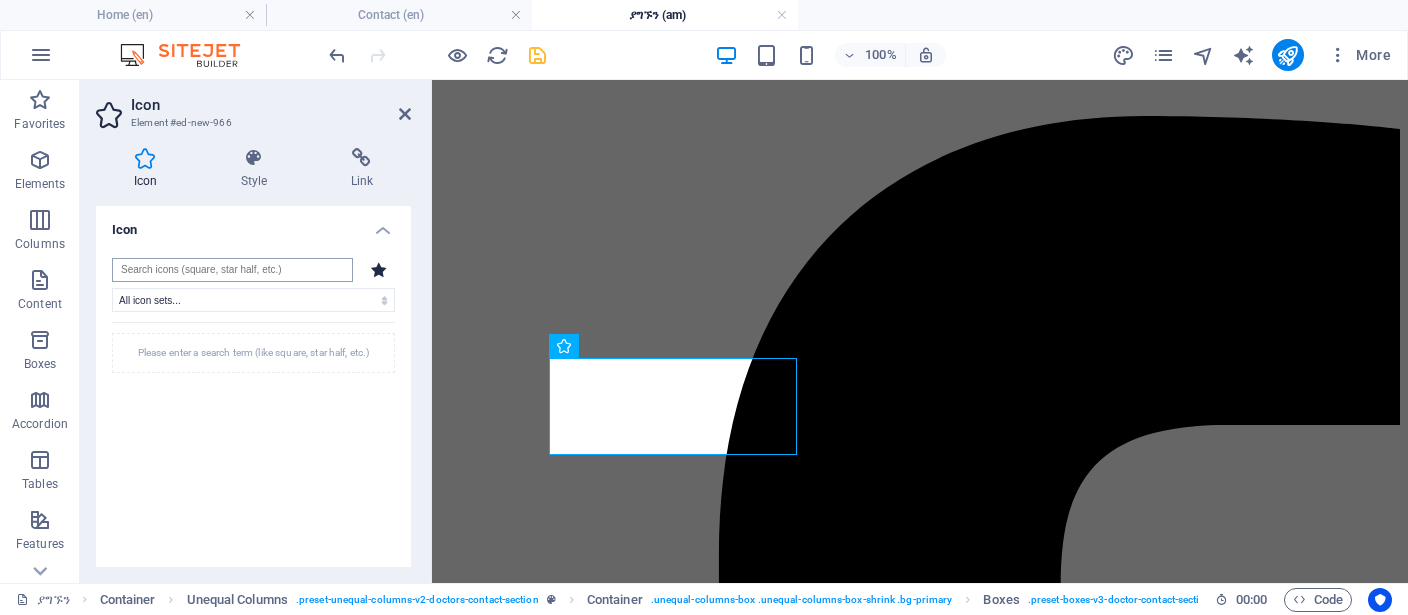 click at bounding box center (232, 270) 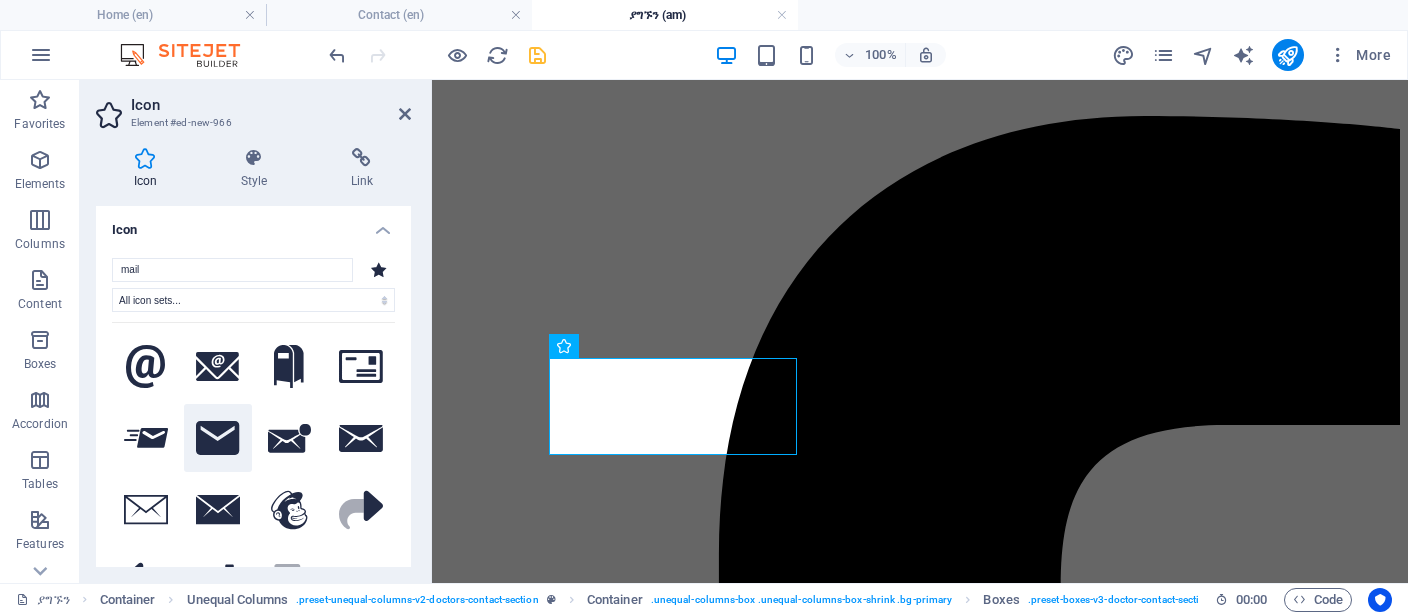 type on "mail" 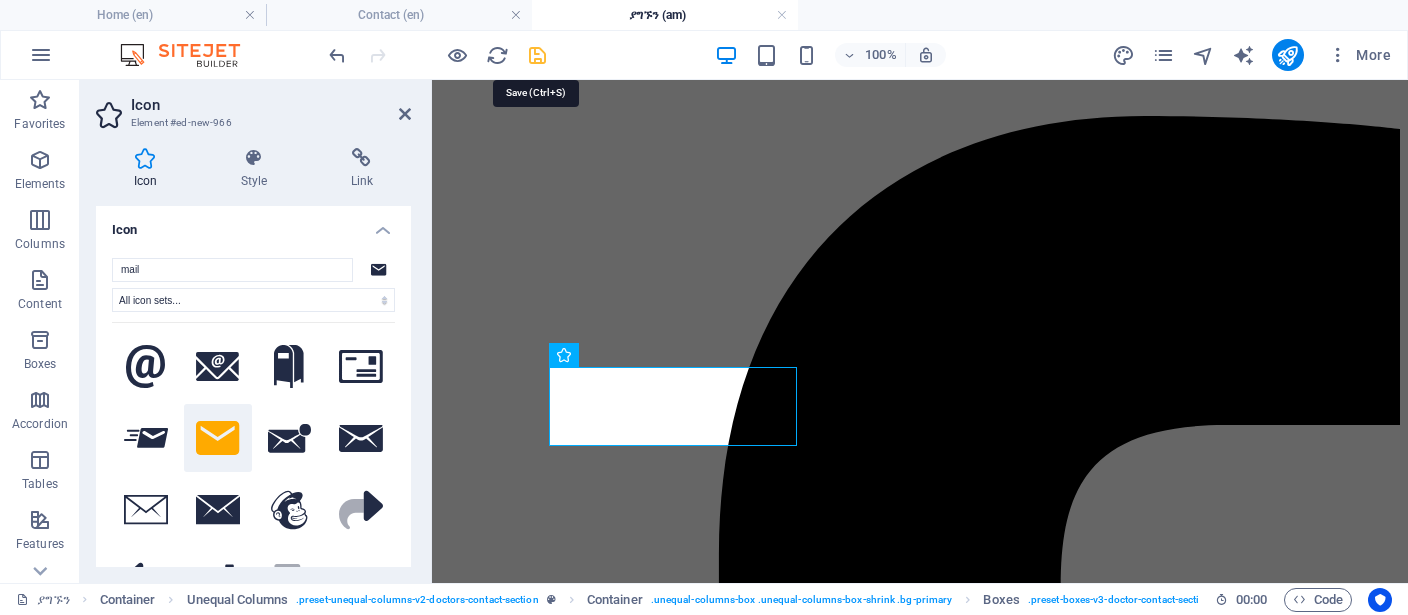 click at bounding box center [537, 55] 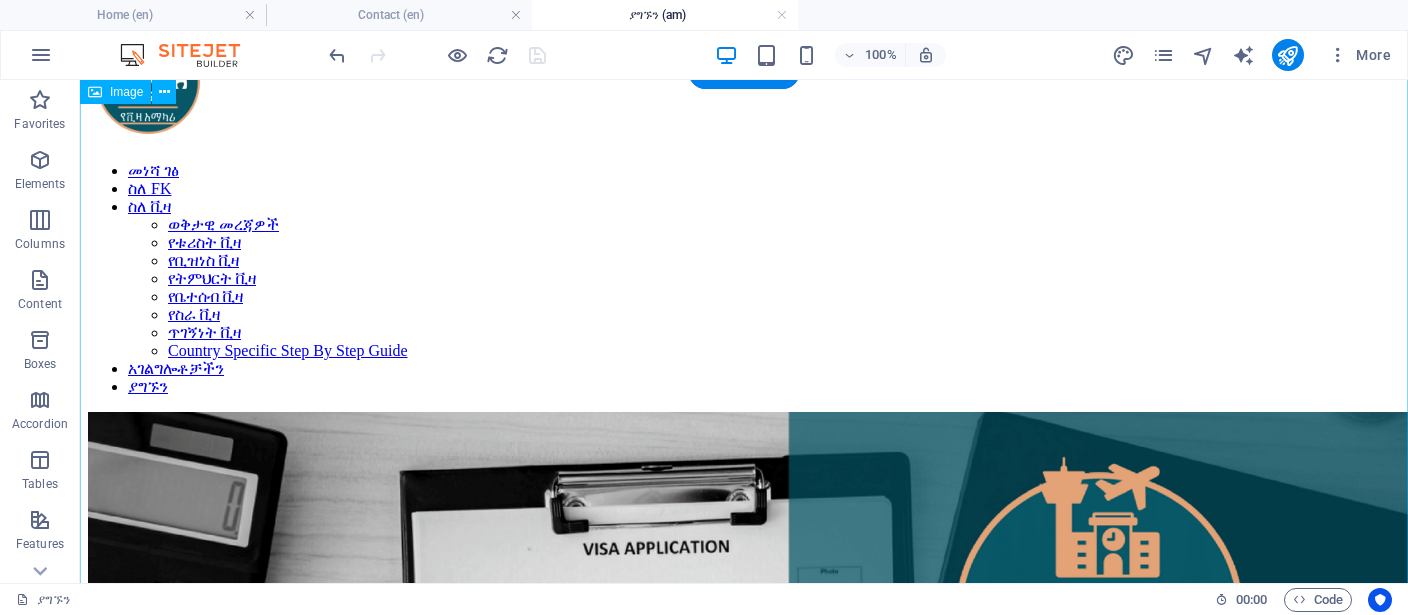 scroll, scrollTop: 0, scrollLeft: 0, axis: both 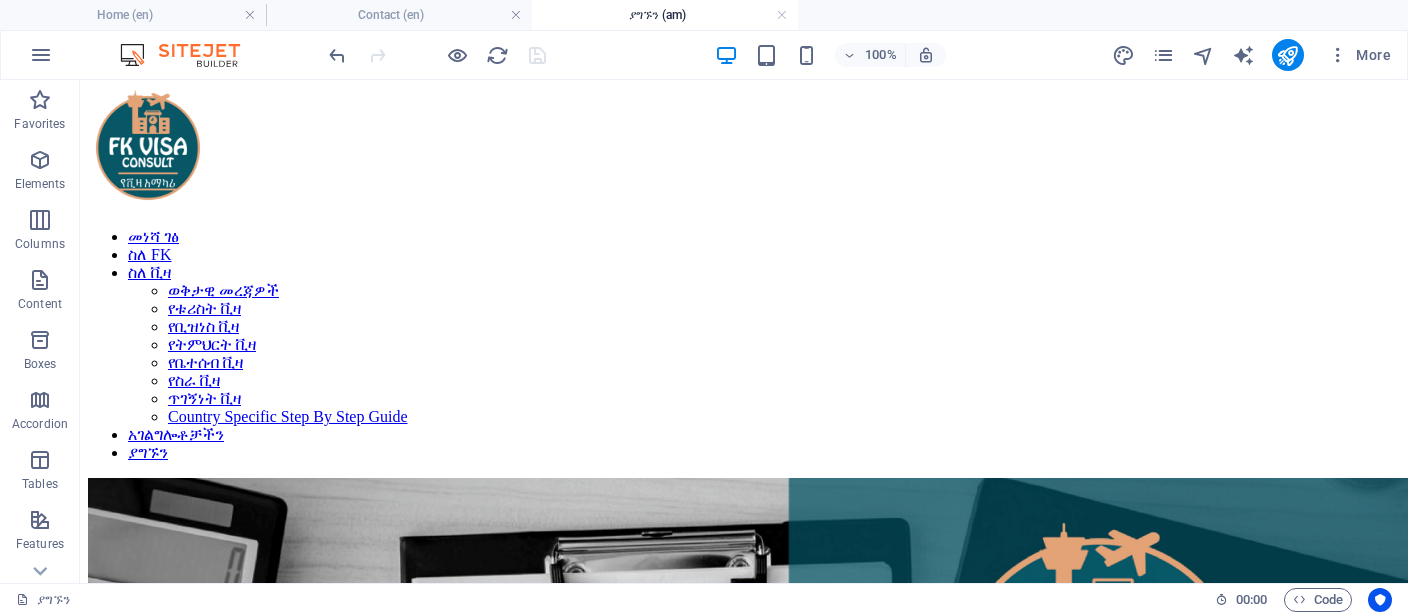 click at bounding box center (1288, 55) 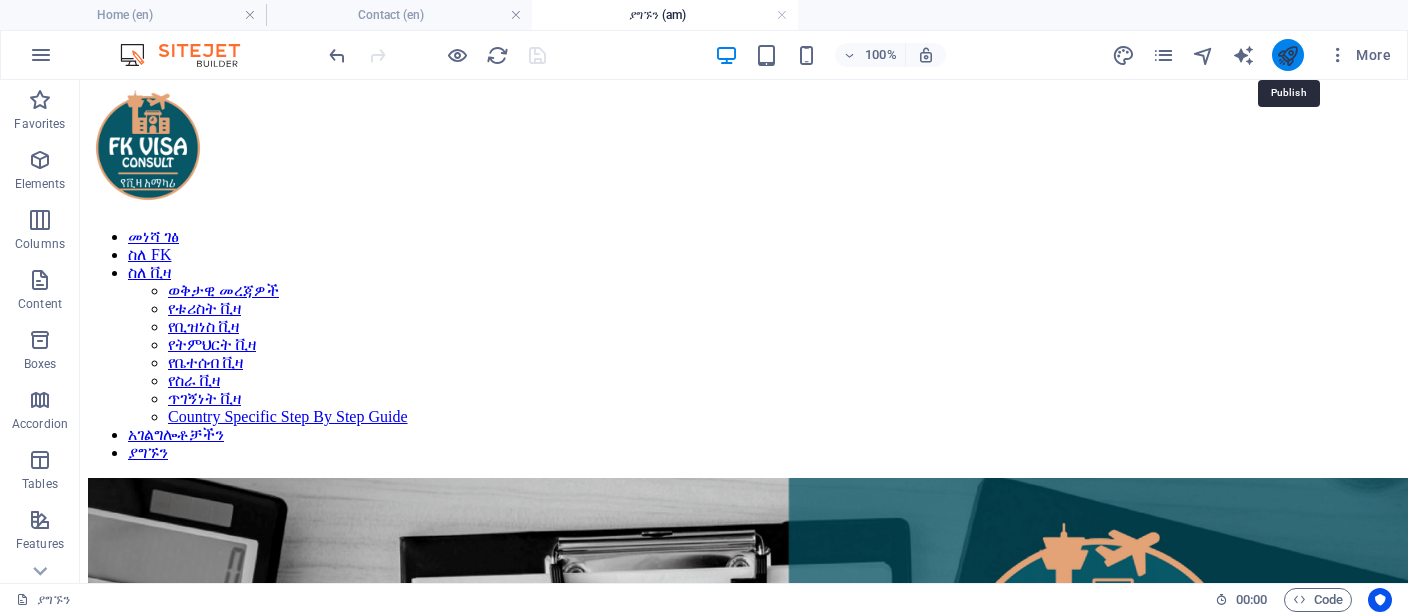 click at bounding box center (1287, 55) 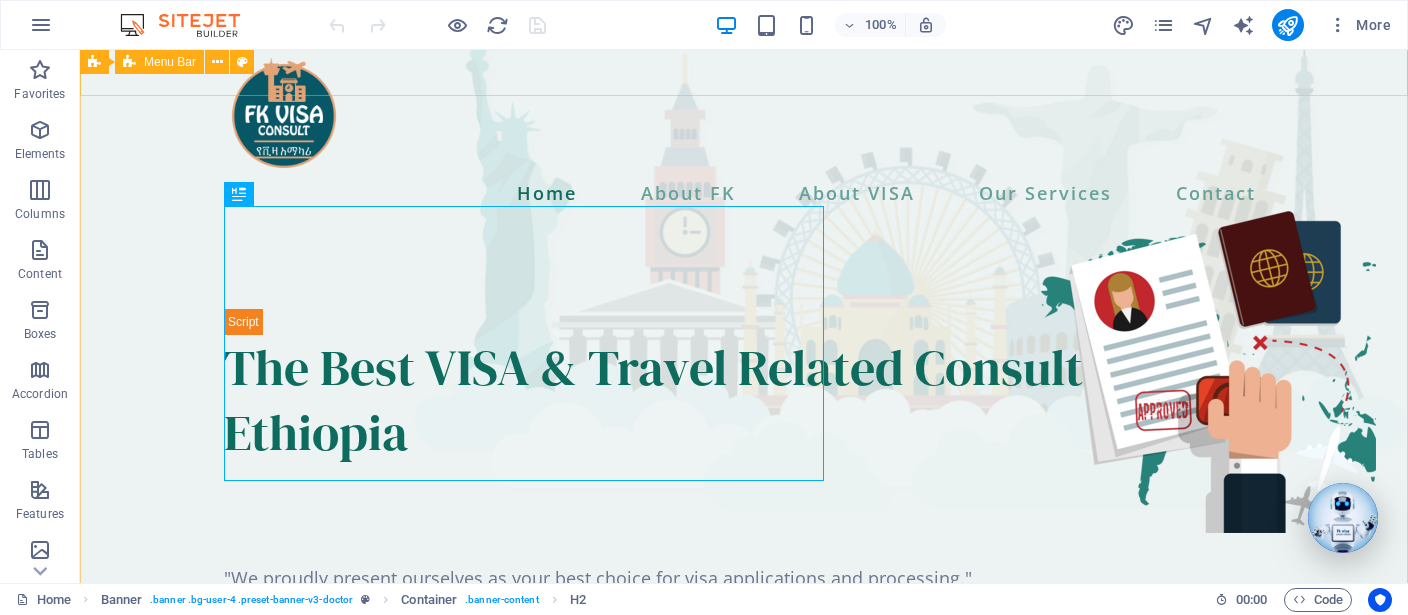 scroll, scrollTop: 0, scrollLeft: 0, axis: both 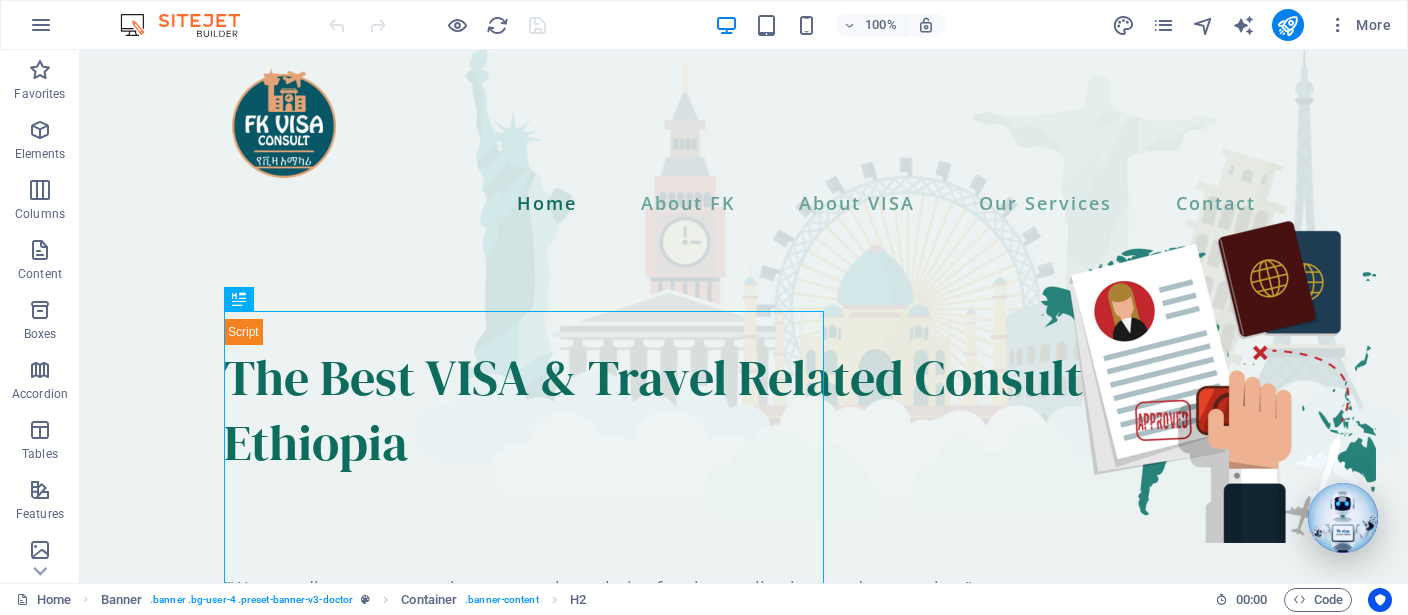 click on "More" at bounding box center [1255, 25] 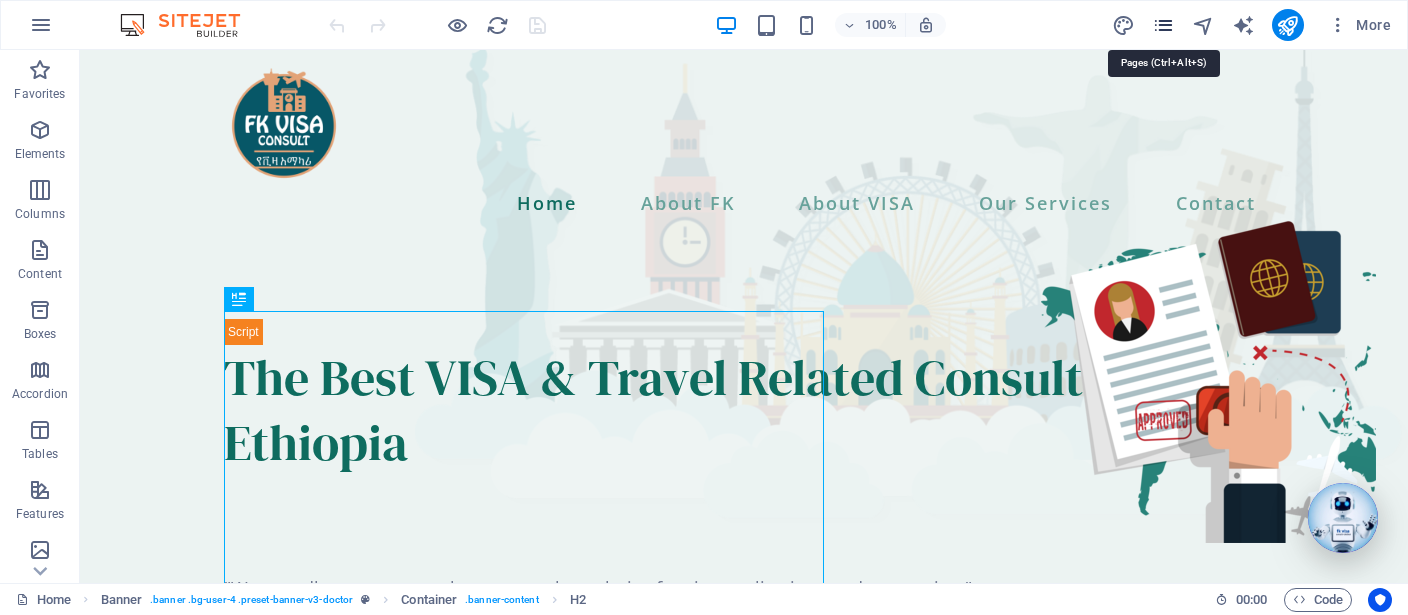 click at bounding box center (1163, 25) 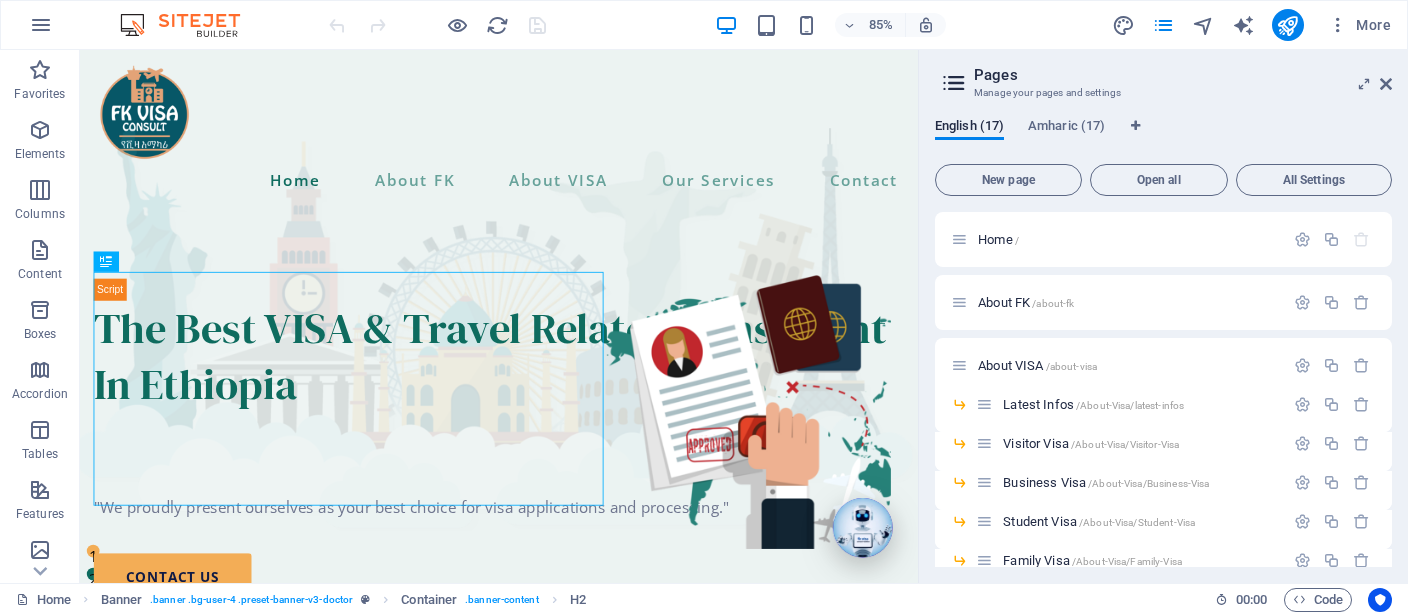 click on "English (17) Amharic (17) New page Open all All Settings Home / About FK /about-fk About VISA /about-visa Latest Infos /About-Visa/latest-infos Visitor Visa /About-Visa/Visitor-Visa Business Visa /About-Visa/Business-Visa Student Visa /About-Visa/Student-Visa Family Visa /About-Visa/Family-Visa Work Visa /About-Visa/Work-visa Asylum Visa /About-Visa/Asylum-Visa Country Specific Step By Step Guide /country-specific-step-by-step-guide Our Services /our-services Contact /contact Terms Of Service /Terms-Of-Service Privacy Policy /Privacy-Policy FAQ's /faq-s Interview Question And Answers /interview-question-and-answers" at bounding box center [1163, 342] 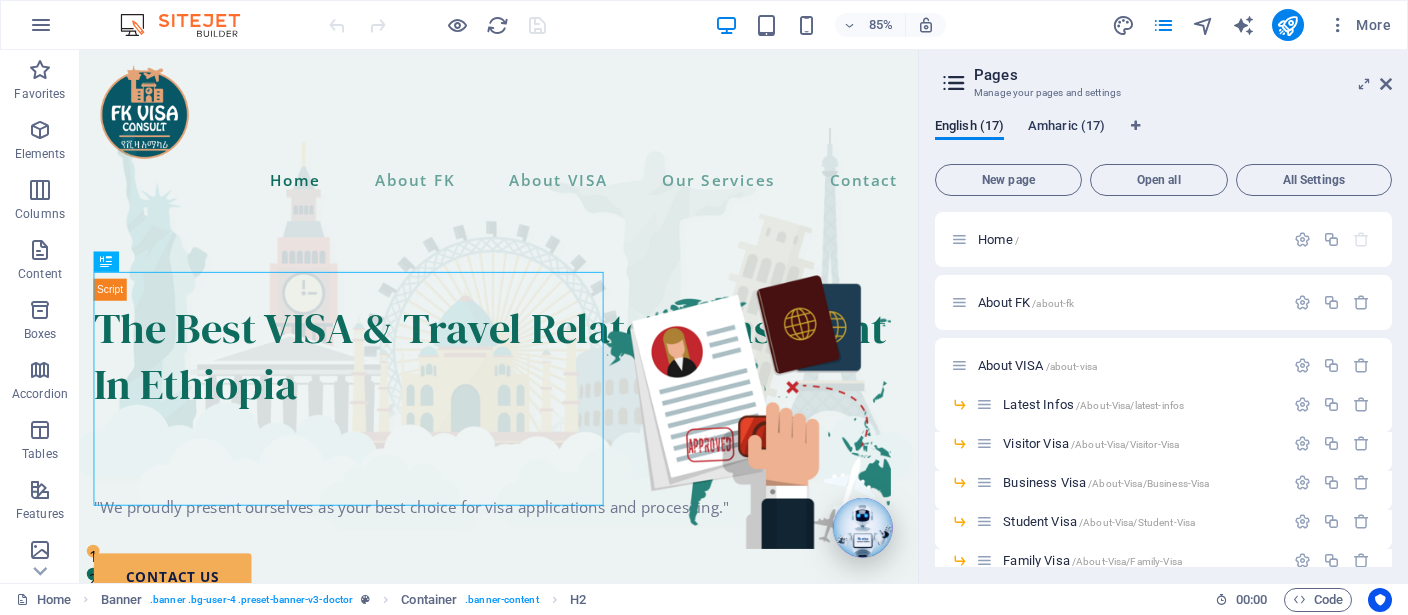 click on "Amharic (17)" at bounding box center (1066, 128) 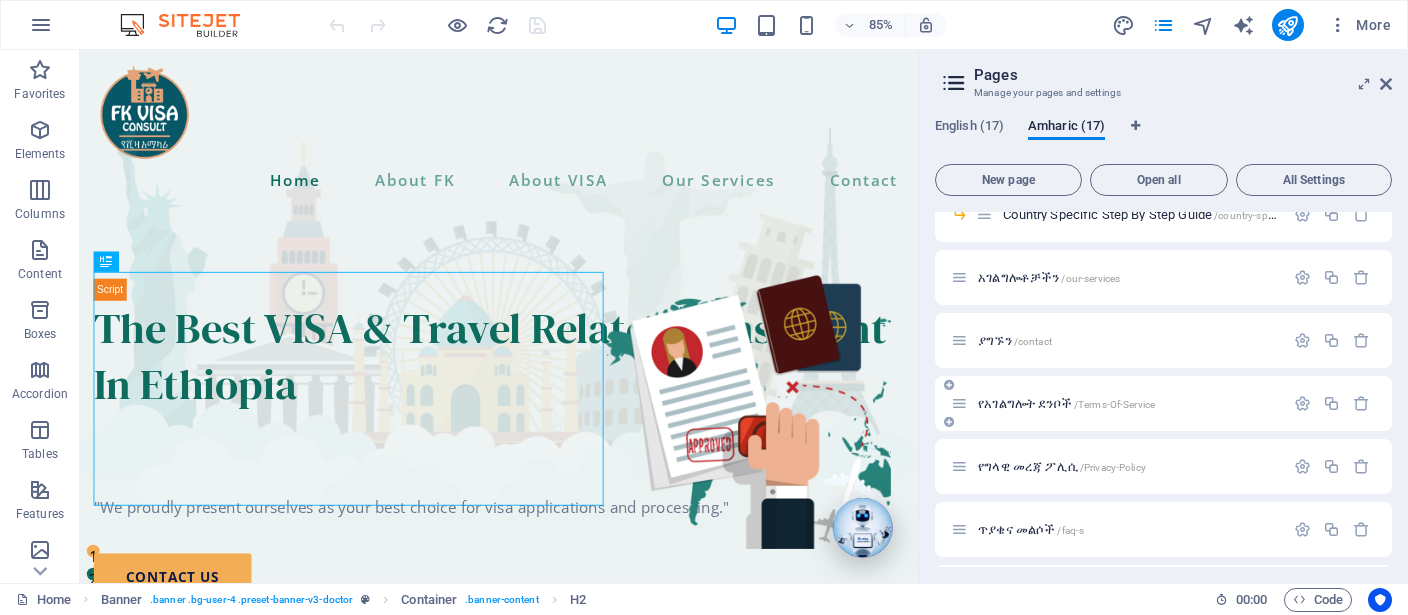 scroll, scrollTop: 431, scrollLeft: 0, axis: vertical 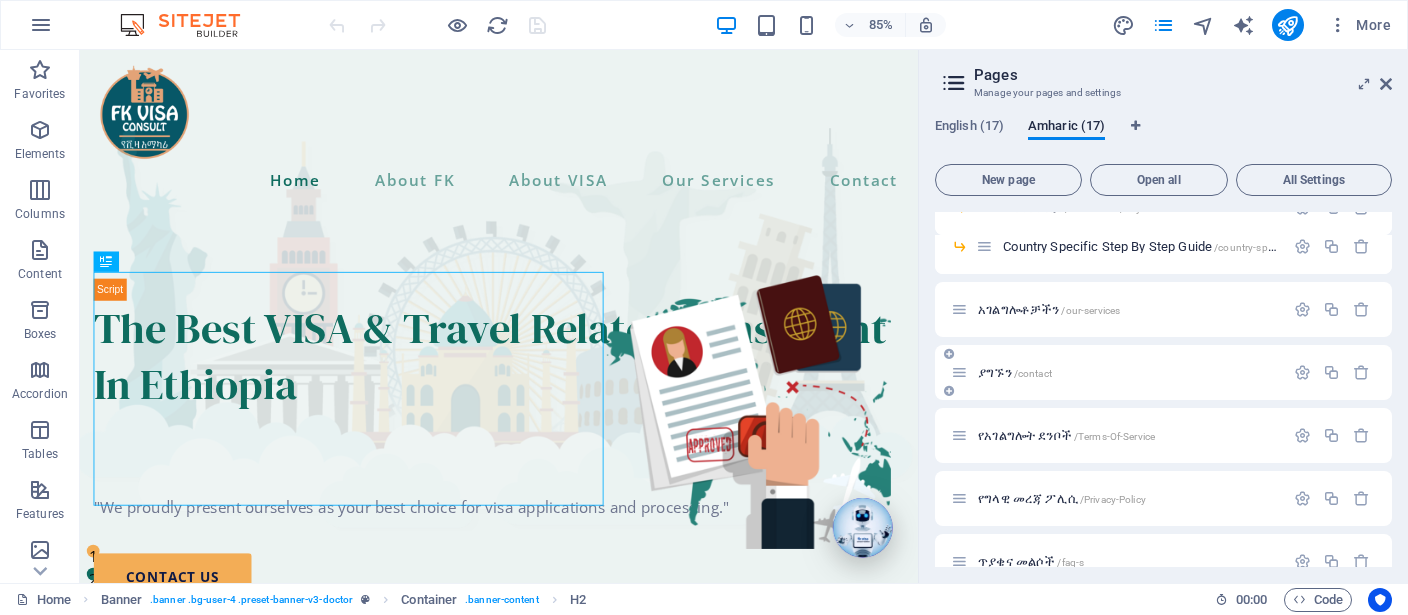 click on "ያግኙን /[CONTACT]" at bounding box center (1015, 372) 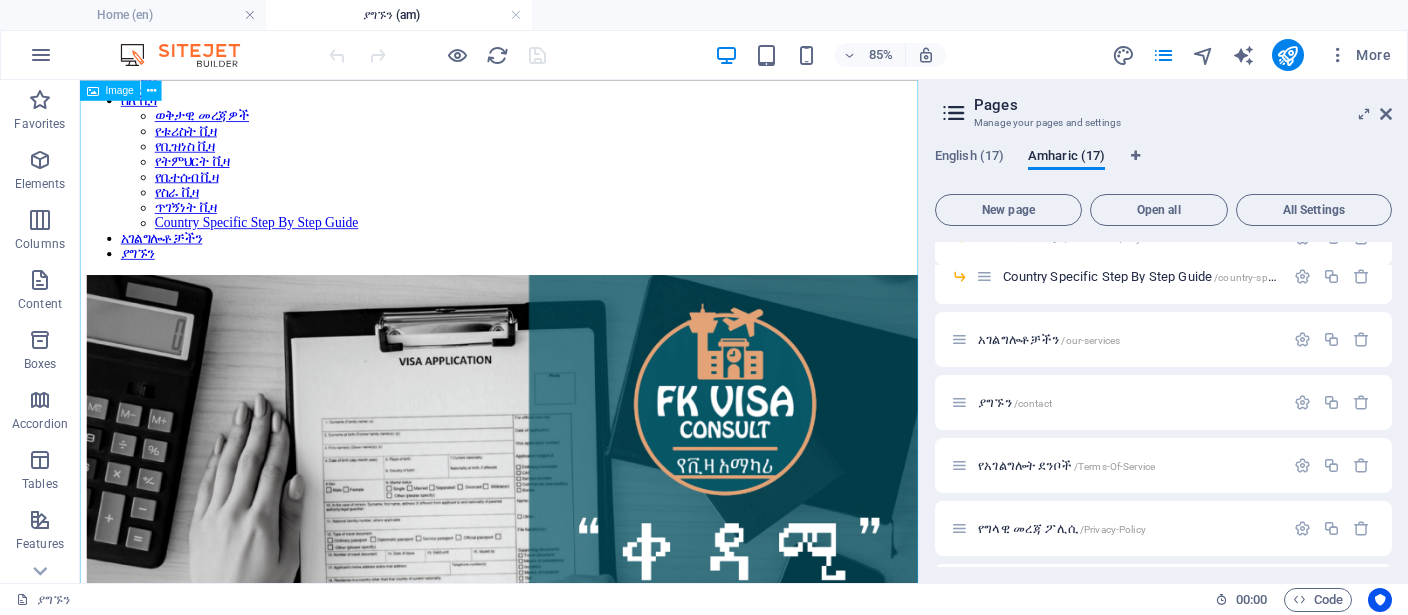 scroll, scrollTop: 0, scrollLeft: 0, axis: both 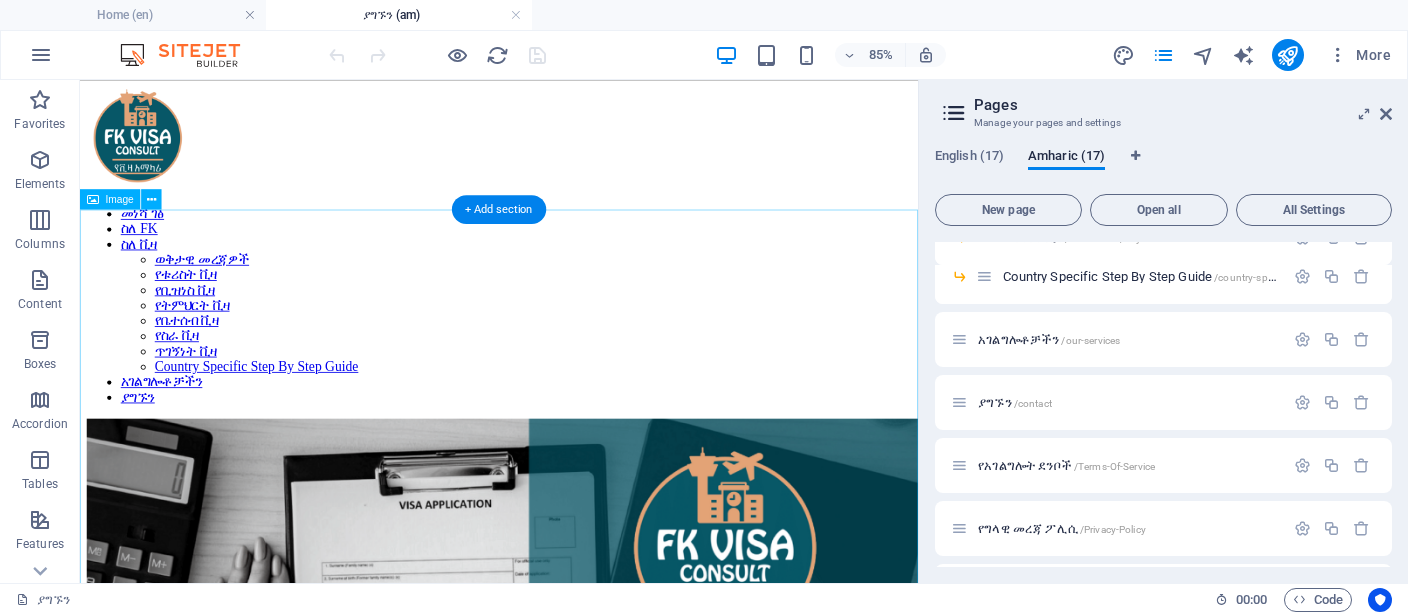 click at bounding box center [573, 1137] 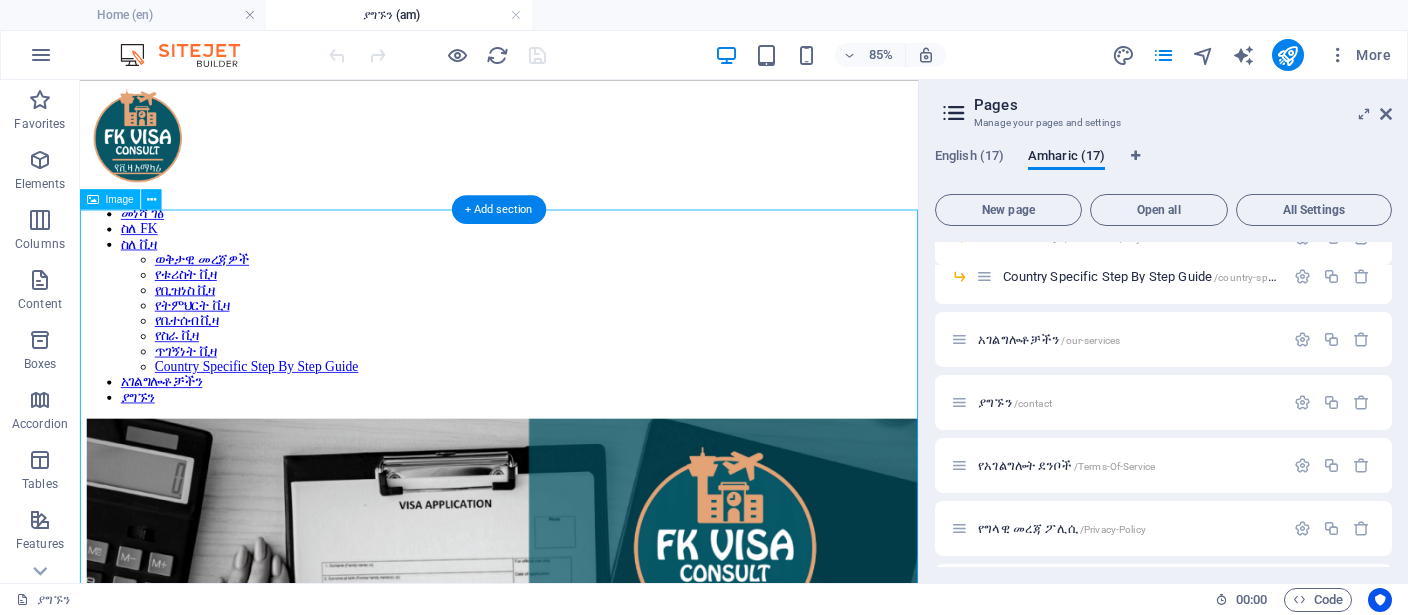click at bounding box center [573, 1137] 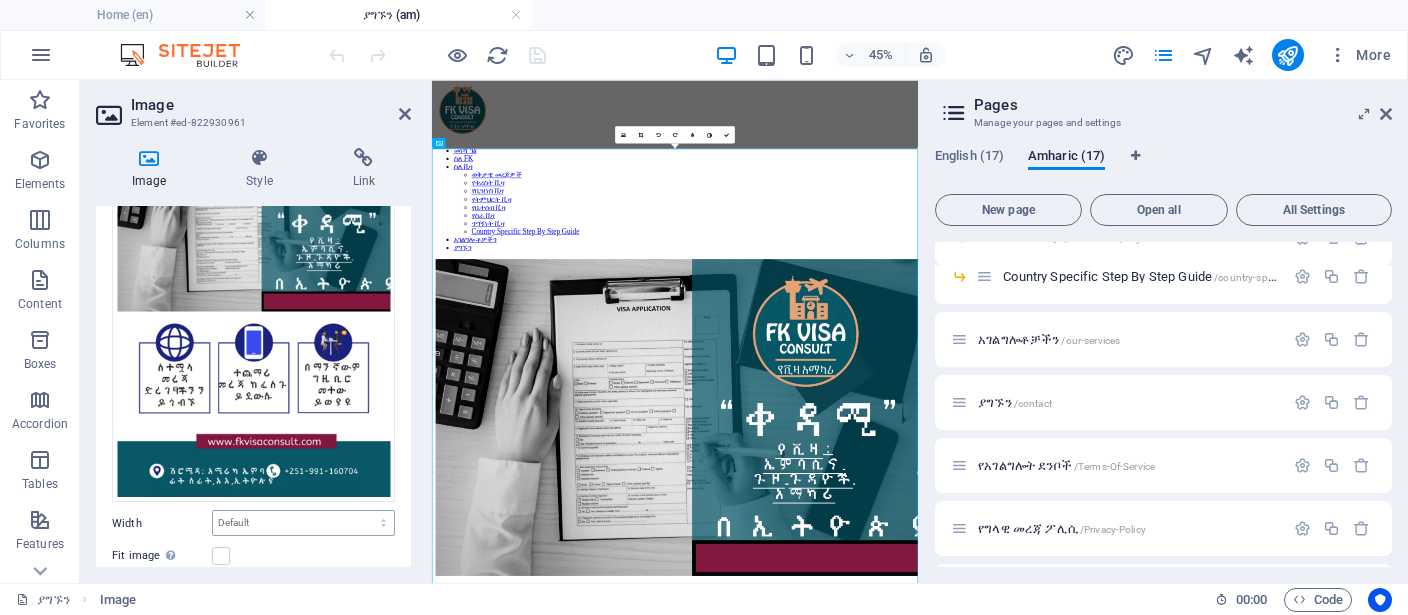 scroll, scrollTop: 184, scrollLeft: 0, axis: vertical 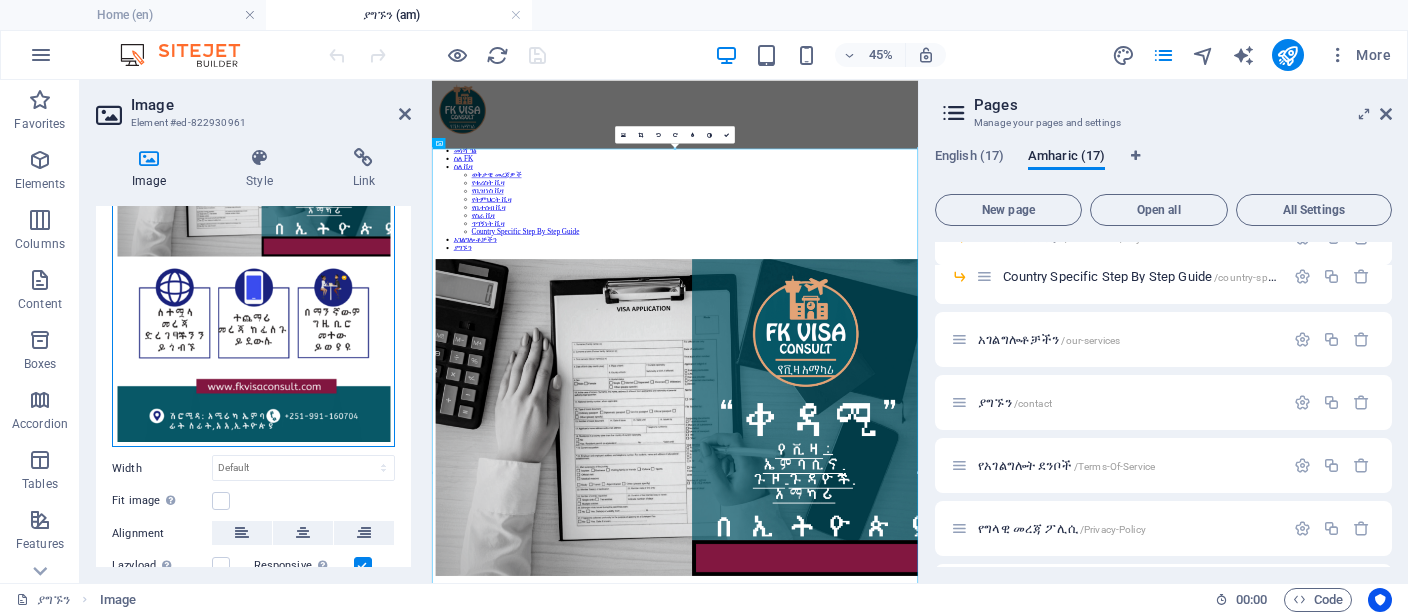 click on "Drag files here, click to choose files or select files from Files or our free stock photos & videos" at bounding box center [253, 261] 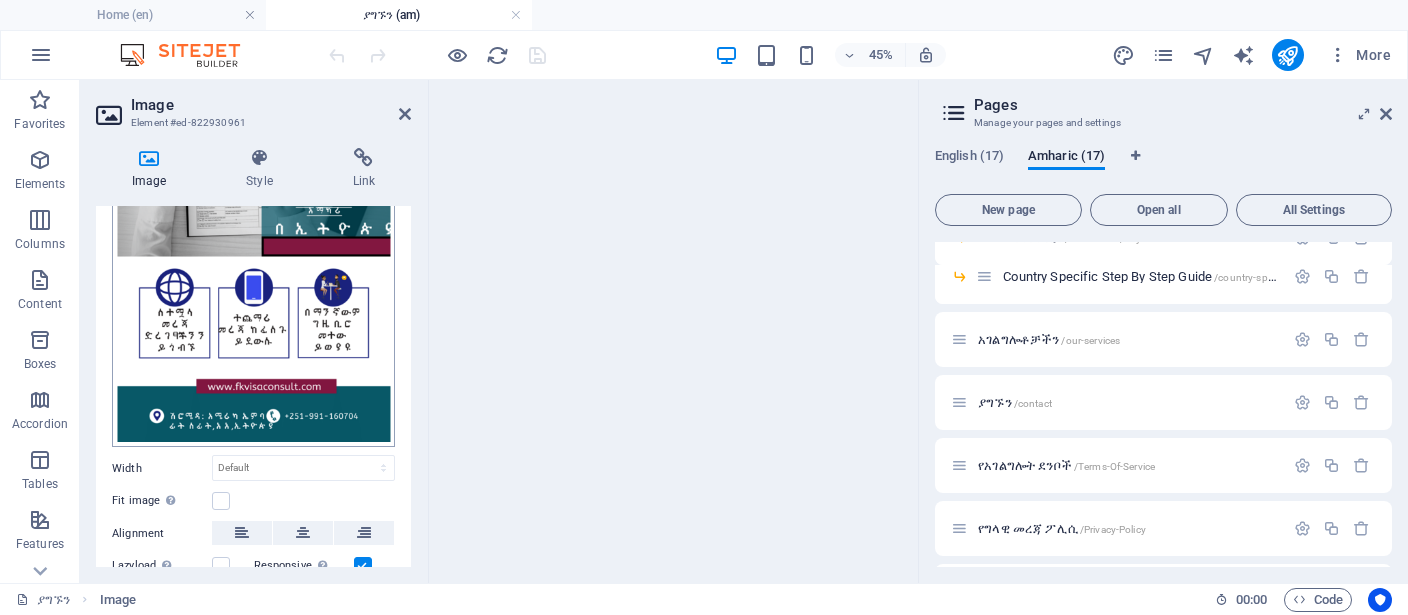 click on "fkvisaconsult.com Home (en) ያግኙን (am) Favorites Elements Columns Content Boxes Accordion Tables Features Images Slider Header Footer Forms Marketing Collections
Drag here to replace the existing content. Press “Ctrl” if you want to create a new element.
H2   Banner   Container   Banner   Menu Bar   Menu 85% More Home Image 00 : 00 Code Favorites Elements Columns Content Boxes Accordion Tables Features Images Slider Header Footer Forms Marketing Collections Image Element #ed-822930961 Image Style Link Image Drag files here, click to choose files or select files from Files or our free stock photos & videos Select files from the file manager, stock photos, or upload file(s) Upload Width Default auto px rem % em vh vw Fit image Automatically fit image to a fixed width and height Height Default auto px Alignment Lazyload Loading images after the page loads improves page speed. Responsive 50 %" at bounding box center (704, 307) 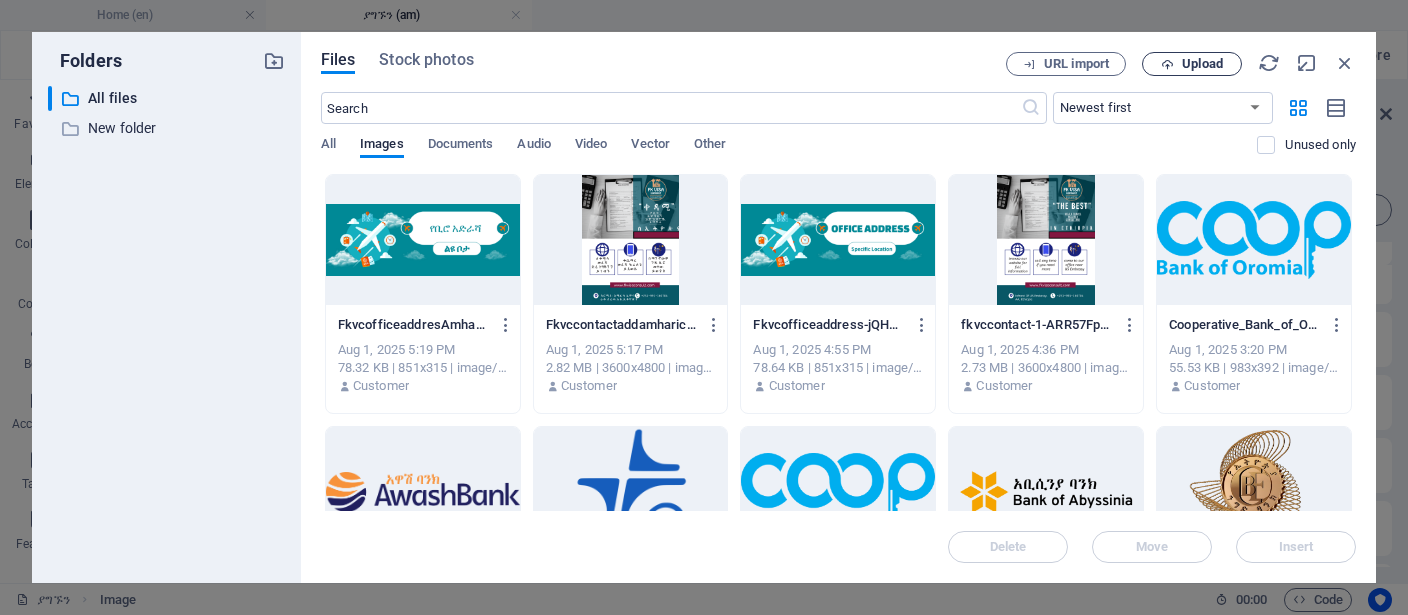 click on "Upload" at bounding box center (1202, 64) 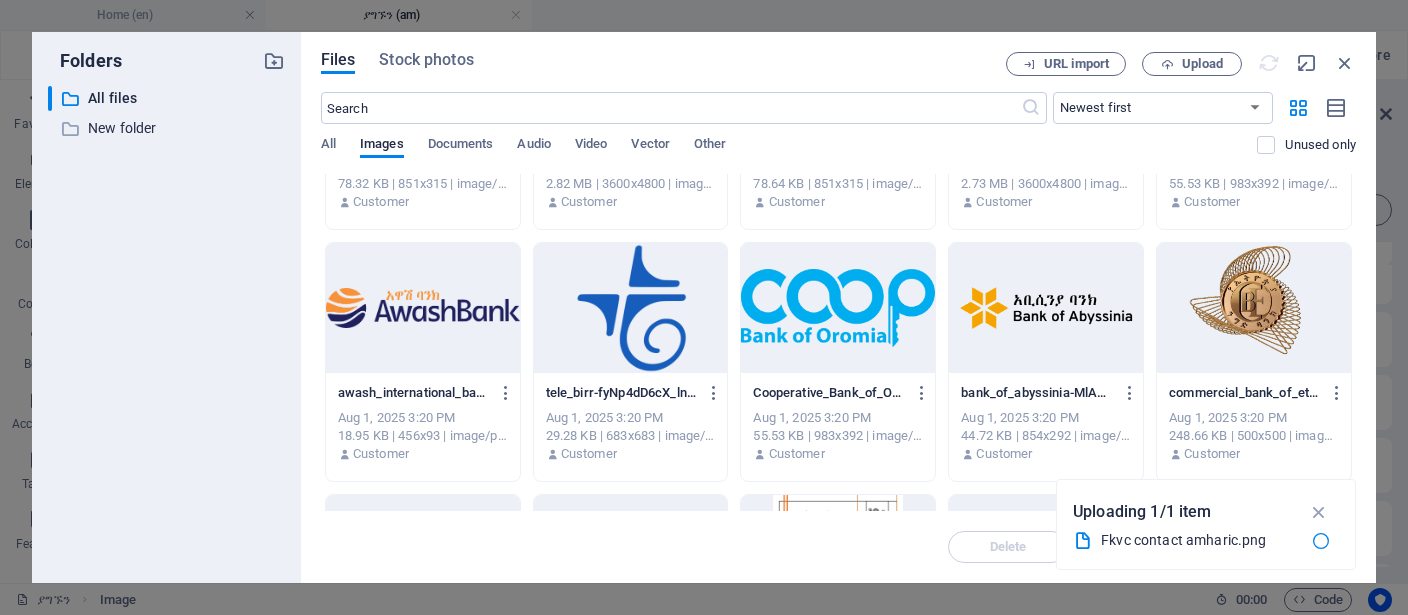 scroll, scrollTop: 0, scrollLeft: 0, axis: both 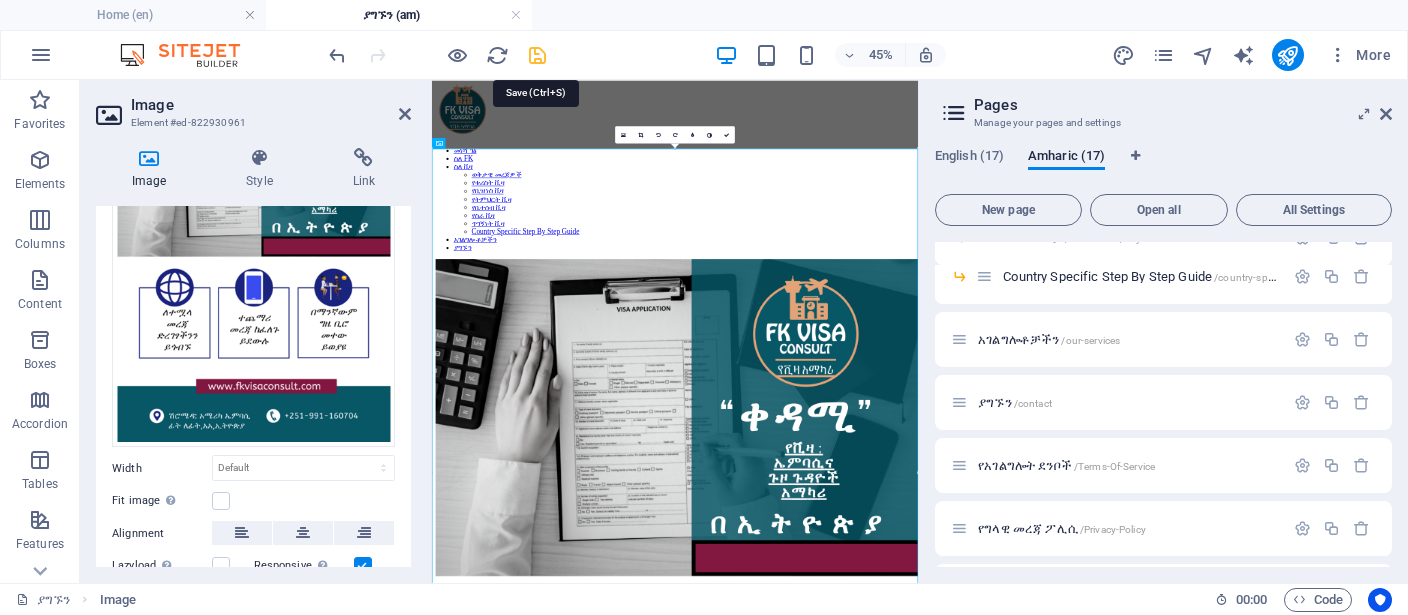 click at bounding box center (537, 55) 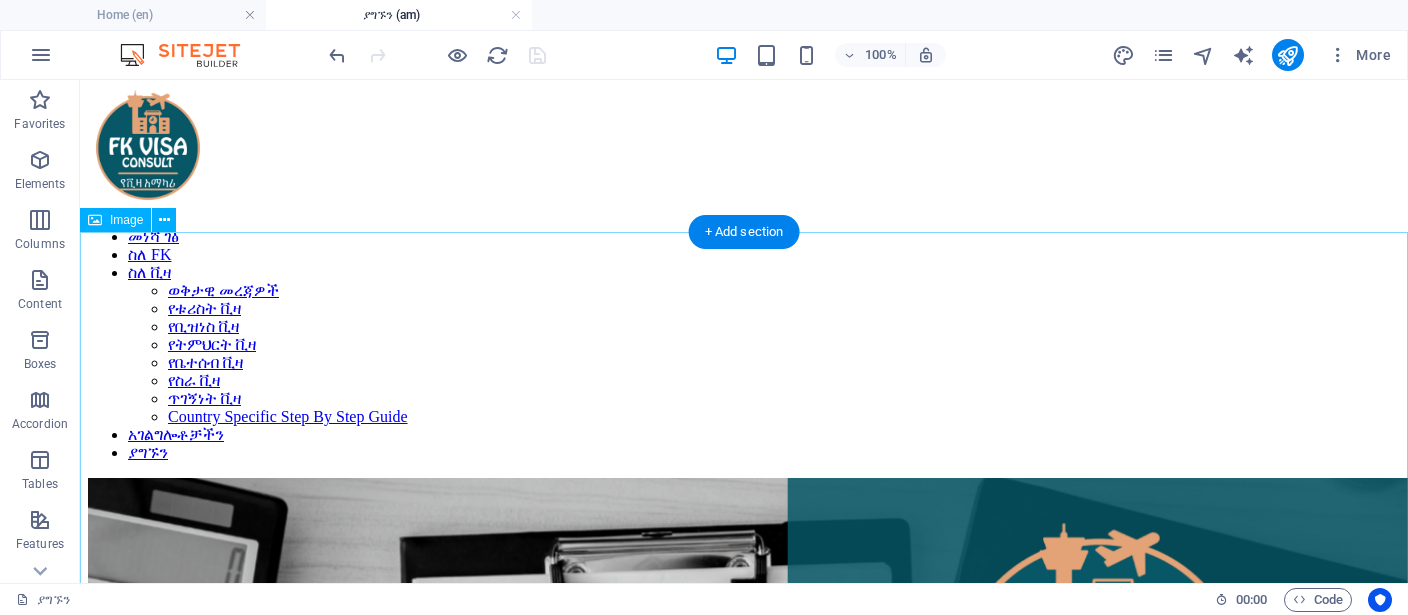 click at bounding box center (744, 1365) 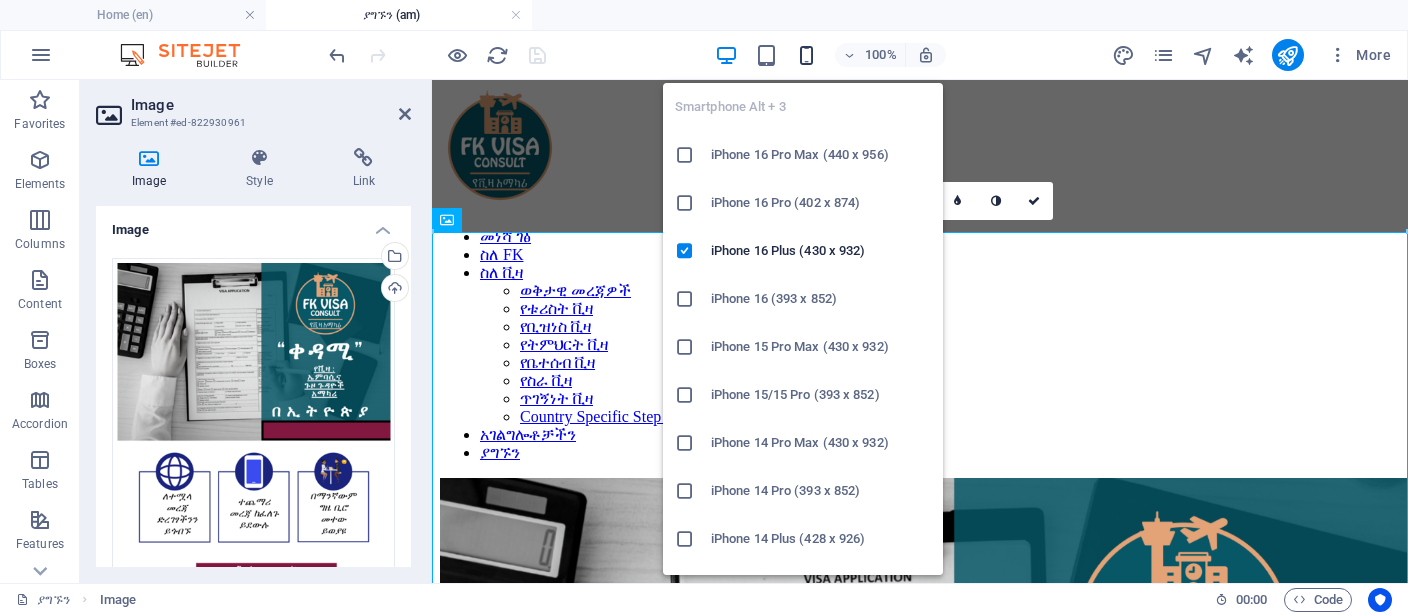 click at bounding box center (806, 55) 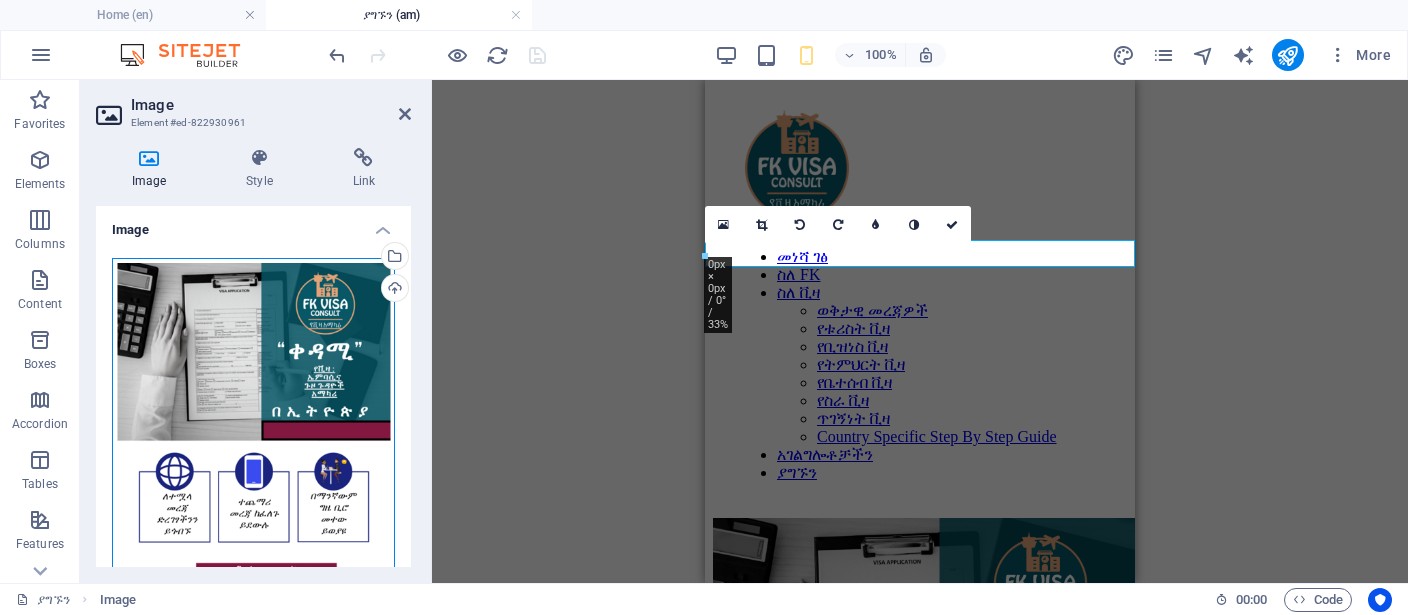 click on "Drag files here, click to choose files or select files from Files or our free stock photos & videos" at bounding box center [253, 445] 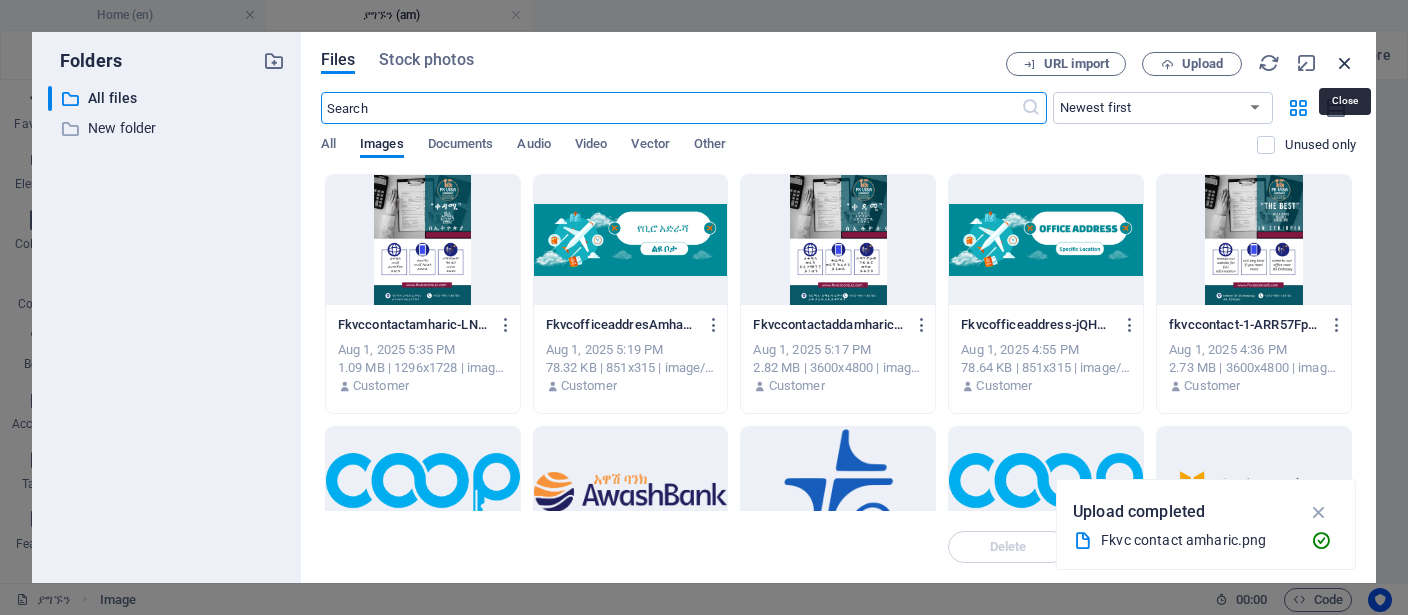 click at bounding box center (1345, 63) 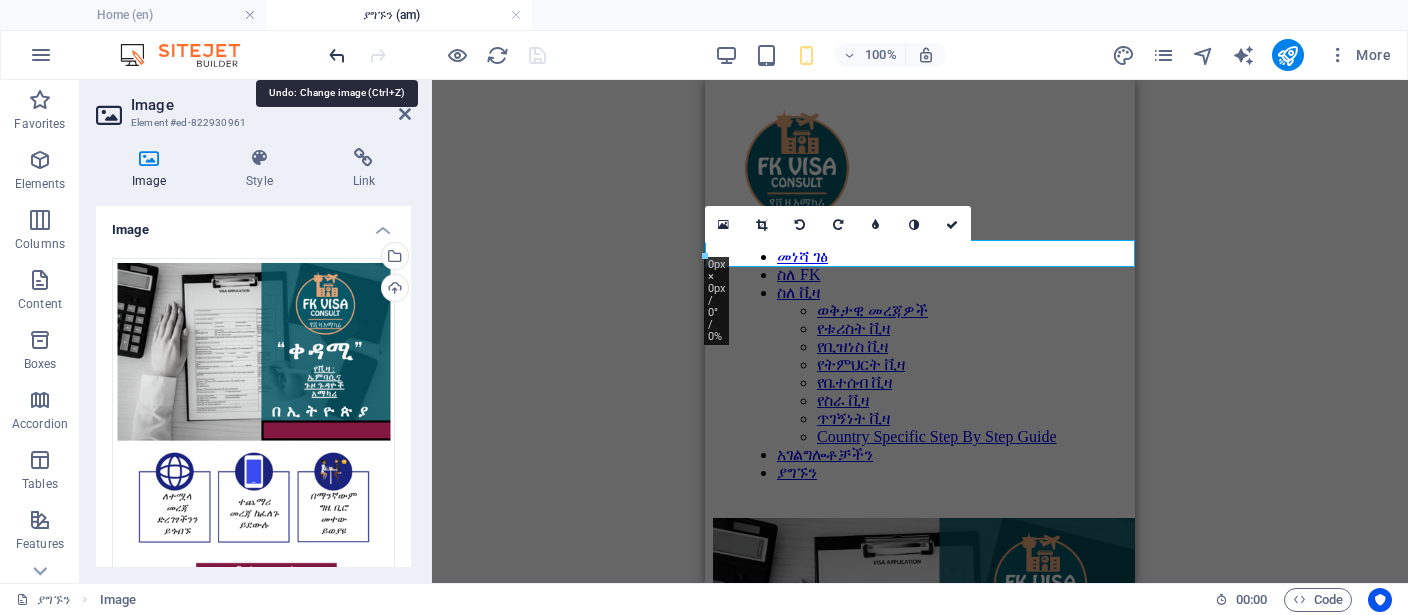 click at bounding box center [337, 55] 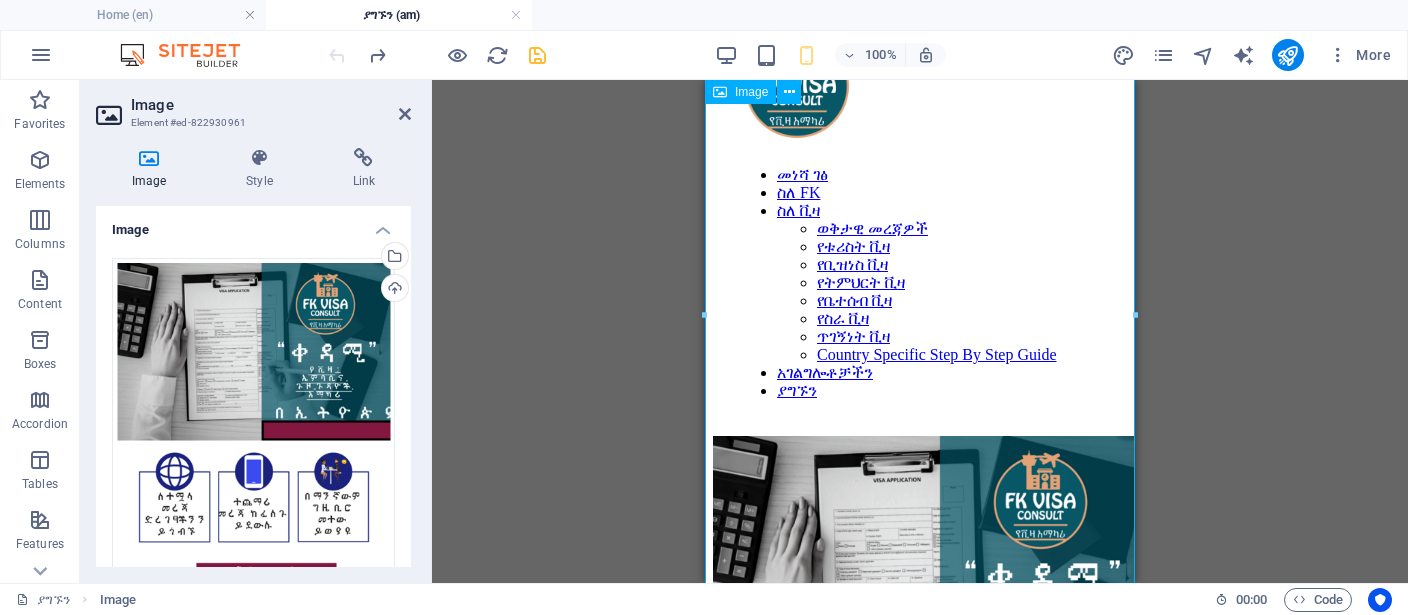 scroll, scrollTop: 0, scrollLeft: 0, axis: both 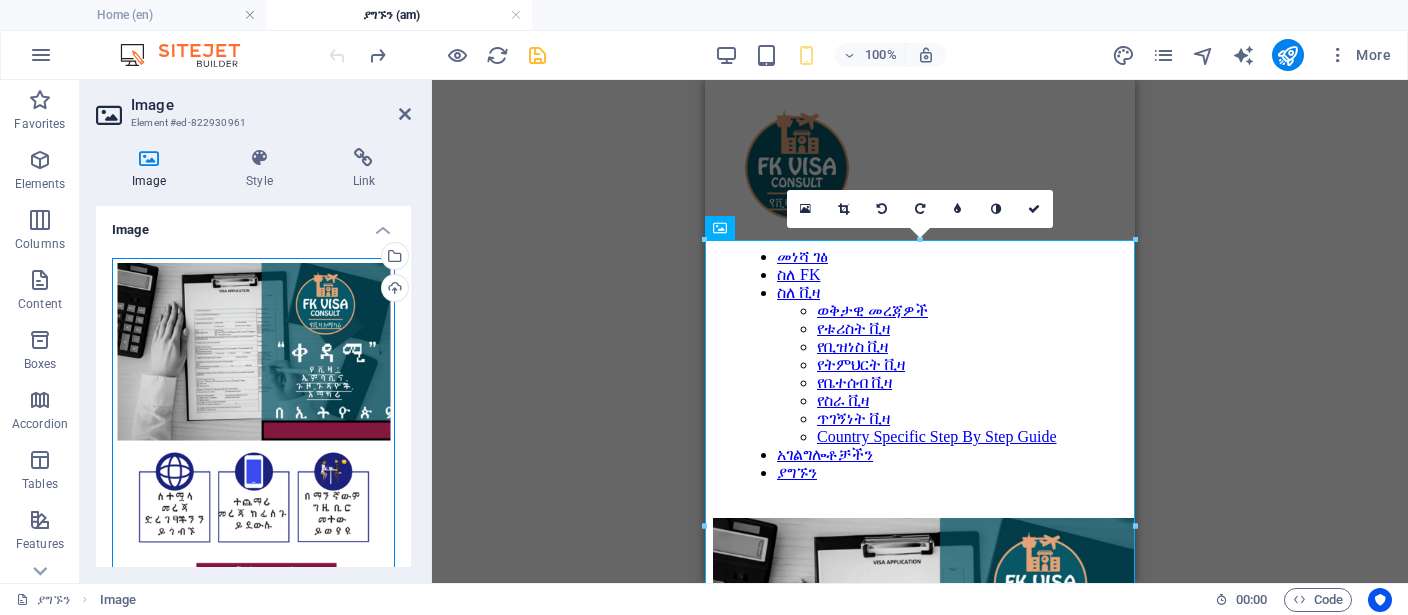 click on "Drag files here, click to choose files or select files from Files or our free stock photos & videos" at bounding box center (253, 445) 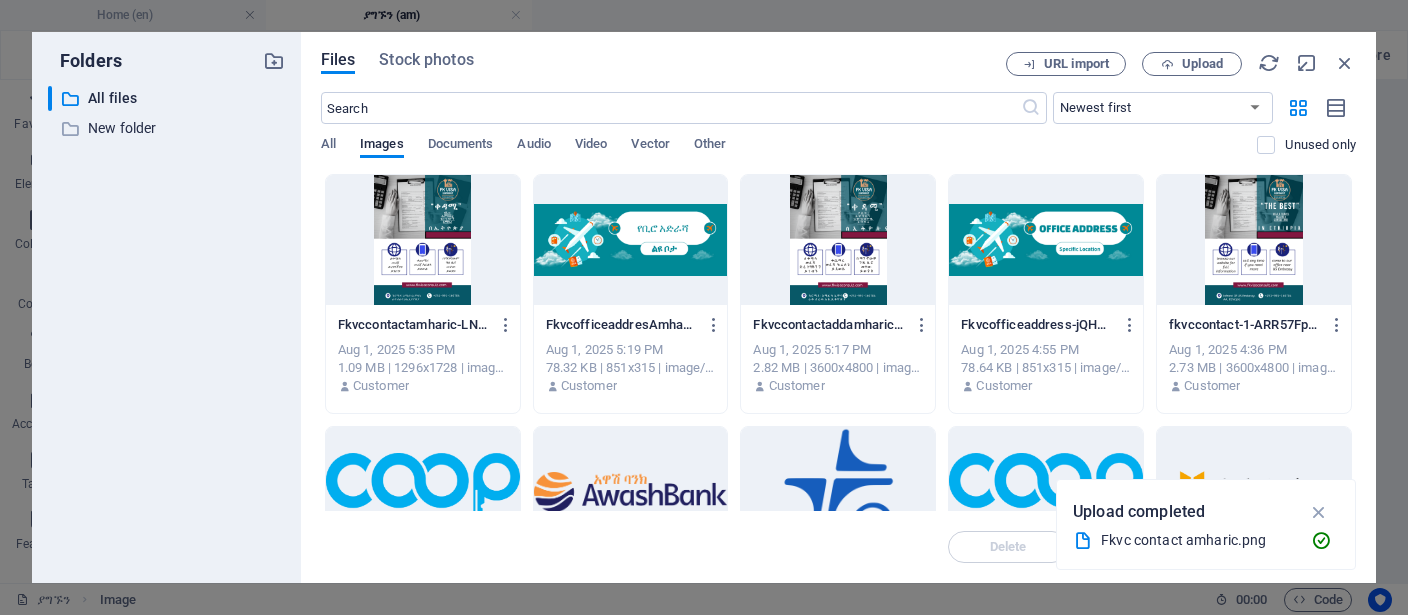 click at bounding box center (423, 240) 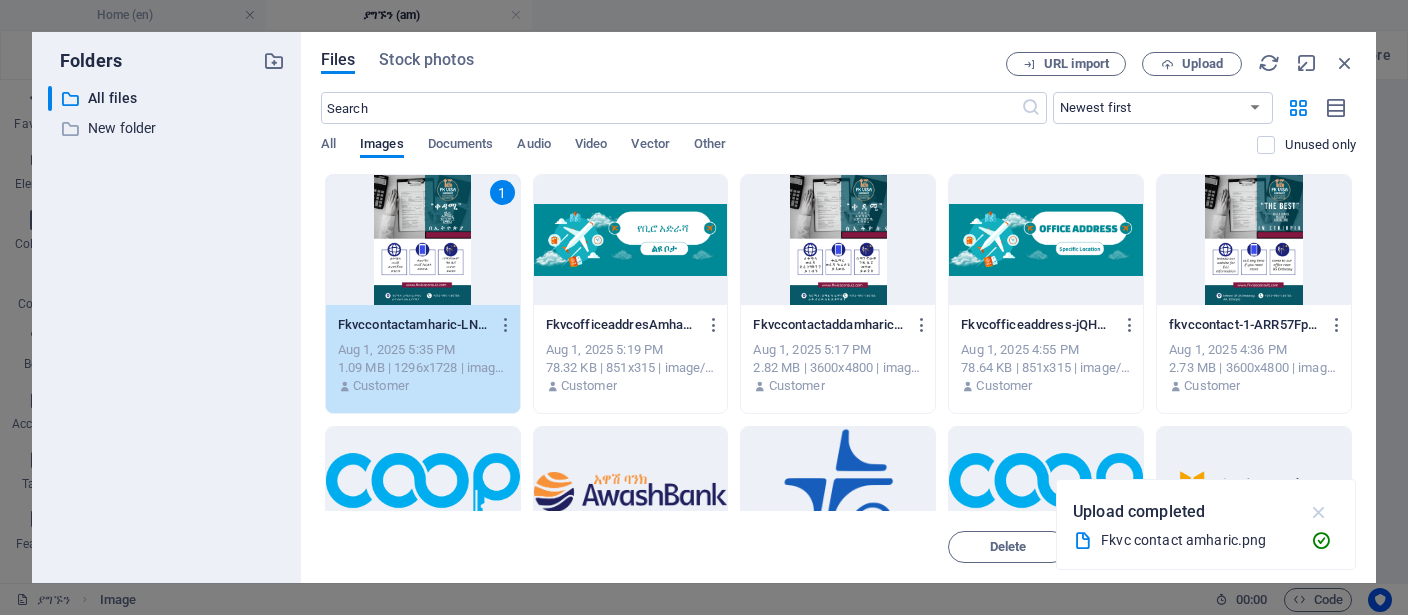 click at bounding box center [1319, 512] 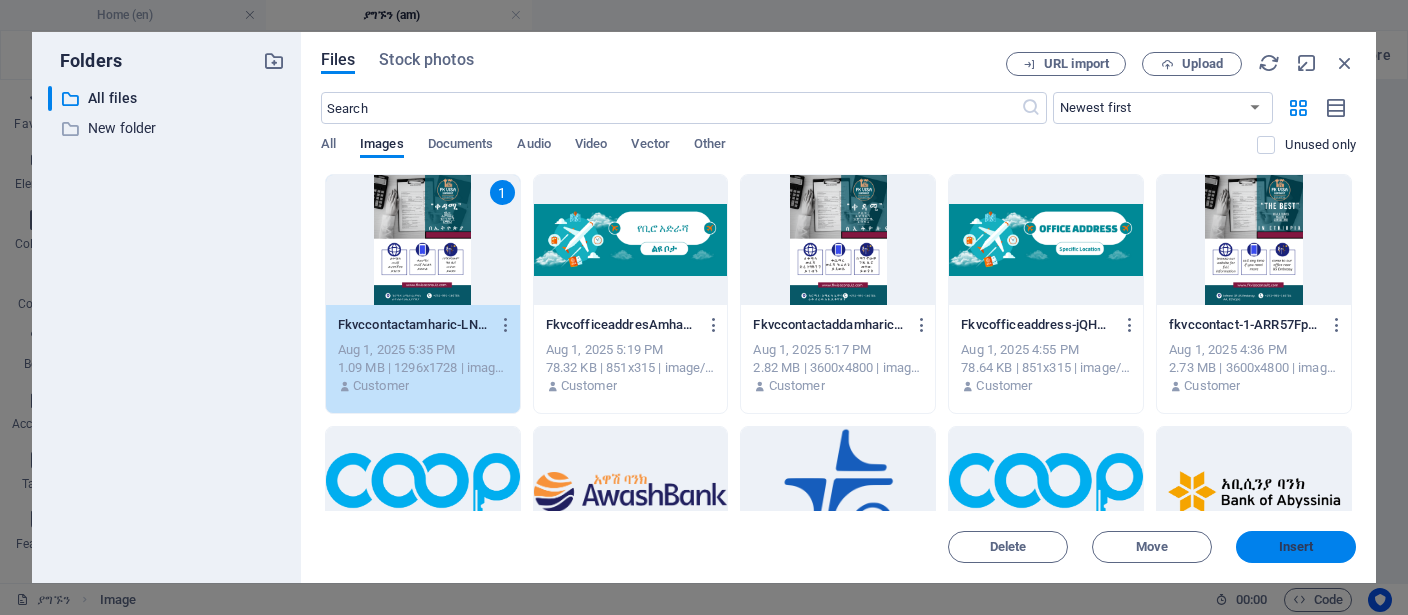 click on "Insert" at bounding box center (1296, 547) 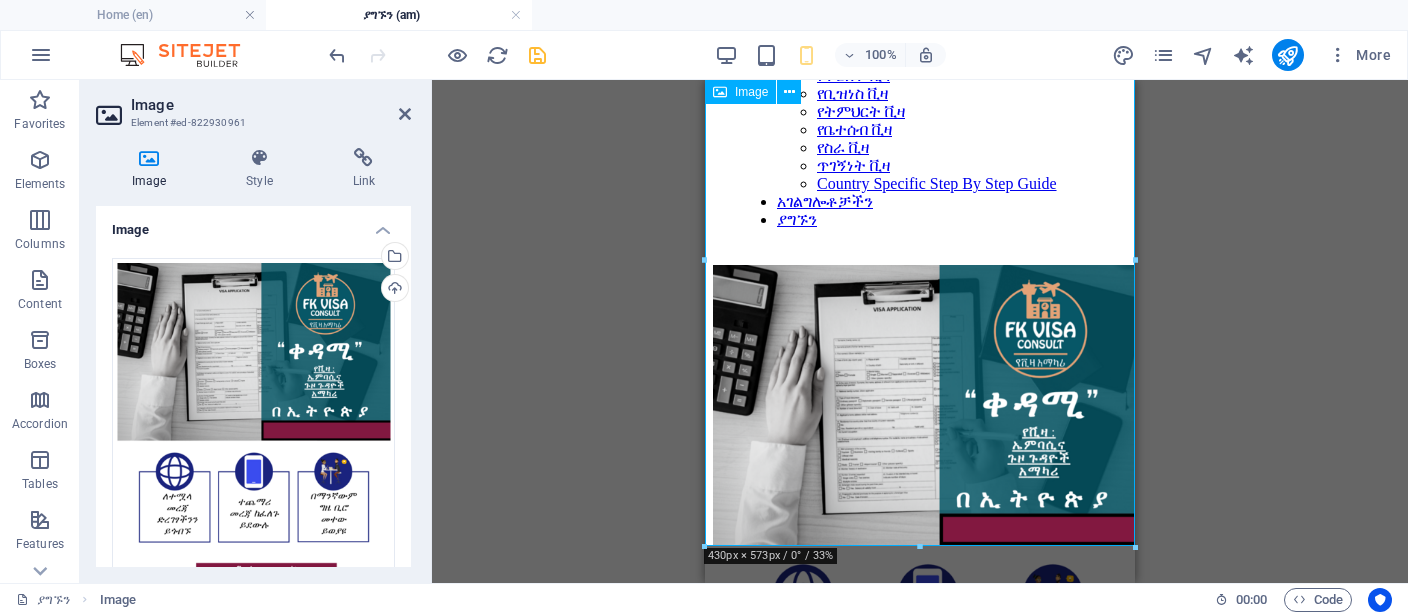 scroll, scrollTop: 211, scrollLeft: 0, axis: vertical 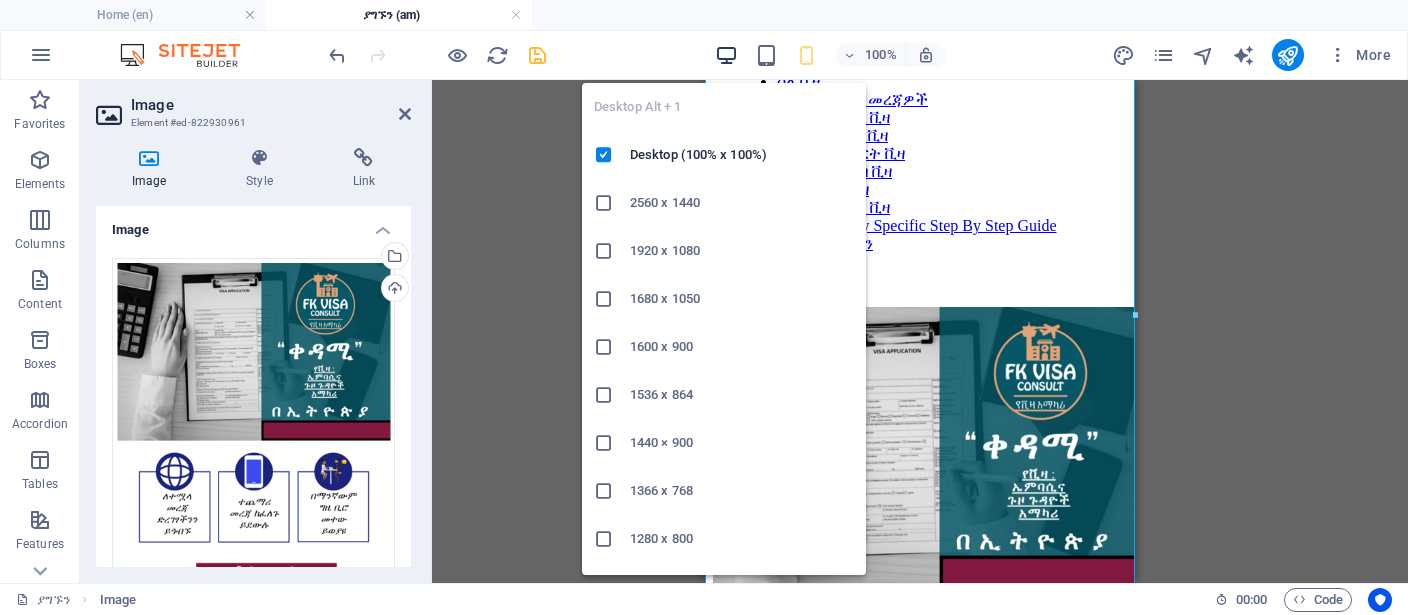 click at bounding box center (726, 55) 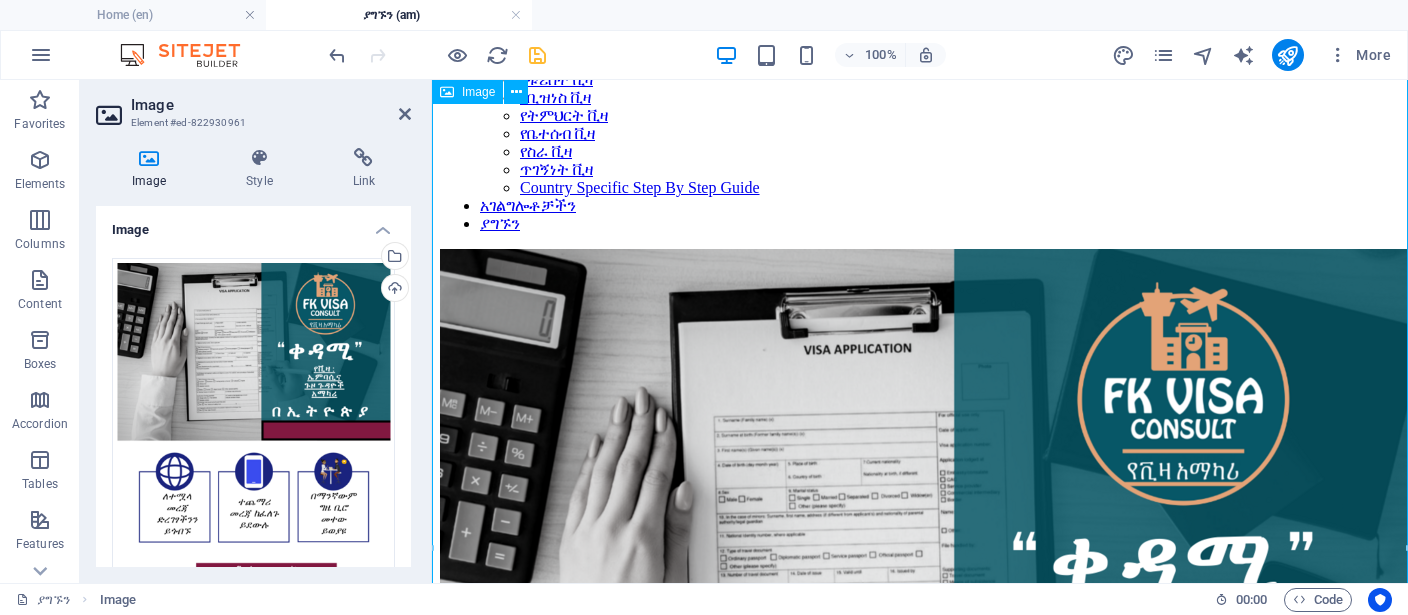 scroll, scrollTop: 211, scrollLeft: 0, axis: vertical 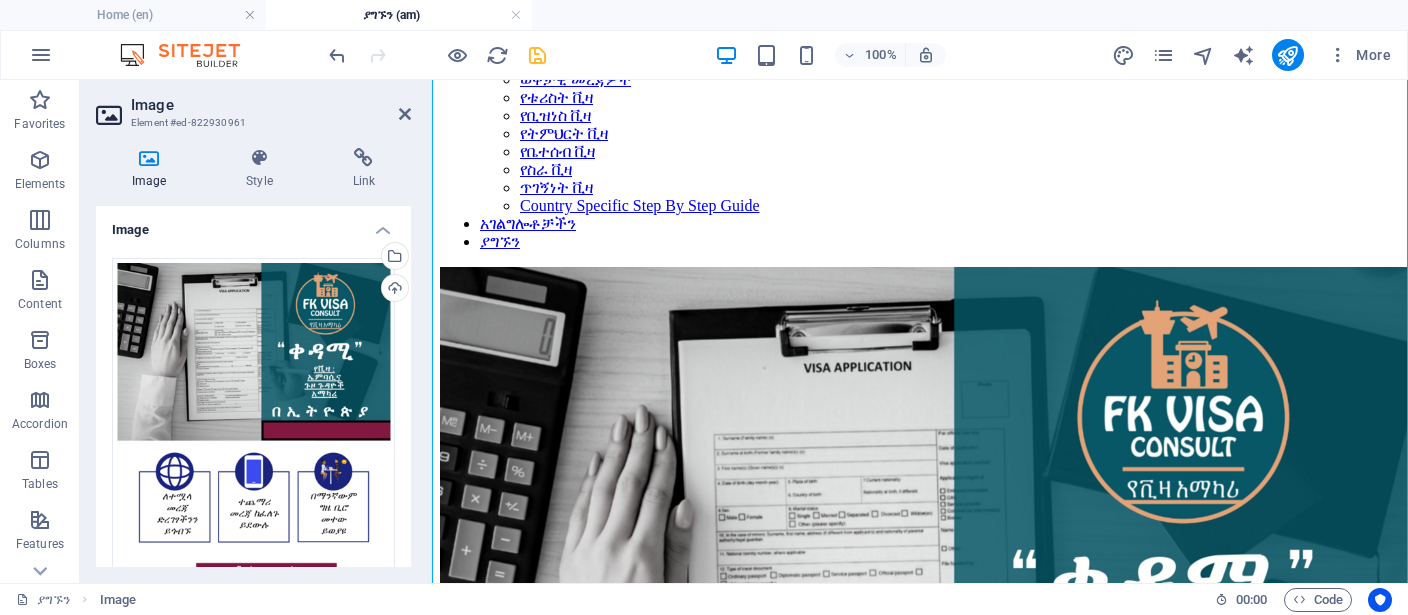 click at bounding box center (437, 55) 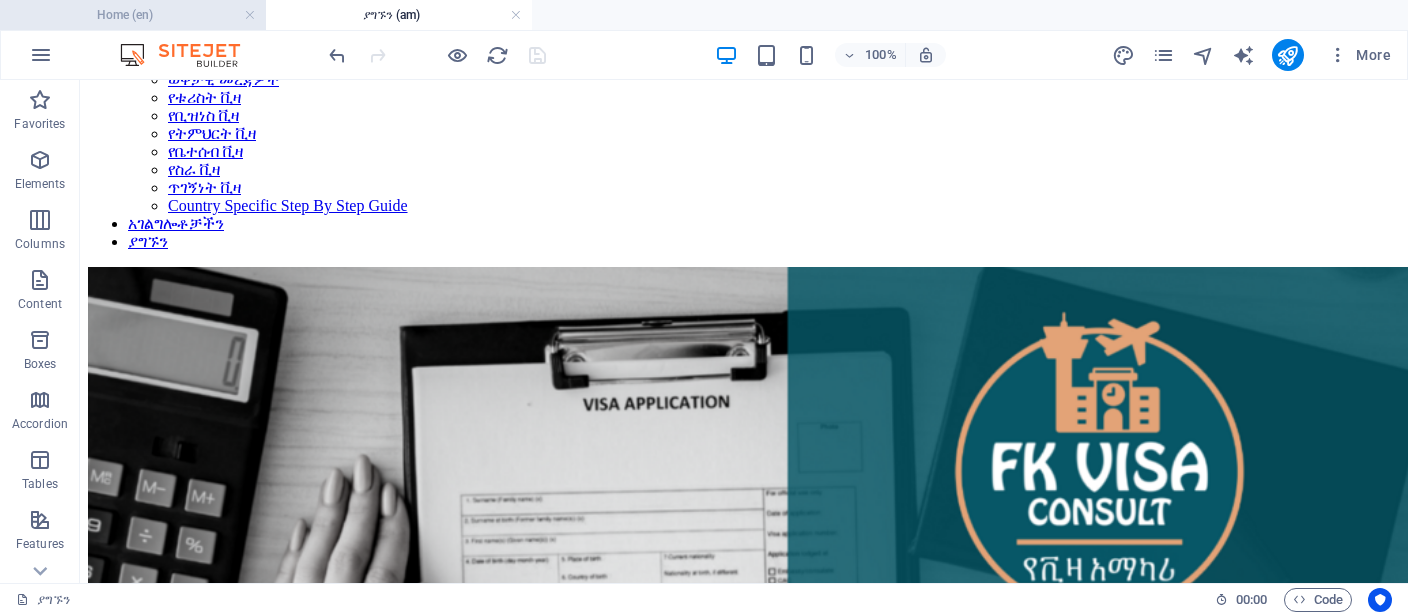 click on "Home (en)" at bounding box center (133, 15) 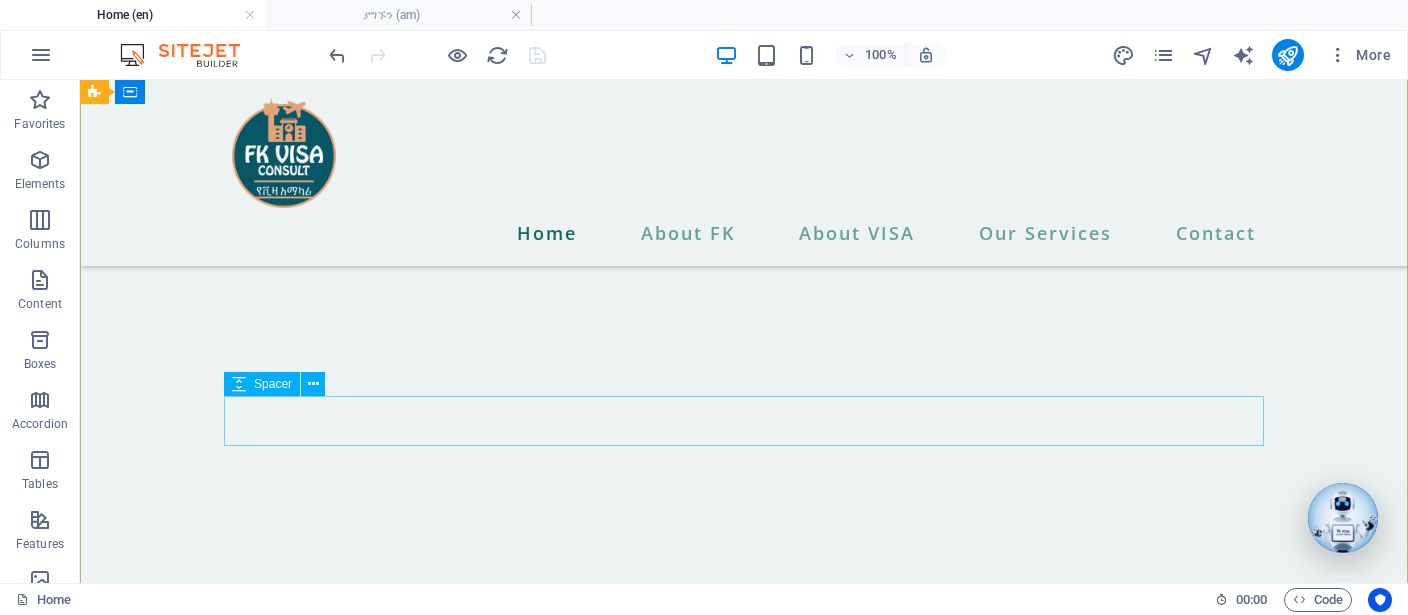 scroll, scrollTop: 528, scrollLeft: 0, axis: vertical 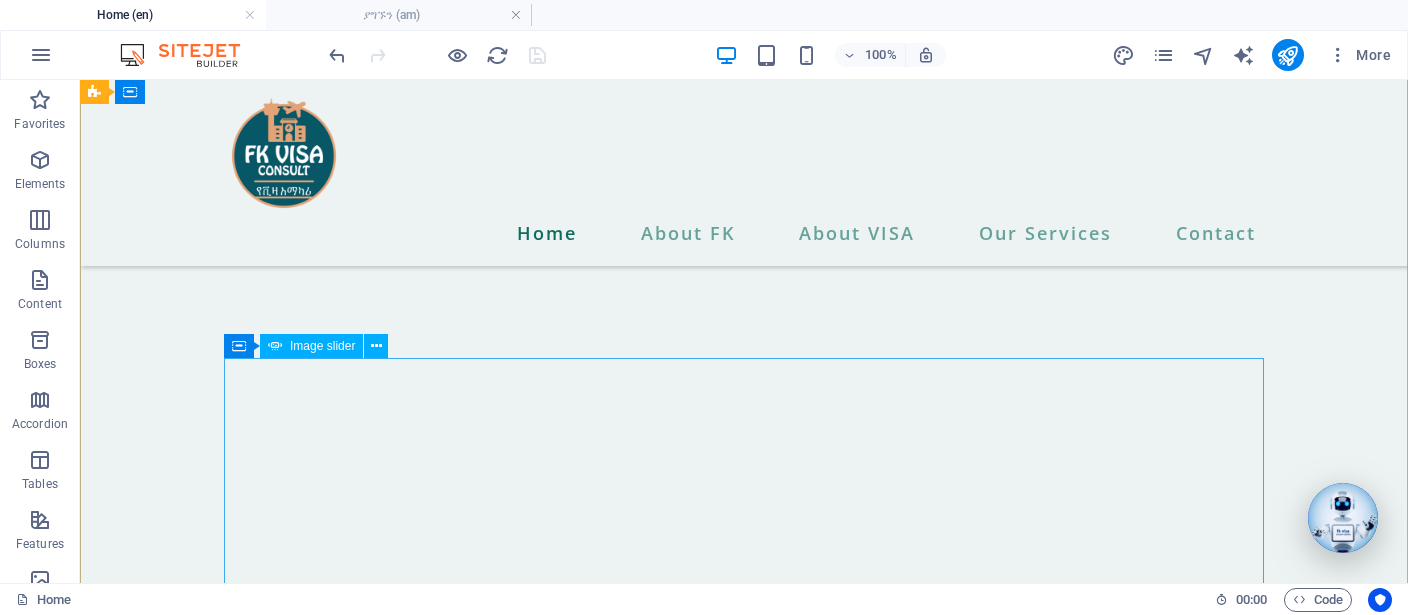 click at bounding box center [-3272, 2284] 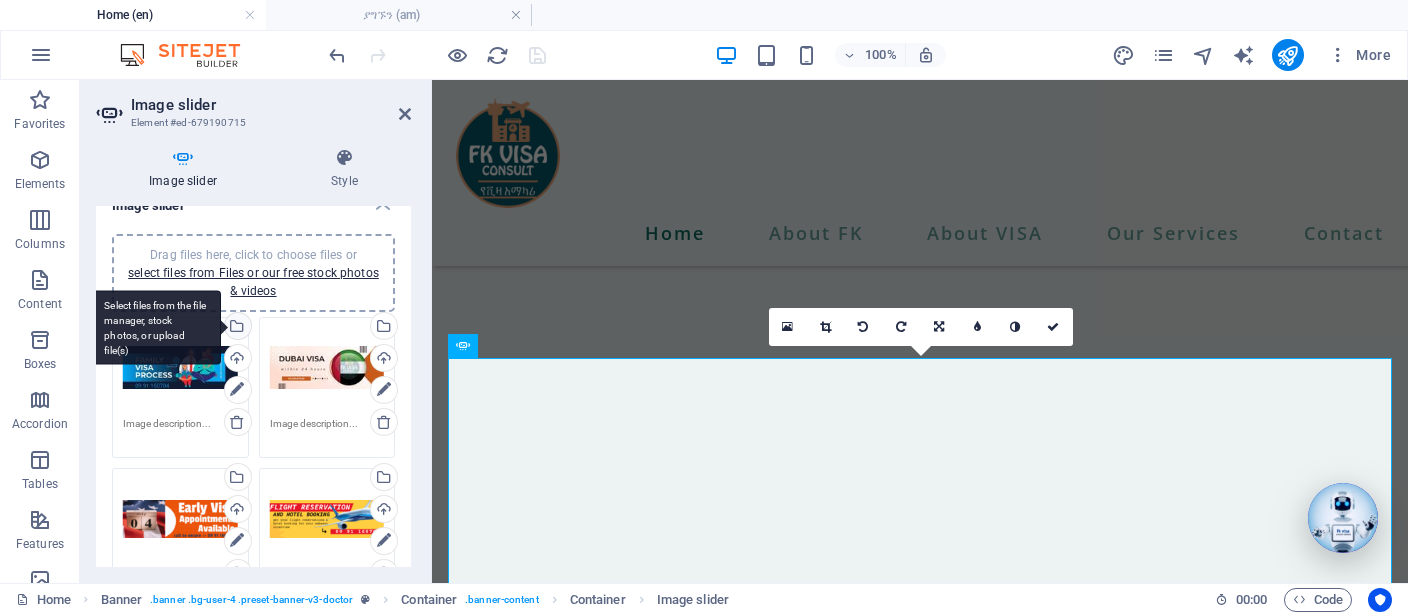scroll, scrollTop: 0, scrollLeft: 0, axis: both 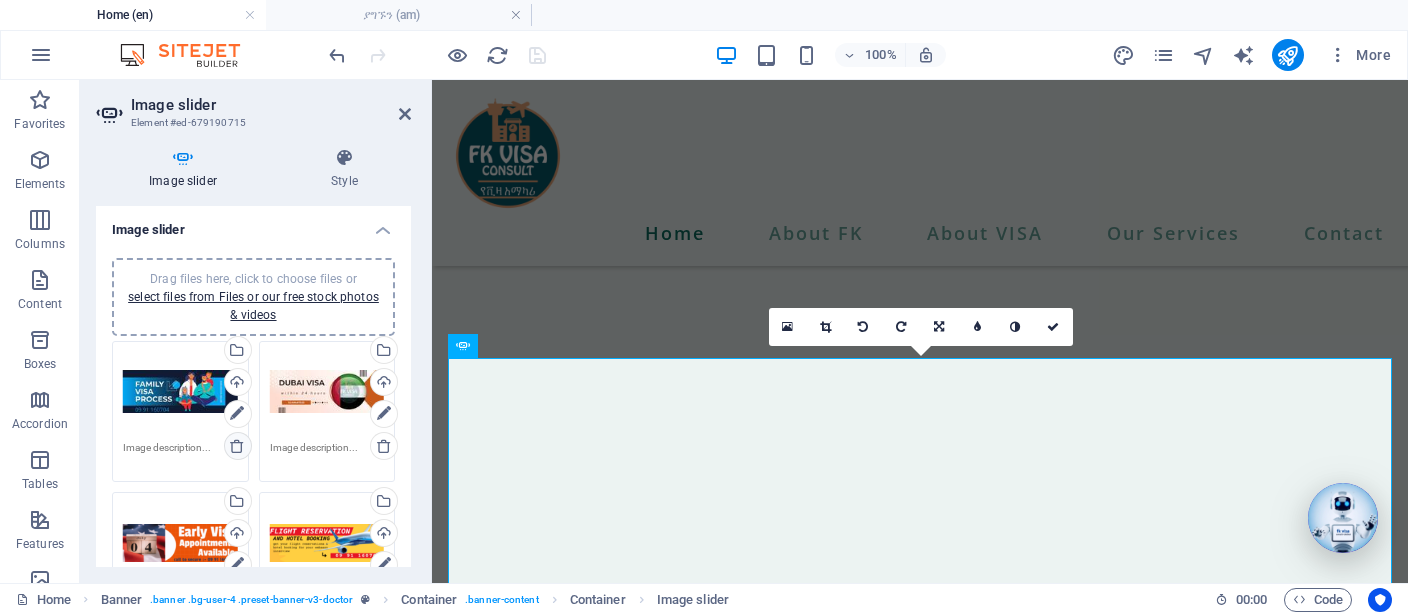 click at bounding box center (238, 446) 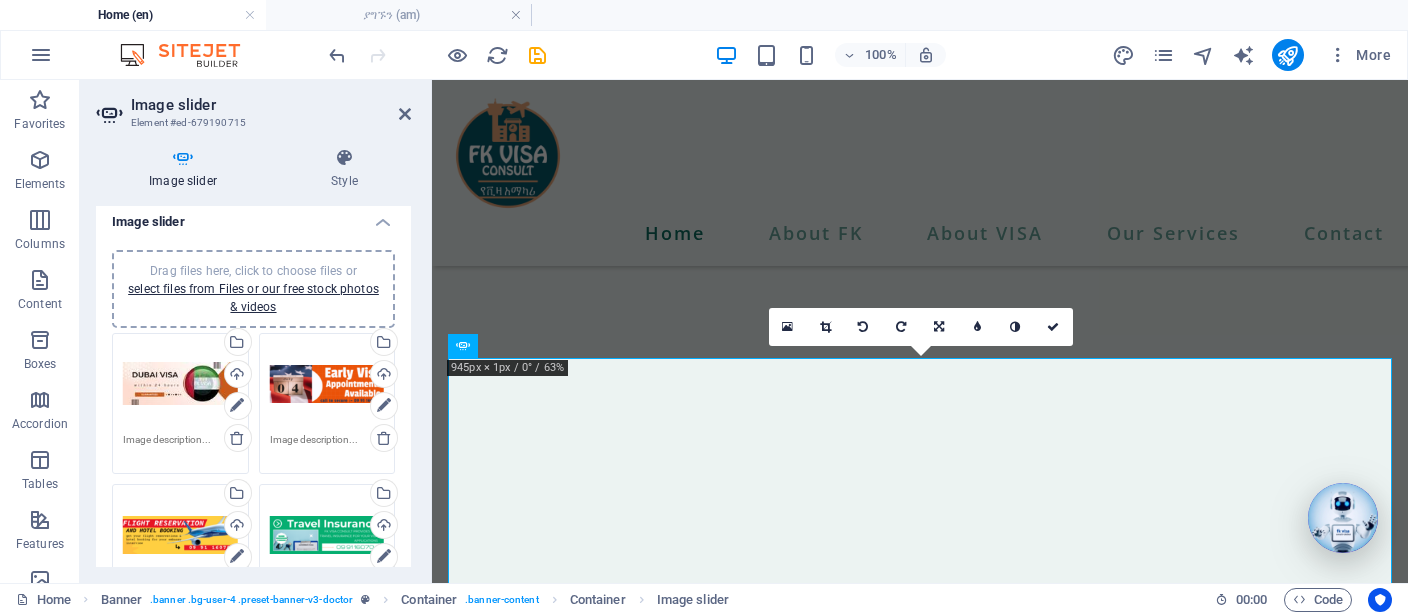 scroll, scrollTop: 0, scrollLeft: 0, axis: both 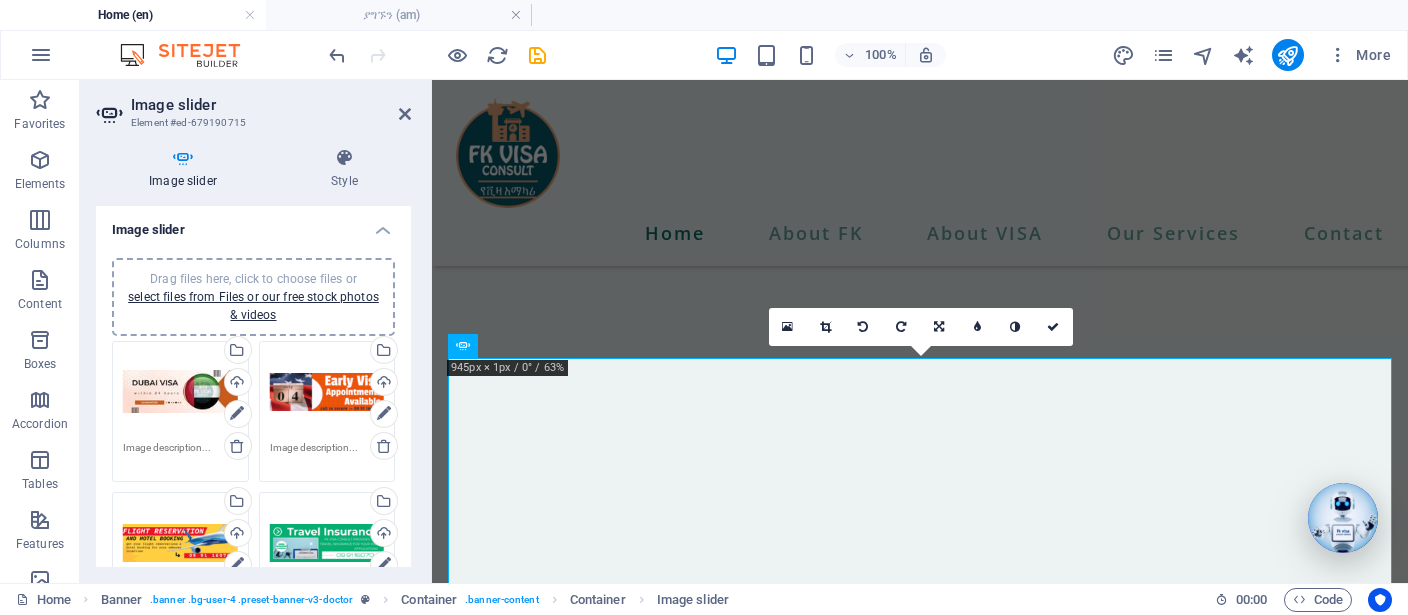 click on "Drag files here, click to choose files or select files from Files or our free stock photos & videos" at bounding box center [253, 297] 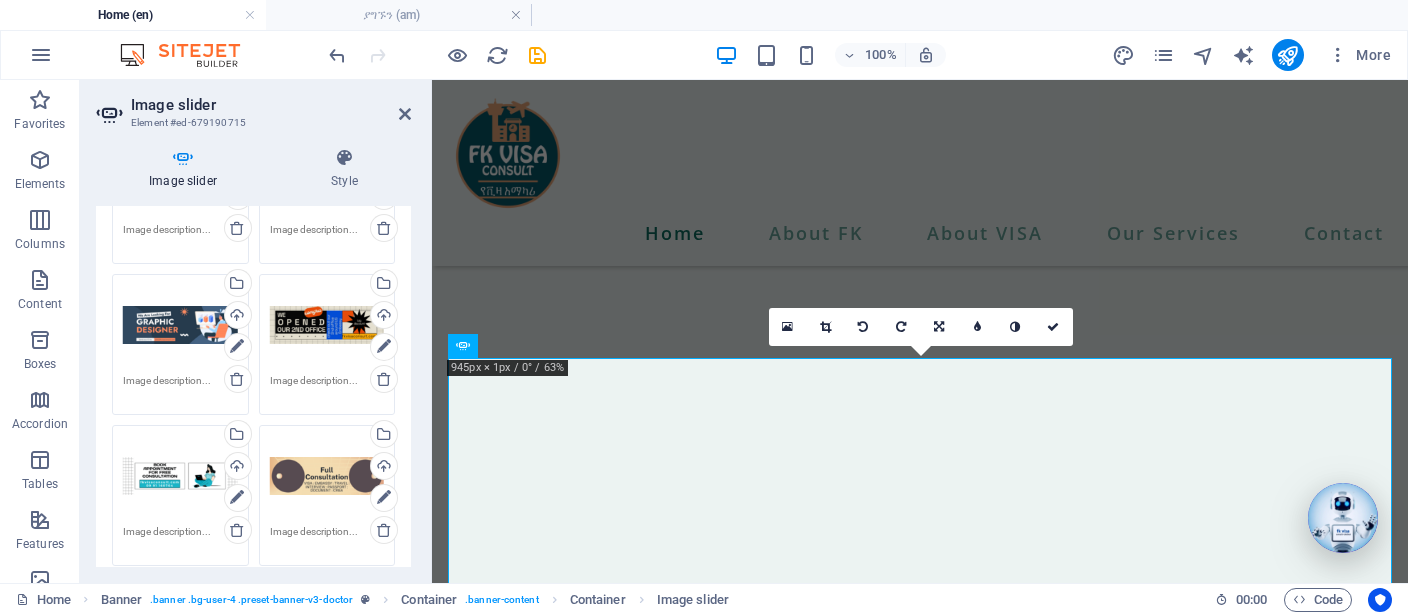 scroll, scrollTop: 554, scrollLeft: 0, axis: vertical 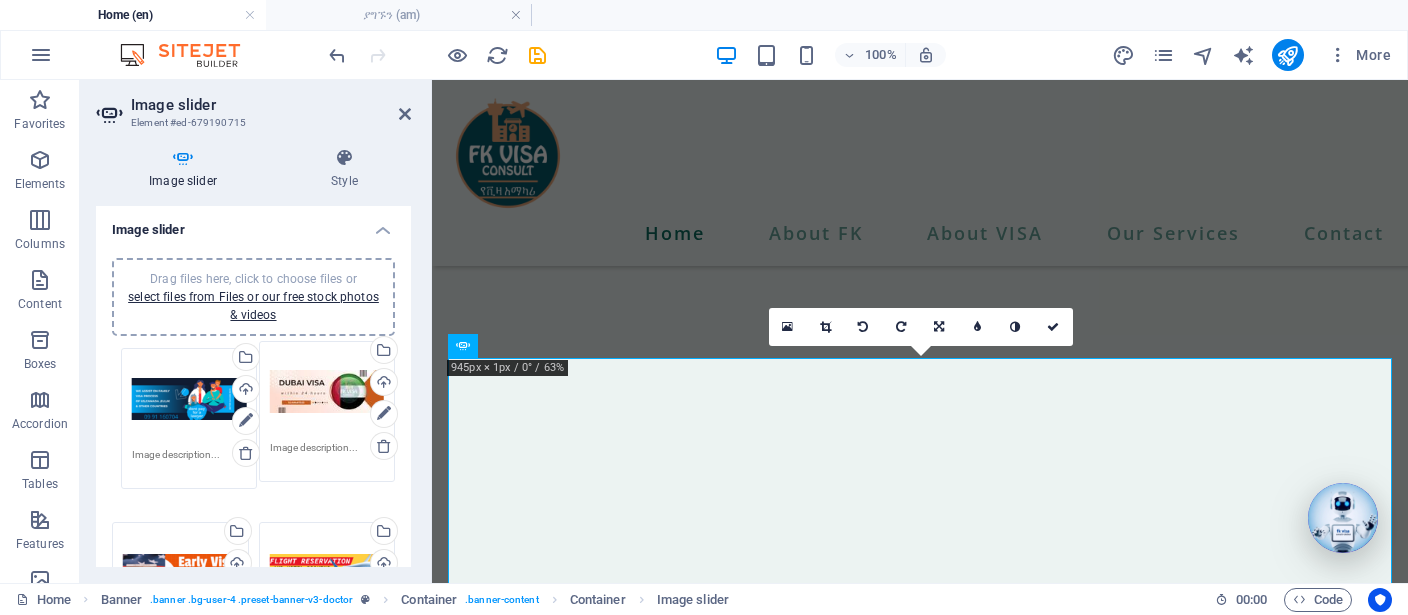 drag, startPoint x: 321, startPoint y: 458, endPoint x: 223, endPoint y: 442, distance: 99.29753 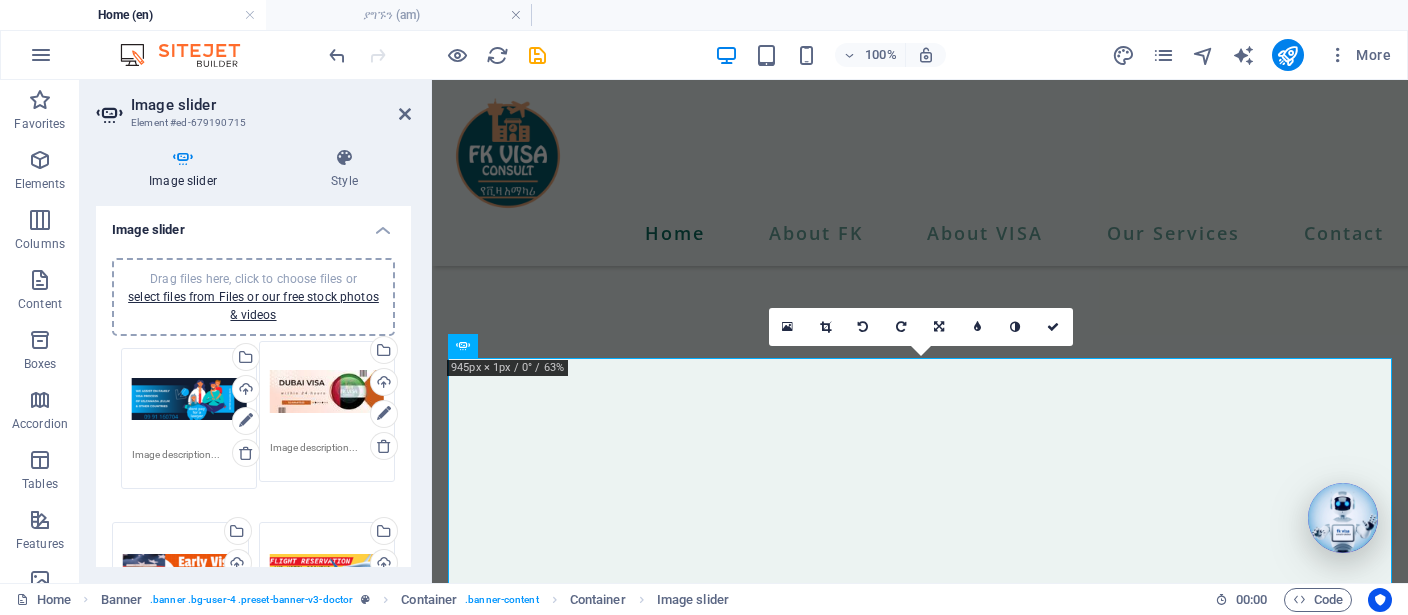 click on "Drag files here, click to choose files or select files from Files or our free stock photos & videos Select files from the file manager, stock photos, or upload file(s) Upload Drag files here, click to choose files or select files from Files or our free stock photos & videos Select files from the file manager, stock photos, or upload file(s) Upload Drag files here, click to choose files or select files from Files or our free stock photos & videos Select files from the file manager, stock photos, or upload file(s) Upload Drag files here, click to choose files or select files from Files or our free stock photos & videos Select files from the file manager, stock photos, or upload file(s) Upload Drag files here, click to choose files or select files from Files or our free stock photos & videos Select files from the file manager, stock photos, or upload file(s) Upload Drag files here, click to choose files or select files from Files or our free stock photos & videos Upload Drag files here, click to choose files or" at bounding box center [253, 728] 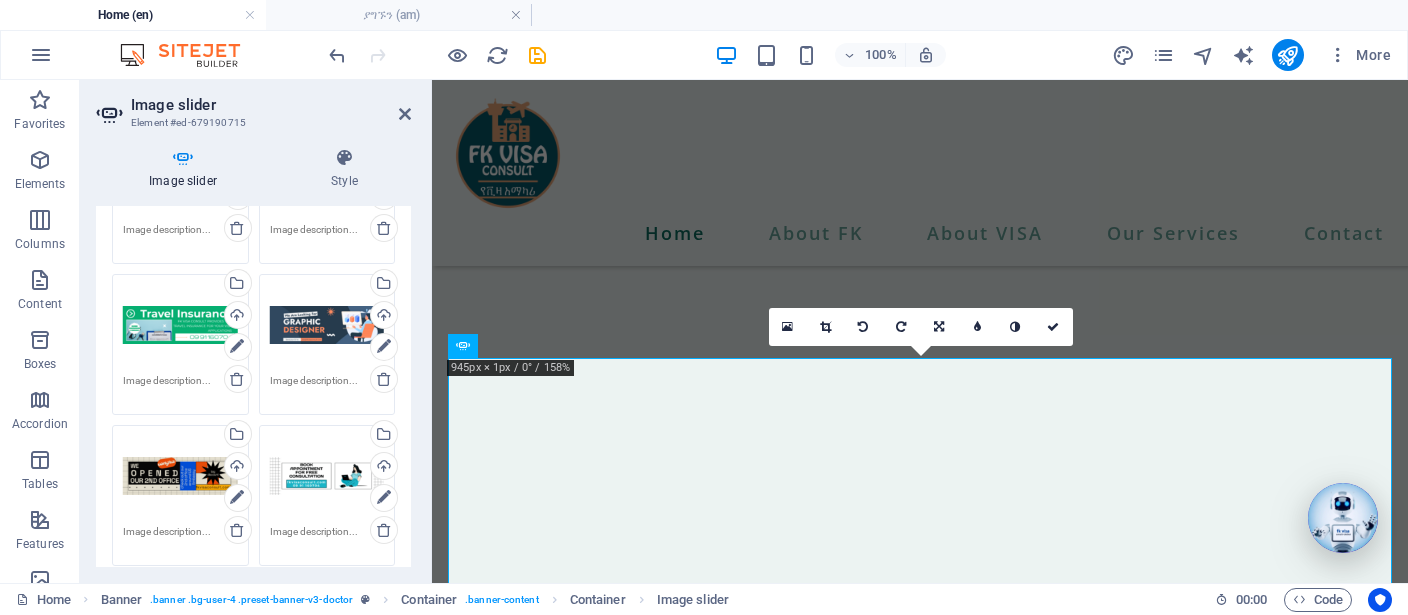 scroll, scrollTop: 462, scrollLeft: 0, axis: vertical 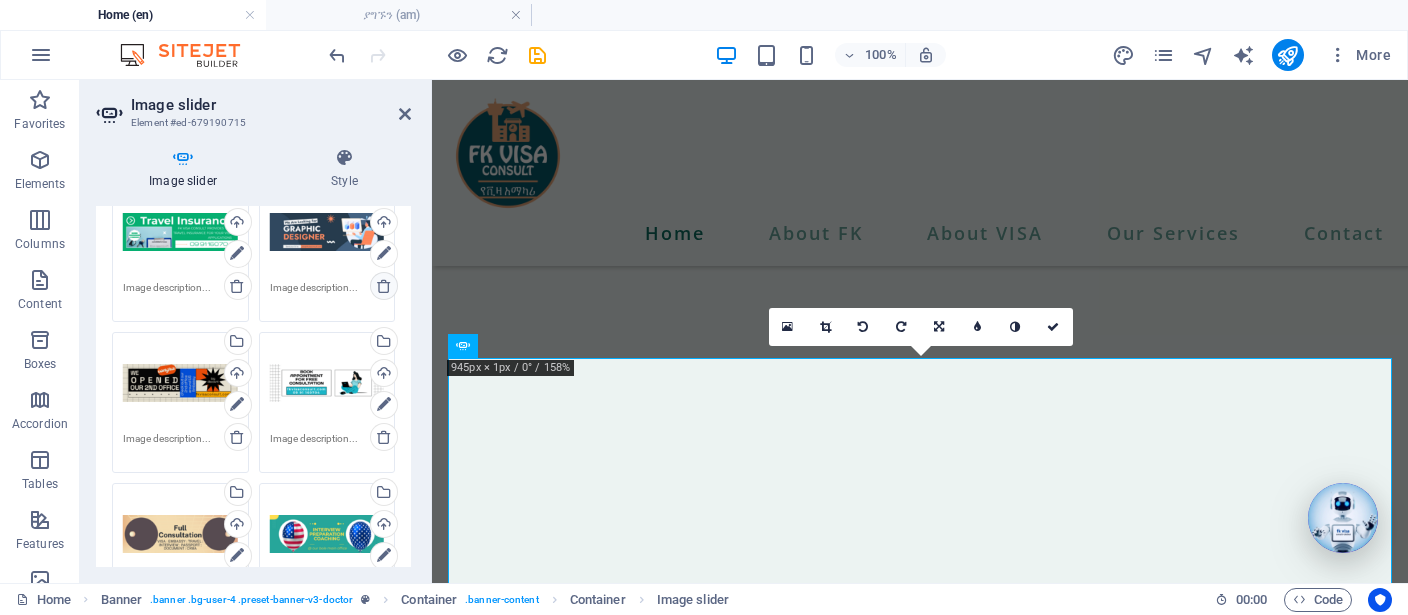 click at bounding box center (384, 286) 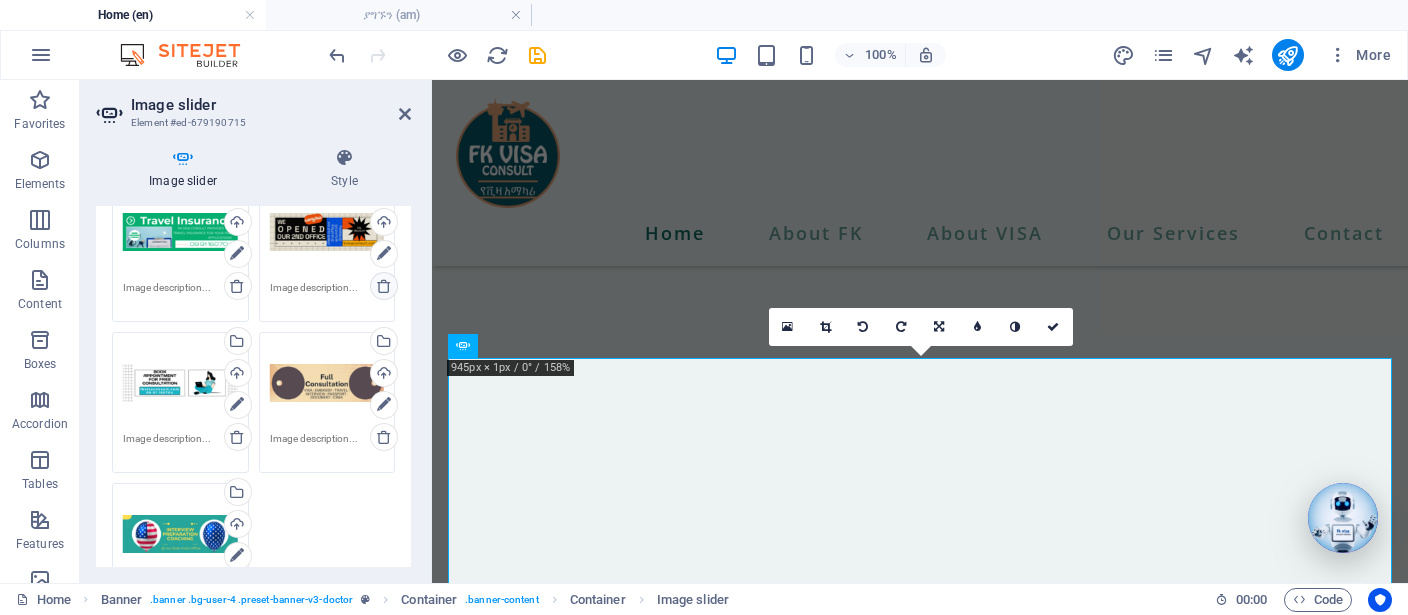 click at bounding box center (384, 286) 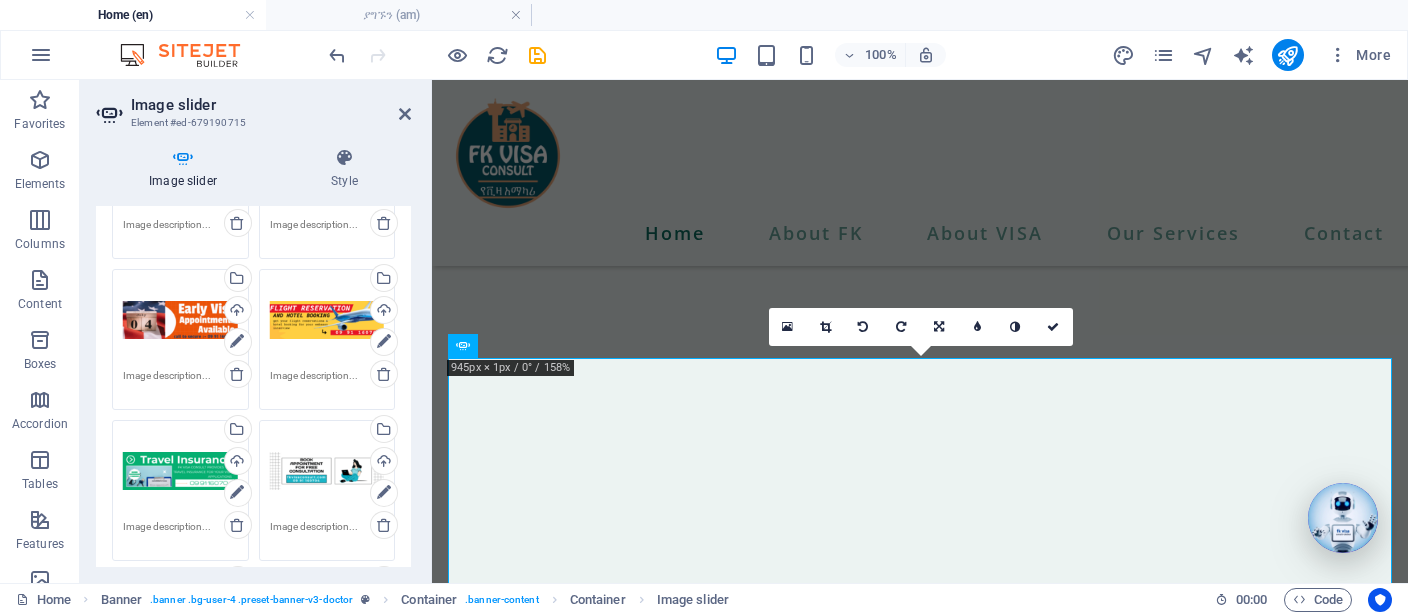 scroll, scrollTop: 184, scrollLeft: 0, axis: vertical 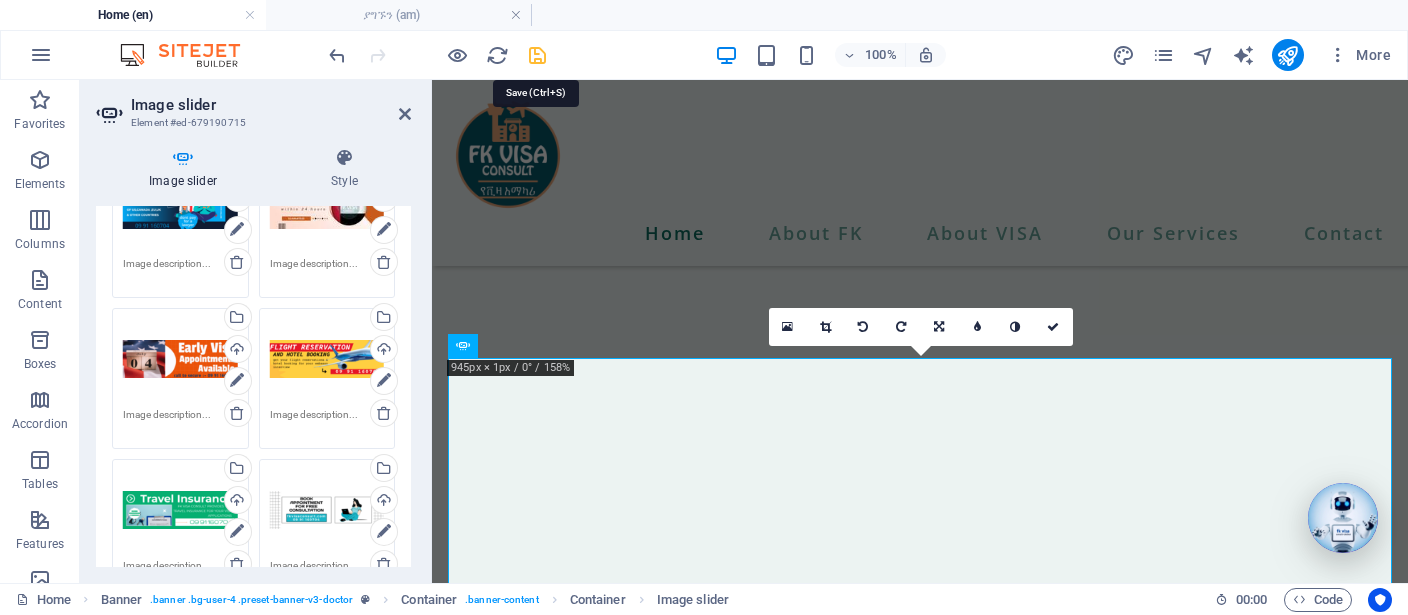 click at bounding box center [537, 55] 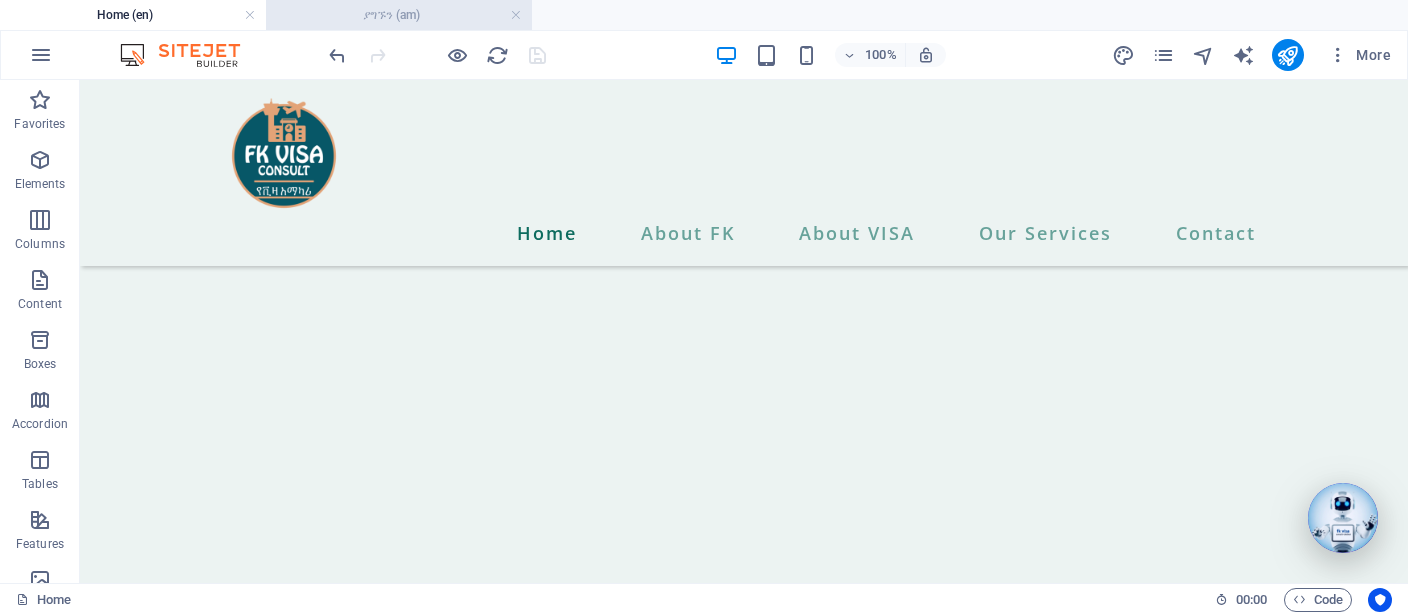 click on "ያግኙን (am)" at bounding box center (399, 15) 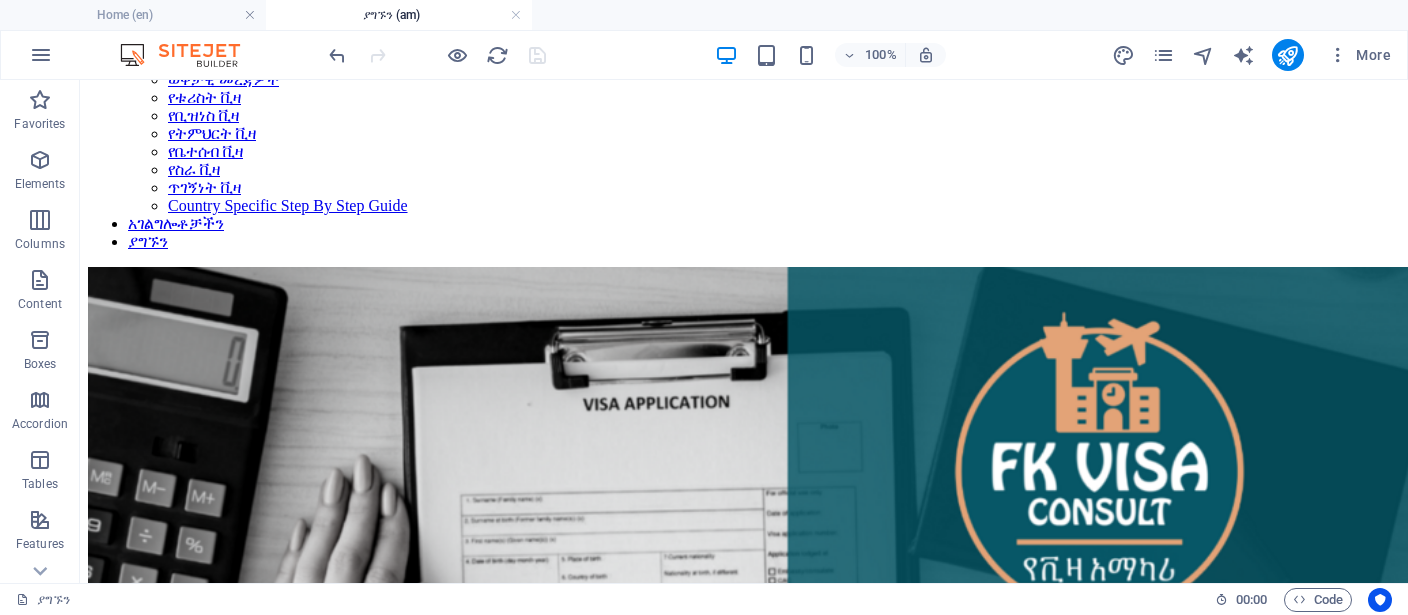 scroll, scrollTop: 0, scrollLeft: 0, axis: both 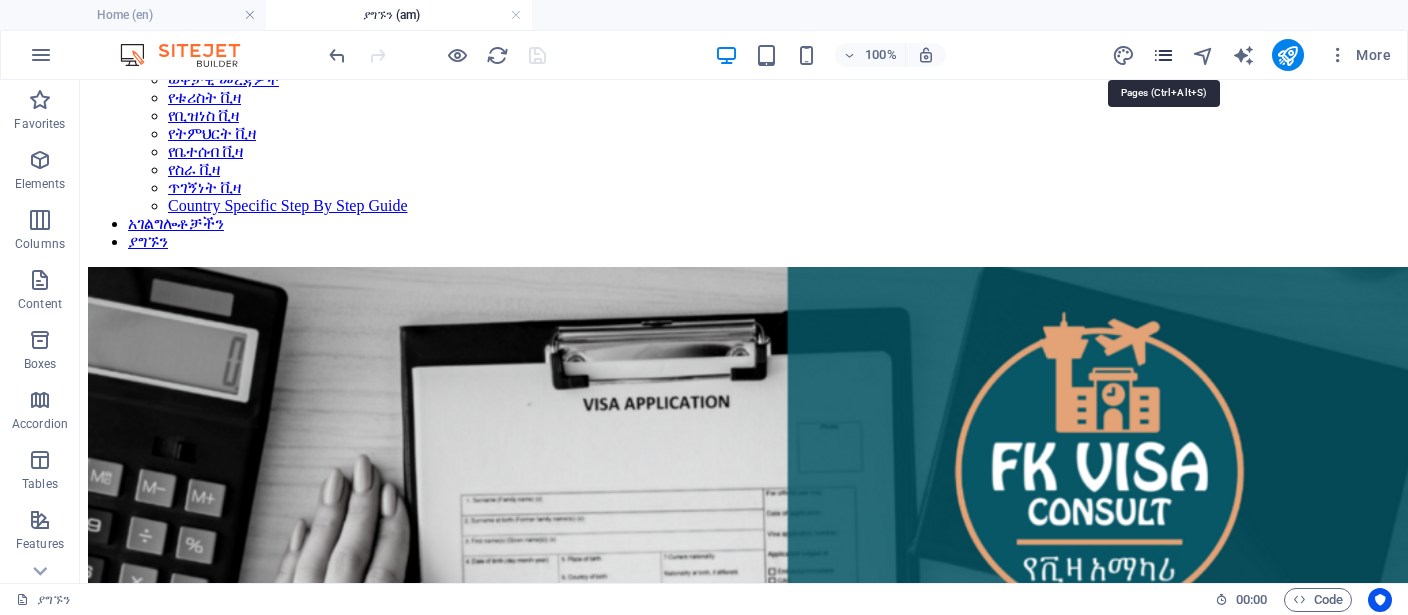 click at bounding box center (1163, 55) 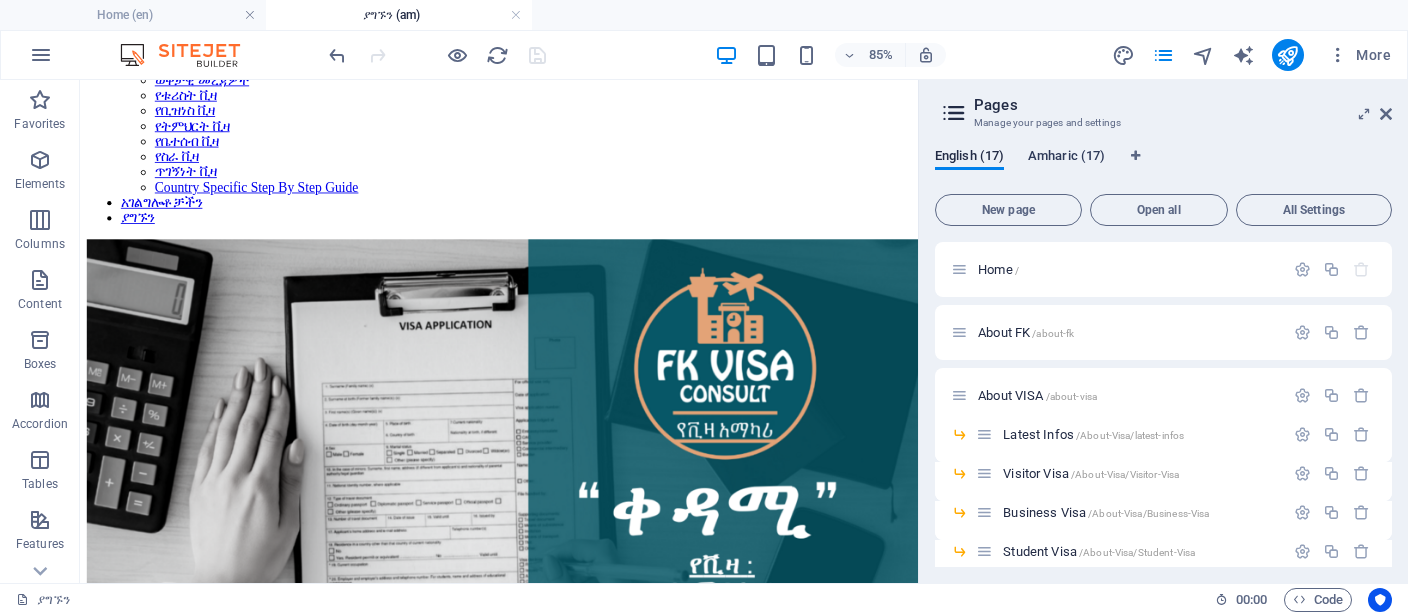 click on "Amharic (17)" at bounding box center [1066, 158] 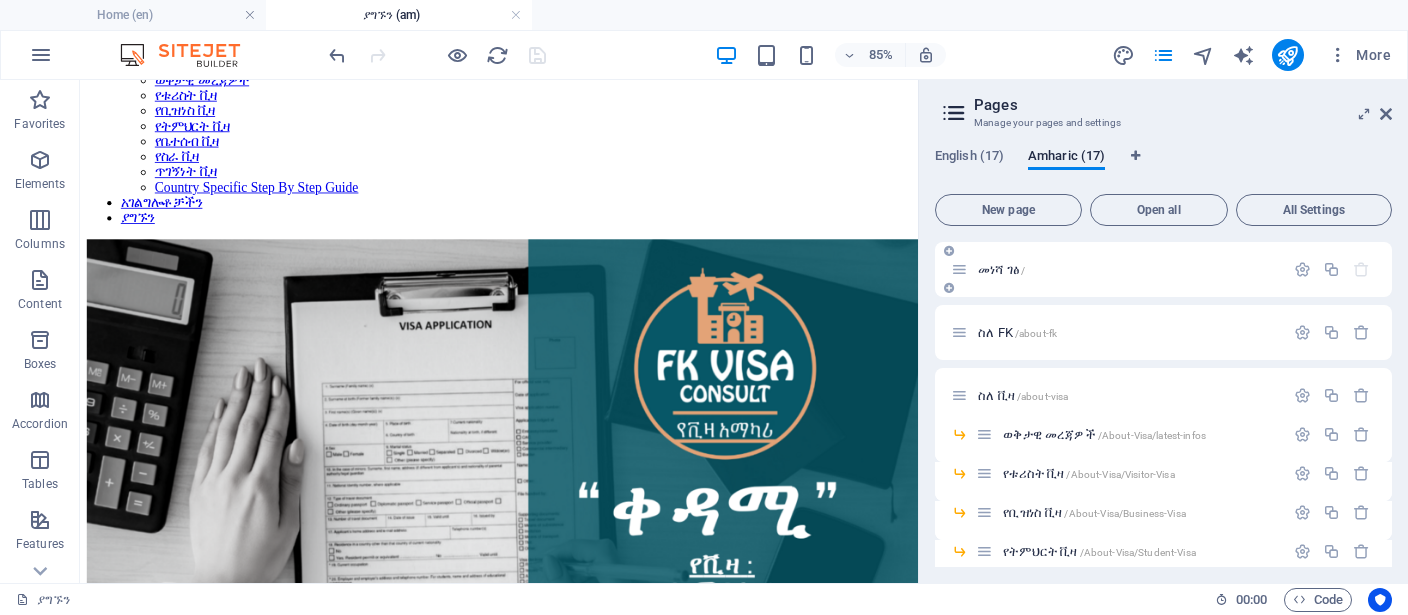 click on "መነሻ ገፅ /" at bounding box center [1001, 269] 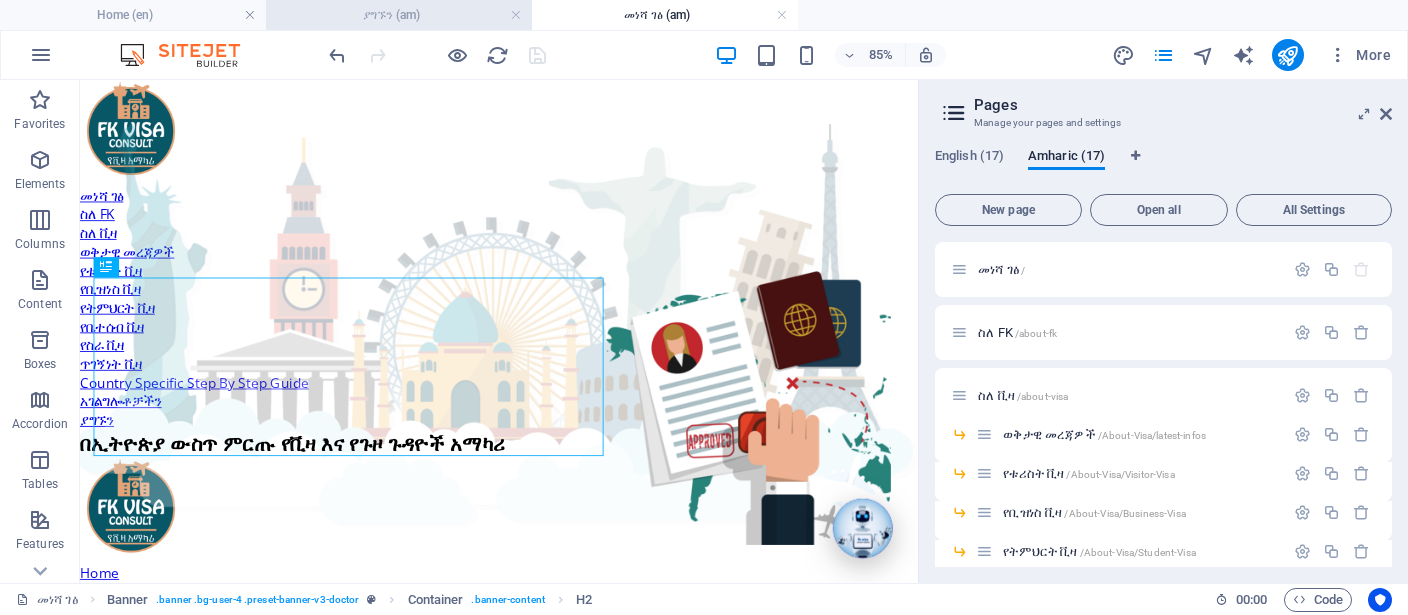 scroll, scrollTop: 0, scrollLeft: 0, axis: both 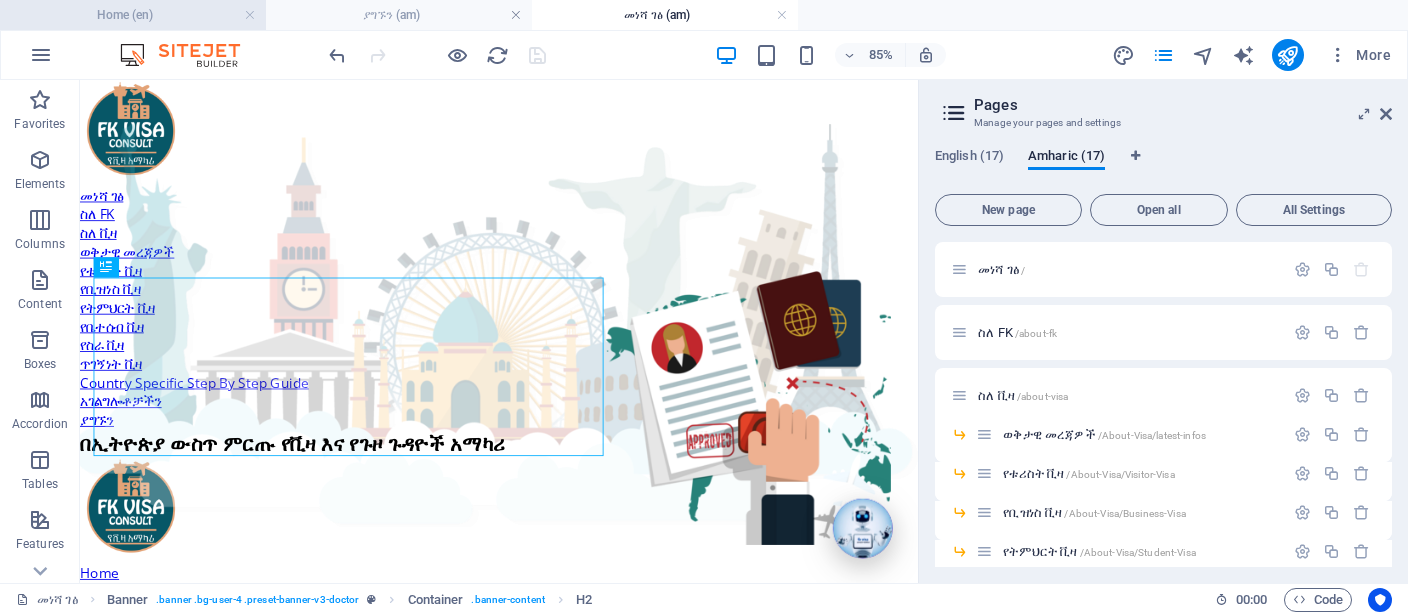 click on "Home (en)" at bounding box center (133, 15) 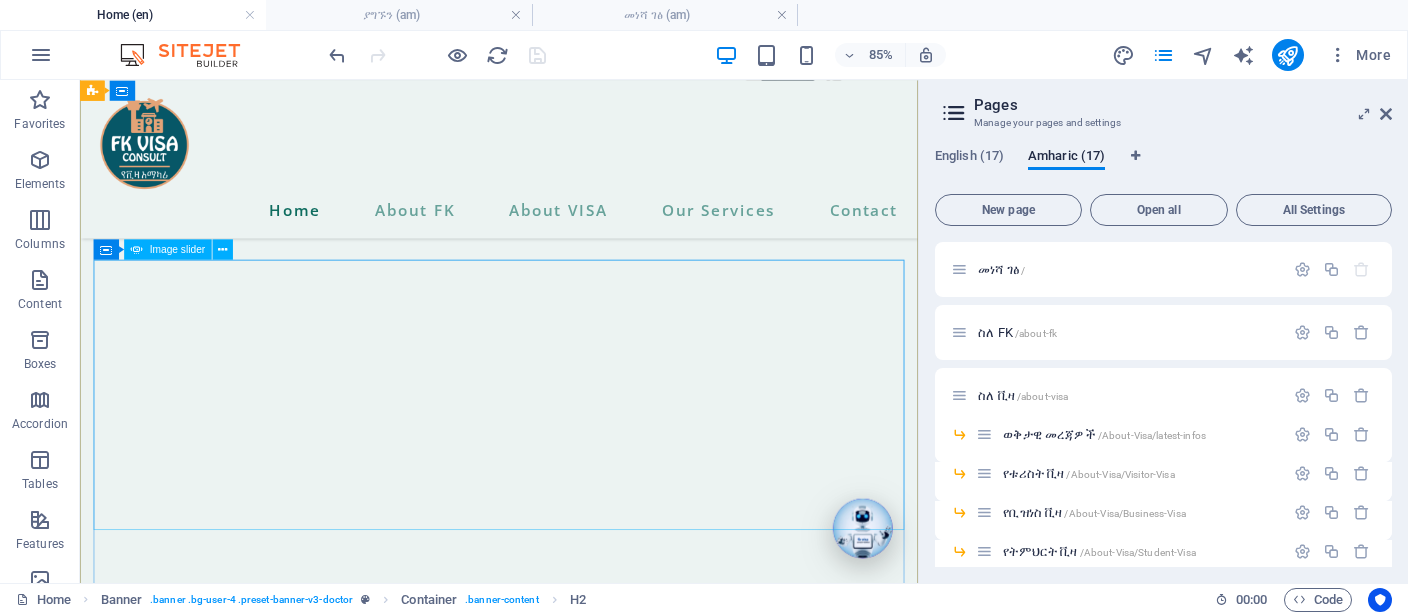 scroll, scrollTop: 633, scrollLeft: 0, axis: vertical 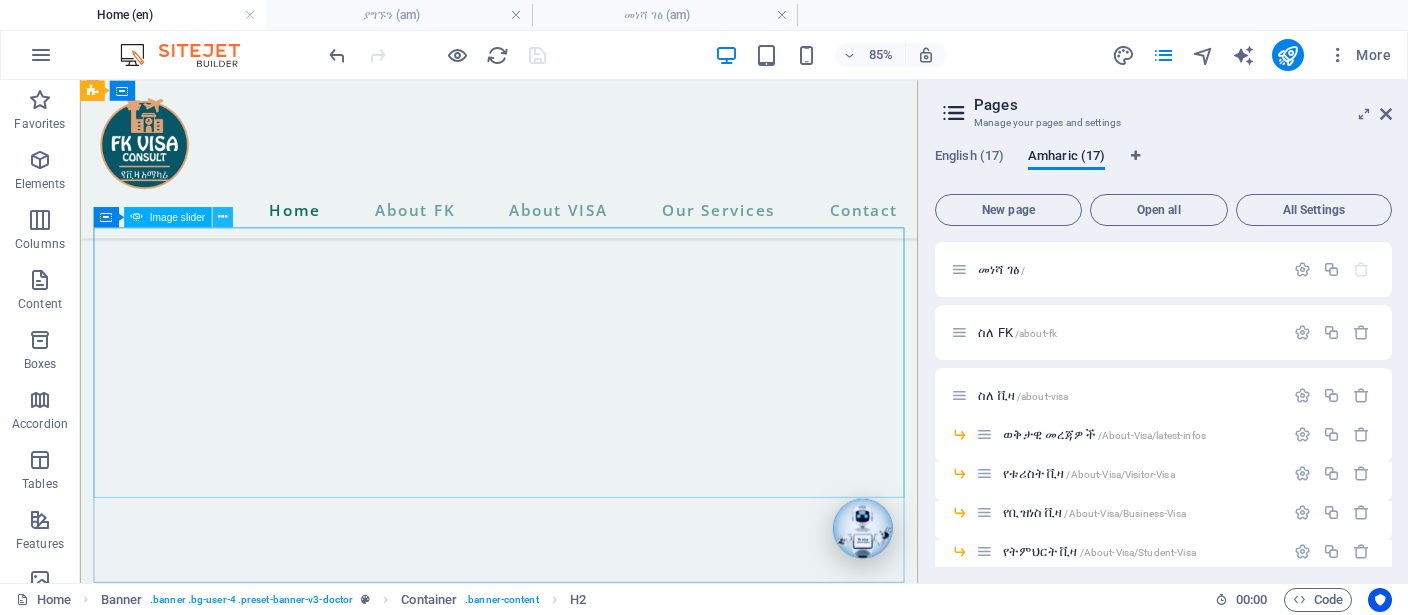 click at bounding box center (223, 216) 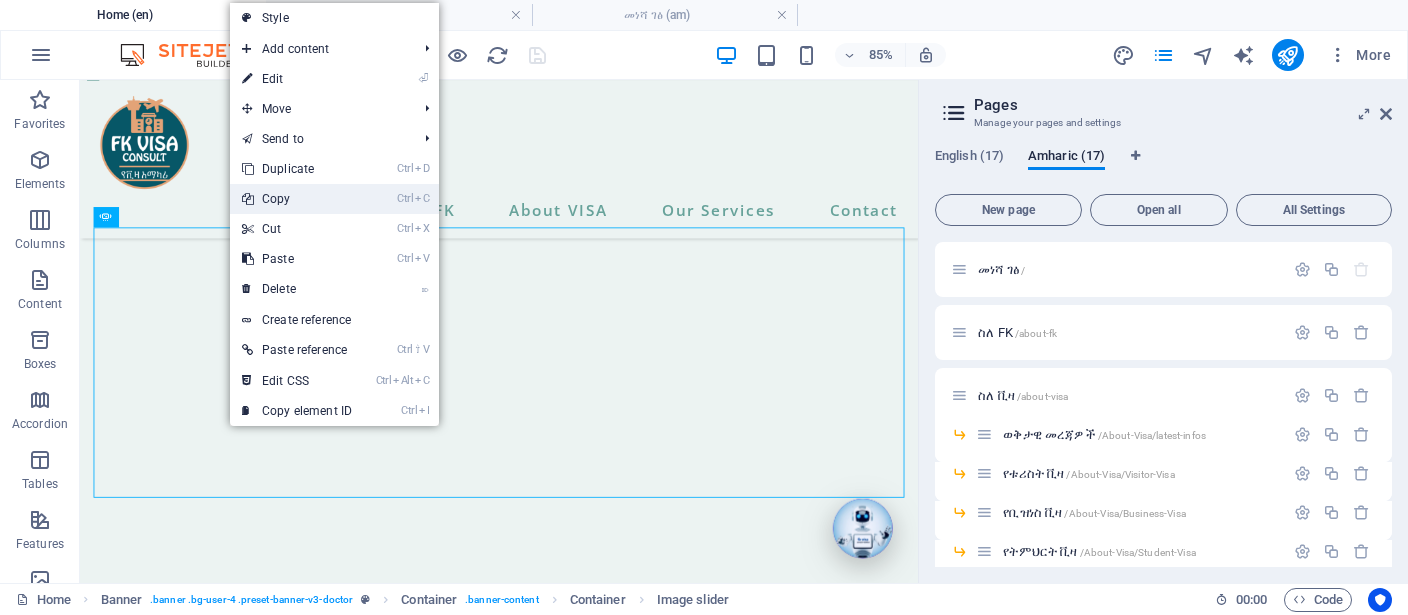 click on "Ctrl C  Copy" at bounding box center (297, 199) 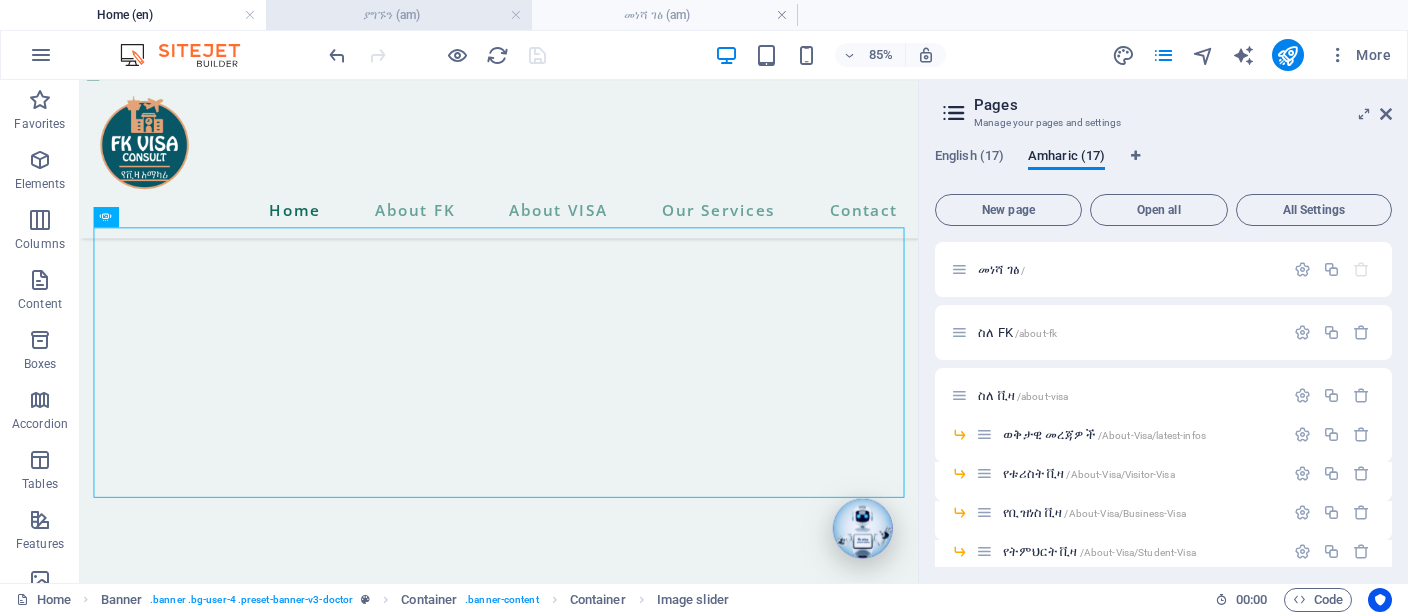 click on "ያግኙን (am)" at bounding box center [399, 15] 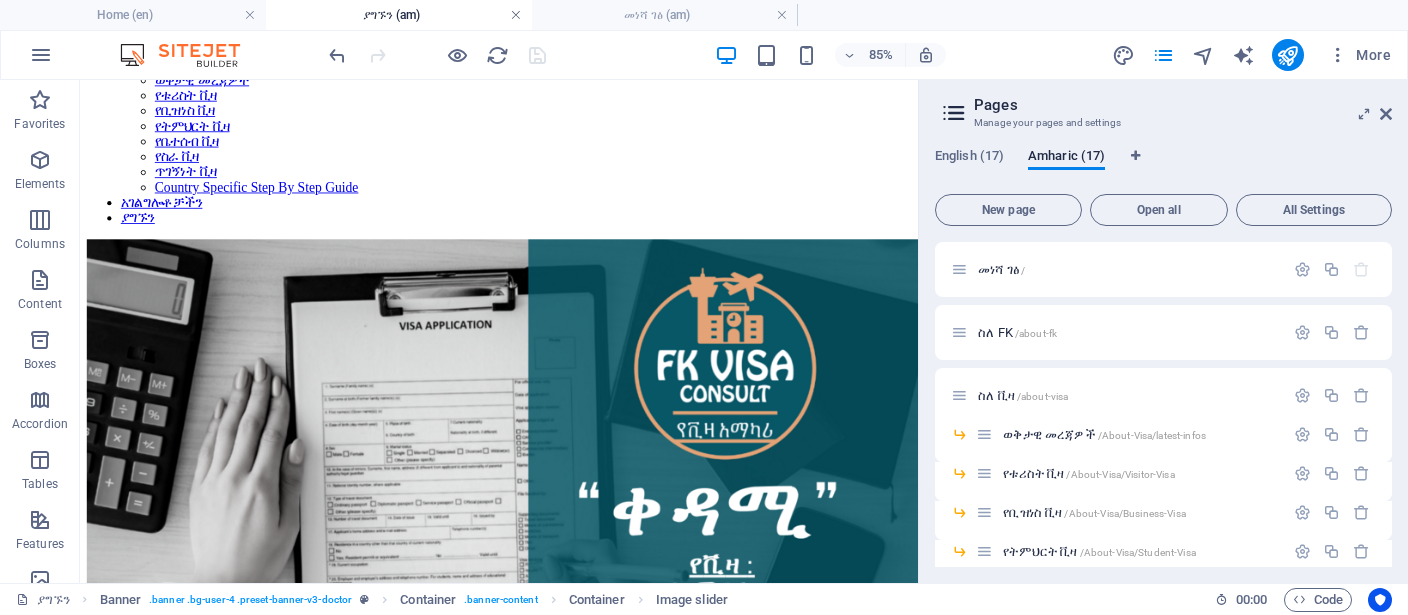 click at bounding box center (516, 15) 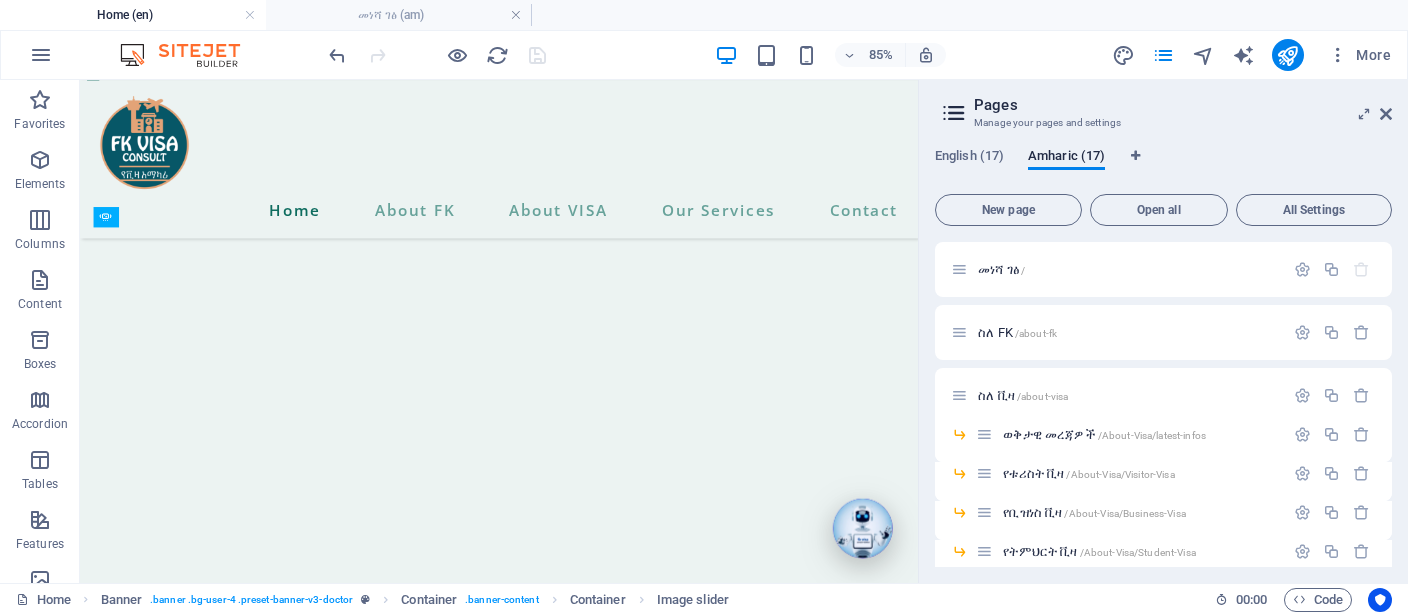 scroll, scrollTop: 633, scrollLeft: 0, axis: vertical 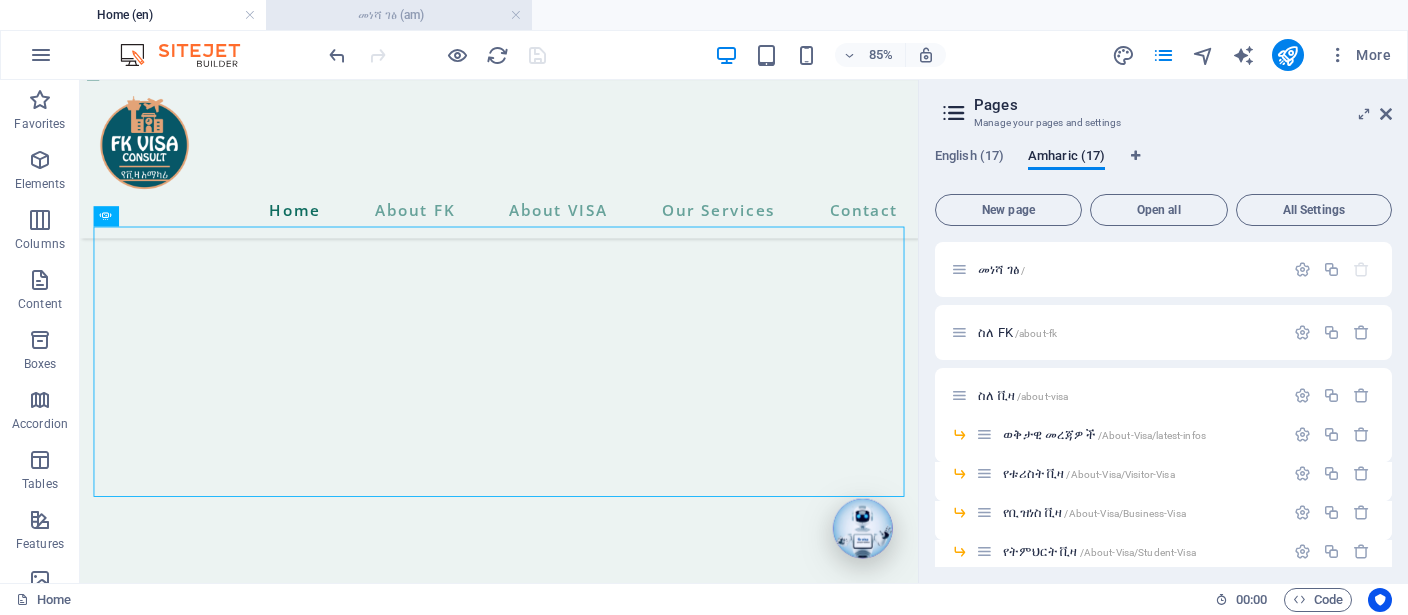 click on "መነሻ ገፅ (am)" at bounding box center (399, 15) 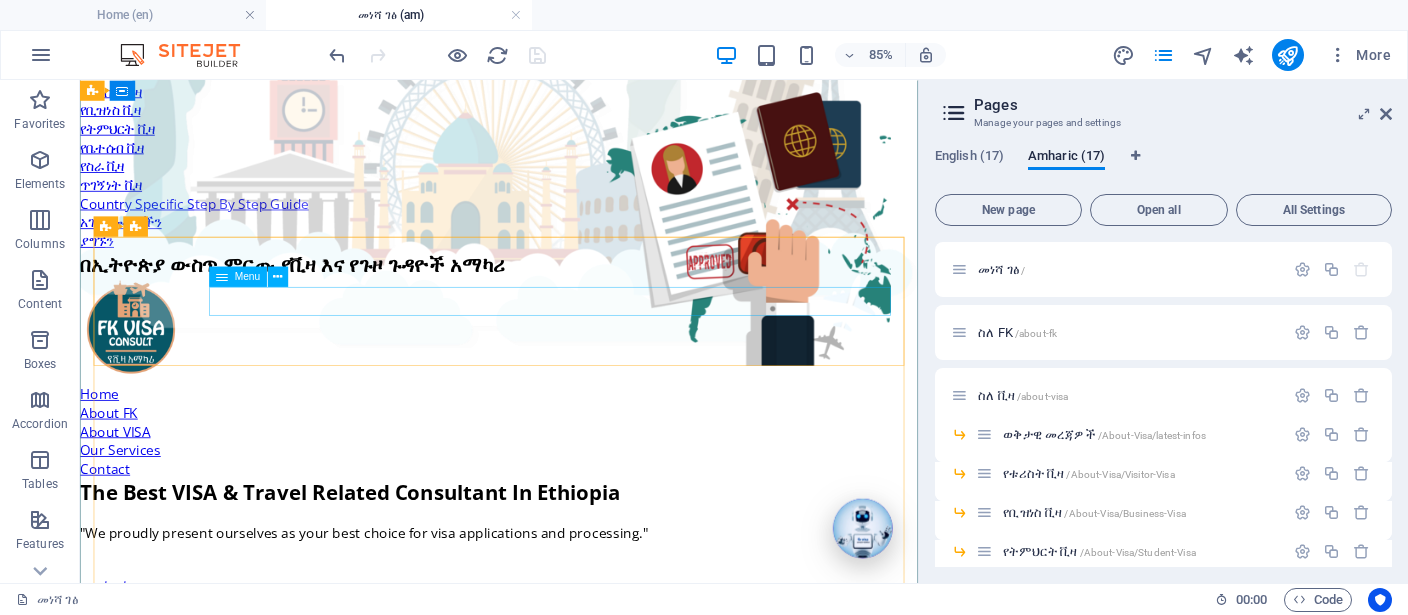 scroll, scrollTop: 105, scrollLeft: 0, axis: vertical 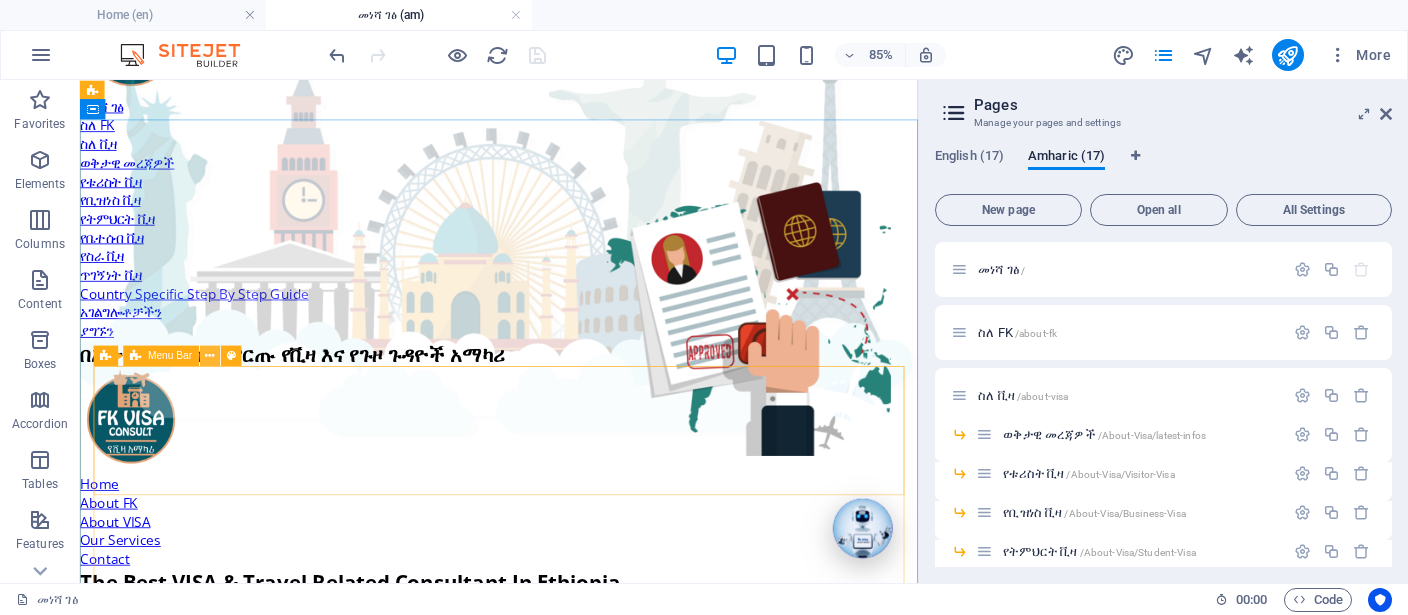 click at bounding box center [209, 356] 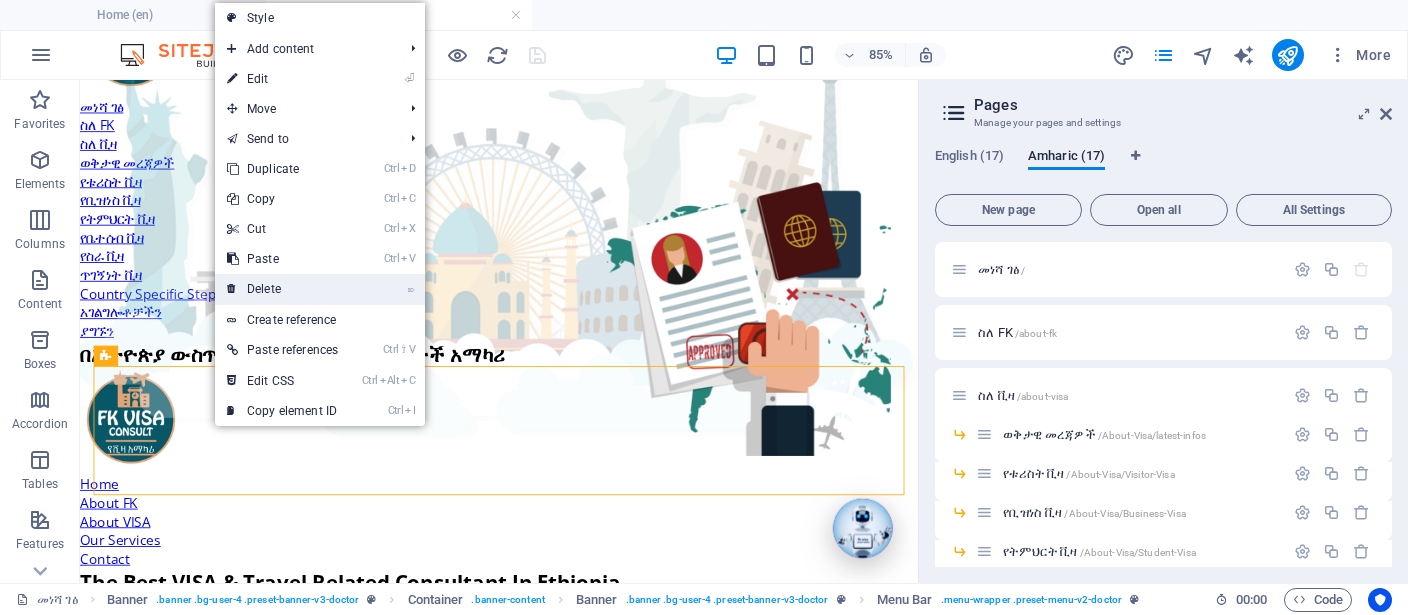 click on "⌦  Delete" at bounding box center [282, 289] 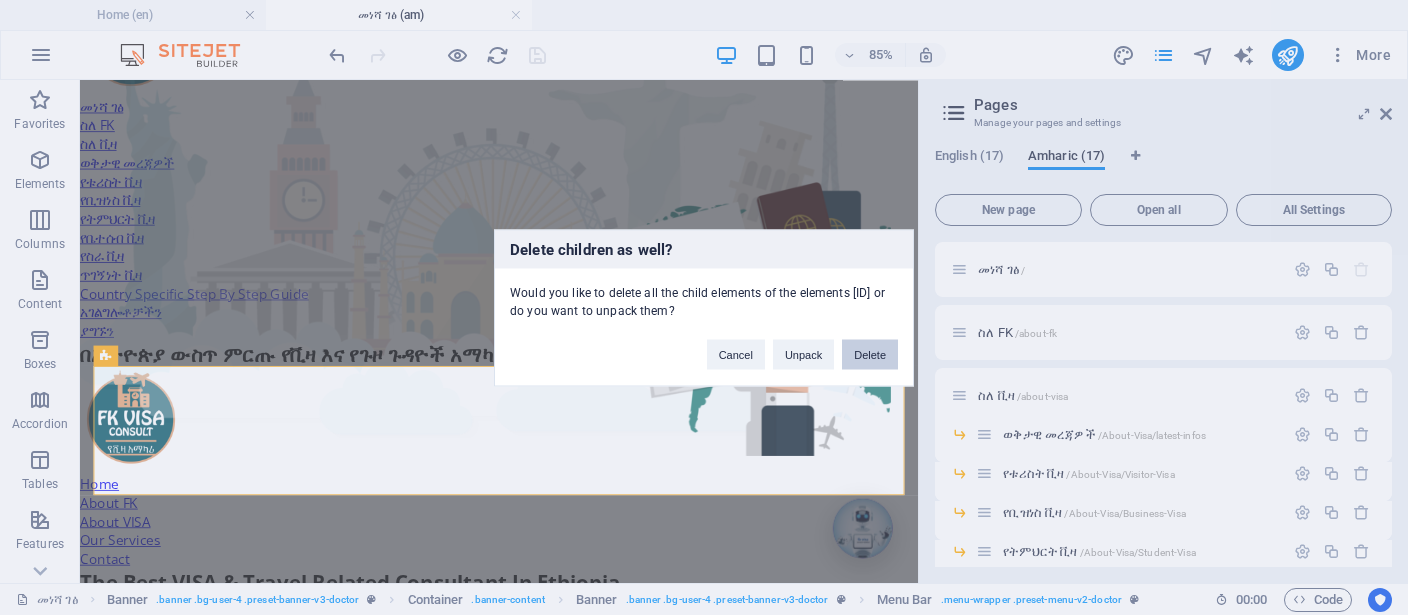 drag, startPoint x: 863, startPoint y: 358, endPoint x: 914, endPoint y: 327, distance: 59.682495 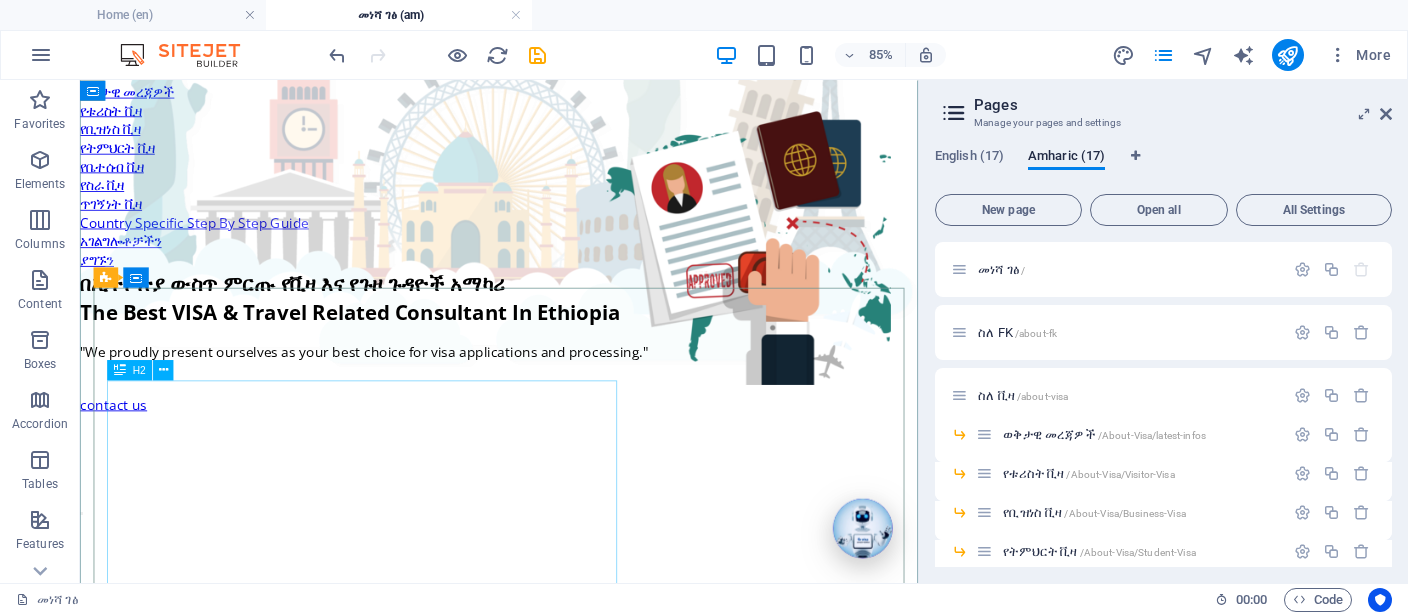scroll, scrollTop: 211, scrollLeft: 0, axis: vertical 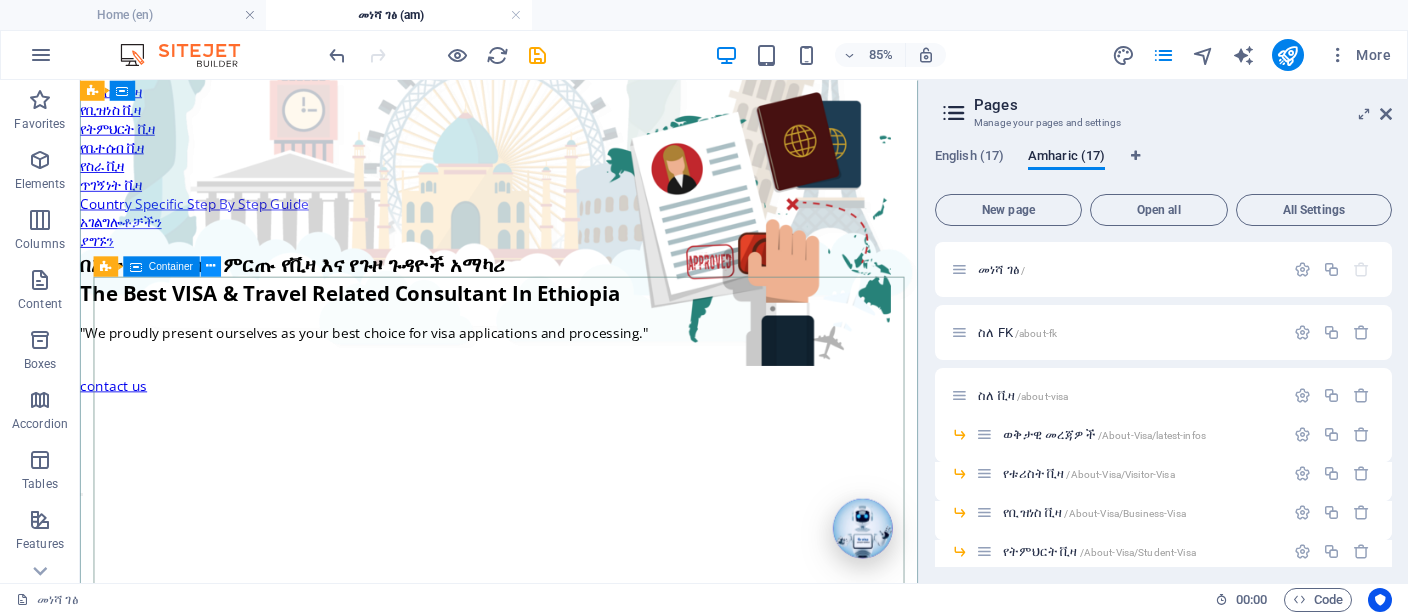 click at bounding box center [210, 266] 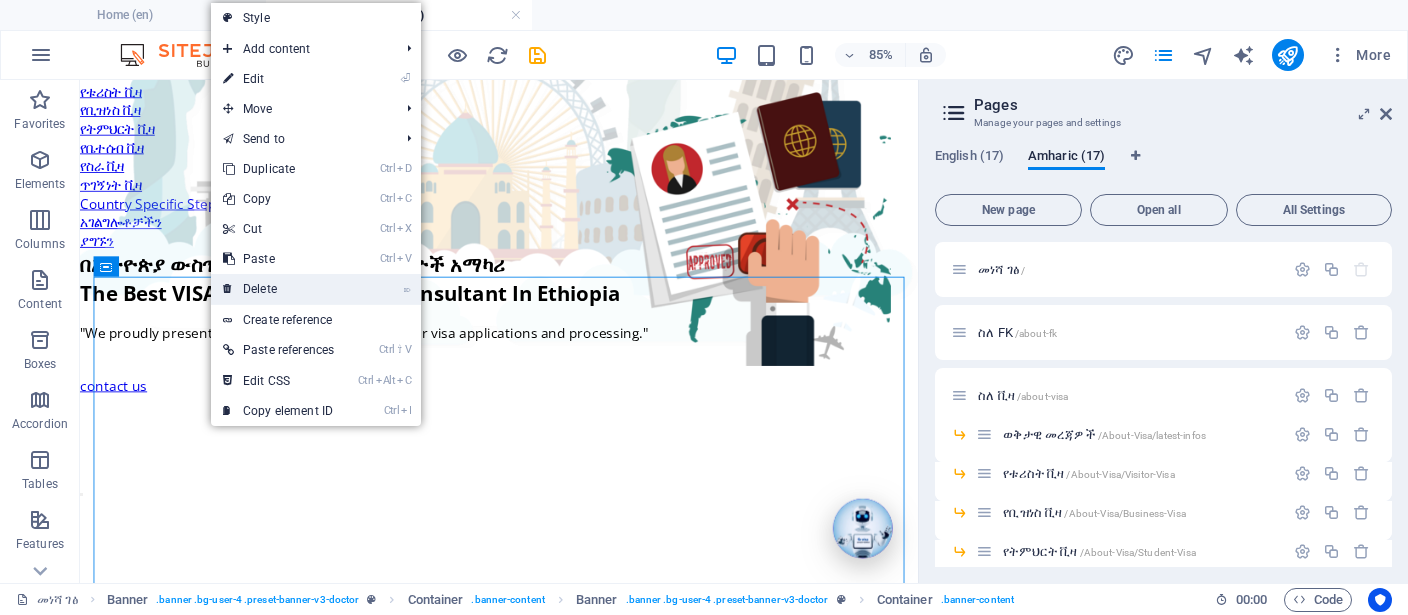 click on "⌦  Delete" at bounding box center (278, 289) 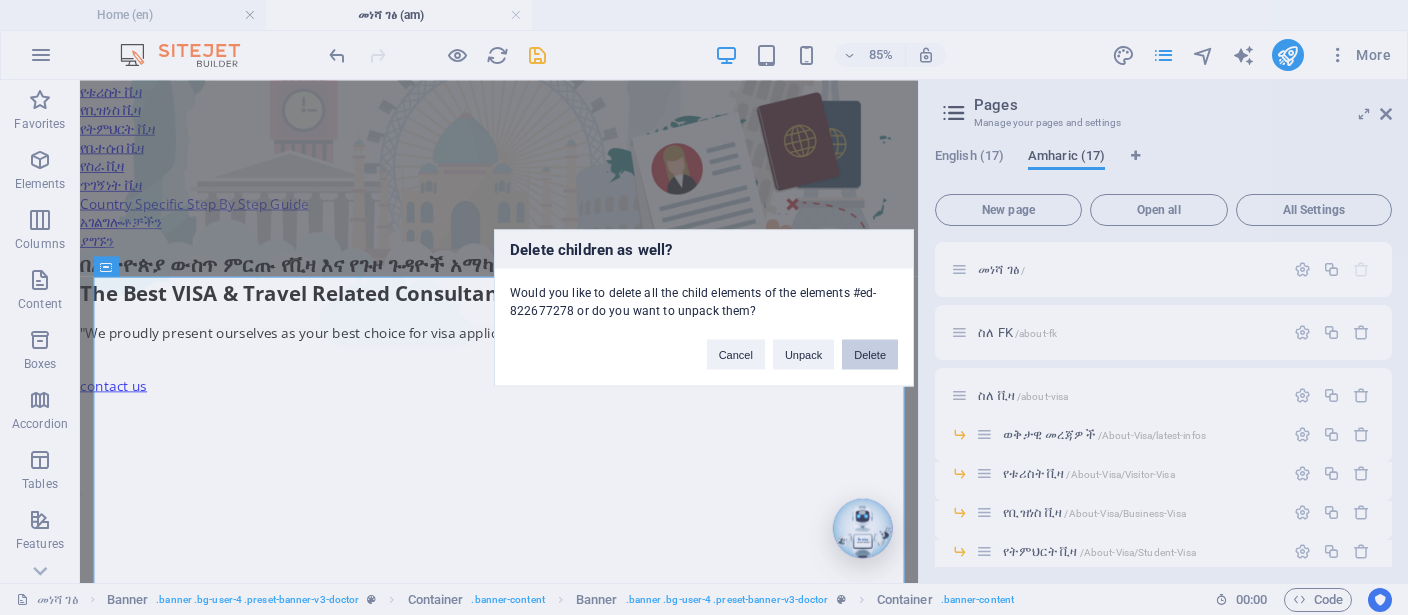click on "Delete" at bounding box center [870, 354] 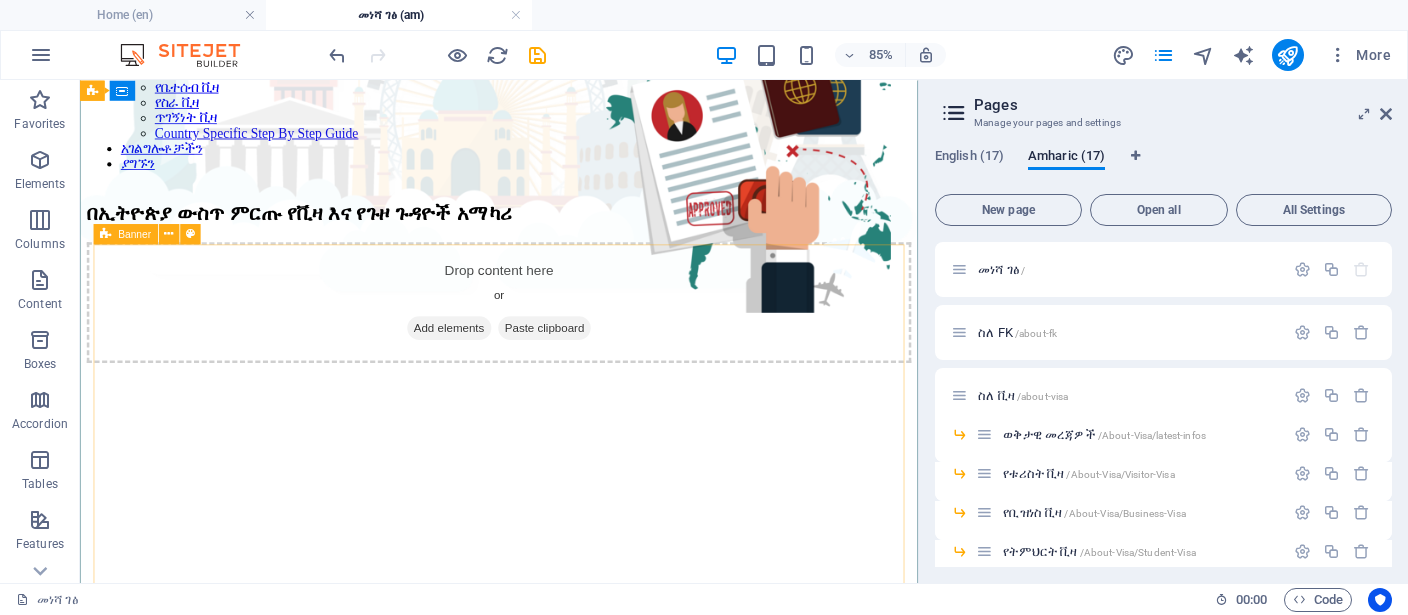 scroll, scrollTop: 211, scrollLeft: 0, axis: vertical 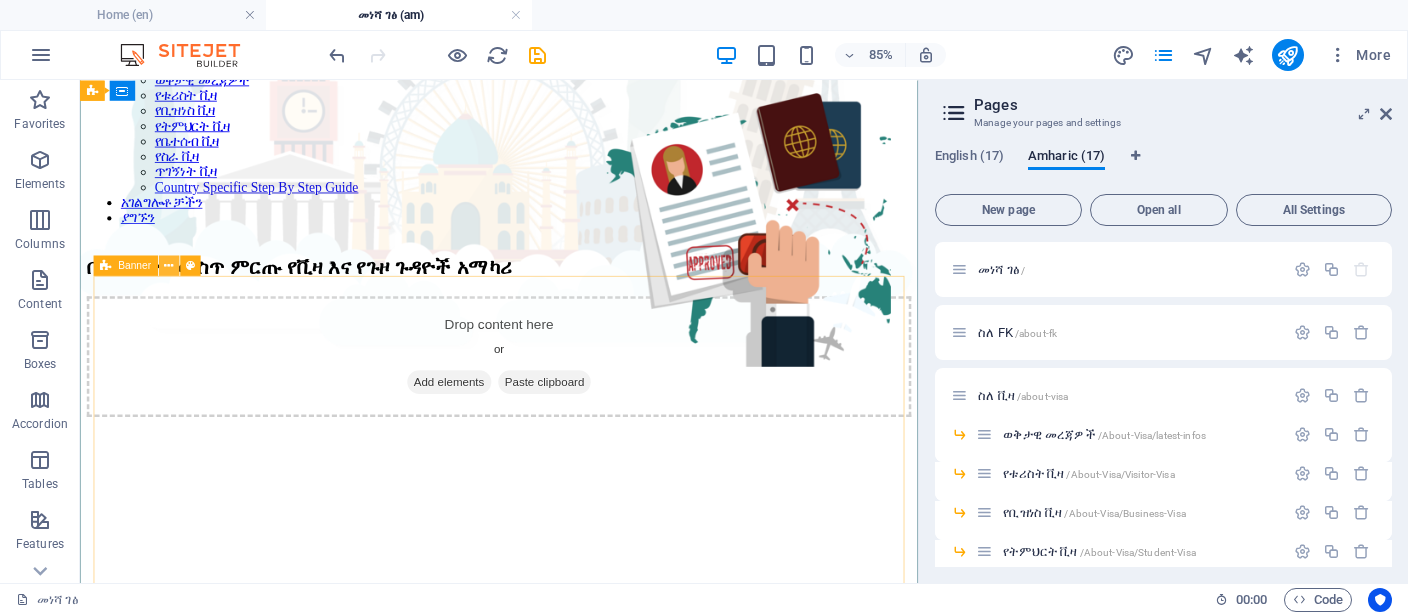 click at bounding box center [168, 266] 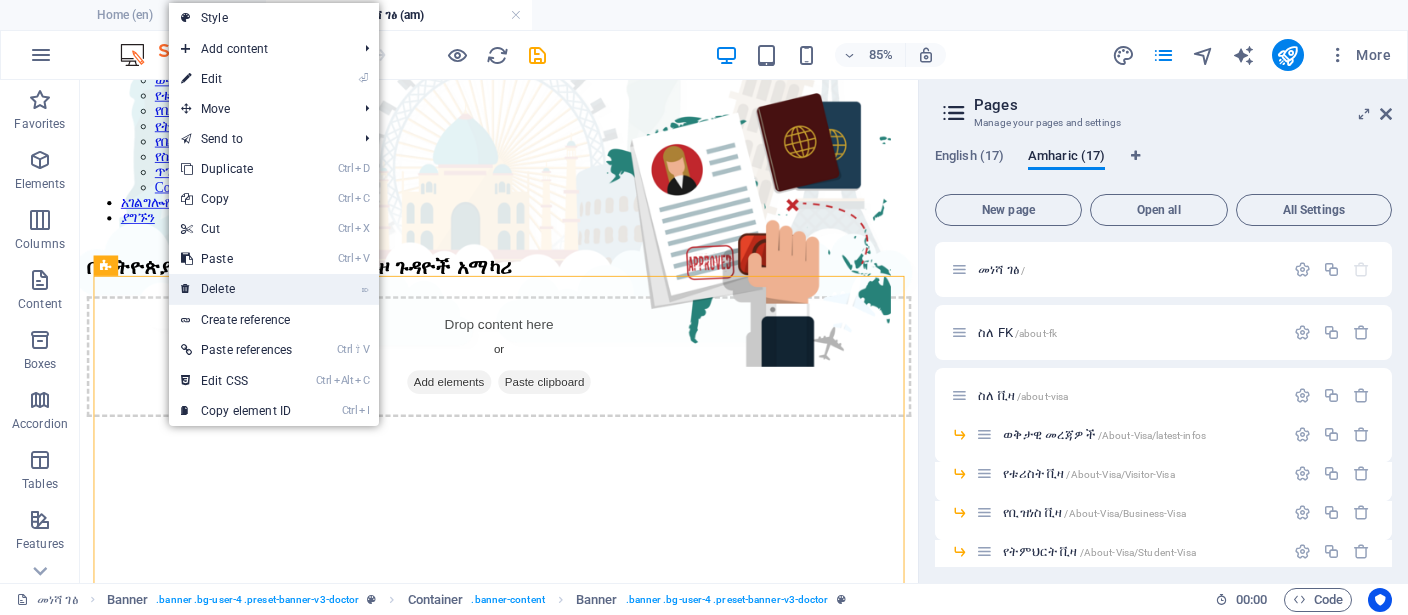 click on "⌦  Delete" at bounding box center (236, 289) 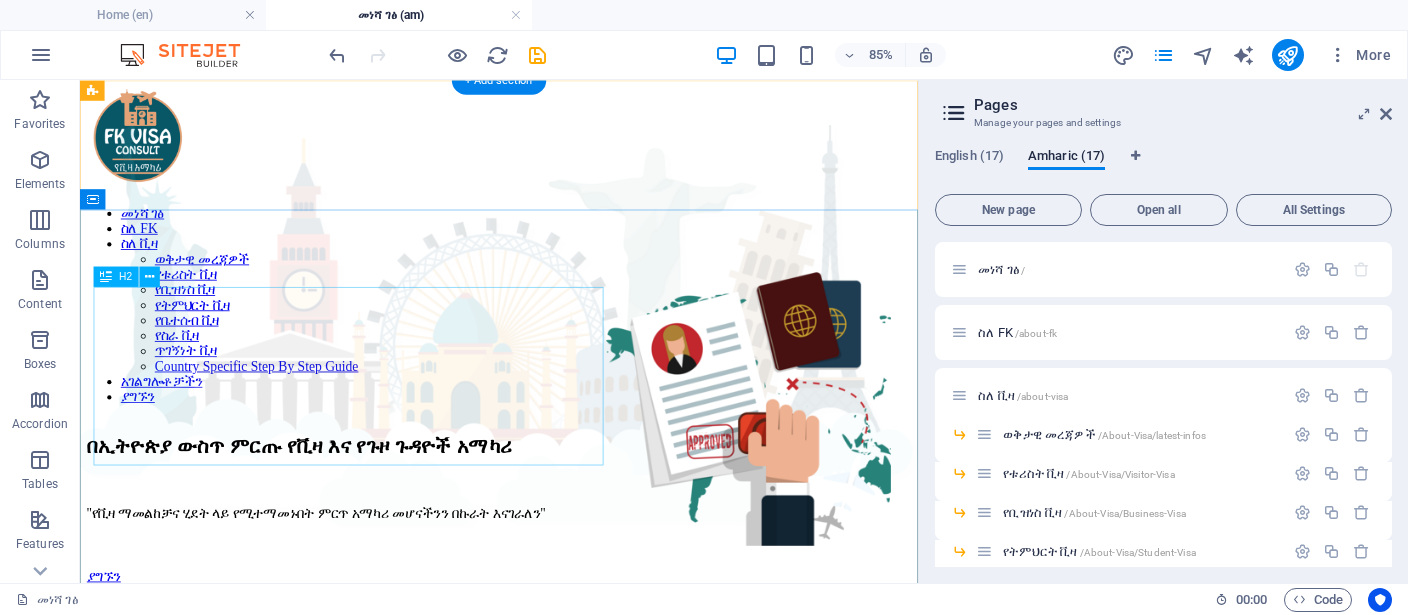 scroll, scrollTop: 105, scrollLeft: 0, axis: vertical 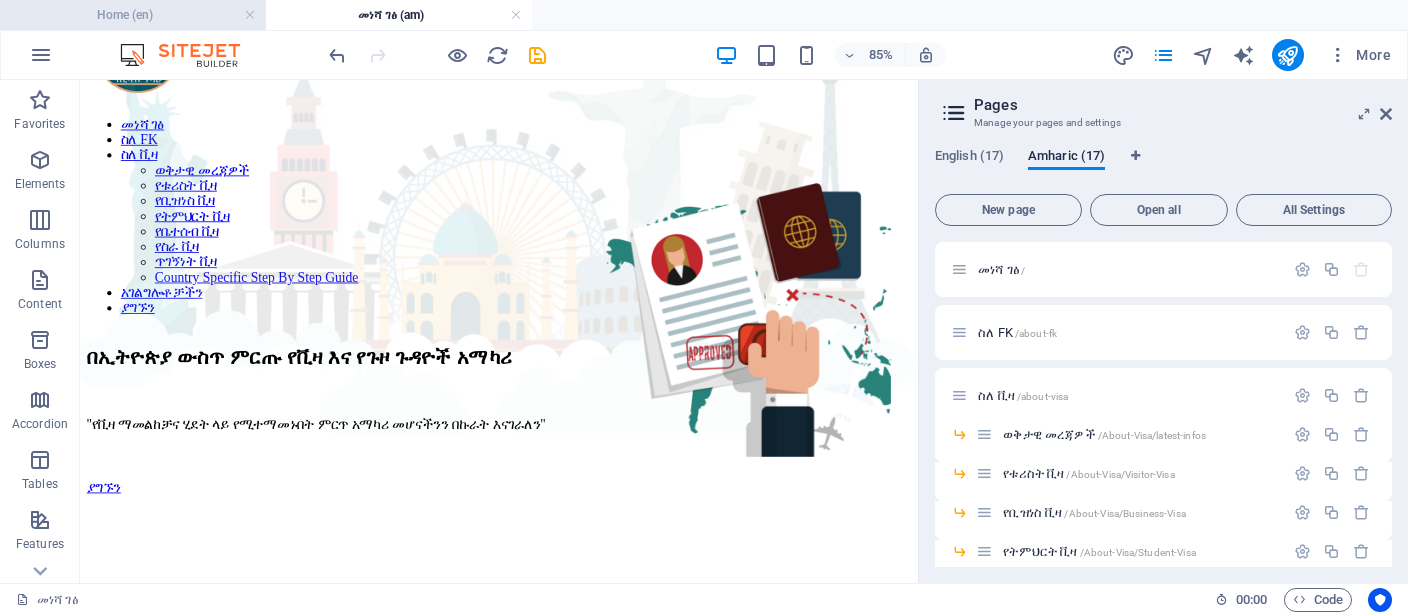 click on "Home (en)" at bounding box center [133, 15] 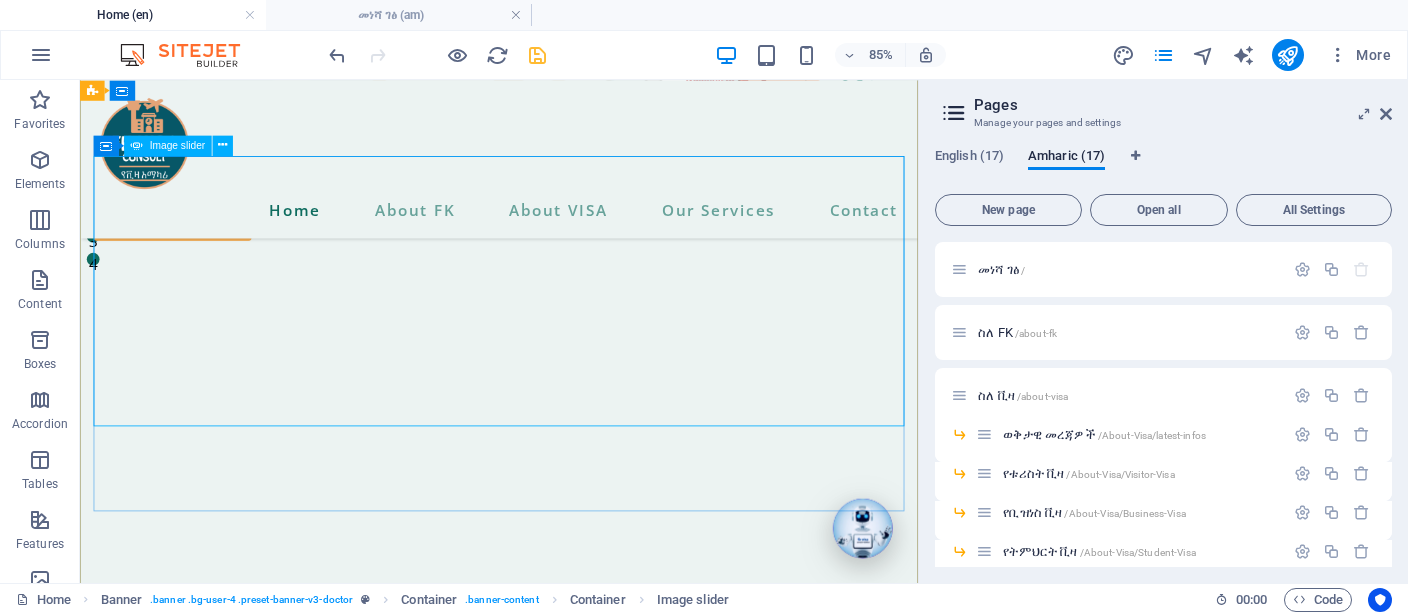 scroll, scrollTop: 422, scrollLeft: 0, axis: vertical 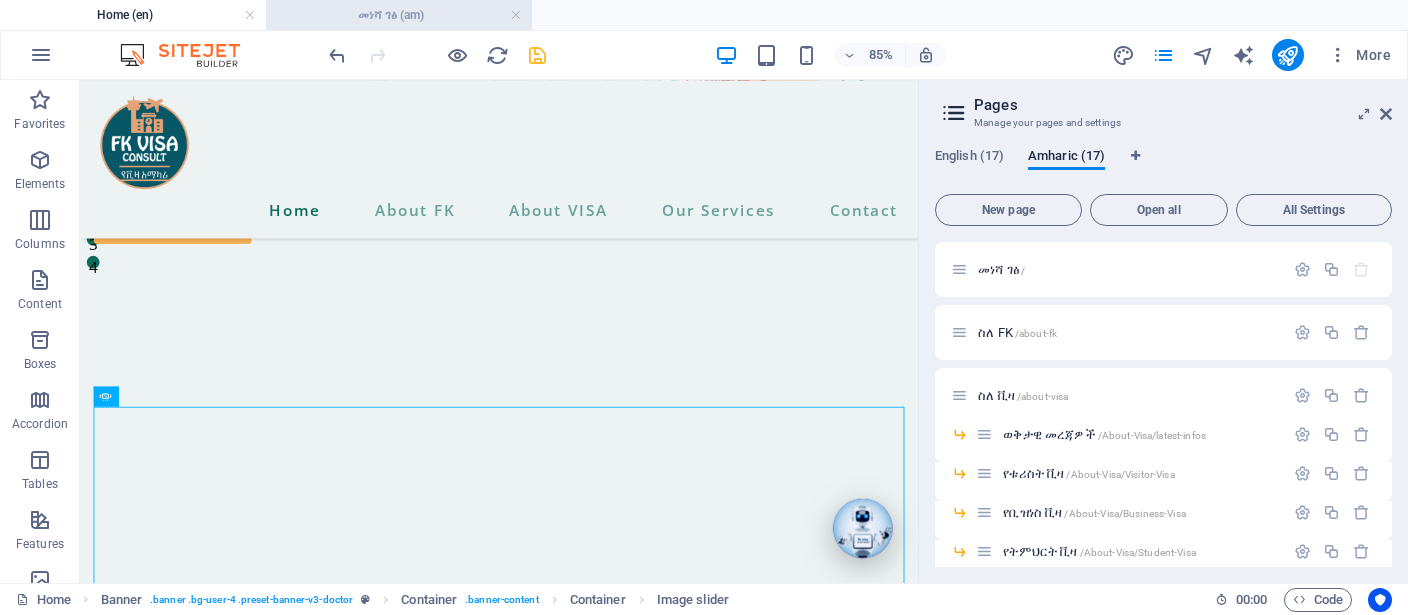 click on "መነሻ ገፅ (am)" at bounding box center (399, 15) 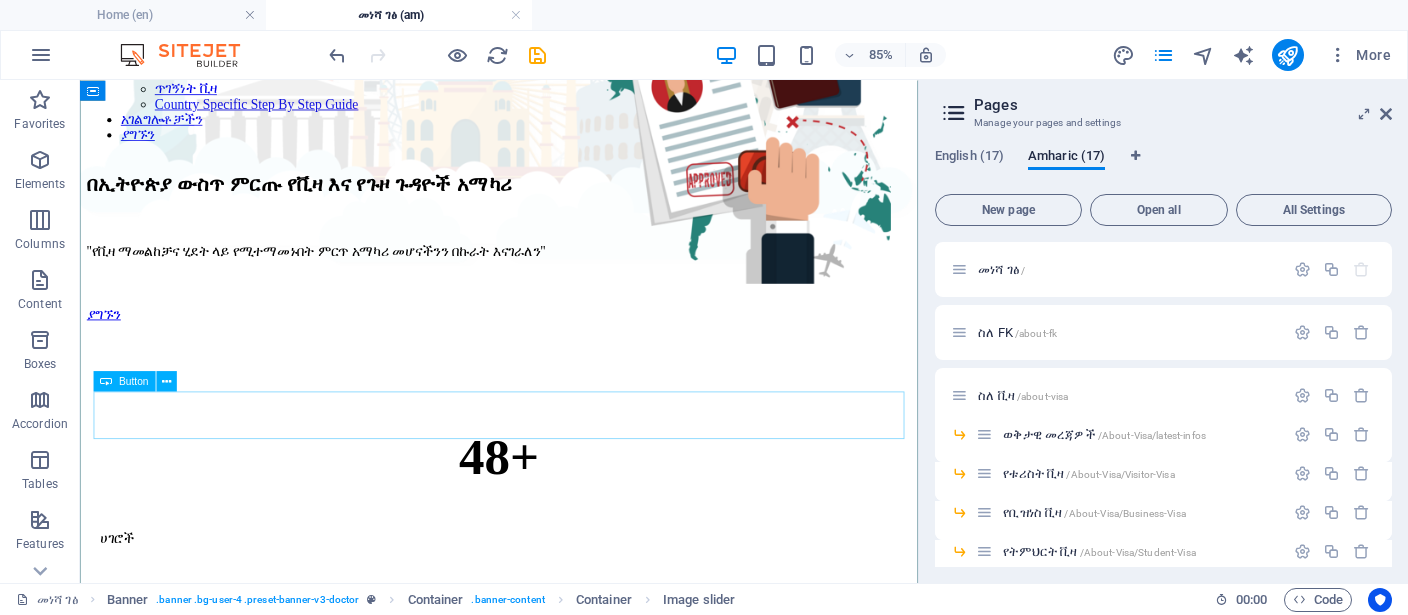 scroll, scrollTop: 316, scrollLeft: 0, axis: vertical 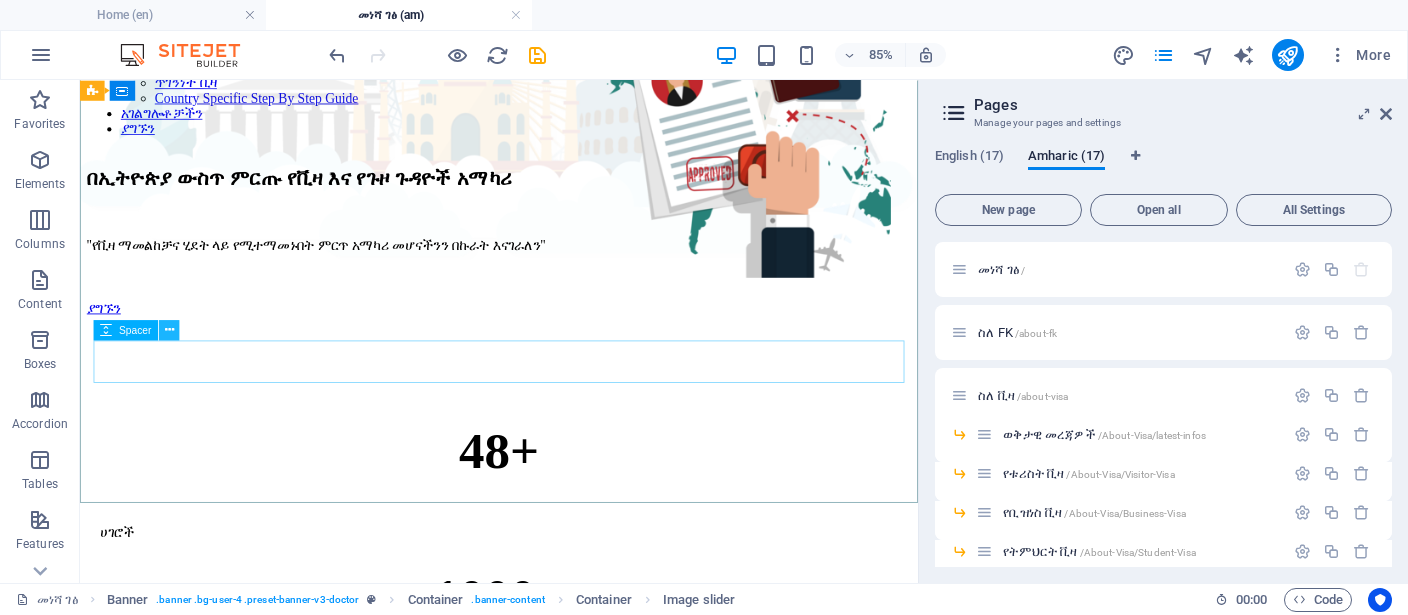 click at bounding box center (169, 330) 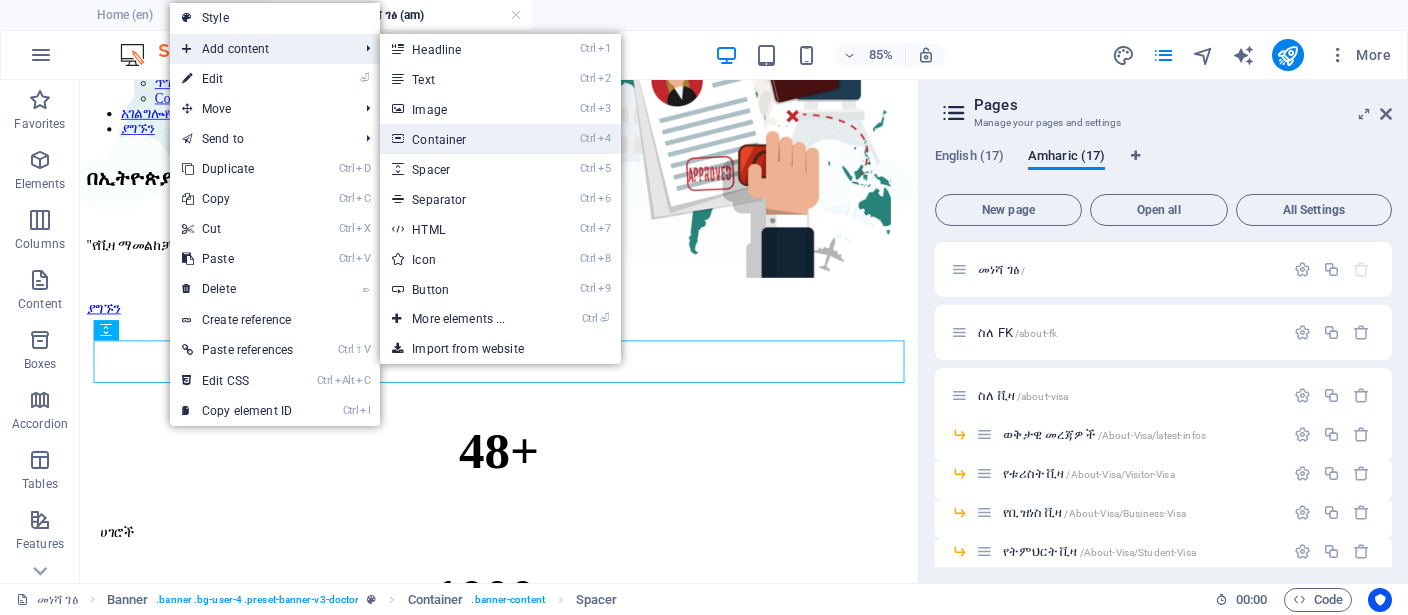 click on "Ctrl 4  Container" at bounding box center (462, 139) 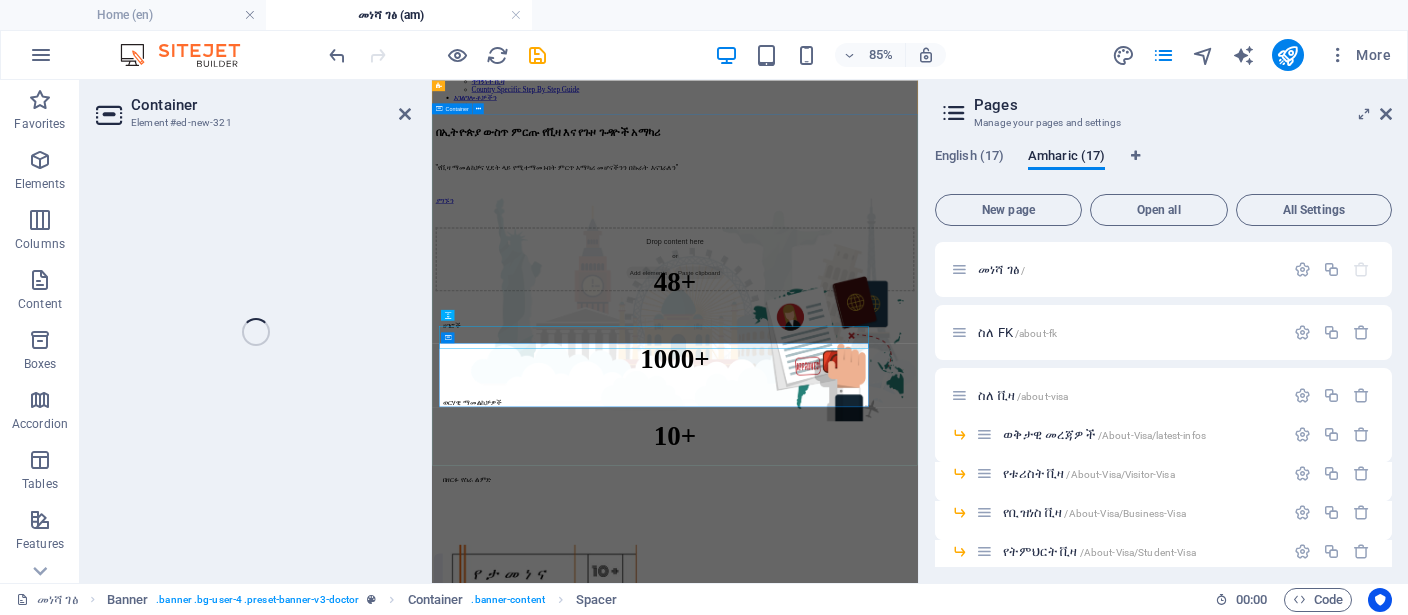 scroll, scrollTop: 77, scrollLeft: 0, axis: vertical 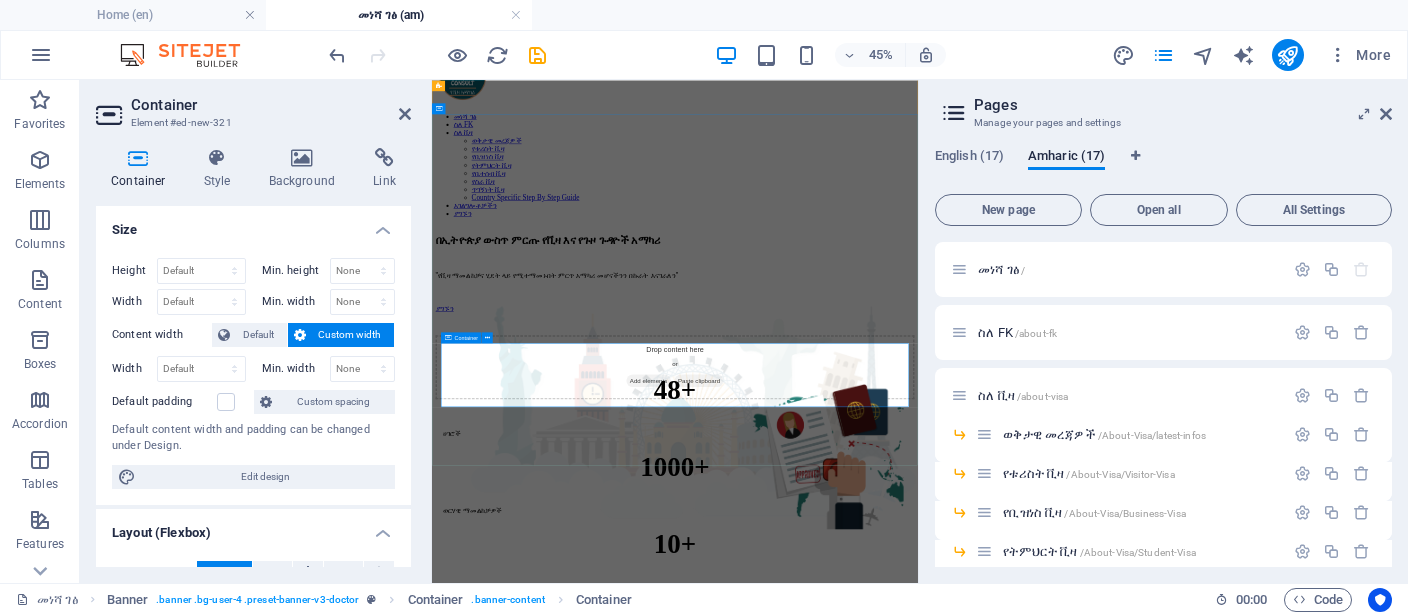 click on "Paste clipboard" at bounding box center (1026, 747) 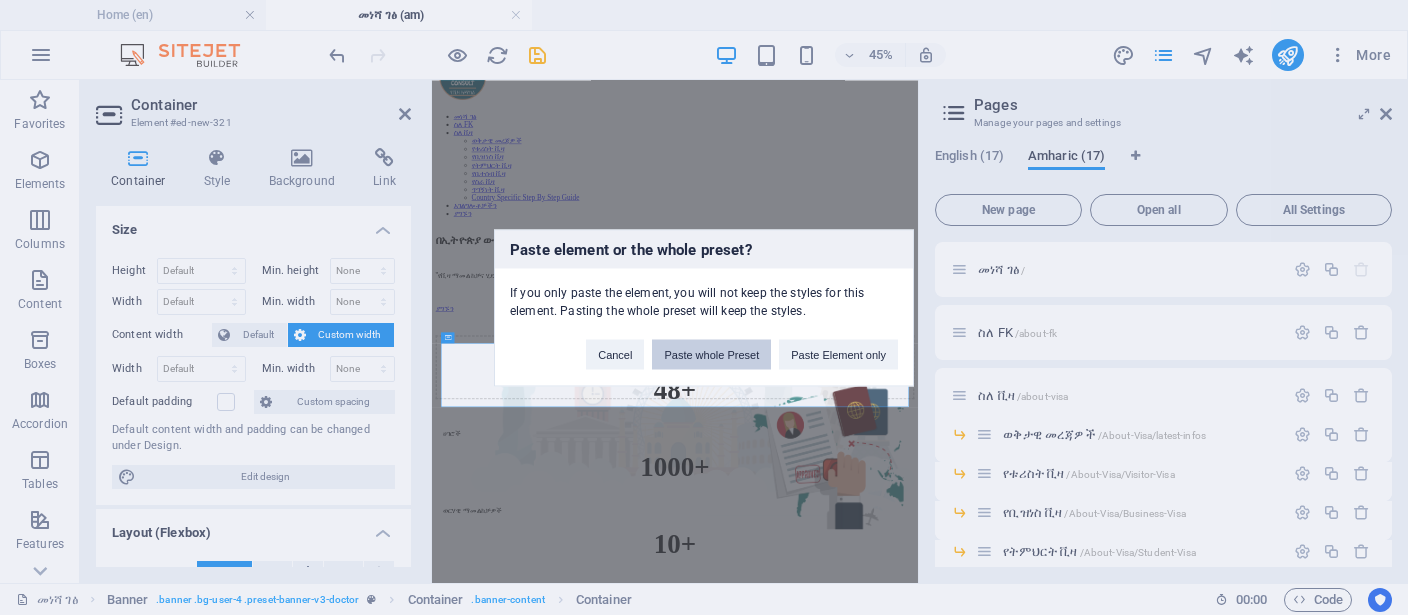 click on "Paste whole Preset" at bounding box center (711, 354) 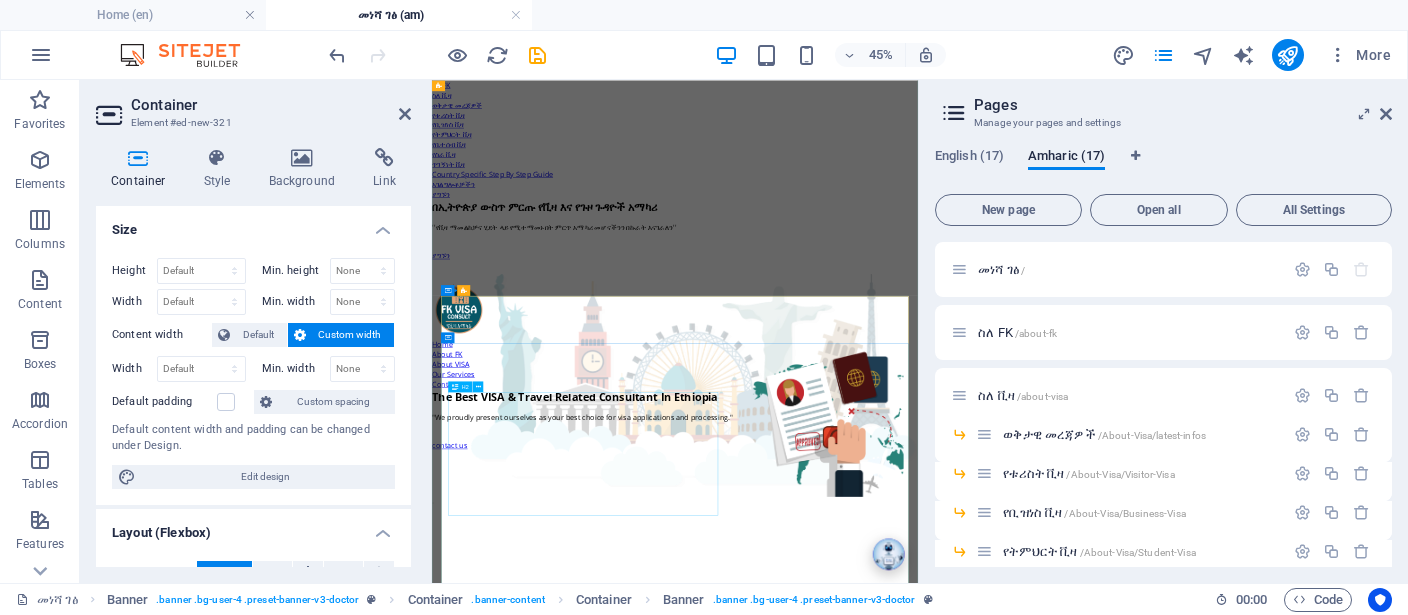 scroll, scrollTop: 183, scrollLeft: 0, axis: vertical 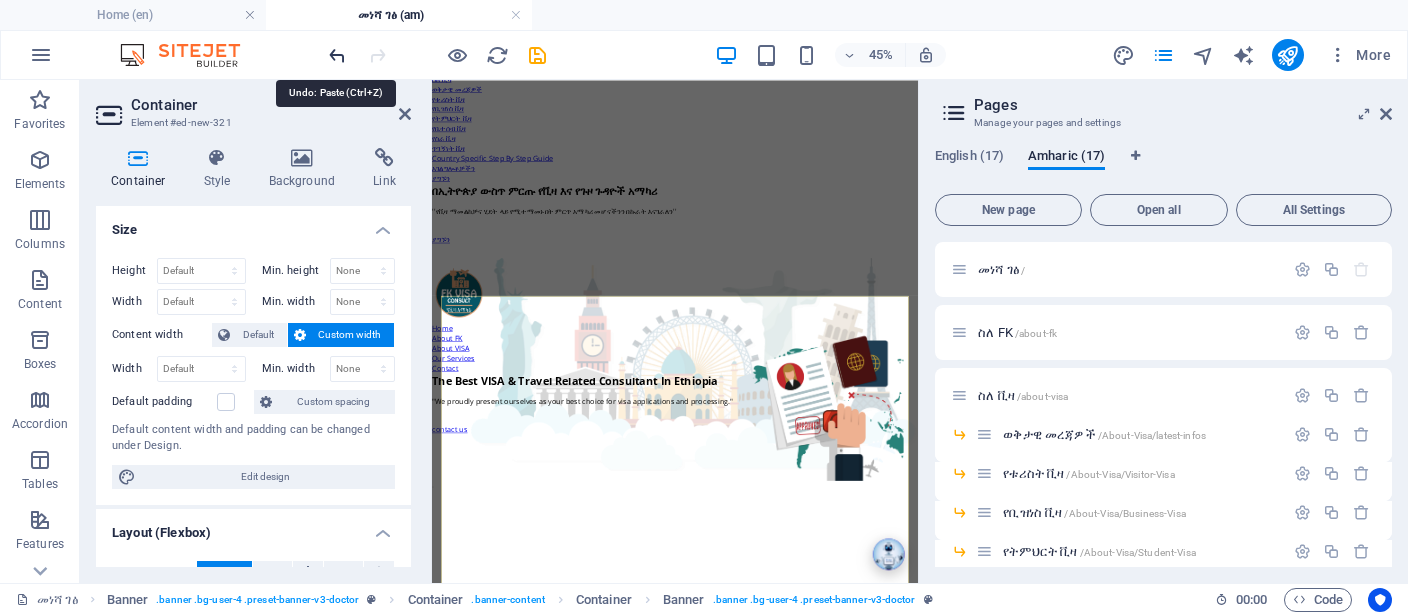 click at bounding box center [337, 55] 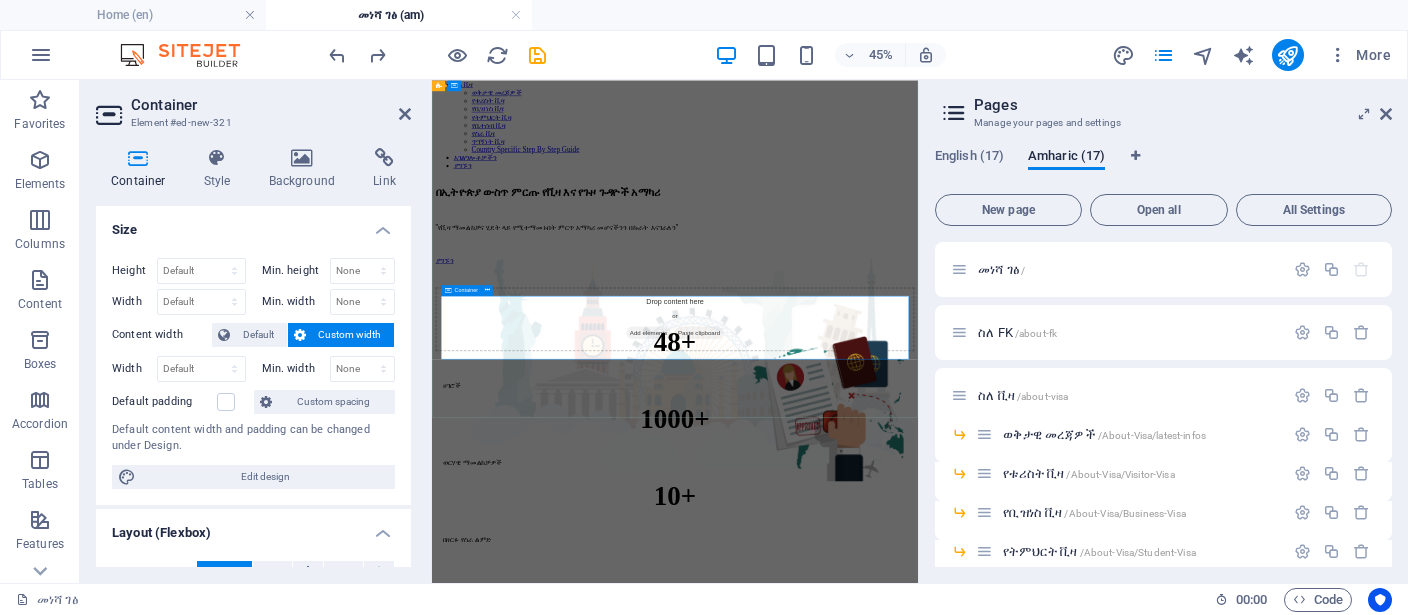click on "Paste clipboard" at bounding box center [1026, 641] 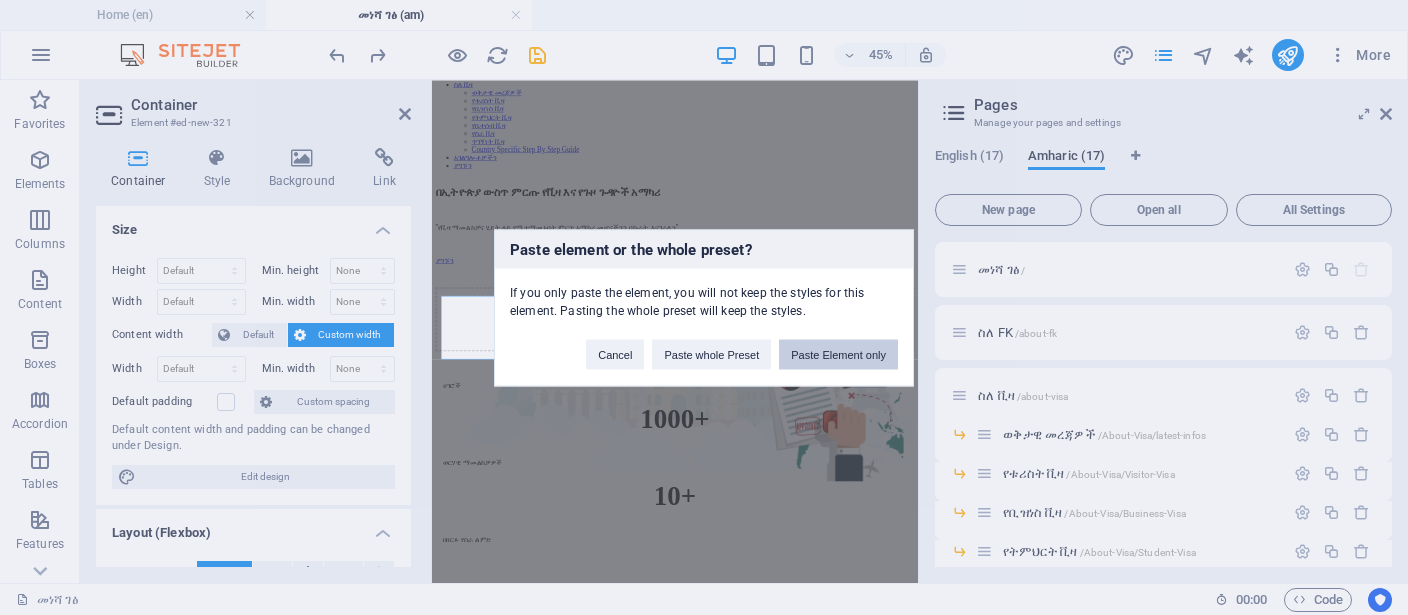 click on "Paste Element only" at bounding box center [838, 354] 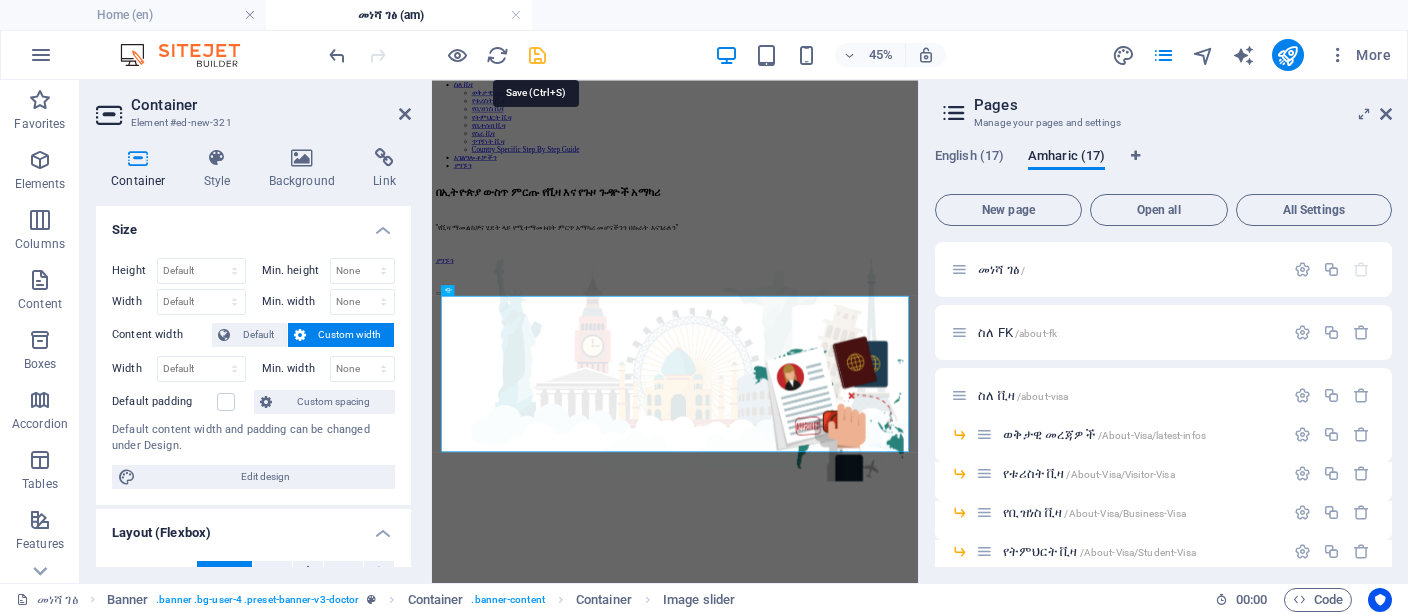 click at bounding box center (537, 55) 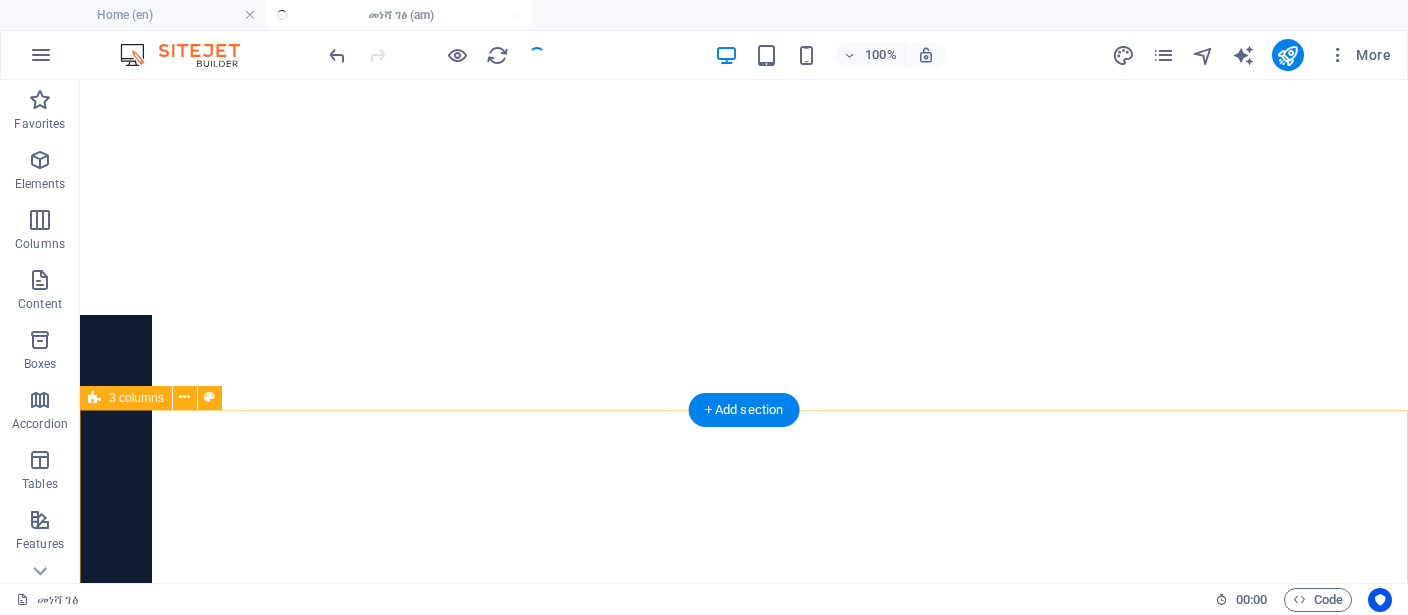 scroll, scrollTop: 478, scrollLeft: 0, axis: vertical 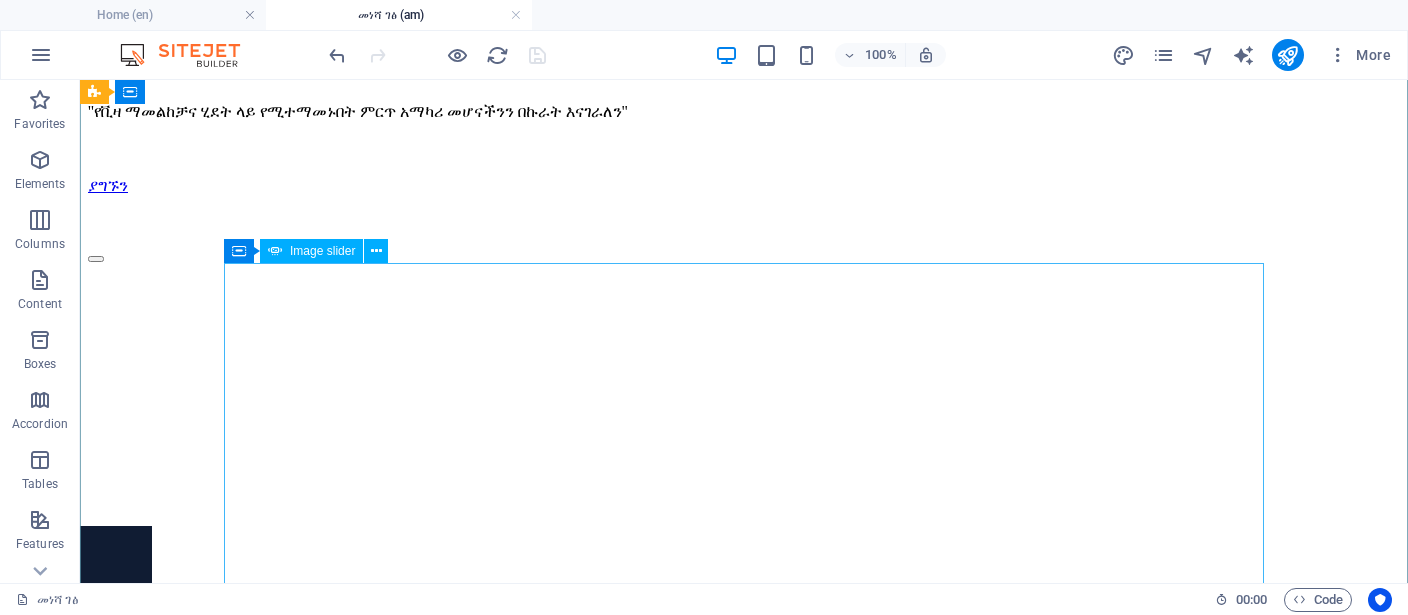 click at bounding box center (-400, 709) 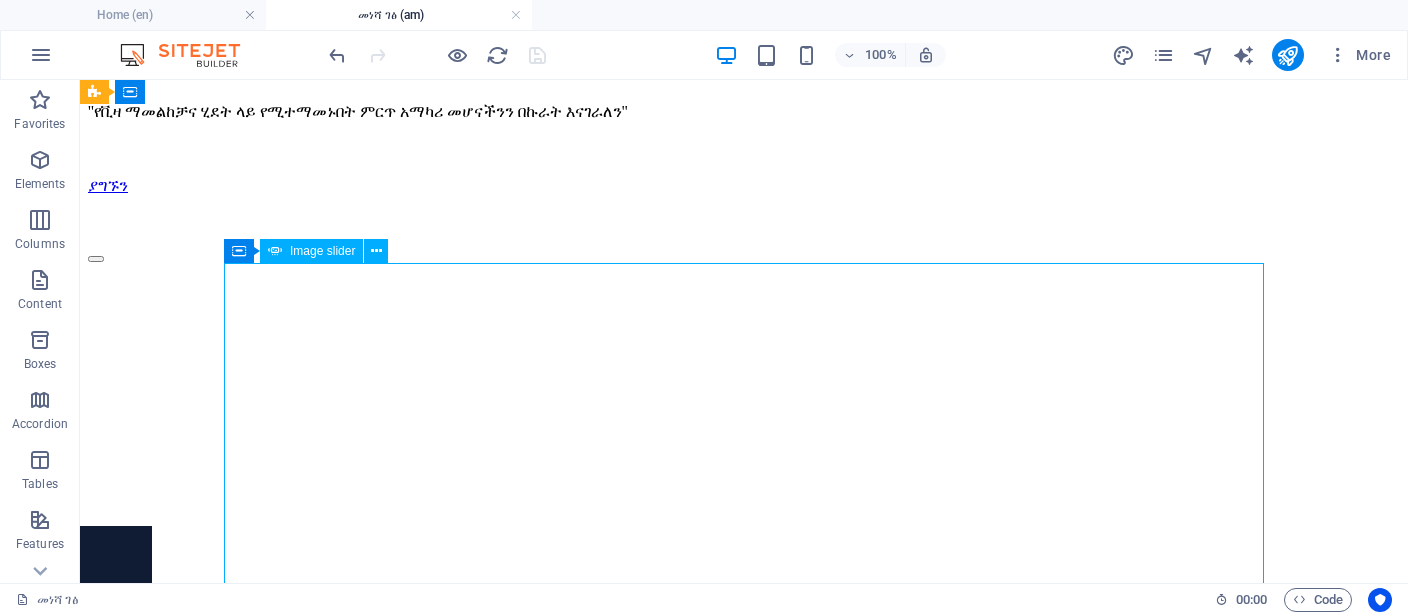 click at bounding box center [-400, 709] 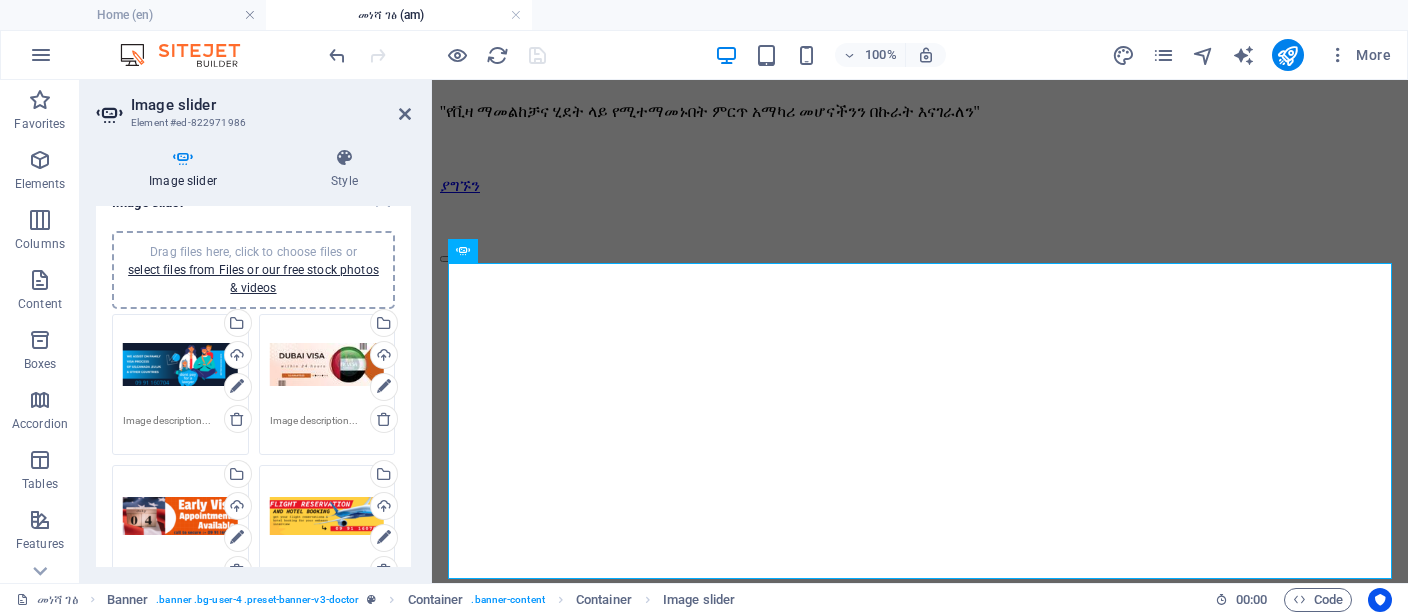 scroll, scrollTop: 0, scrollLeft: 0, axis: both 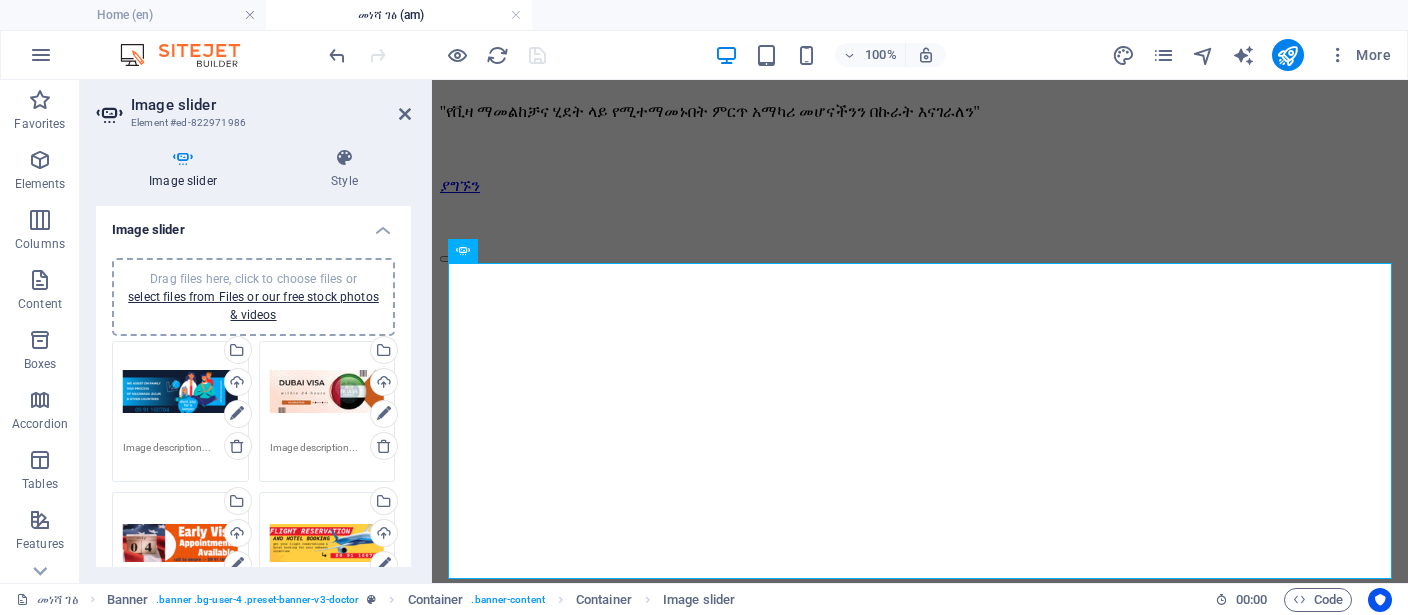 click on "Drag files here, click to choose files or select files from Files or our free stock photos & videos" at bounding box center [253, 297] 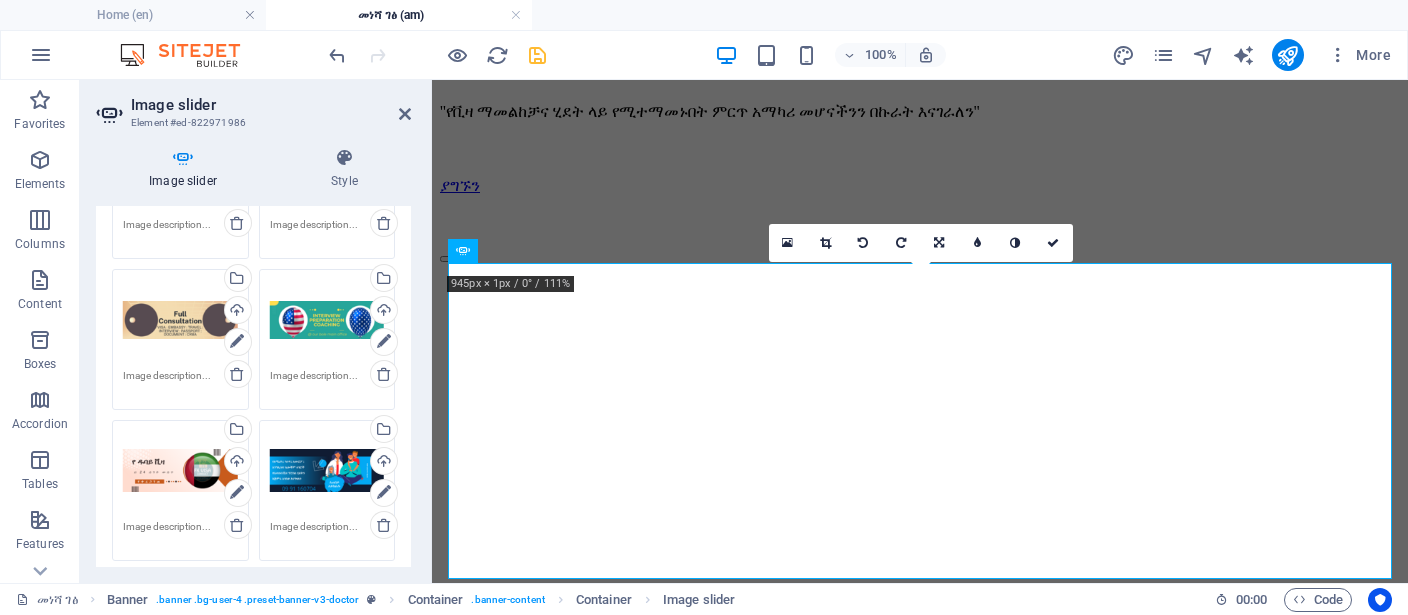 scroll, scrollTop: 554, scrollLeft: 0, axis: vertical 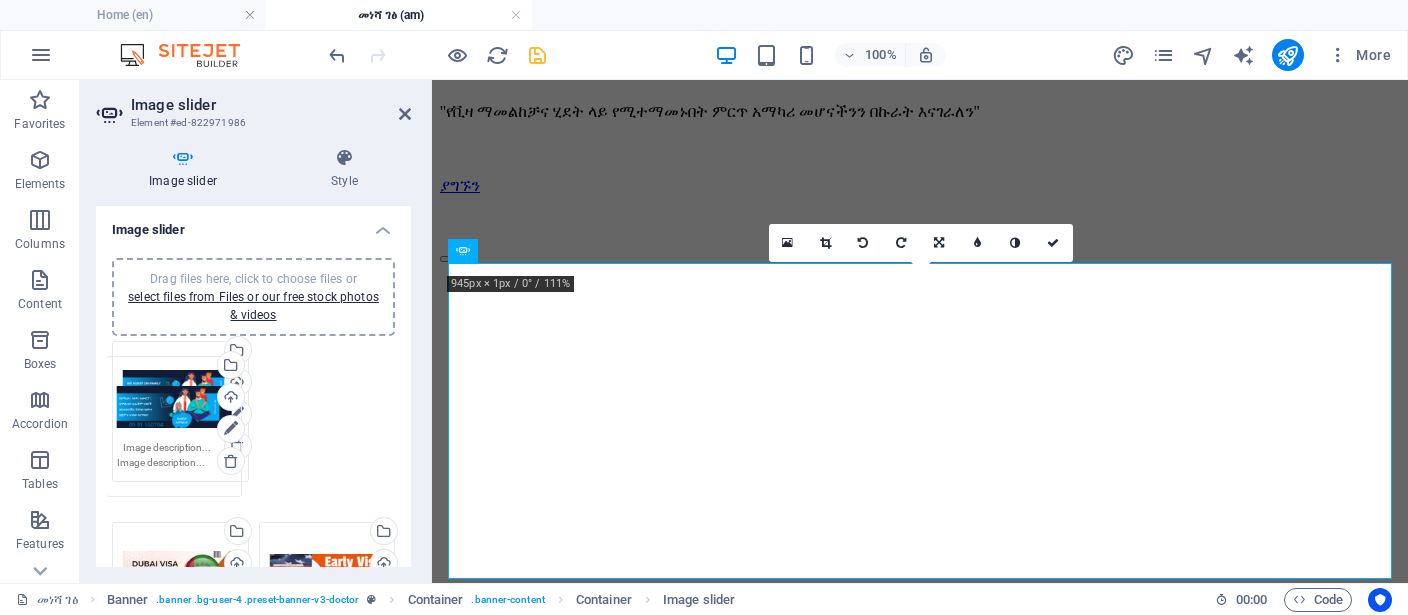 drag, startPoint x: 334, startPoint y: 456, endPoint x: 181, endPoint y: 422, distance: 156.73225 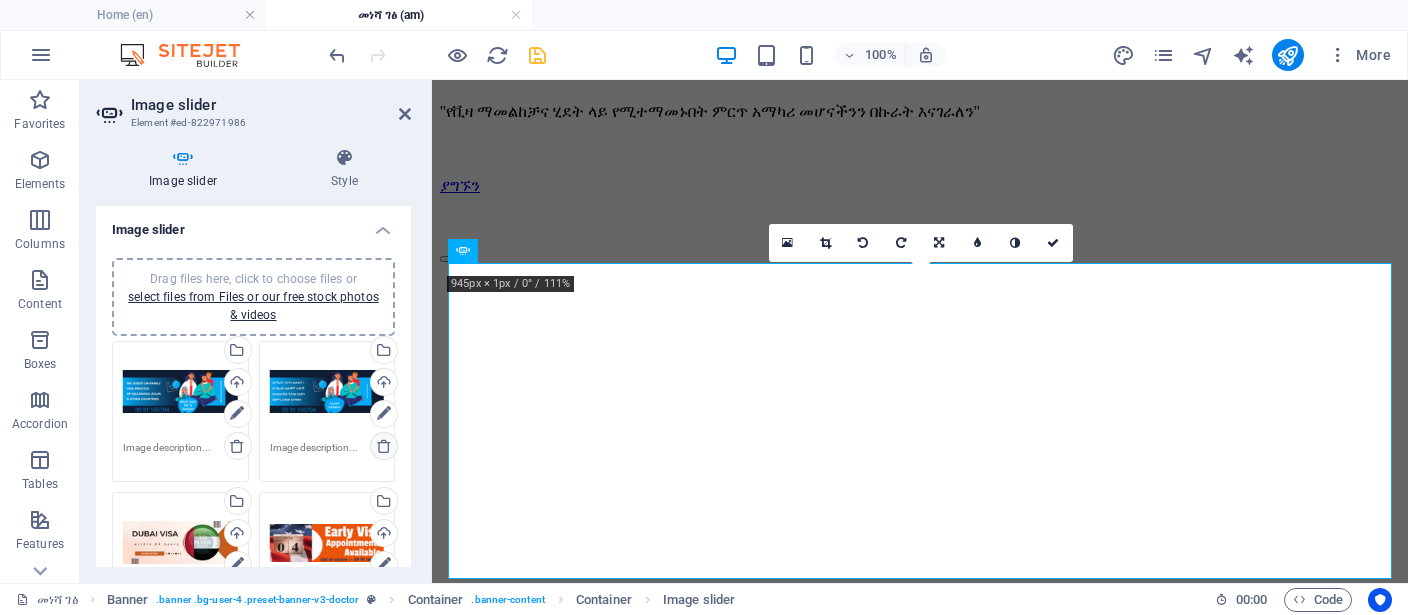 click at bounding box center (384, 446) 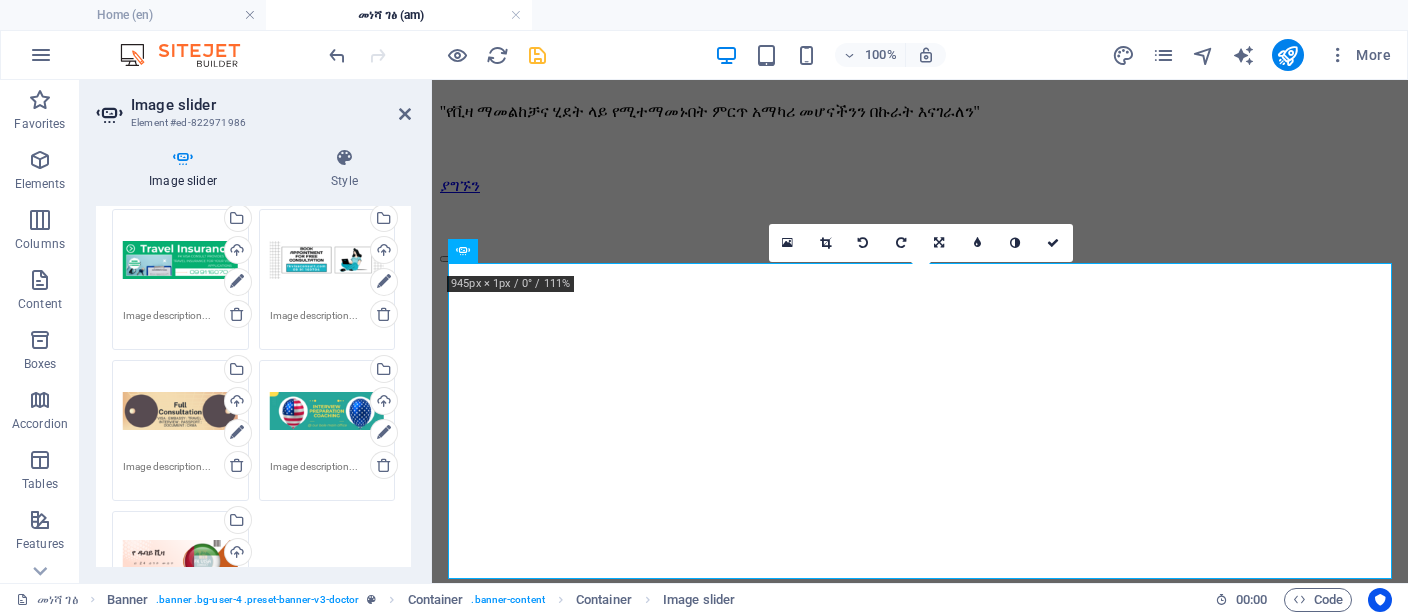 scroll, scrollTop: 554, scrollLeft: 0, axis: vertical 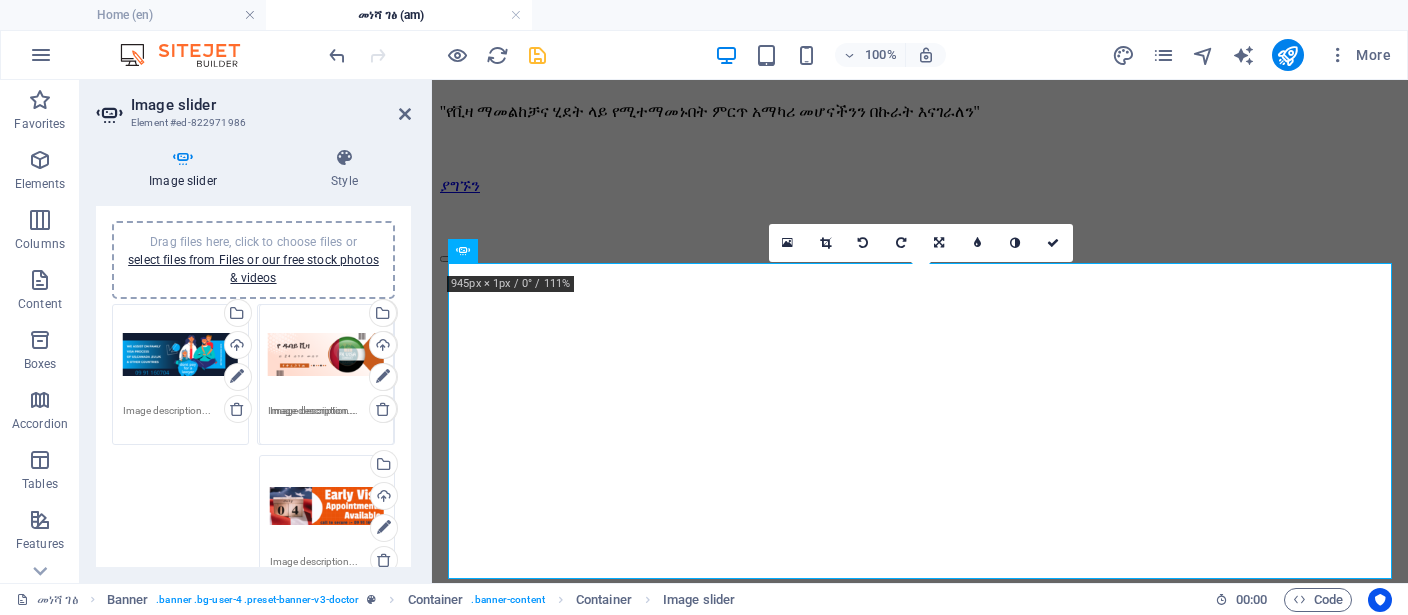 drag, startPoint x: 178, startPoint y: 448, endPoint x: 323, endPoint y: 363, distance: 168.07736 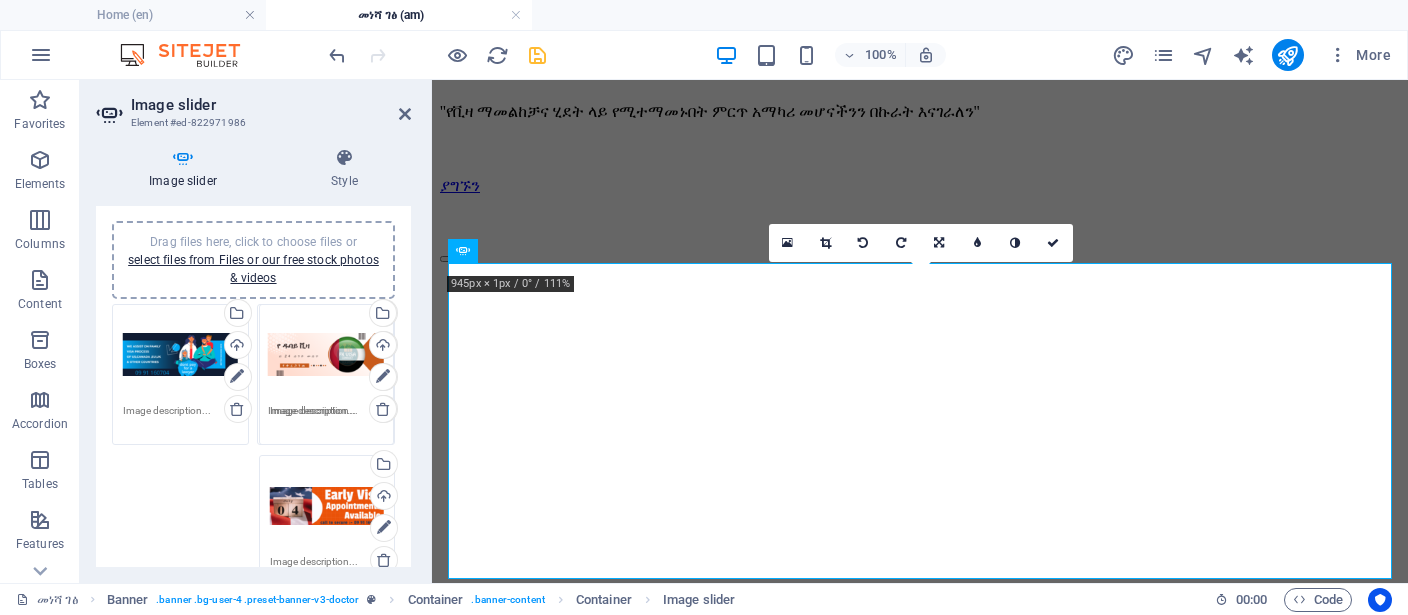 click on "Drag files here, click to choose files or select files from Files or our free stock photos & videos Select files from the file manager, stock photos, or upload file(s) Upload Drag files here, click to choose files or select files from Files or our free stock photos & videos Select files from the file manager, stock photos, or upload file(s) Upload Drag files here, click to choose files or select files from Files or our free stock photos & videos Select files from the file manager, stock photos, or upload file(s) Upload Drag files here, click to choose files or select files from Files or our free stock photos & videos Select files from the file manager, stock photos, or upload file(s) Upload Drag files here, click to choose files or select files from Files or our free stock photos & videos Select files from the file manager, stock photos, or upload file(s) Upload Drag files here, click to choose files or select files from Files or our free stock photos & videos Upload Drag files here, click to choose files or" at bounding box center (253, 691) 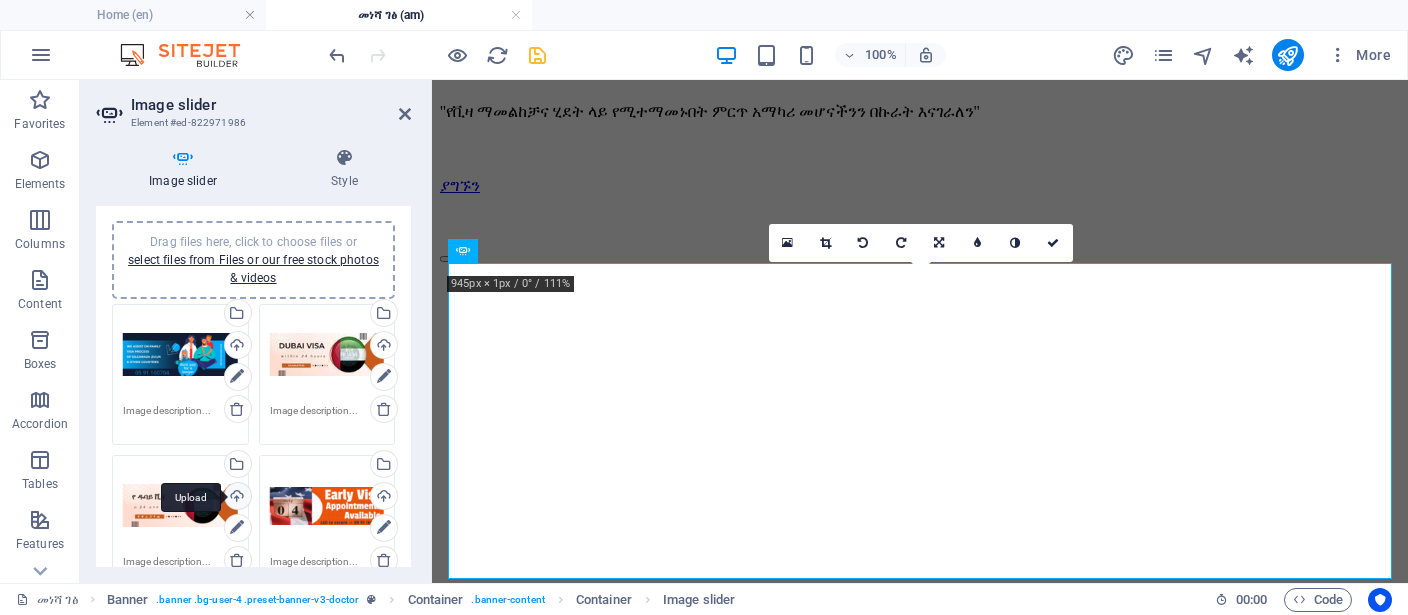 scroll, scrollTop: 129, scrollLeft: 0, axis: vertical 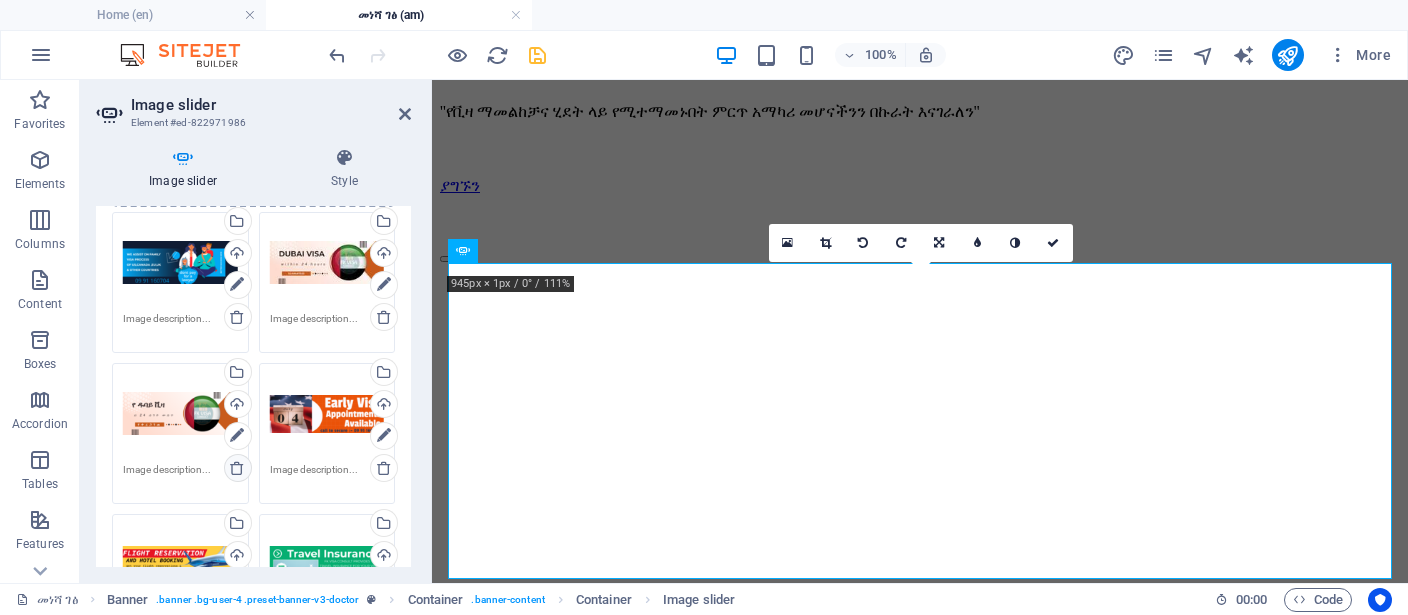 click at bounding box center (237, 468) 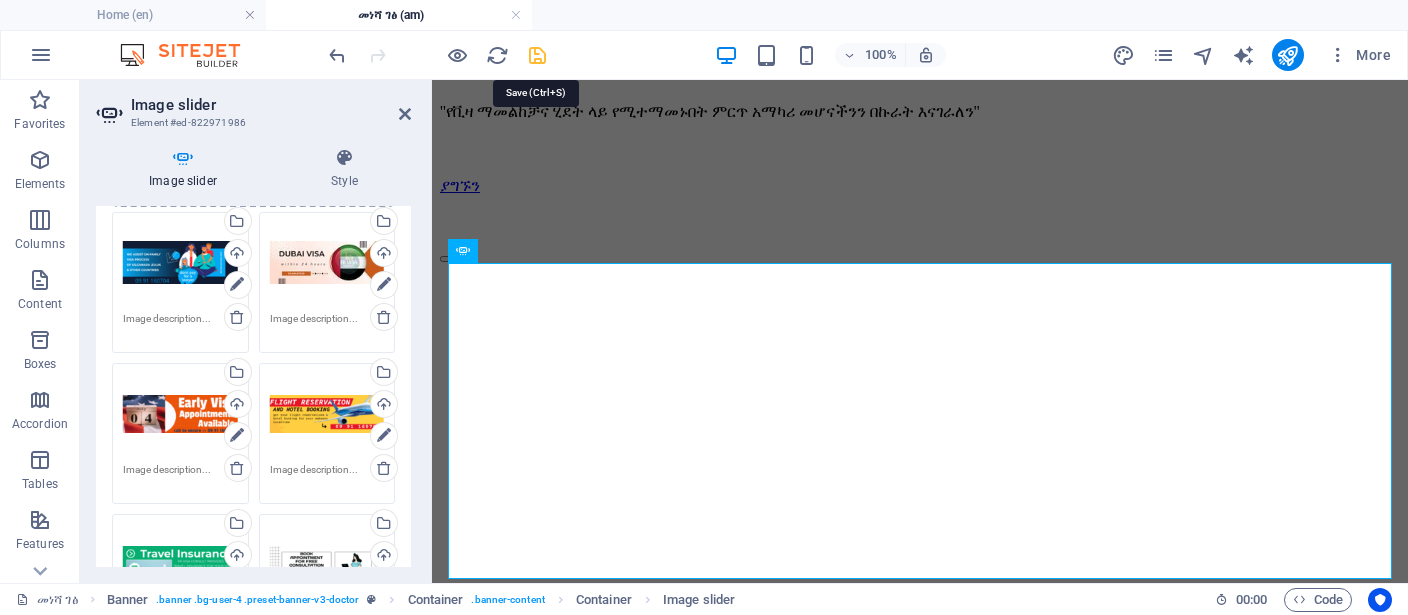 click at bounding box center (537, 55) 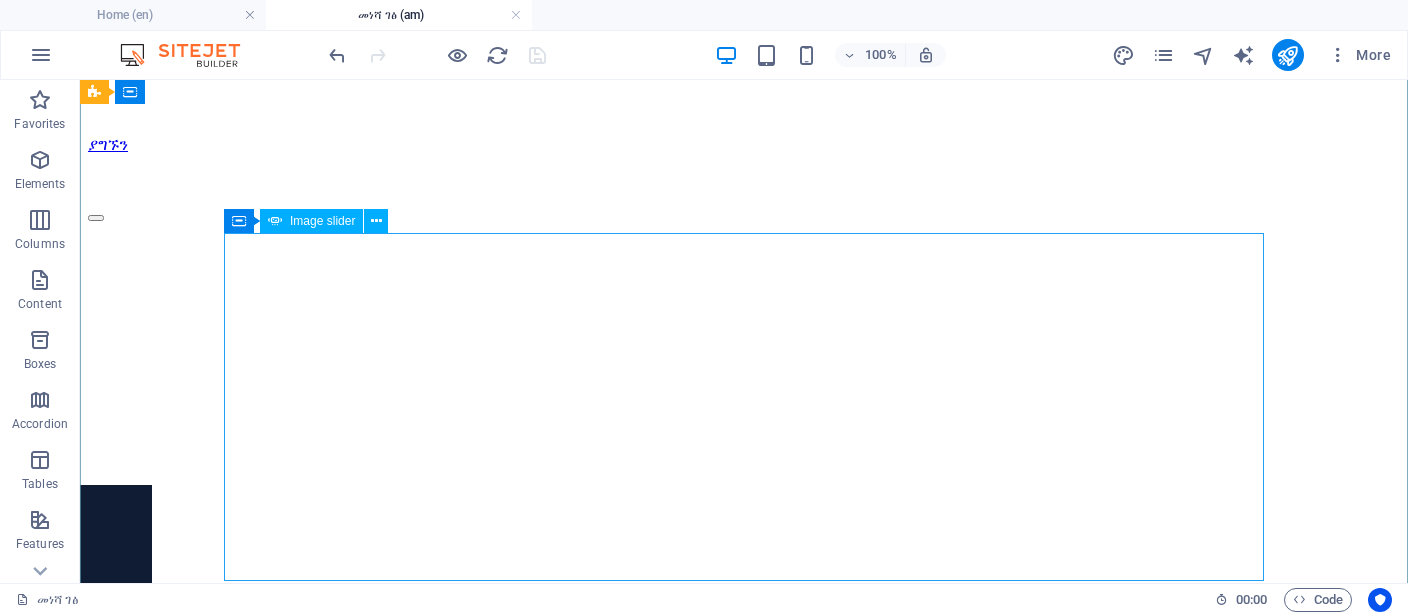 scroll, scrollTop: 478, scrollLeft: 0, axis: vertical 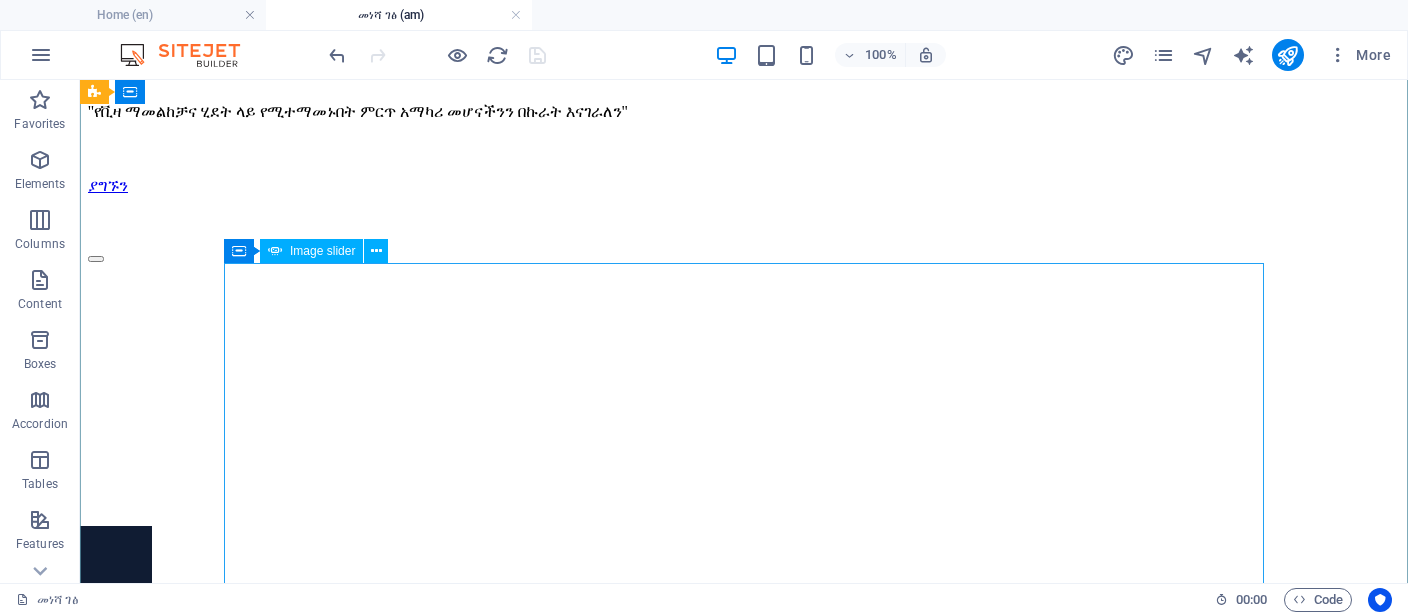 click at bounding box center [-400, 709] 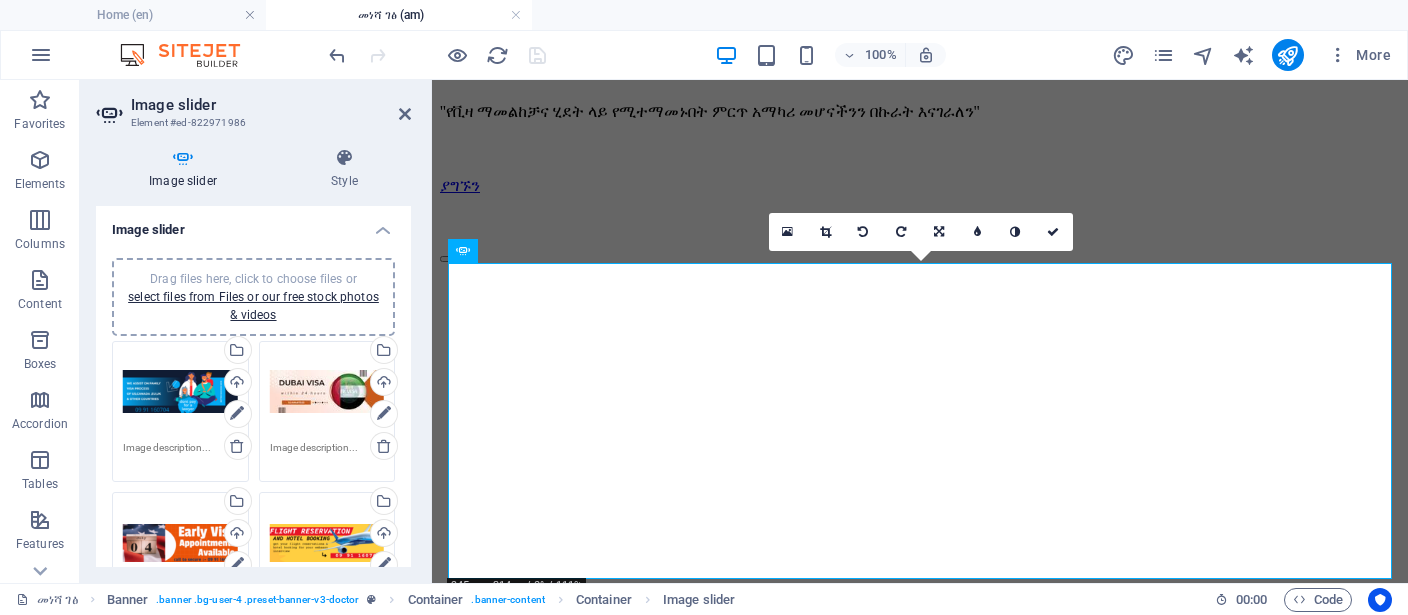 click on "Drag files here, click to choose files or select files from Files or our free stock photos & videos" at bounding box center [180, 392] 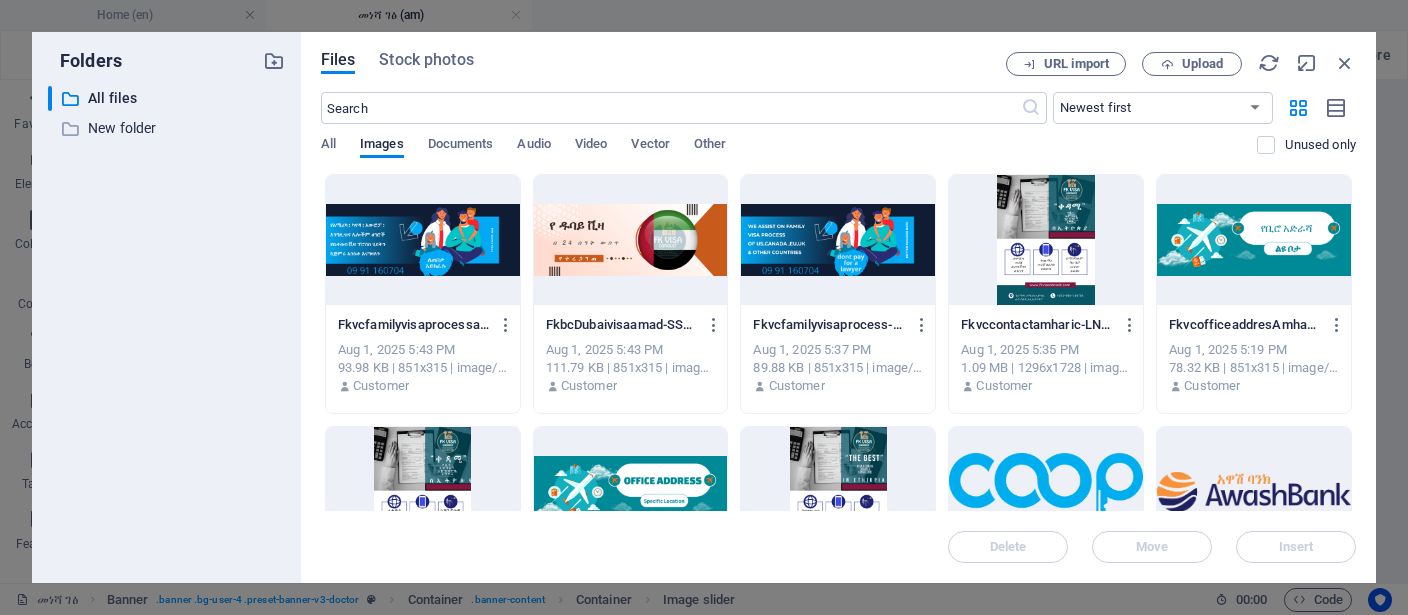 click at bounding box center [423, 240] 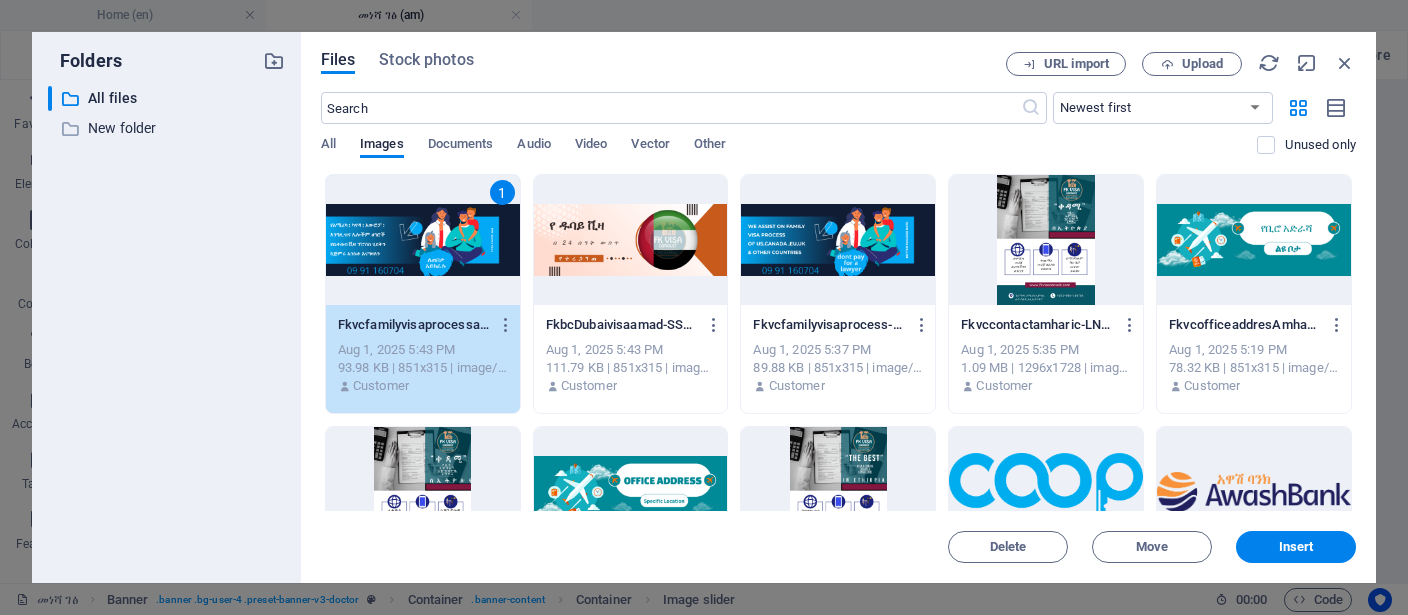 click at bounding box center [631, 240] 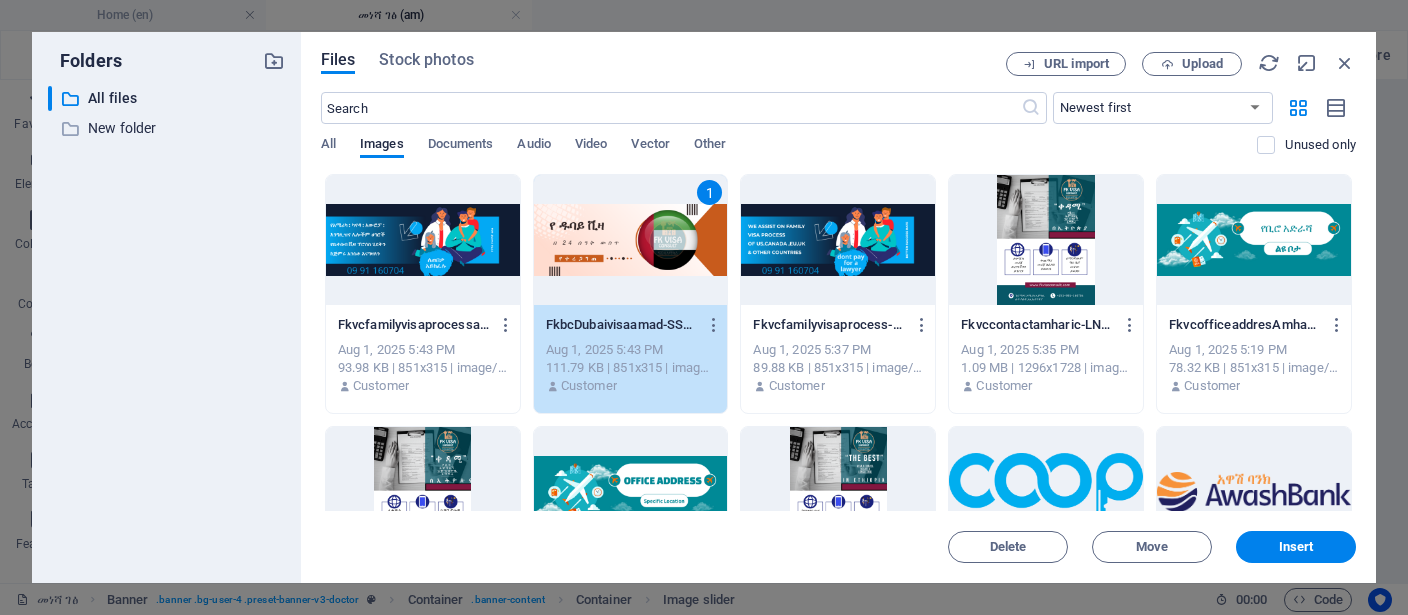 click at bounding box center [423, 240] 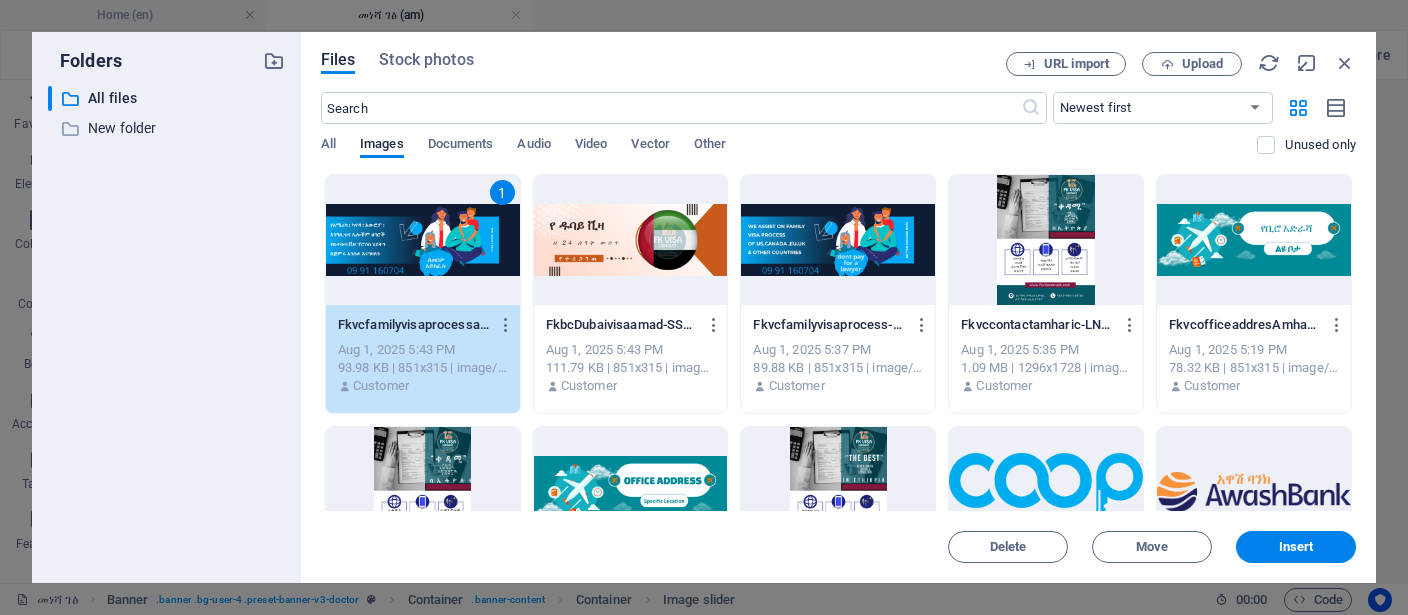 click at bounding box center [631, 240] 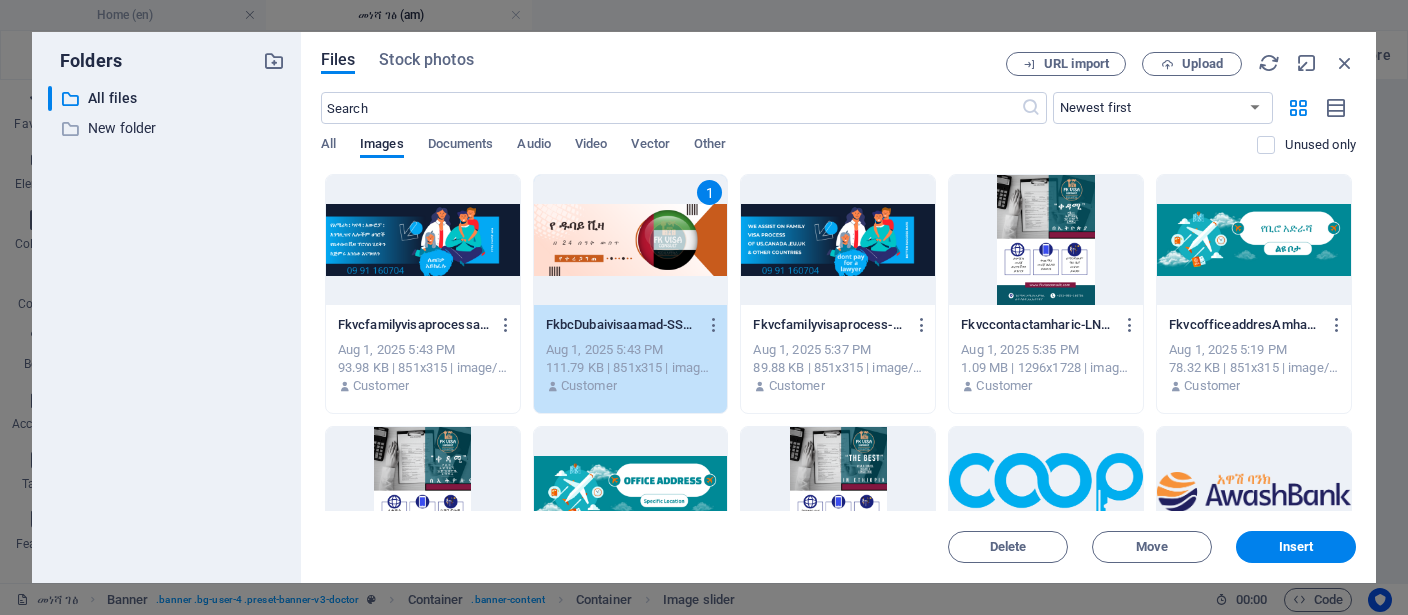 click at bounding box center (423, 240) 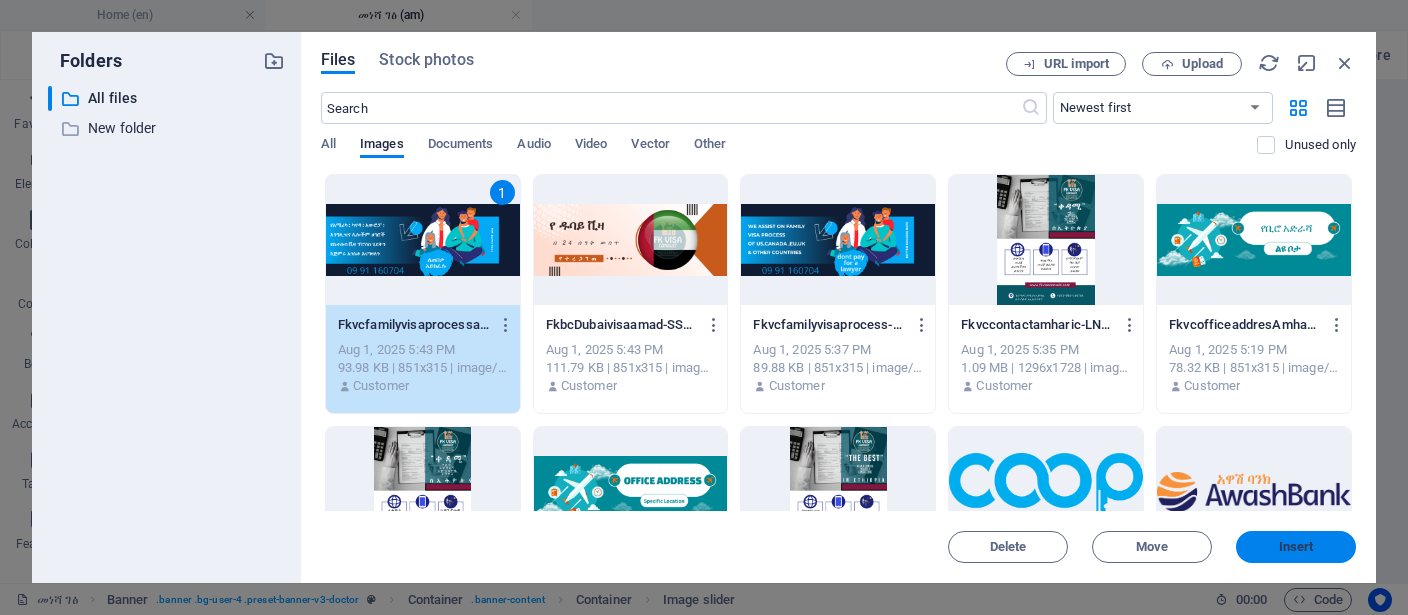 drag, startPoint x: 1290, startPoint y: 532, endPoint x: 194, endPoint y: 245, distance: 1132.9541 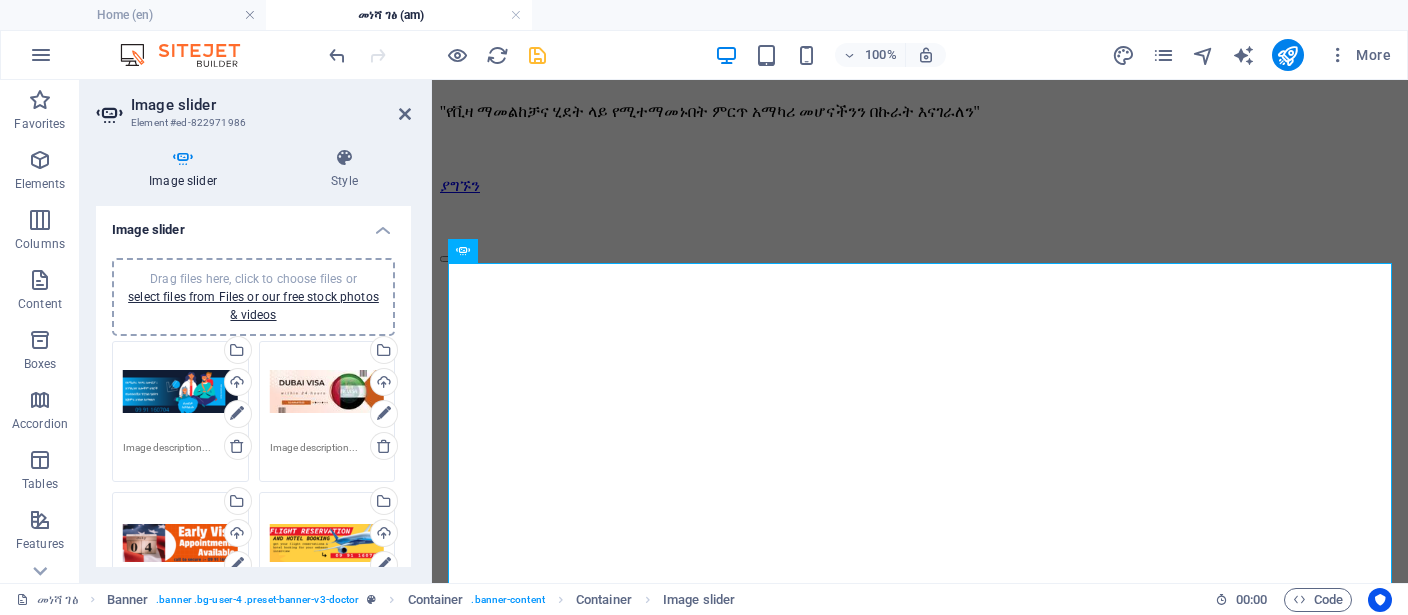 click on "Drag files here, click to choose files or select files from Files or our free stock photos & videos" at bounding box center [327, 392] 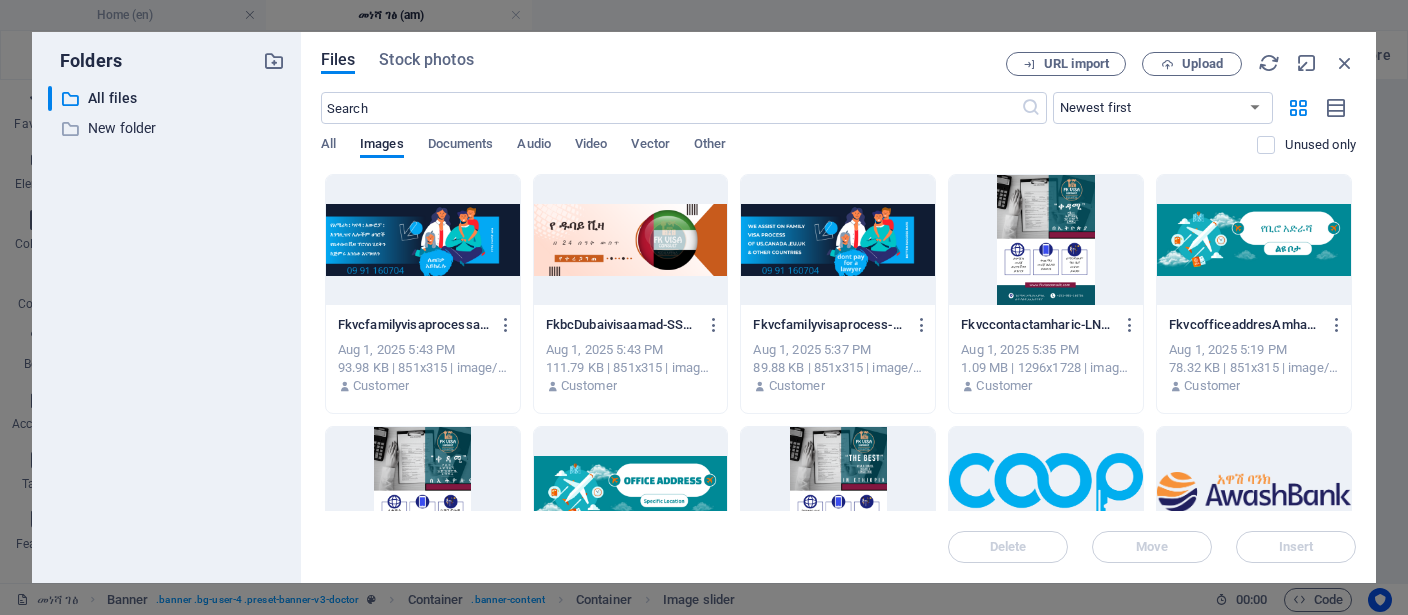 click at bounding box center [631, 240] 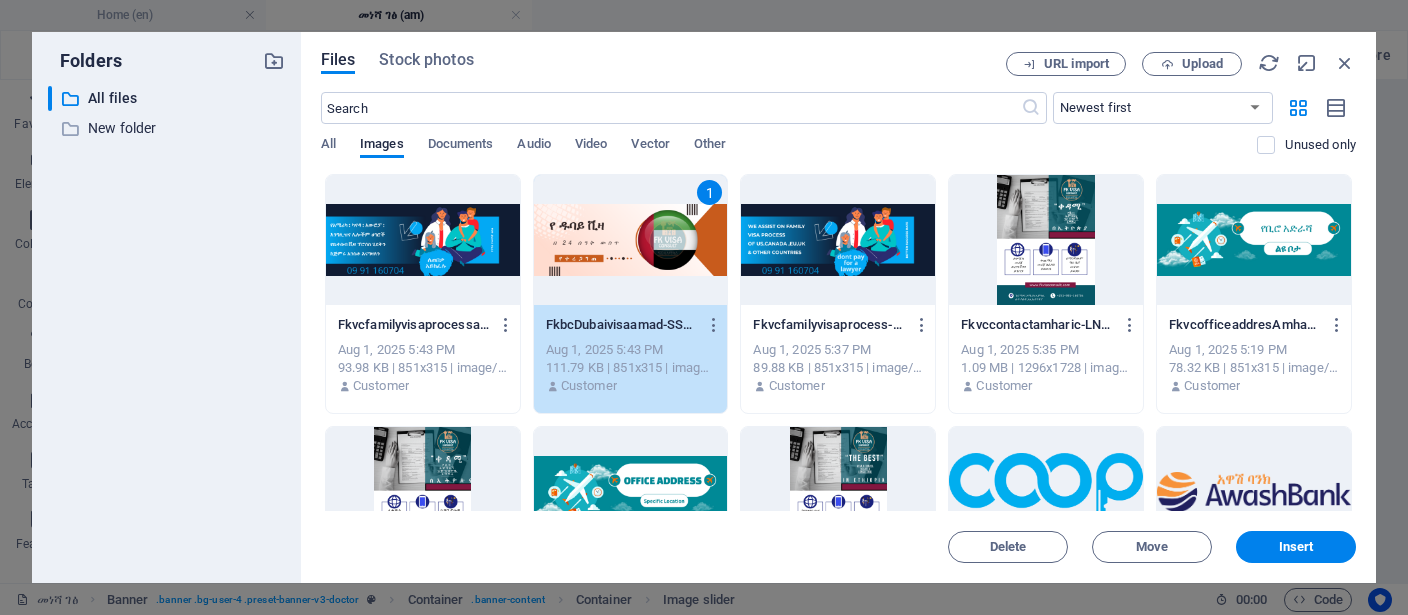 drag, startPoint x: 1288, startPoint y: 543, endPoint x: 405, endPoint y: 365, distance: 900.76245 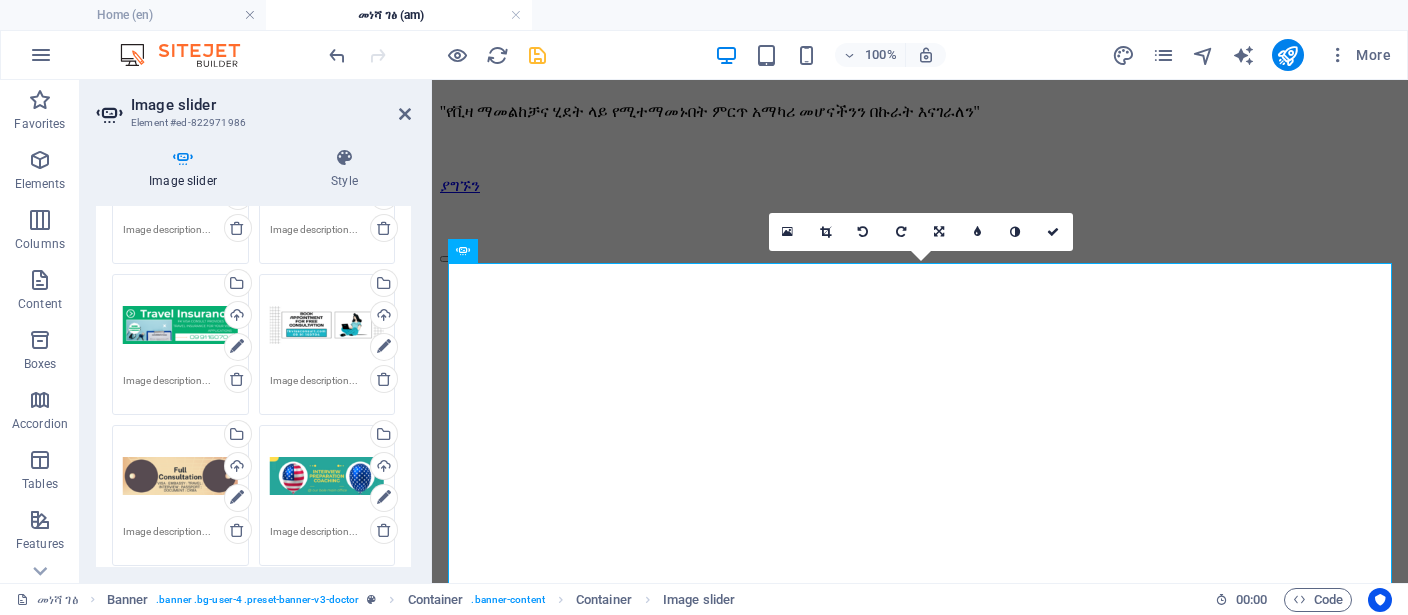 scroll, scrollTop: 554, scrollLeft: 0, axis: vertical 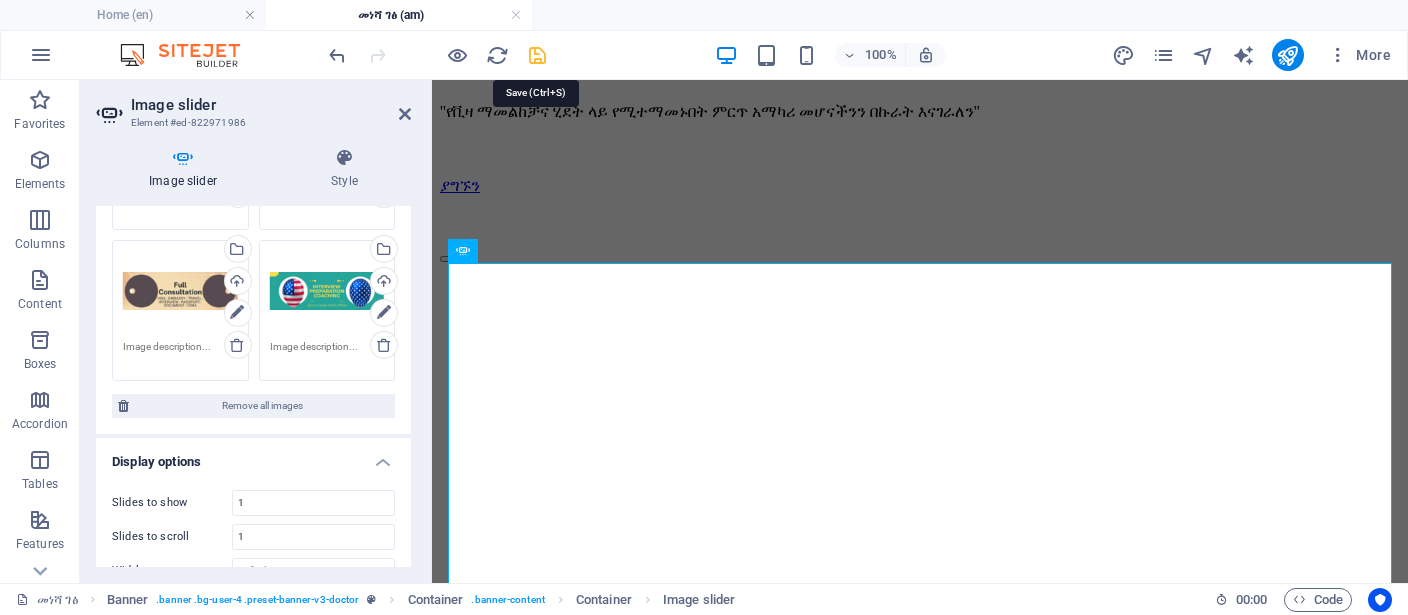 click at bounding box center (537, 55) 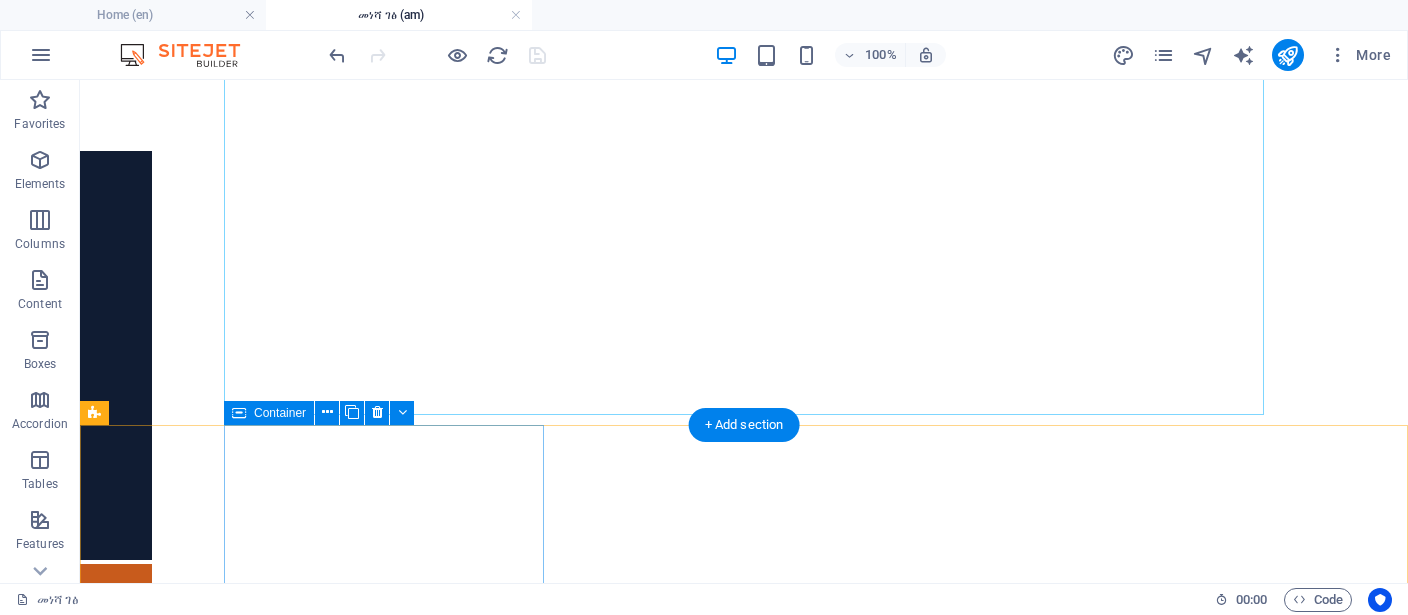 scroll, scrollTop: 689, scrollLeft: 0, axis: vertical 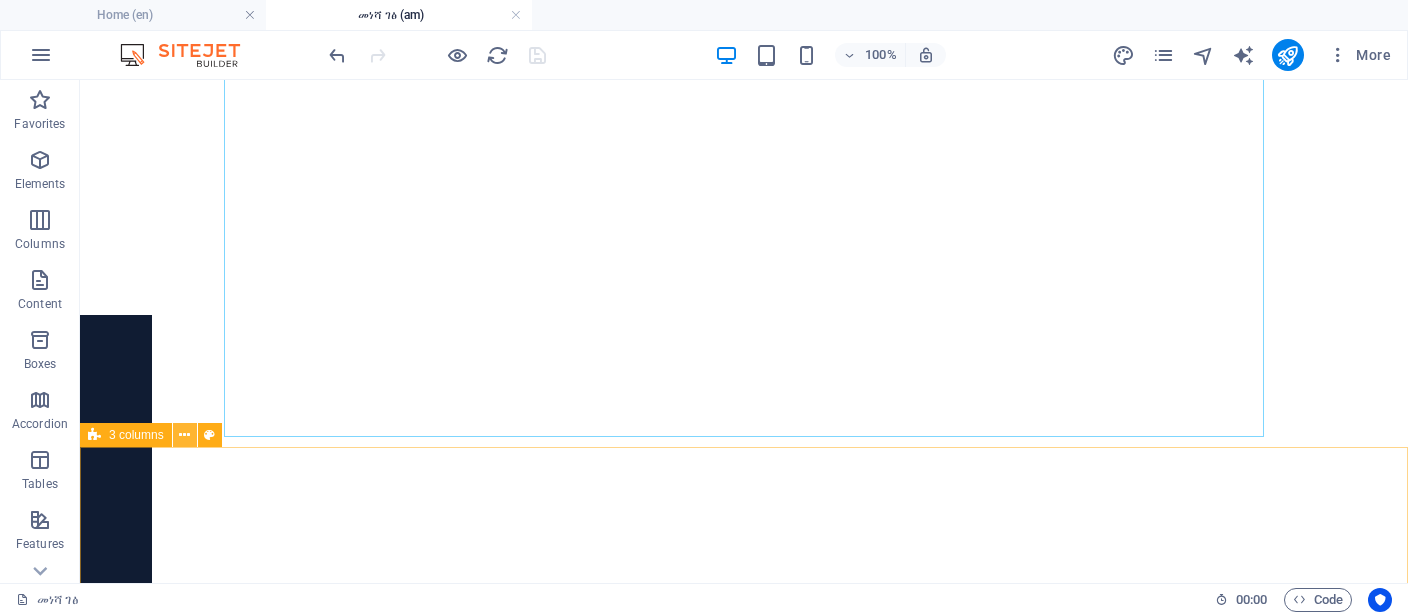 click at bounding box center (185, 435) 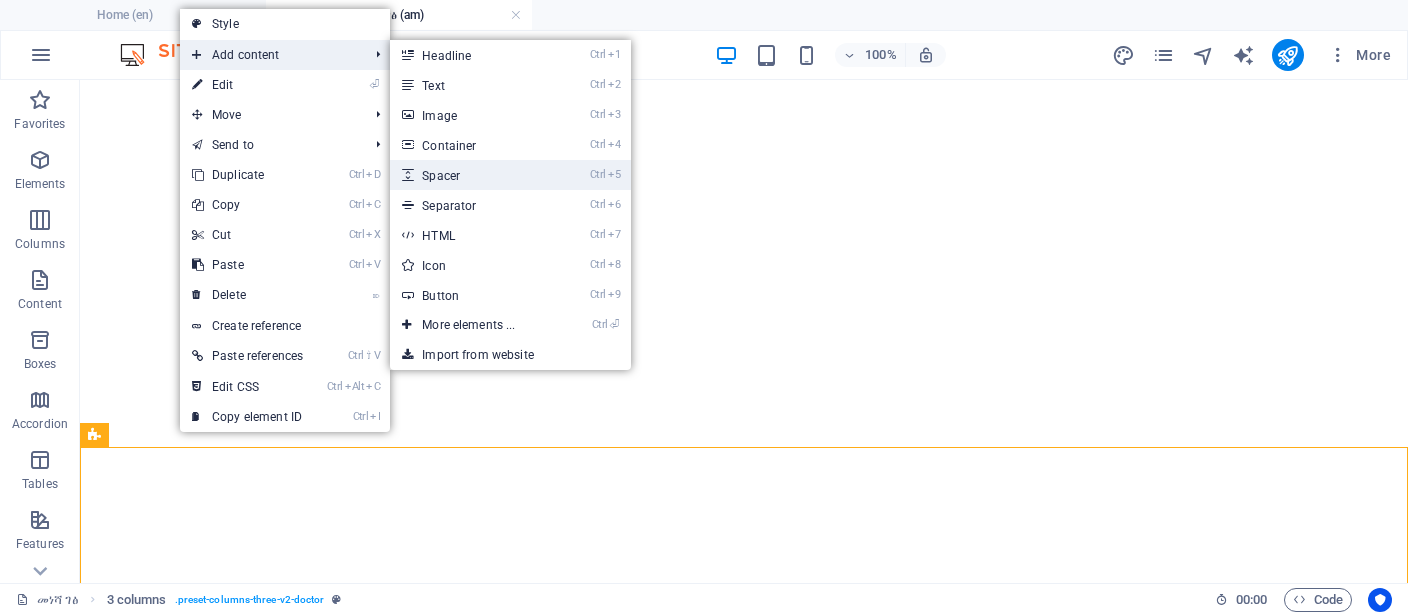 click on "Ctrl 5  Spacer" at bounding box center [472, 175] 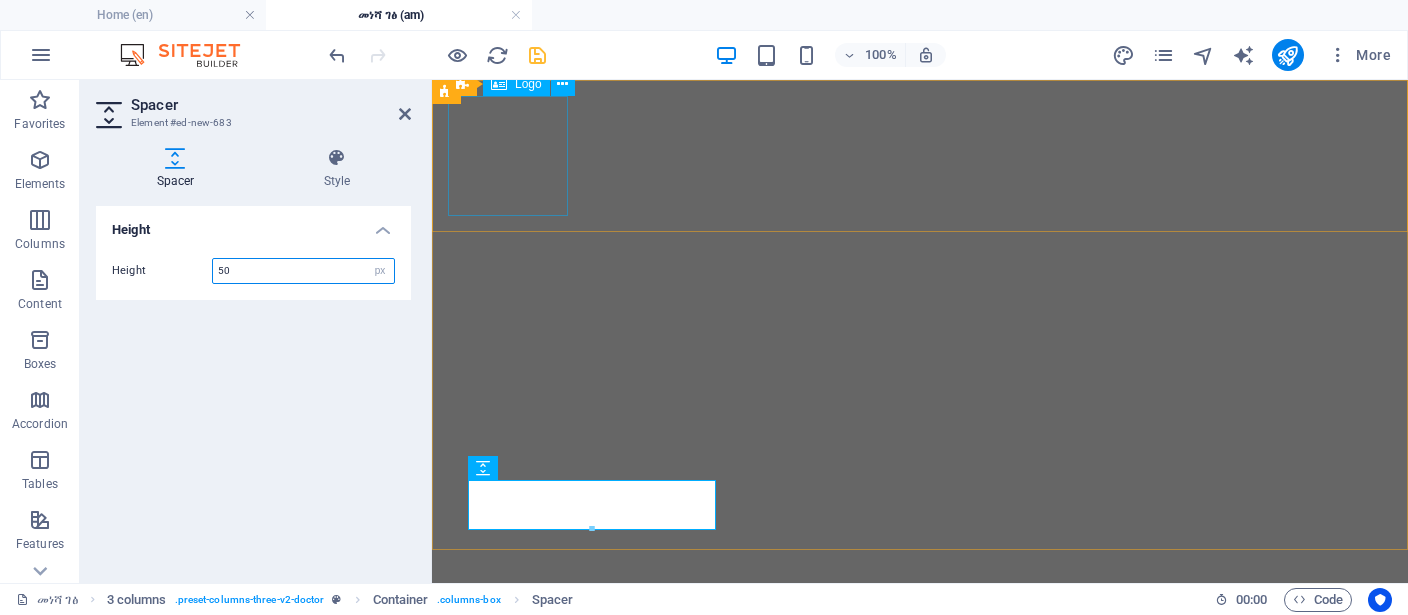 scroll, scrollTop: 671, scrollLeft: 0, axis: vertical 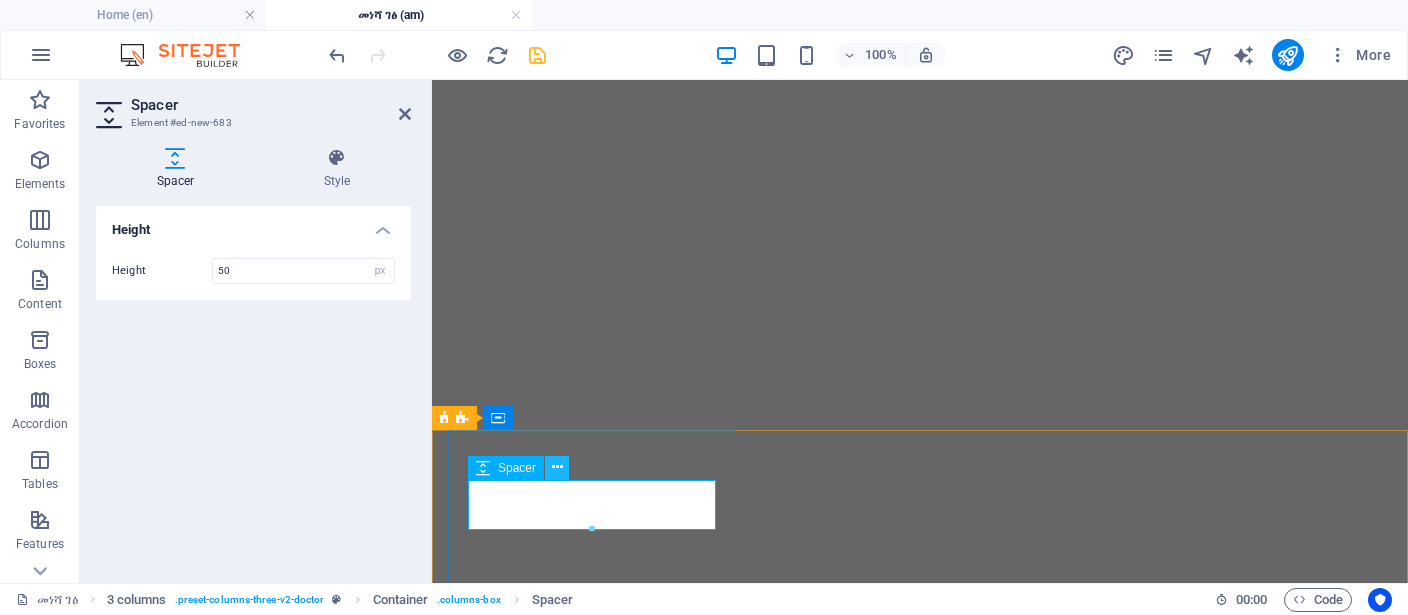 click at bounding box center [557, 467] 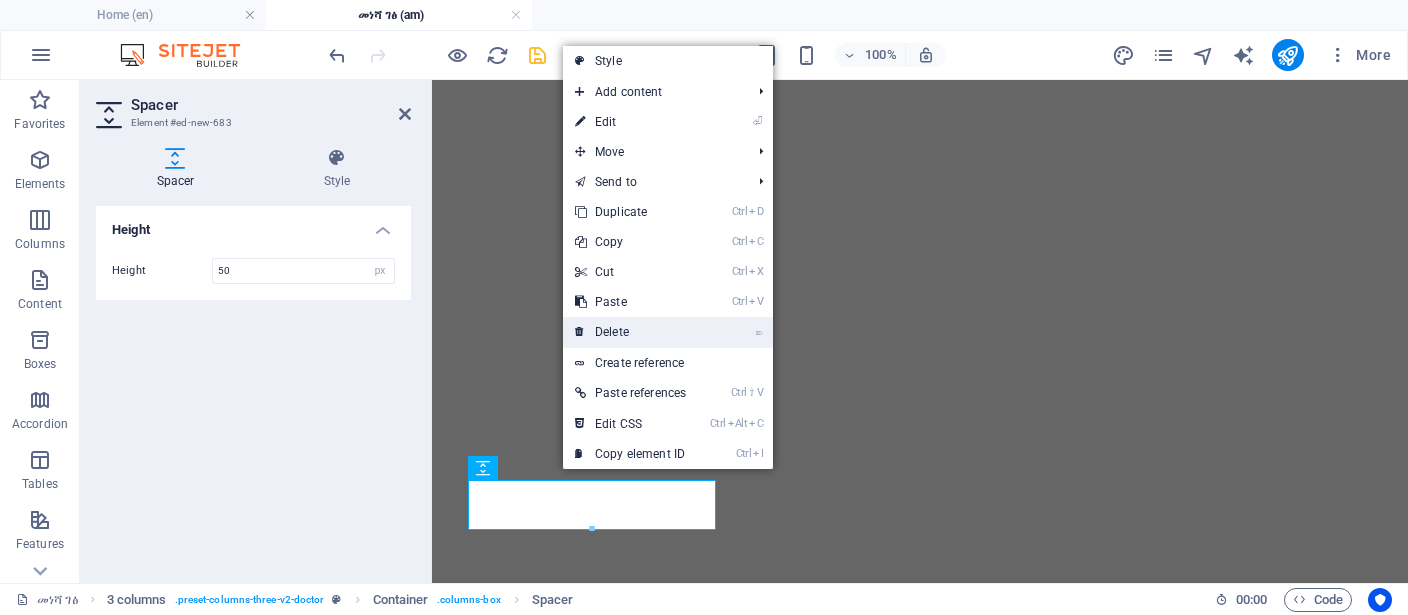 click on "⌦  Delete" at bounding box center (630, 332) 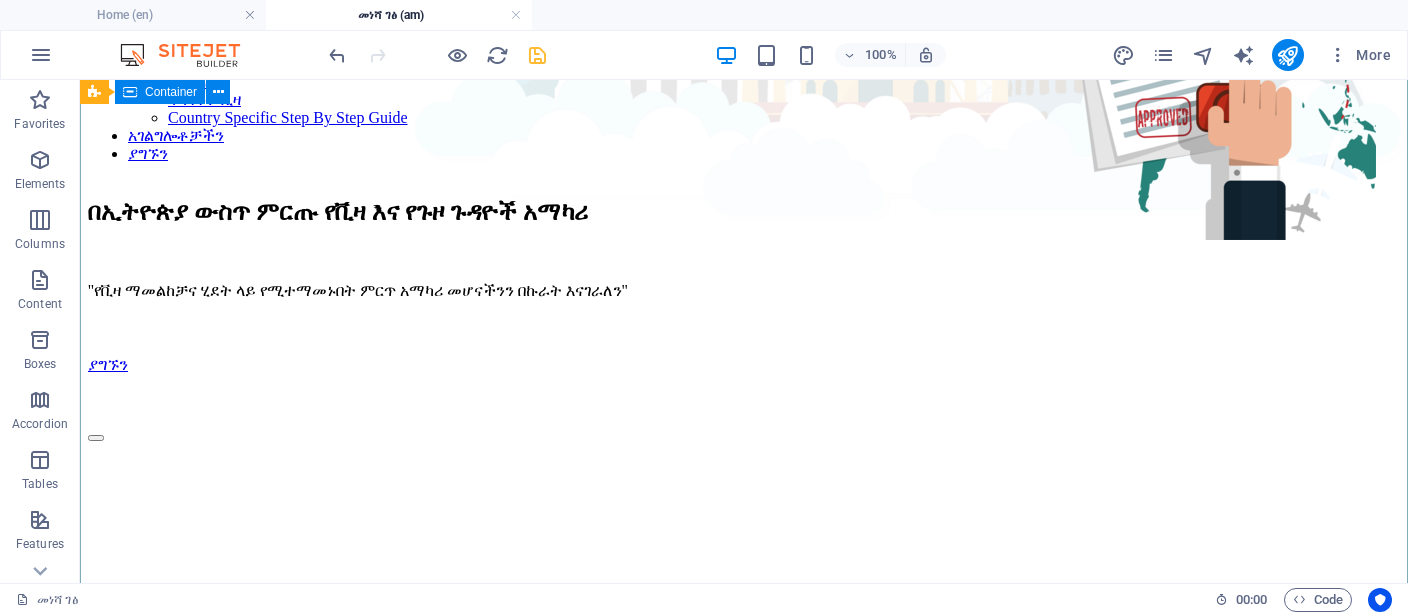 scroll, scrollTop: 266, scrollLeft: 0, axis: vertical 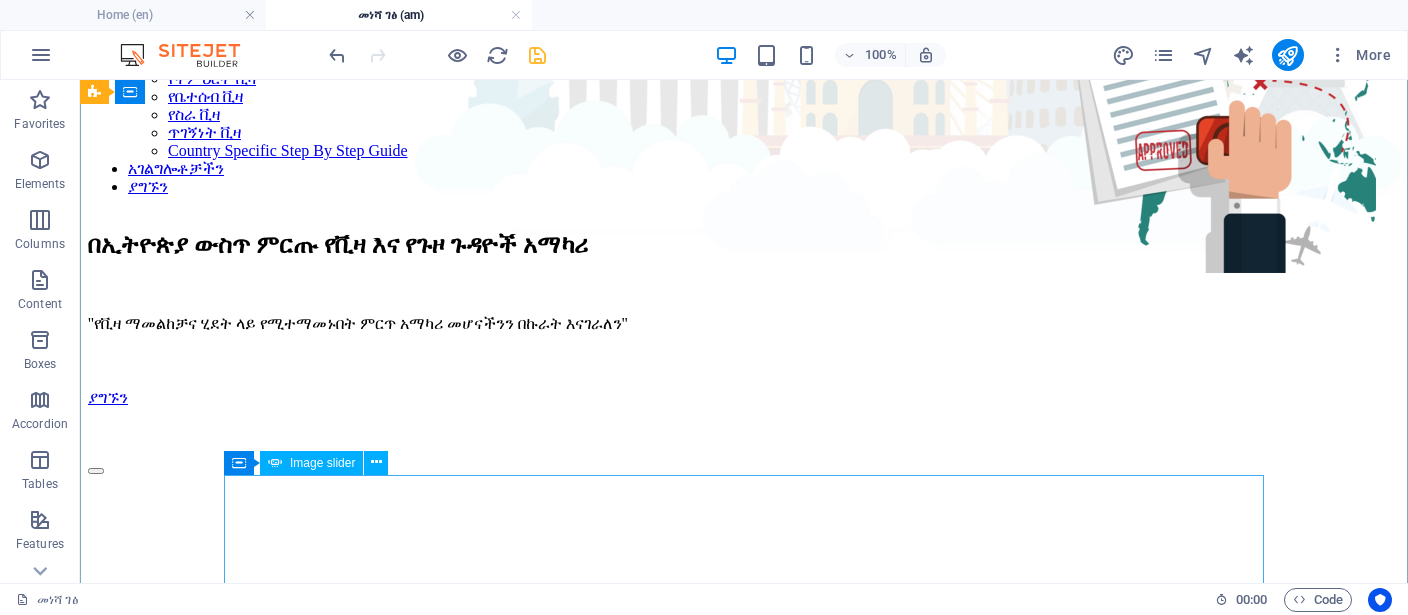 click on "Image slider" at bounding box center (322, 463) 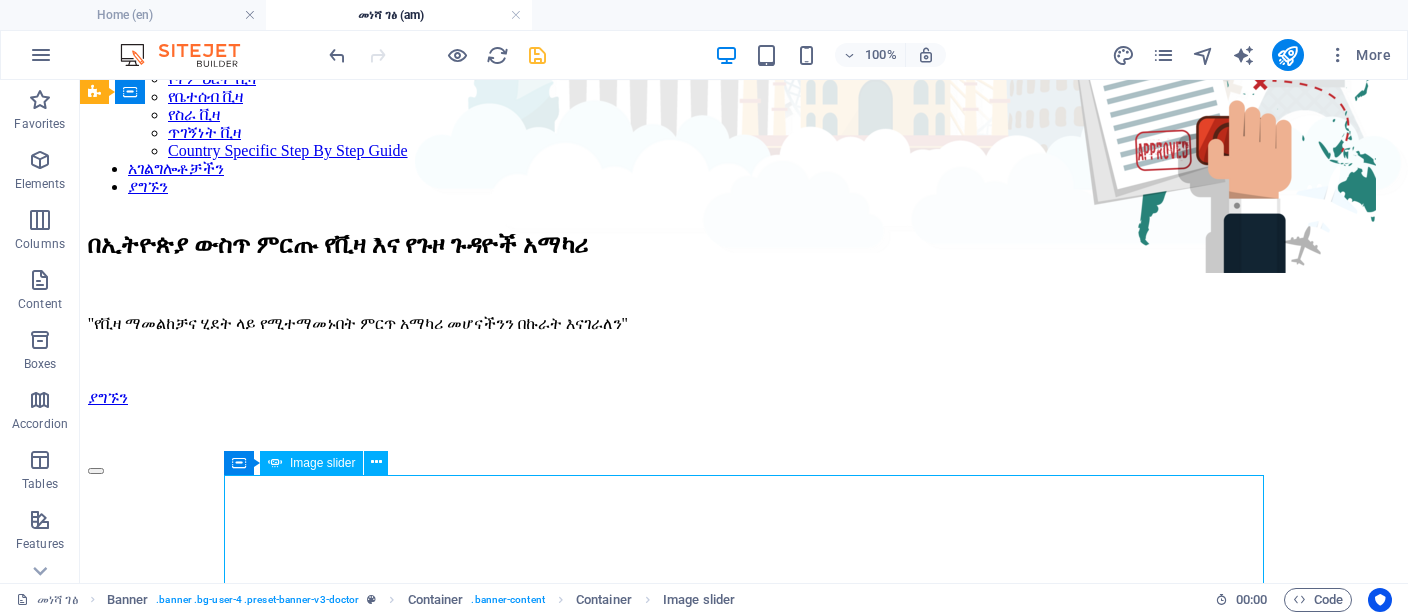 click on "Image slider" at bounding box center (322, 463) 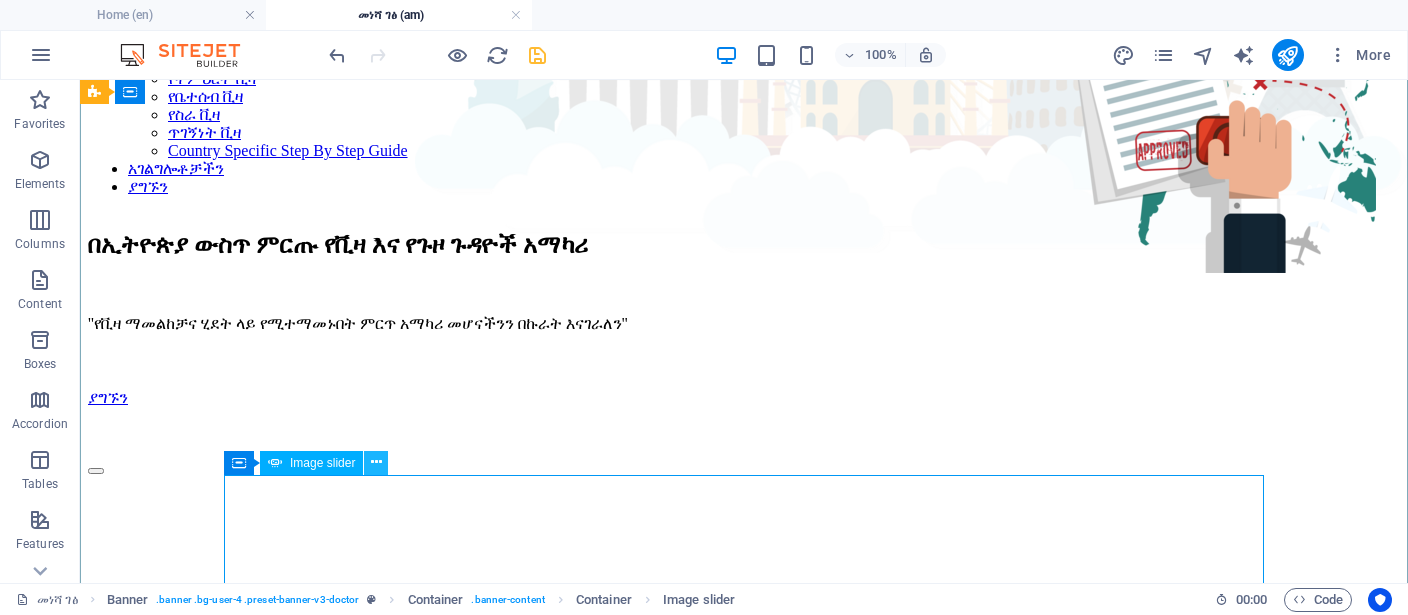 click at bounding box center (376, 462) 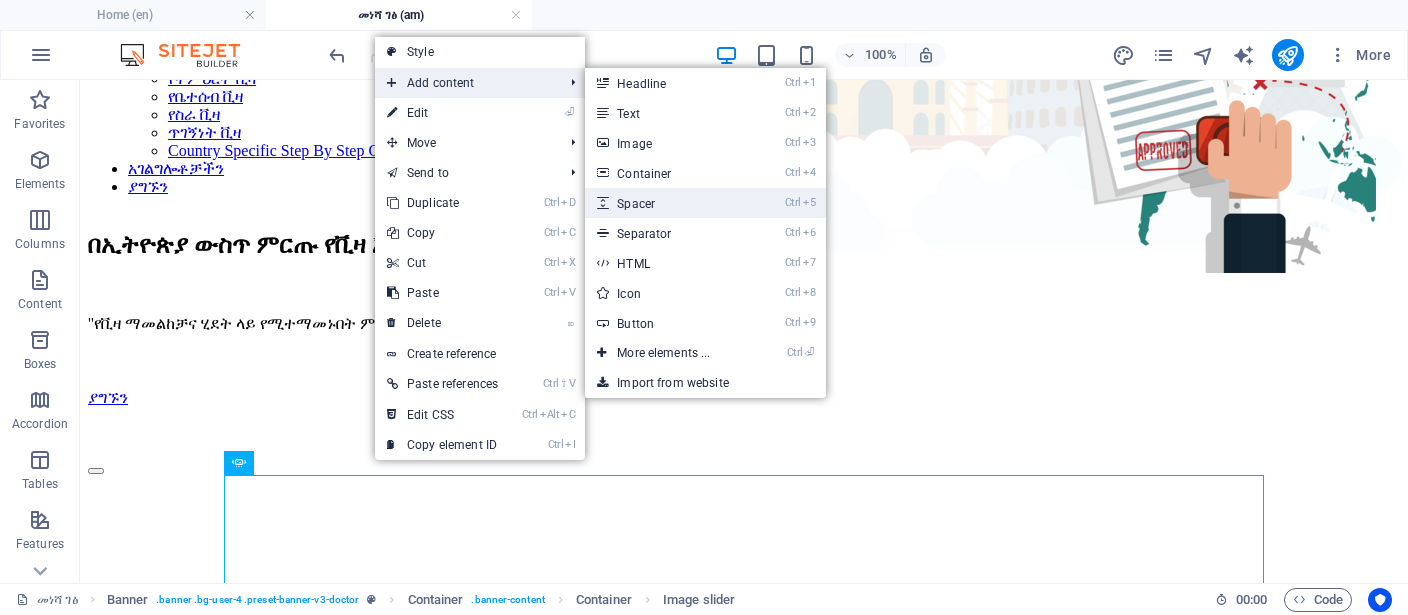 click on "Ctrl 5  Spacer" at bounding box center [667, 203] 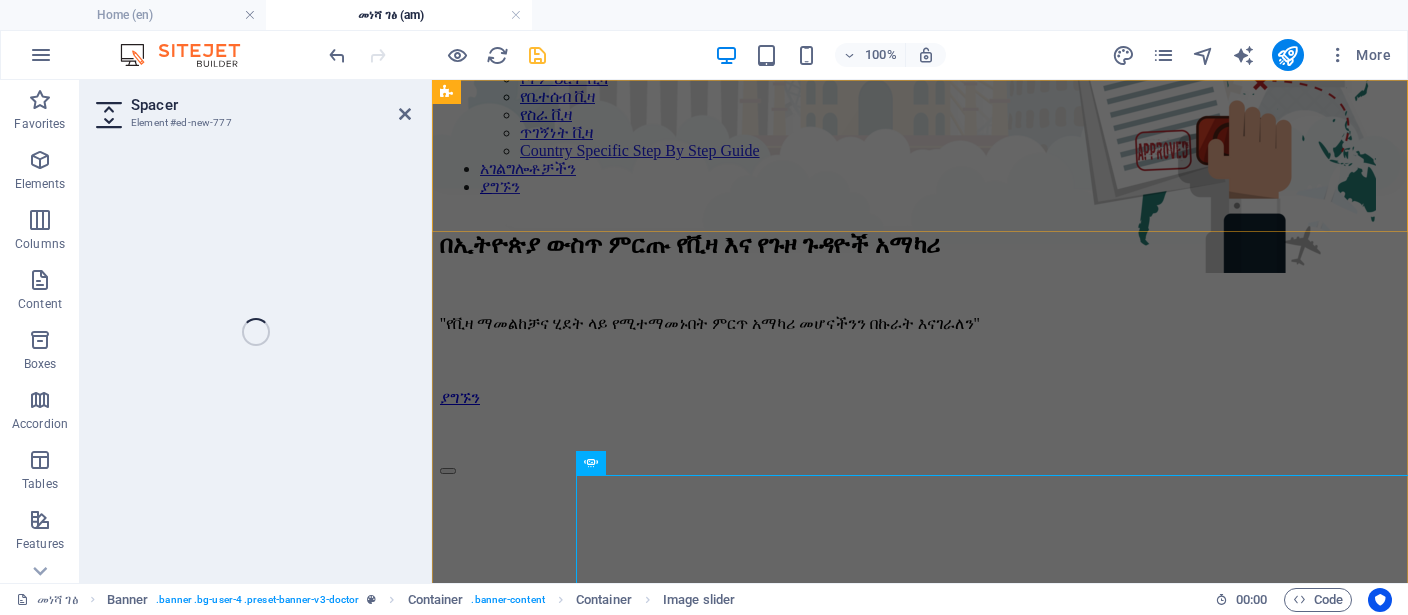 select on "px" 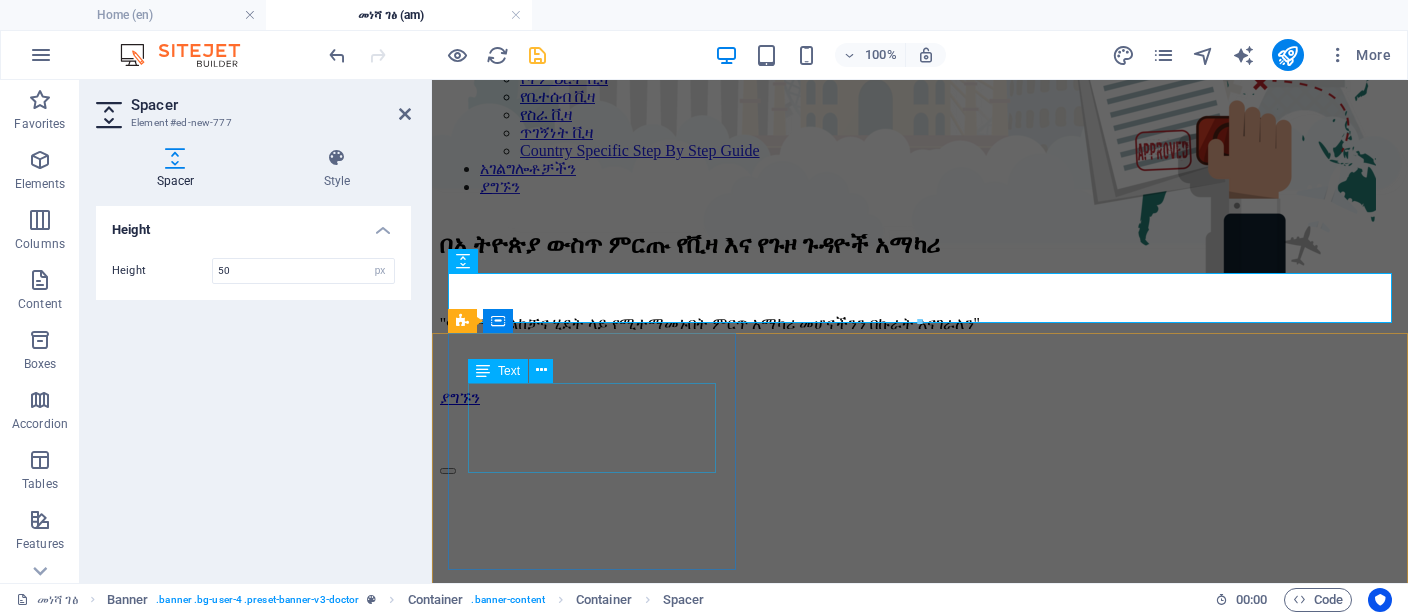 scroll, scrollTop: 784, scrollLeft: 0, axis: vertical 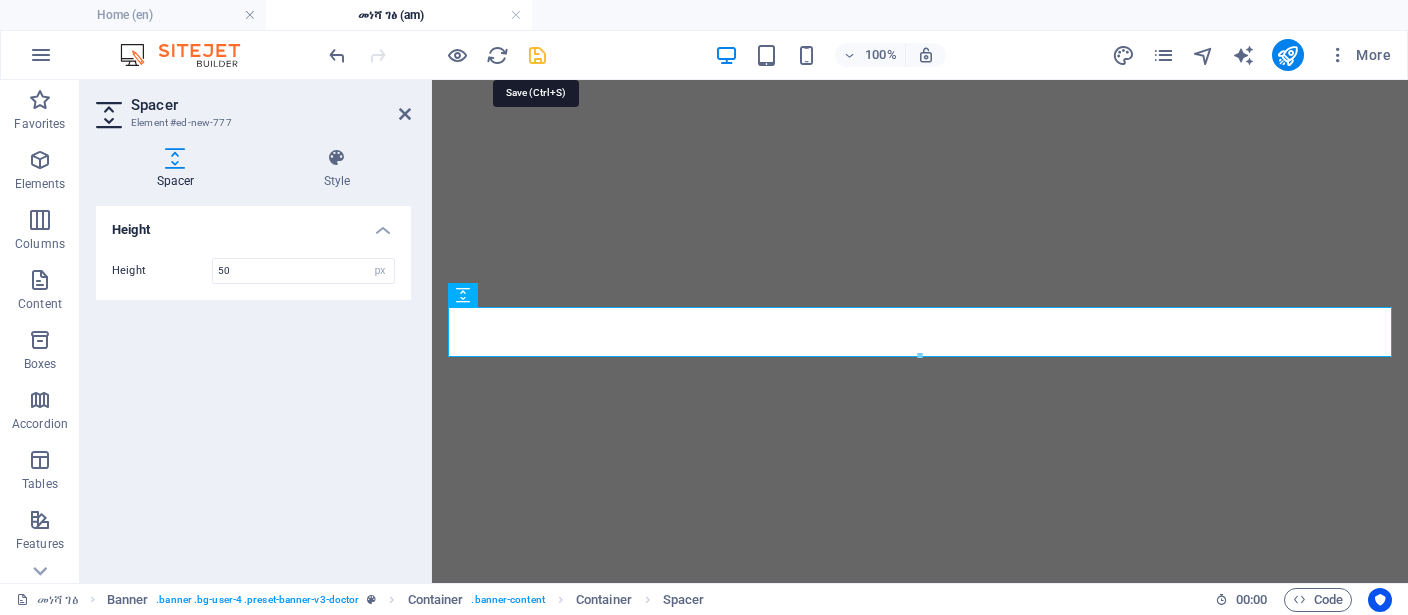 click at bounding box center (537, 55) 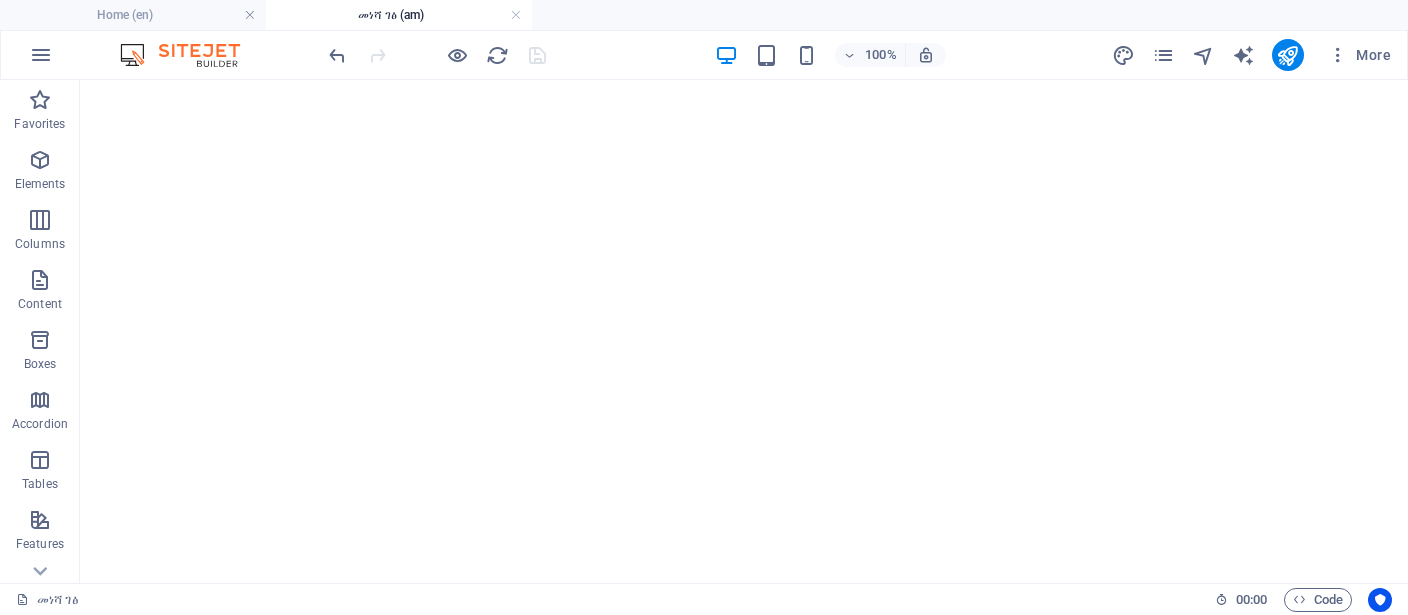 scroll, scrollTop: 3442, scrollLeft: 0, axis: vertical 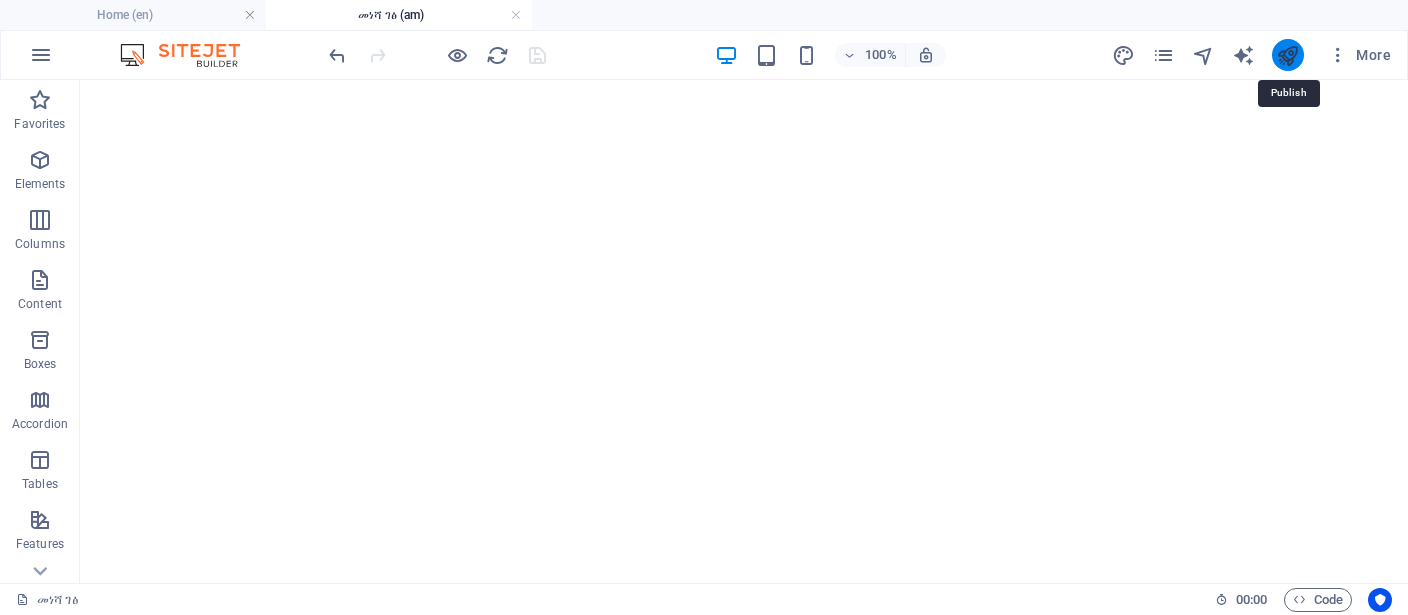 click at bounding box center [1287, 55] 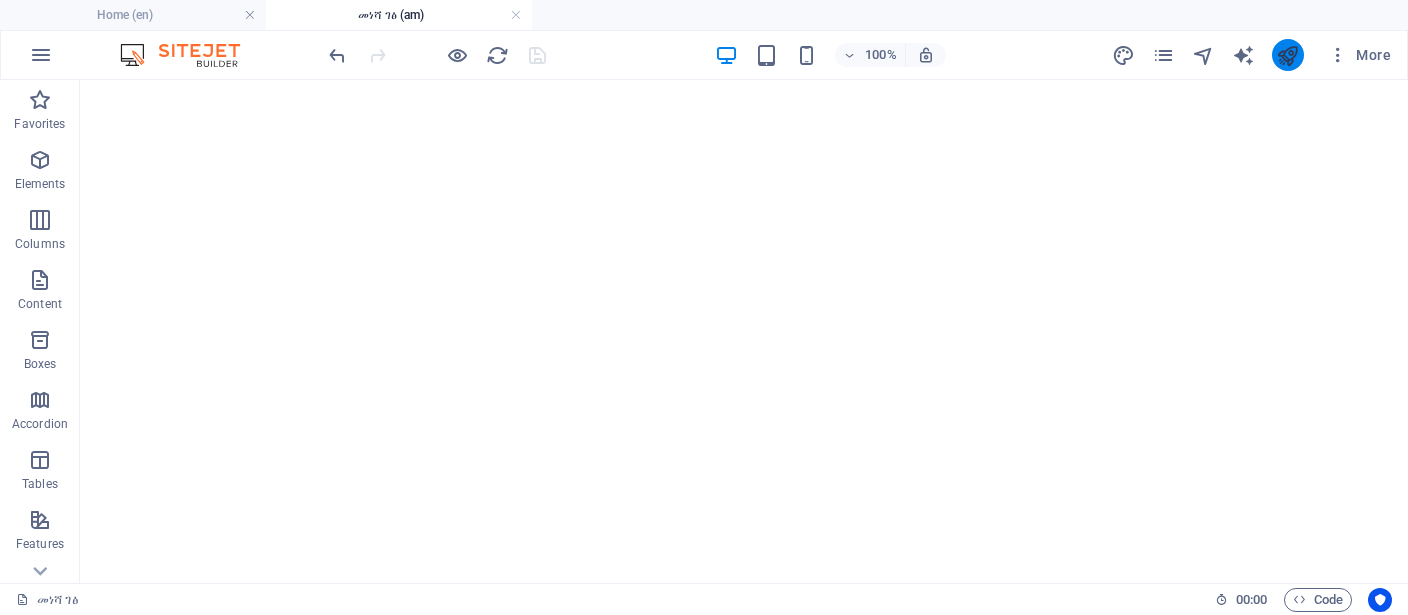 click at bounding box center (1287, 55) 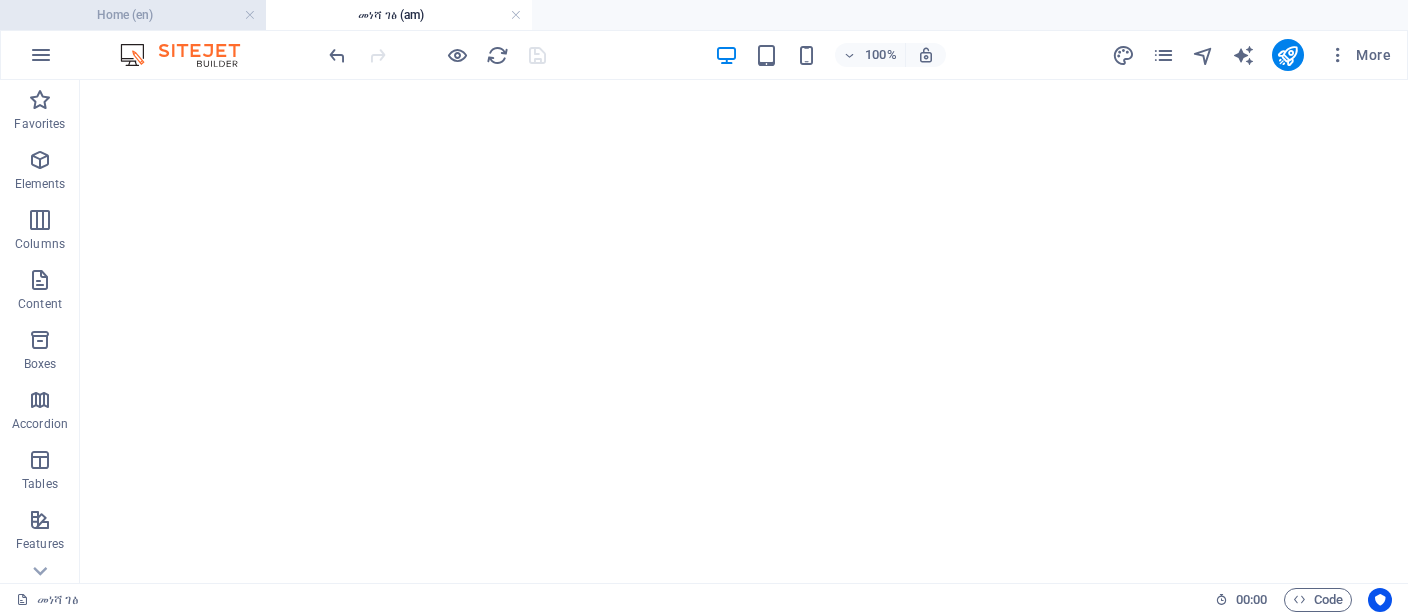 click on "Home (en)" at bounding box center [133, 15] 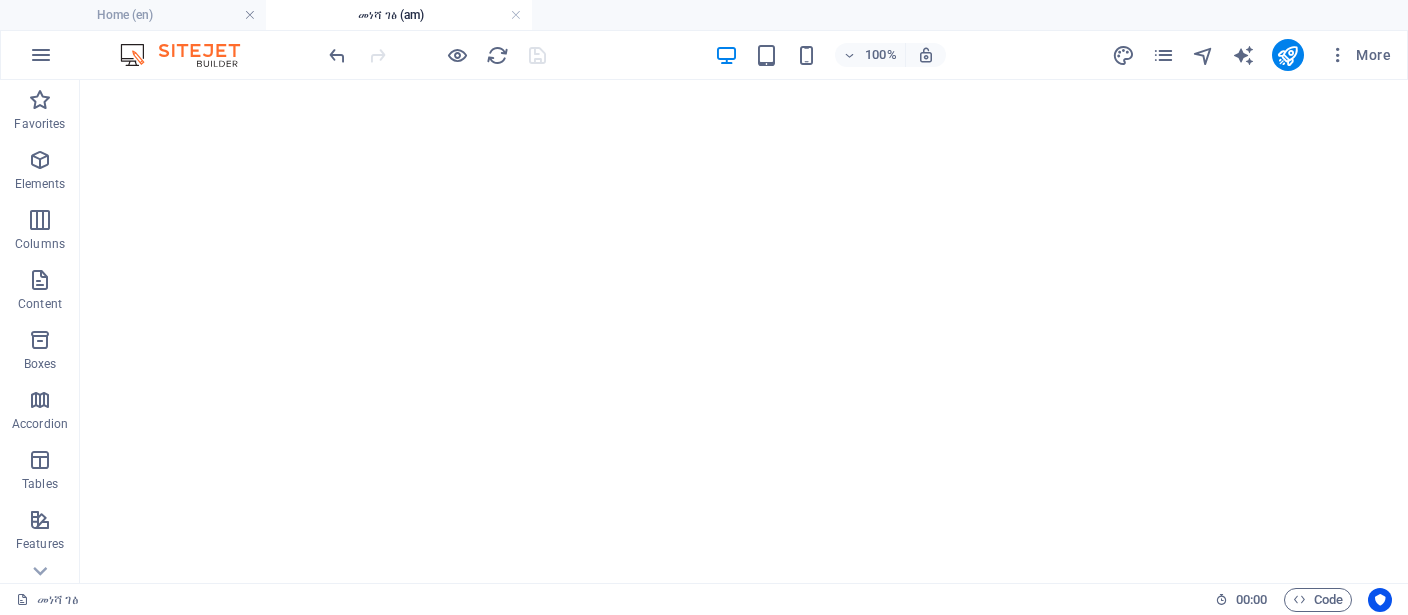 scroll, scrollTop: 422, scrollLeft: 0, axis: vertical 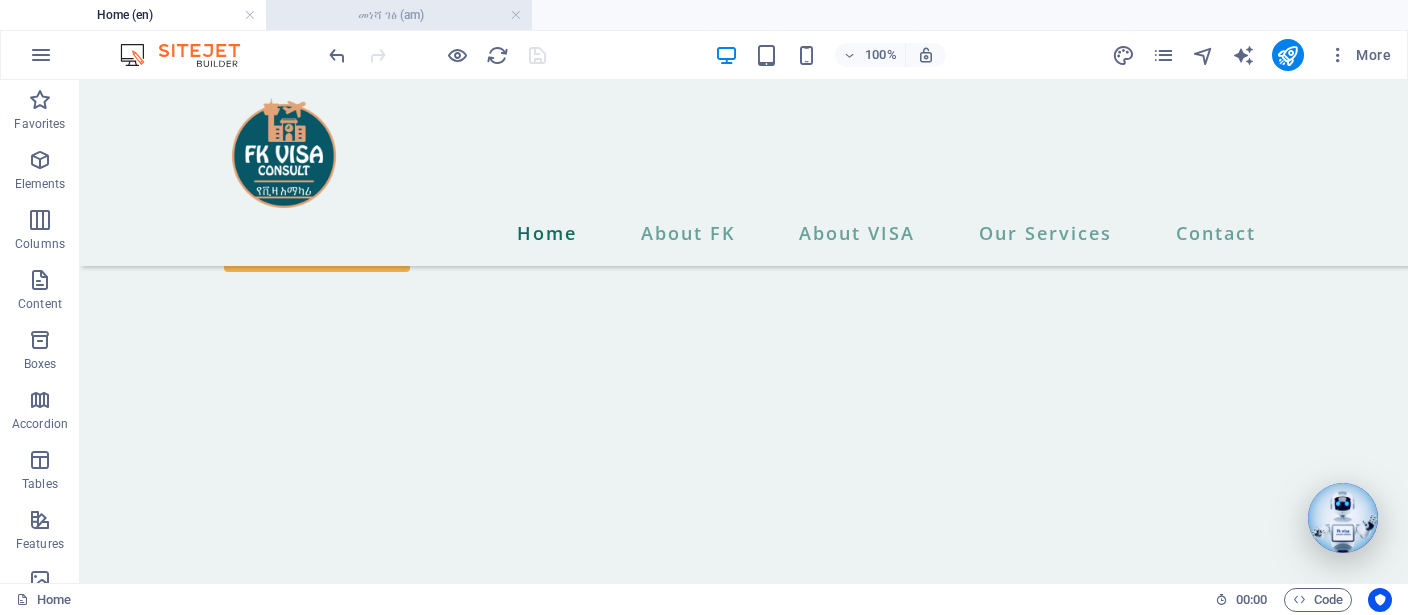 click on "መነሻ ገፅ (am)" at bounding box center (399, 15) 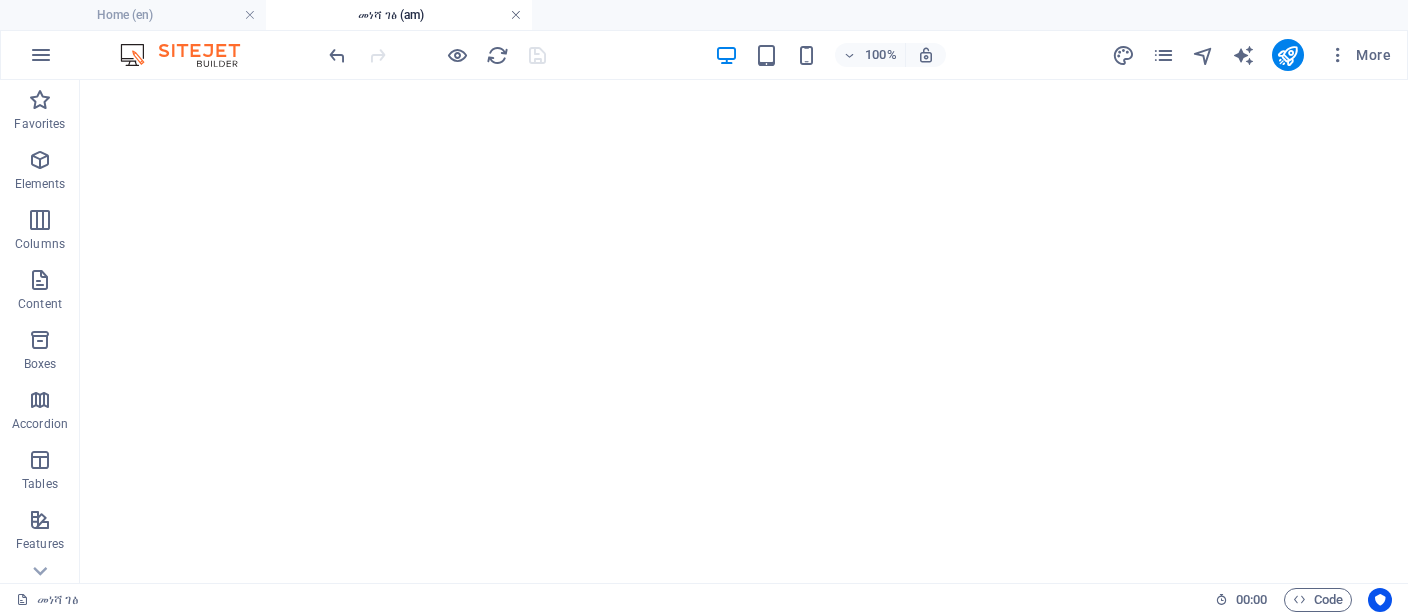 click at bounding box center [516, 15] 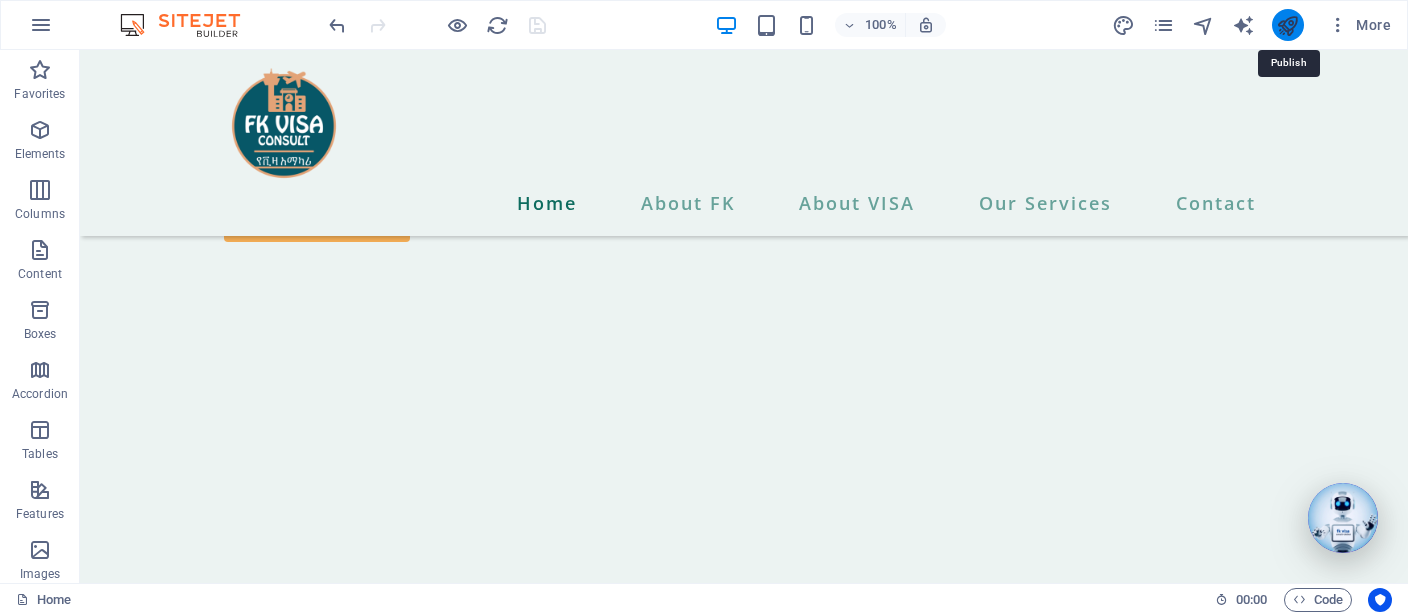 click at bounding box center [1287, 25] 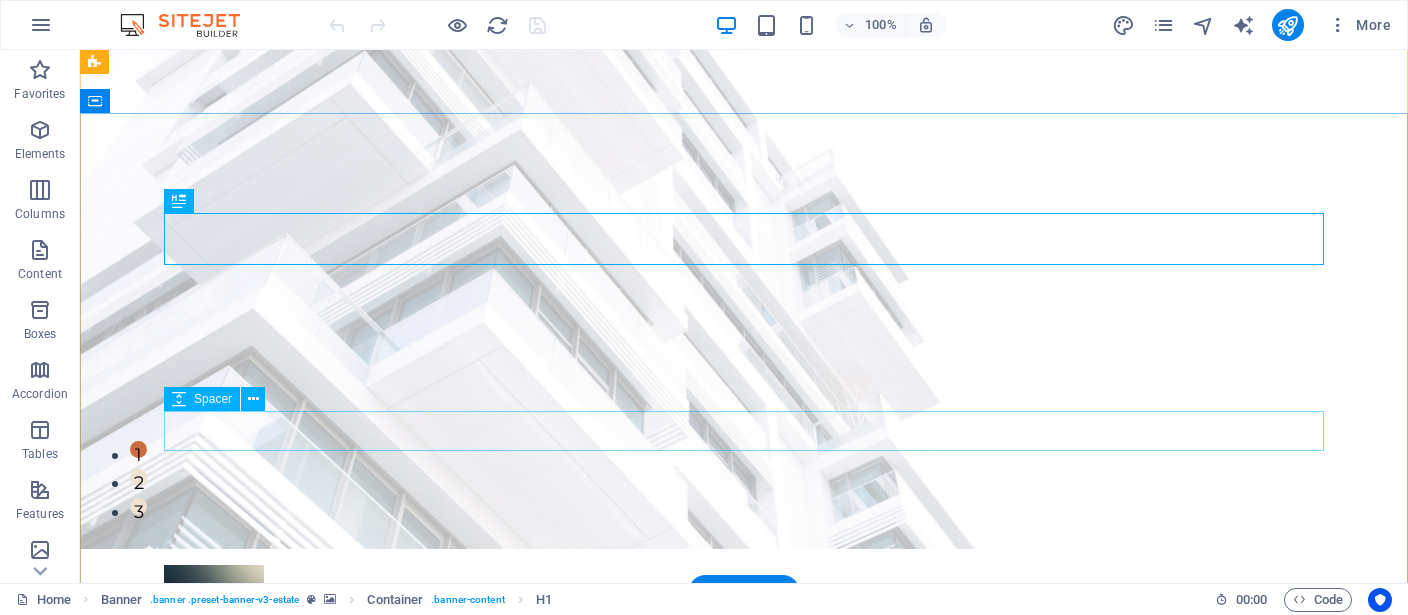 scroll, scrollTop: 0, scrollLeft: 0, axis: both 